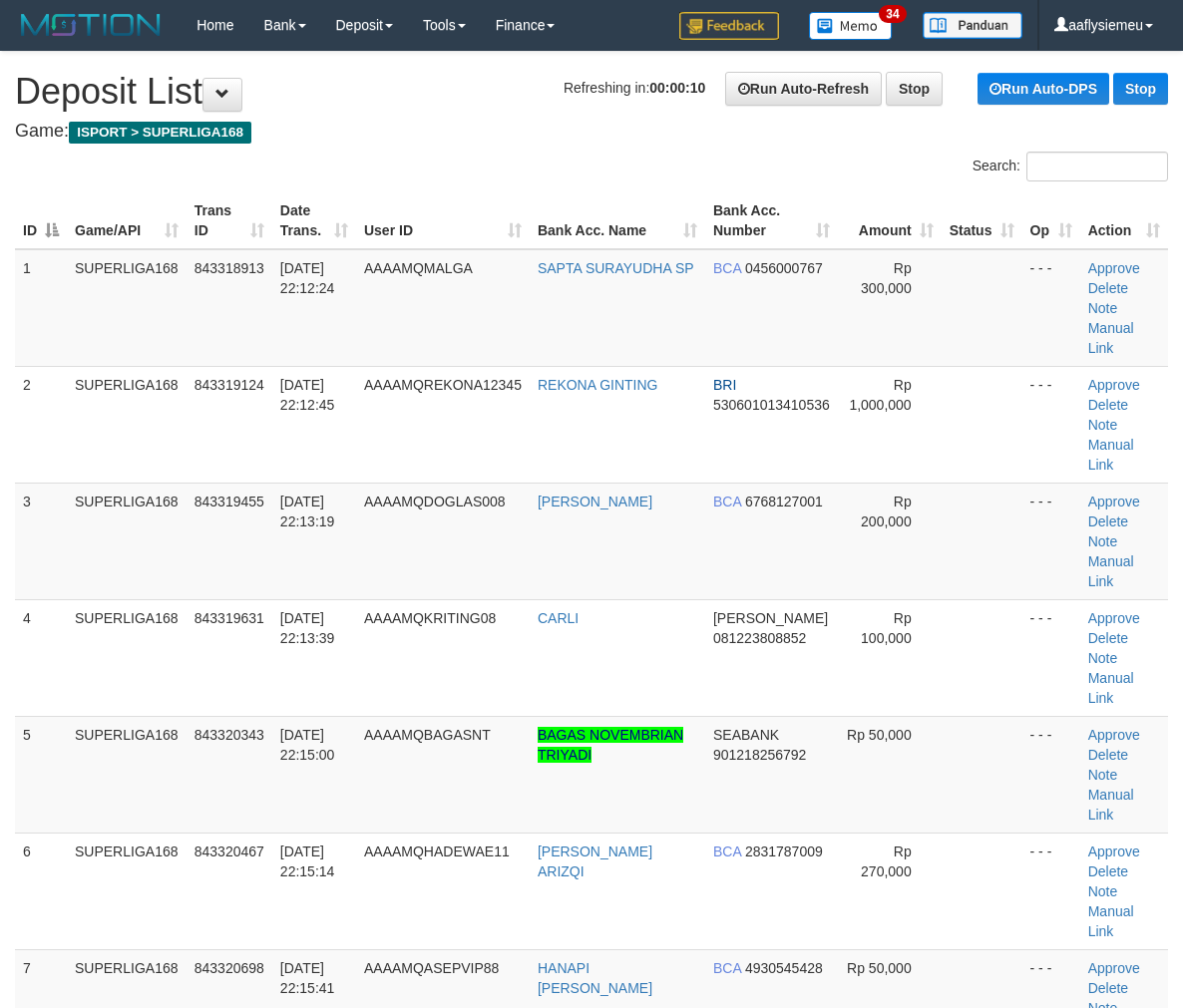 scroll, scrollTop: 0, scrollLeft: 0, axis: both 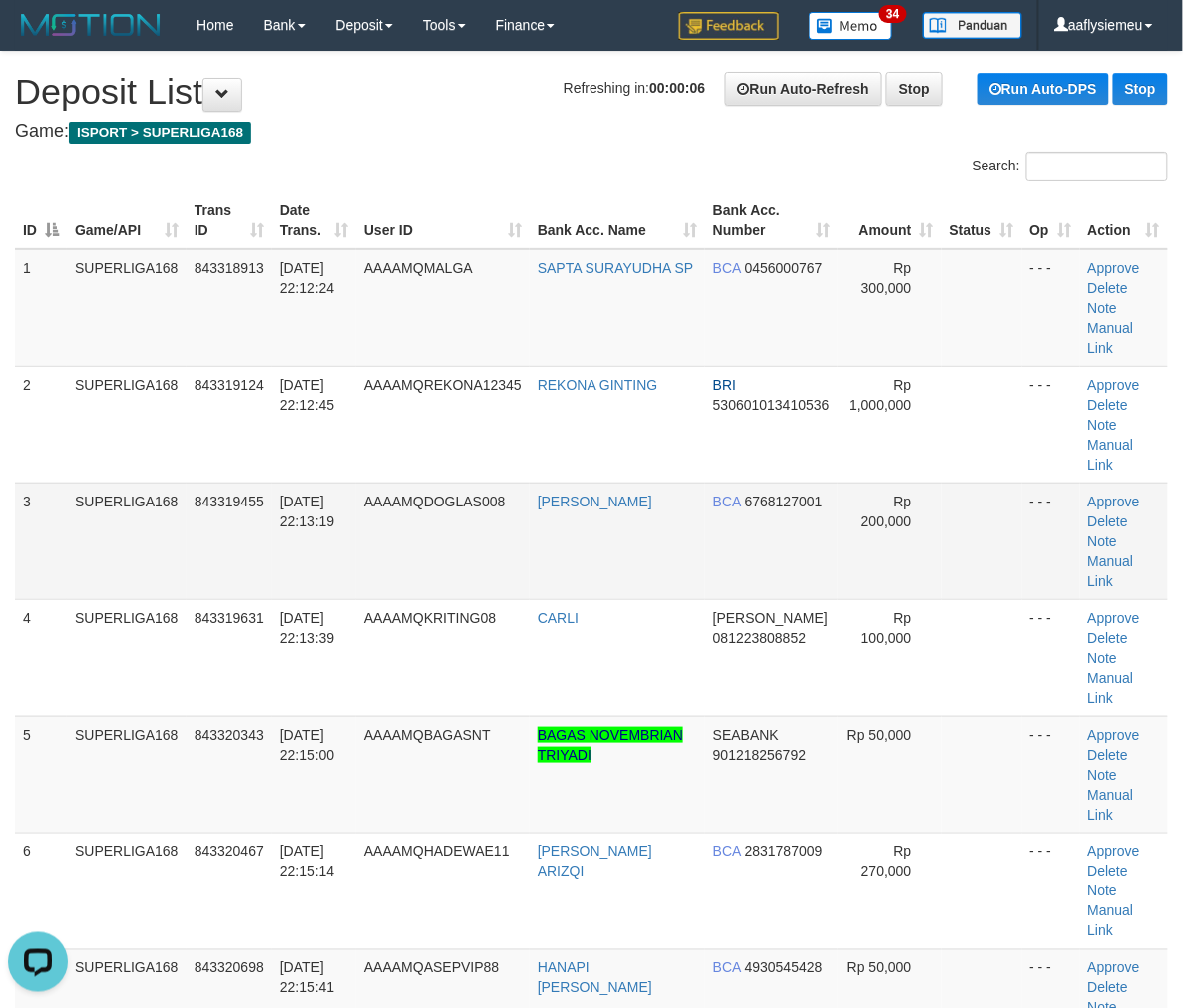 click on "AAAAMQDOGLAS008" at bounding box center [443, 540] 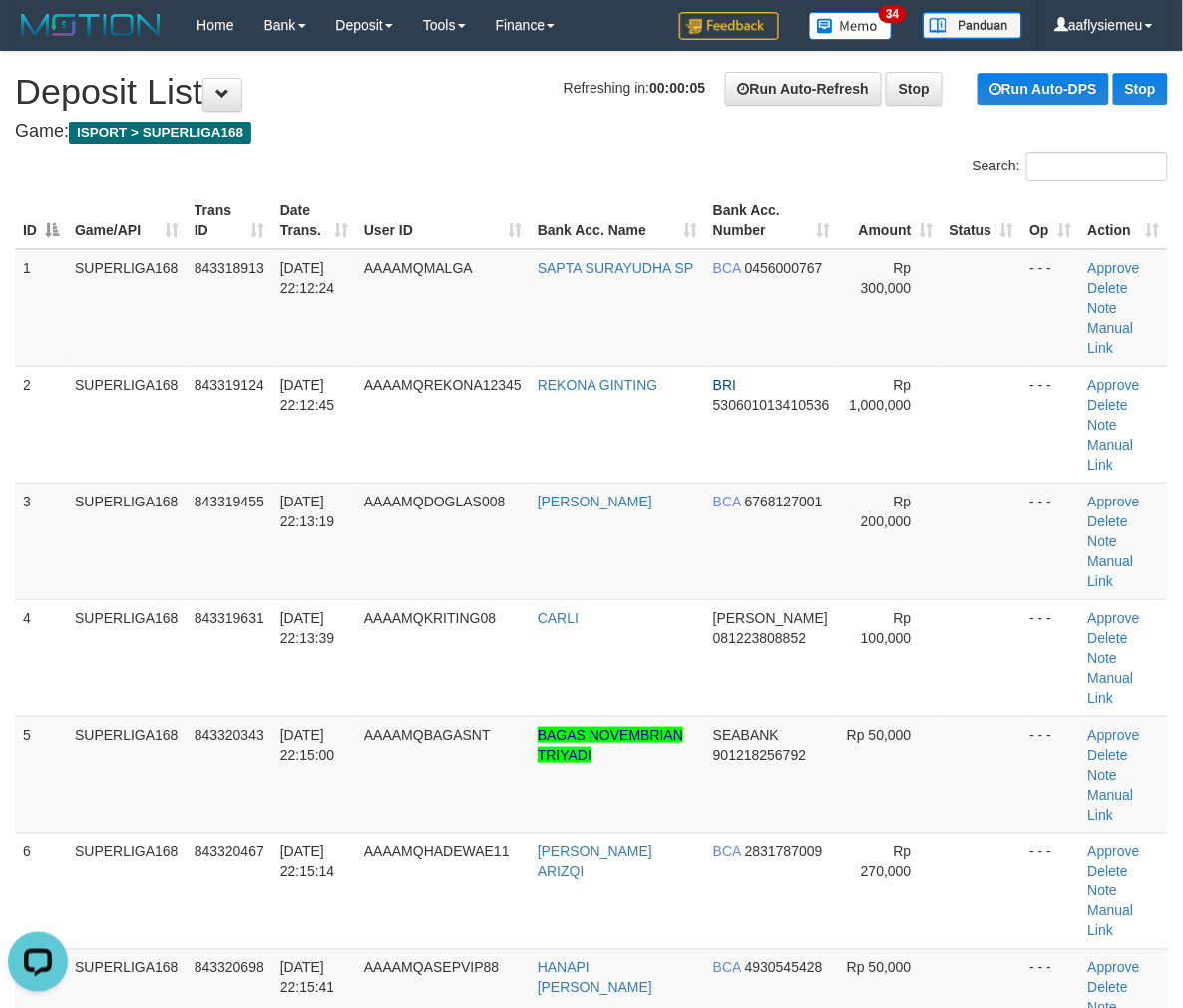 drag, startPoint x: 172, startPoint y: 672, endPoint x: 4, endPoint y: 744, distance: 182.77855 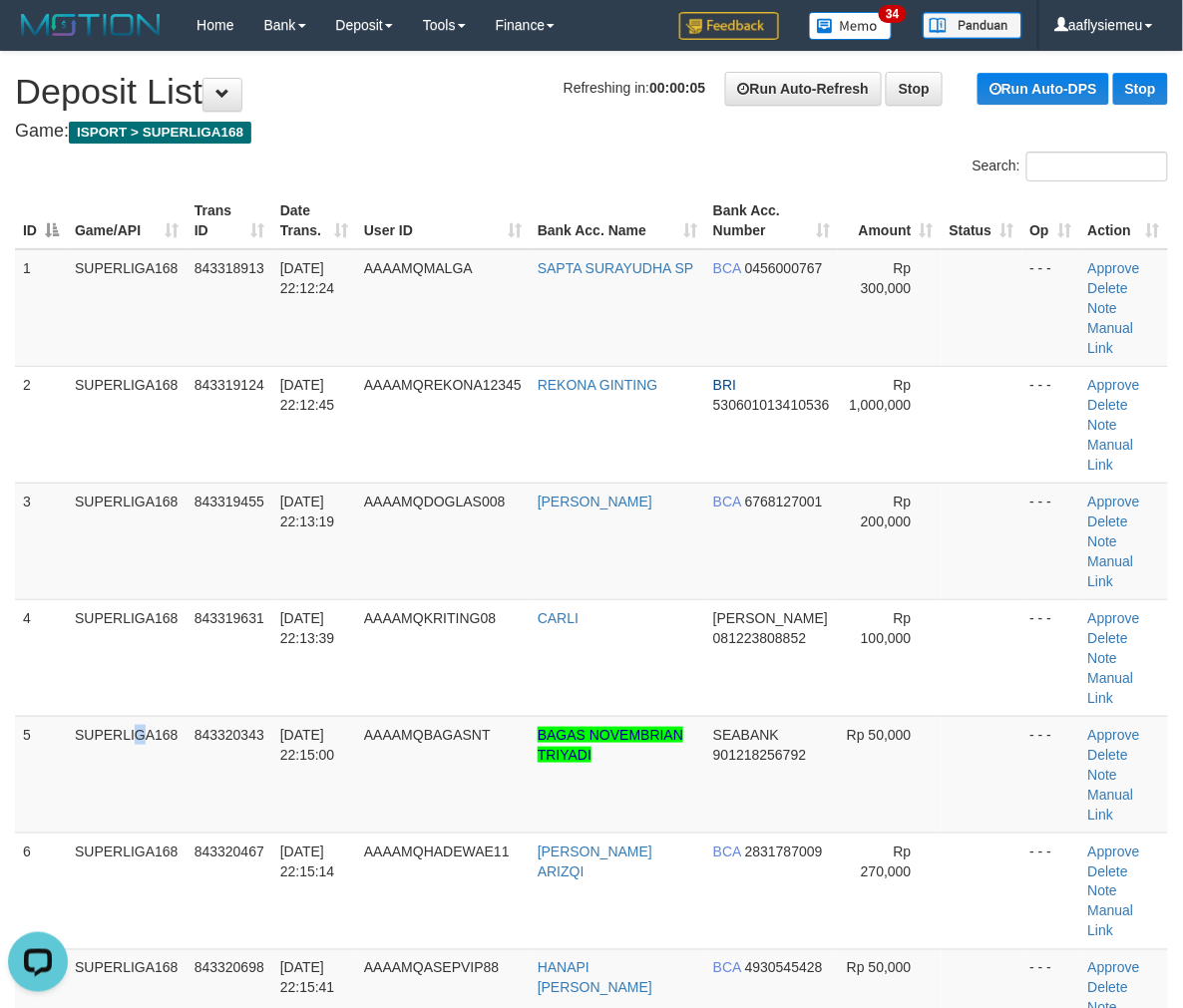 drag, startPoint x: 90, startPoint y: 689, endPoint x: 4, endPoint y: 713, distance: 89.28606 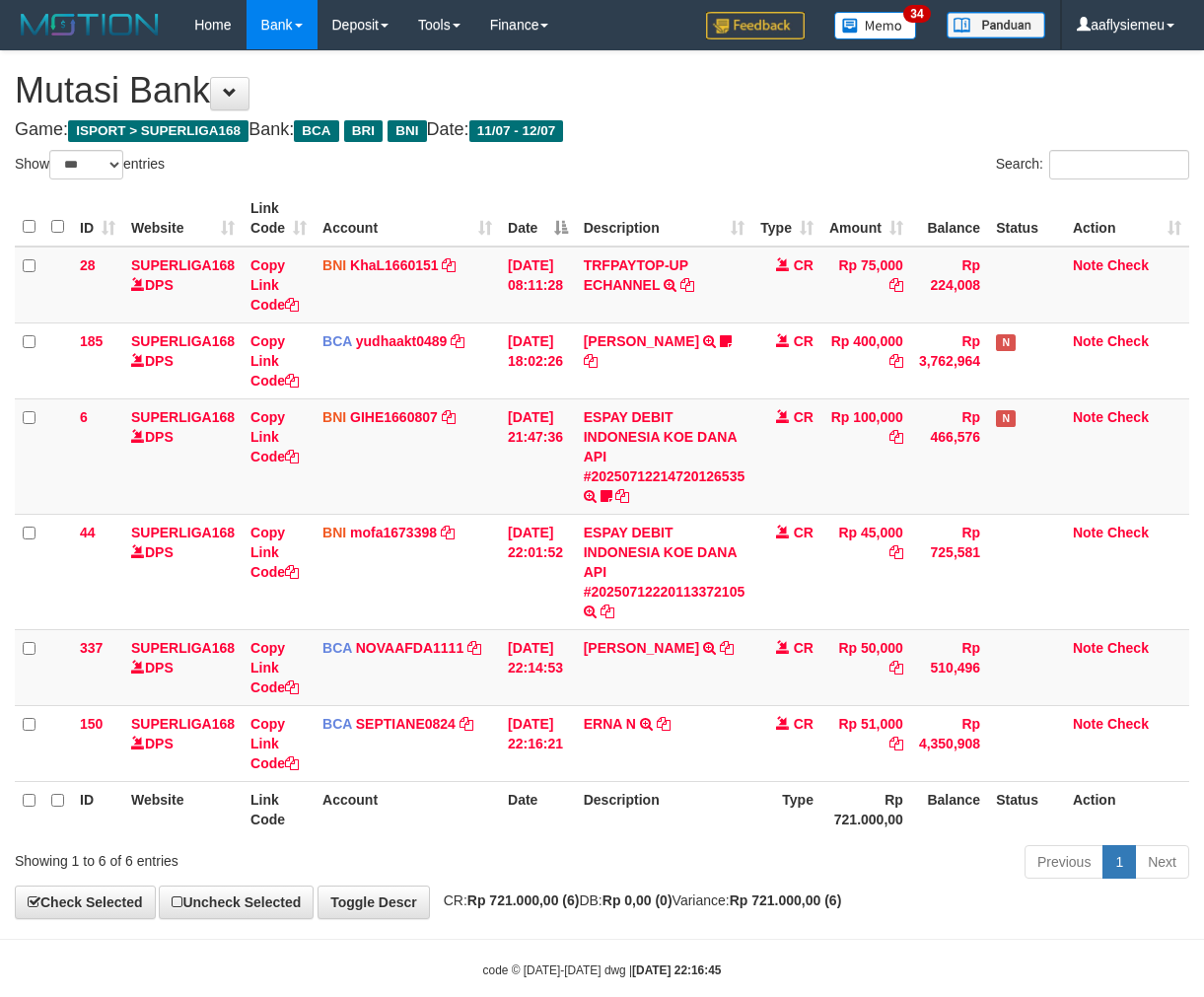 select on "***" 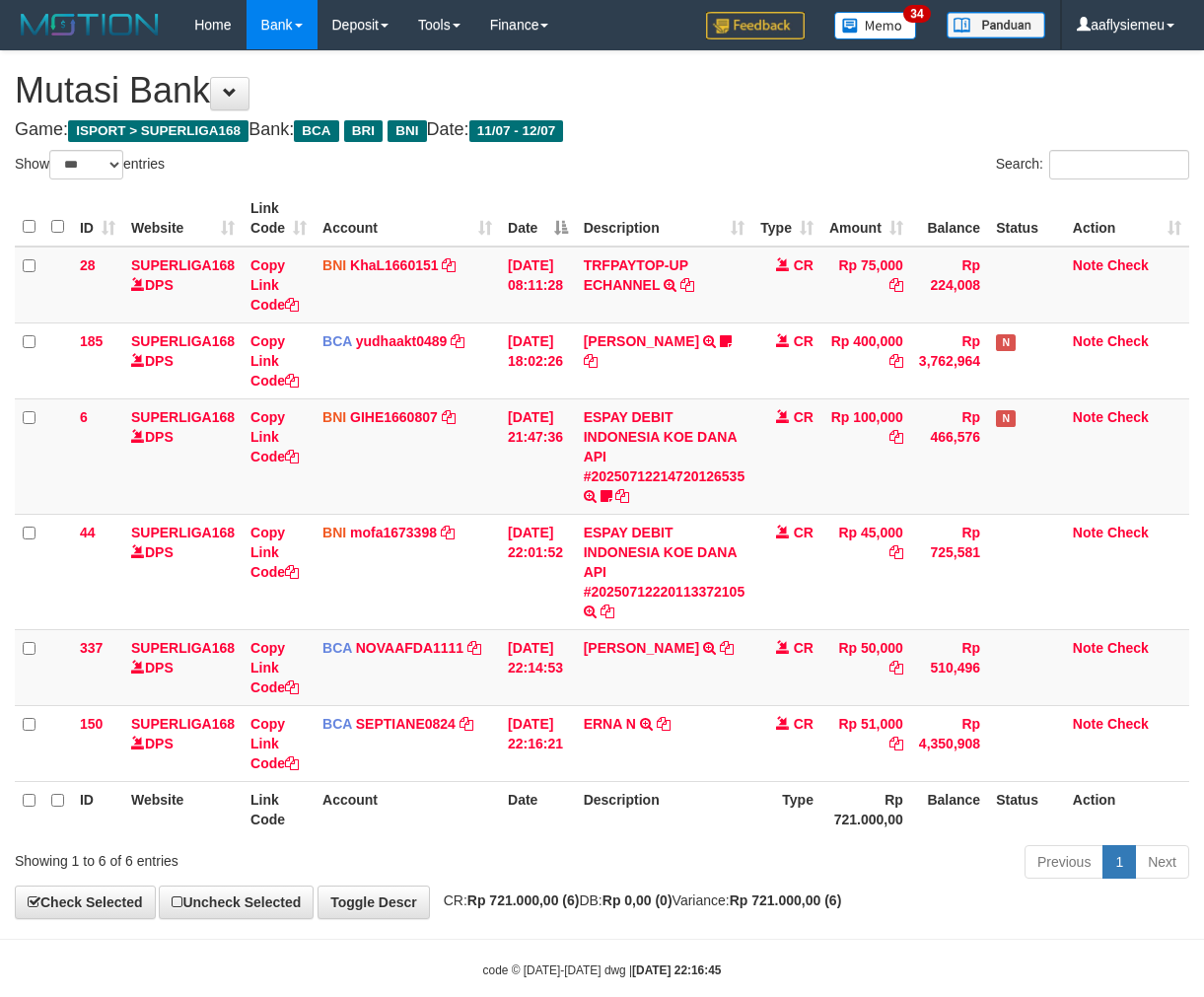 scroll, scrollTop: 0, scrollLeft: 0, axis: both 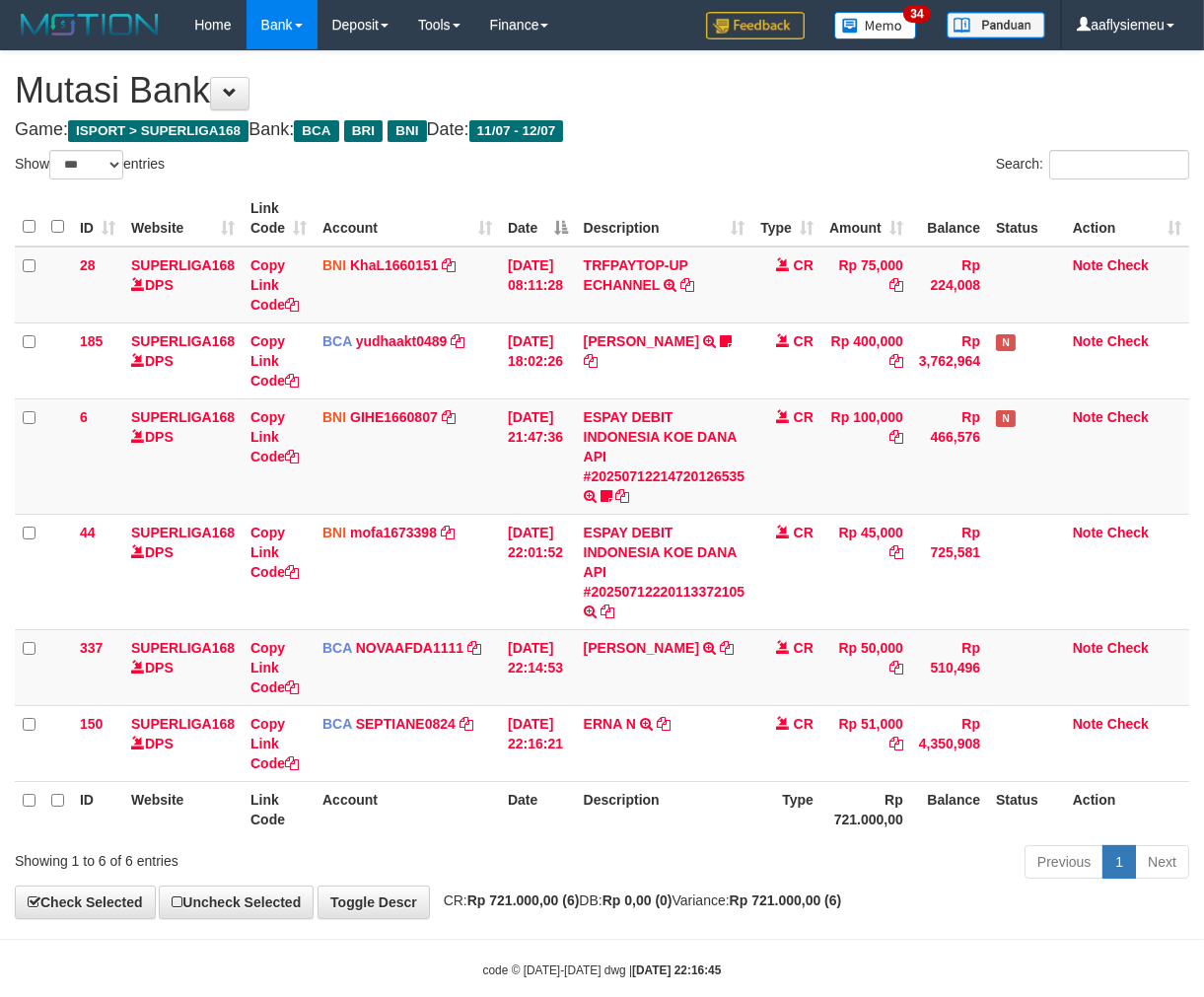 click on "Rp 721.000,00" at bounding box center [866, 809] 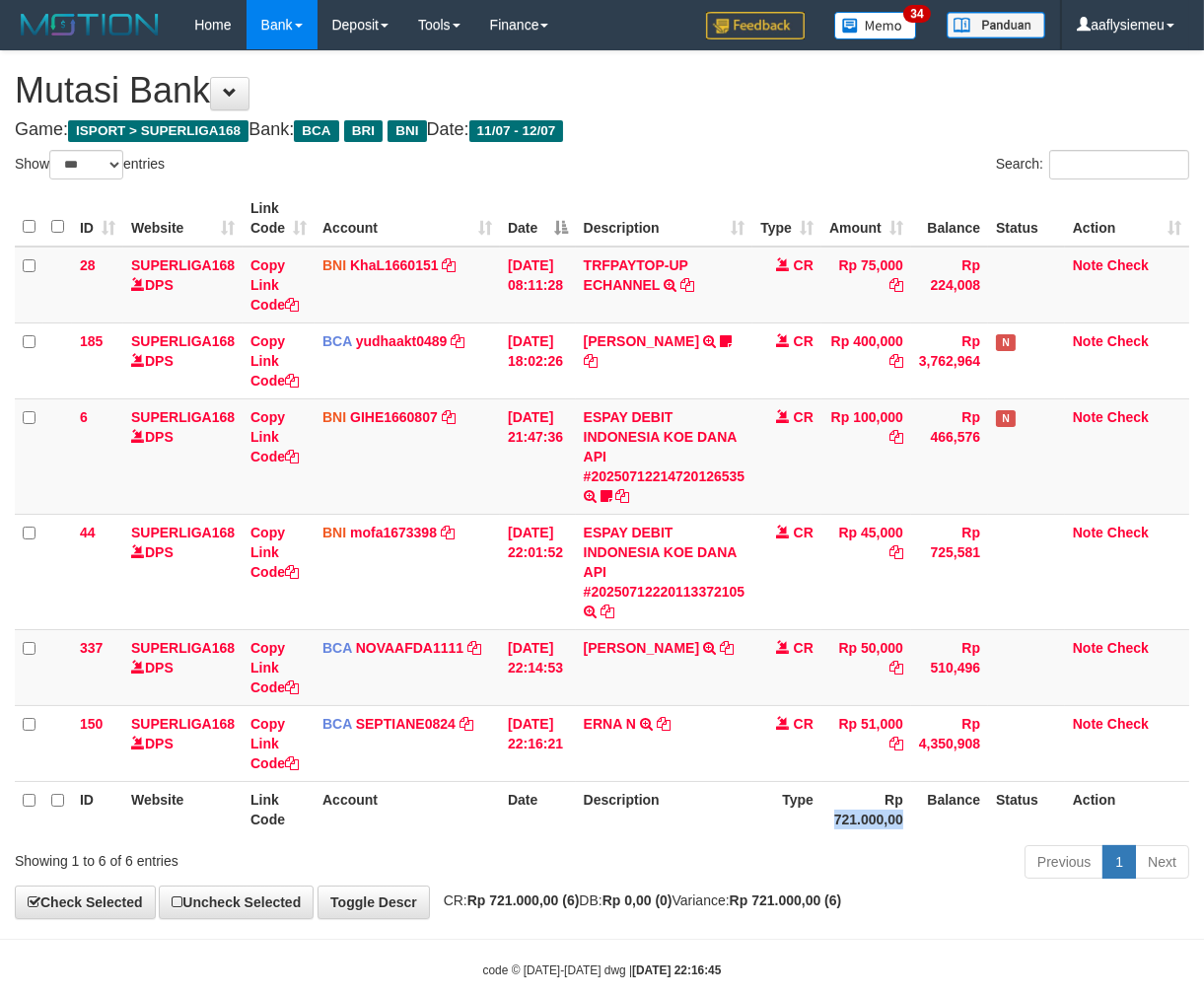 click on "Rp 721.000,00" at bounding box center [866, 809] 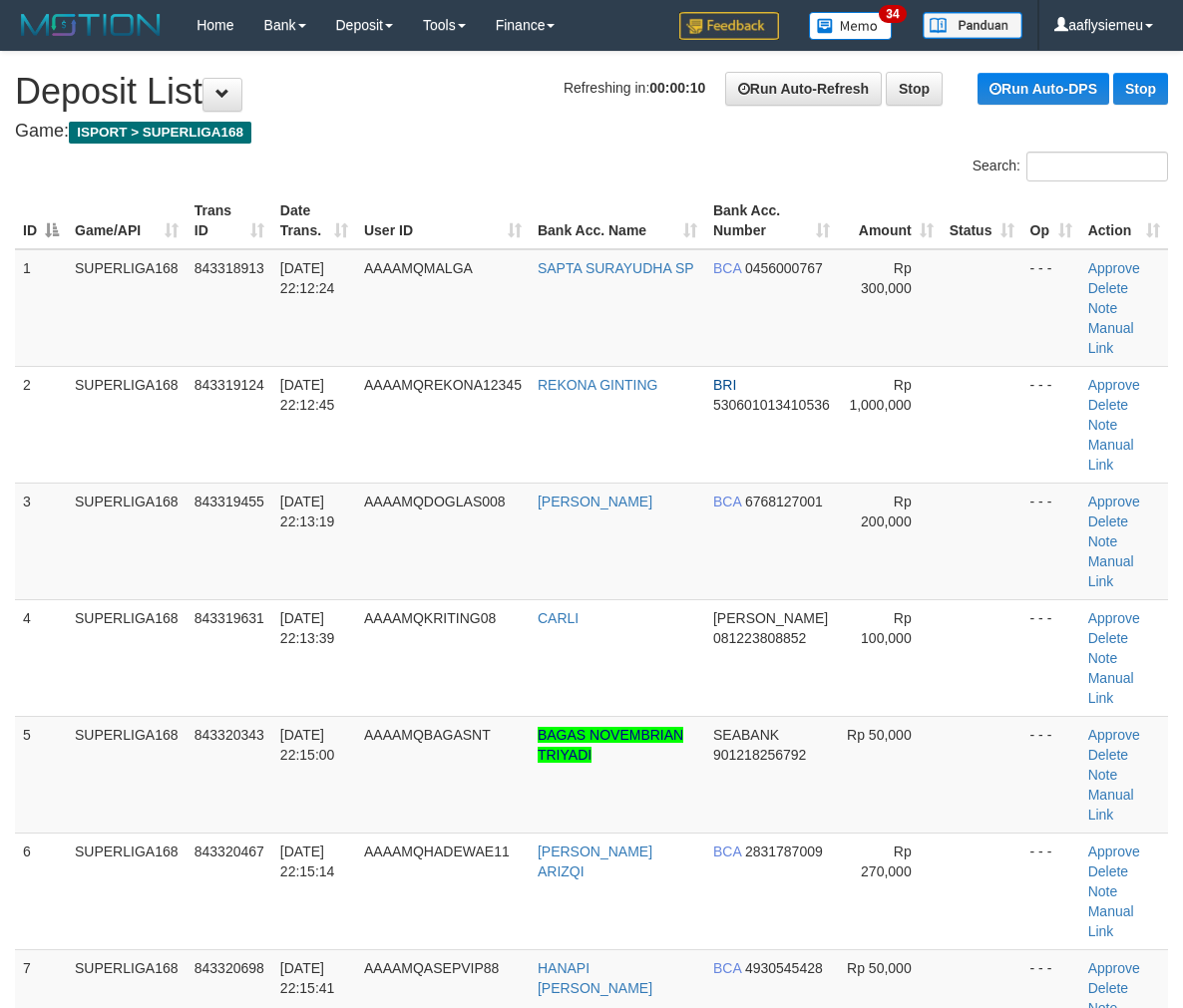 scroll, scrollTop: 0, scrollLeft: 0, axis: both 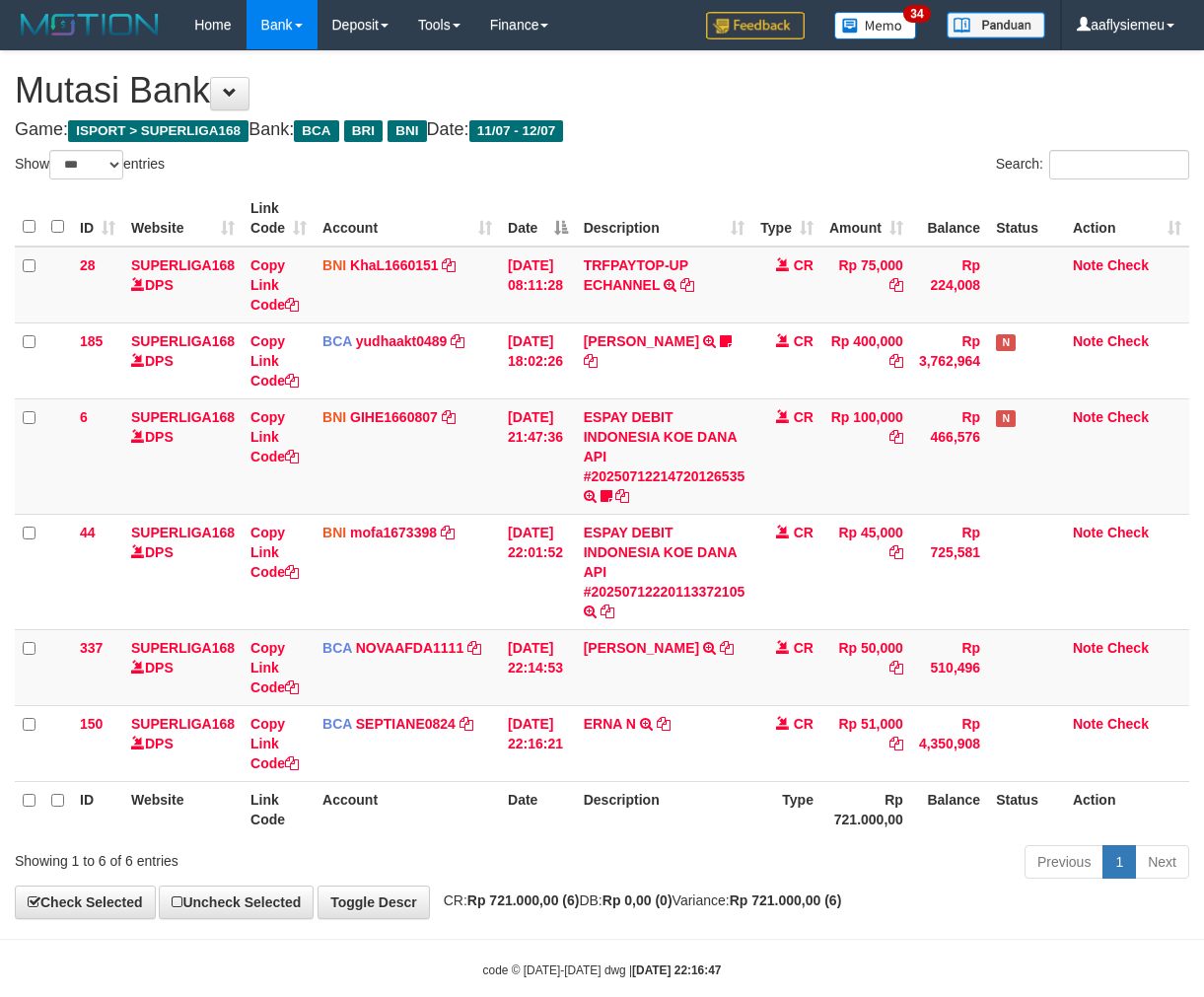 select on "***" 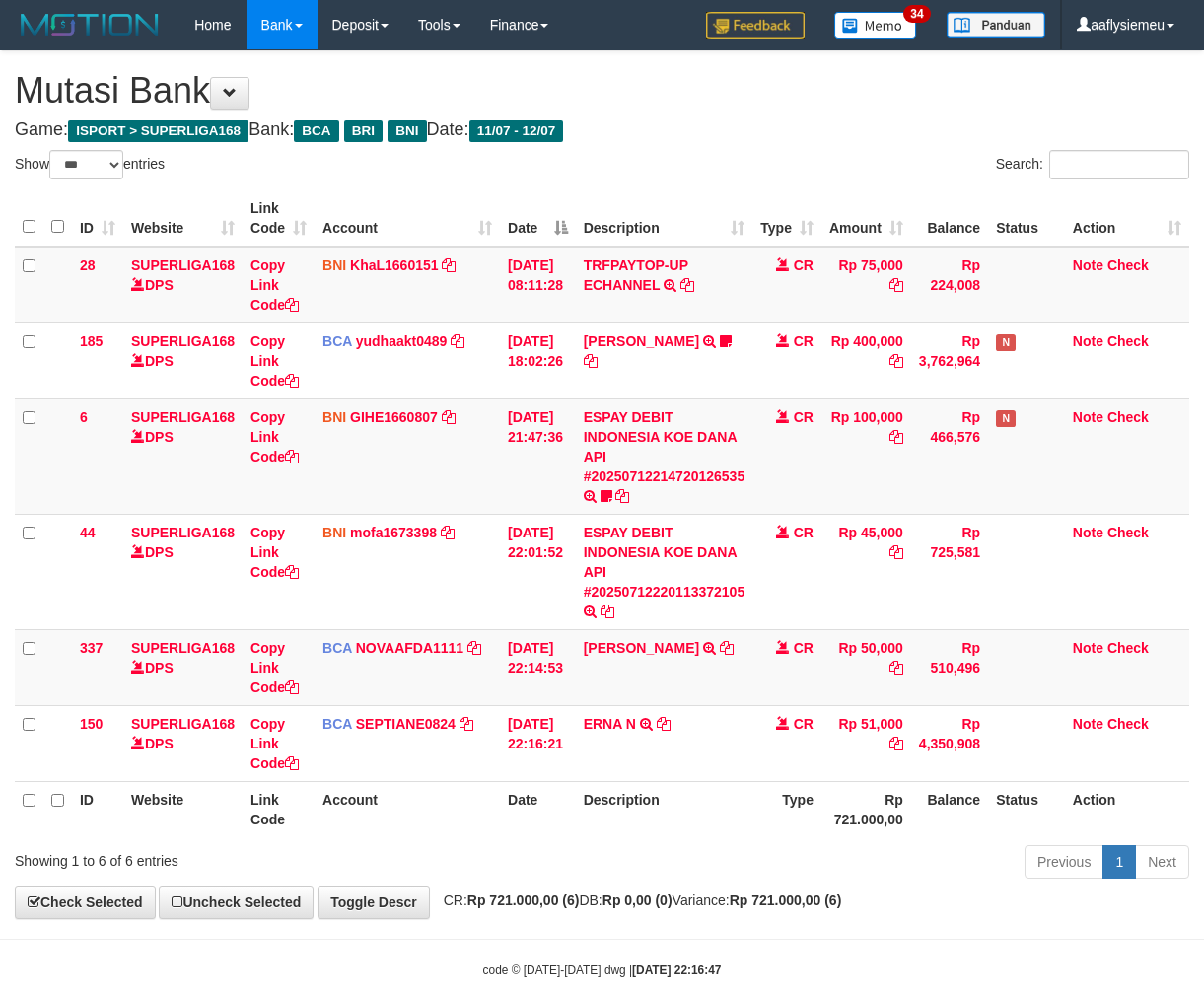 scroll, scrollTop: 0, scrollLeft: 0, axis: both 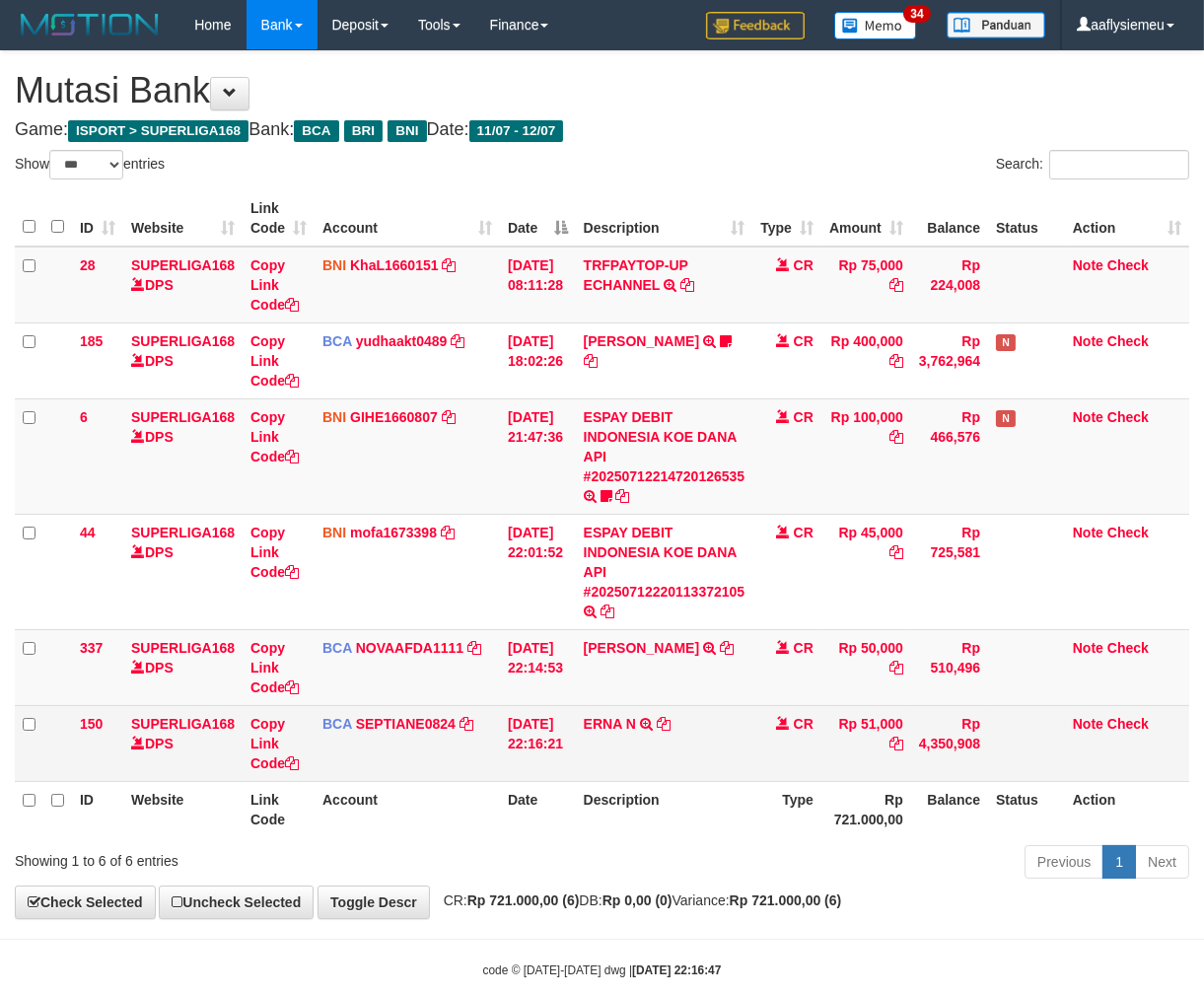 drag, startPoint x: 442, startPoint y: 701, endPoint x: 428, endPoint y: 711, distance: 17.20465 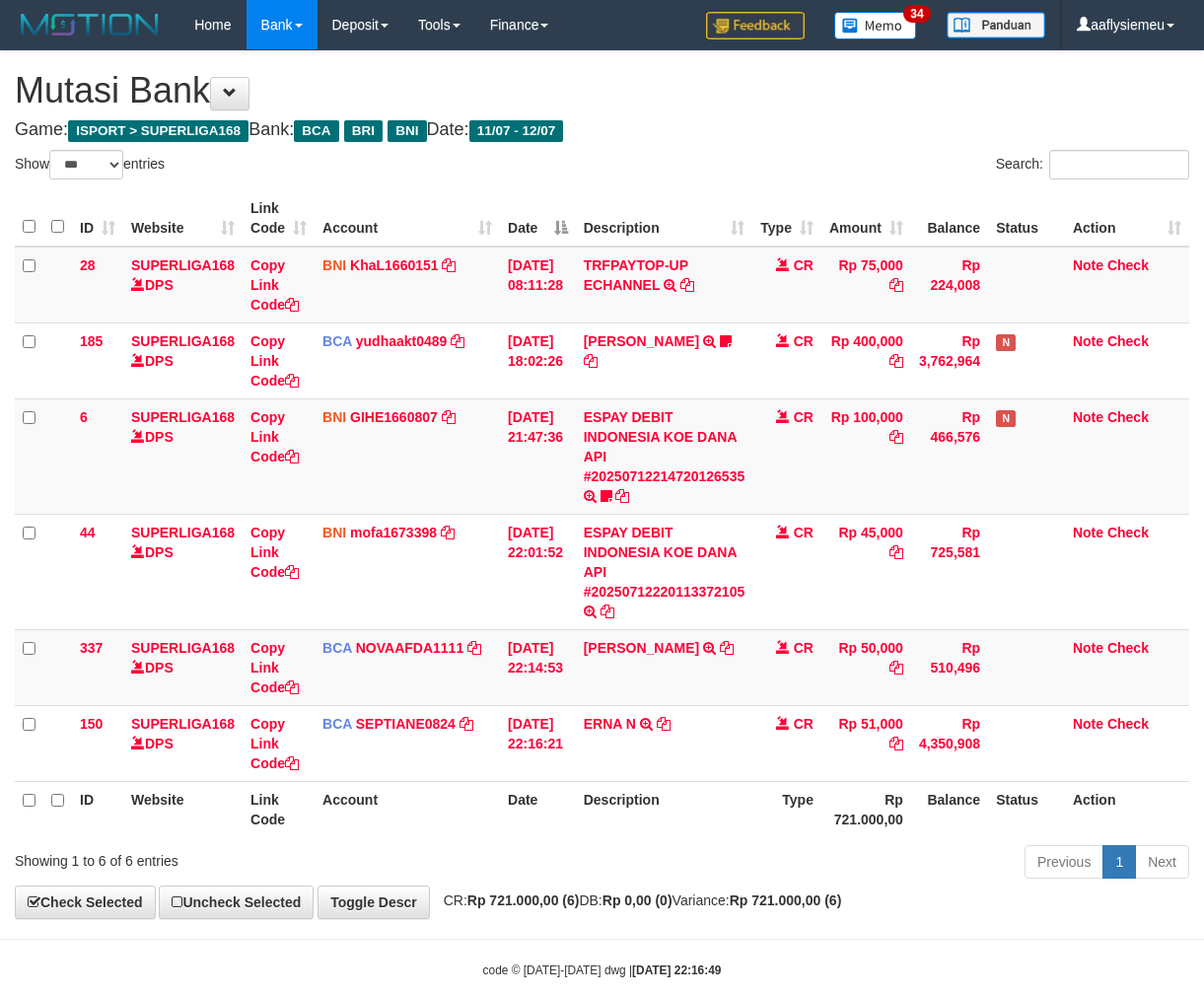 select on "***" 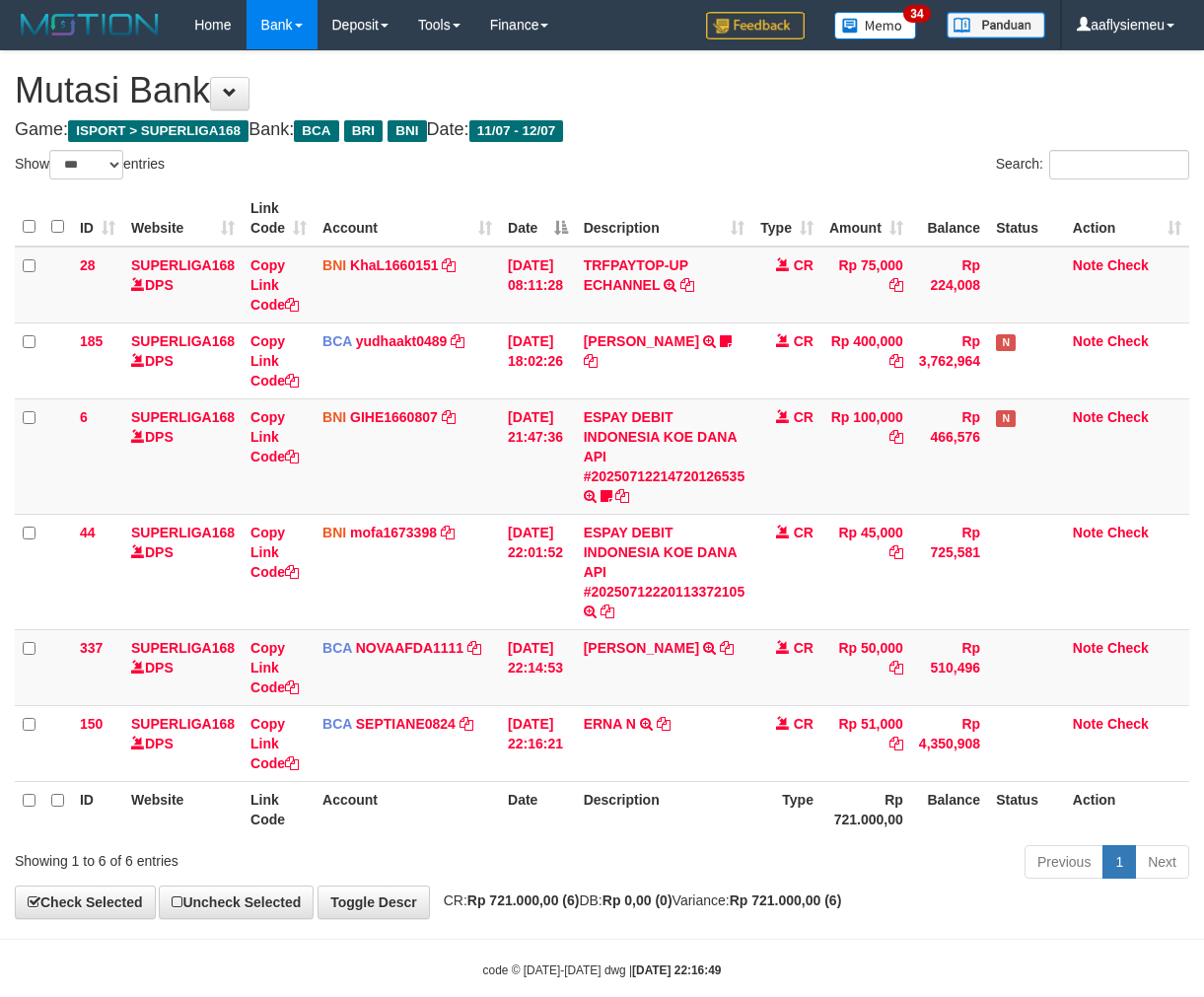 scroll, scrollTop: 0, scrollLeft: 0, axis: both 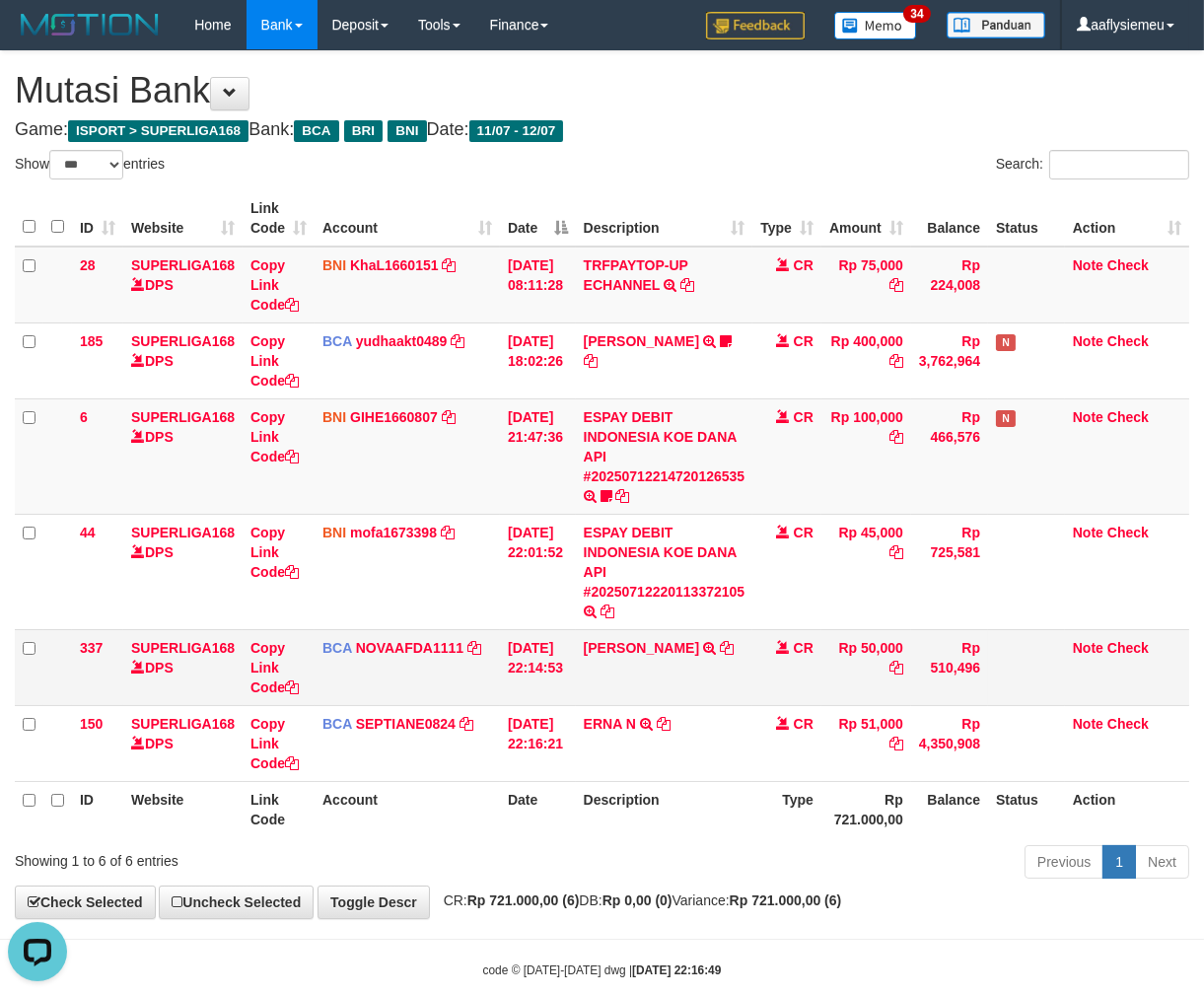 drag, startPoint x: 780, startPoint y: 655, endPoint x: 793, endPoint y: 658, distance: 13.341664 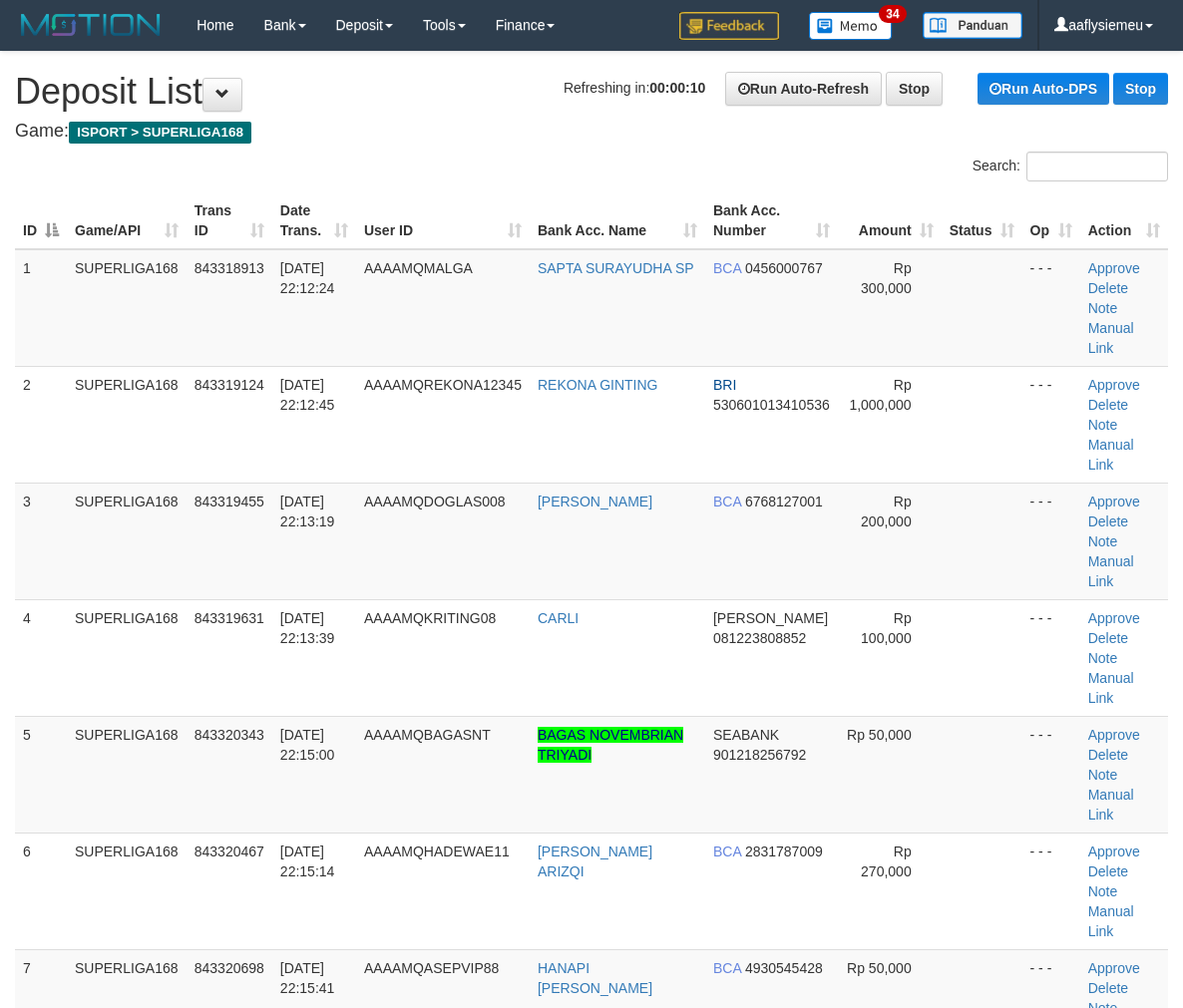 scroll, scrollTop: 0, scrollLeft: 0, axis: both 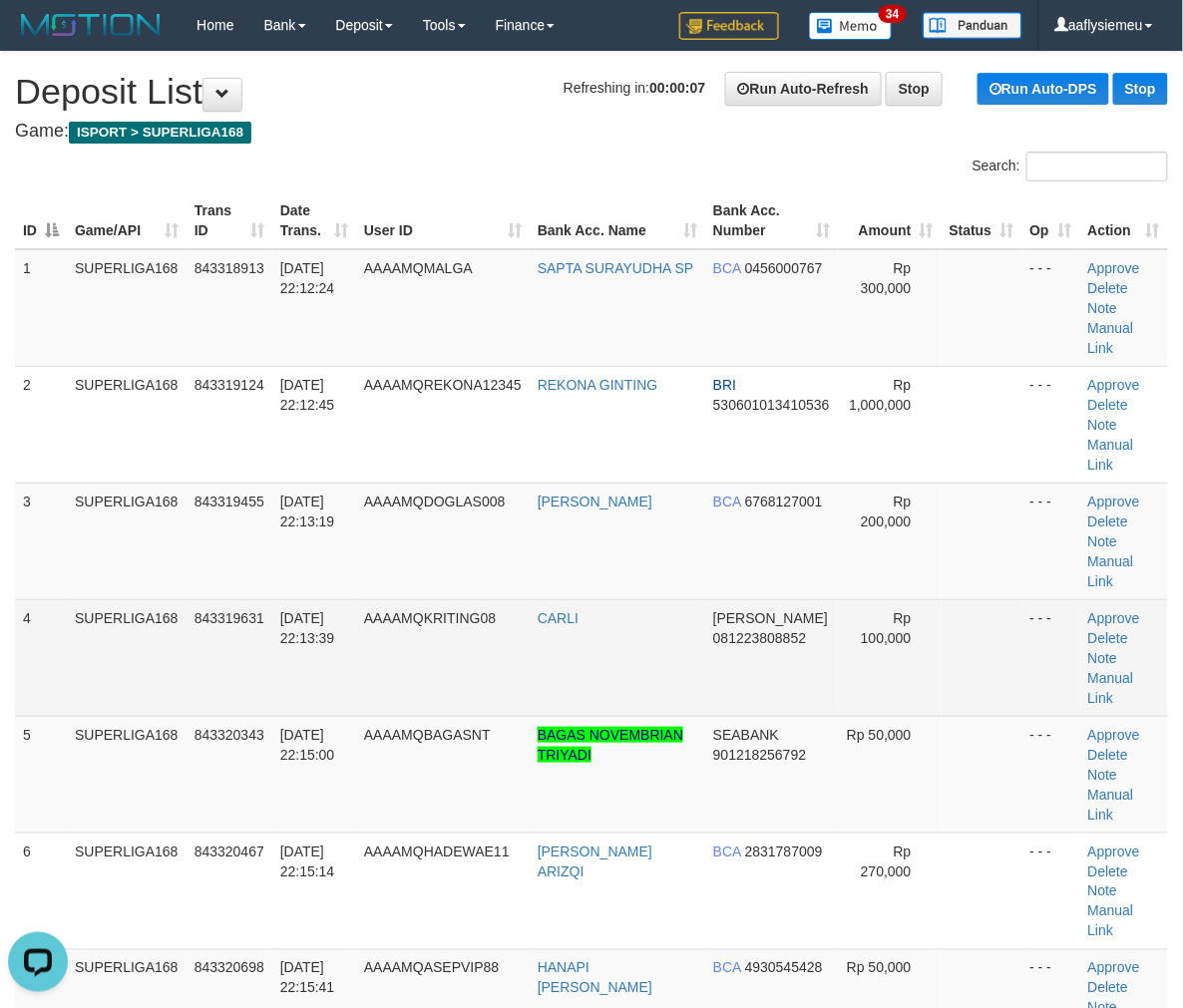click on "SUPERLIGA168" at bounding box center [127, 657] 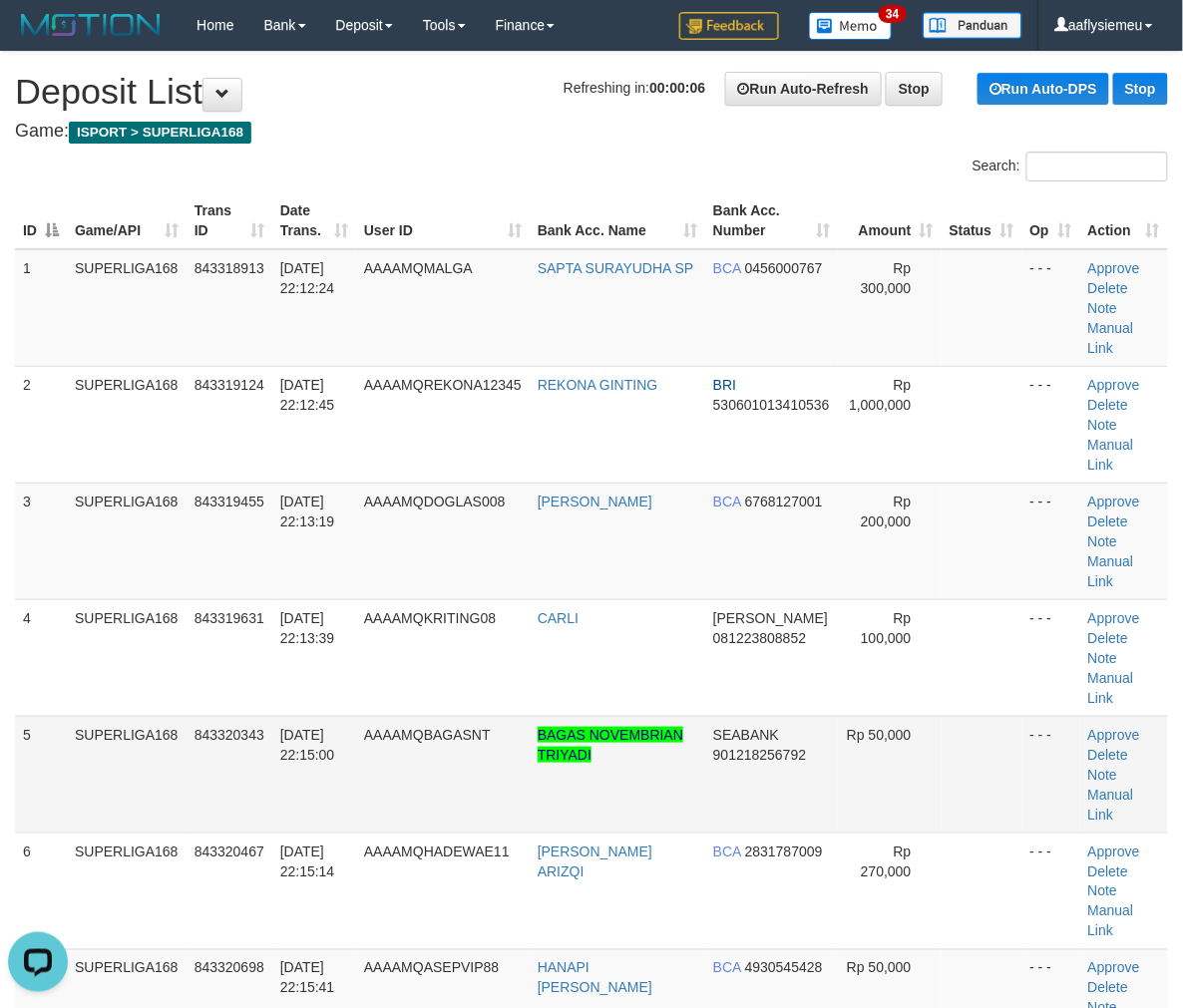 click on "1
SUPERLIGA168
843318913
12/07/2025 22:12:24
AAAAMQMALGA
SAPTA SURAYUDHA SP
BCA
0456000767
Rp 300,000
- - -
Approve
Delete
Note
Manual Link
2
SUPERLIGA168
843319124
12/07/2025 22:12:45
AAAAMQREKONA12345
REKONA GINTING
BRI
530601013410536
Rp 1,000,000
BCA" at bounding box center [592, 891] 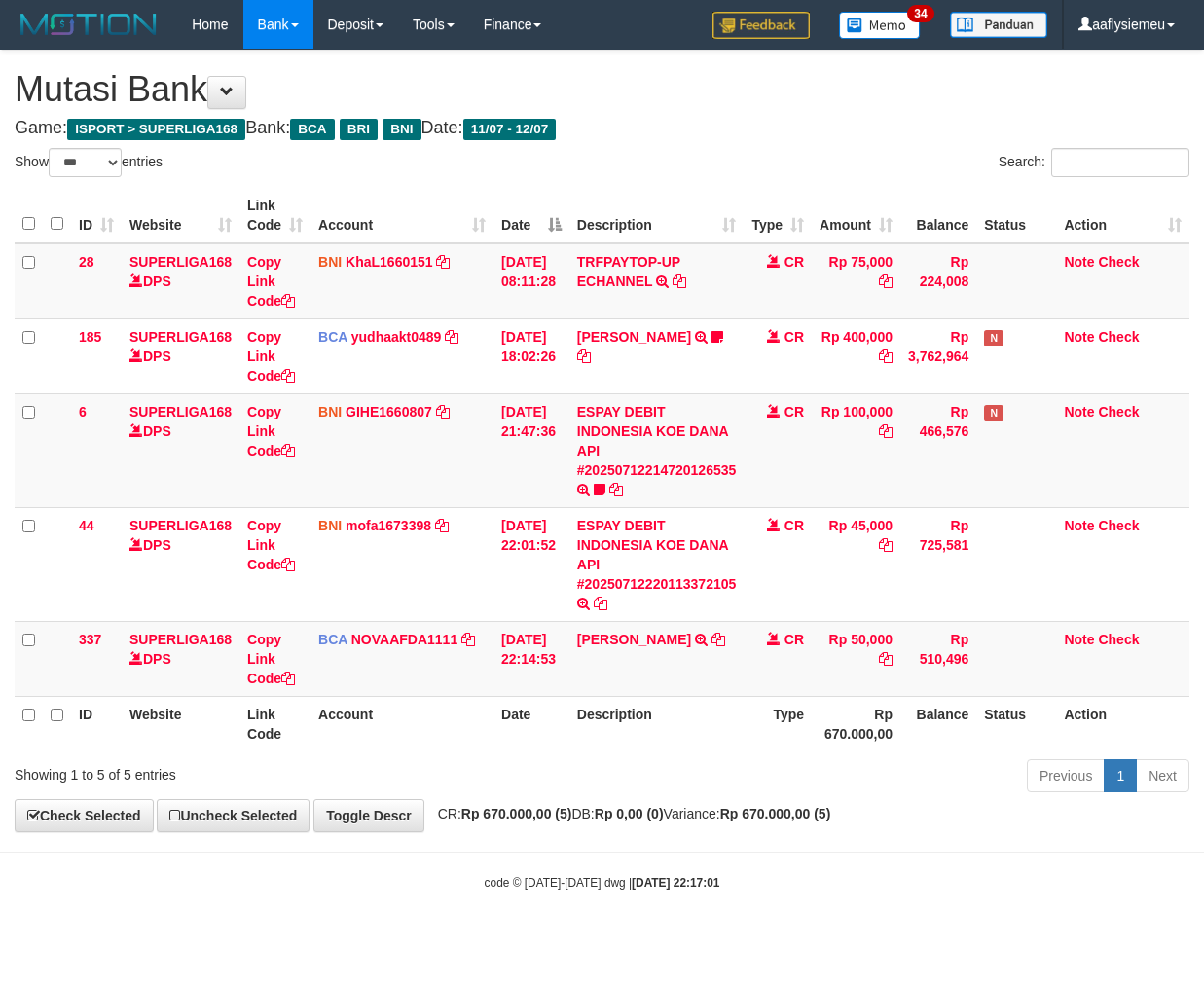 select on "***" 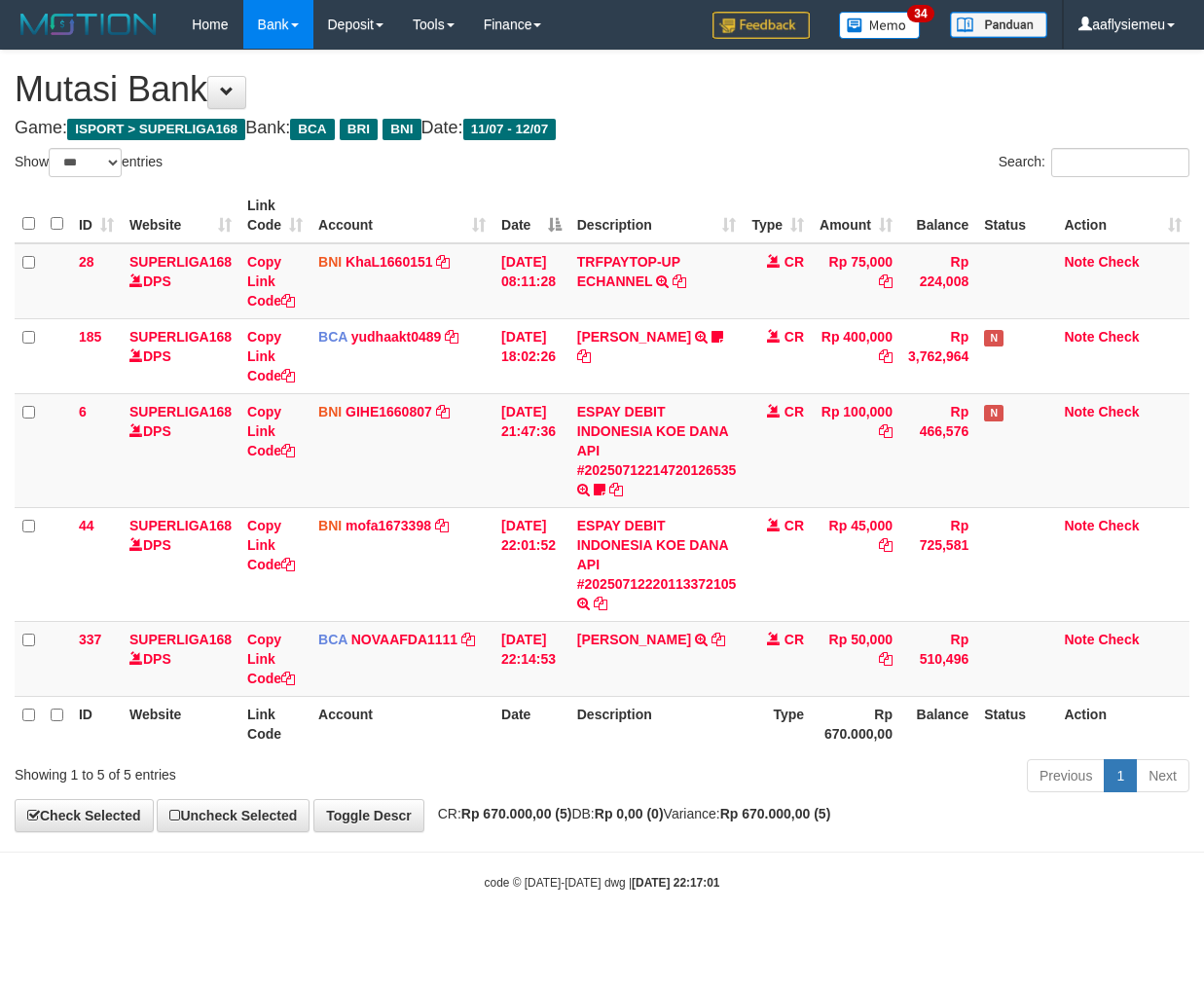 scroll, scrollTop: 0, scrollLeft: 0, axis: both 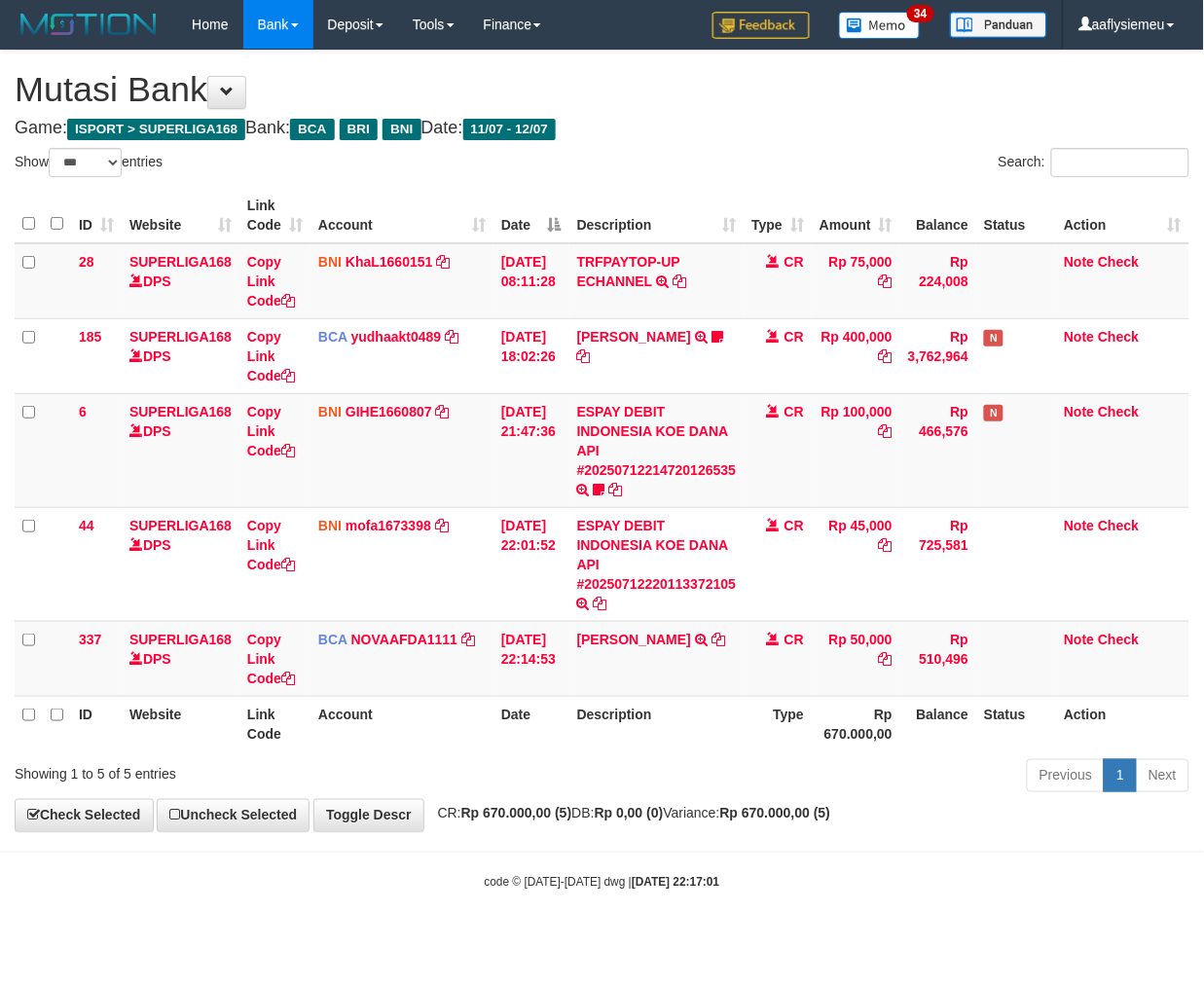 click on "Previous 1 Next" at bounding box center (853, 778) 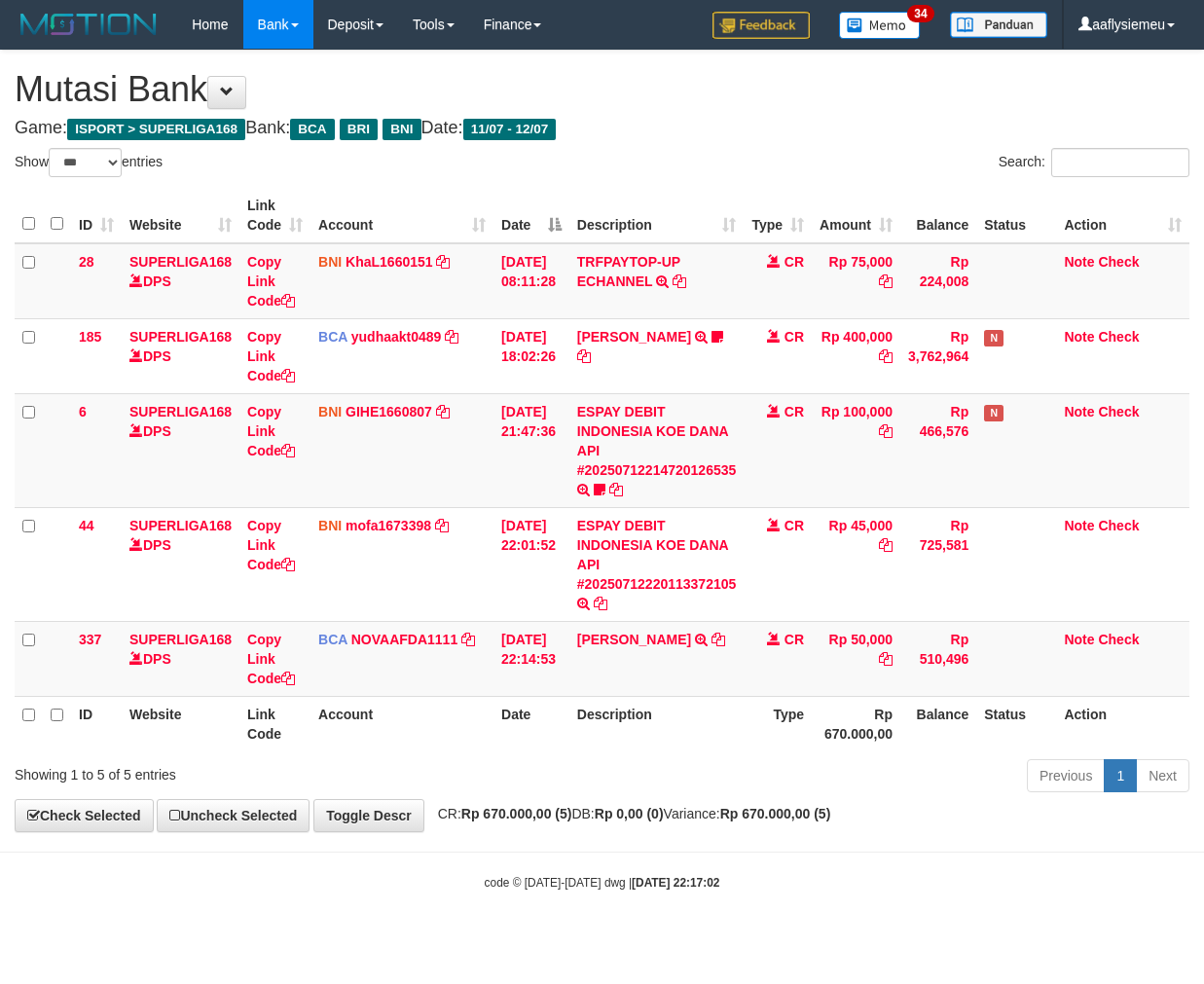 select on "***" 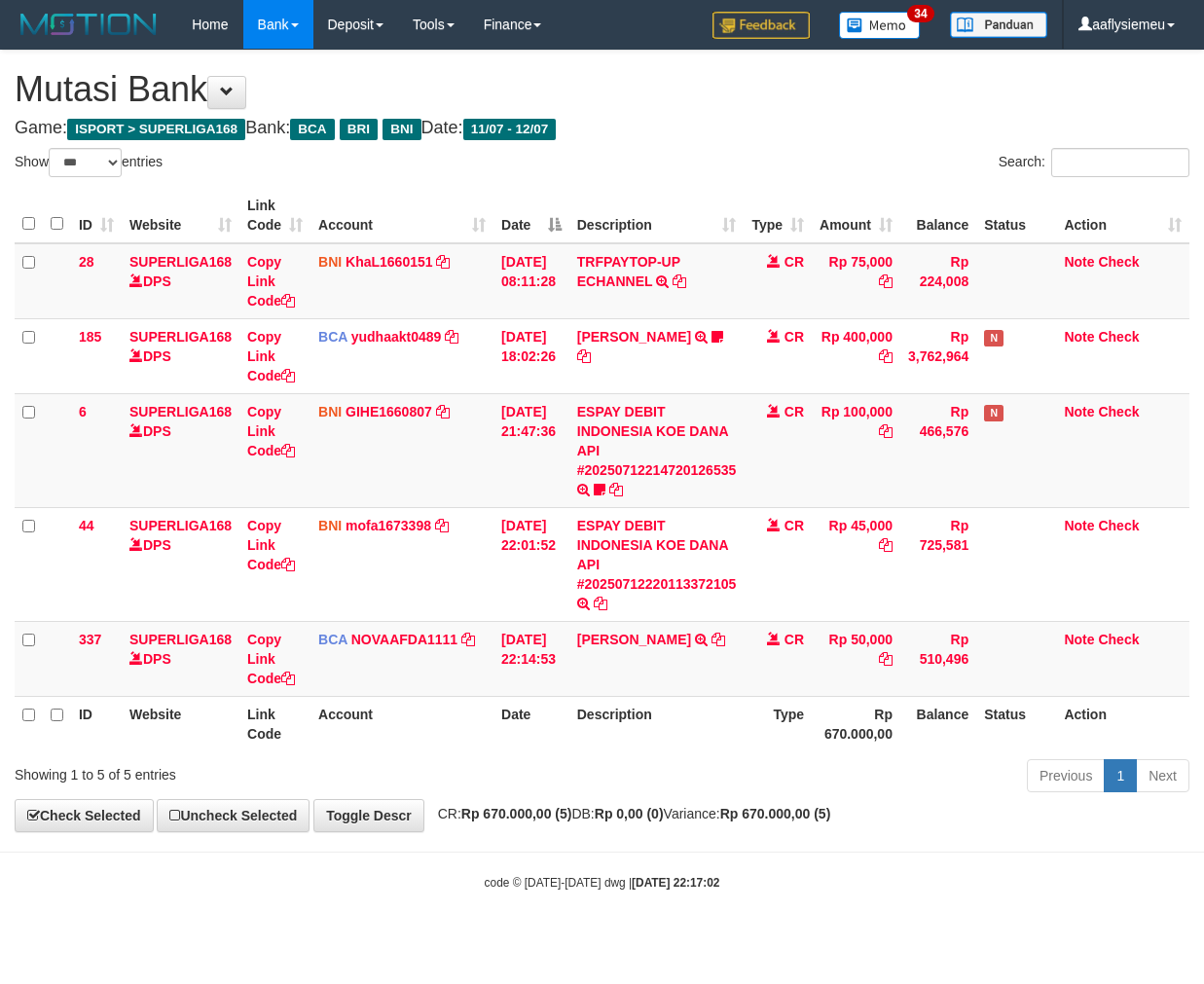 scroll, scrollTop: 0, scrollLeft: 0, axis: both 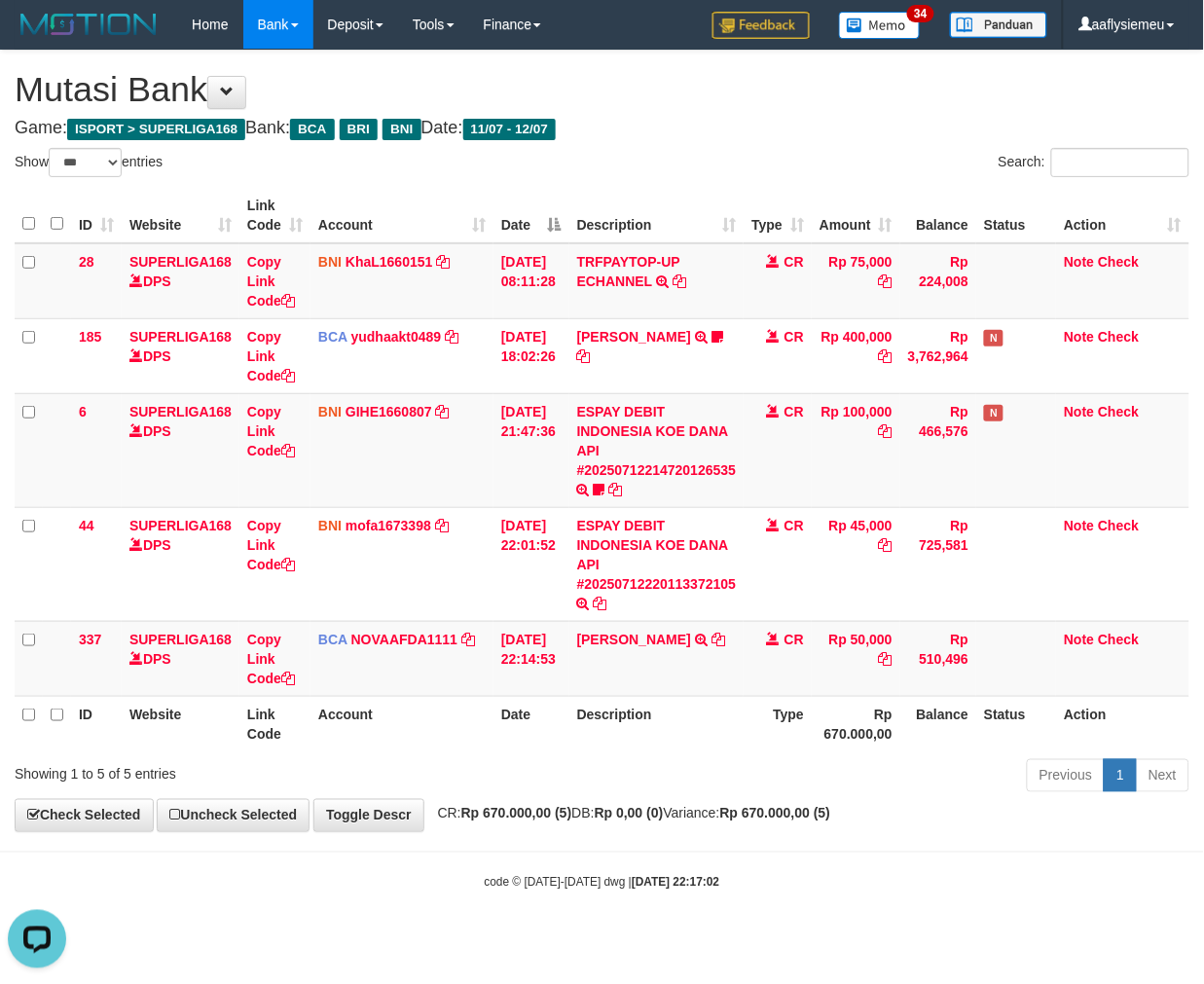 click on "Description" at bounding box center [657, 723] 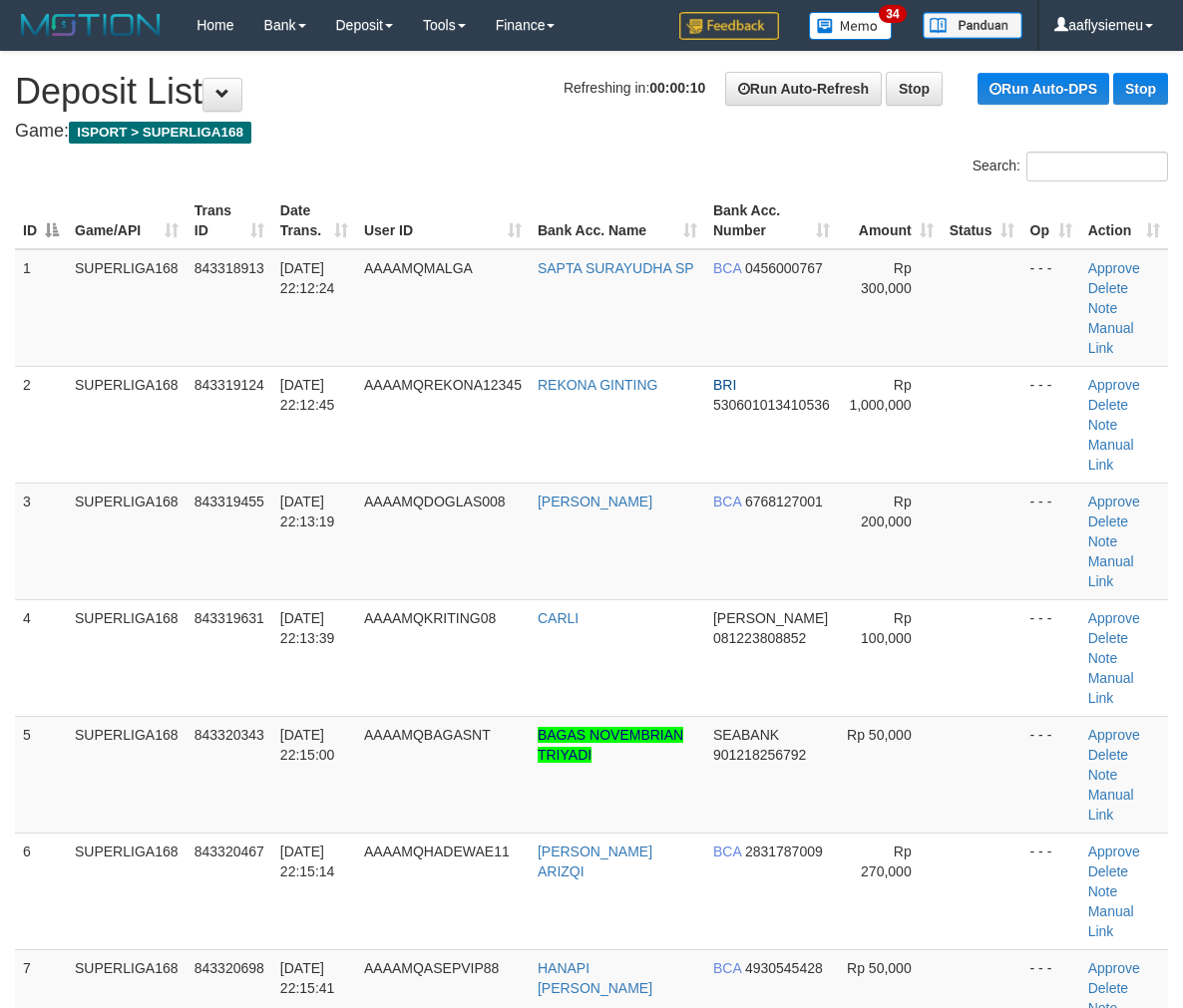 scroll, scrollTop: 0, scrollLeft: 0, axis: both 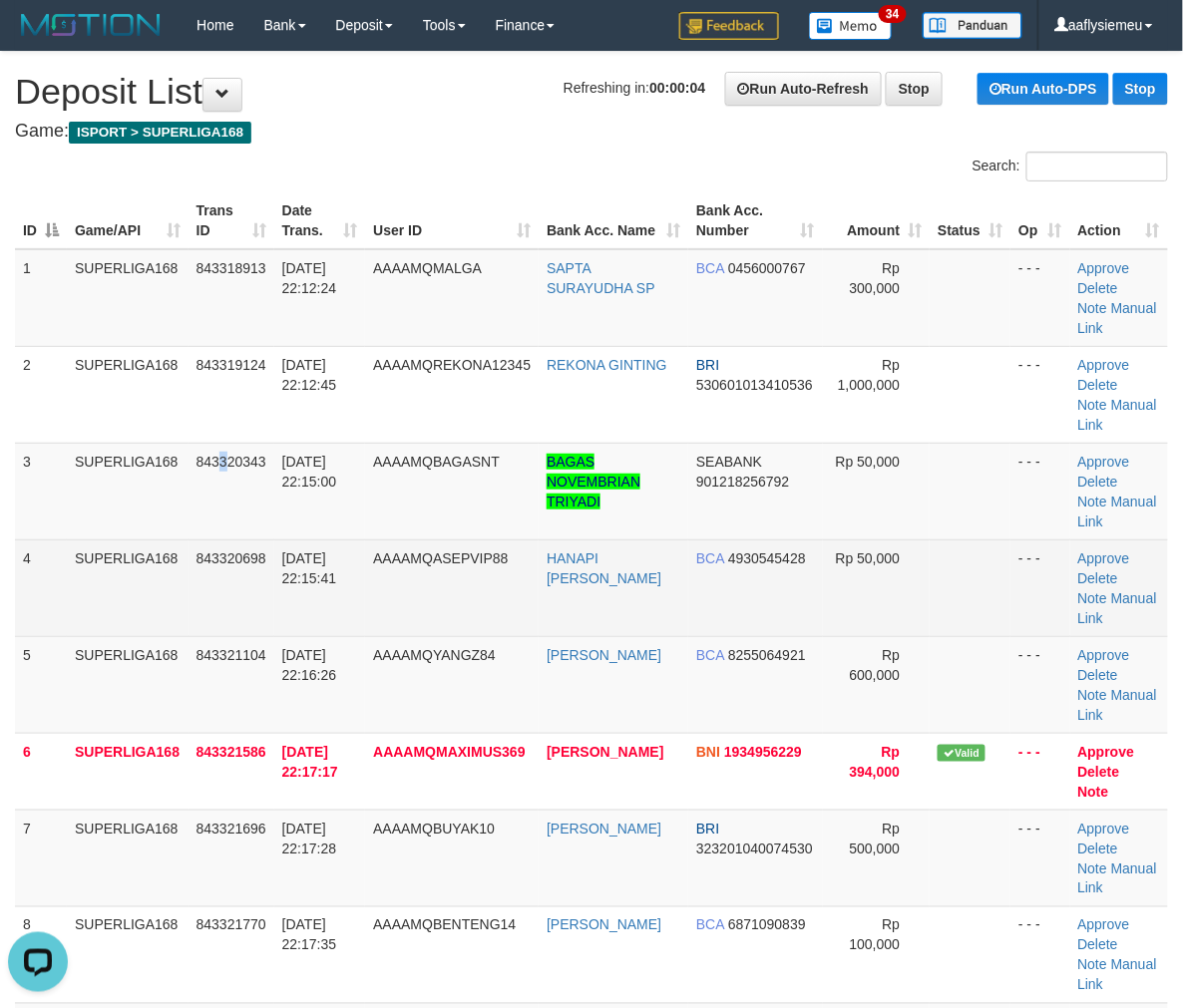 drag, startPoint x: 204, startPoint y: 535, endPoint x: 148, endPoint y: 563, distance: 62.609903 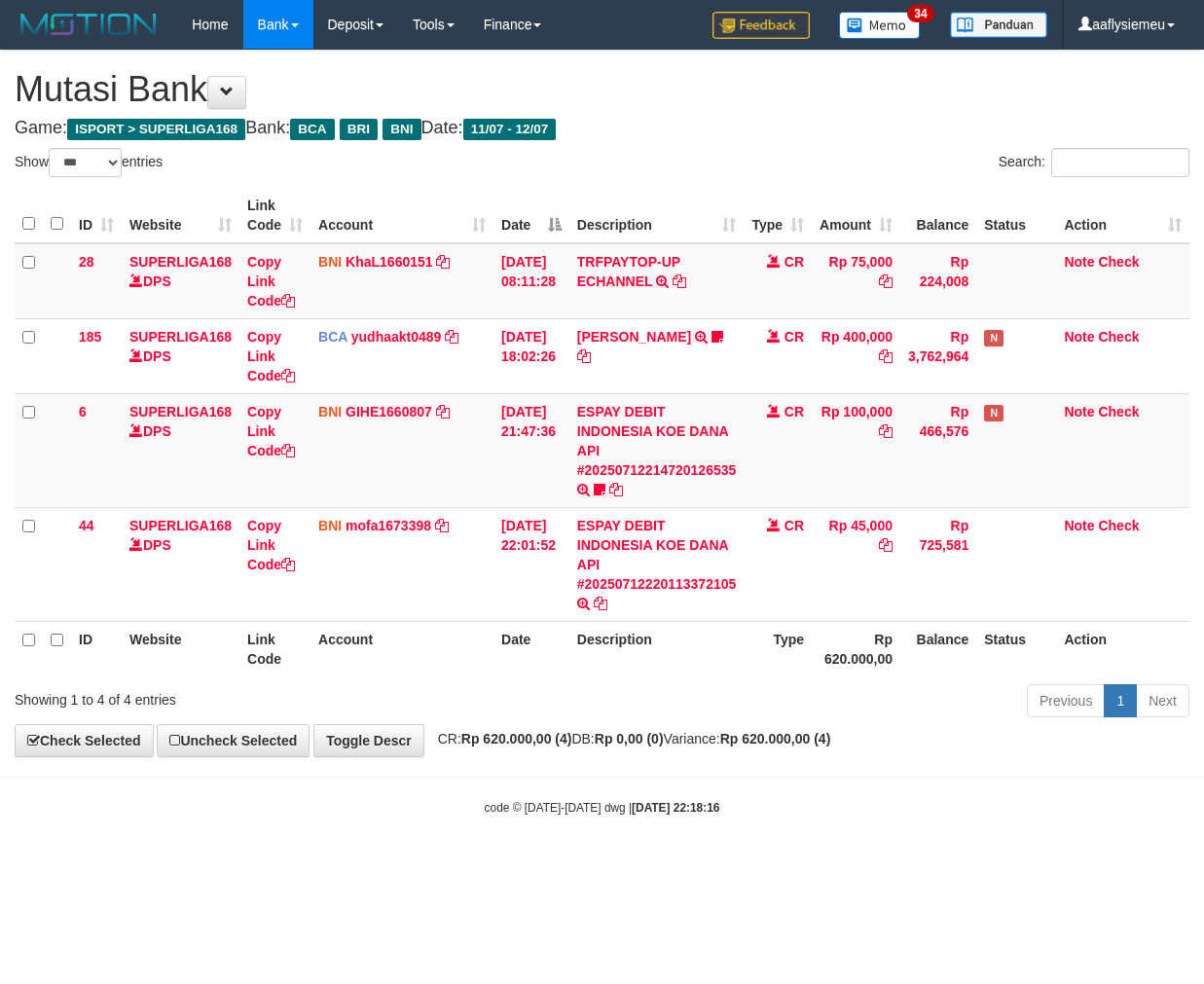 select on "***" 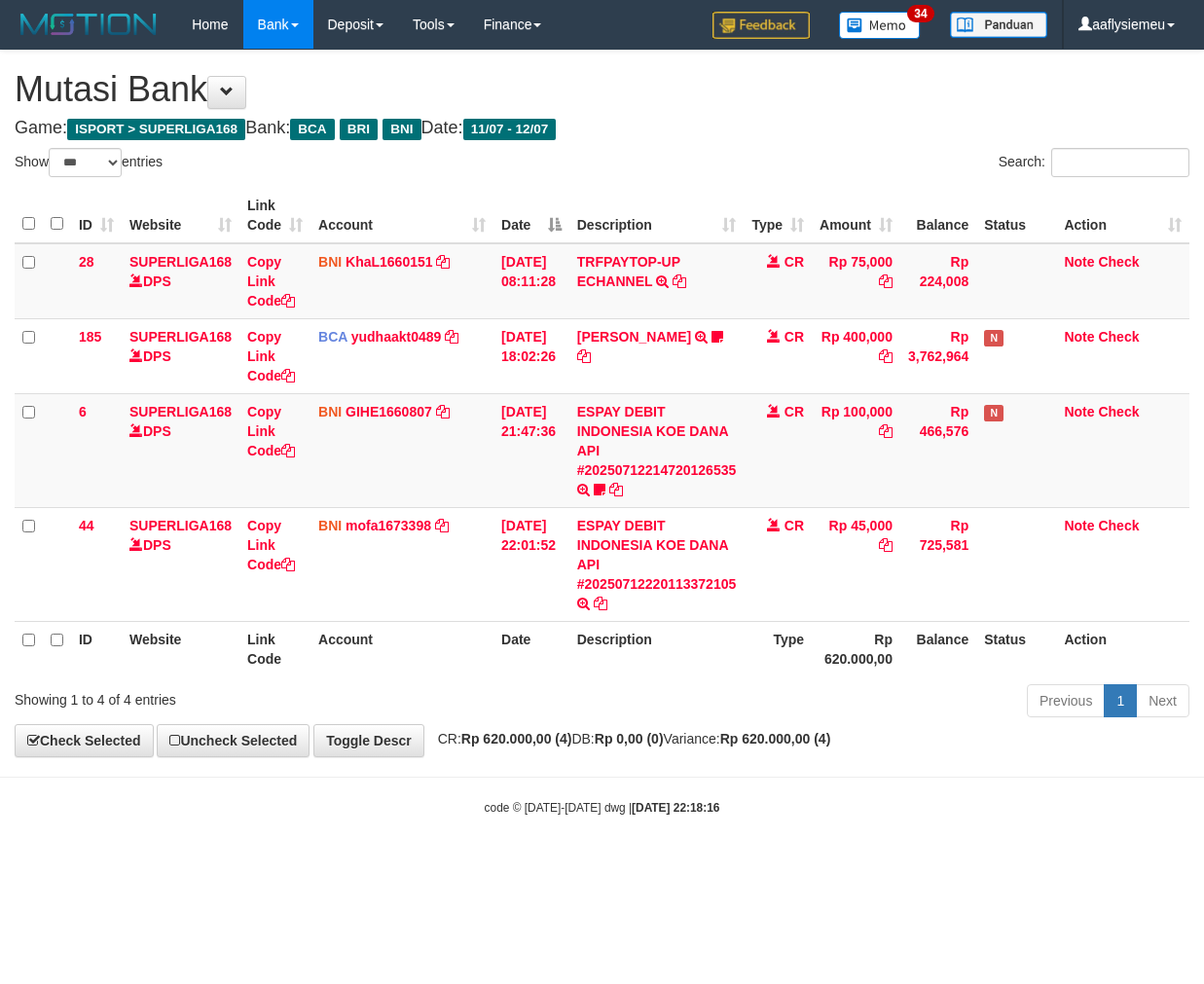 scroll, scrollTop: 0, scrollLeft: 0, axis: both 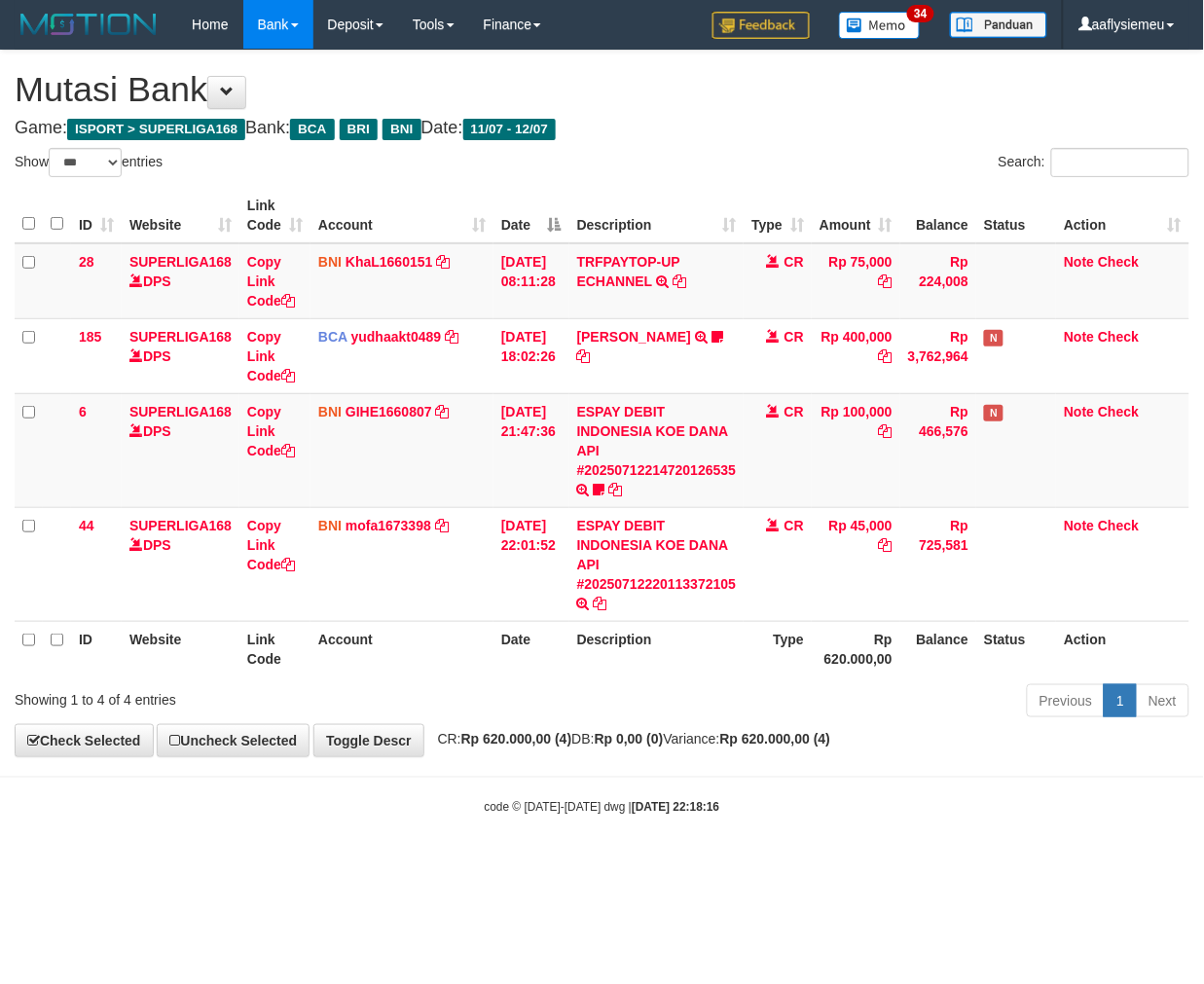 drag, startPoint x: 716, startPoint y: 667, endPoint x: 490, endPoint y: 697, distance: 227.98246 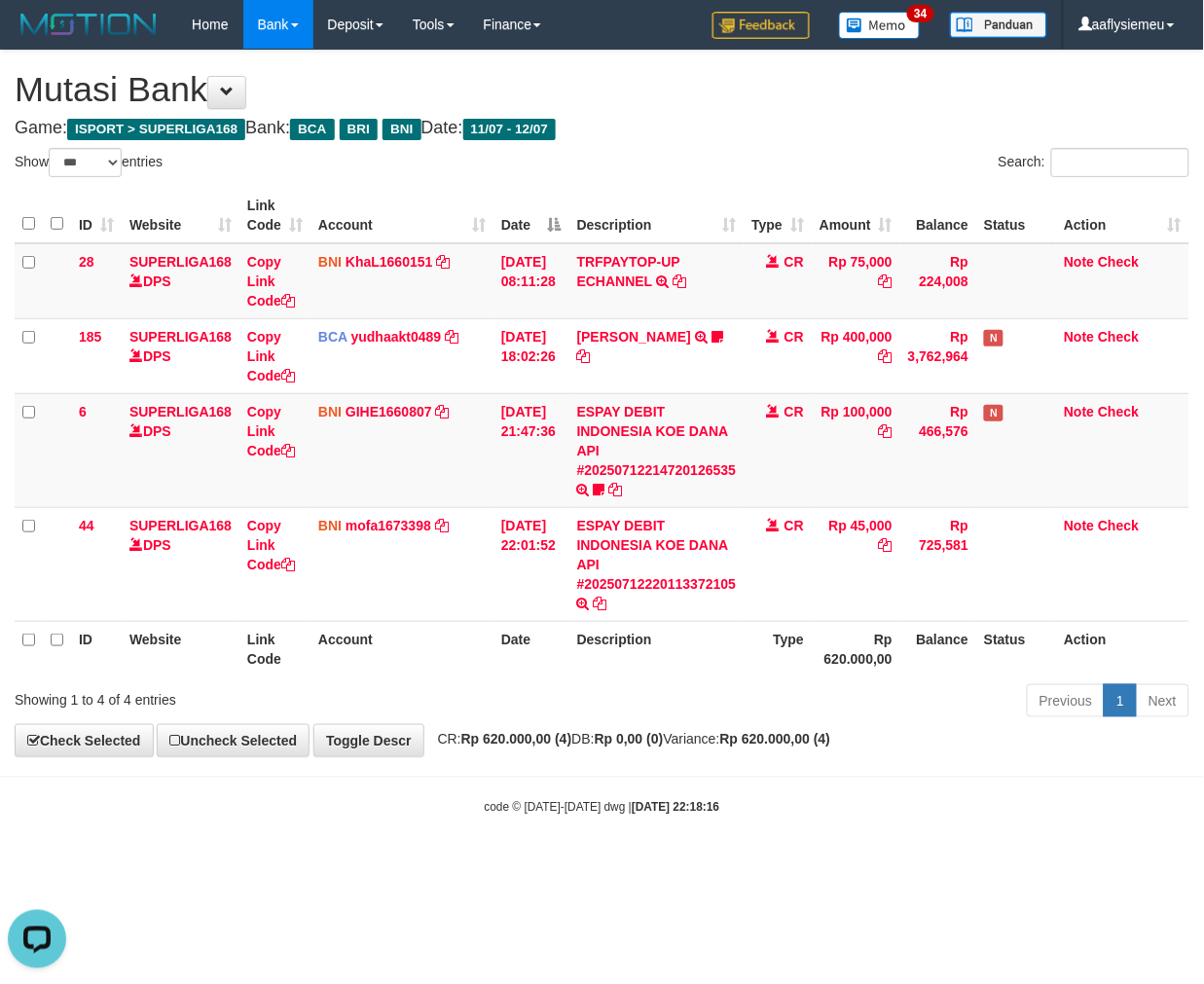 scroll, scrollTop: 0, scrollLeft: 0, axis: both 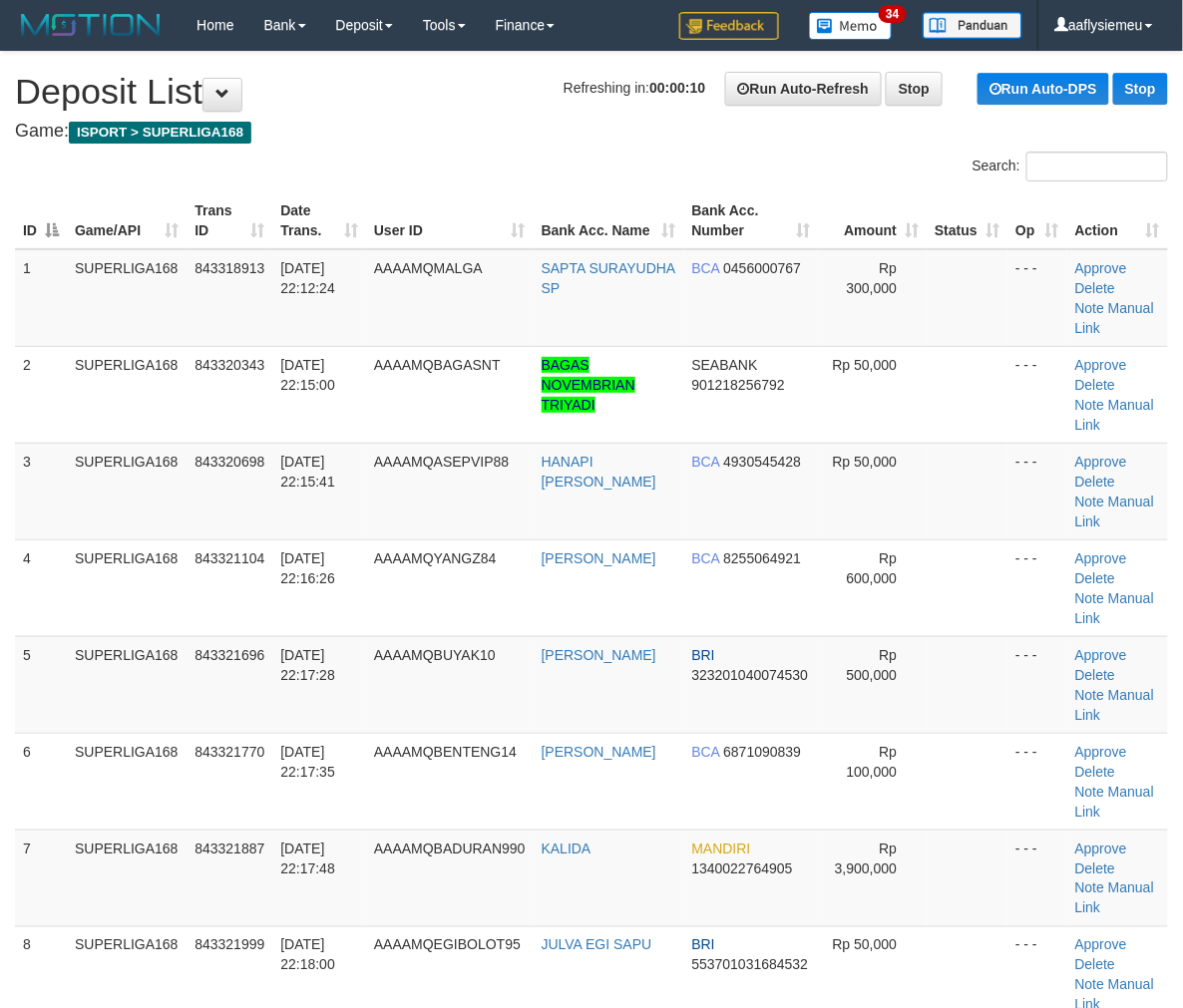 drag, startPoint x: 0, startPoint y: 0, endPoint x: 2, endPoint y: 512, distance: 512.0039 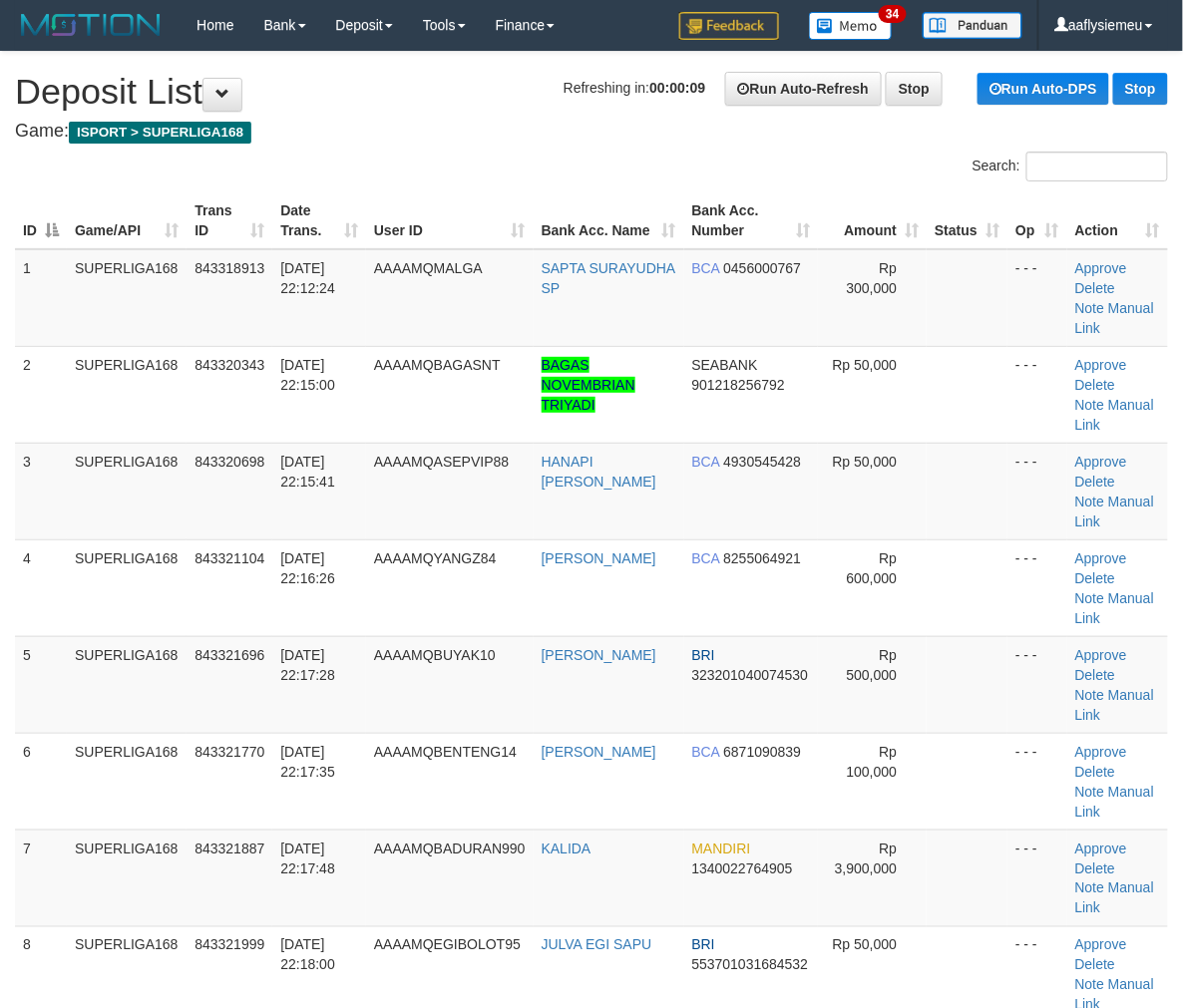 drag, startPoint x: 520, startPoint y: 461, endPoint x: 3, endPoint y: 586, distance: 531.8966 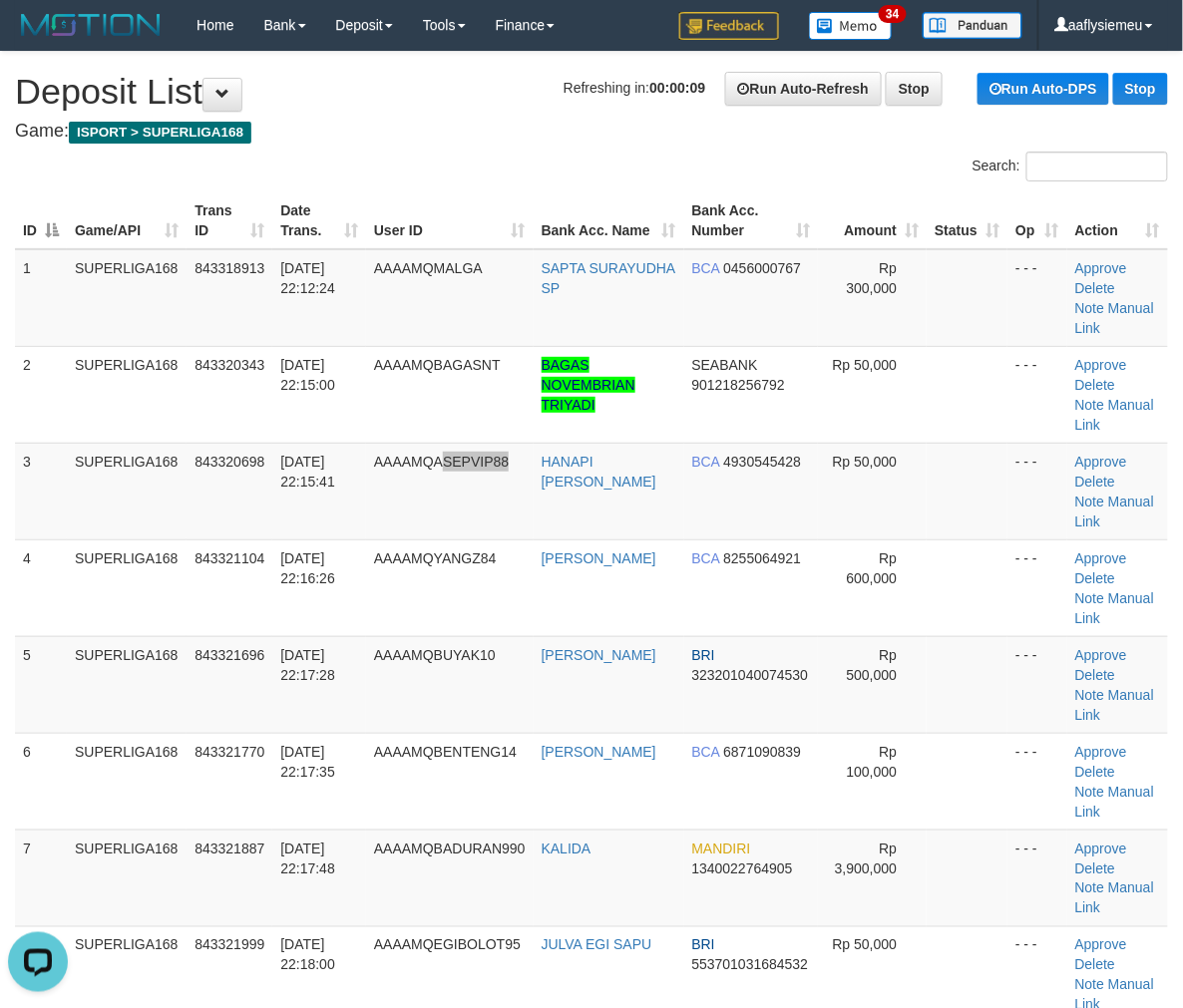 scroll, scrollTop: 0, scrollLeft: 0, axis: both 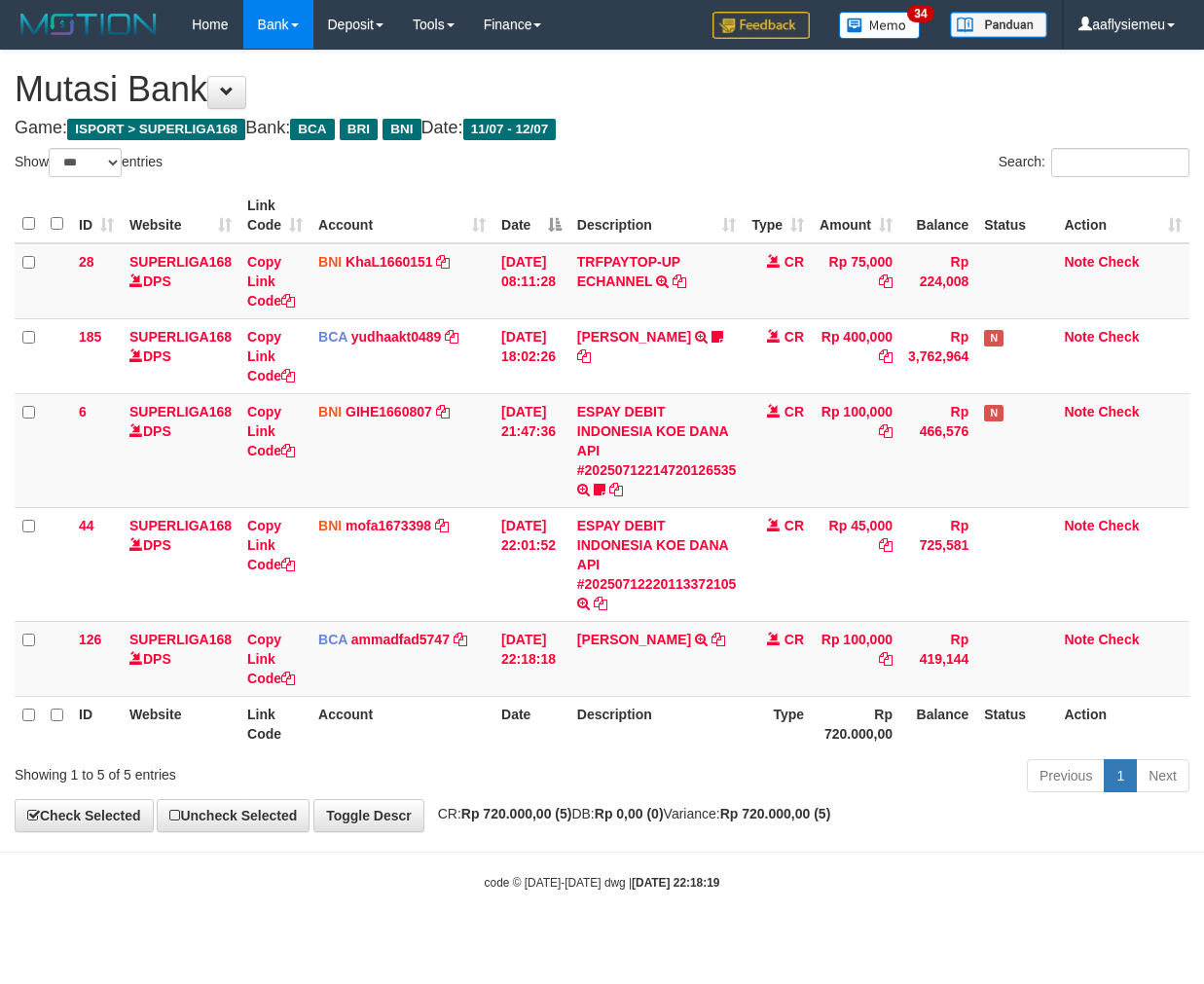 select on "***" 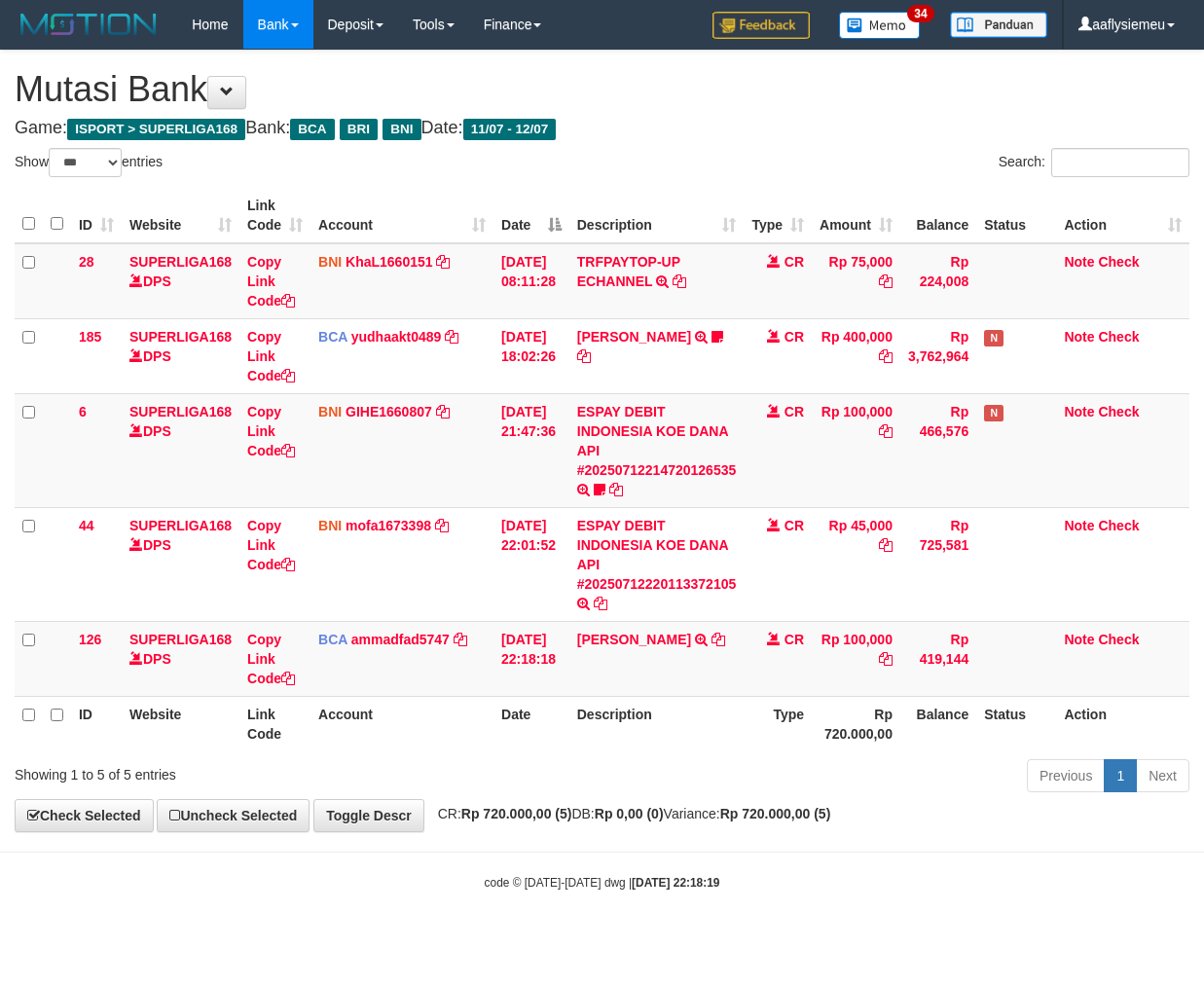 scroll, scrollTop: 0, scrollLeft: 0, axis: both 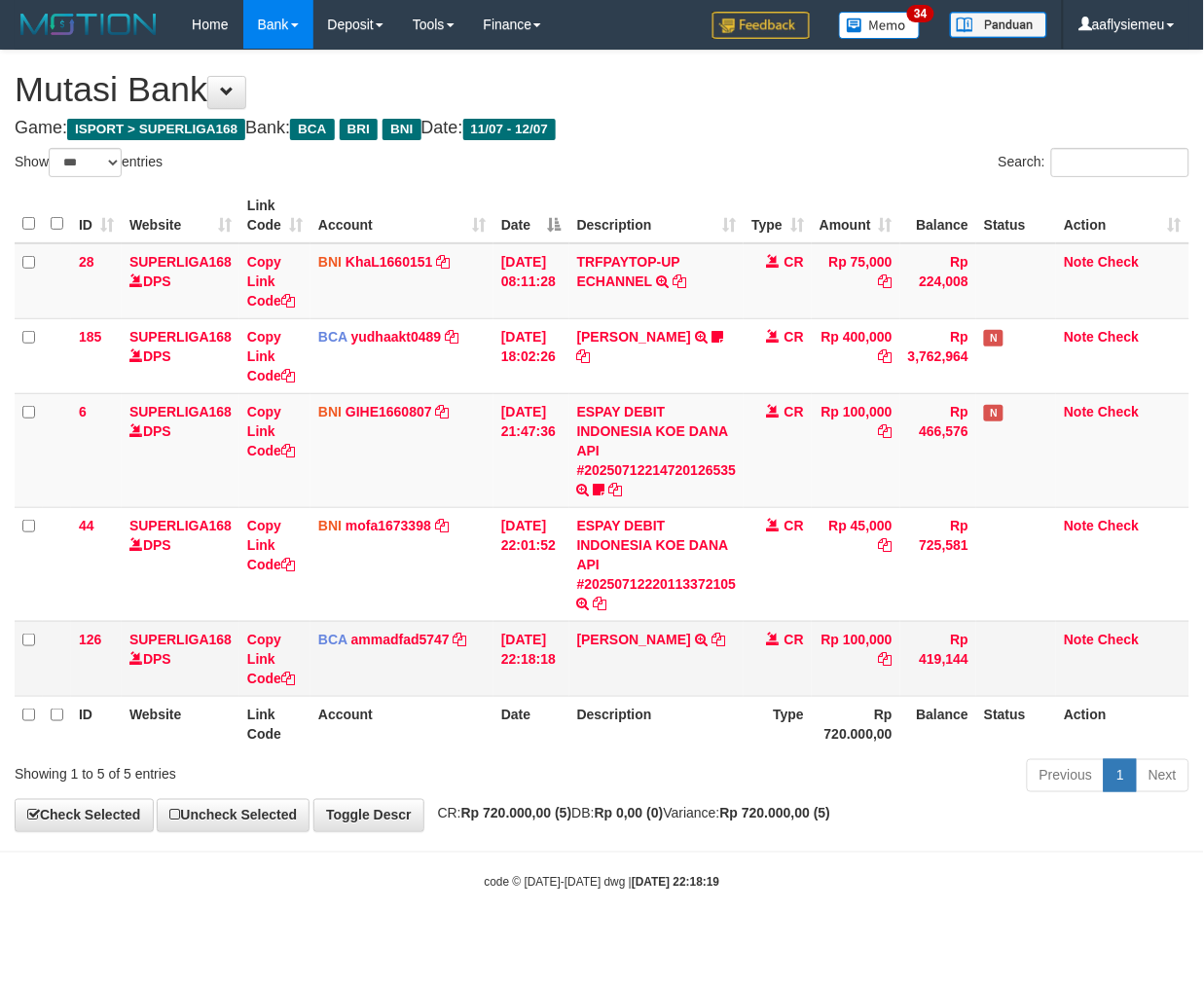 drag, startPoint x: 798, startPoint y: 657, endPoint x: 781, endPoint y: 668, distance: 20.248457 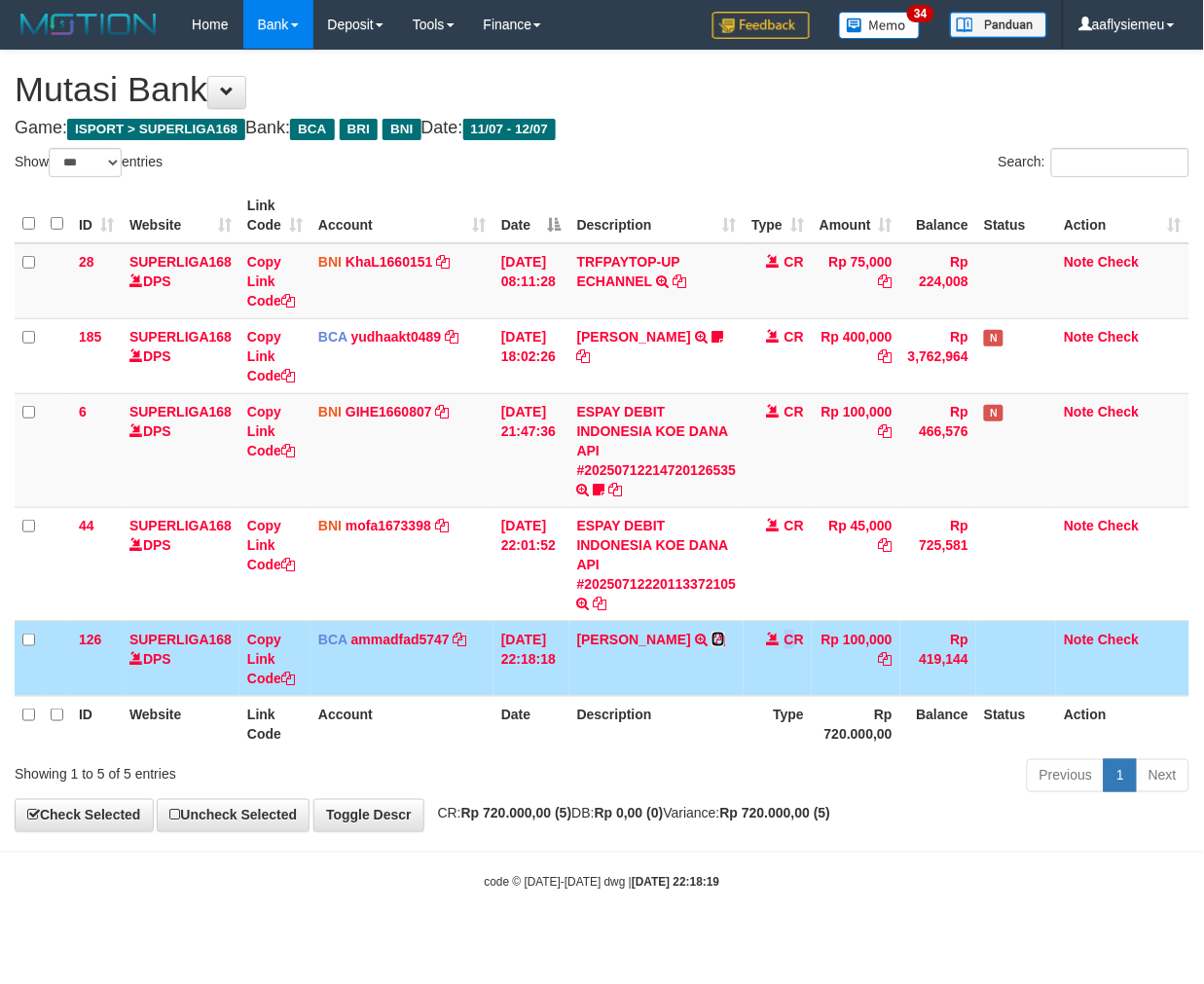 click at bounding box center (718, 639) 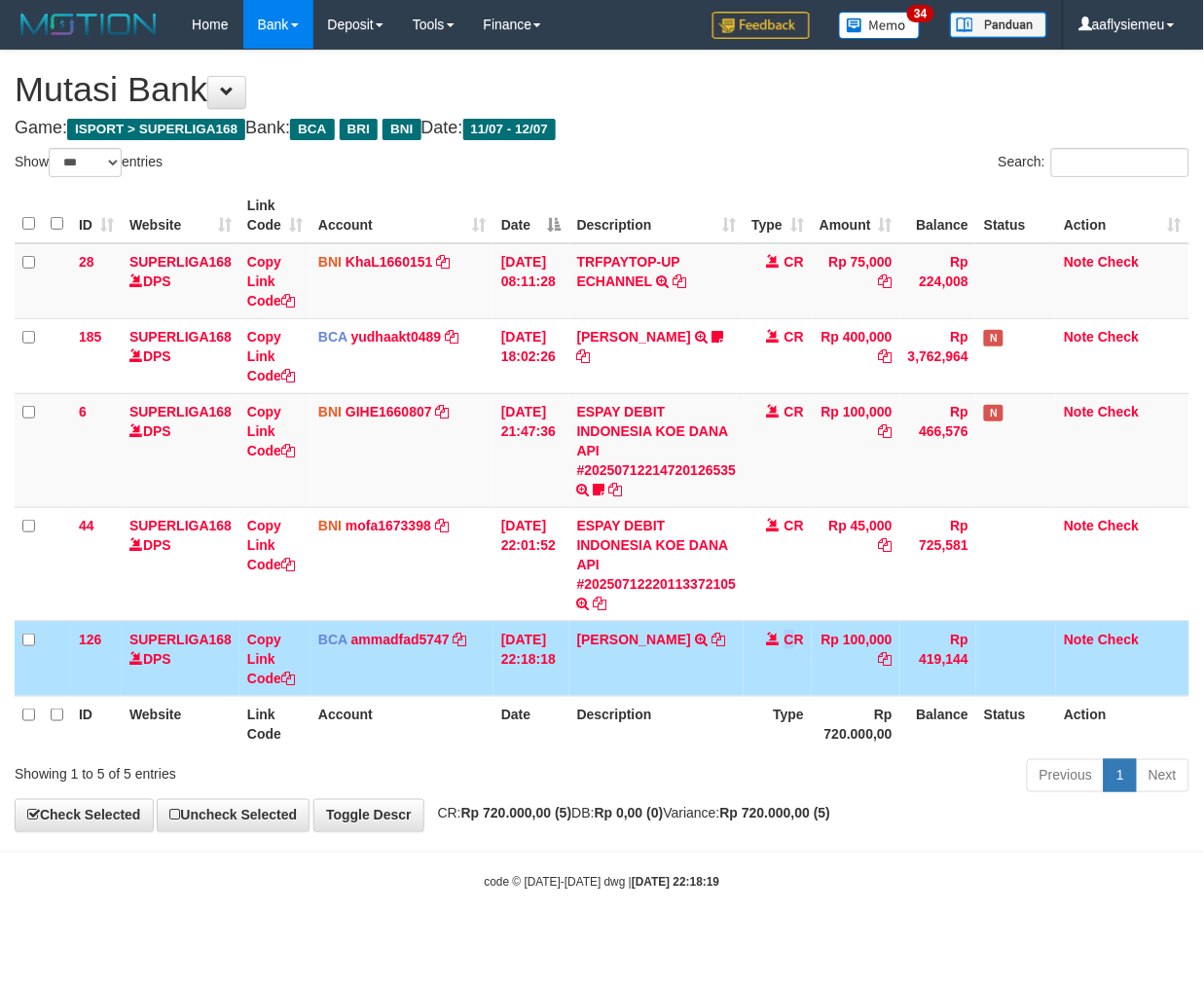 copy on "C" 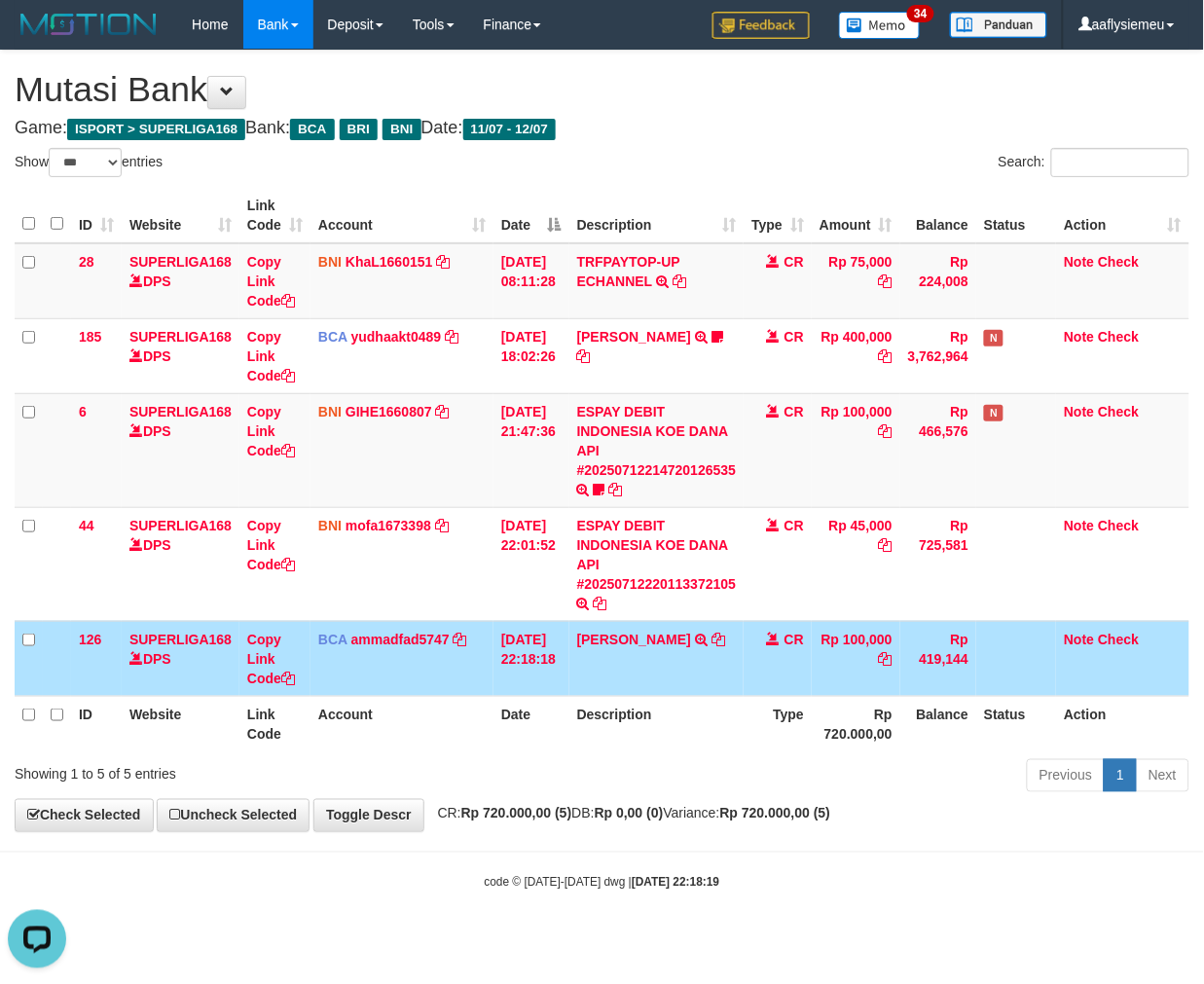scroll, scrollTop: 0, scrollLeft: 0, axis: both 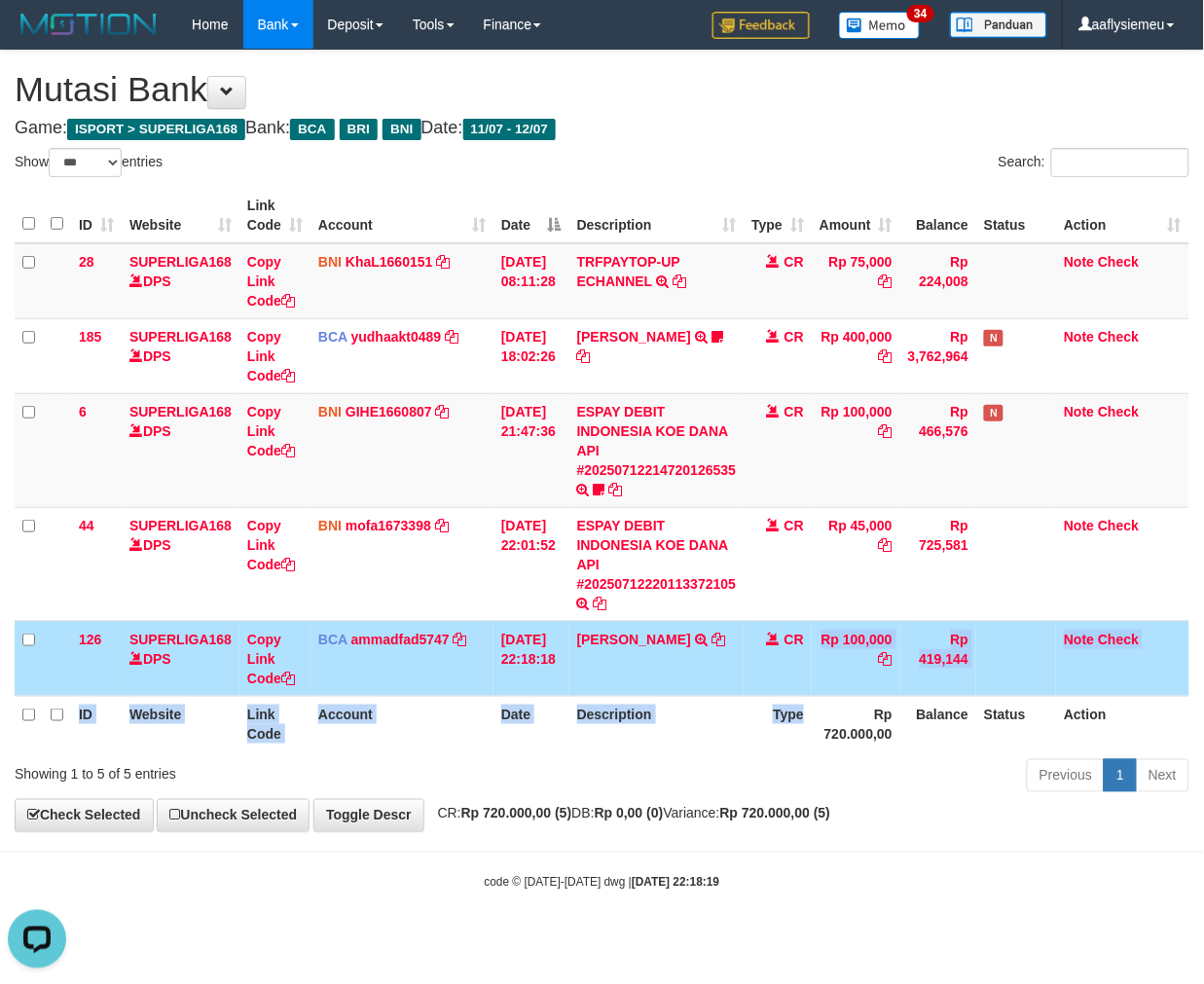 drag, startPoint x: 820, startPoint y: 702, endPoint x: 816, endPoint y: 687, distance: 15.524175 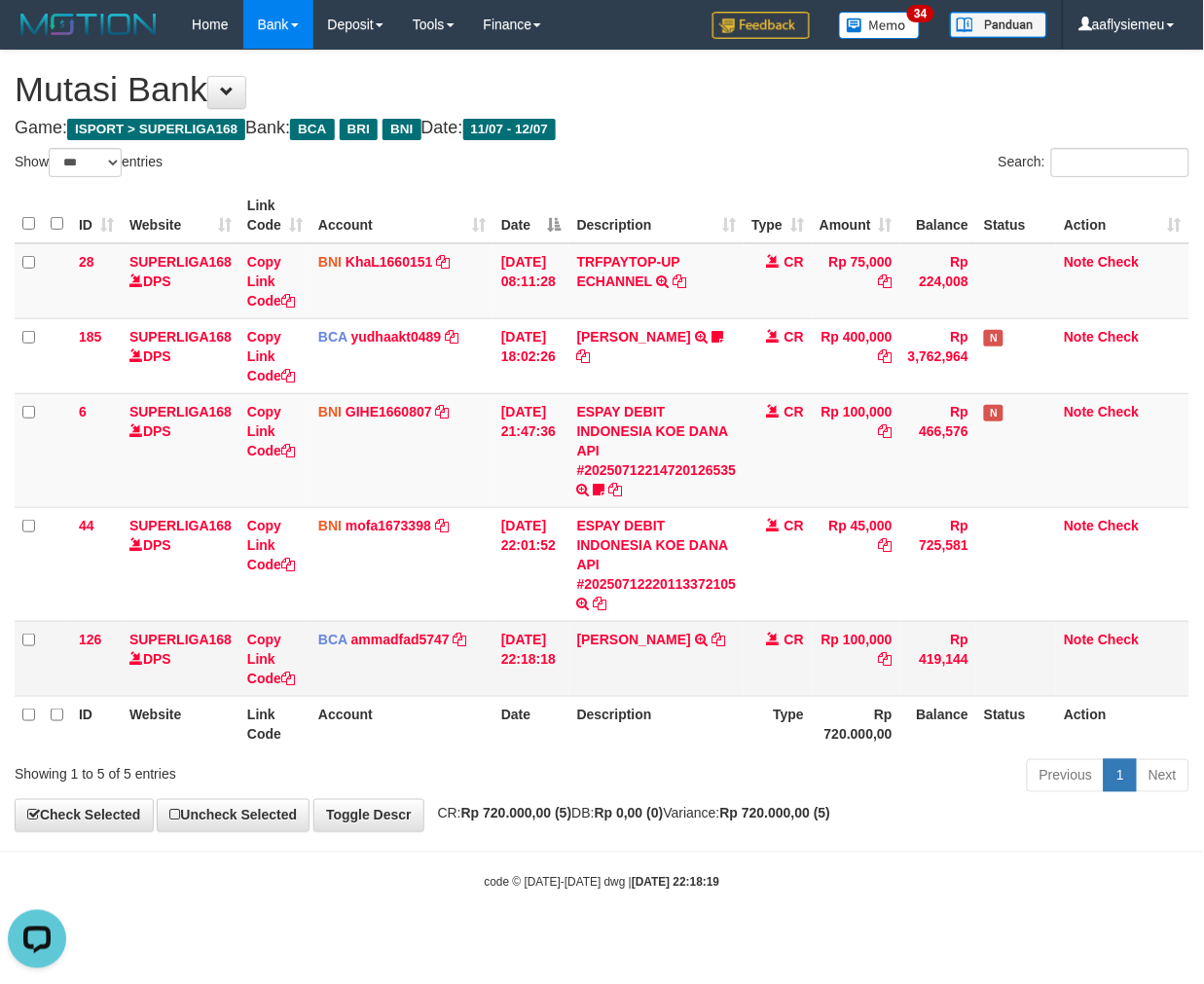 click on "CR" at bounding box center [778, 658] 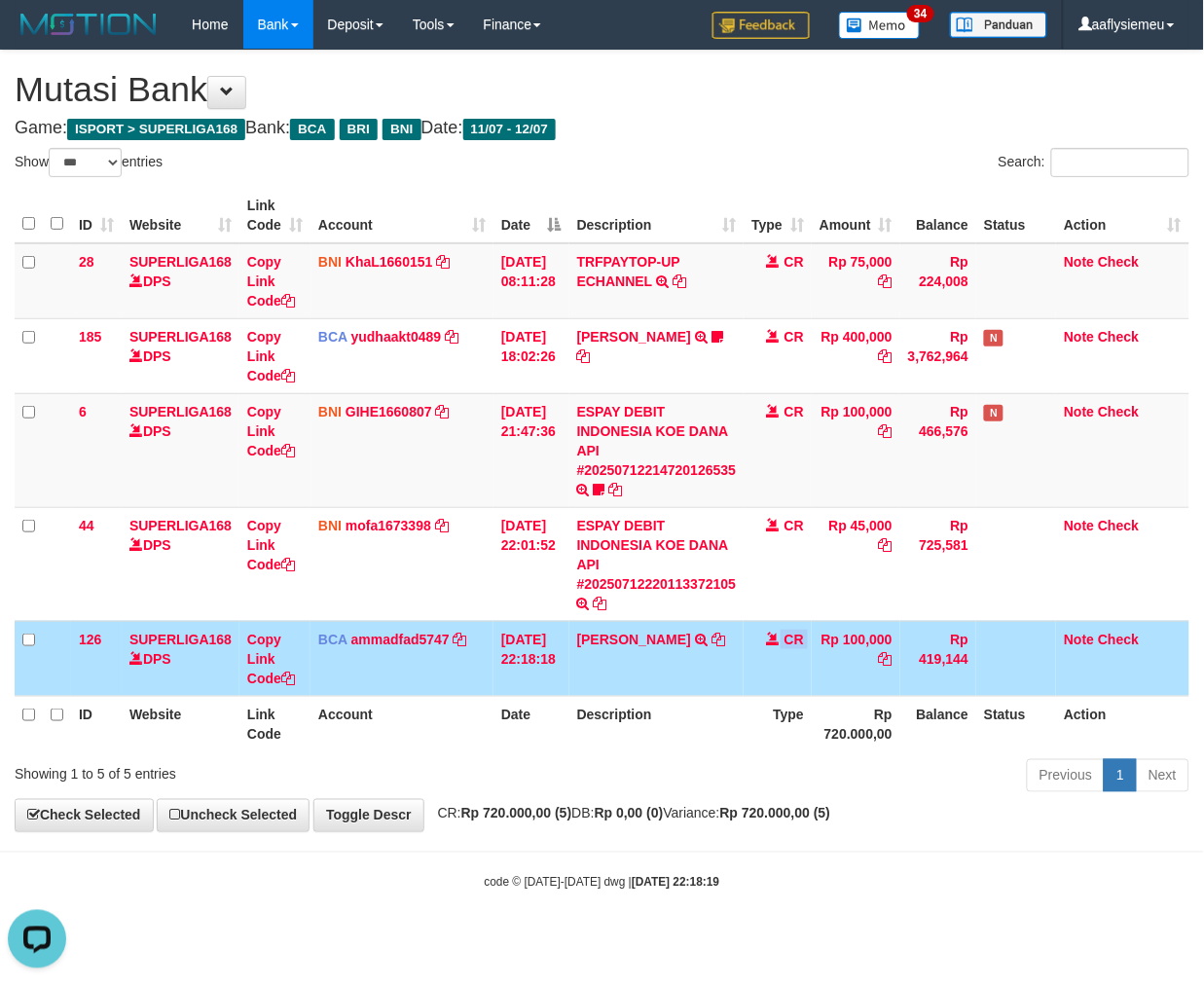 click on "CR" at bounding box center [778, 658] 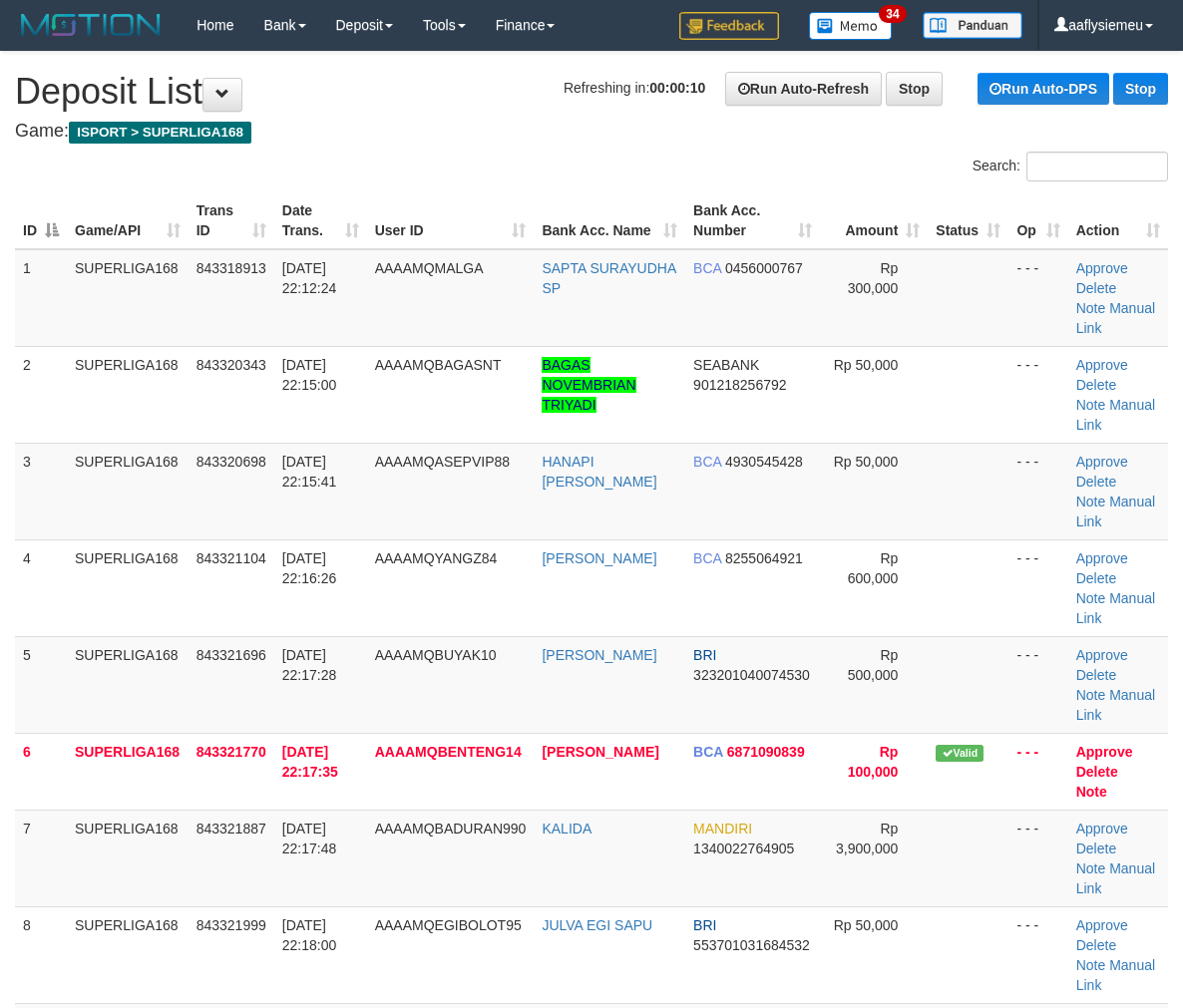 scroll, scrollTop: 0, scrollLeft: 0, axis: both 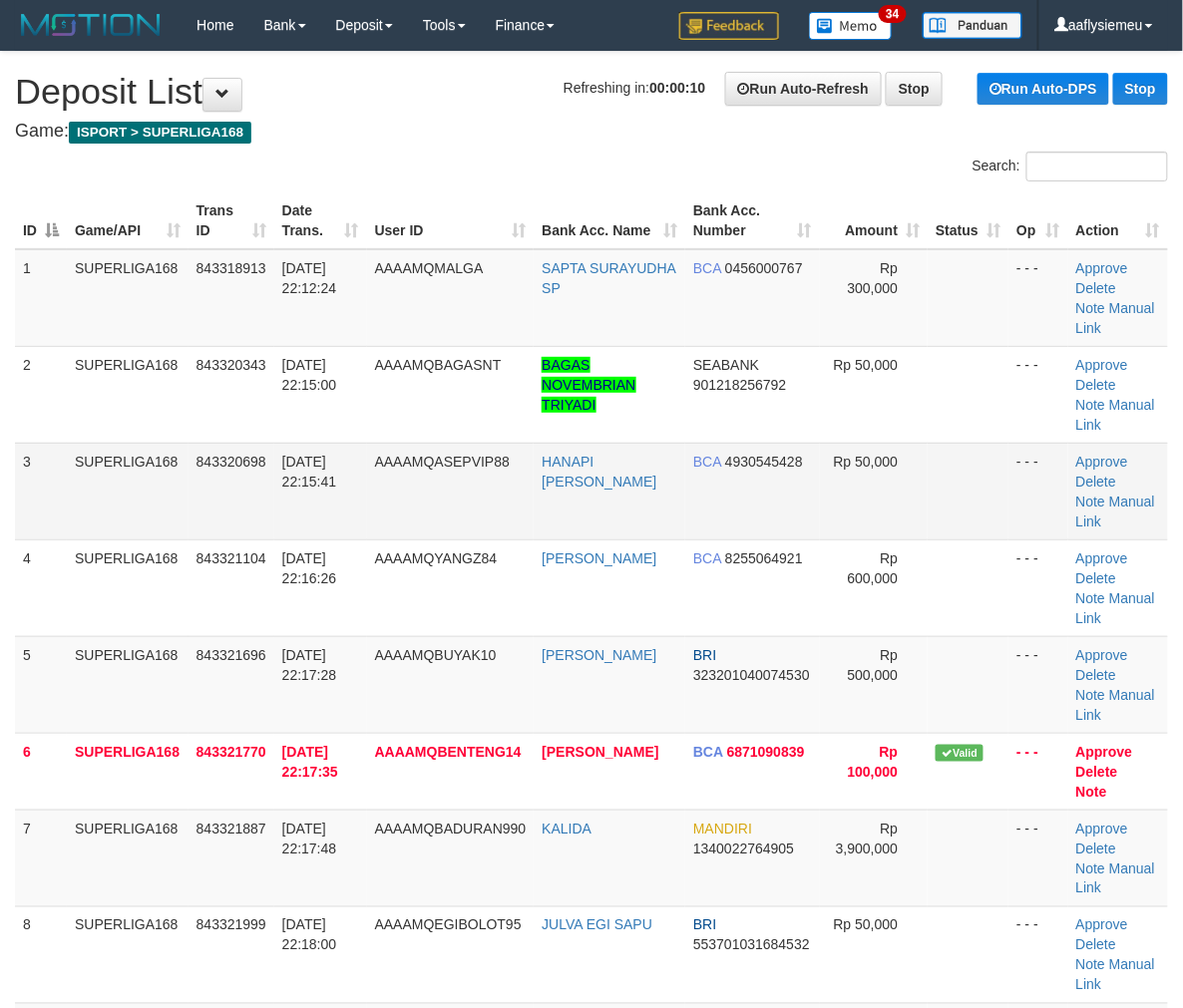 click on "SUPERLIGA168" at bounding box center [128, 491] 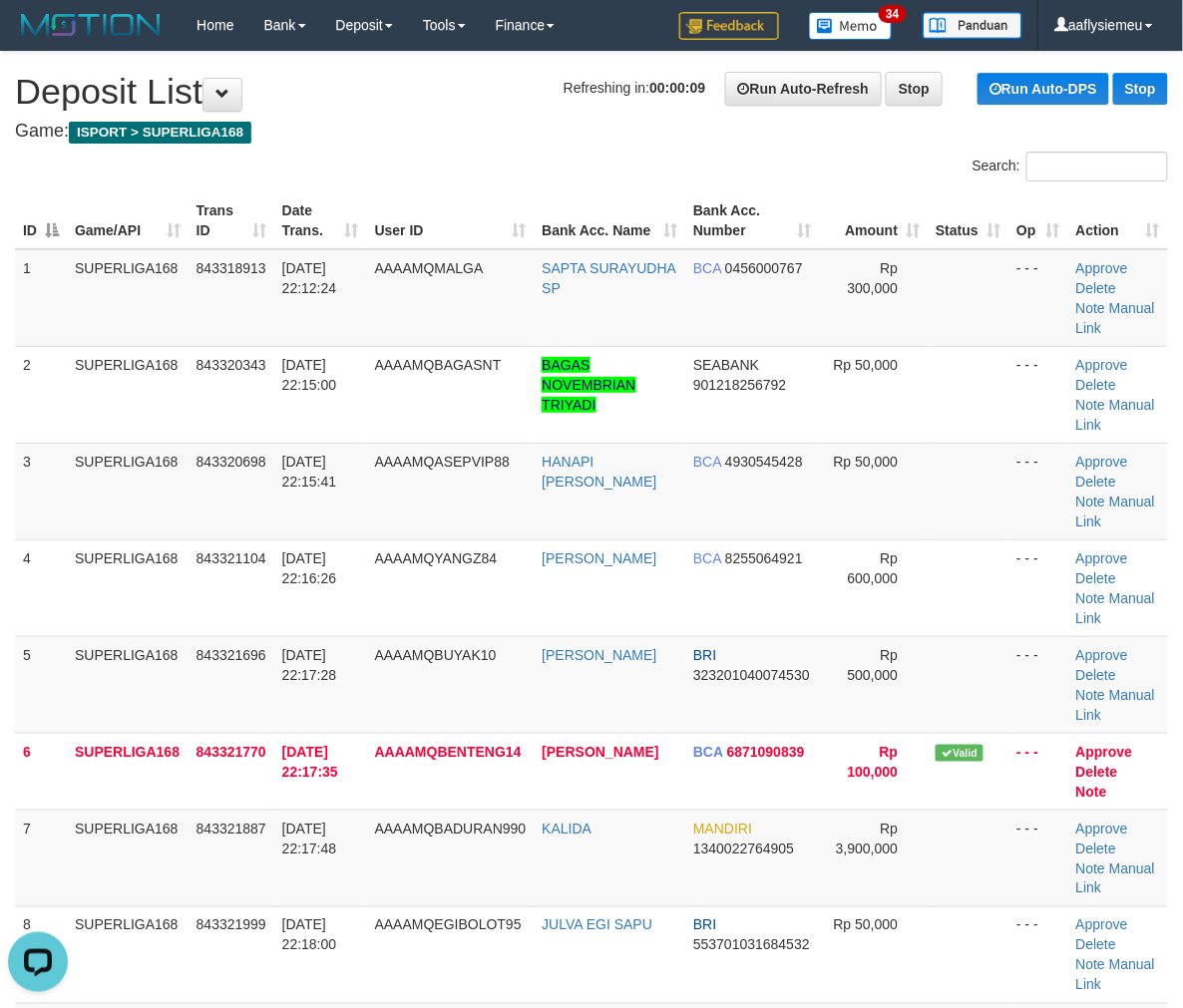 scroll, scrollTop: 0, scrollLeft: 0, axis: both 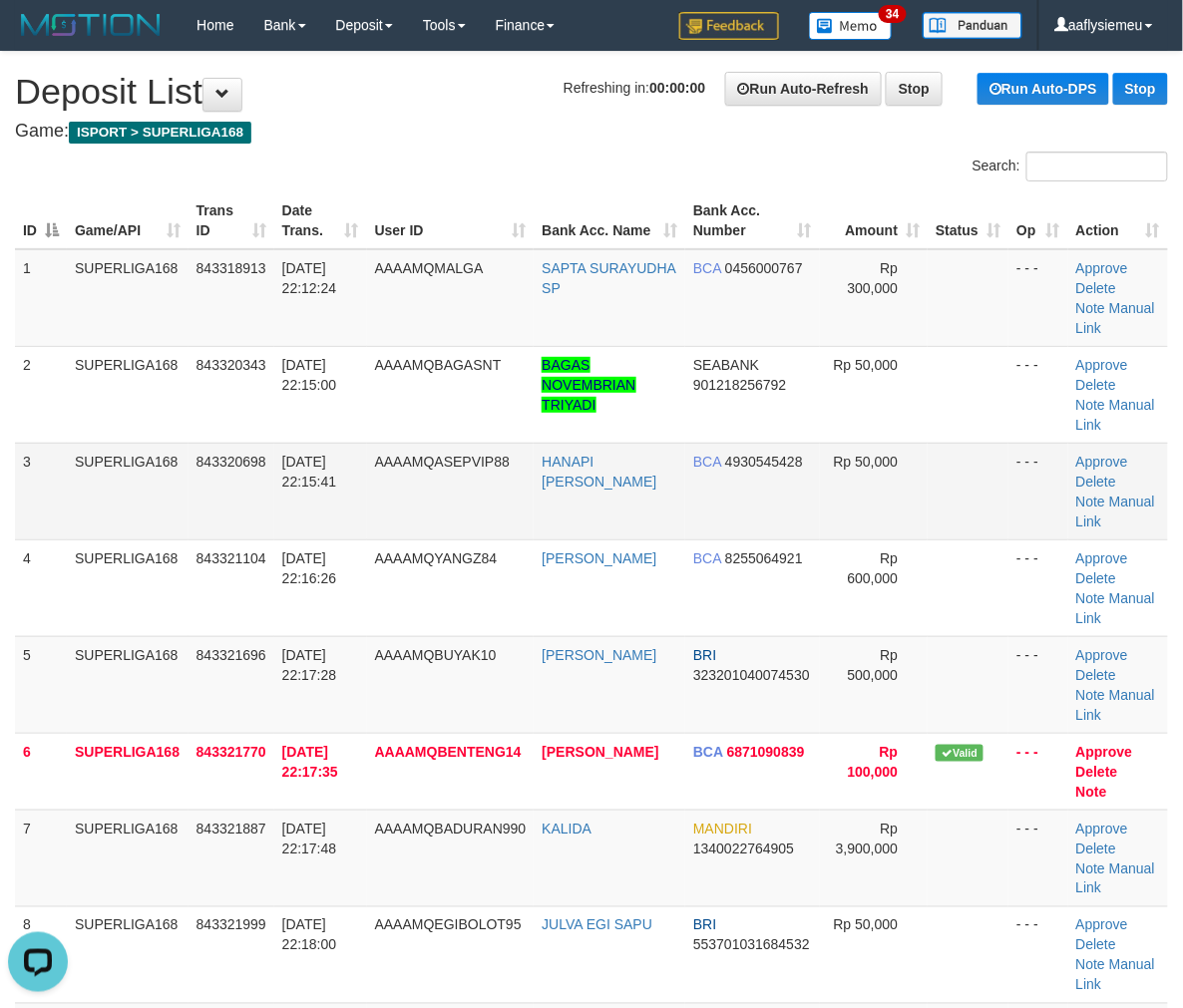 click on "SUPERLIGA168" at bounding box center (128, 491) 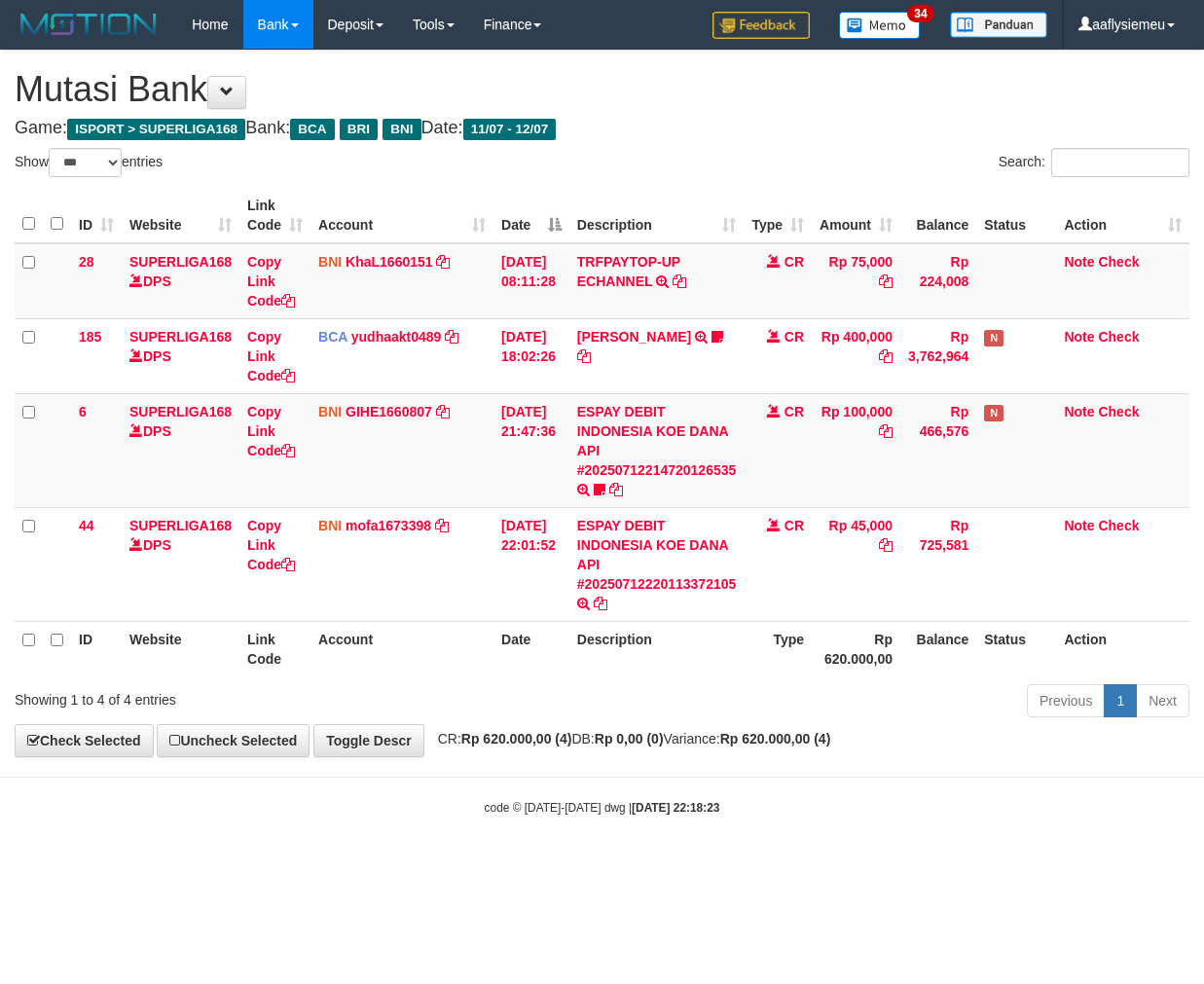 select on "***" 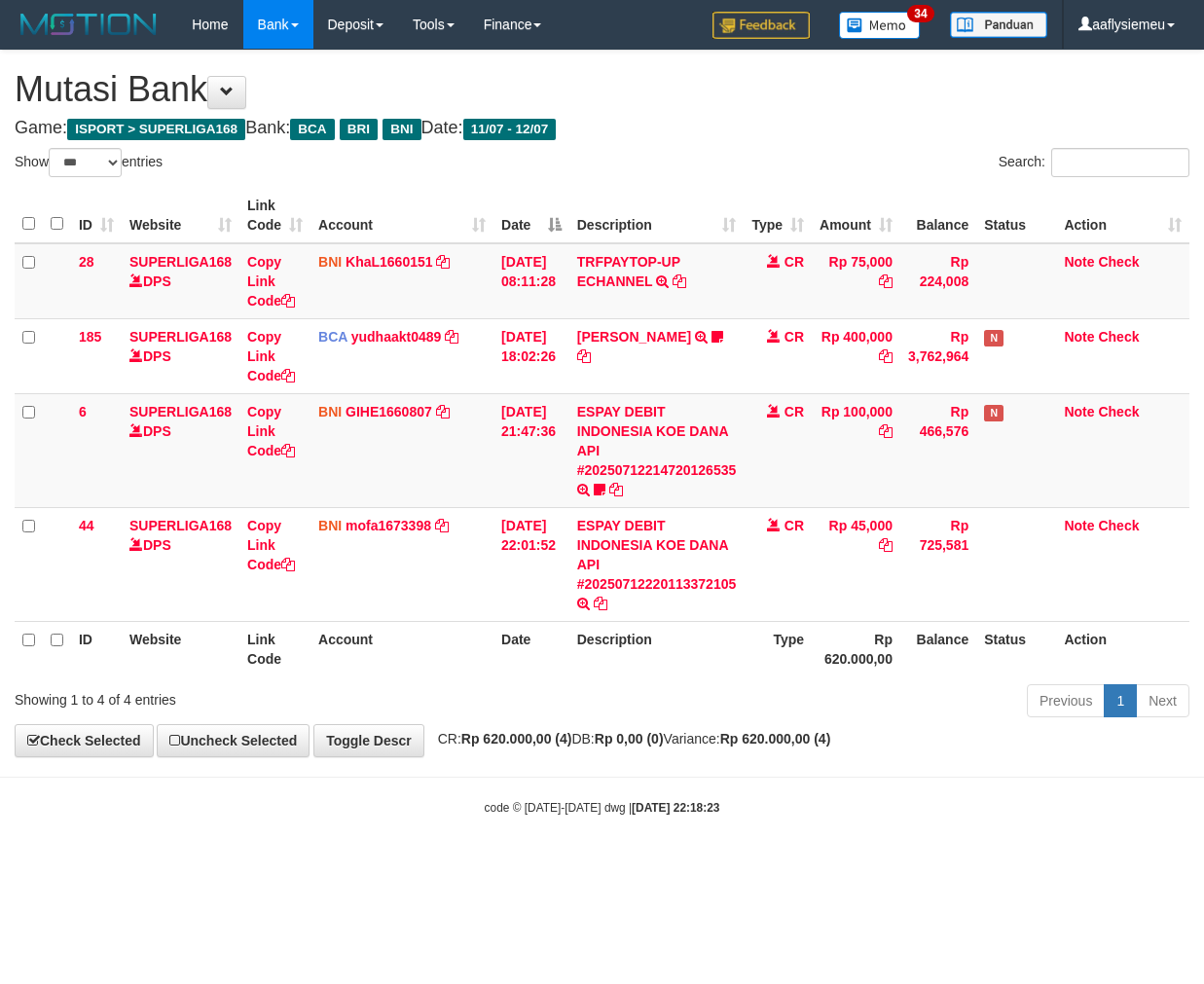 scroll, scrollTop: 0, scrollLeft: 0, axis: both 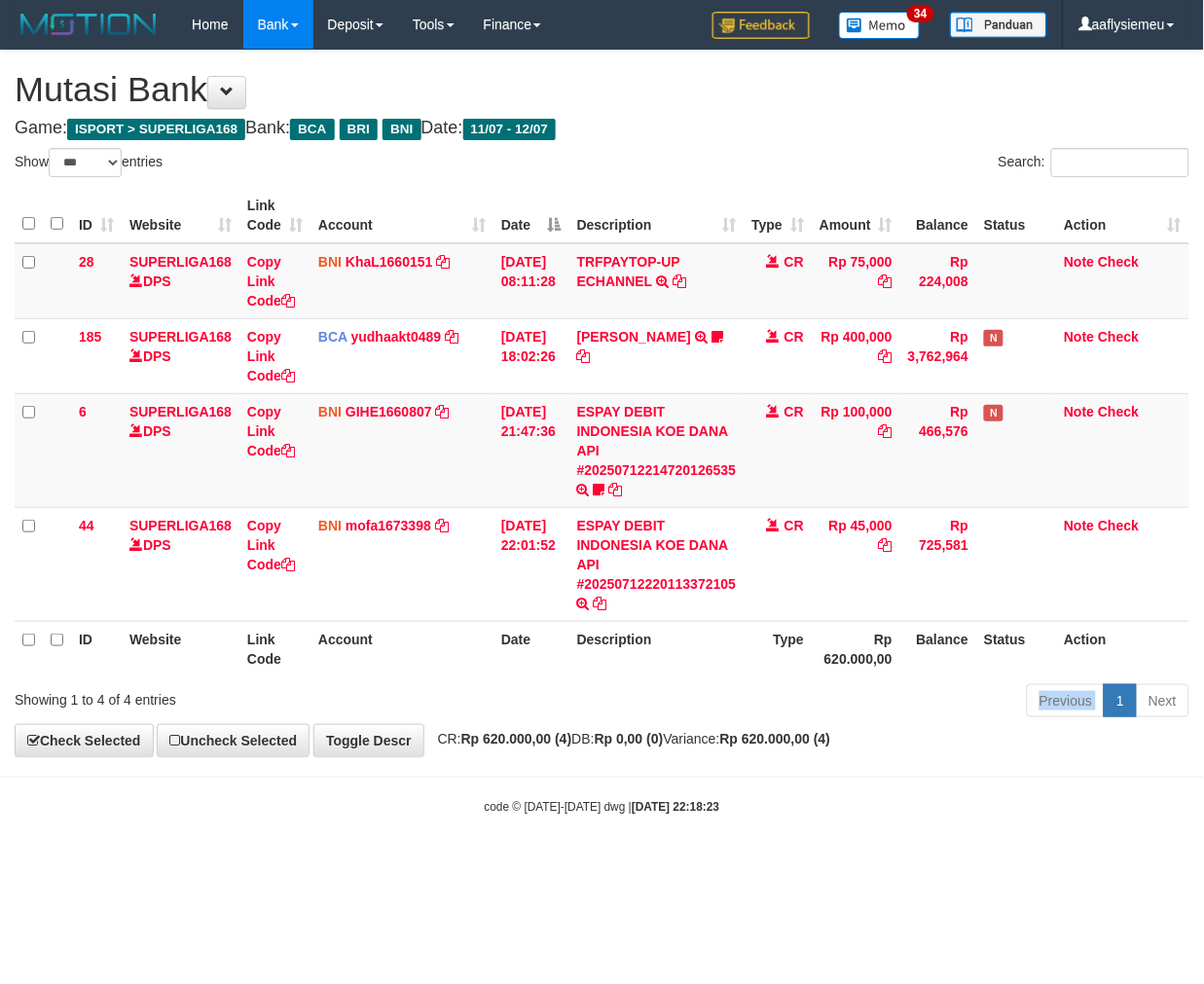 click on "Previous 1 Next" at bounding box center [853, 703] 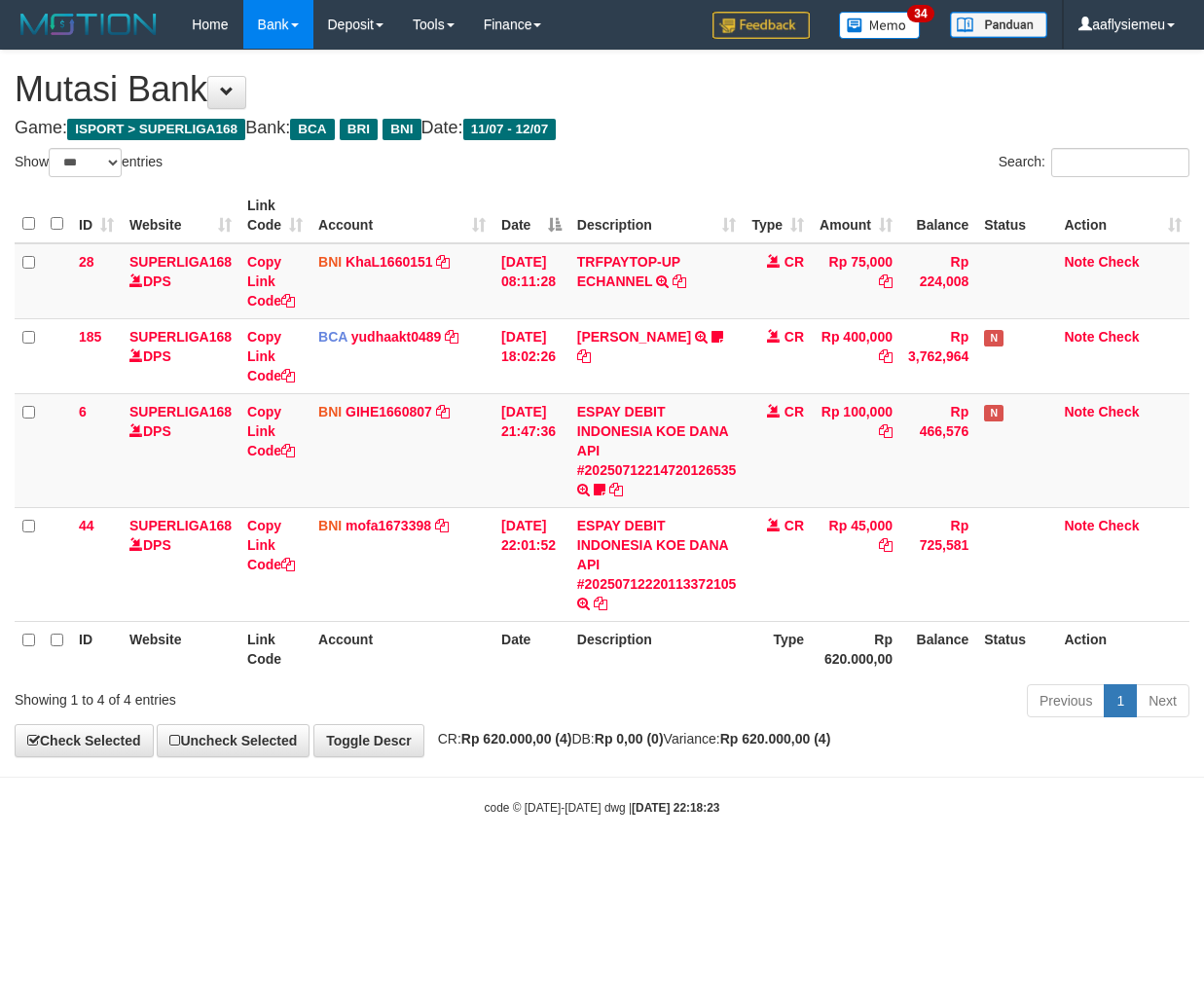 select on "***" 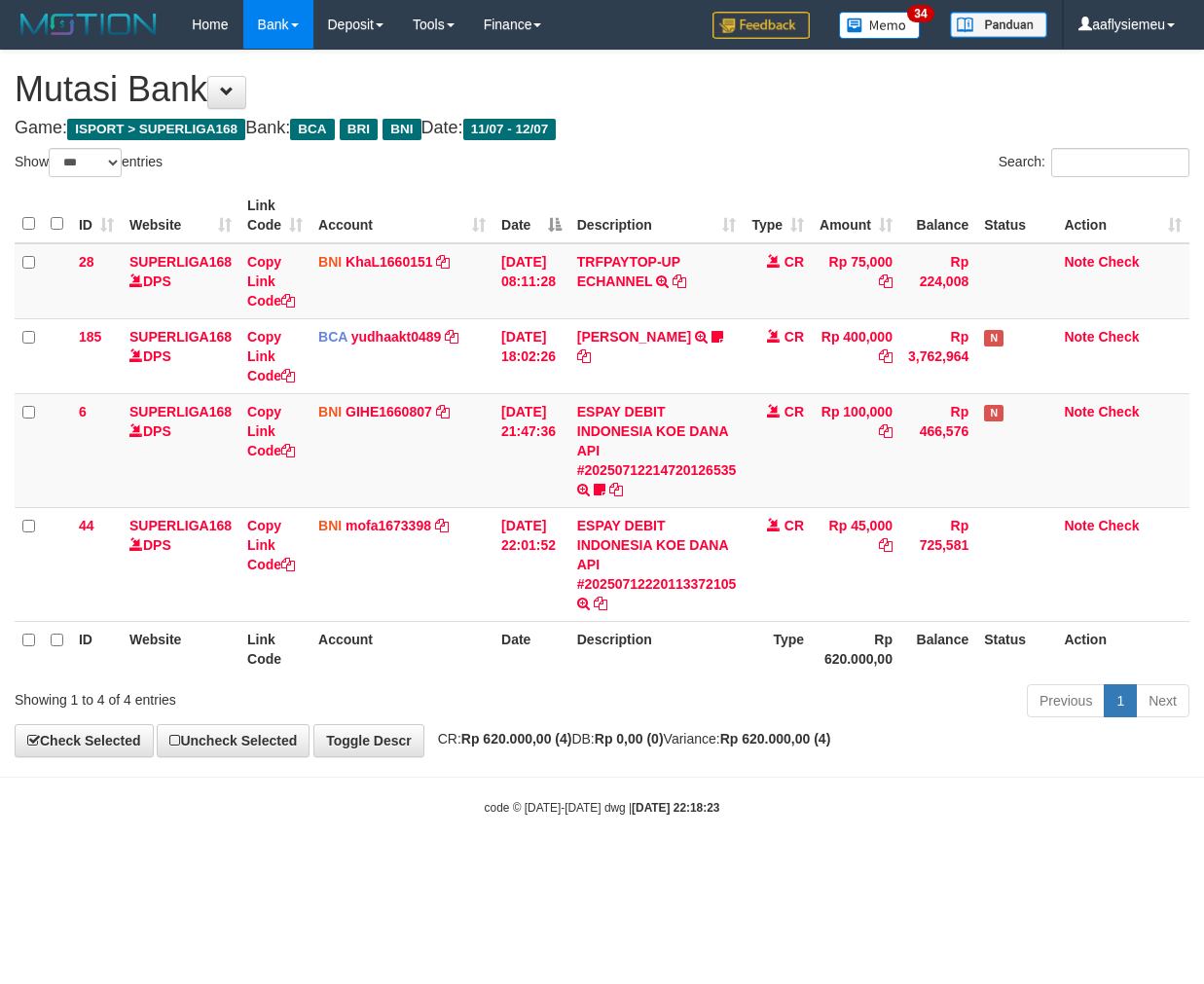 scroll, scrollTop: 0, scrollLeft: 0, axis: both 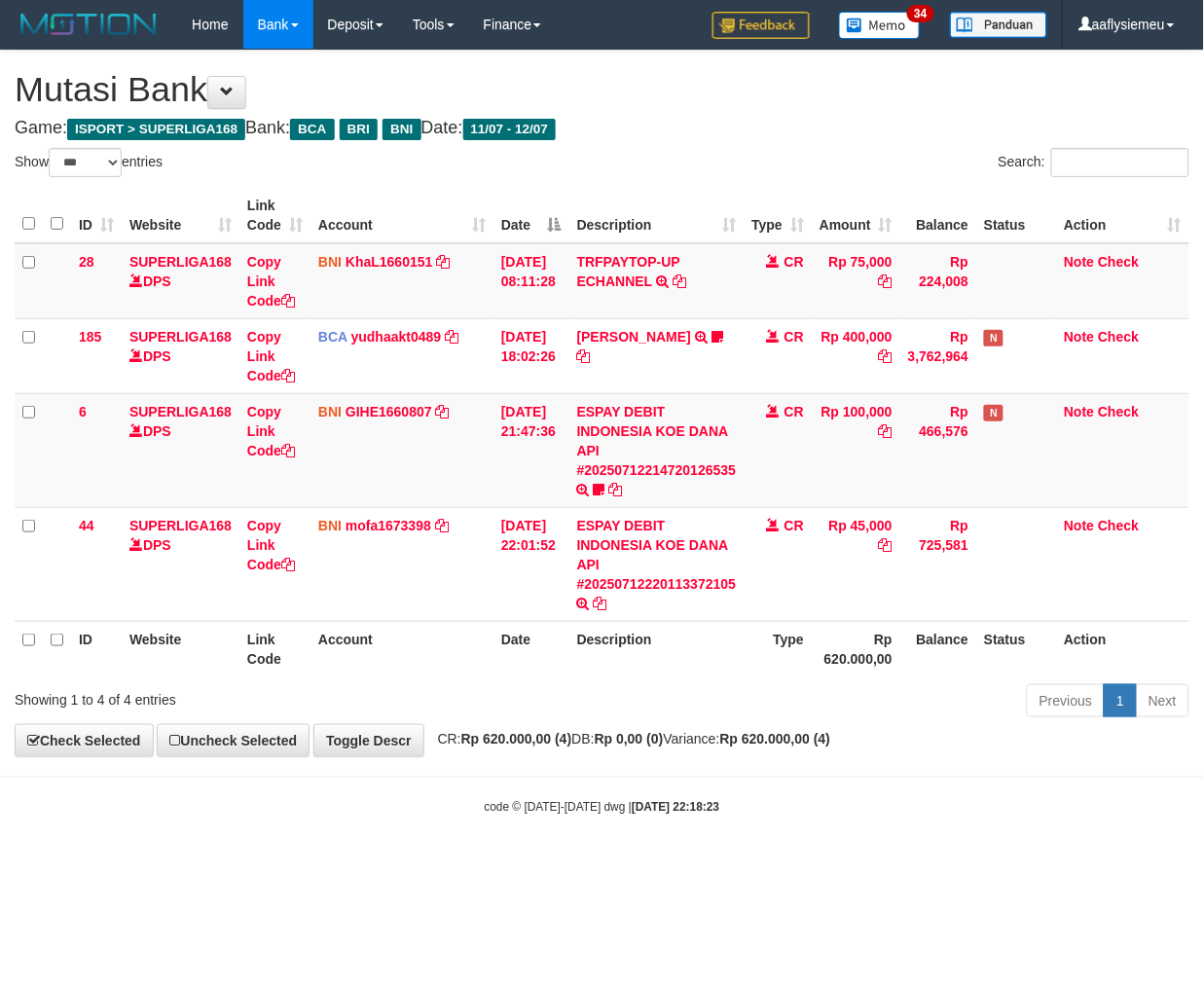 click on "Previous 1 Next" at bounding box center [853, 703] 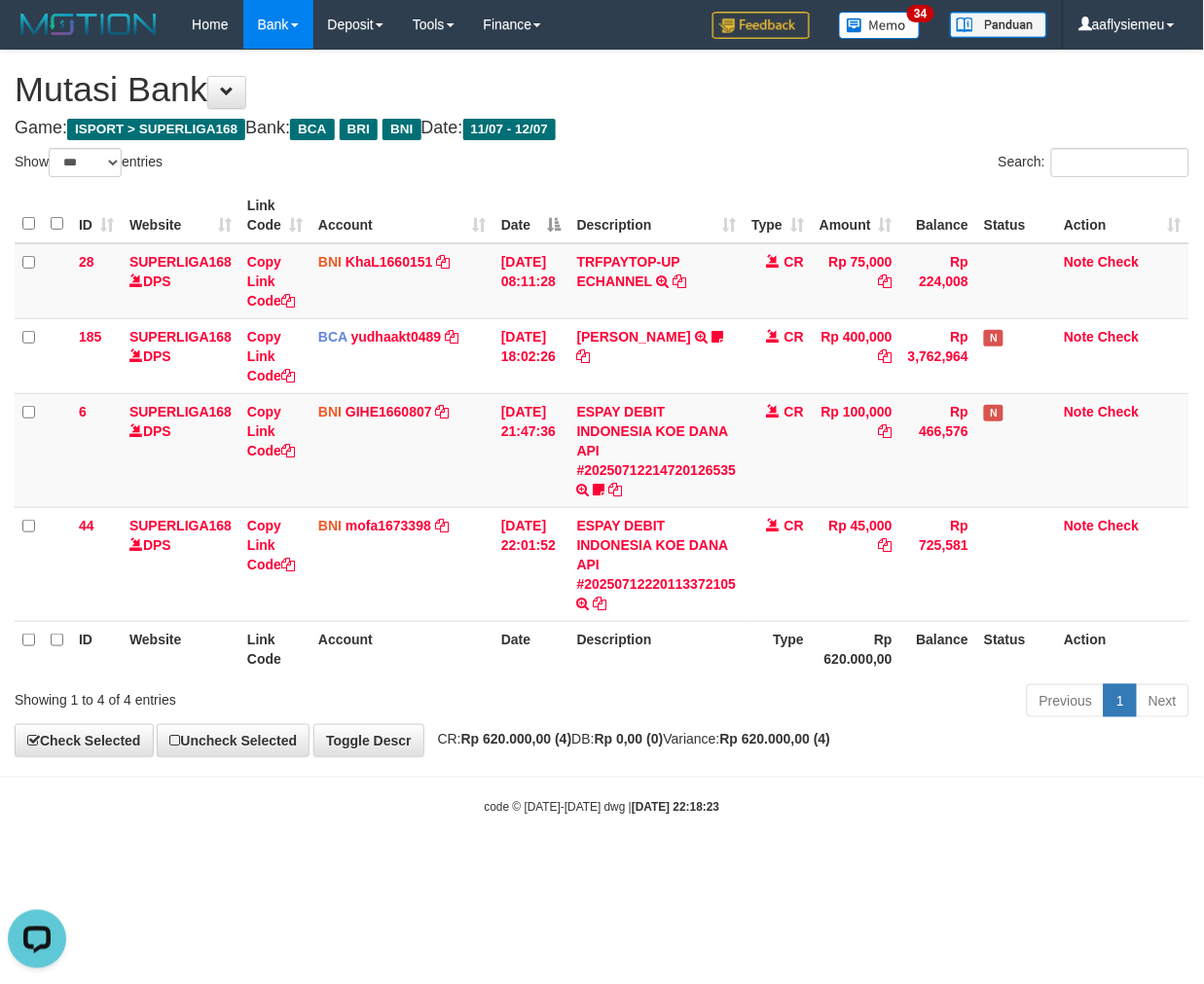 scroll, scrollTop: 0, scrollLeft: 0, axis: both 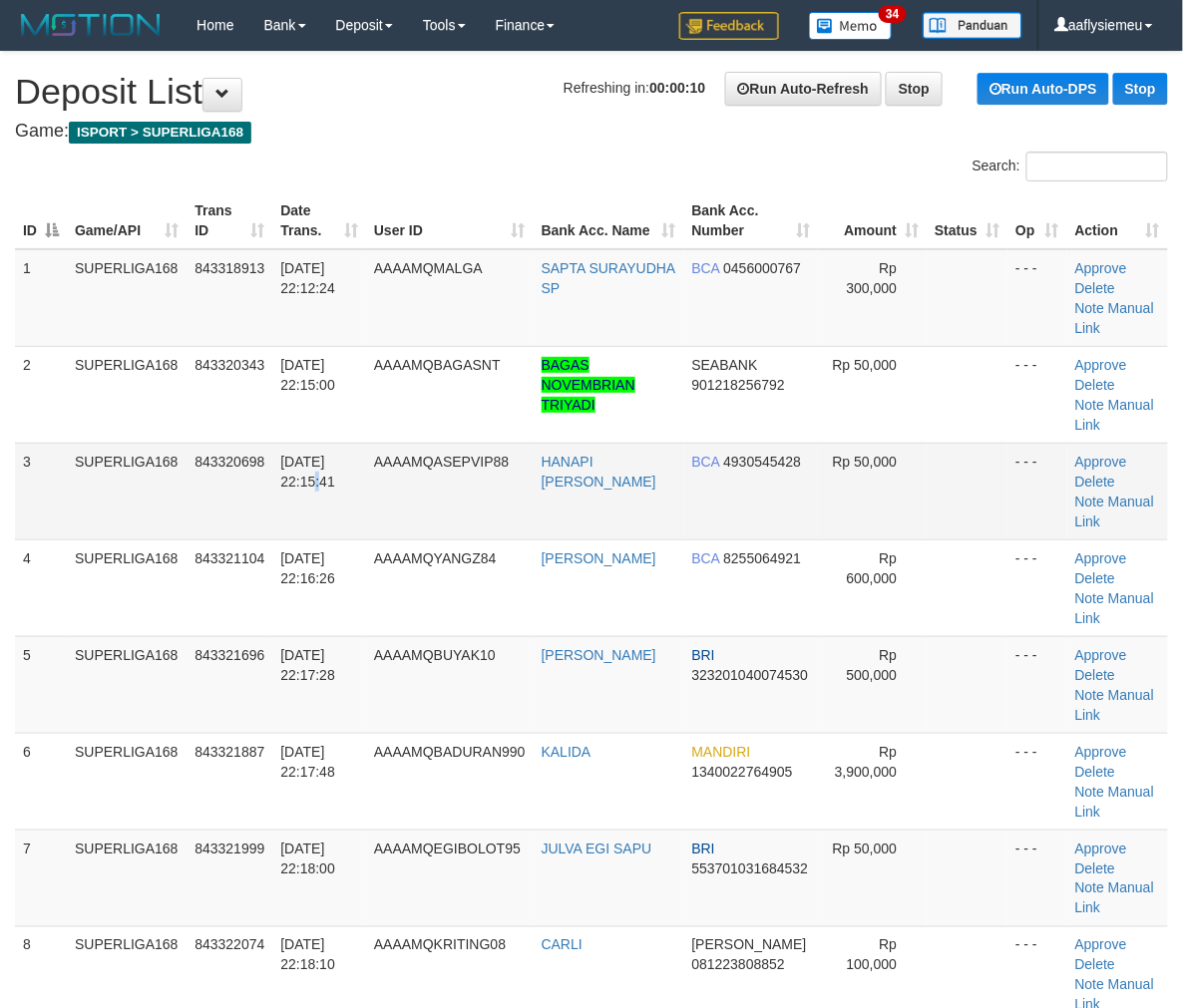 drag, startPoint x: 296, startPoint y: 492, endPoint x: 256, endPoint y: 508, distance: 43.081318 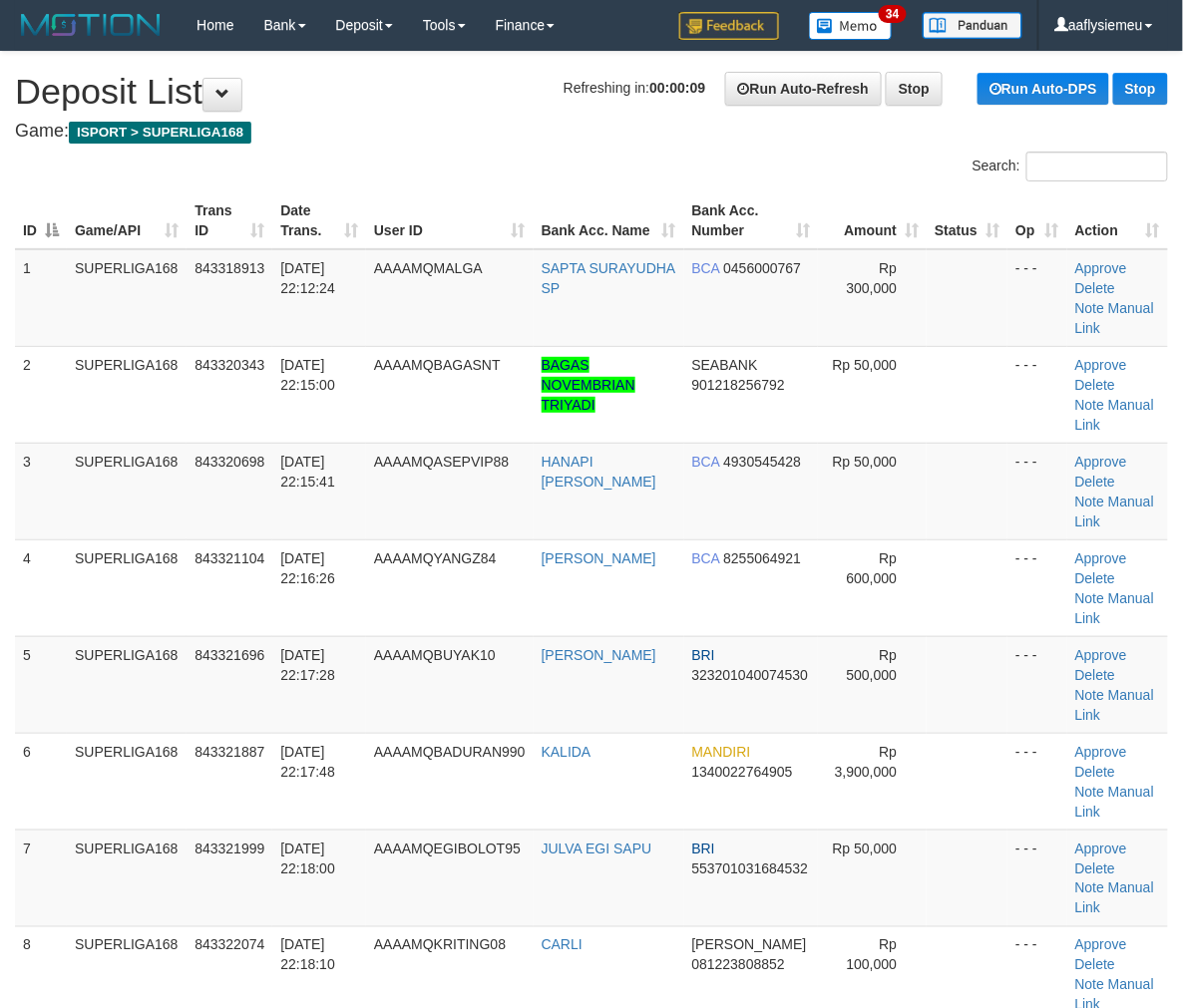 scroll, scrollTop: 761, scrollLeft: 0, axis: vertical 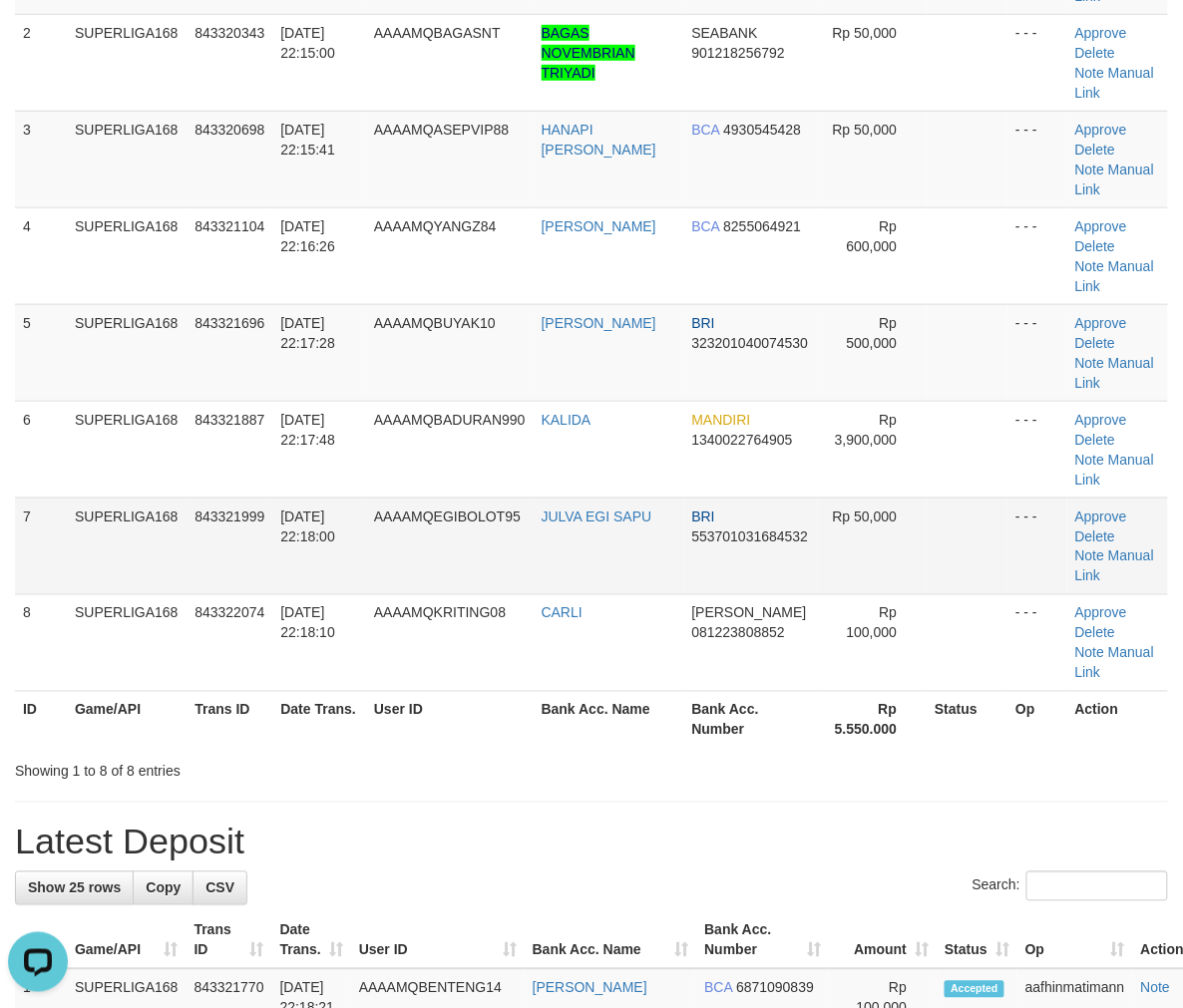 drag, startPoint x: 331, startPoint y: 536, endPoint x: 299, endPoint y: 544, distance: 32.984845 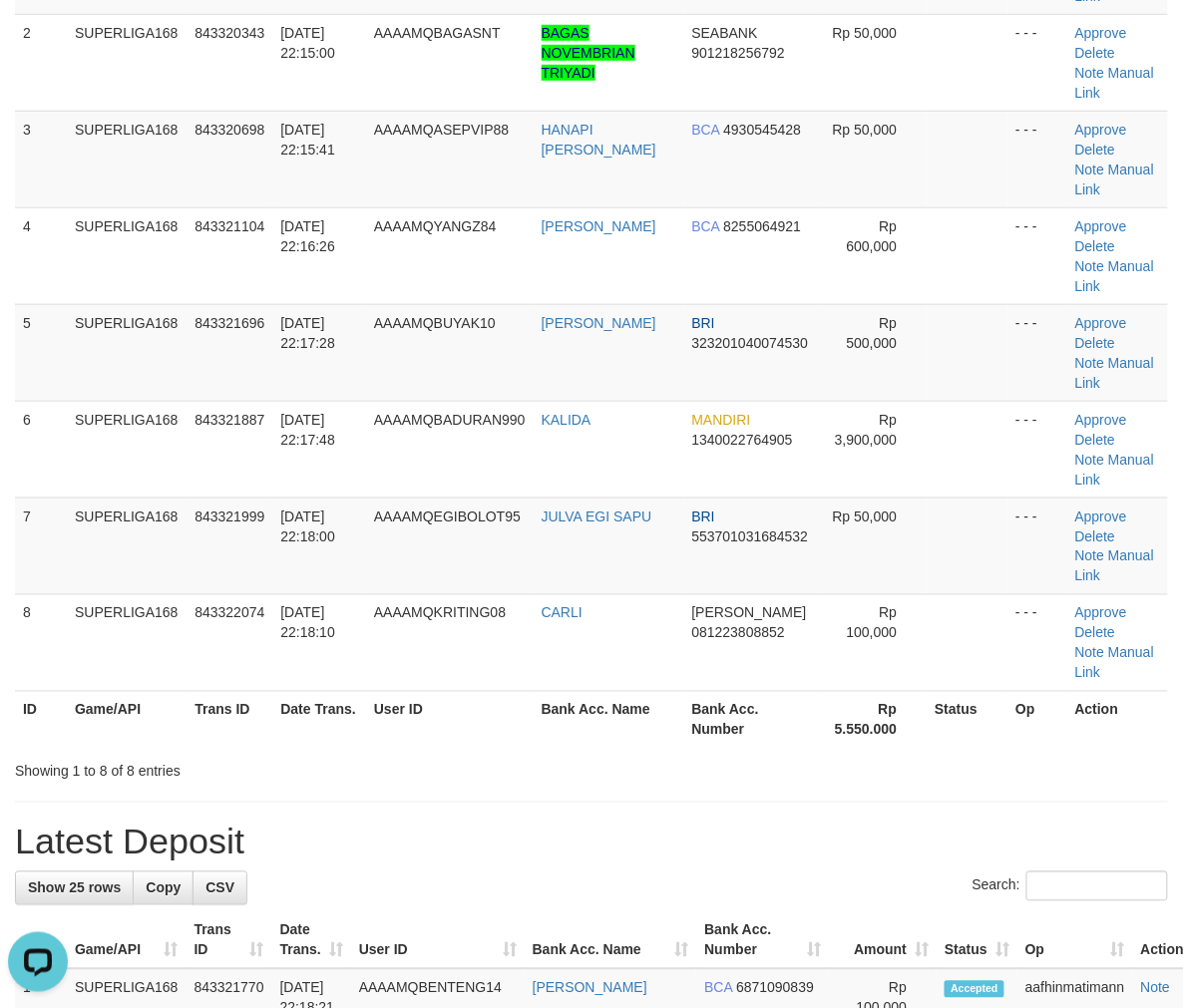 drag, startPoint x: 297, startPoint y: 510, endPoint x: 0, endPoint y: 604, distance: 311.52 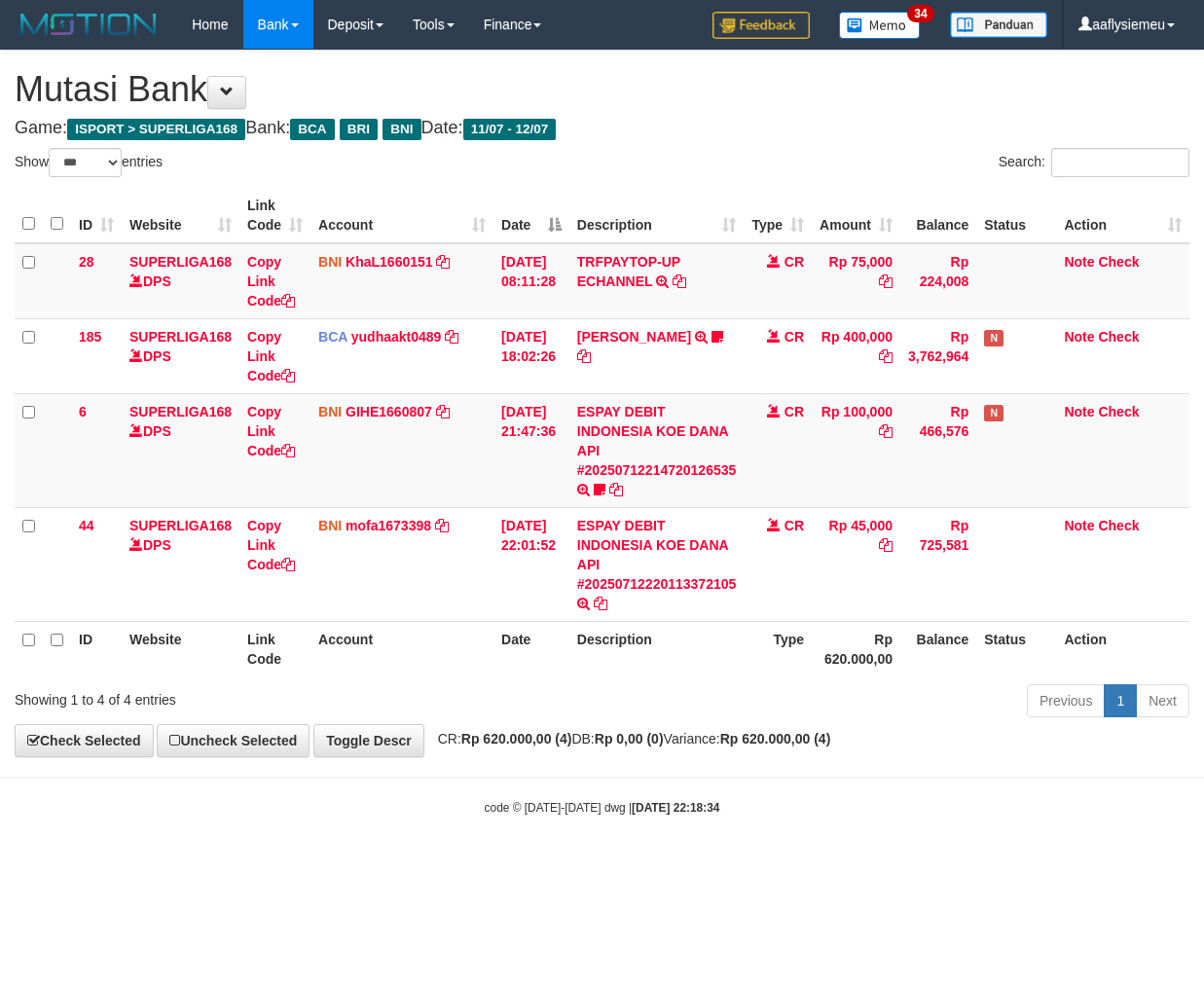 select on "***" 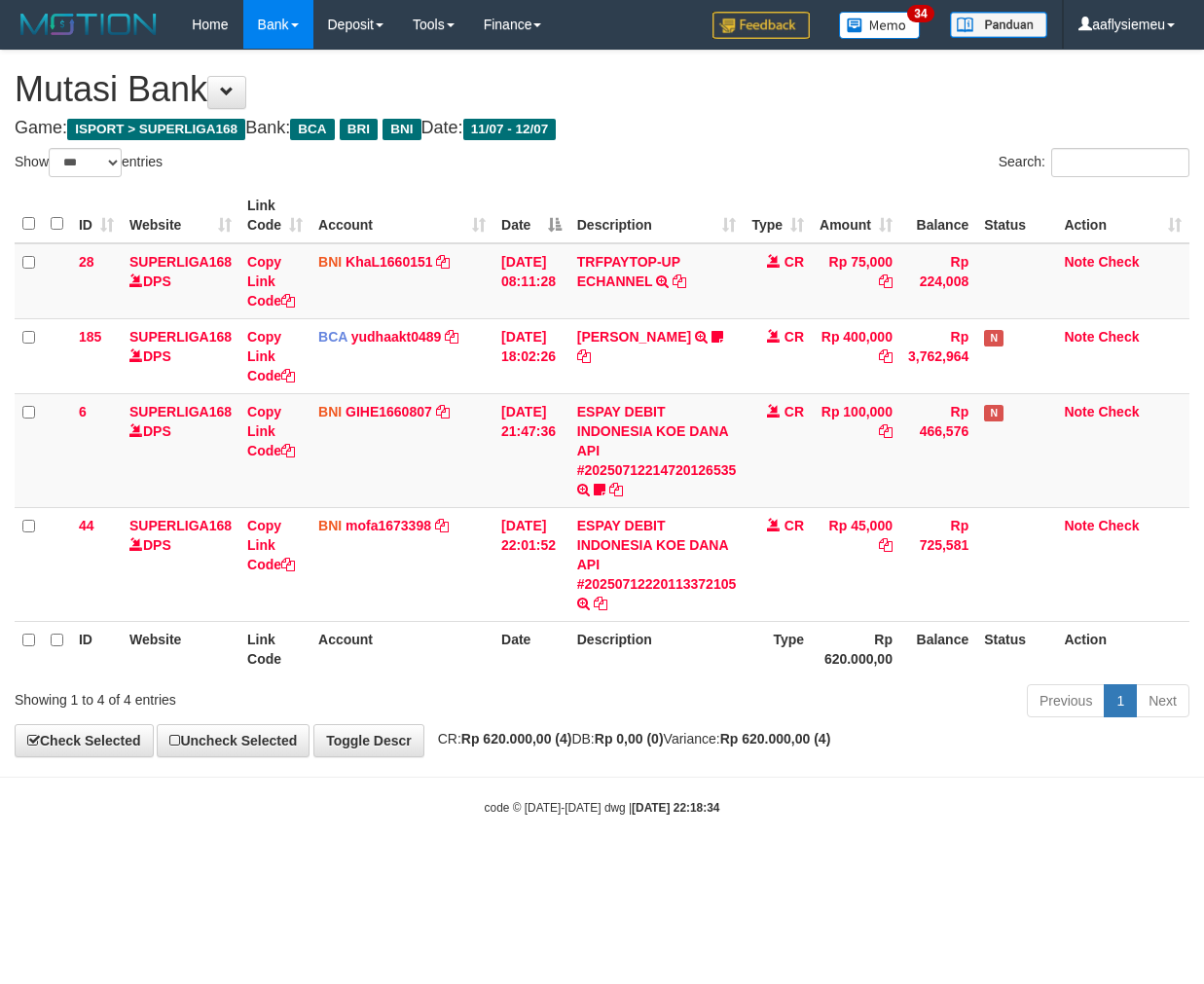 scroll, scrollTop: 0, scrollLeft: 0, axis: both 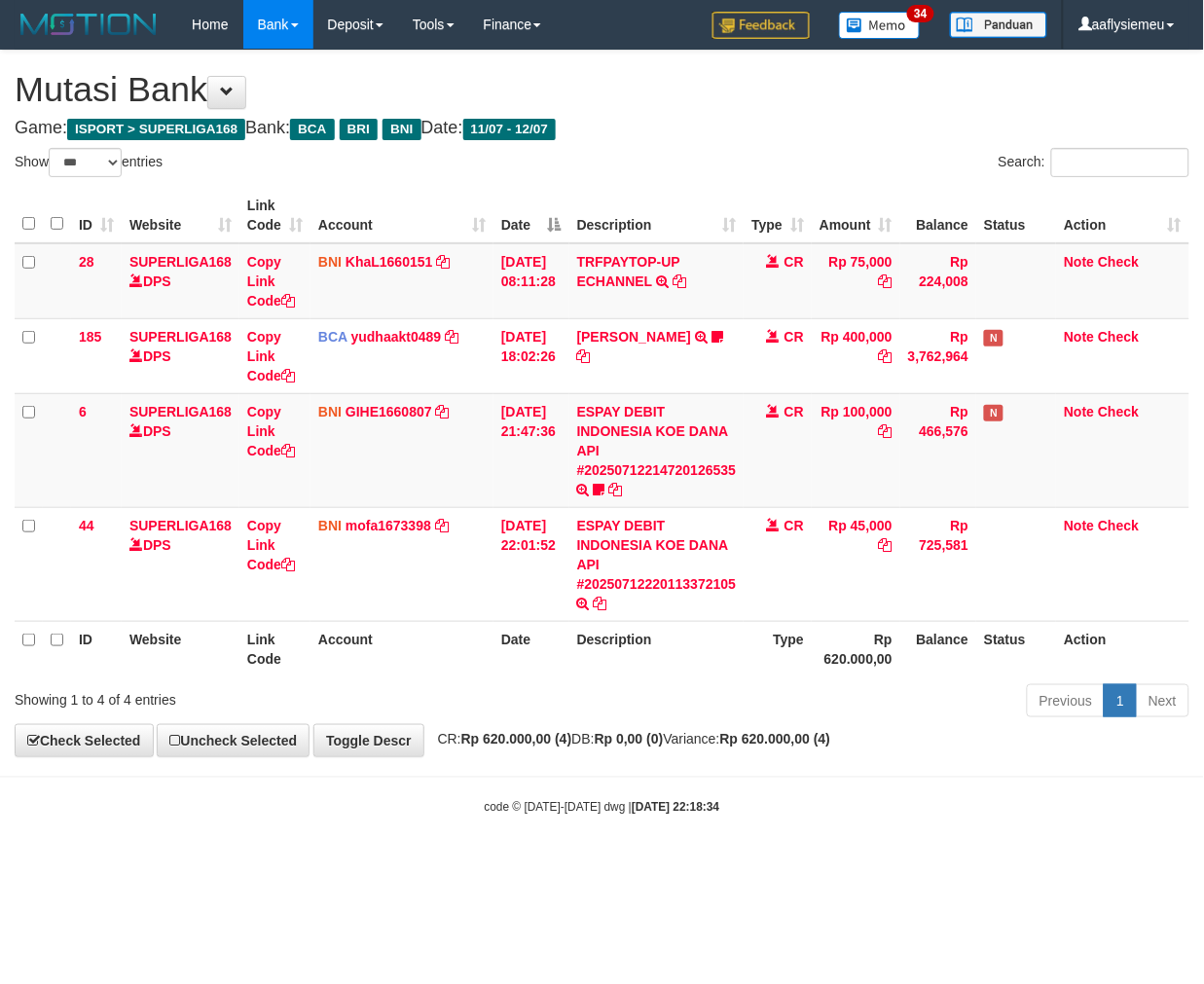 drag, startPoint x: 0, startPoint y: 0, endPoint x: 1203, endPoint y: 545, distance: 1320.6945 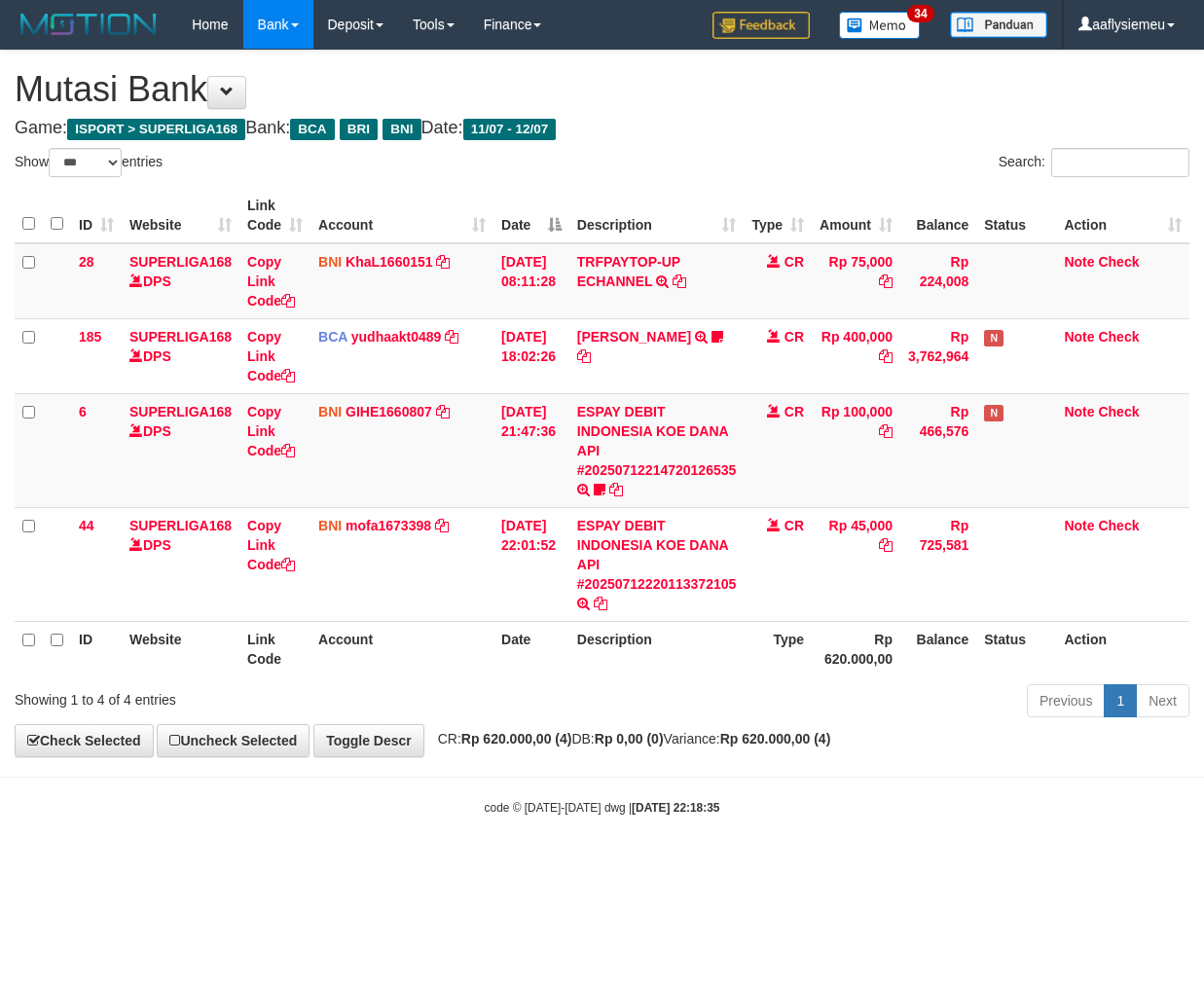 select on "***" 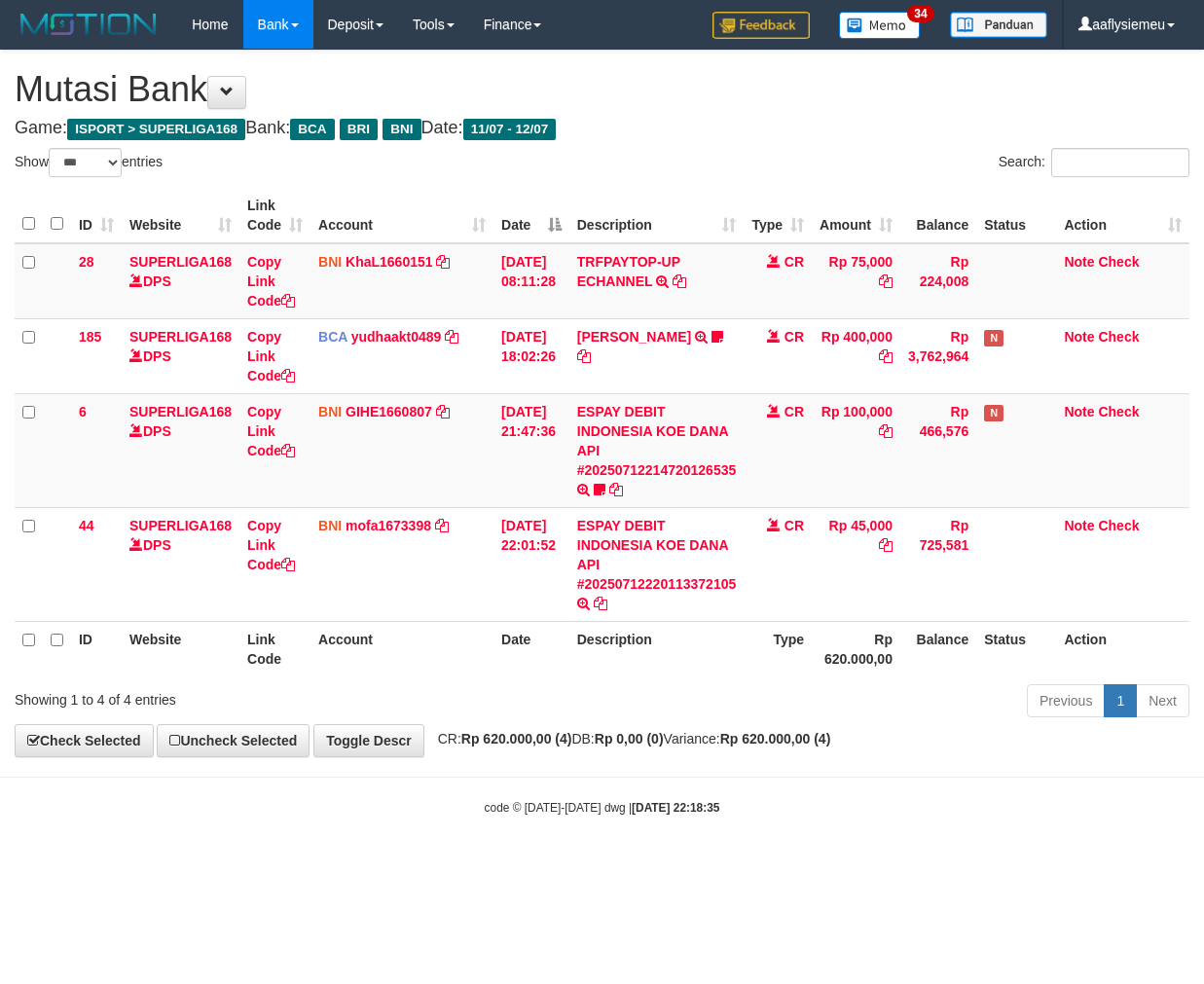 scroll, scrollTop: 0, scrollLeft: 0, axis: both 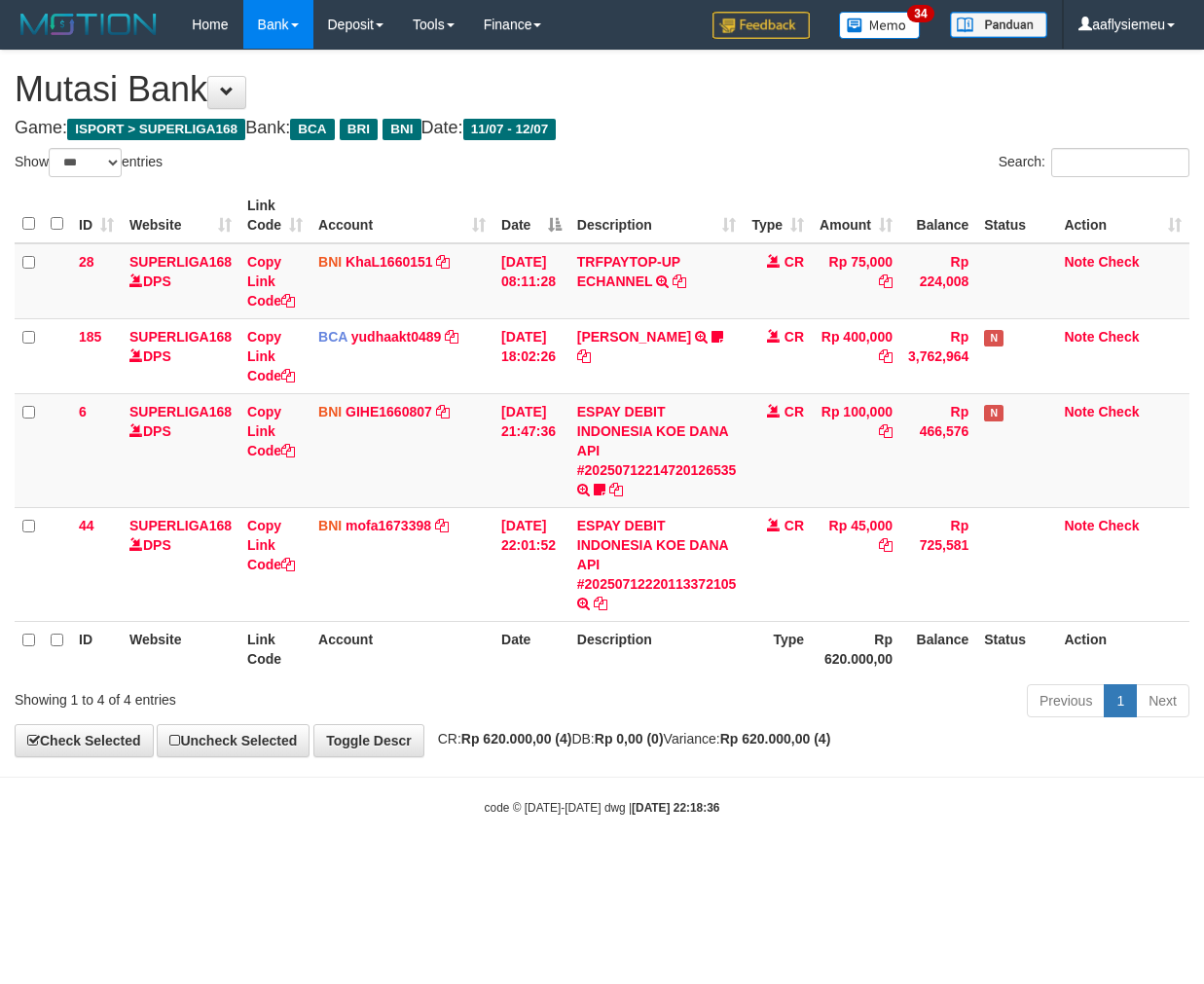 select on "***" 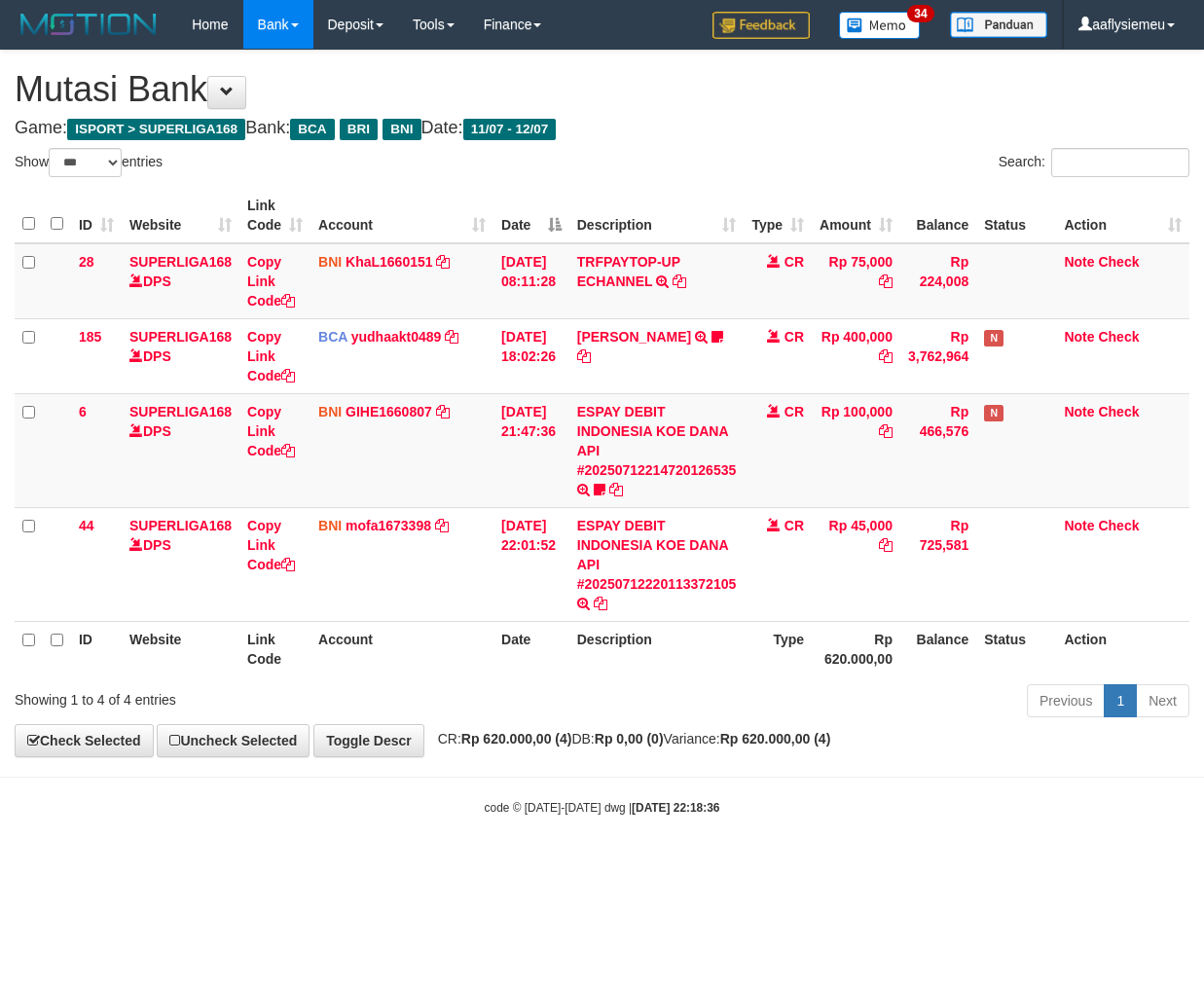scroll, scrollTop: 0, scrollLeft: 0, axis: both 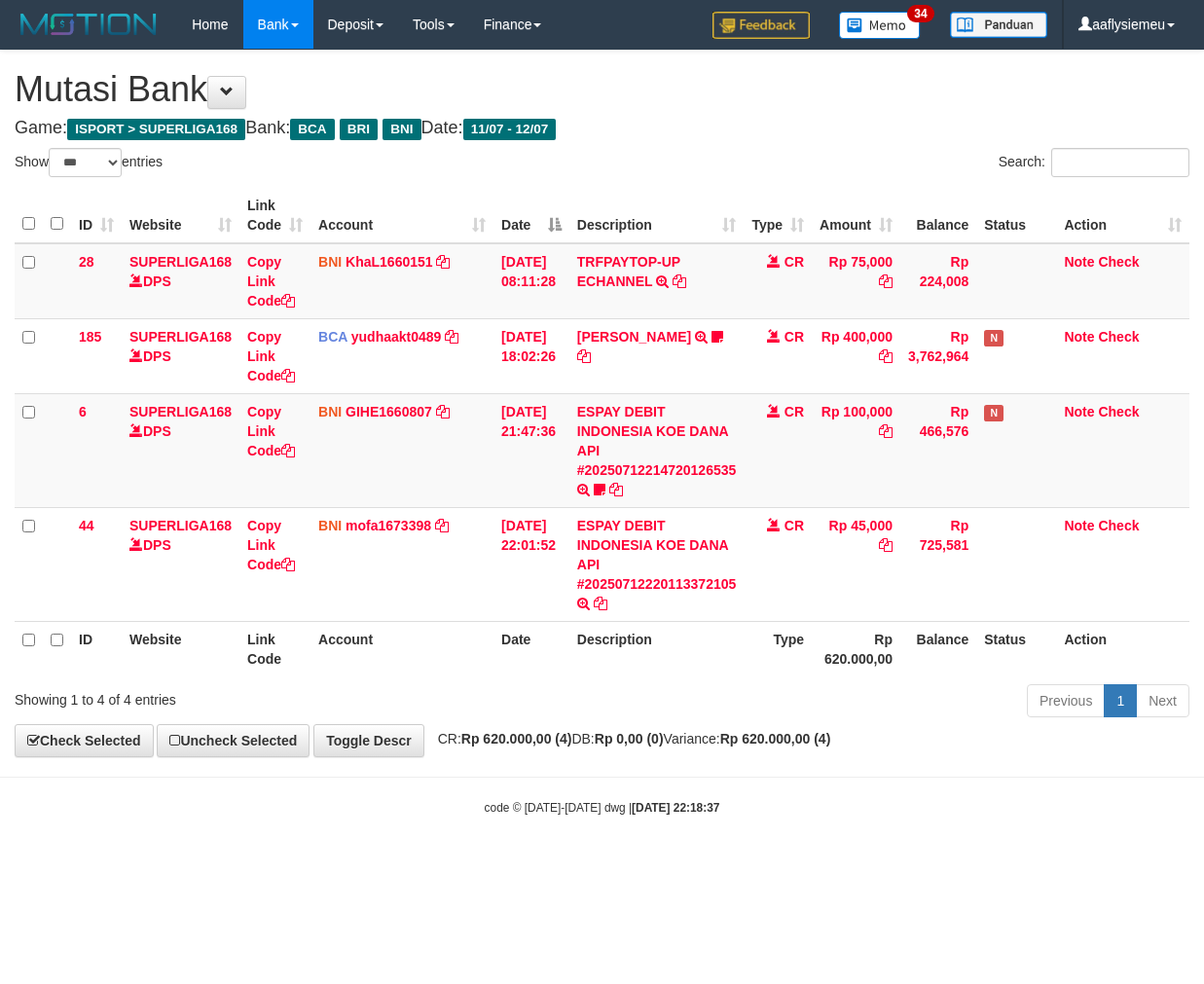 select on "***" 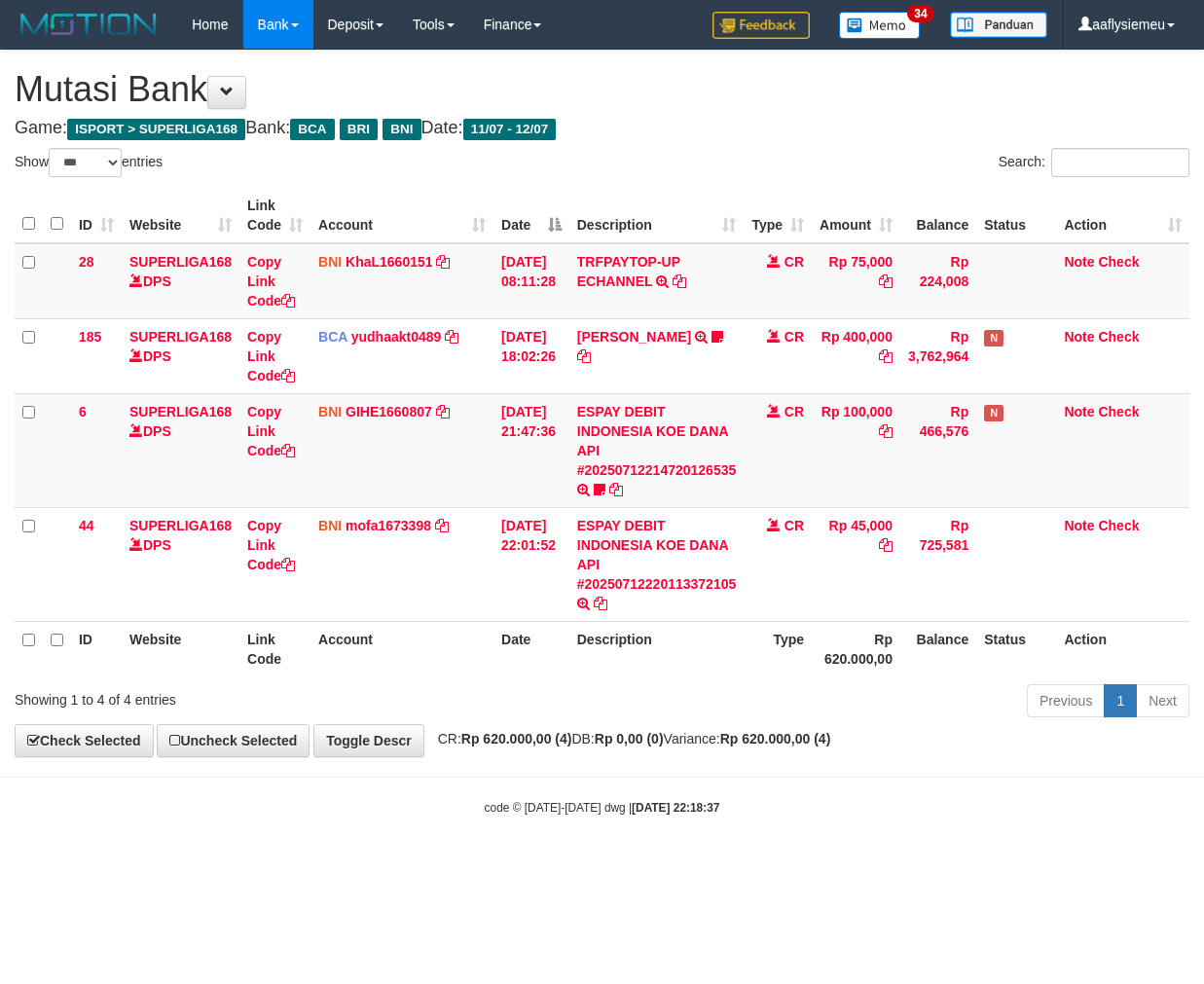 scroll, scrollTop: 0, scrollLeft: 0, axis: both 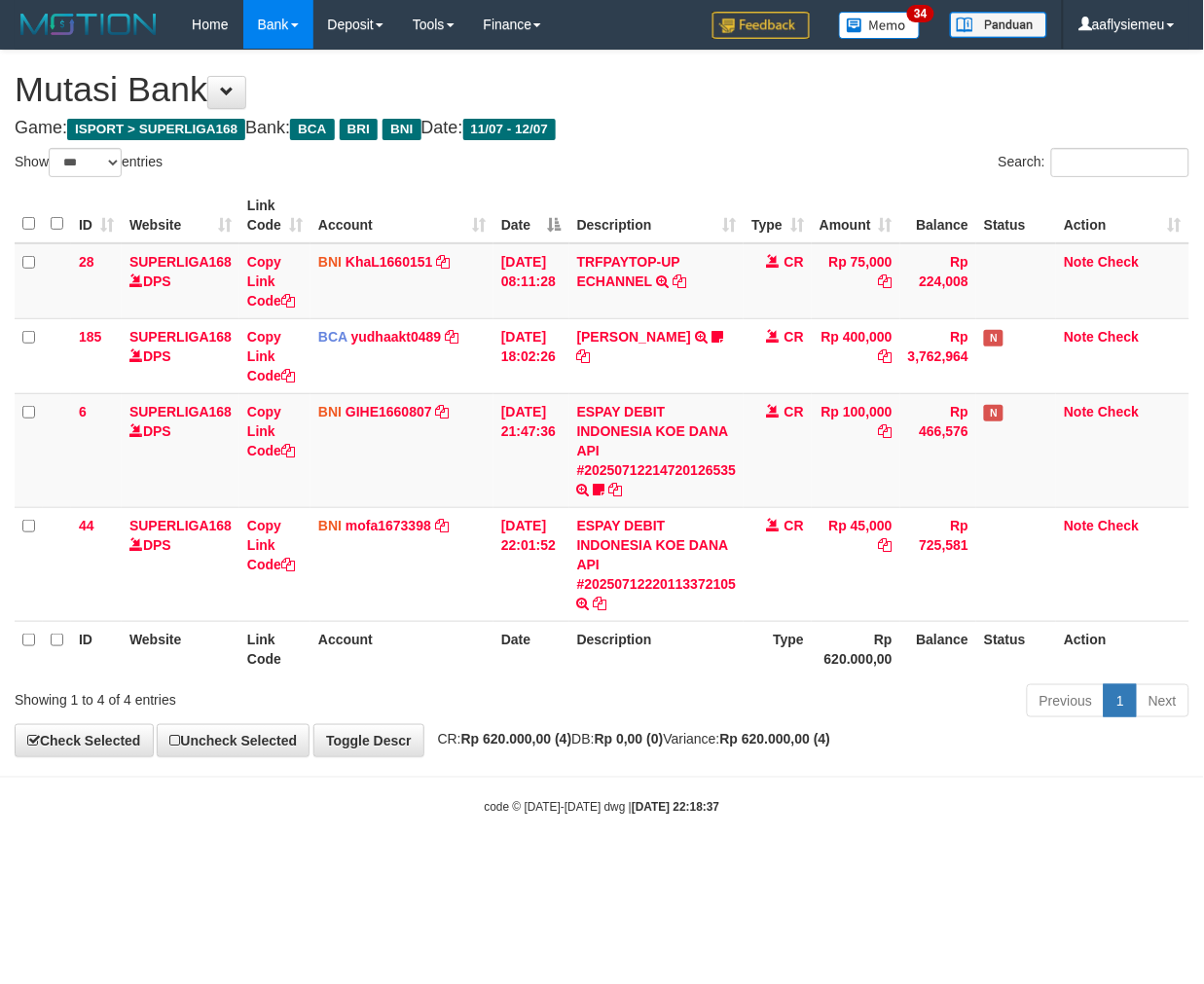 click on "ID Website Link Code Account Date Description Type Rp 620.000,00 Balance Status Action" at bounding box center (602, 648) 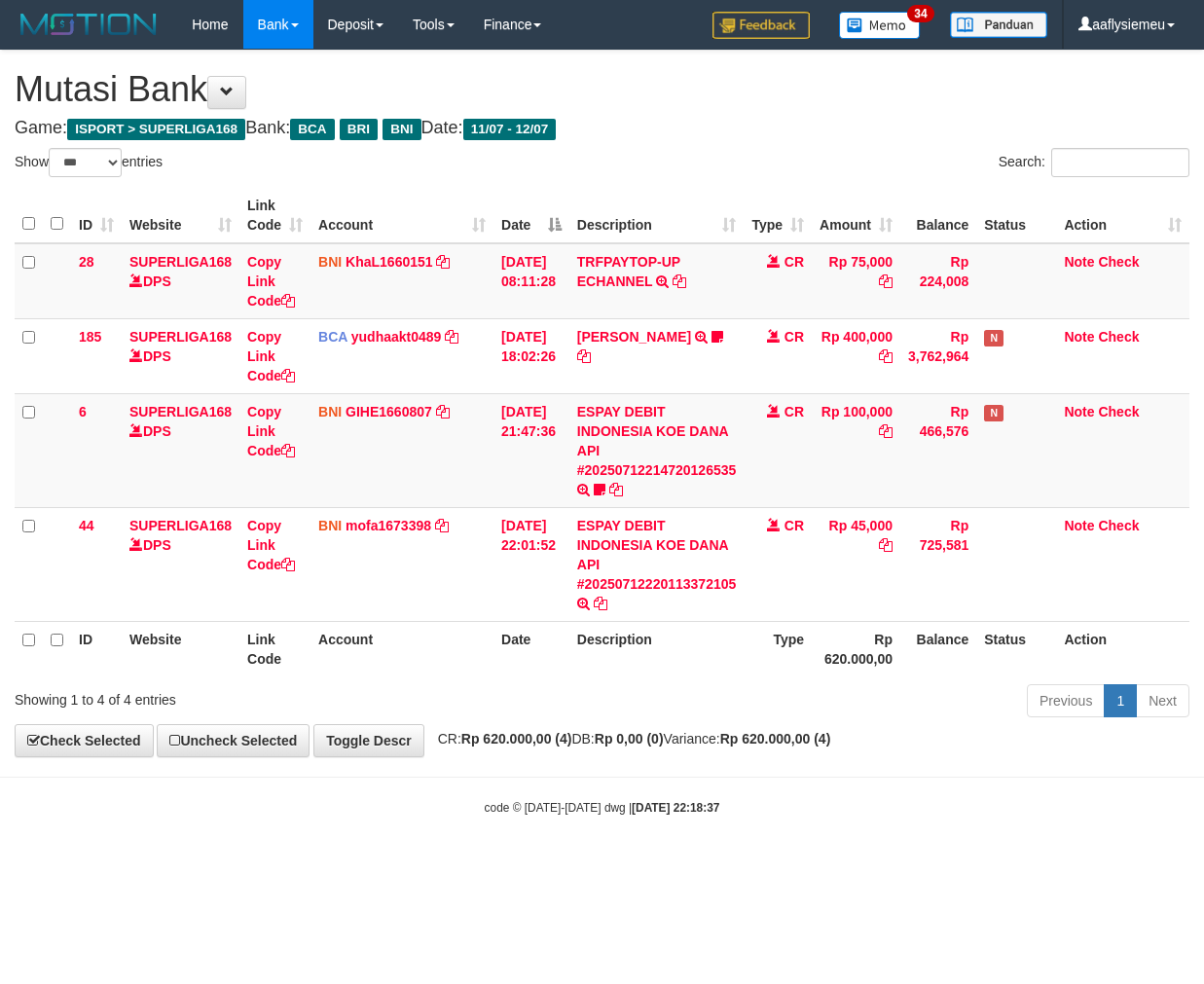 select on "***" 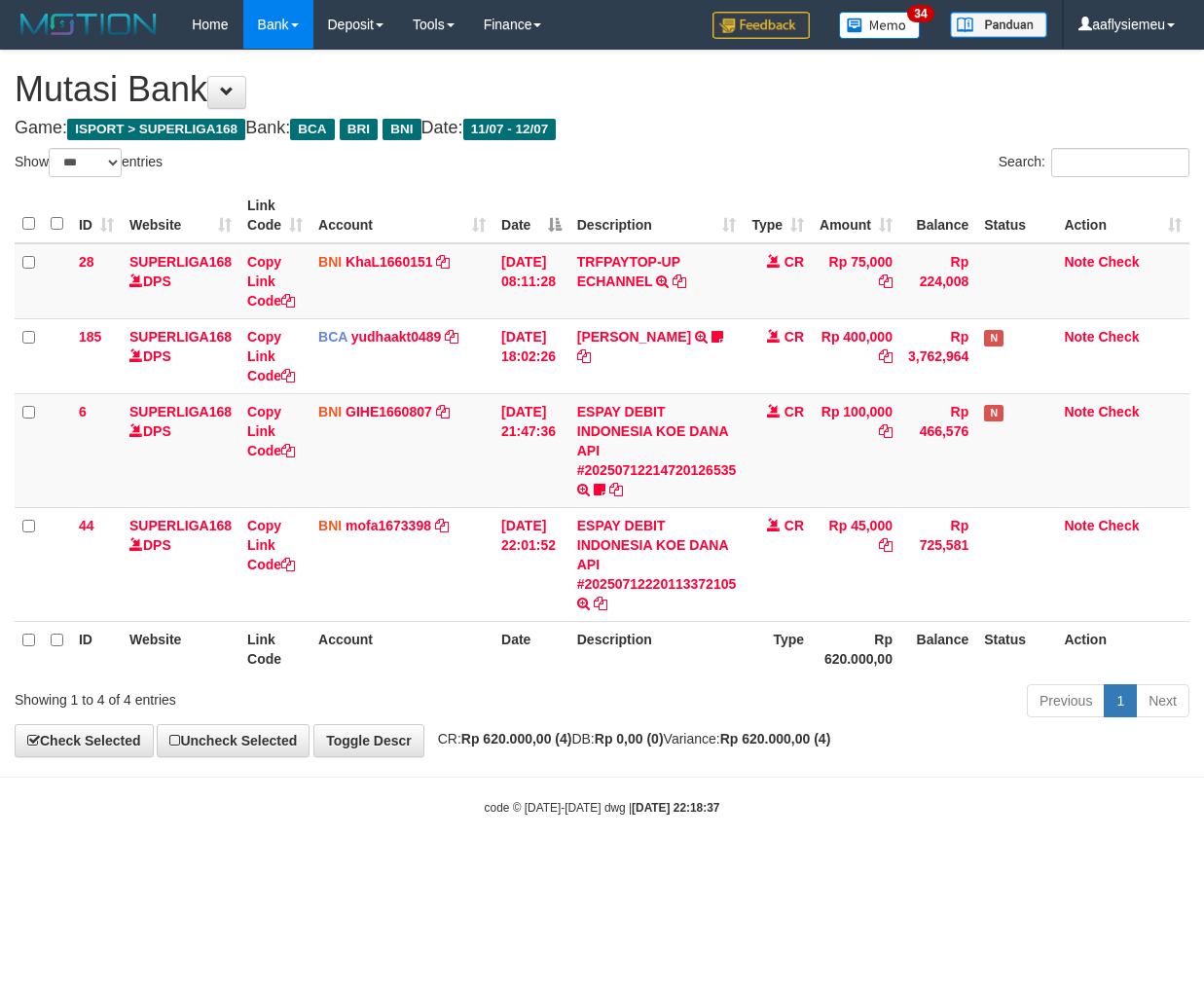 scroll, scrollTop: 0, scrollLeft: 0, axis: both 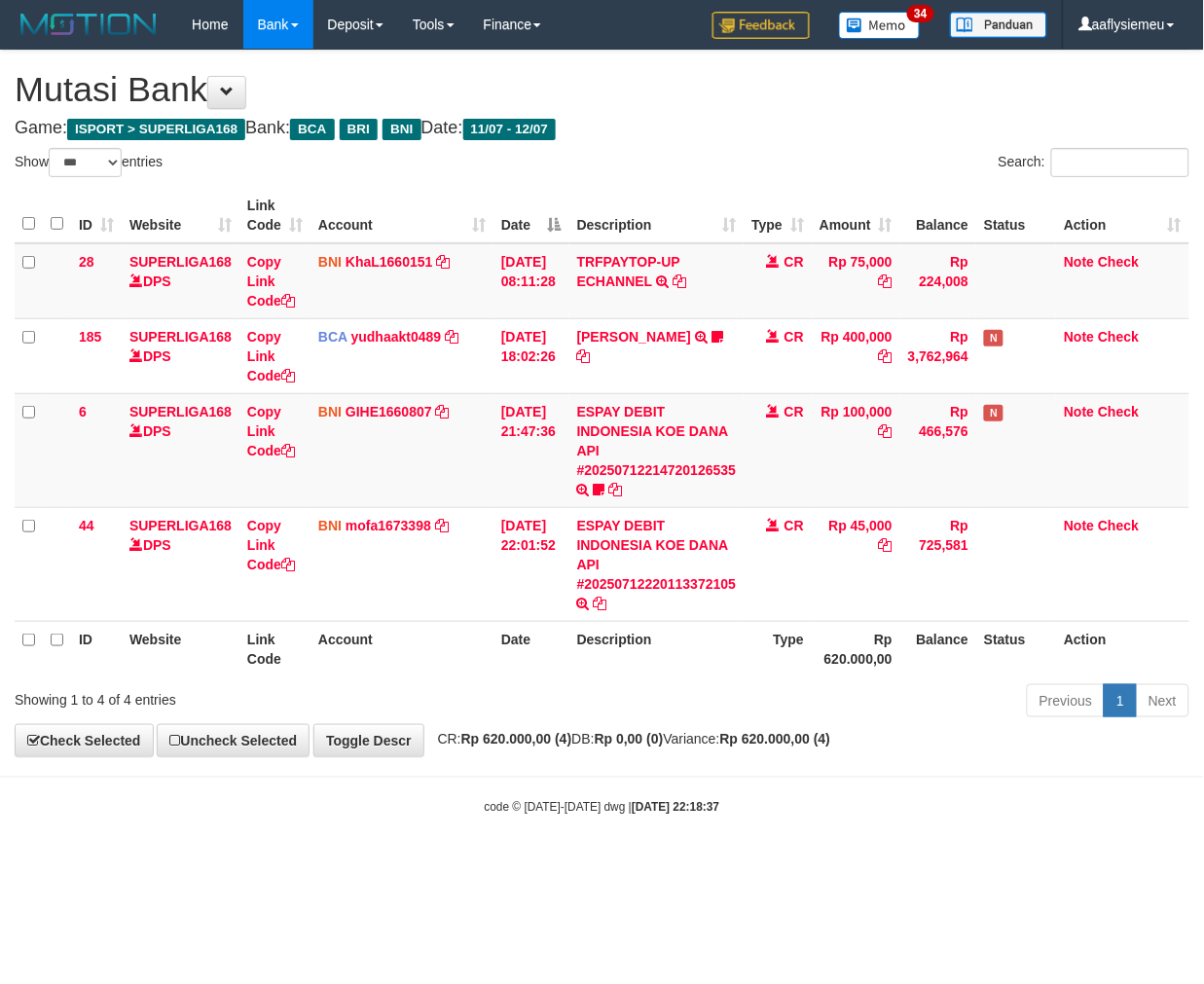 click on "Balance" at bounding box center (938, 648) 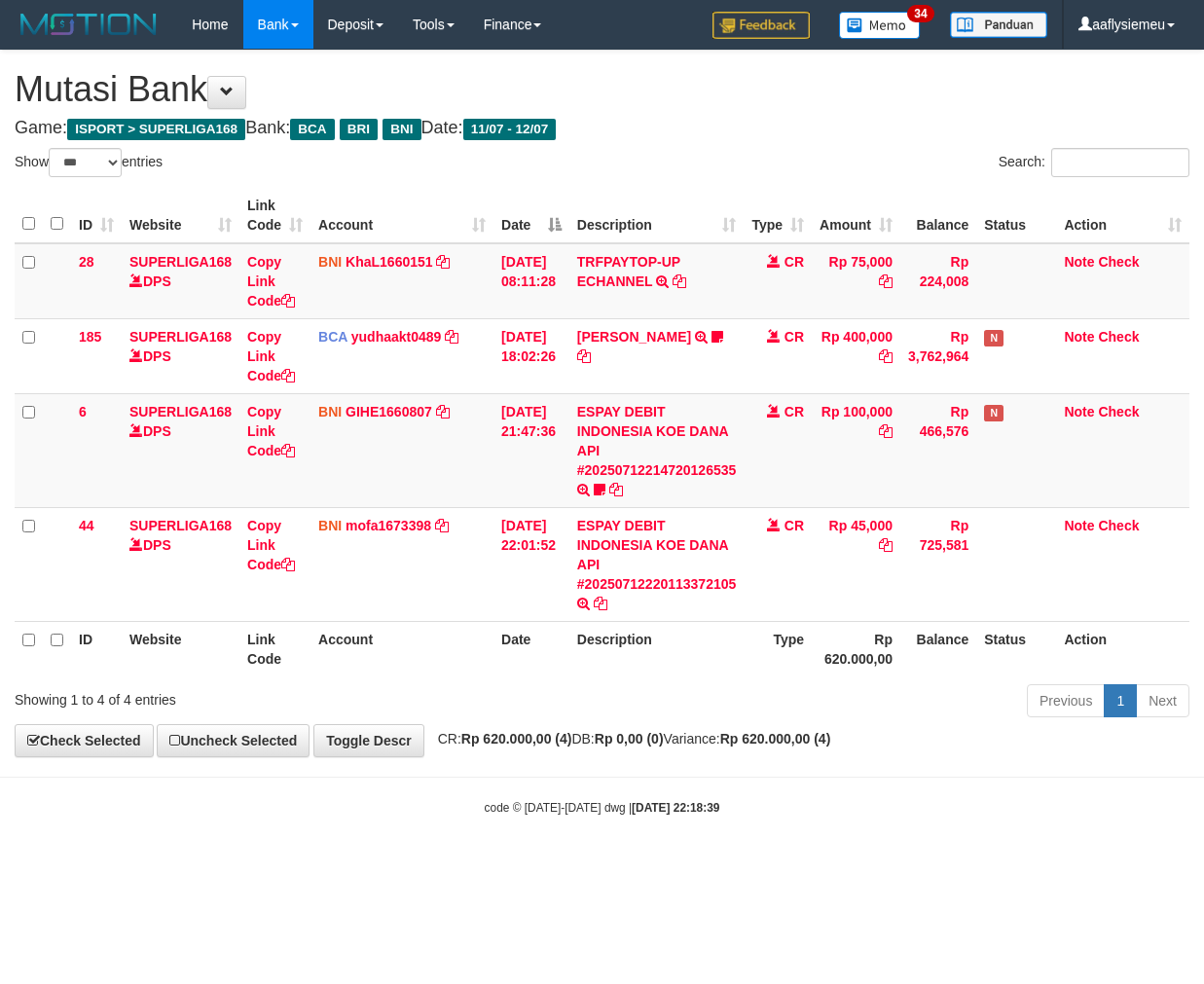 select on "***" 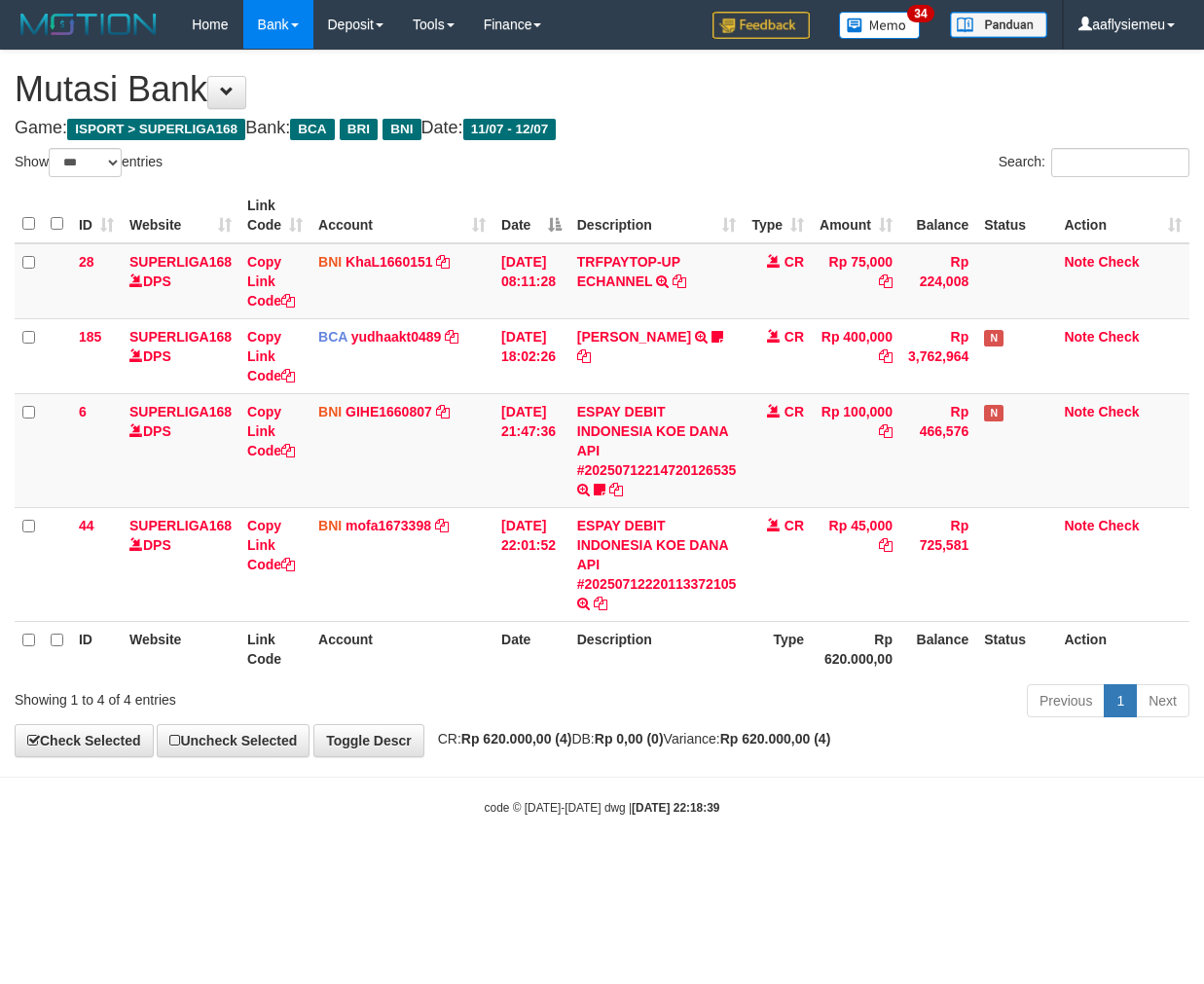 scroll, scrollTop: 0, scrollLeft: 0, axis: both 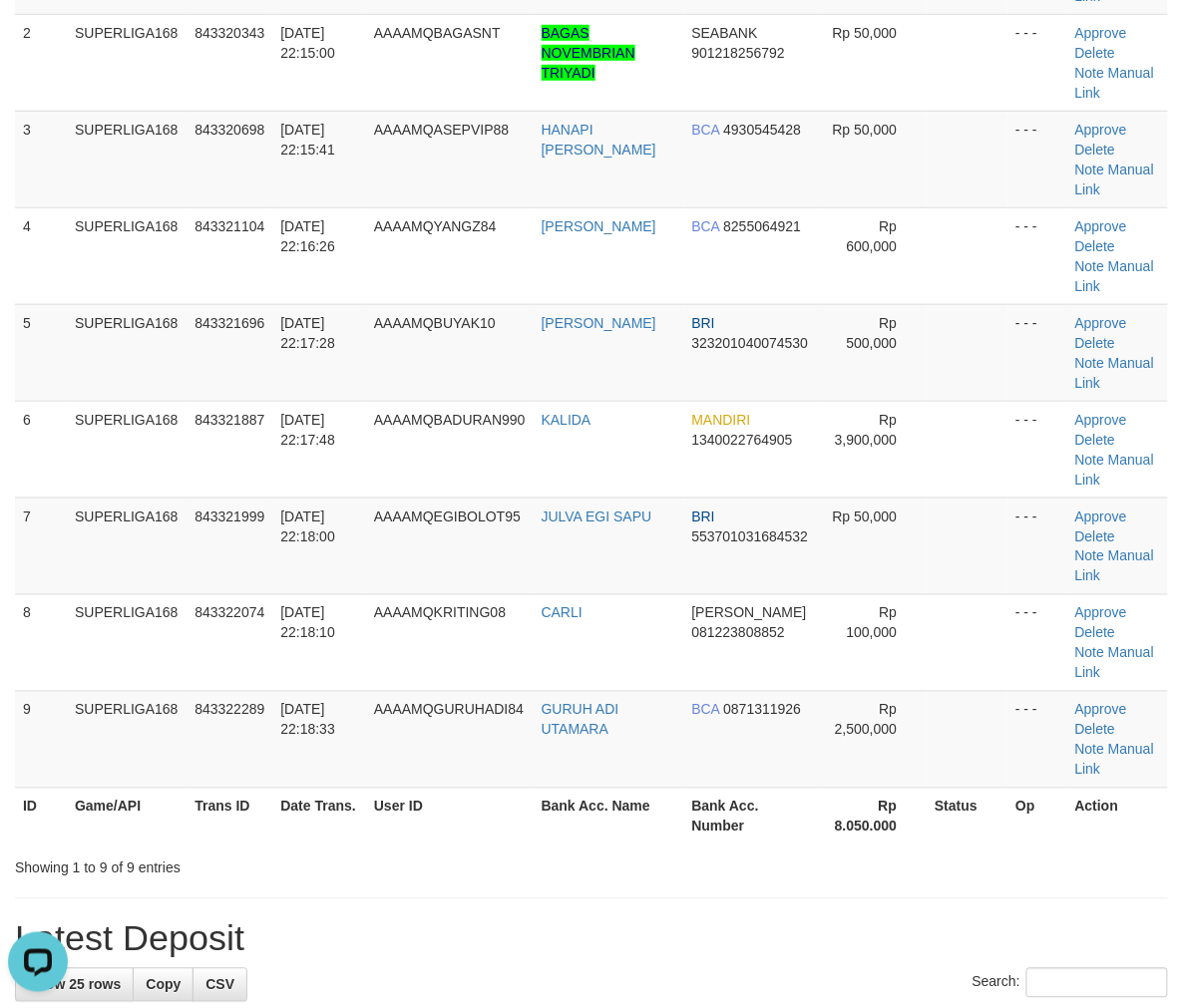 click on "ID Game/API Trans ID Date Trans. User ID Bank Acc. Name Bank Acc. Number Amount Status Op Action
1
SUPERLIGA168
843318913
12/07/2025 22:12:24
AAAAMQMALGA
SAPTA SURAYUDHA SP
BCA
0456000767
Rp 300,000
- - -
Approve
Delete
Note
Manual Link
2
SUPERLIGA168
843320343
12/07/2025 22:15:00
AAAAMQBAGASNT
BAGAS NOVEMBRIAN TRIYADI
SEABANK
901218256792" at bounding box center (592, 352) 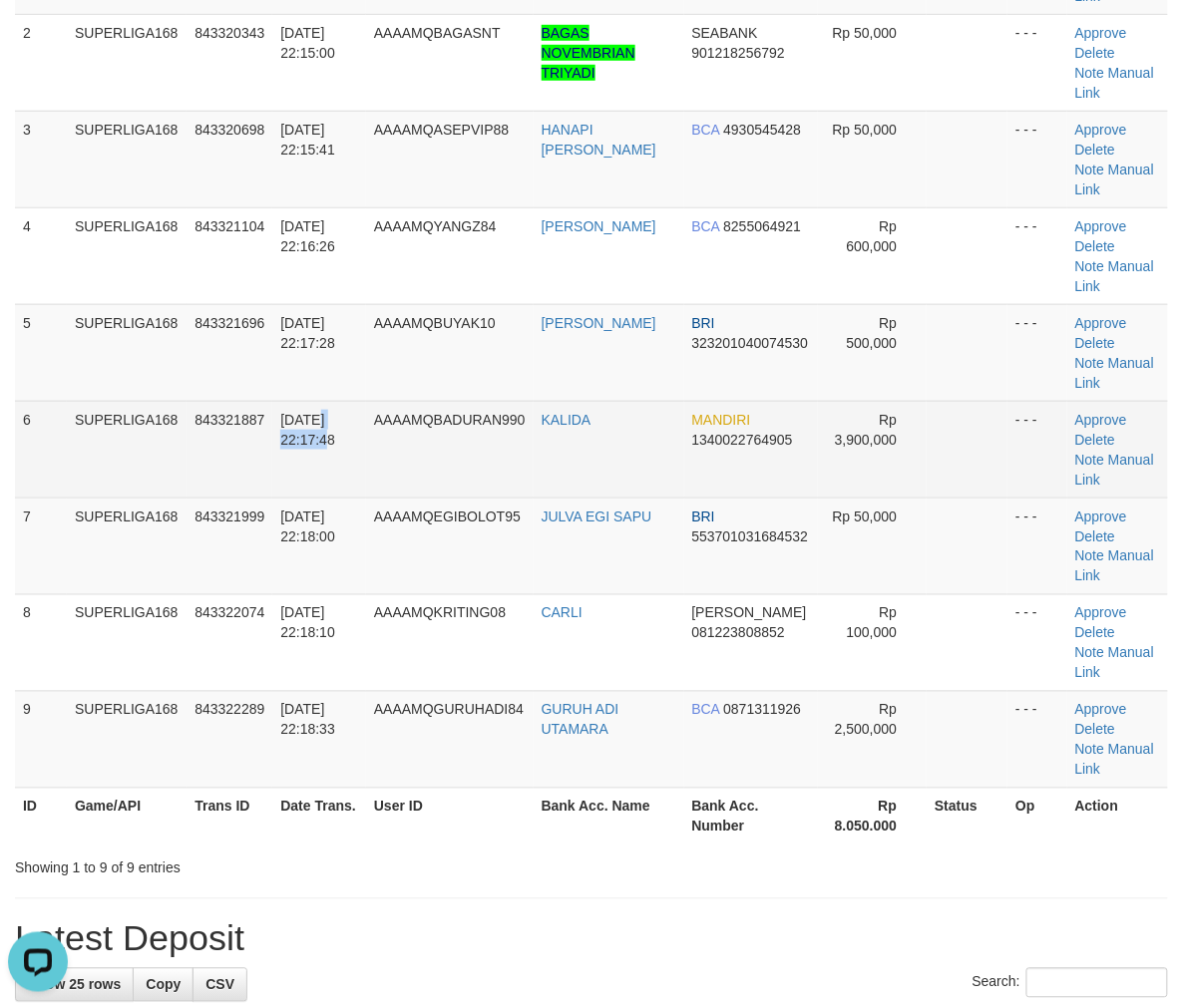 click on "12/07/2025 22:17:48" at bounding box center (307, 430) 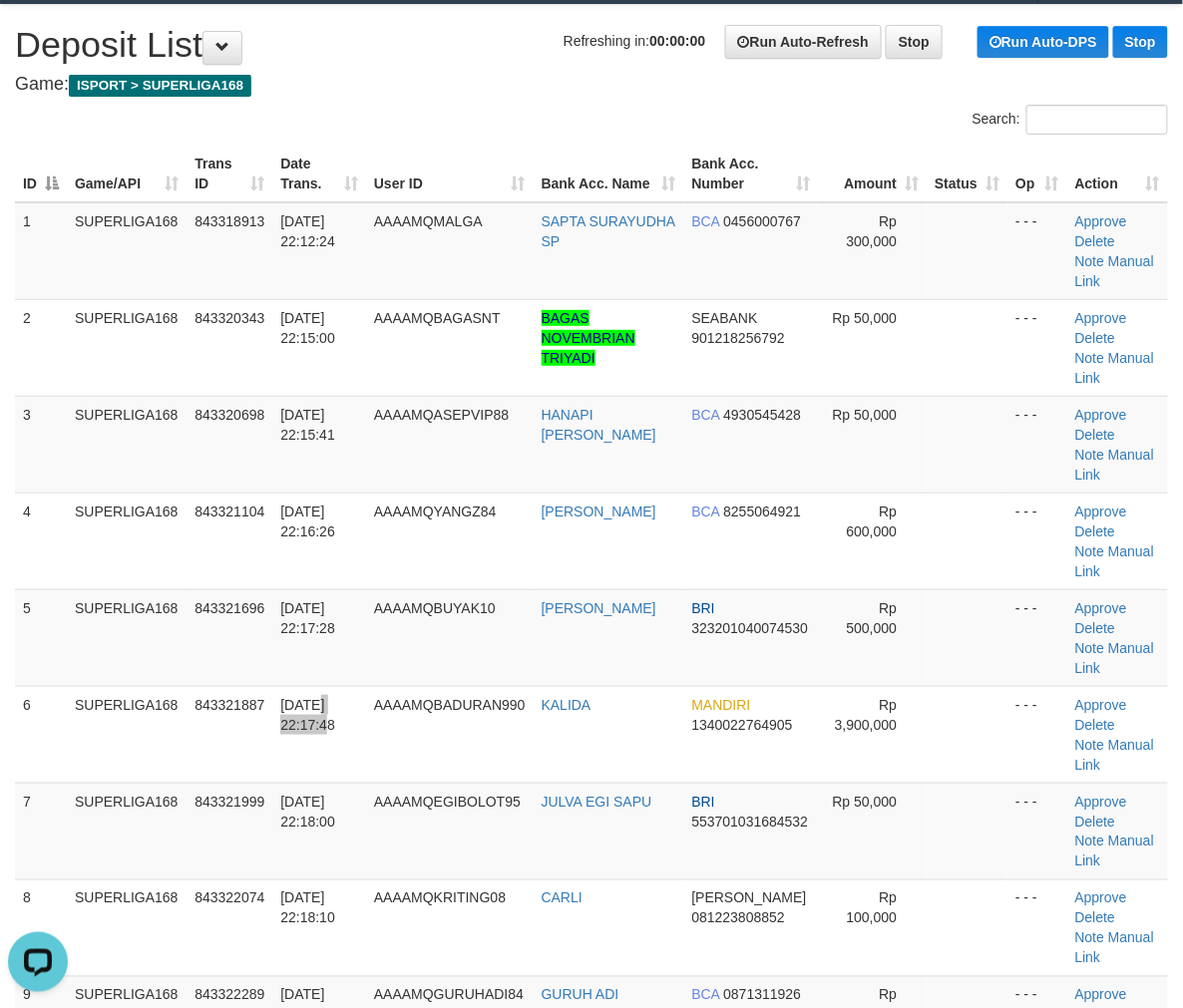 scroll, scrollTop: 0, scrollLeft: 0, axis: both 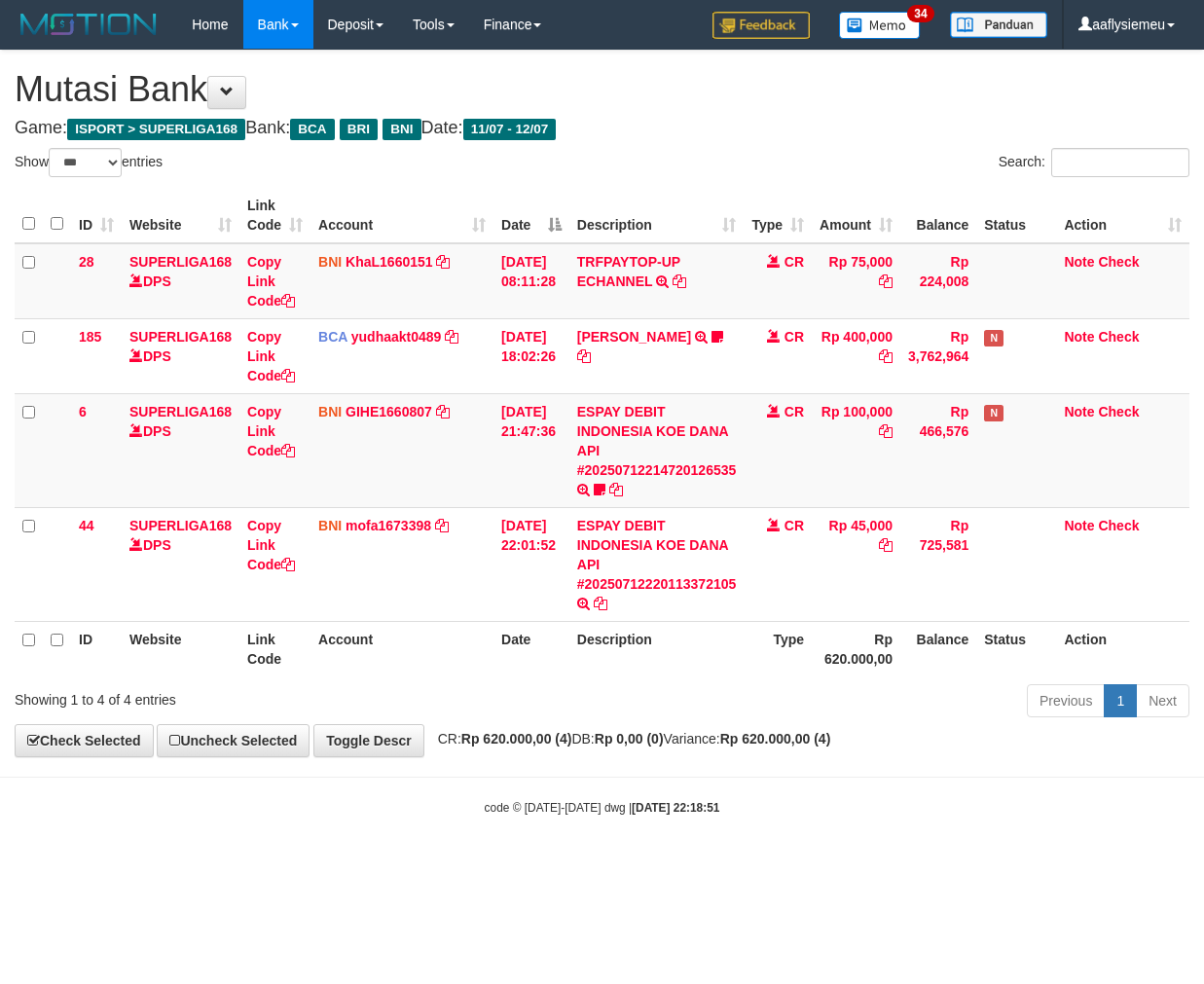 select on "***" 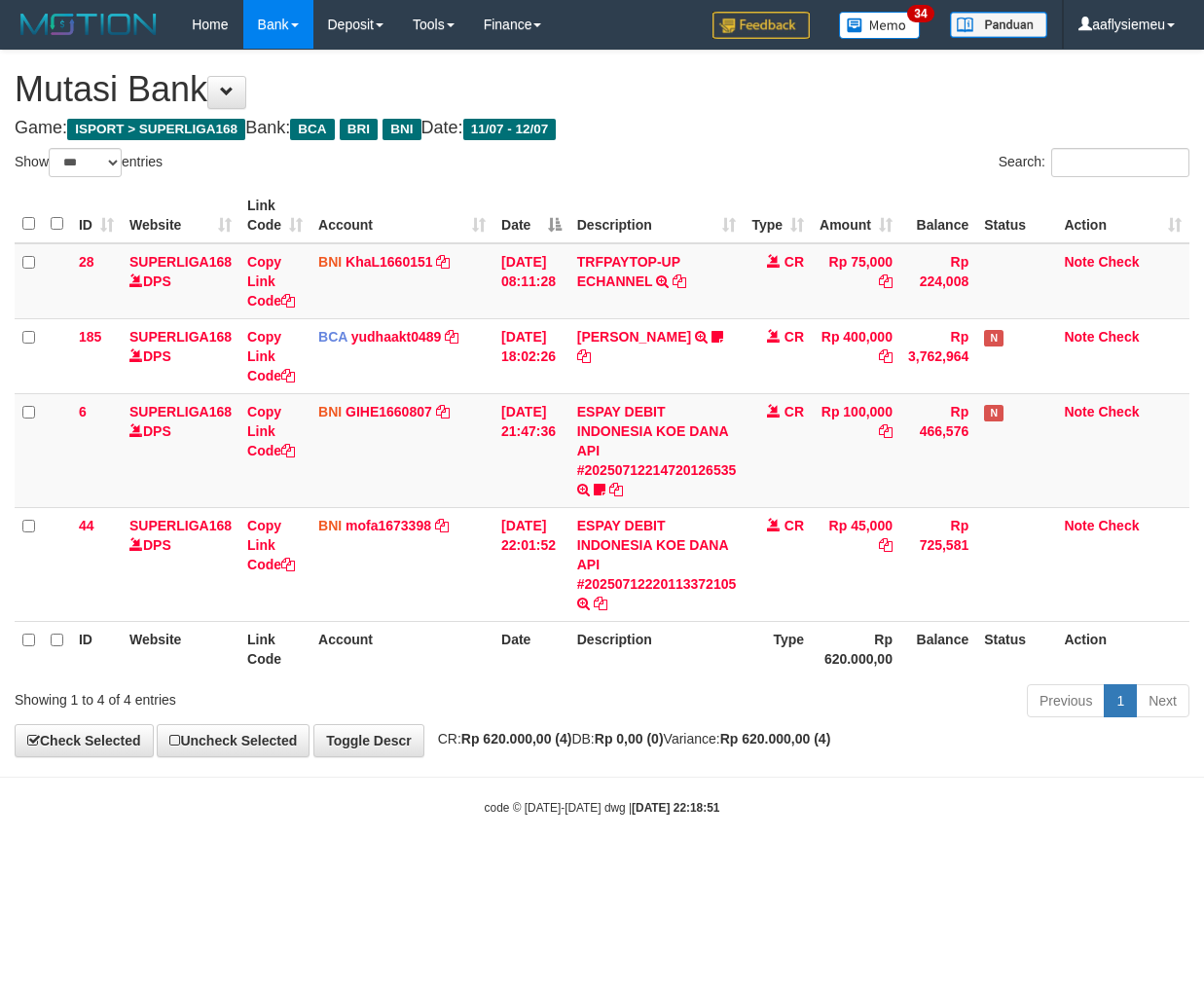 scroll, scrollTop: 0, scrollLeft: 0, axis: both 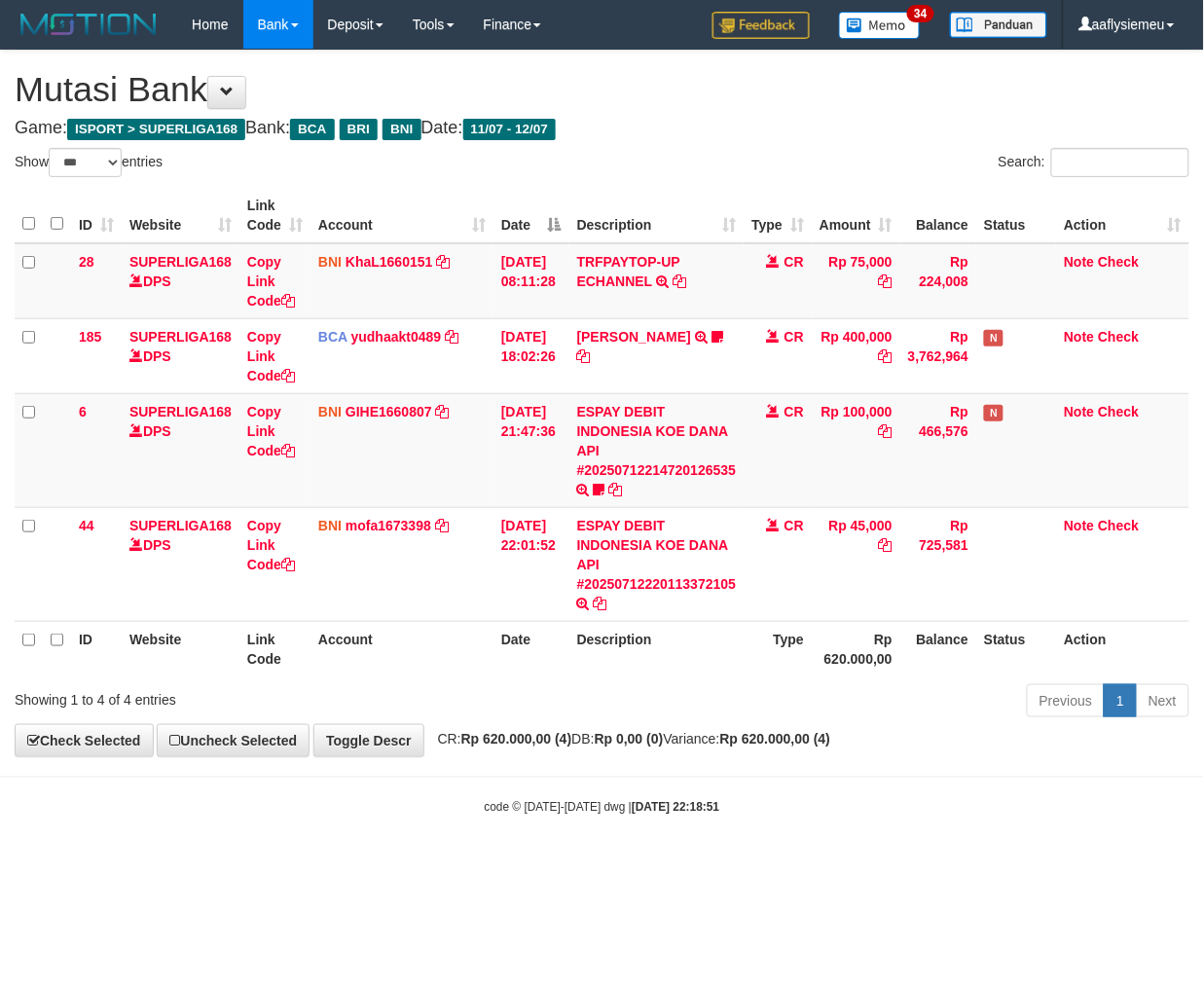 click on "code © 2012-2018 dwg |  2025/07/12 22:18:51" at bounding box center [602, 807] 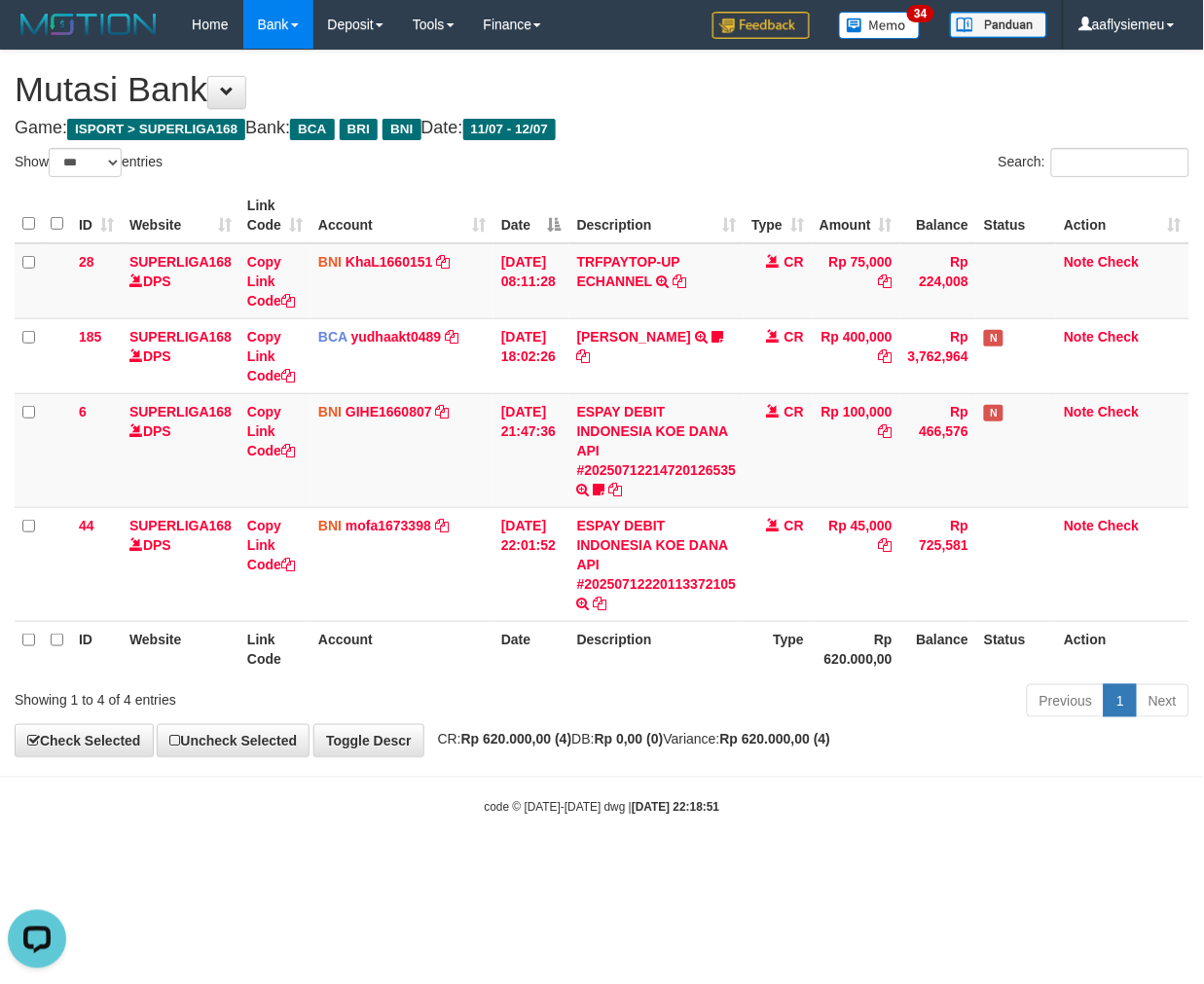 scroll, scrollTop: 0, scrollLeft: 0, axis: both 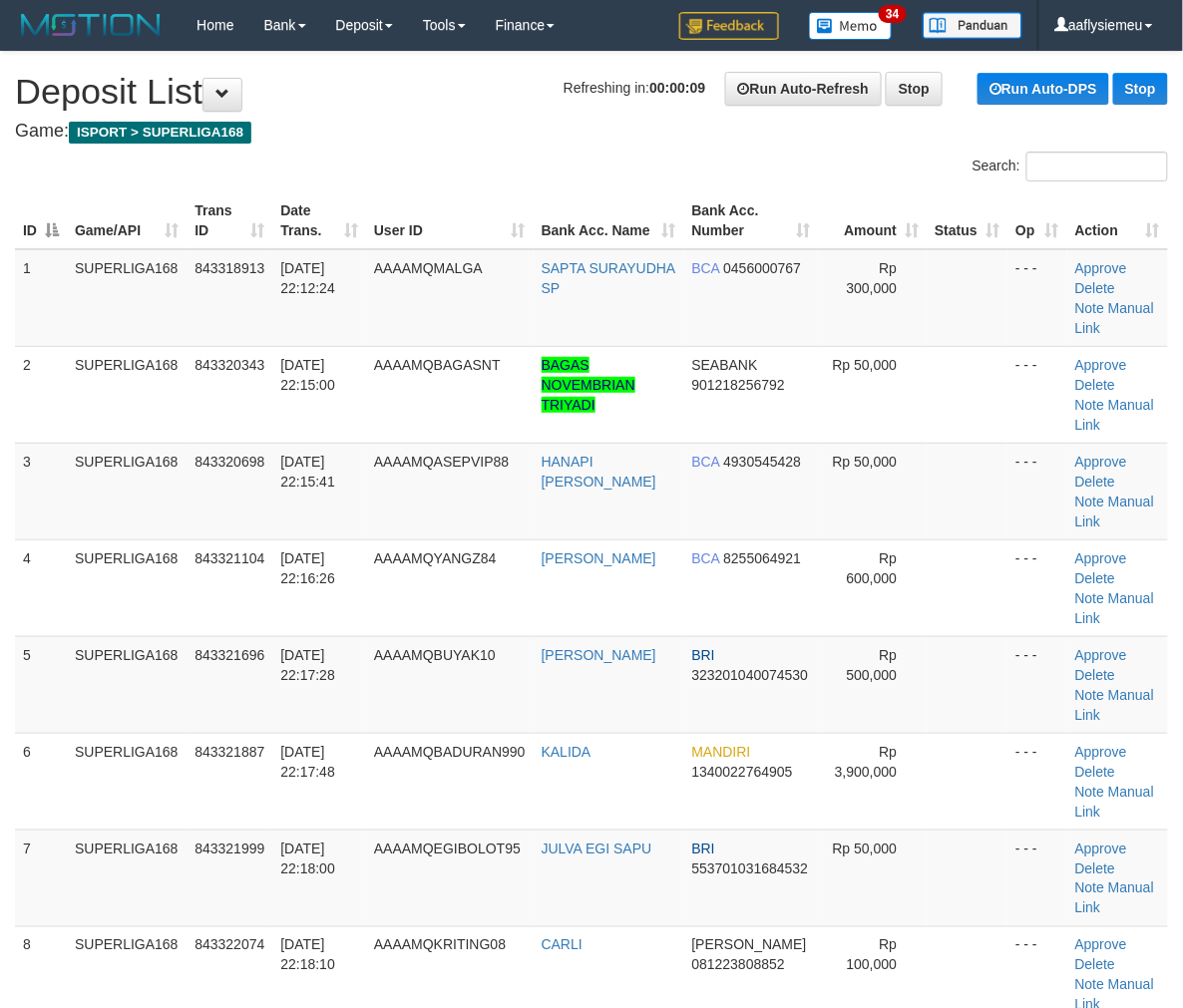 drag, startPoint x: 347, startPoint y: 521, endPoint x: 0, endPoint y: 638, distance: 366.19394 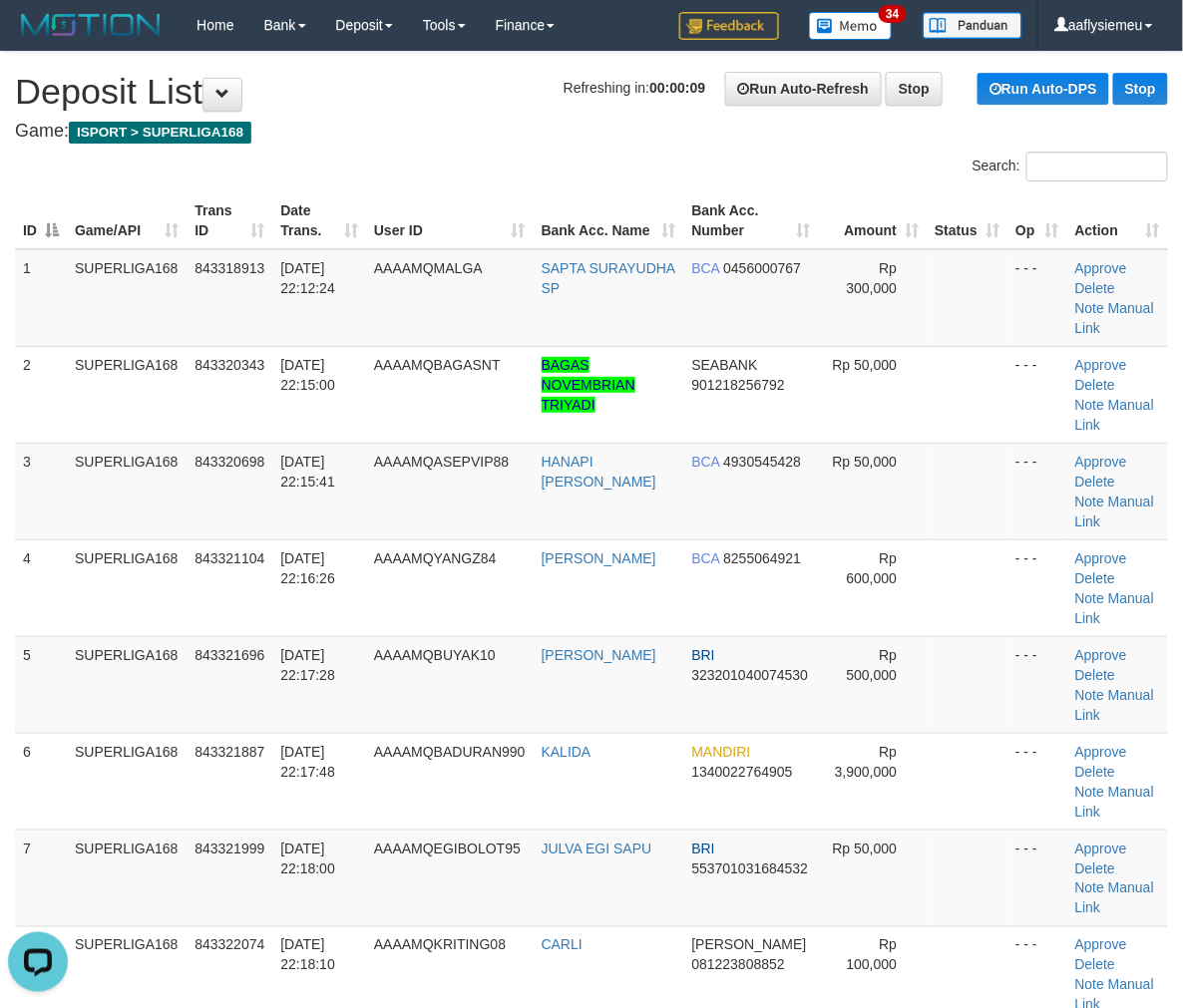 scroll, scrollTop: 0, scrollLeft: 0, axis: both 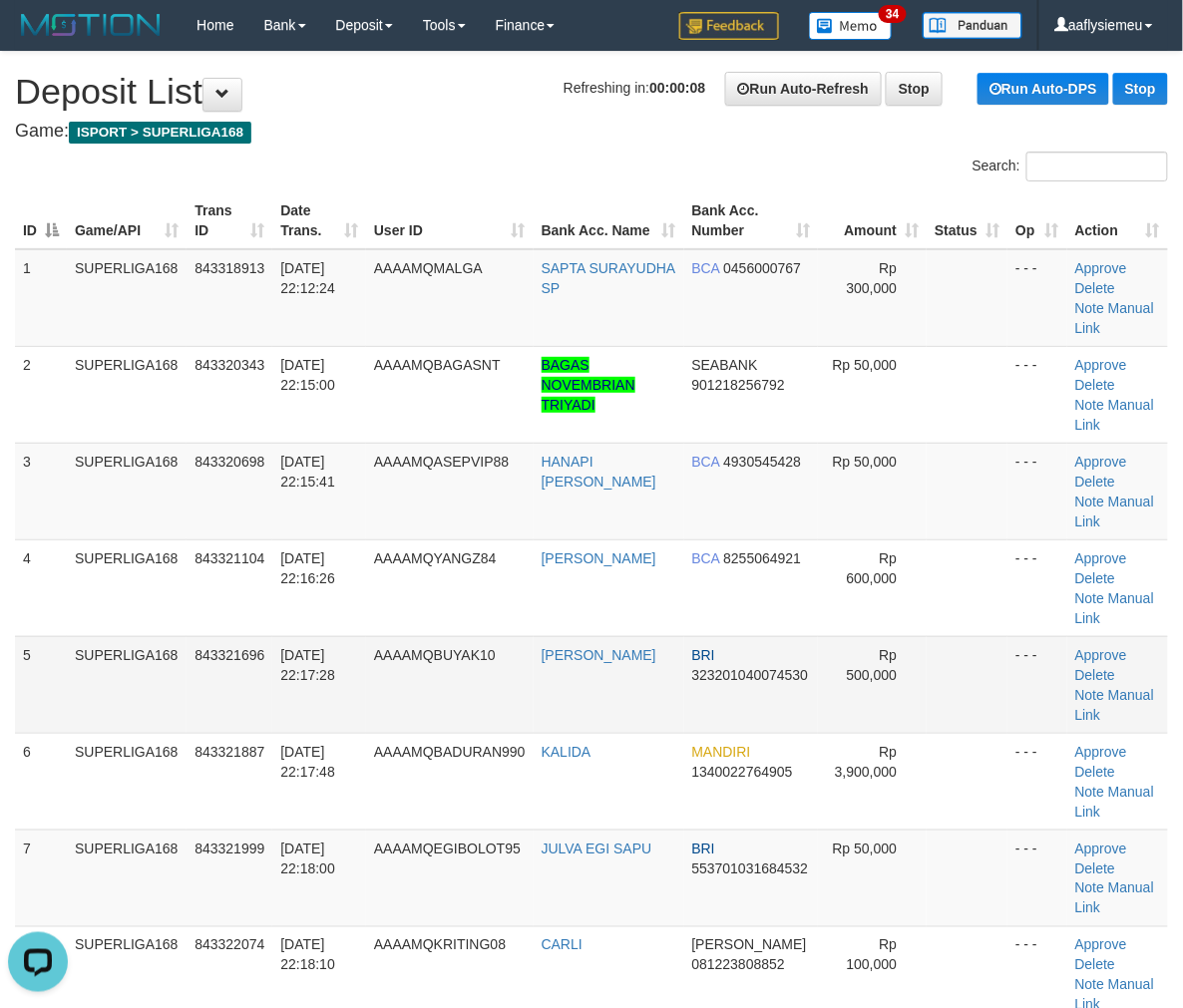 drag, startPoint x: 297, startPoint y: 579, endPoint x: 61, endPoint y: 653, distance: 247.32974 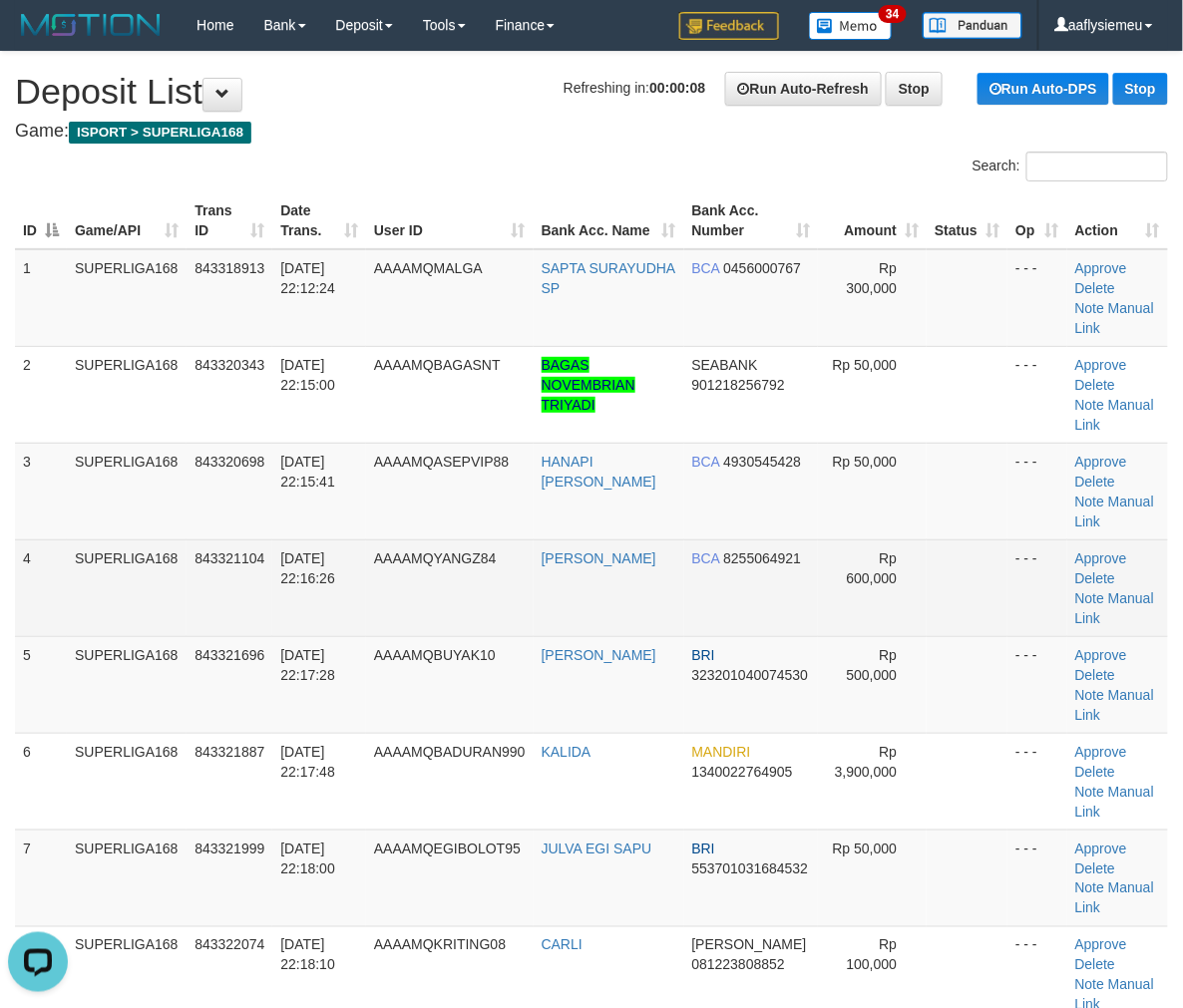 drag, startPoint x: 317, startPoint y: 589, endPoint x: 249, endPoint y: 612, distance: 71.7844 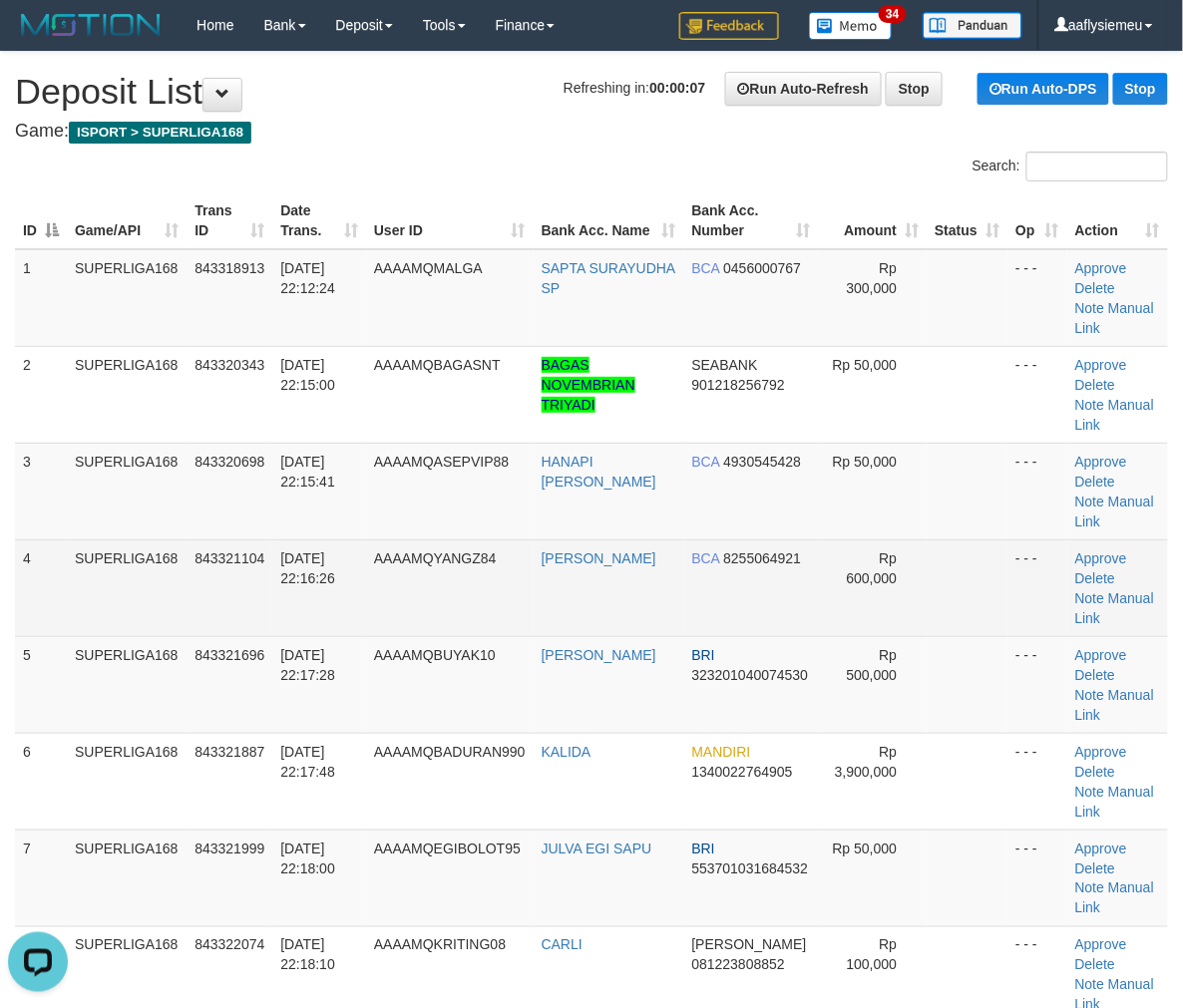 click on "843321104" at bounding box center (229, 587) 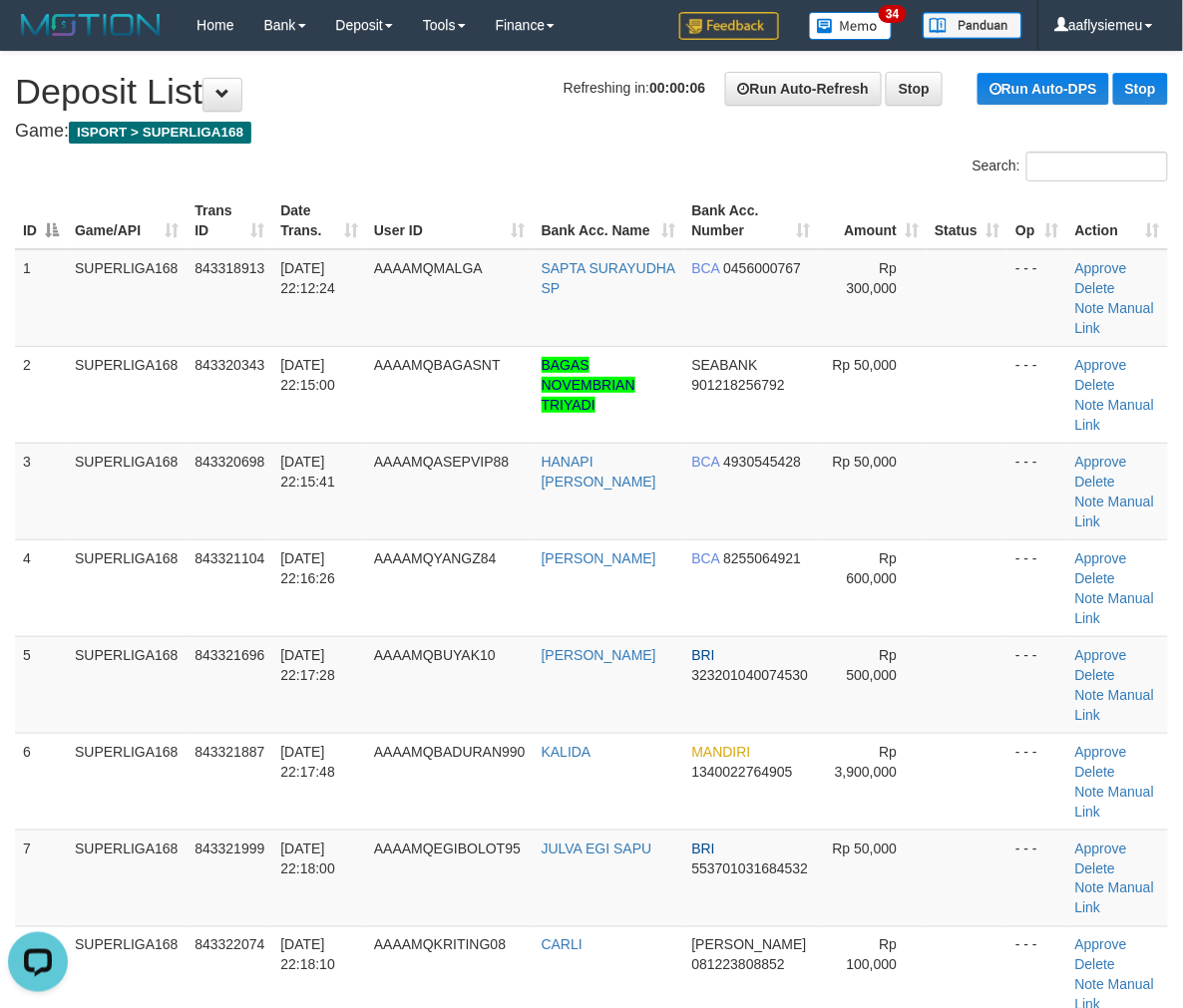 drag, startPoint x: 223, startPoint y: 602, endPoint x: 8, endPoint y: 660, distance: 222.68588 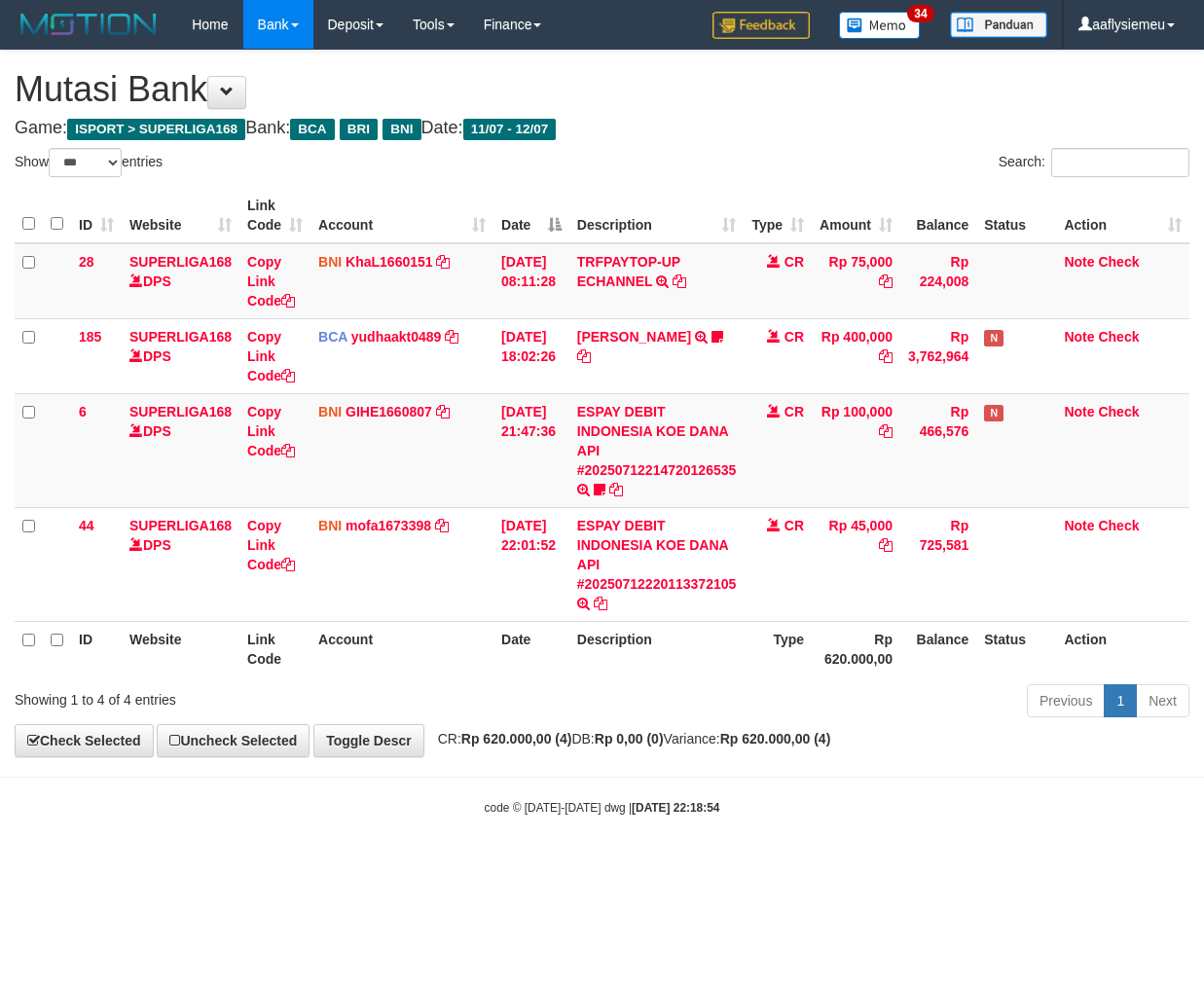 select on "***" 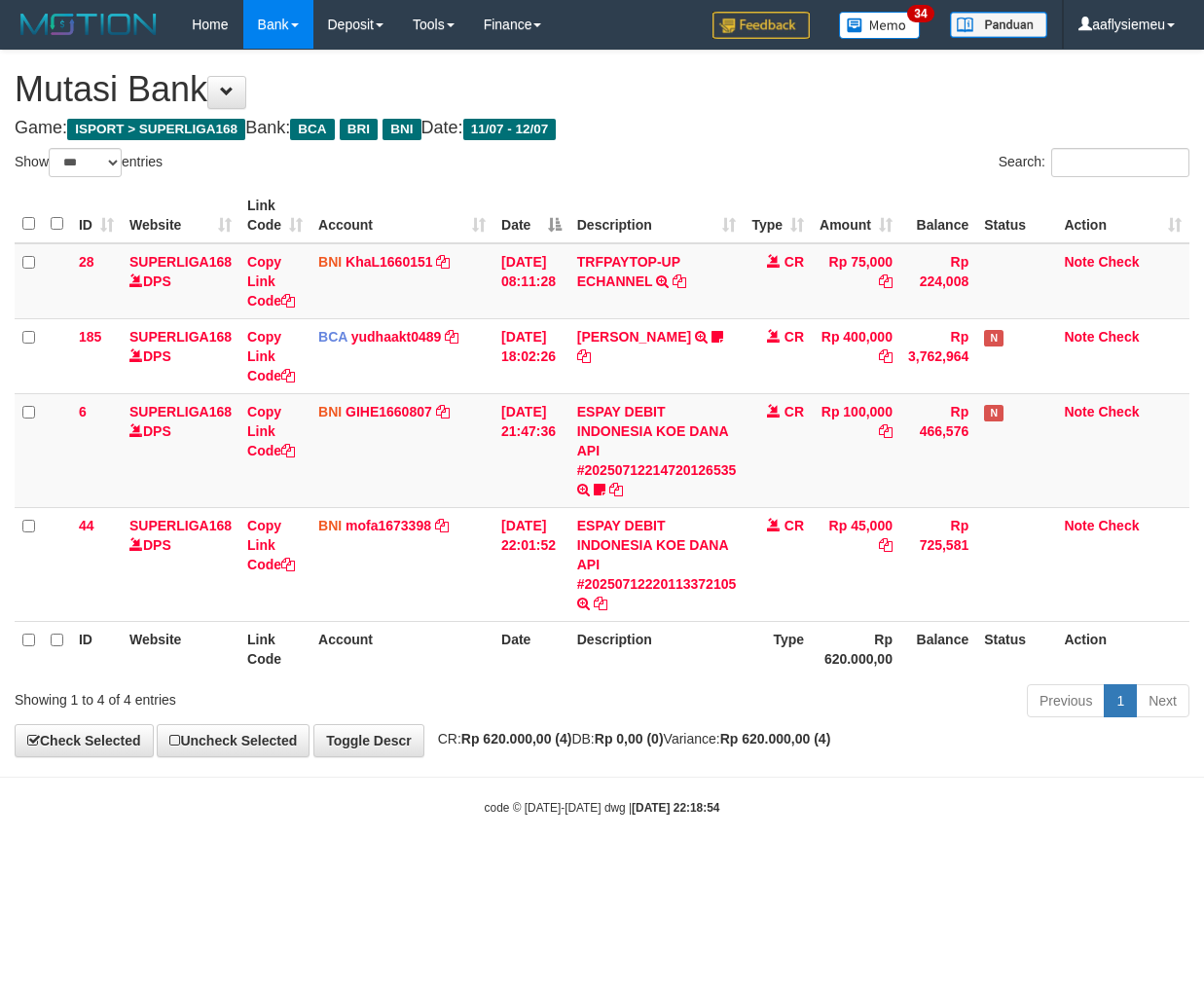 scroll, scrollTop: 0, scrollLeft: 0, axis: both 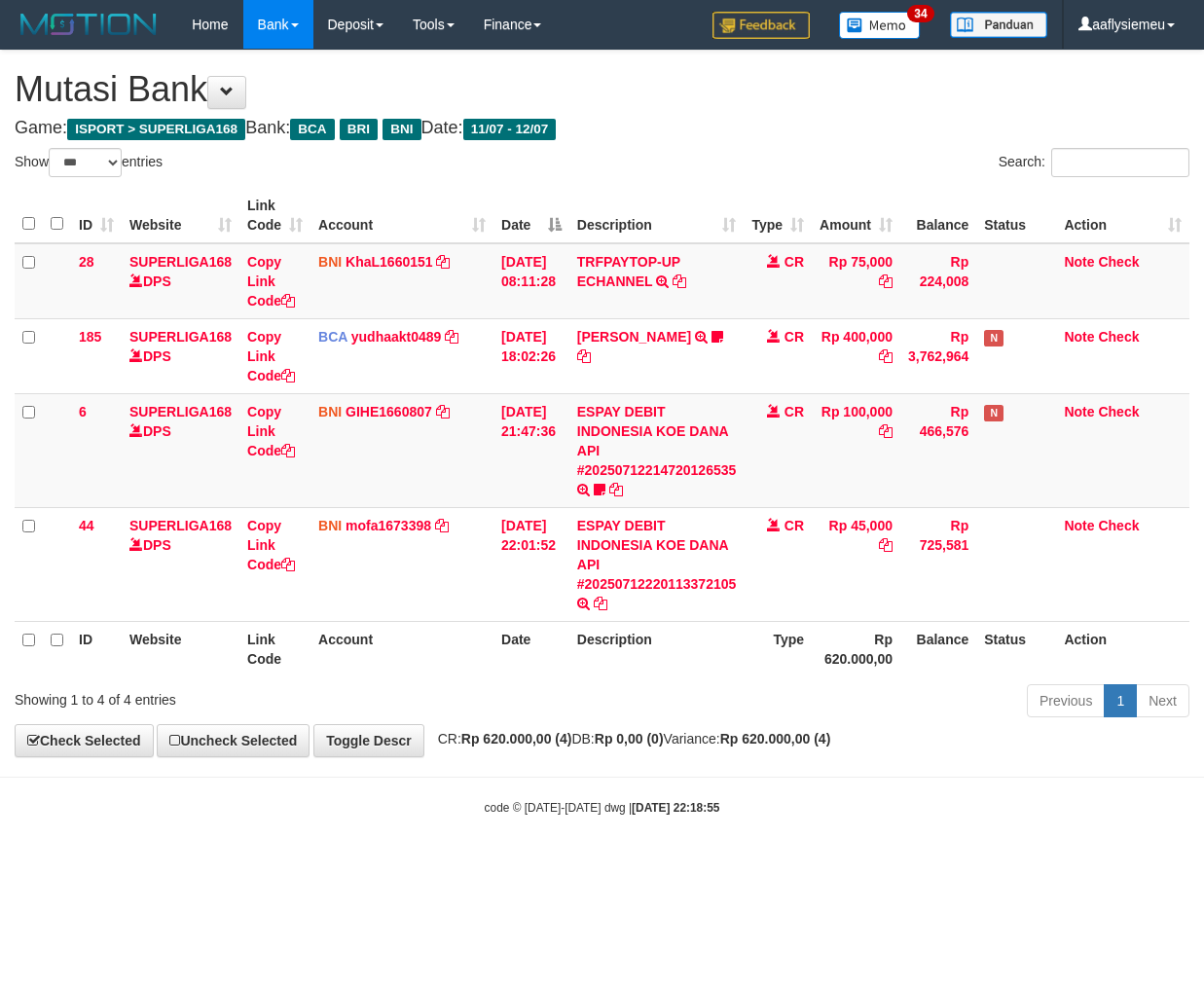 select on "***" 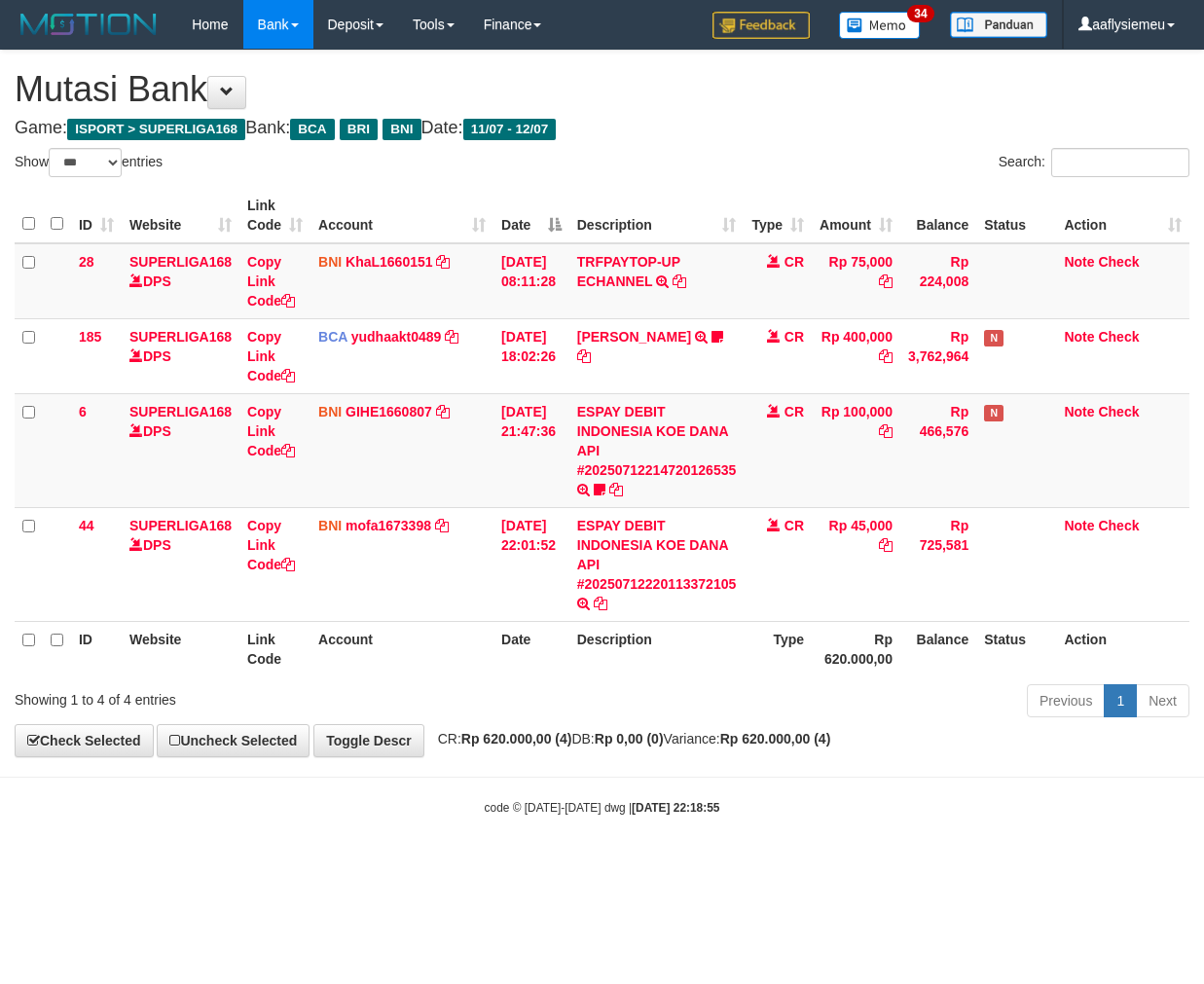scroll, scrollTop: 0, scrollLeft: 0, axis: both 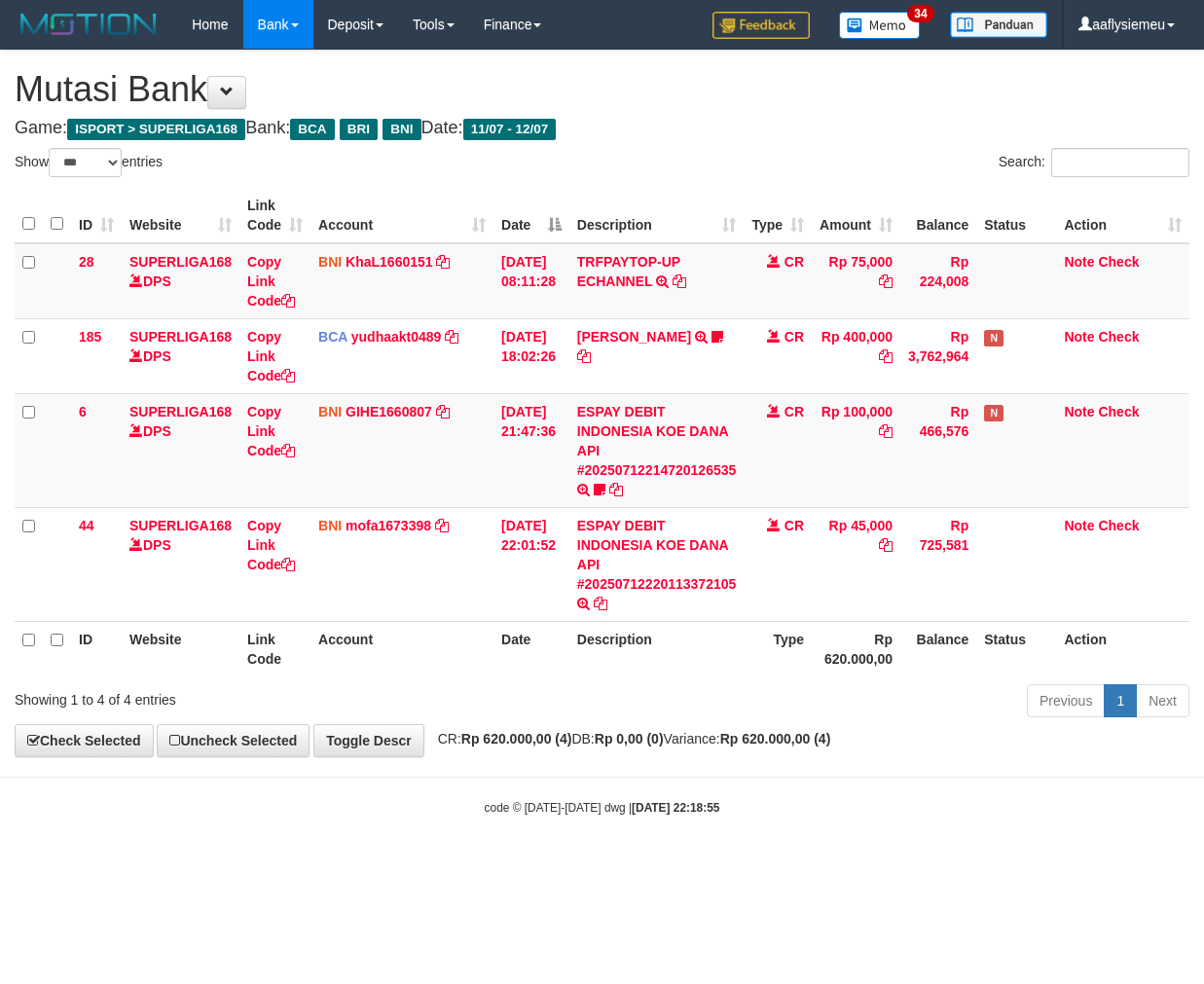 select on "***" 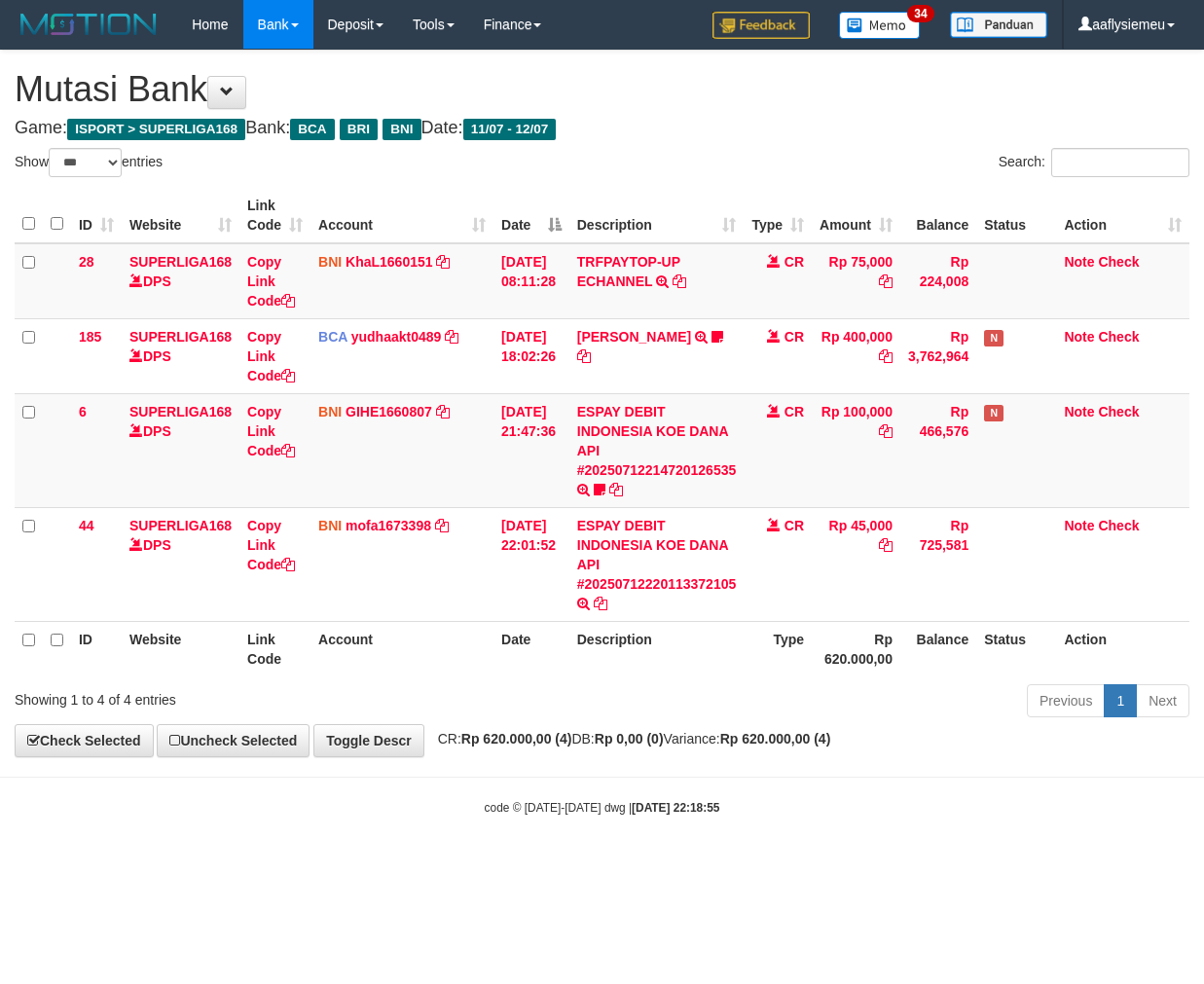 scroll, scrollTop: 0, scrollLeft: 0, axis: both 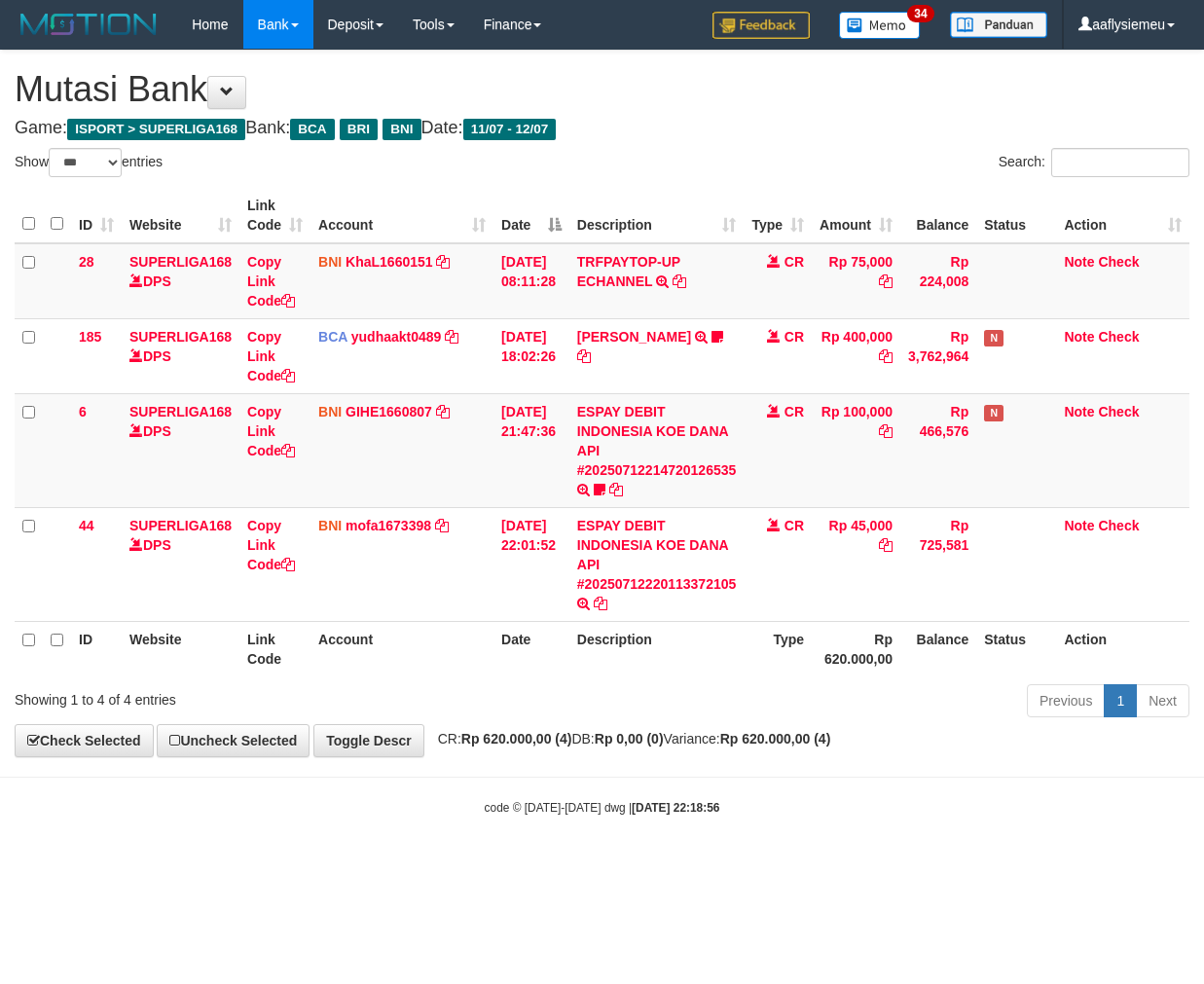 select on "***" 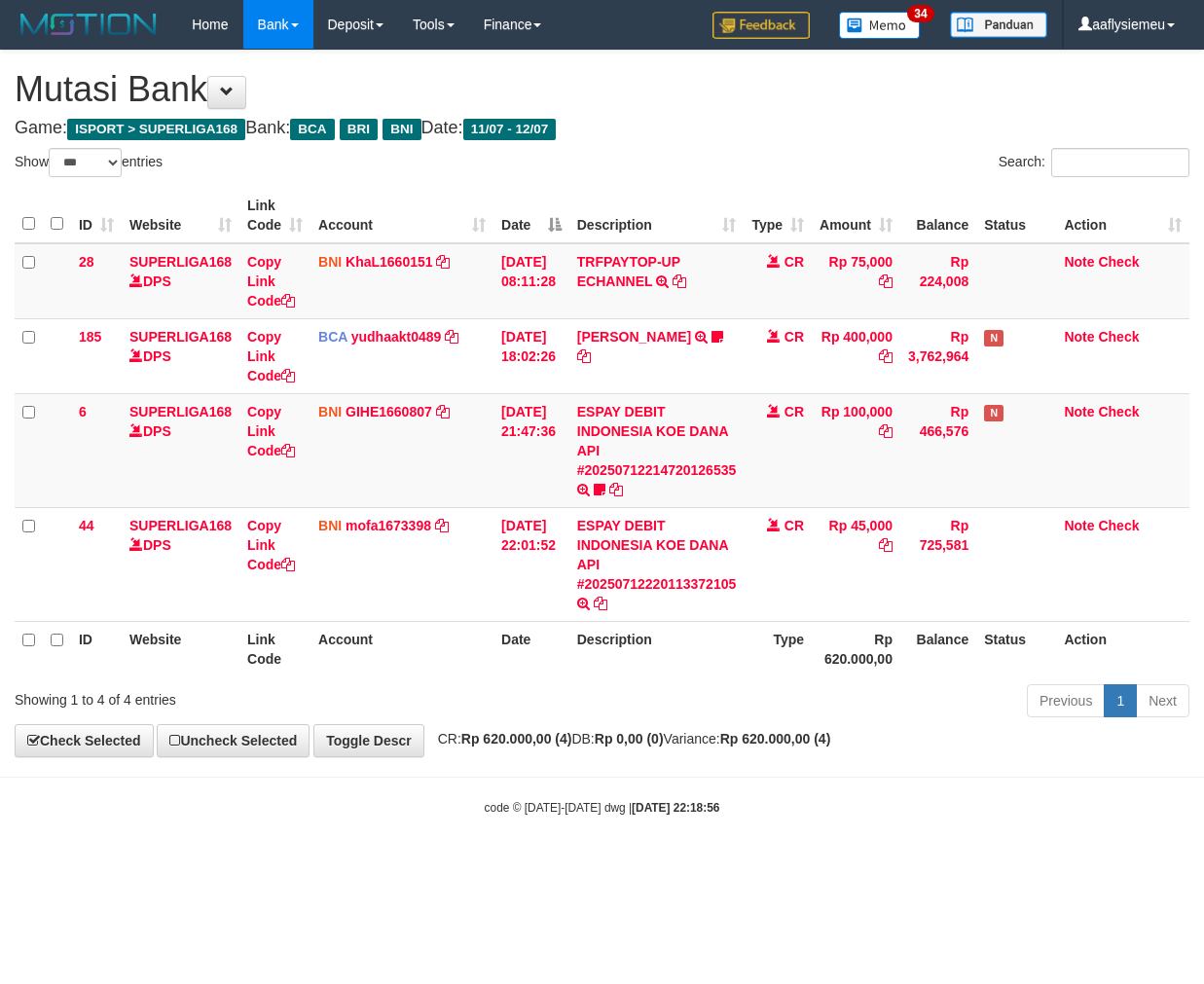 scroll, scrollTop: 0, scrollLeft: 0, axis: both 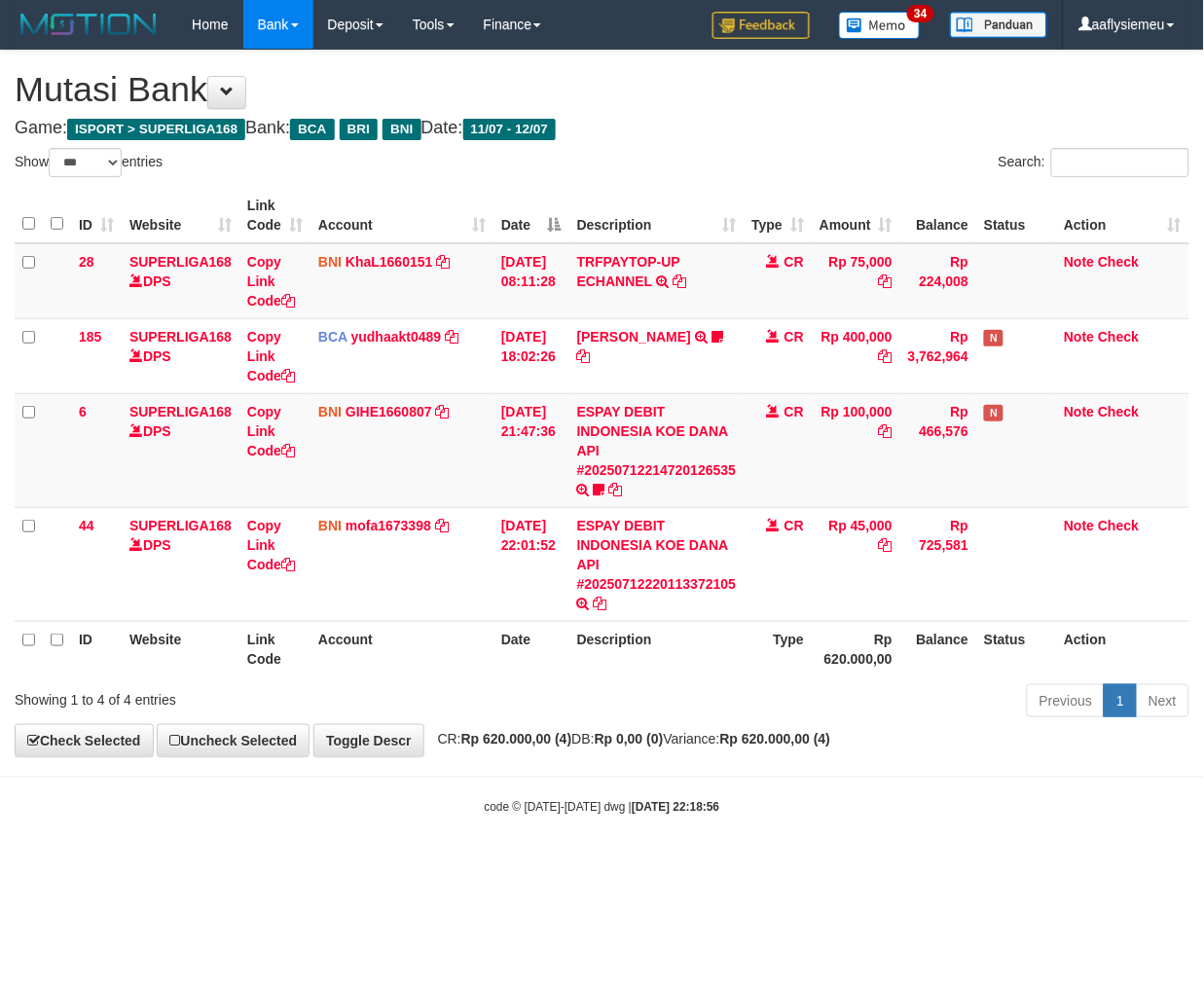 click on "Toggle navigation
Home
Bank
Account List
Load
By Website
Group
[ISPORT]													SUPERLIGA168
By Load Group (DPS)
34" at bounding box center (602, 432) 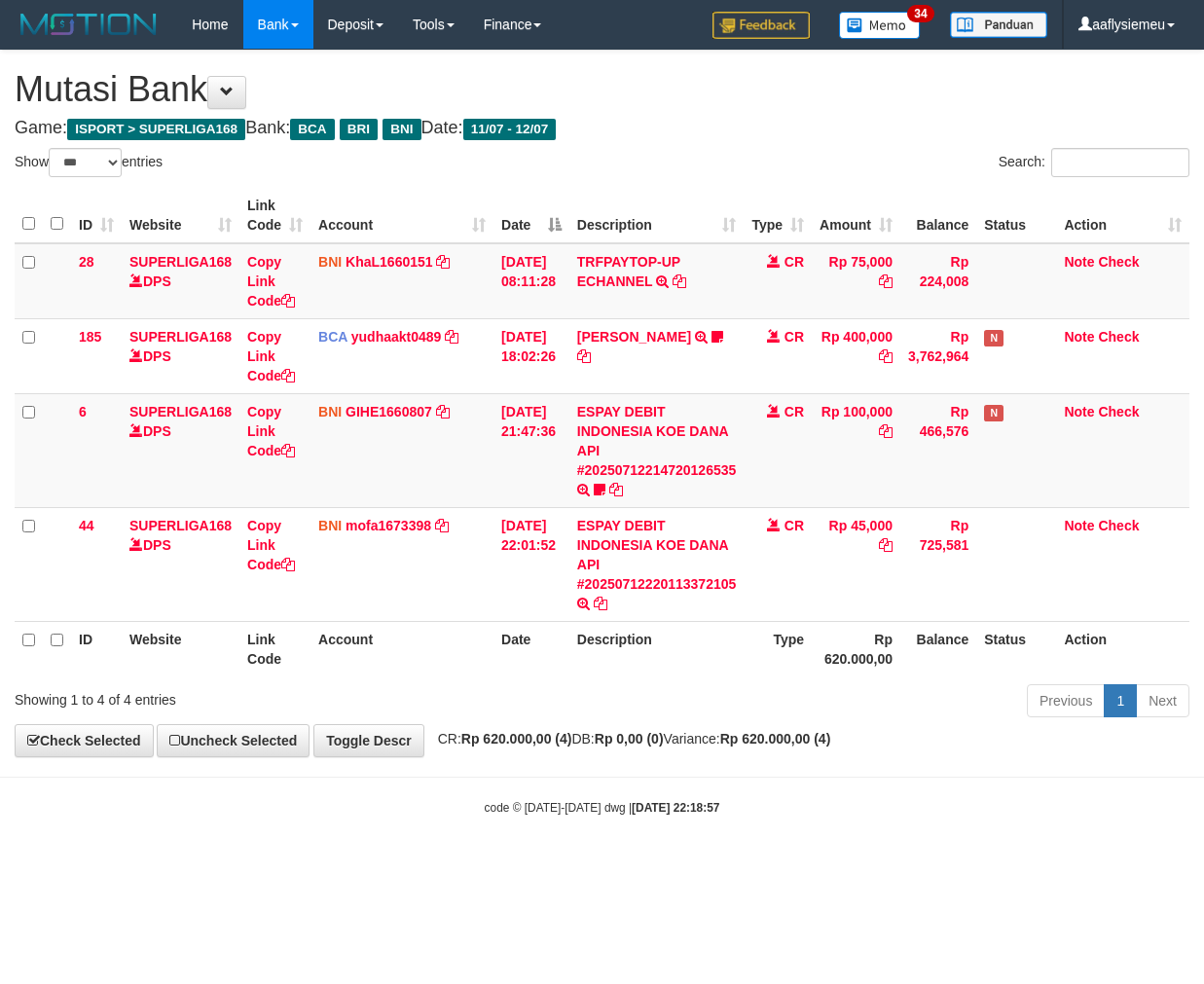 select on "***" 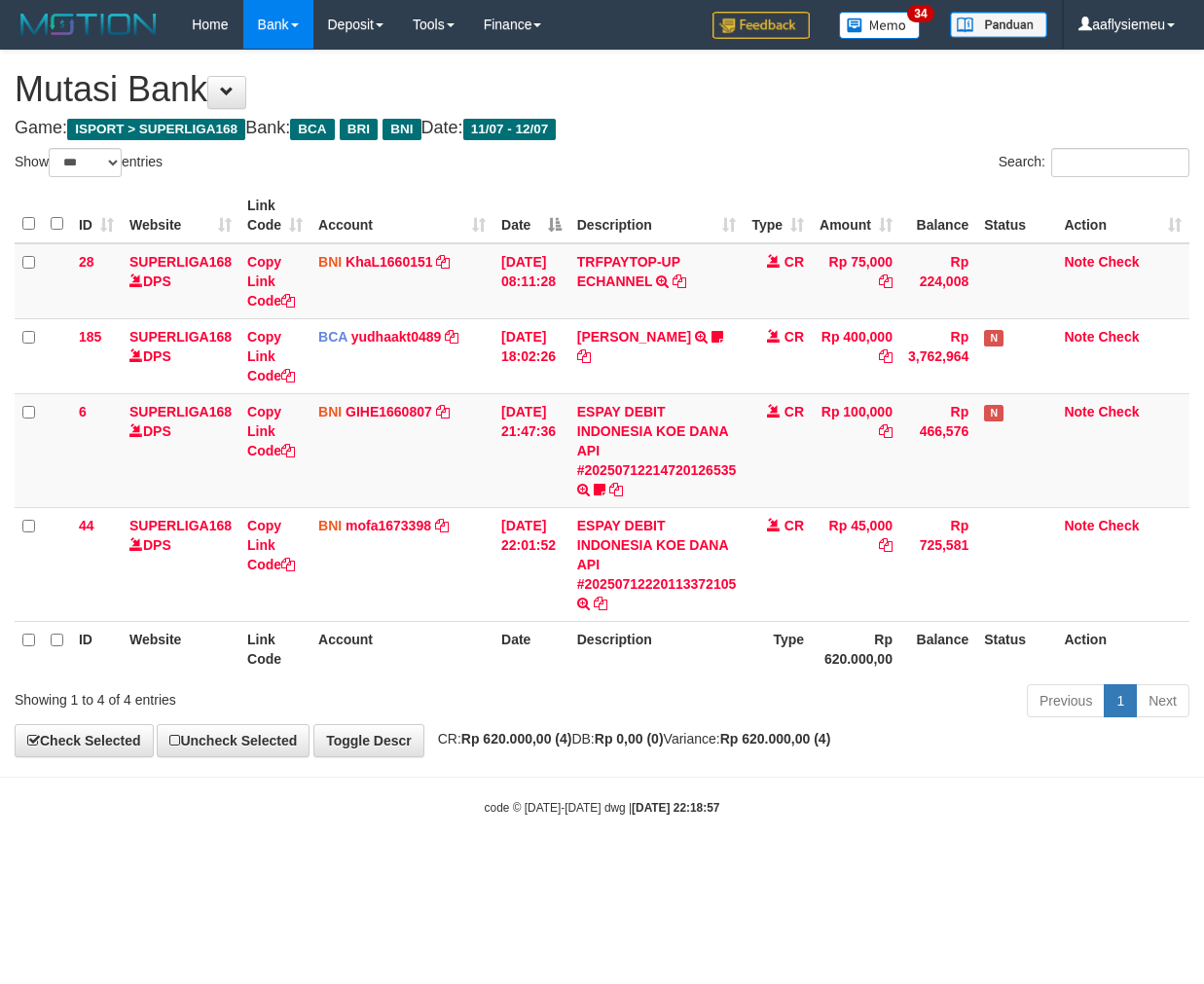 scroll, scrollTop: 0, scrollLeft: 0, axis: both 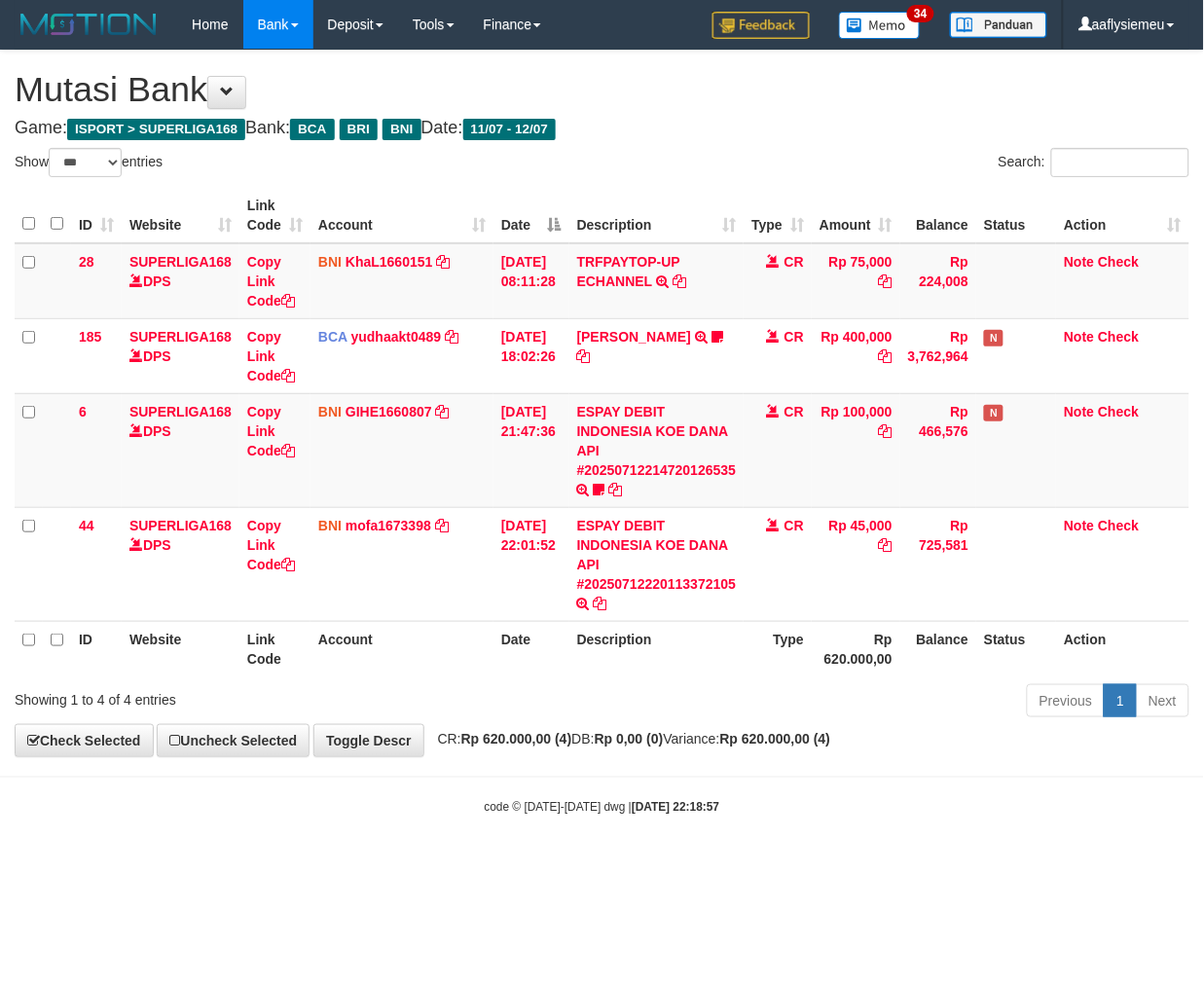 click on "Toggle navigation
Home
Bank
Account List
Load
By Website
Group
[ISPORT]													SUPERLIGA168
By Load Group (DPS)
34" at bounding box center (602, 432) 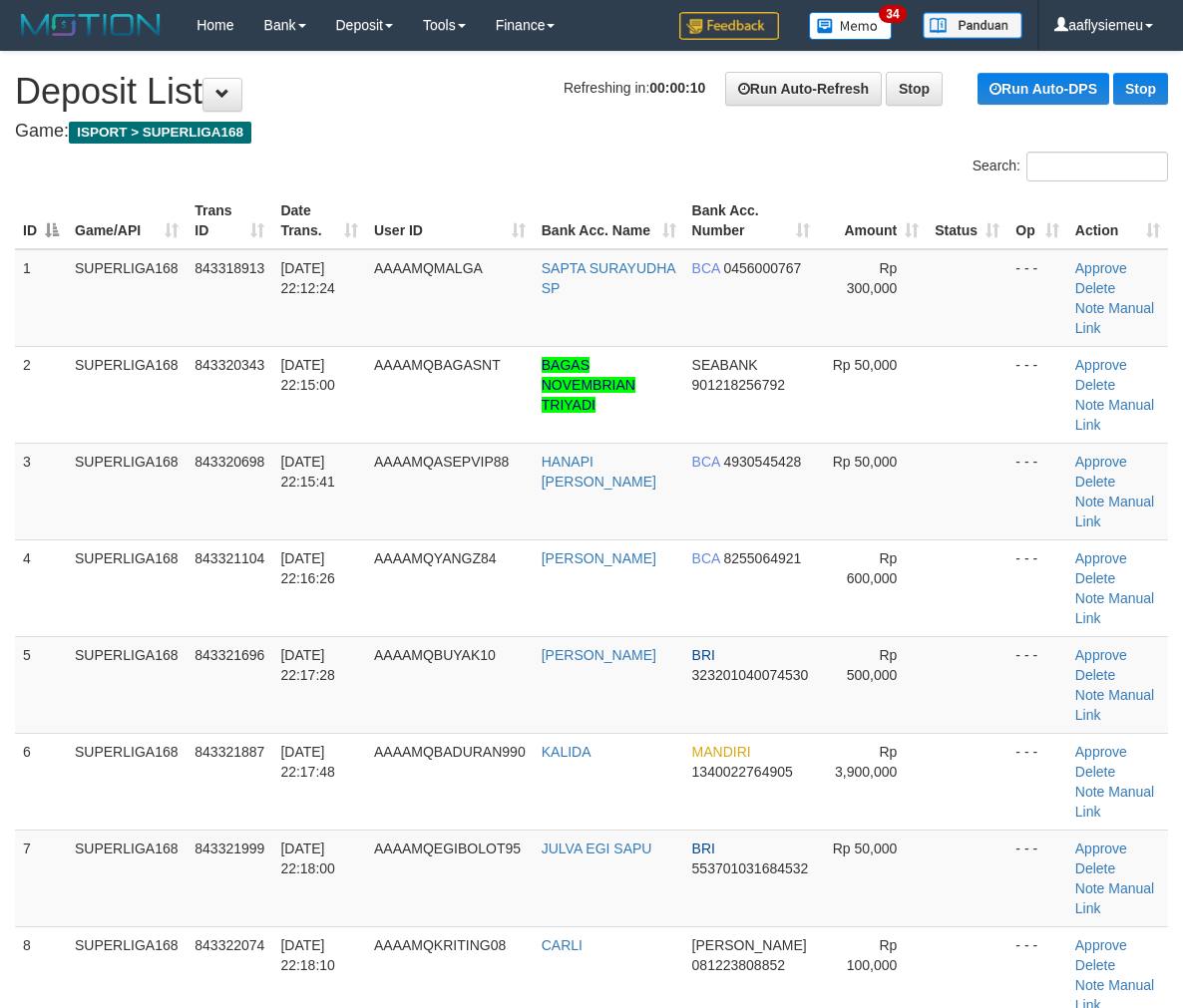 scroll, scrollTop: 0, scrollLeft: 0, axis: both 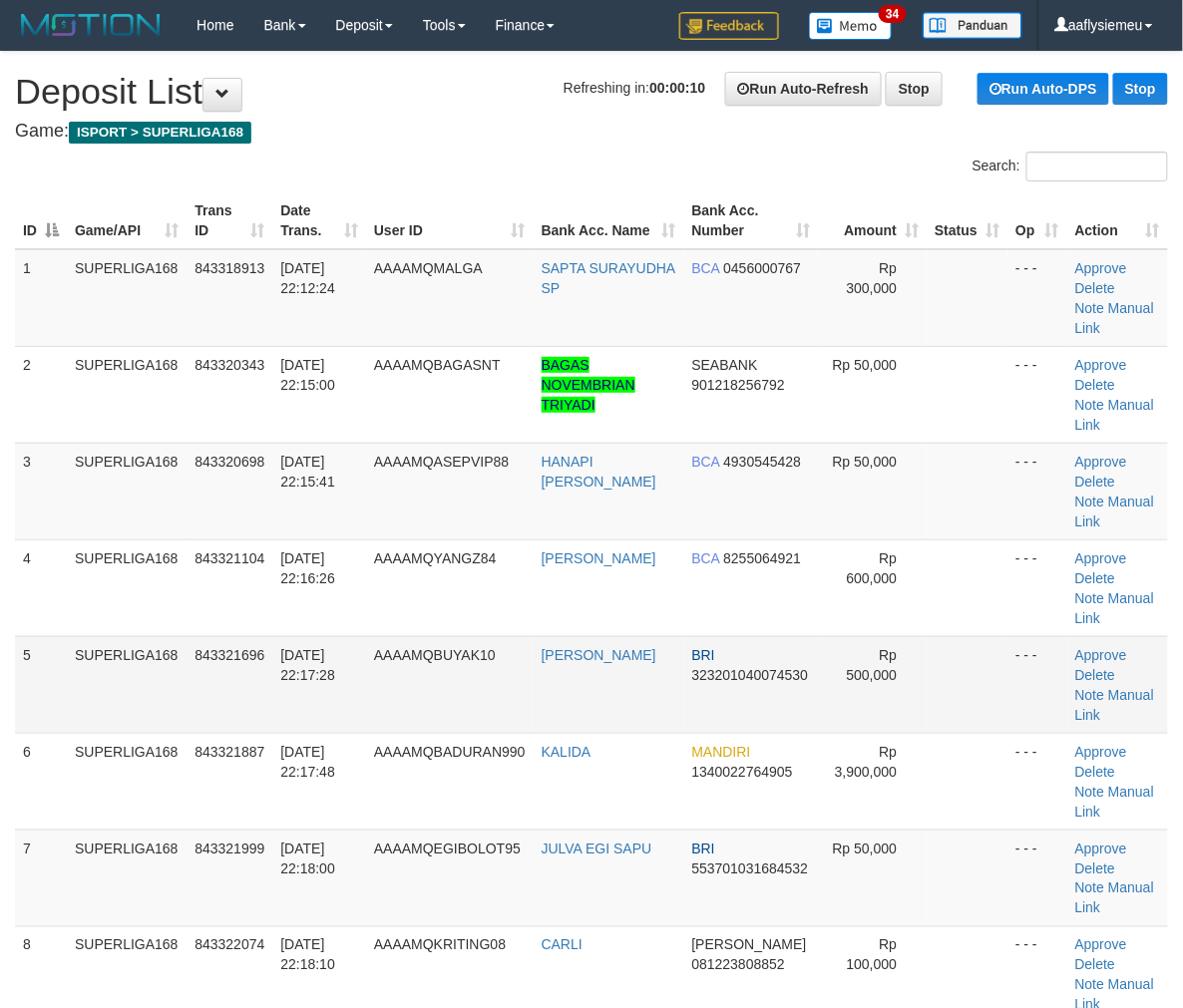 drag, startPoint x: 273, startPoint y: 636, endPoint x: 231, endPoint y: 660, distance: 48.373546 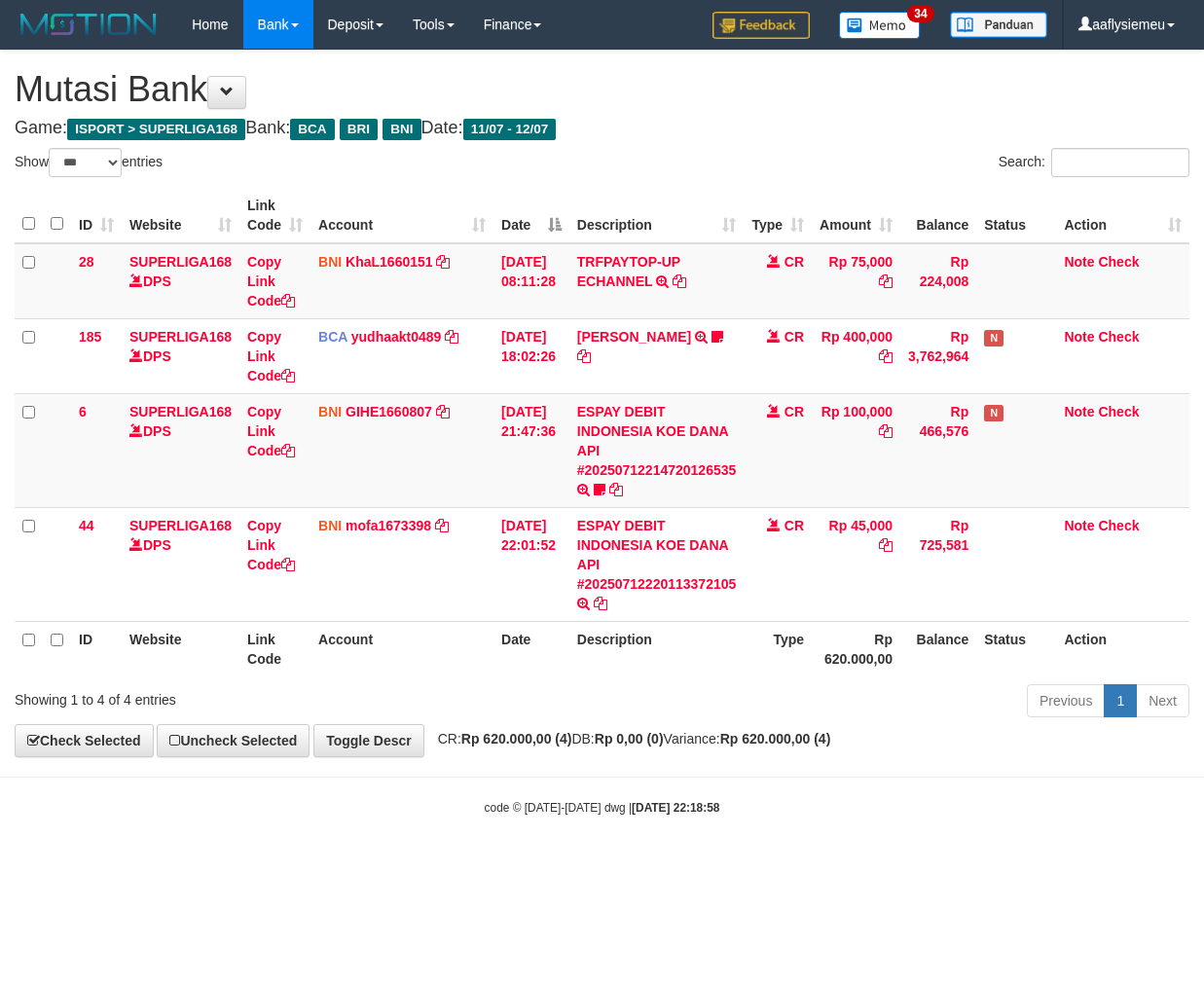 select on "***" 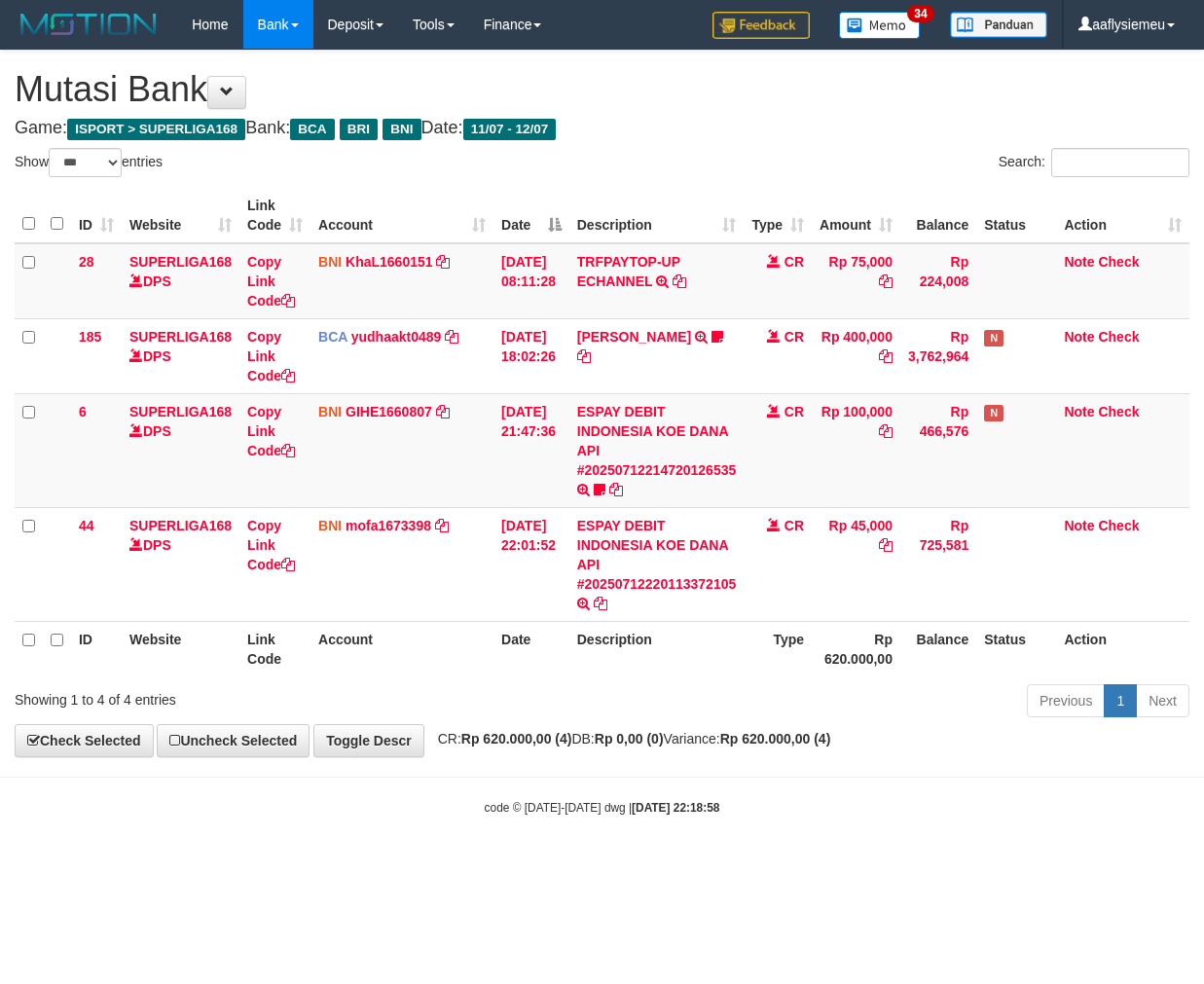 scroll, scrollTop: 0, scrollLeft: 0, axis: both 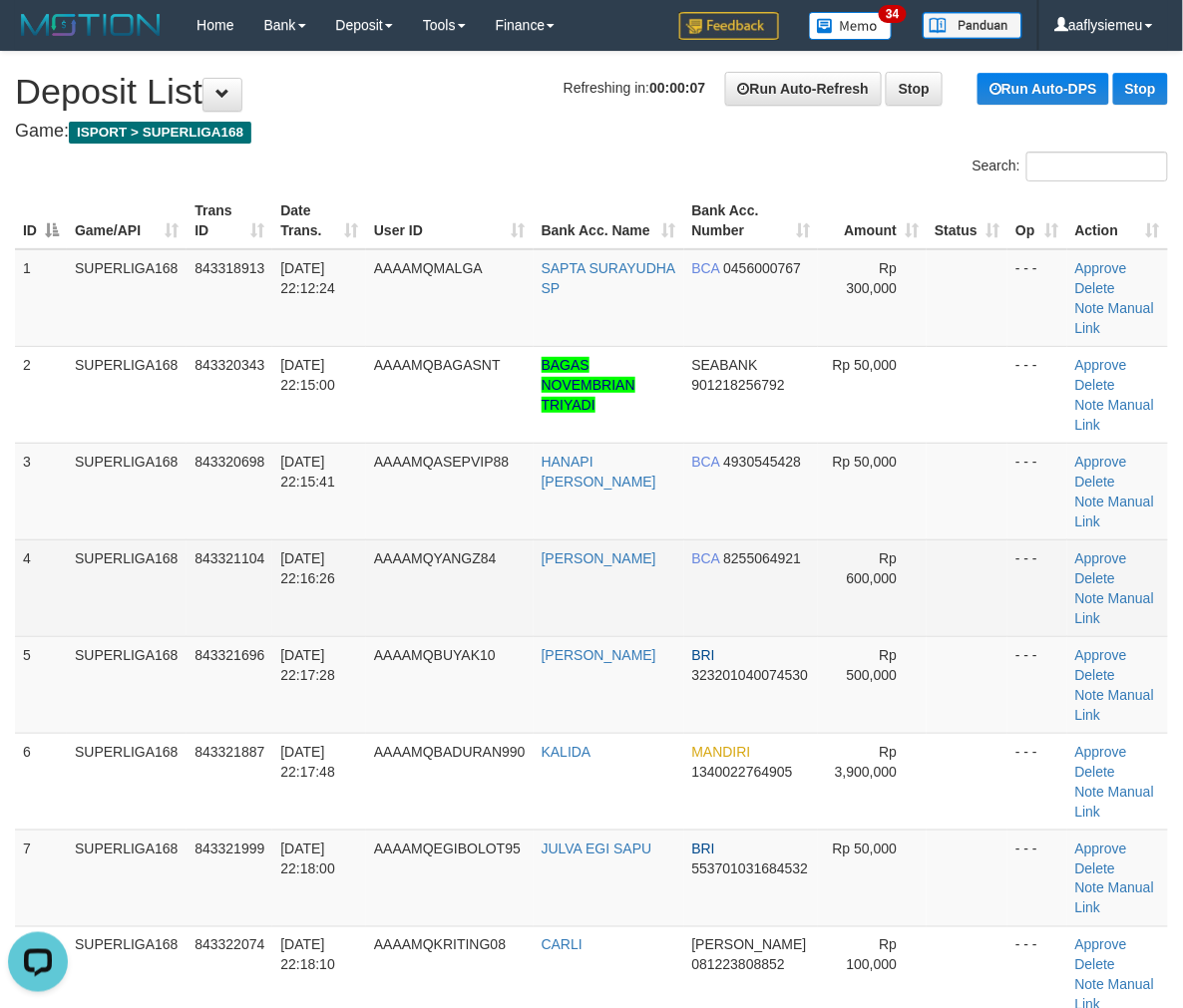 click on "[DATE] 22:16:26" at bounding box center (319, 587) 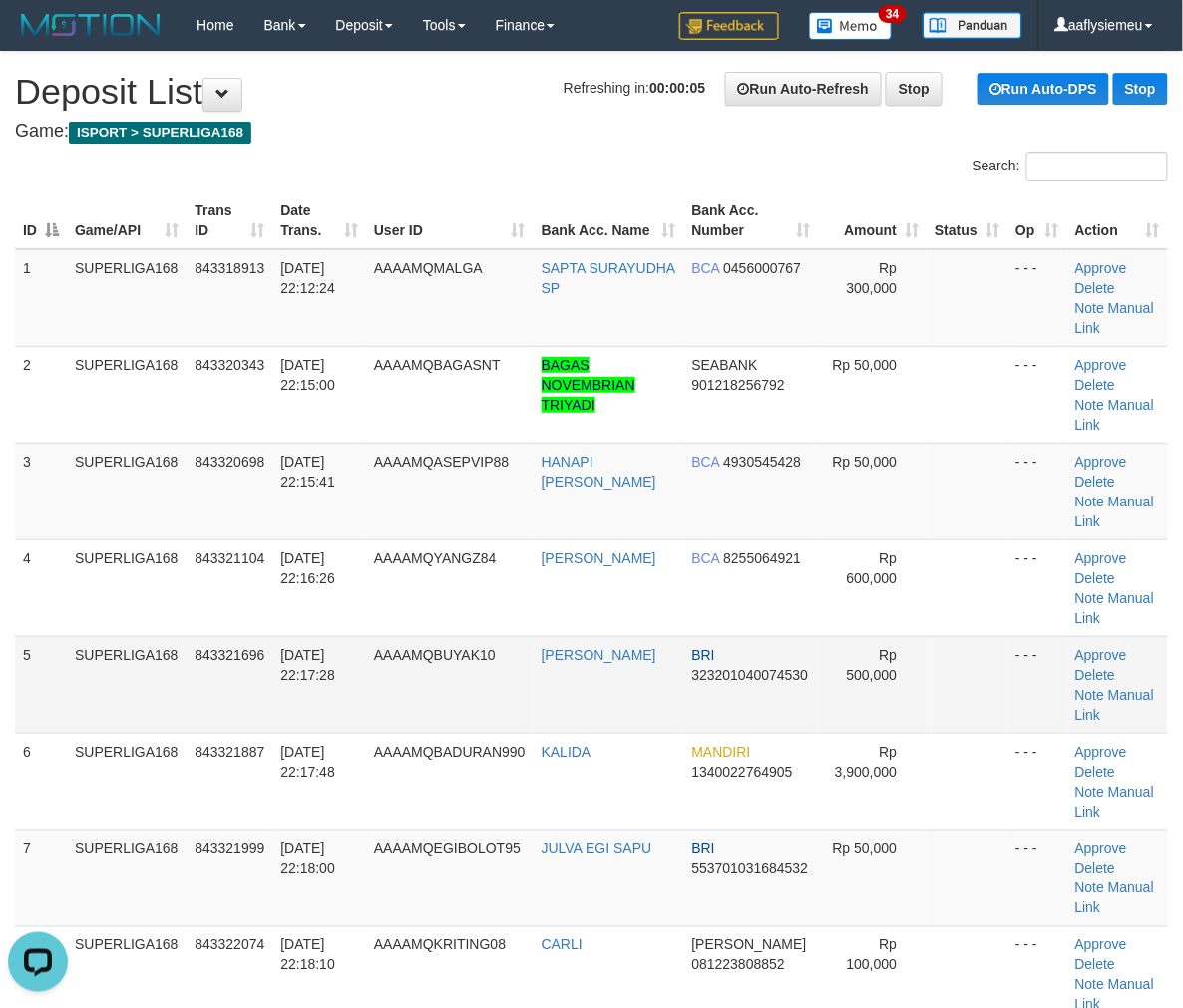 drag, startPoint x: 376, startPoint y: 631, endPoint x: 360, endPoint y: 636, distance: 16.763055 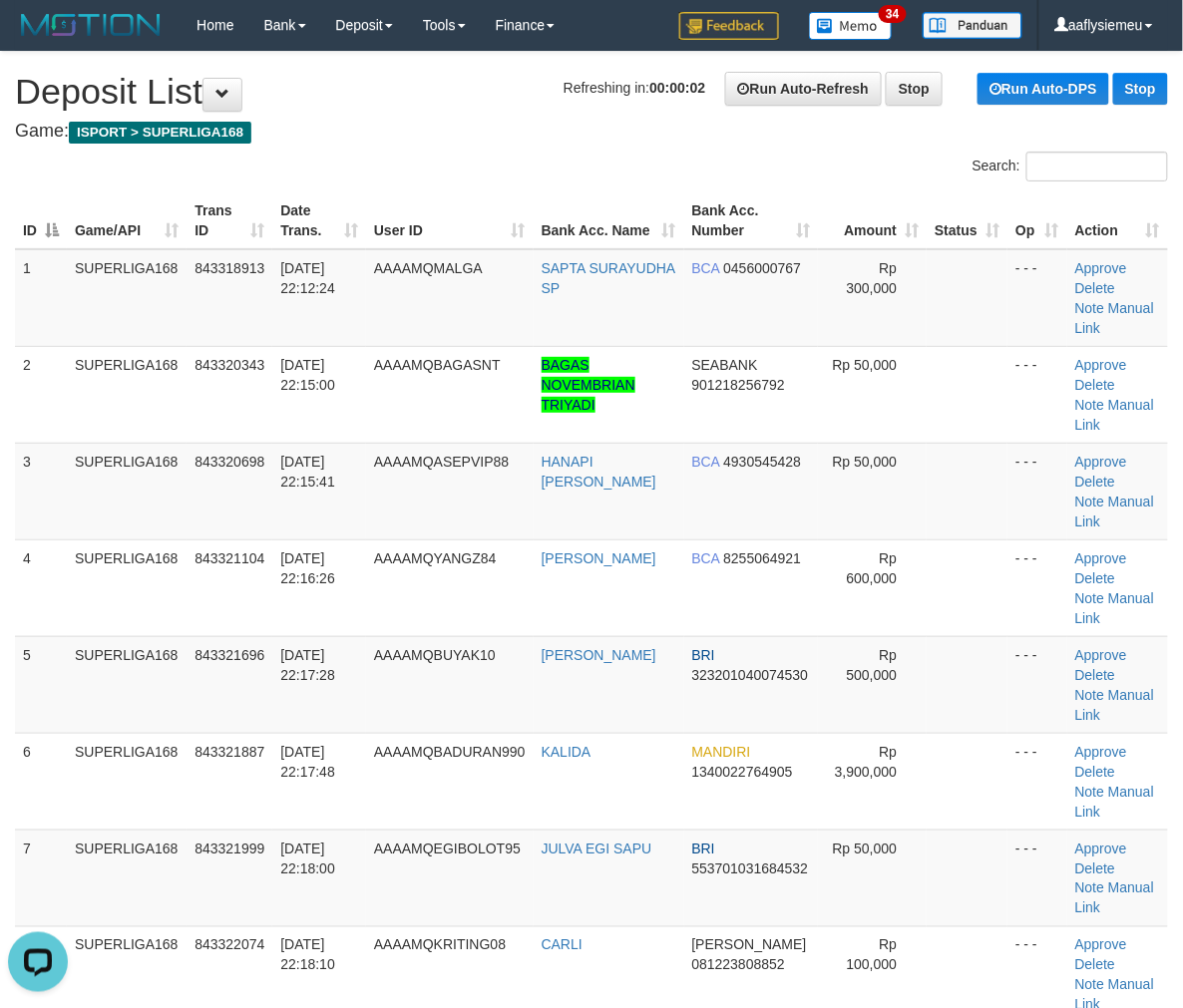 drag, startPoint x: 171, startPoint y: 618, endPoint x: 1, endPoint y: 675, distance: 179.30142 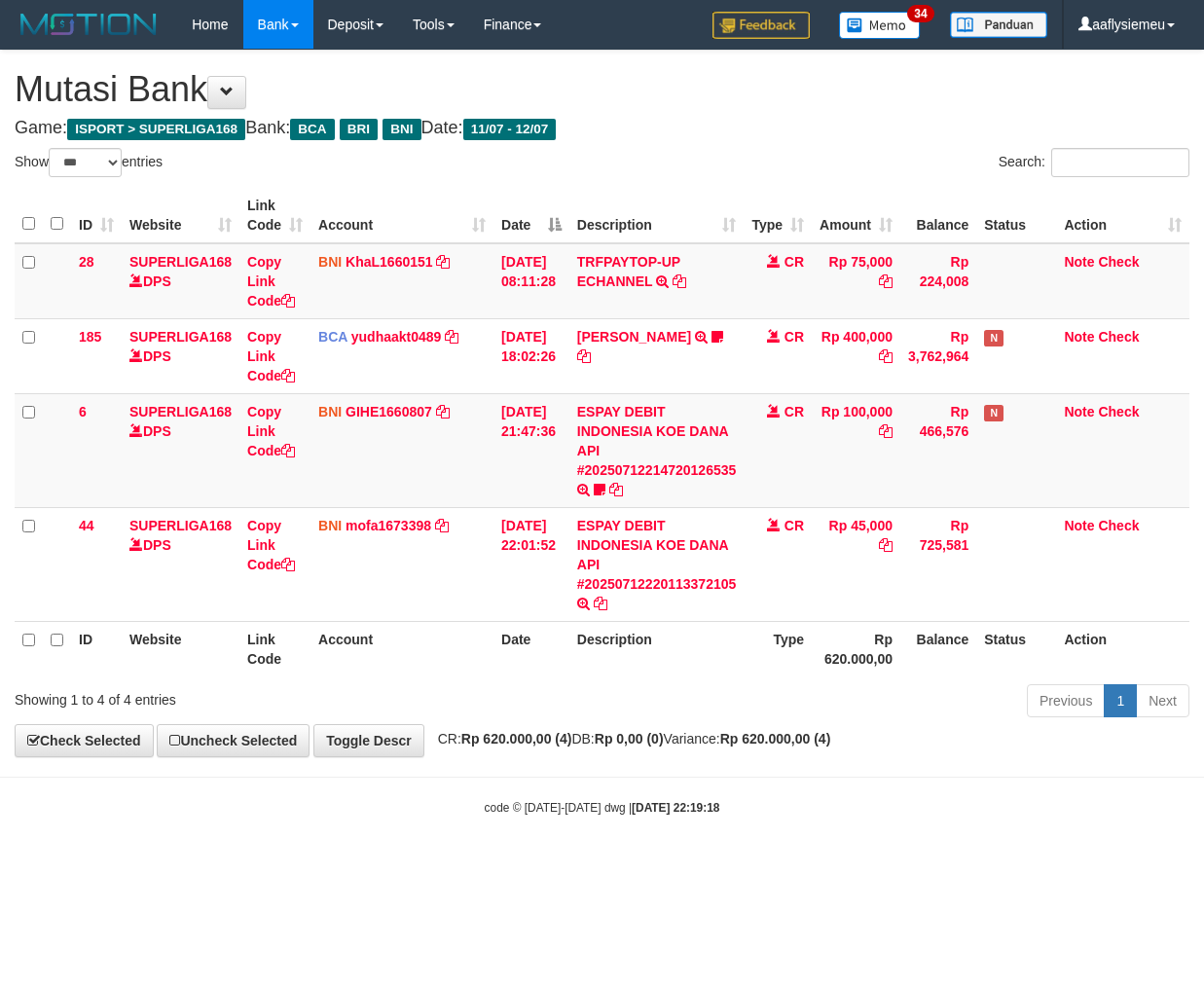 select on "***" 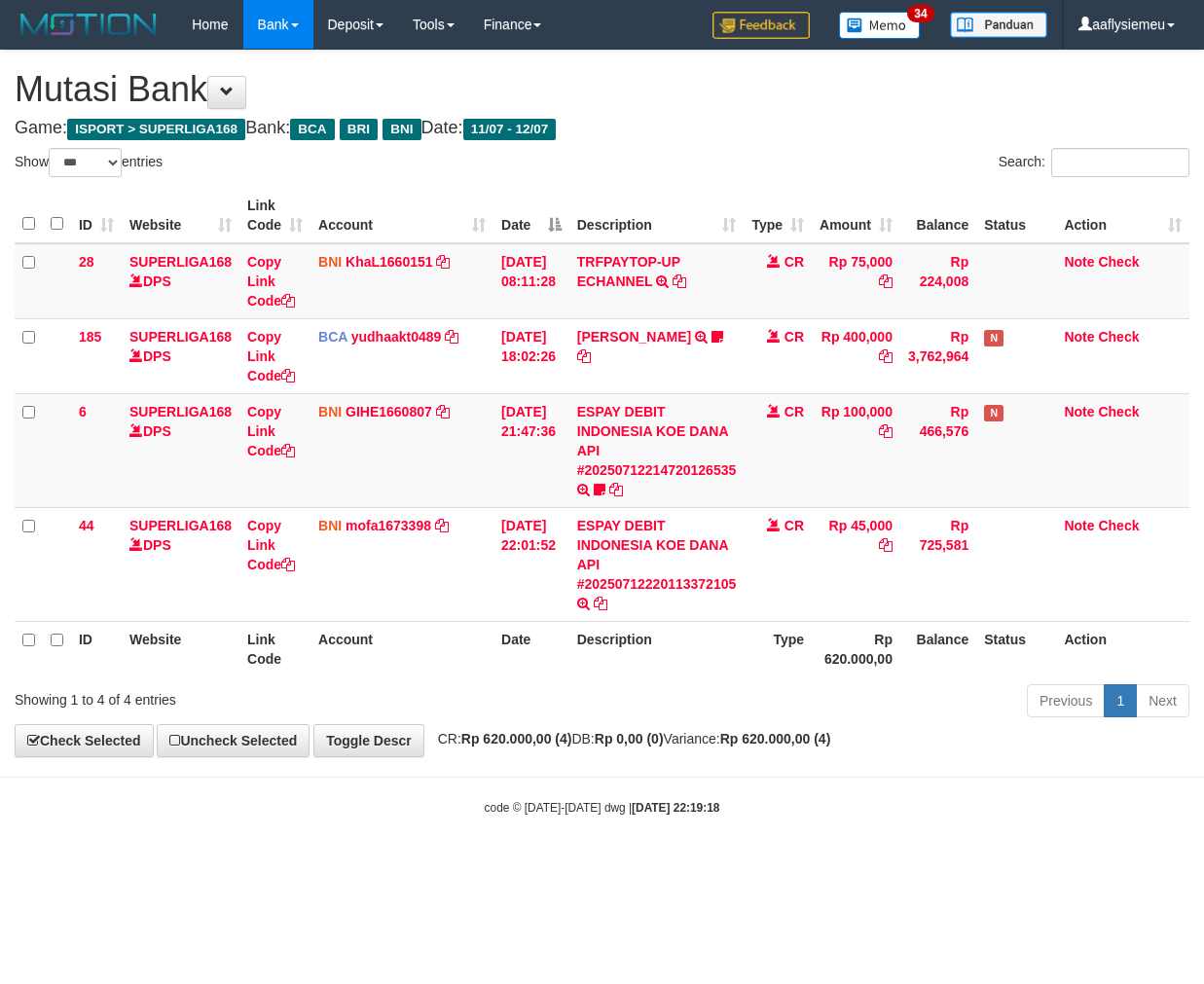 scroll, scrollTop: 0, scrollLeft: 0, axis: both 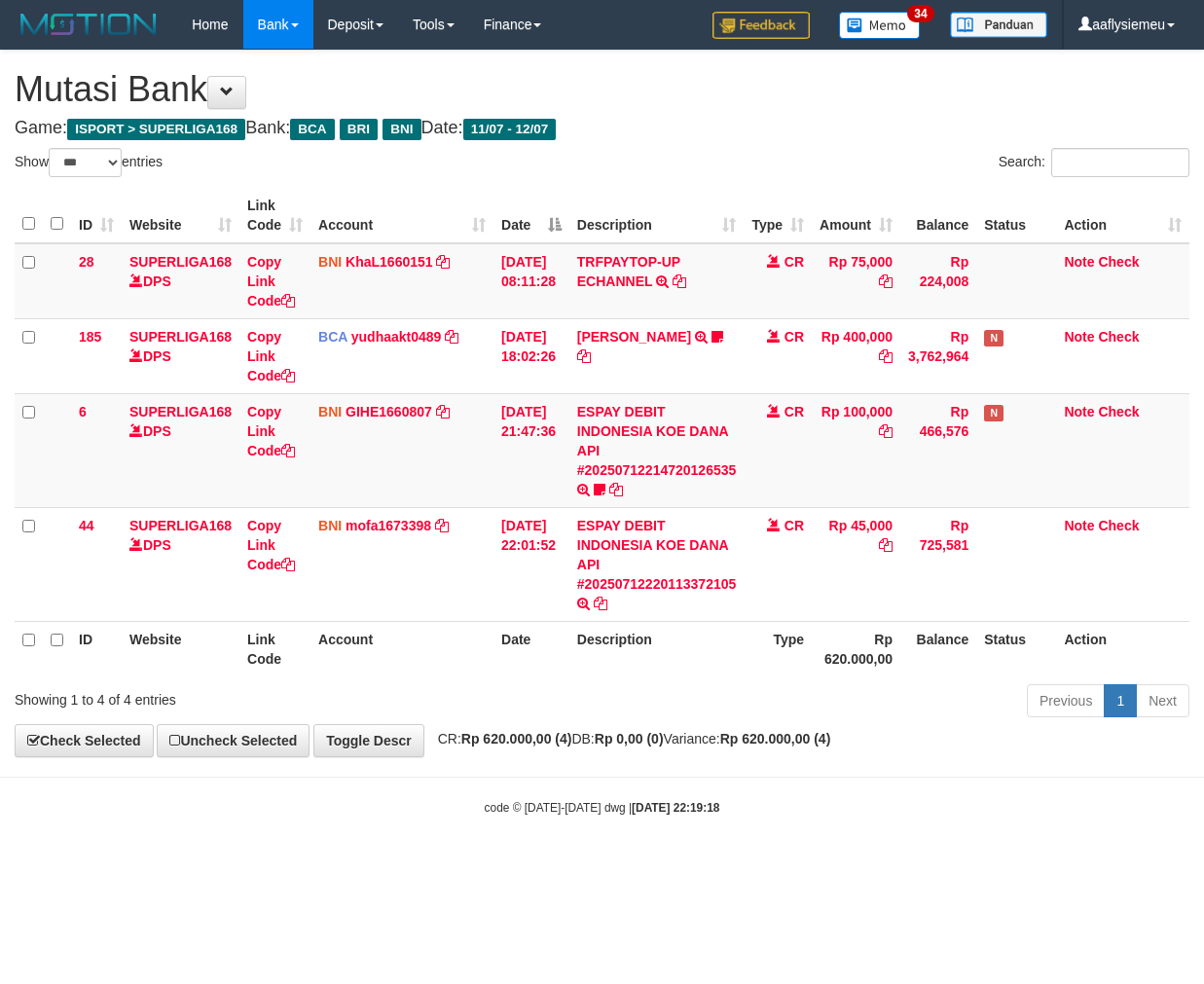 select on "***" 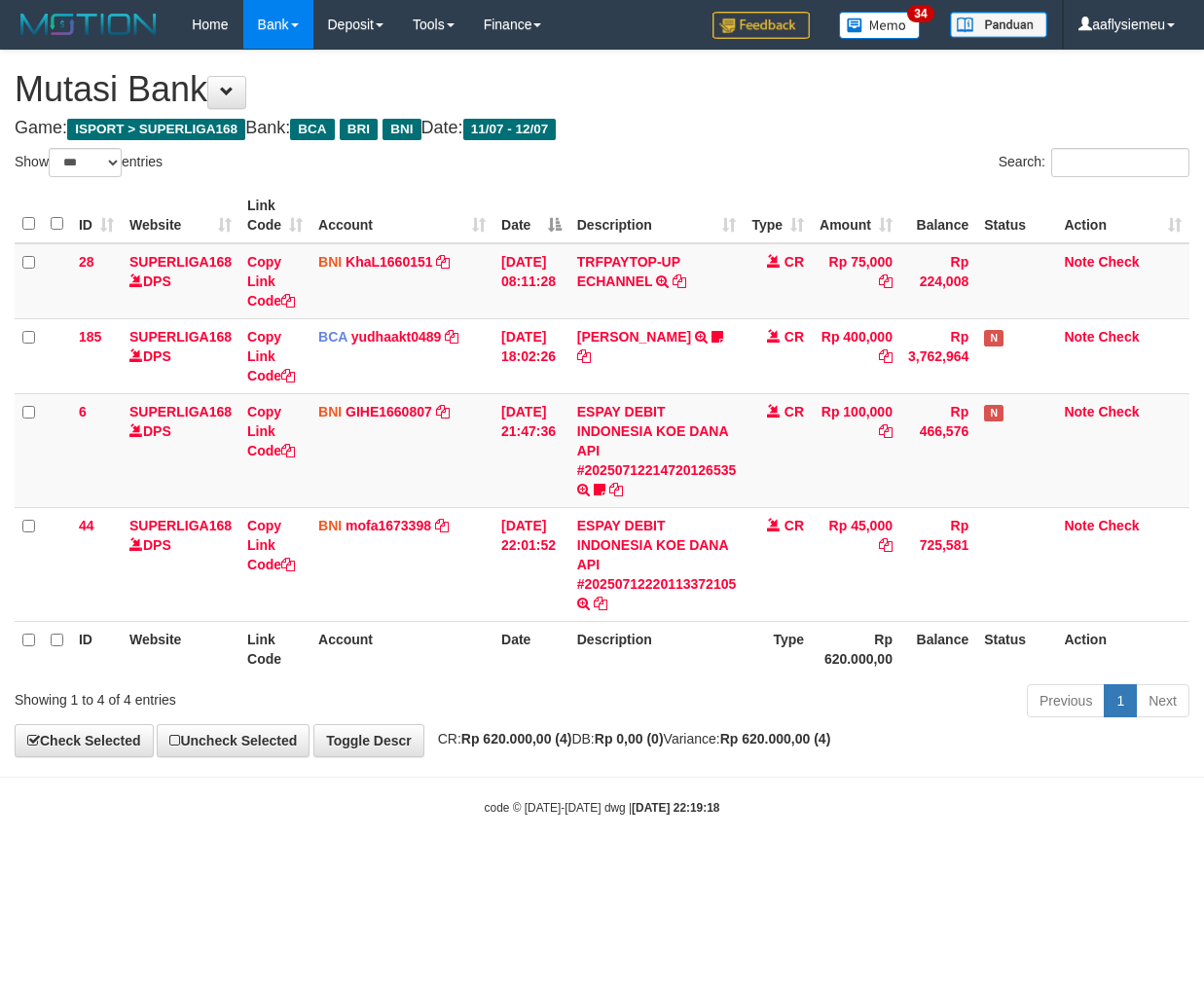 scroll, scrollTop: 0, scrollLeft: 0, axis: both 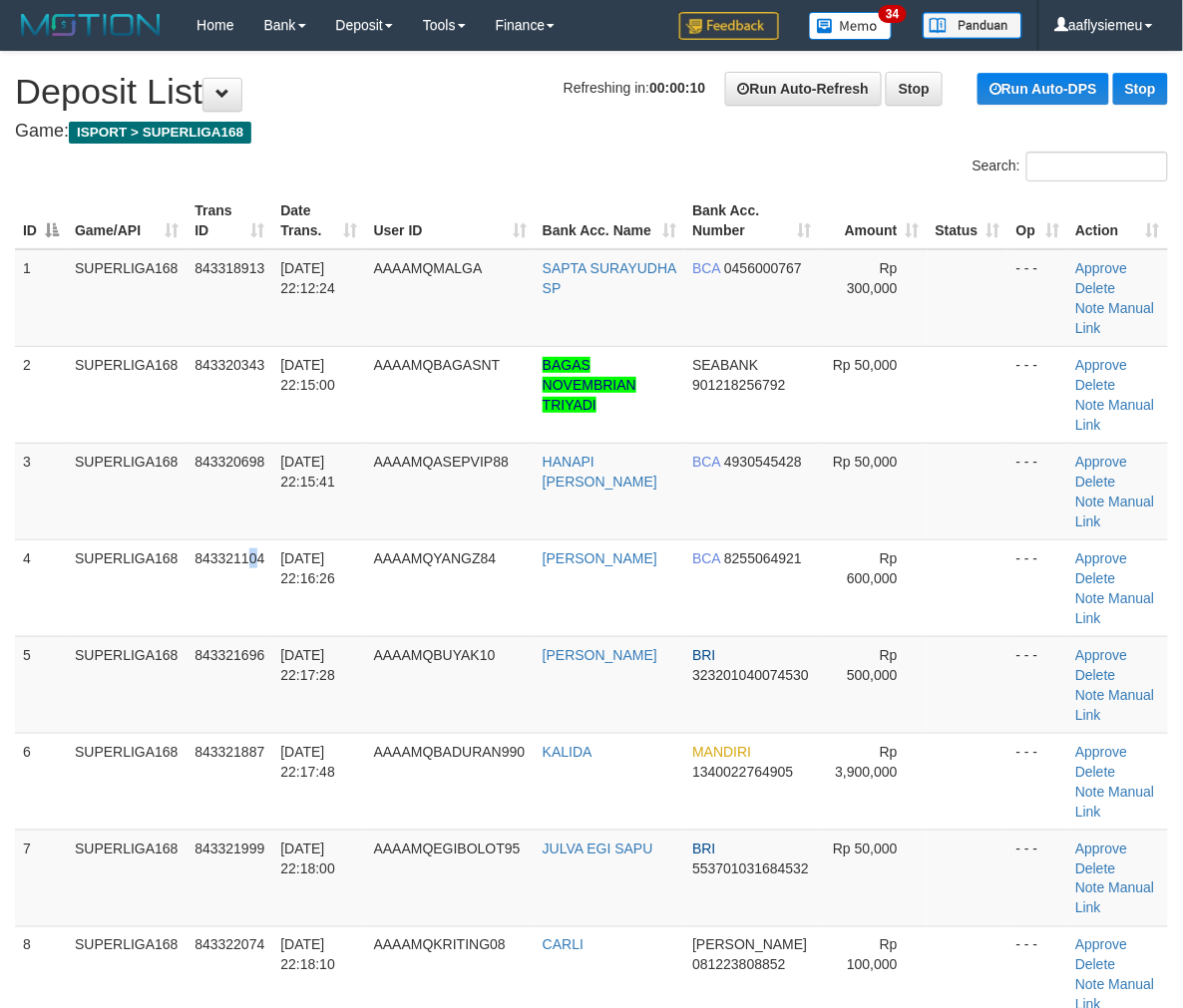 click on "4
SUPERLIGA168
843321104
12/07/2025 22:16:26
AAAAMQYANGZ84
LIE KIM KI
BCA
8255064921
Rp 600,000
- - -
Approve
Delete
Note
Manual Link" at bounding box center (592, 587) 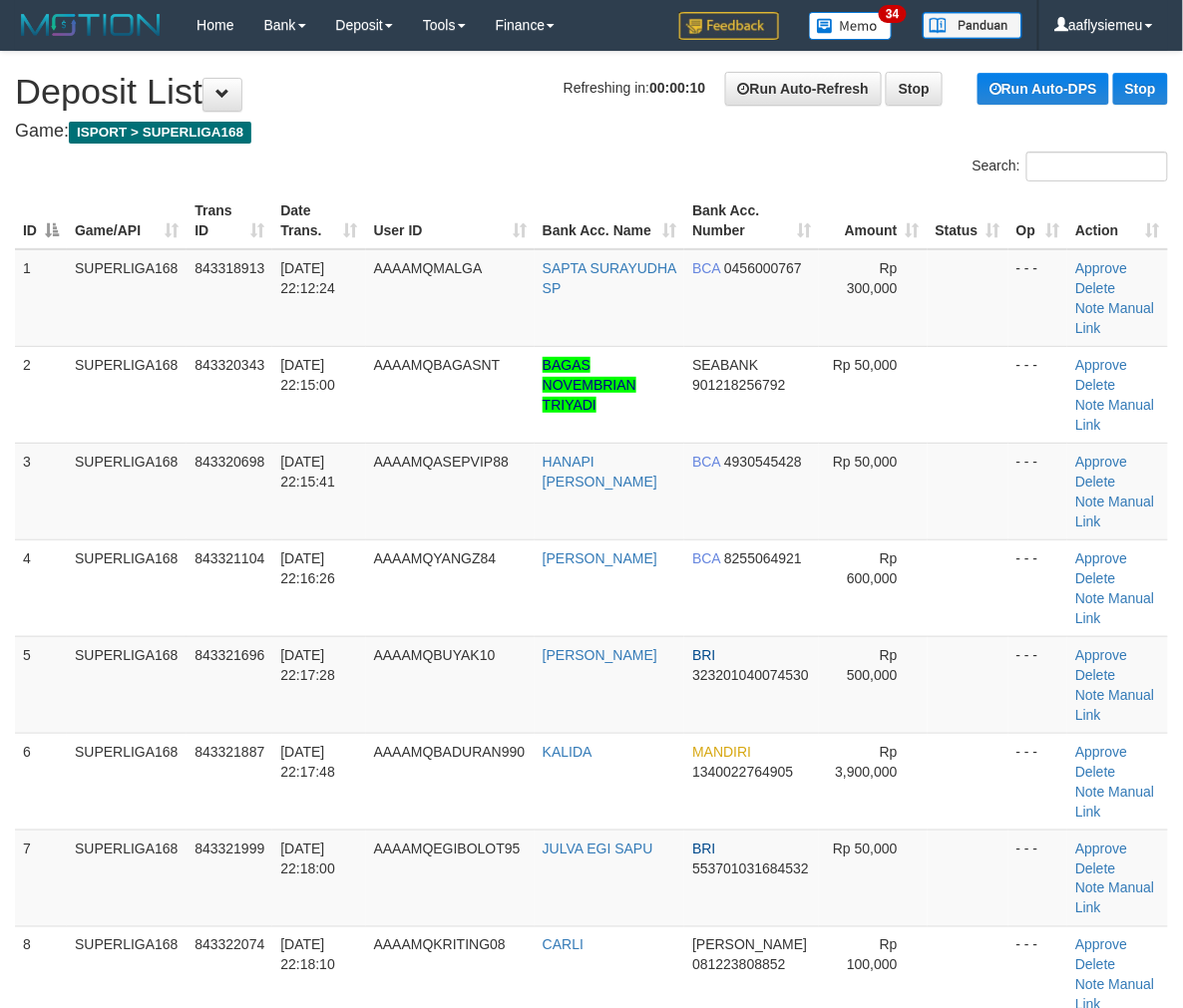 drag, startPoint x: -9, startPoint y: 676, endPoint x: -31, endPoint y: 684, distance: 23.4094 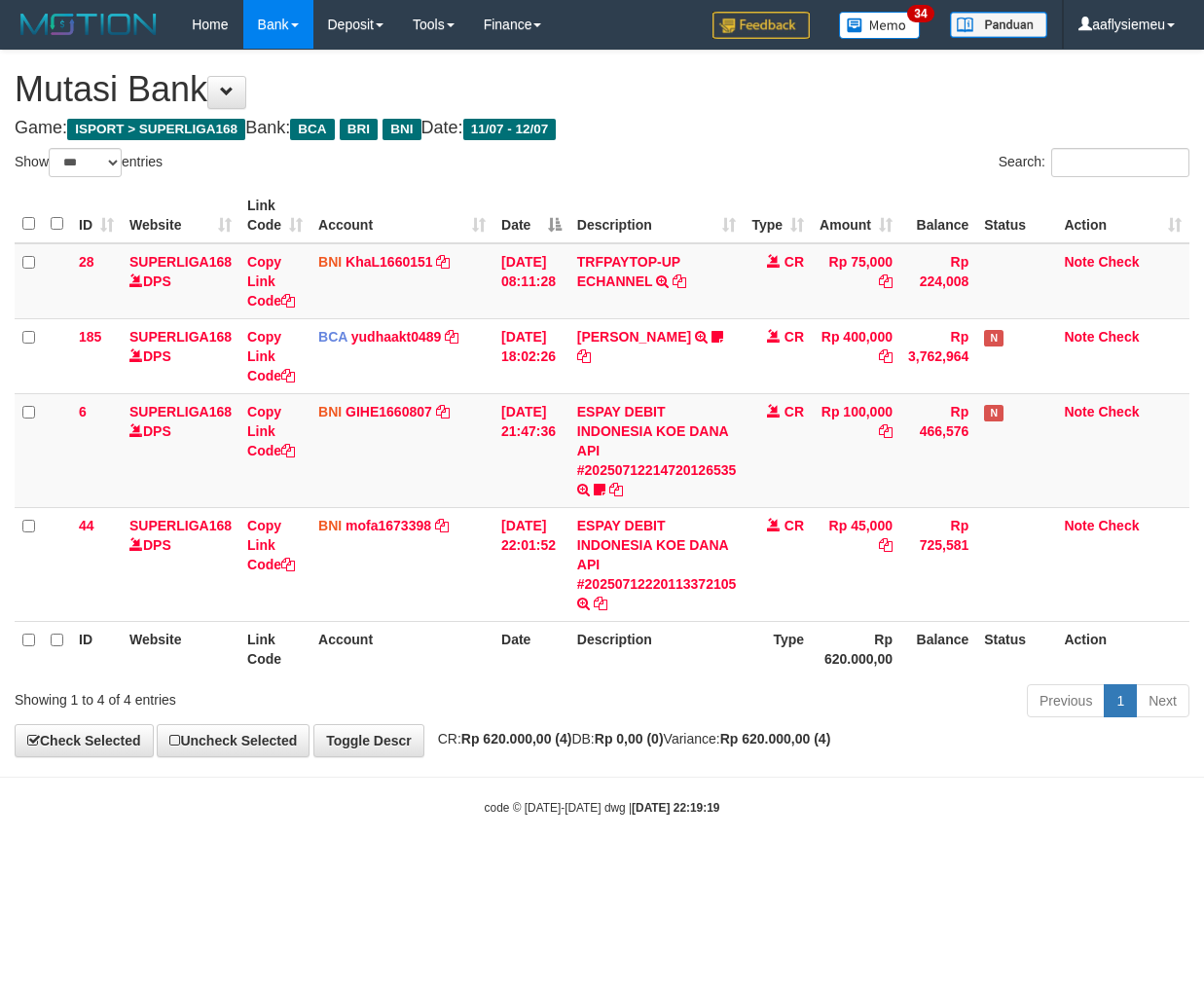 select on "***" 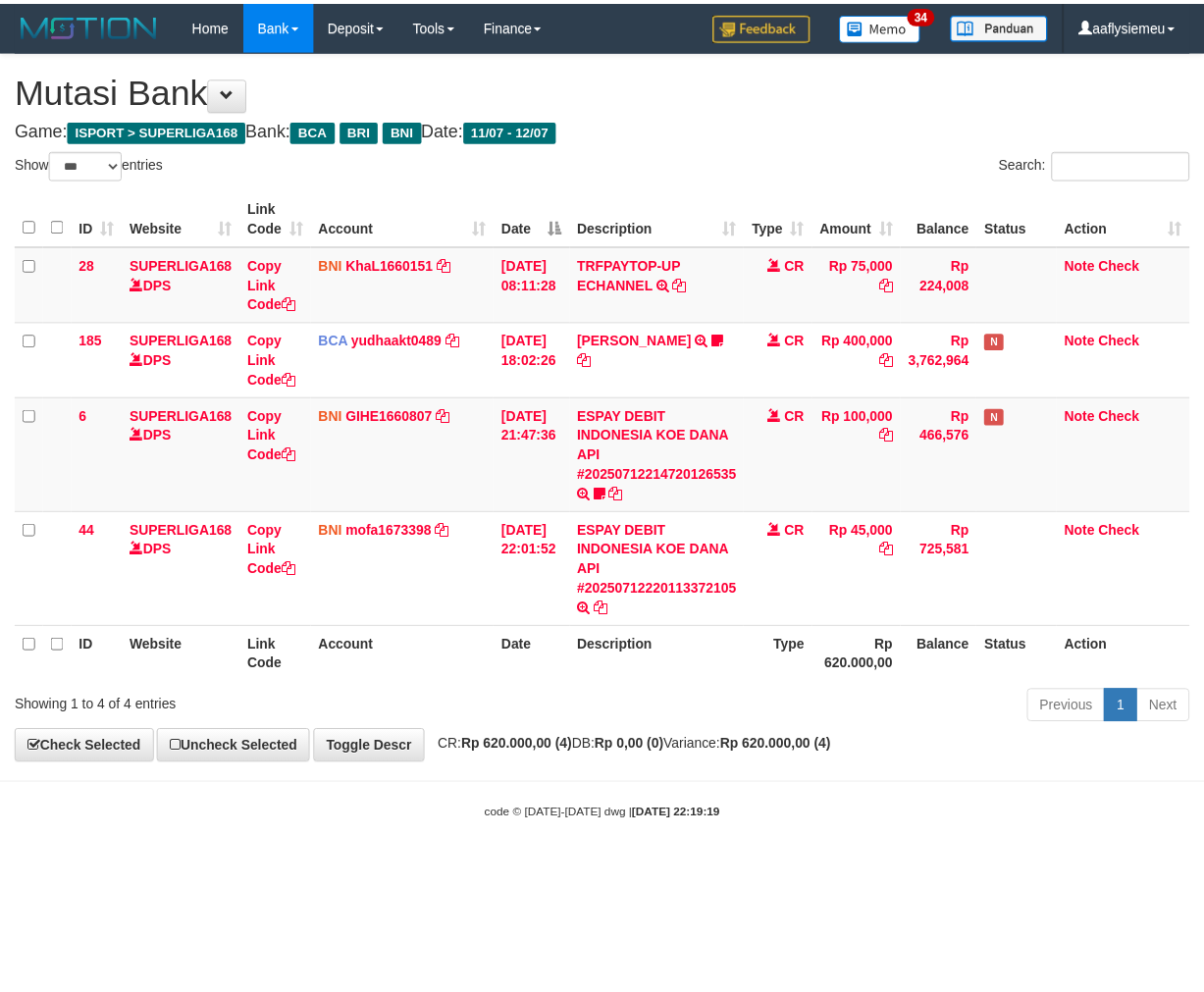 scroll, scrollTop: 0, scrollLeft: 0, axis: both 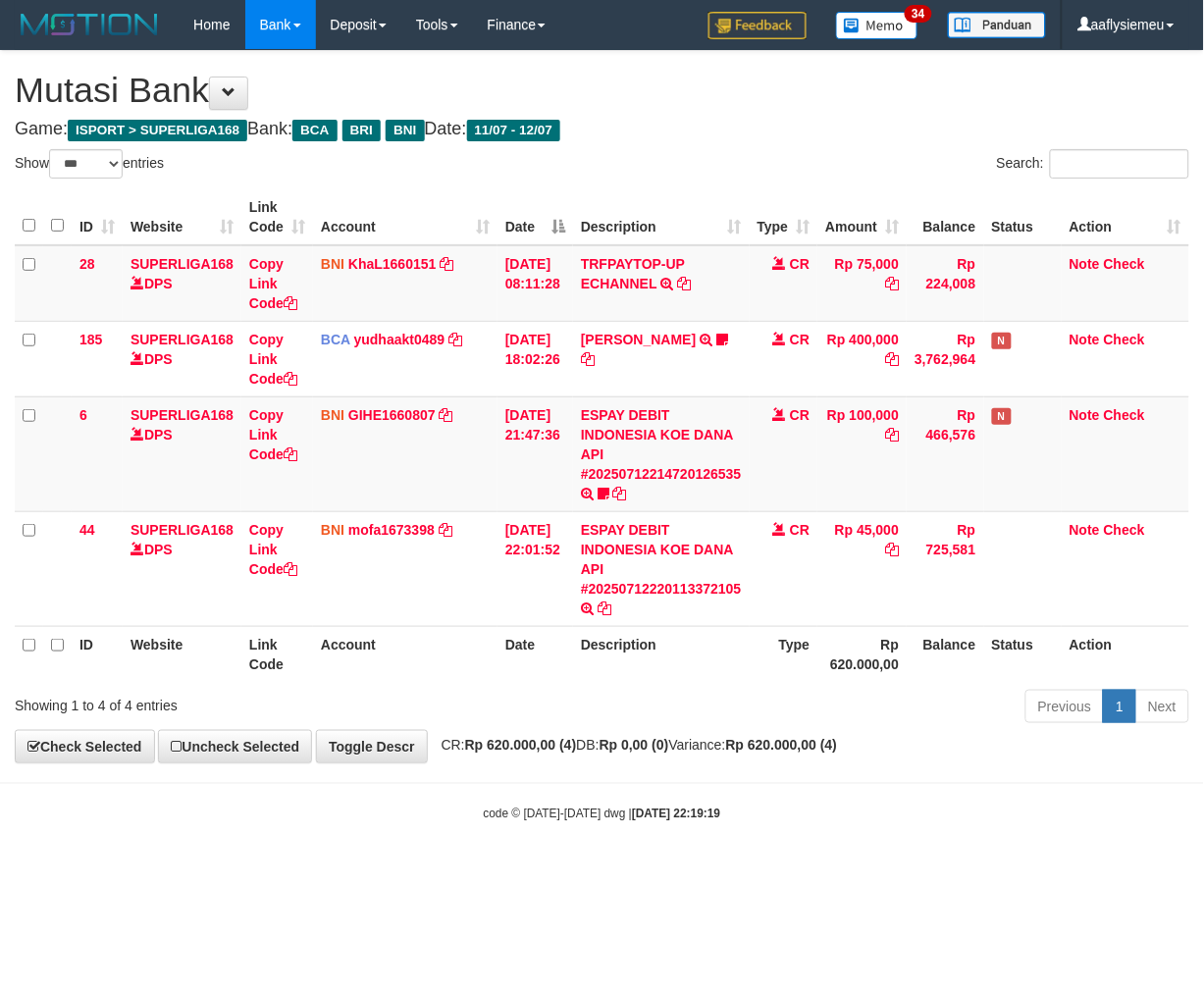 drag, startPoint x: 551, startPoint y: 848, endPoint x: 1200, endPoint y: 692, distance: 667.4856 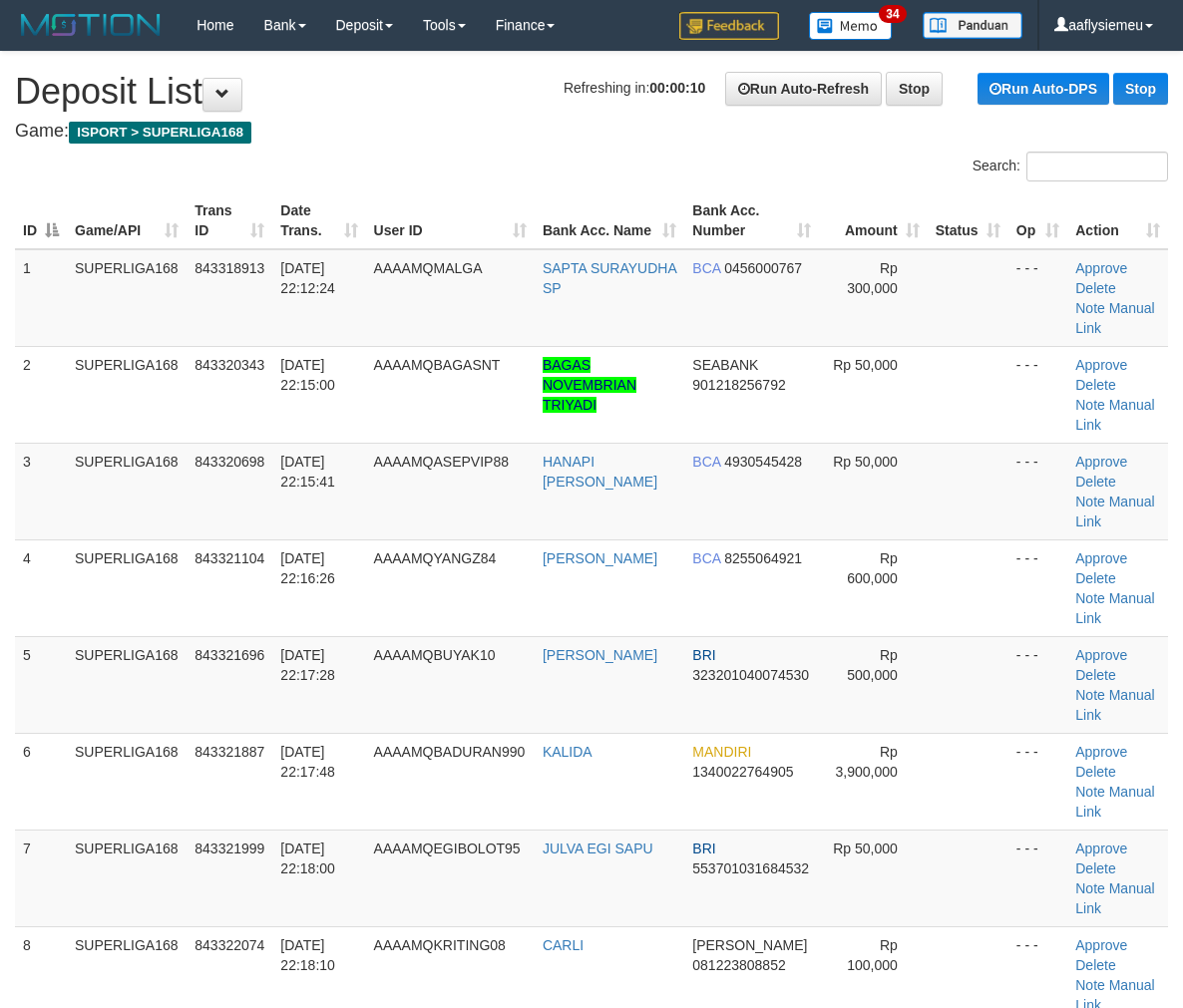 scroll, scrollTop: 0, scrollLeft: 0, axis: both 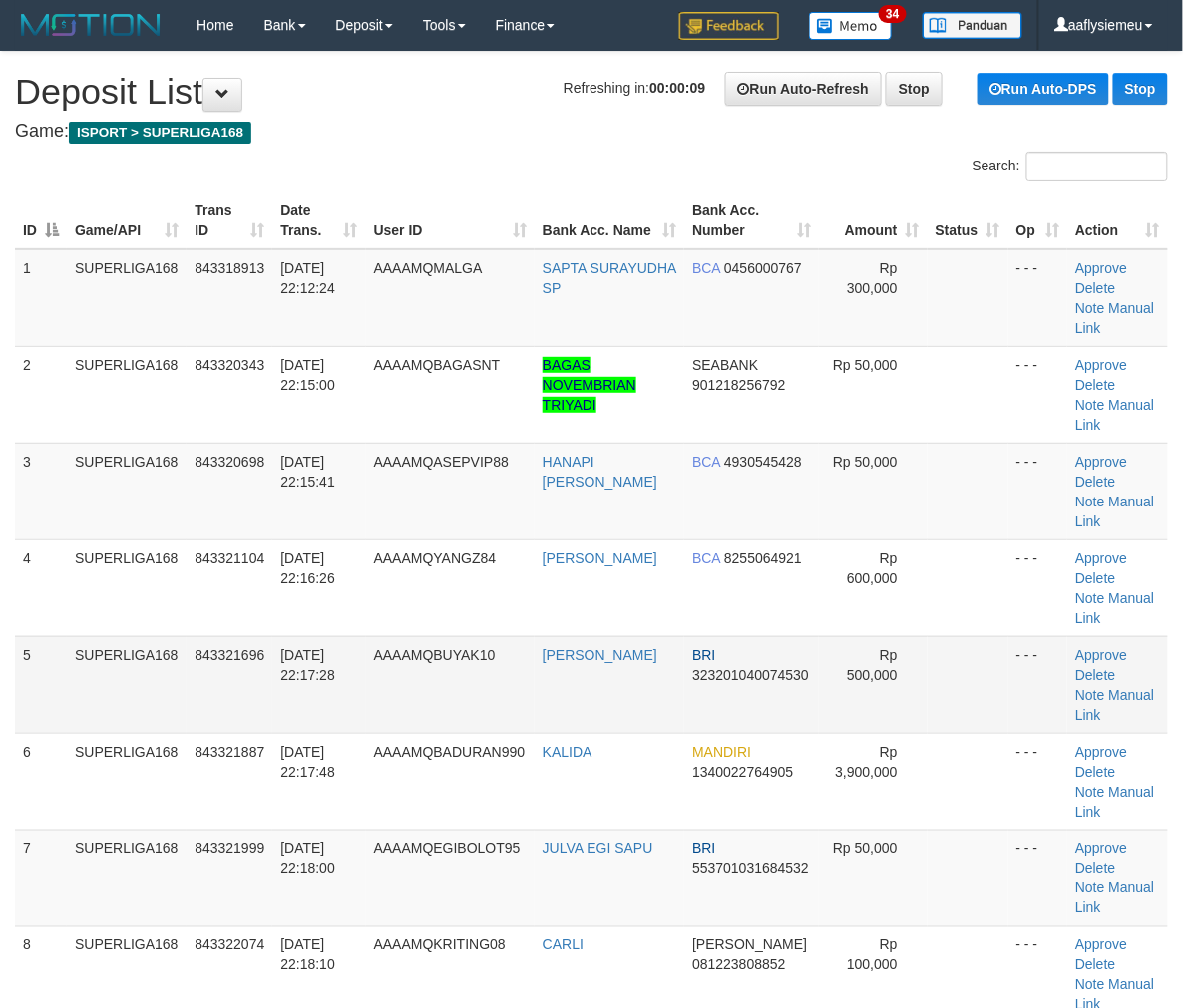 drag, startPoint x: 98, startPoint y: 640, endPoint x: 73, endPoint y: 648, distance: 26.24881 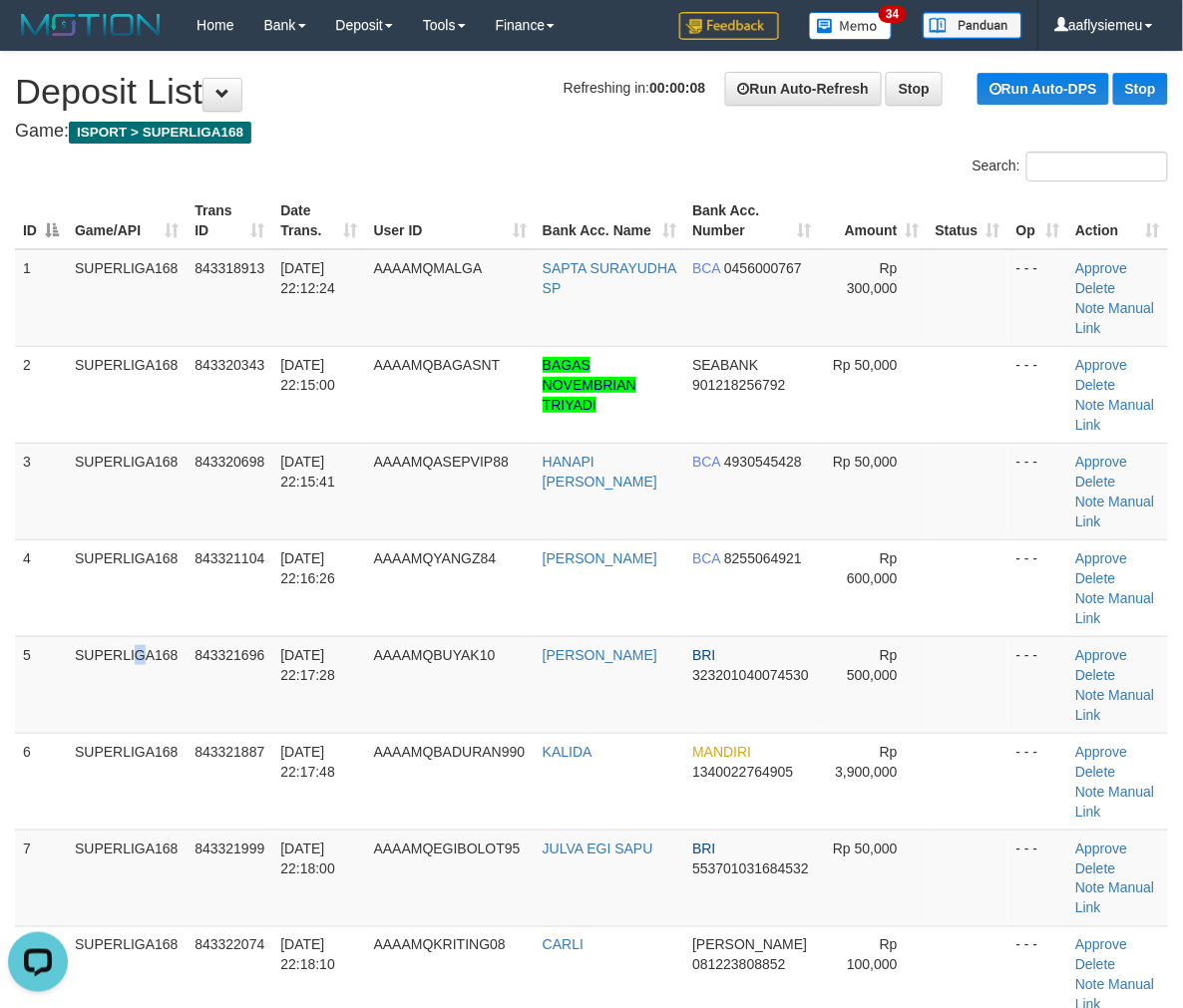 scroll, scrollTop: 0, scrollLeft: 0, axis: both 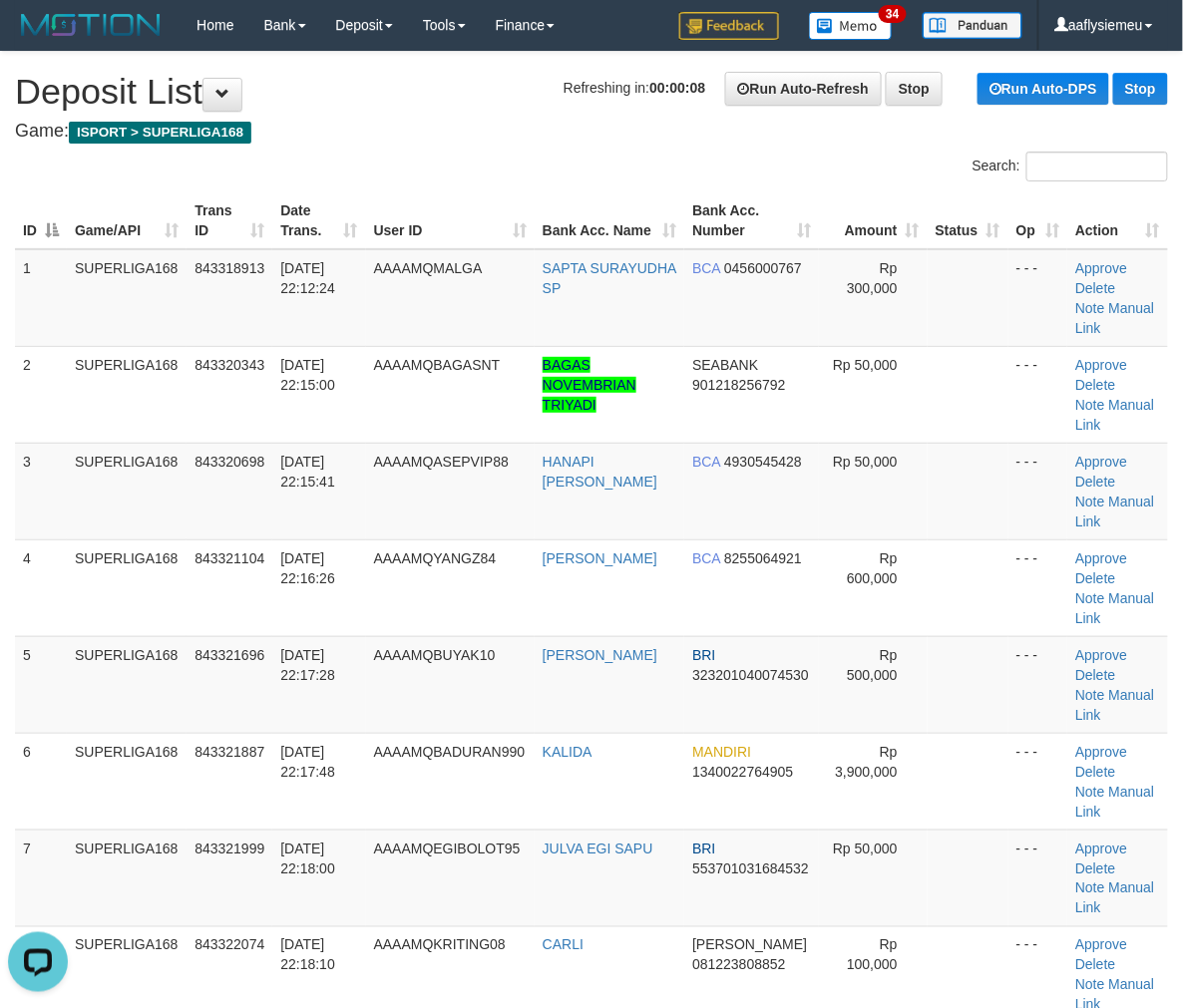 drag, startPoint x: 50, startPoint y: 644, endPoint x: 0, endPoint y: 658, distance: 51.92302 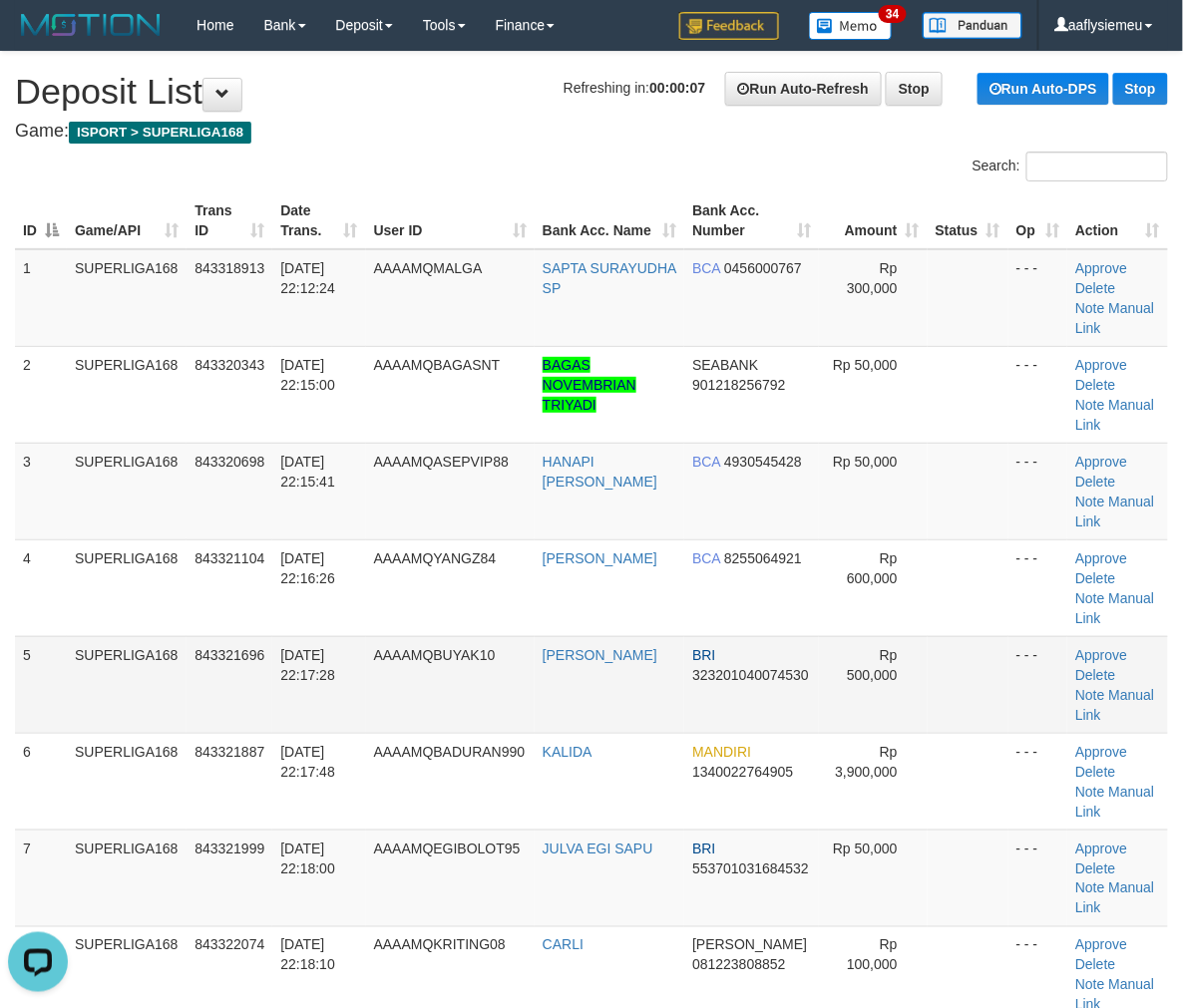 drag, startPoint x: 62, startPoint y: 645, endPoint x: 26, endPoint y: 668, distance: 42.72002 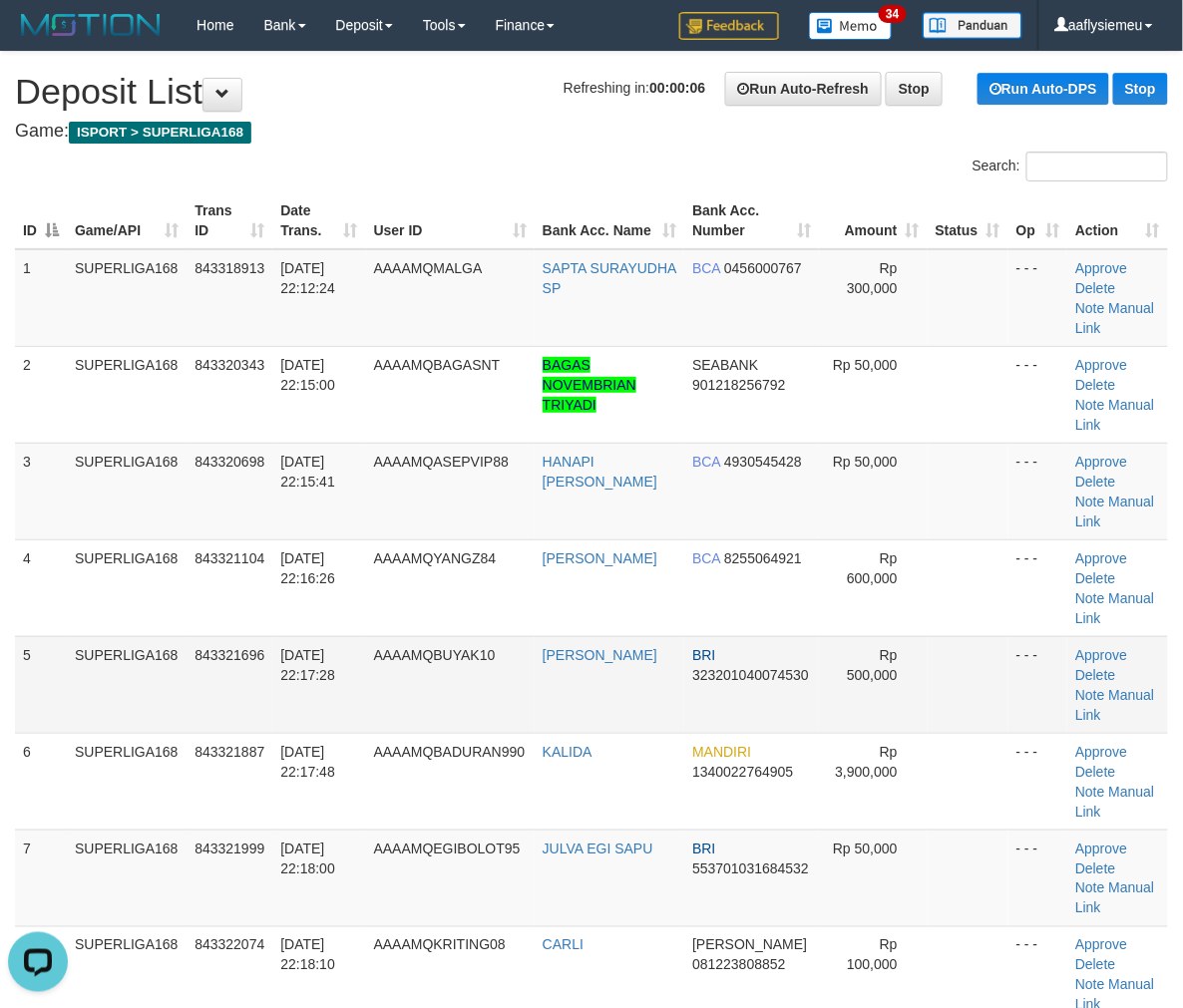 click on "SUPERLIGA168" at bounding box center [127, 684] 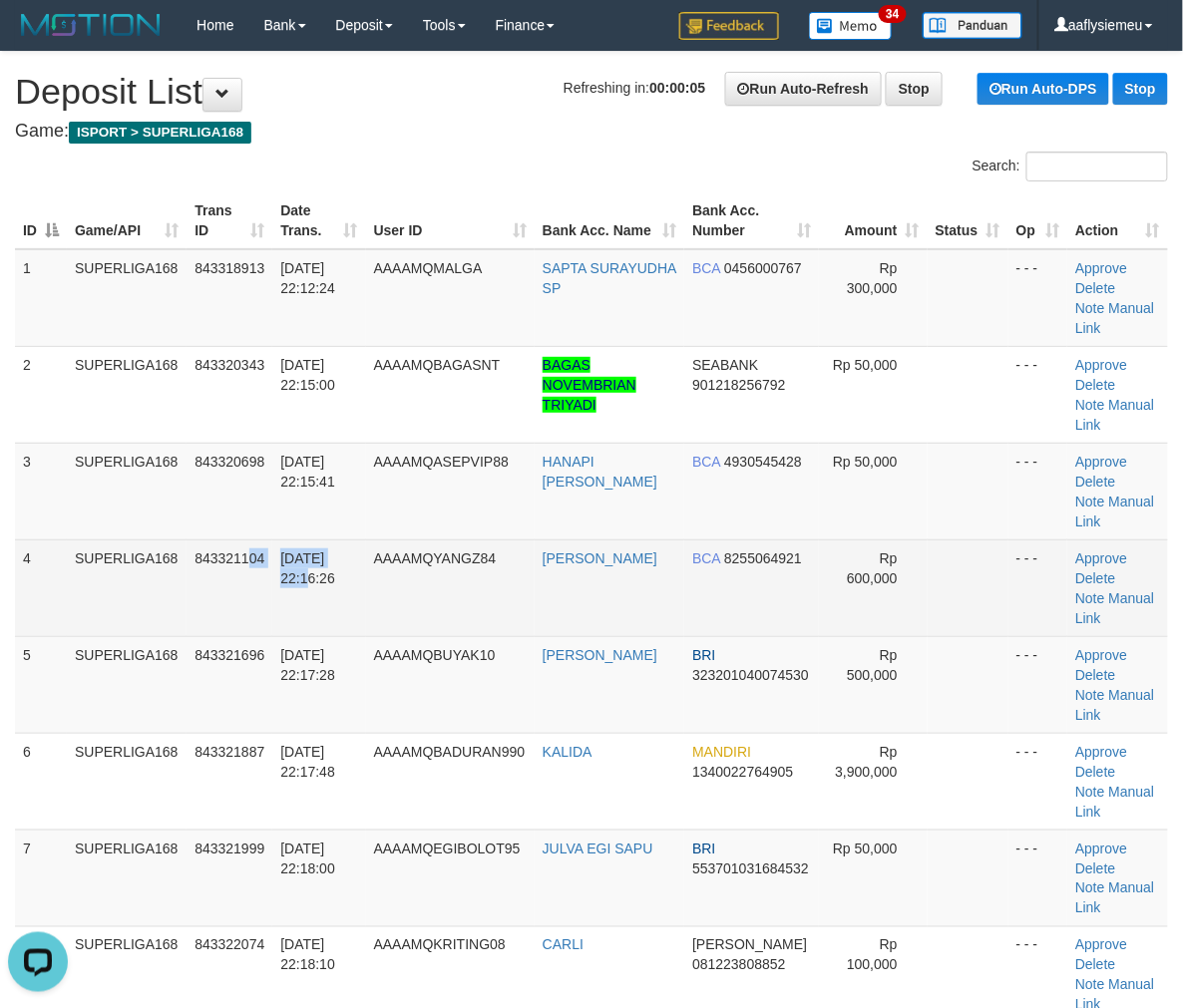click on "843321104" at bounding box center [229, 587] 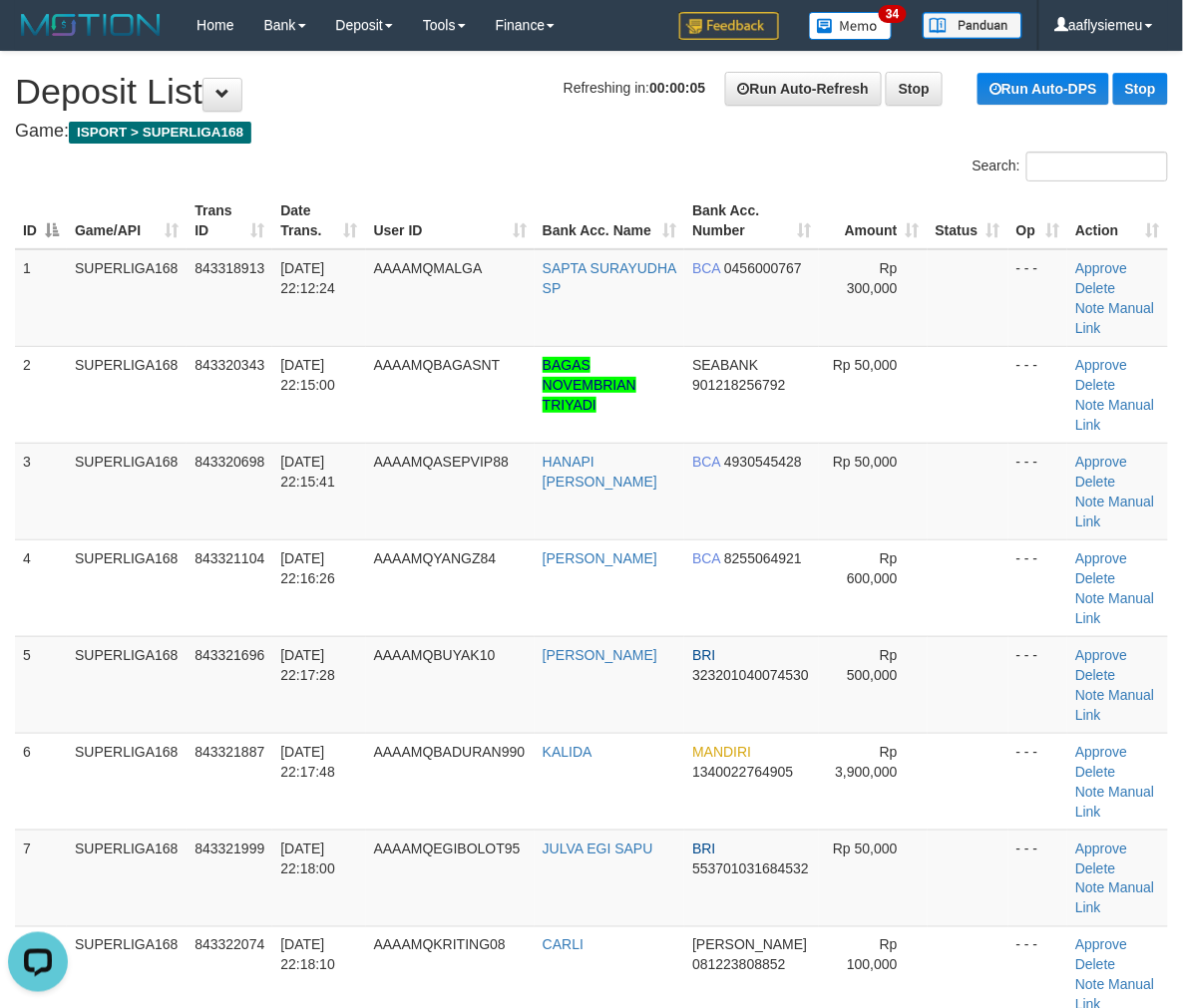 drag, startPoint x: 264, startPoint y: 615, endPoint x: 1, endPoint y: 680, distance: 270.91327 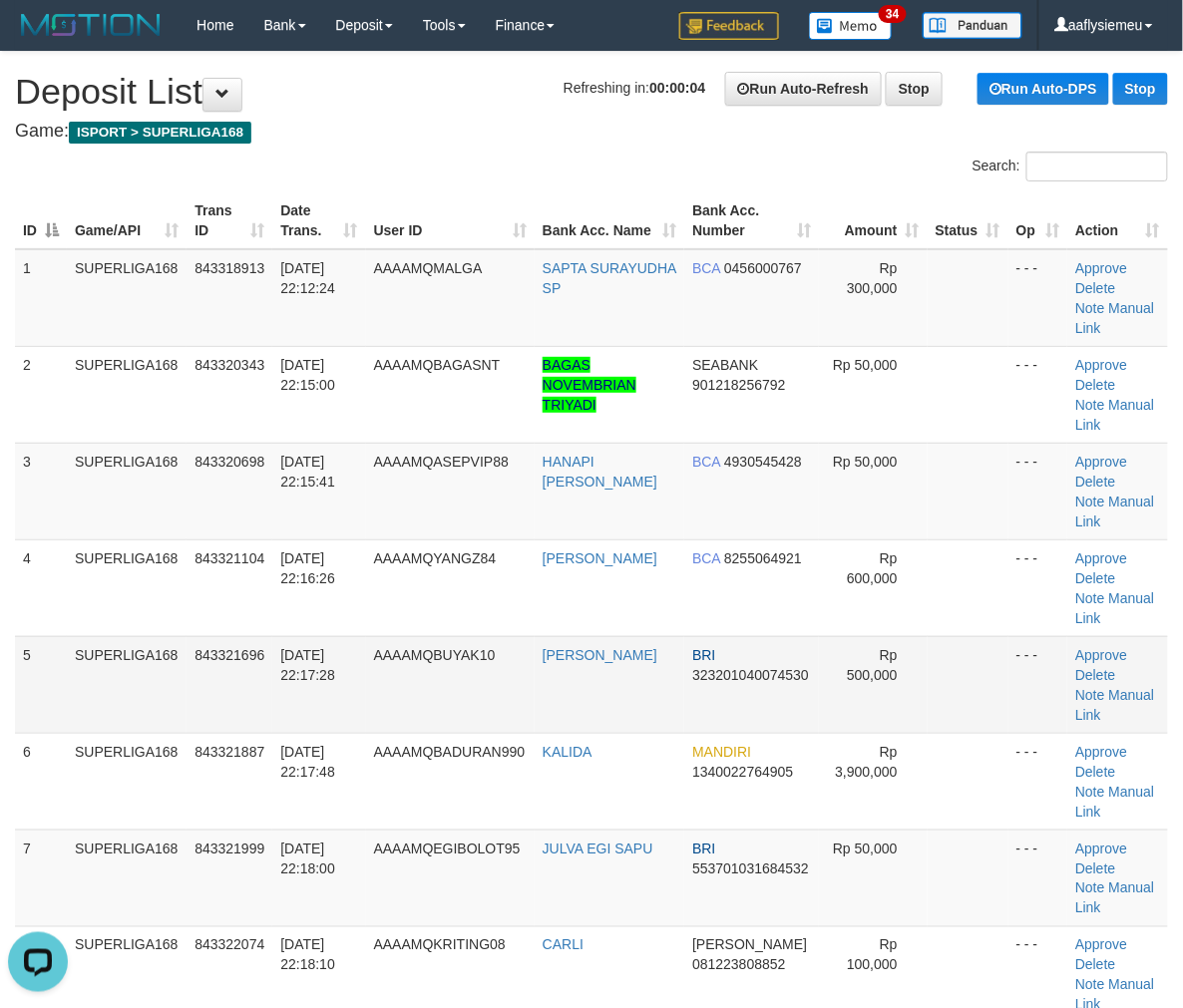 drag, startPoint x: 327, startPoint y: 606, endPoint x: 126, endPoint y: 658, distance: 207.61744 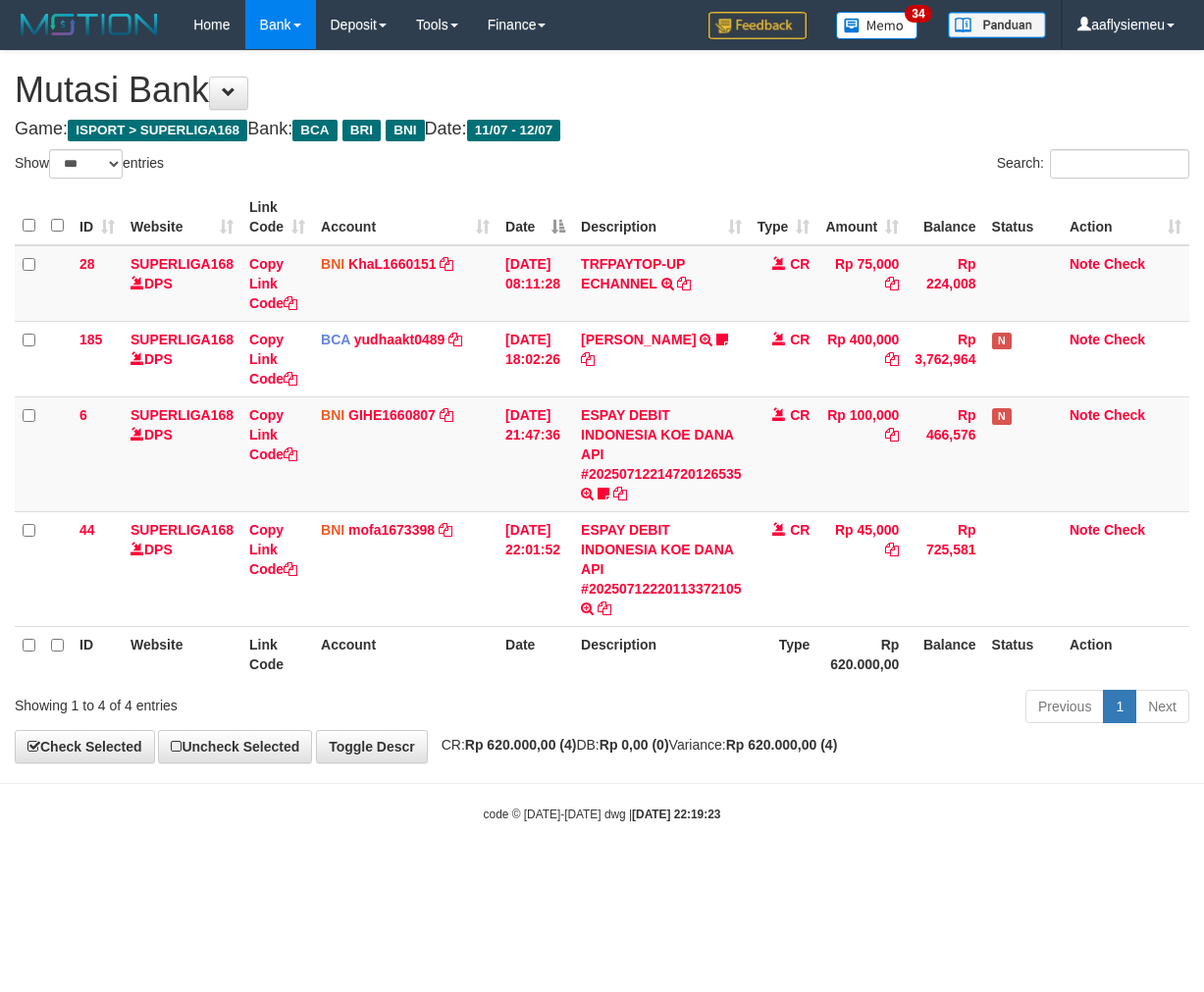 select on "***" 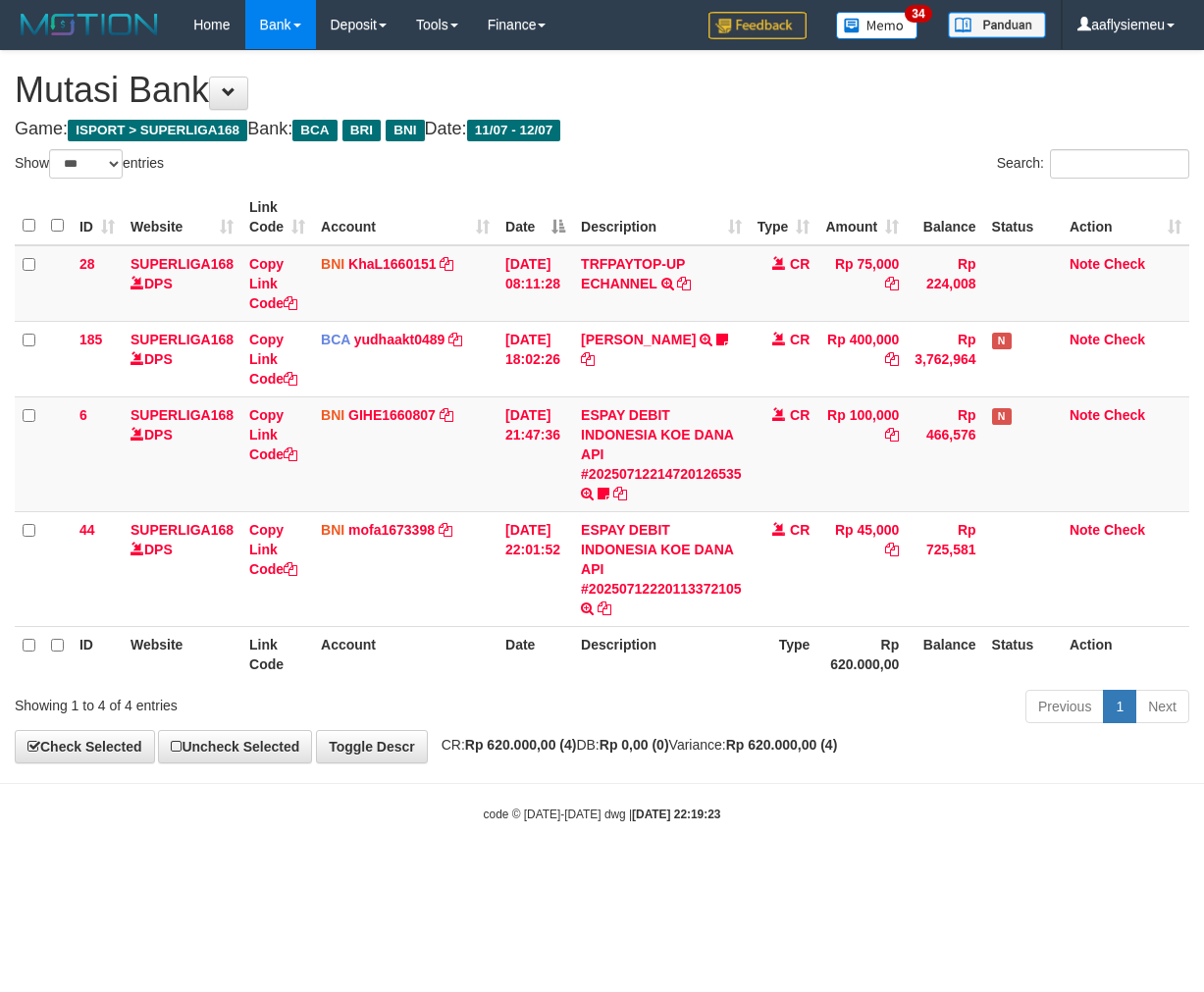 scroll, scrollTop: 0, scrollLeft: 0, axis: both 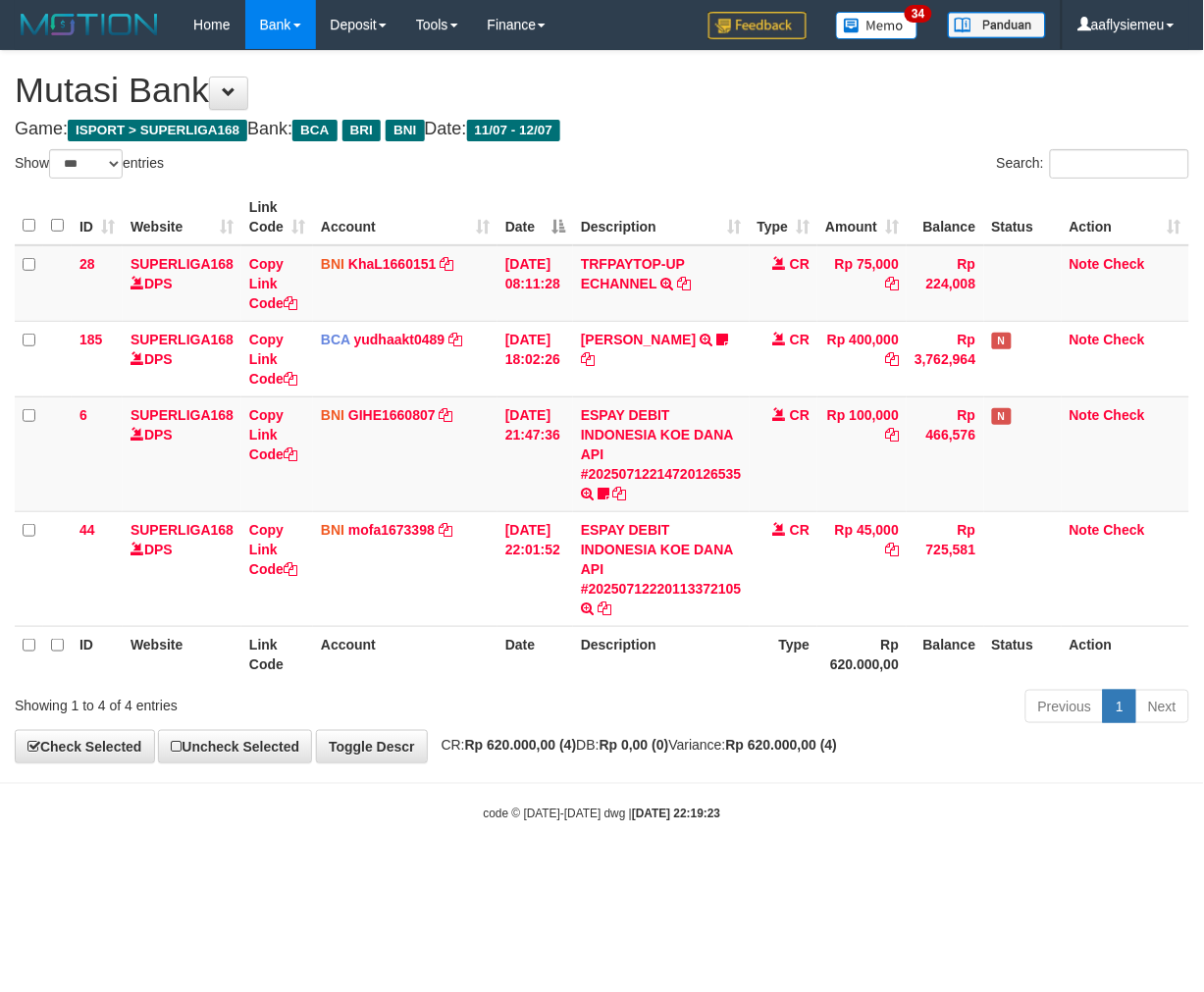 click on "Rp 620.000,00 (4)" at bounding box center (782, 745) 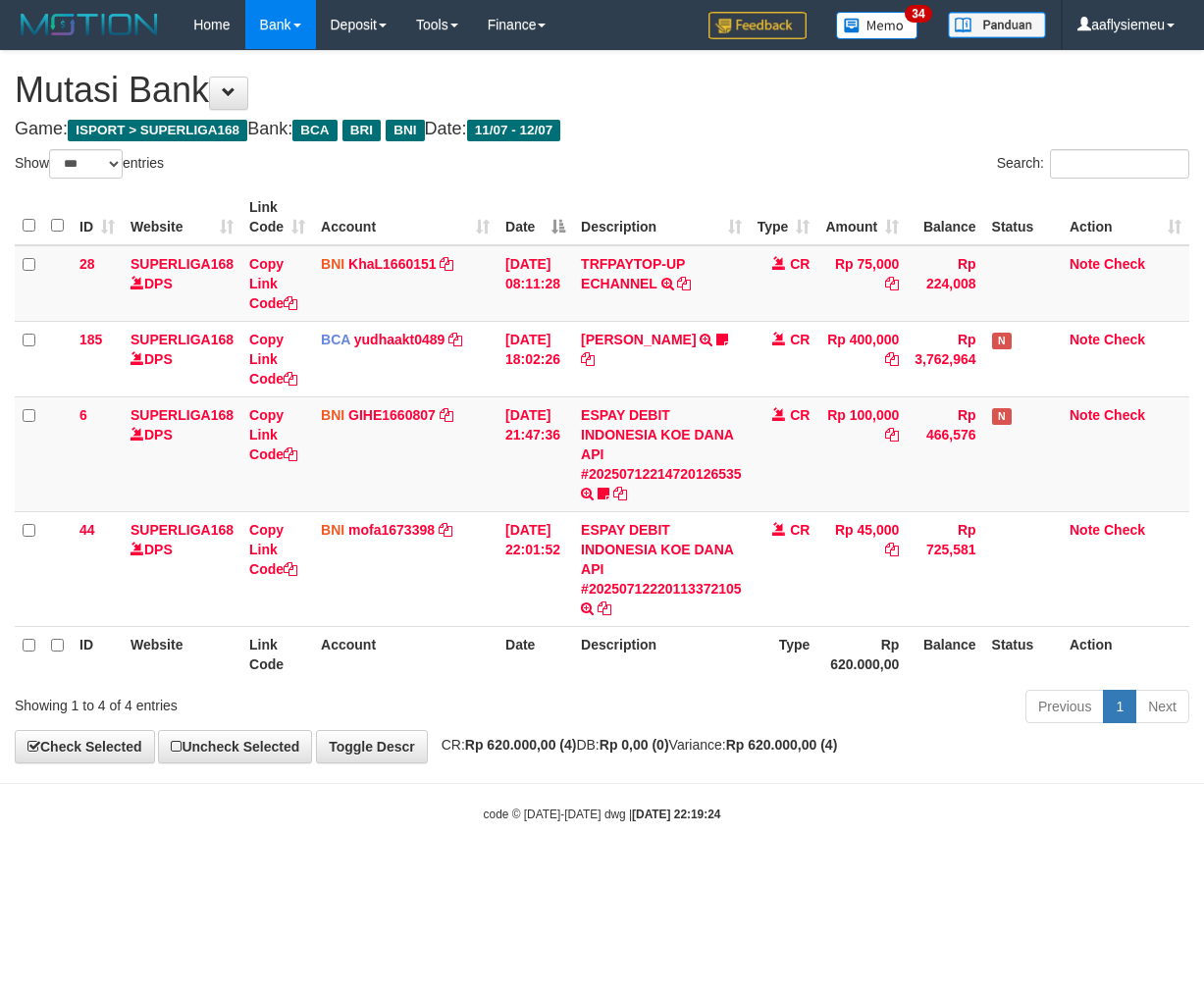 select on "***" 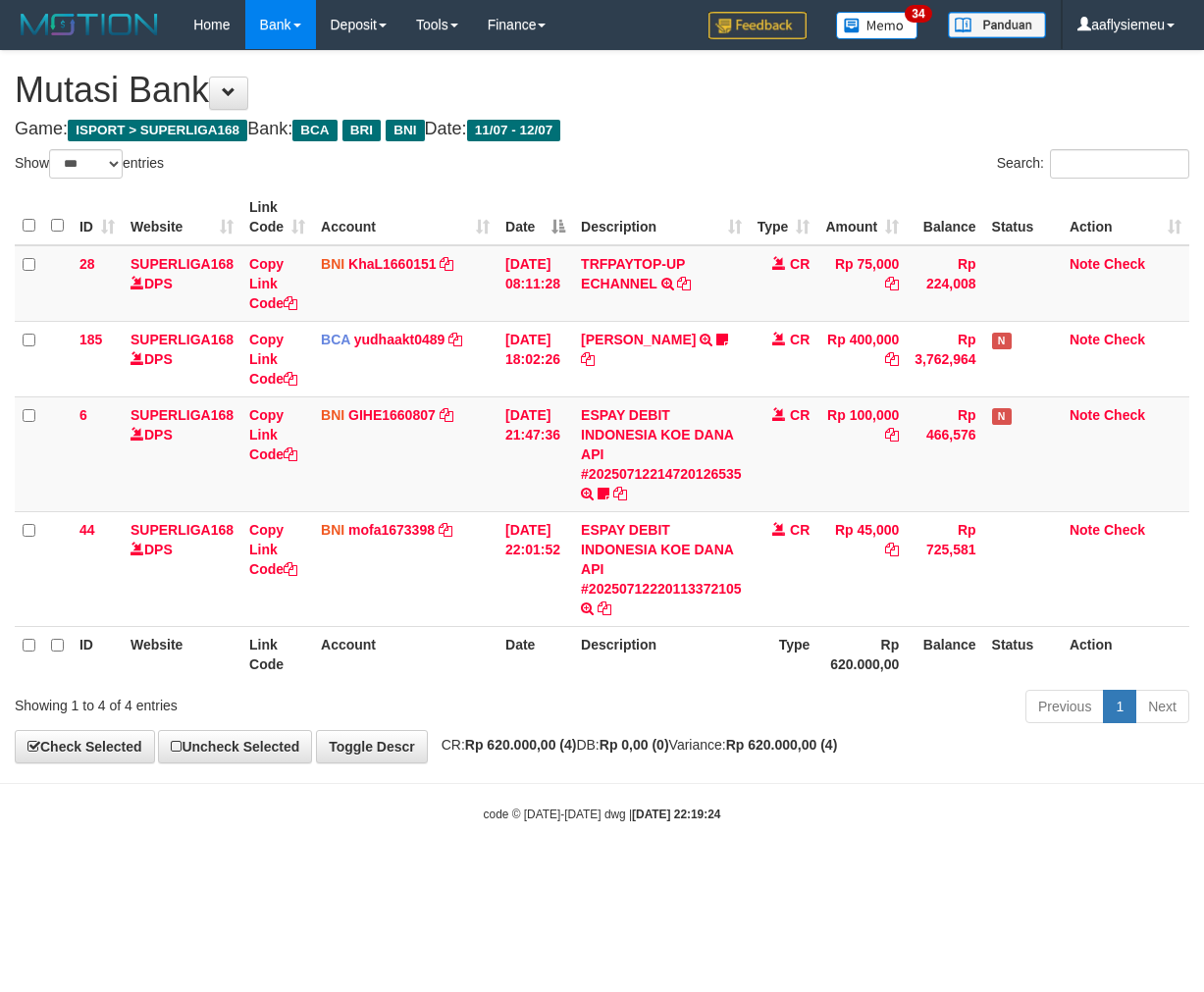 scroll, scrollTop: 0, scrollLeft: 0, axis: both 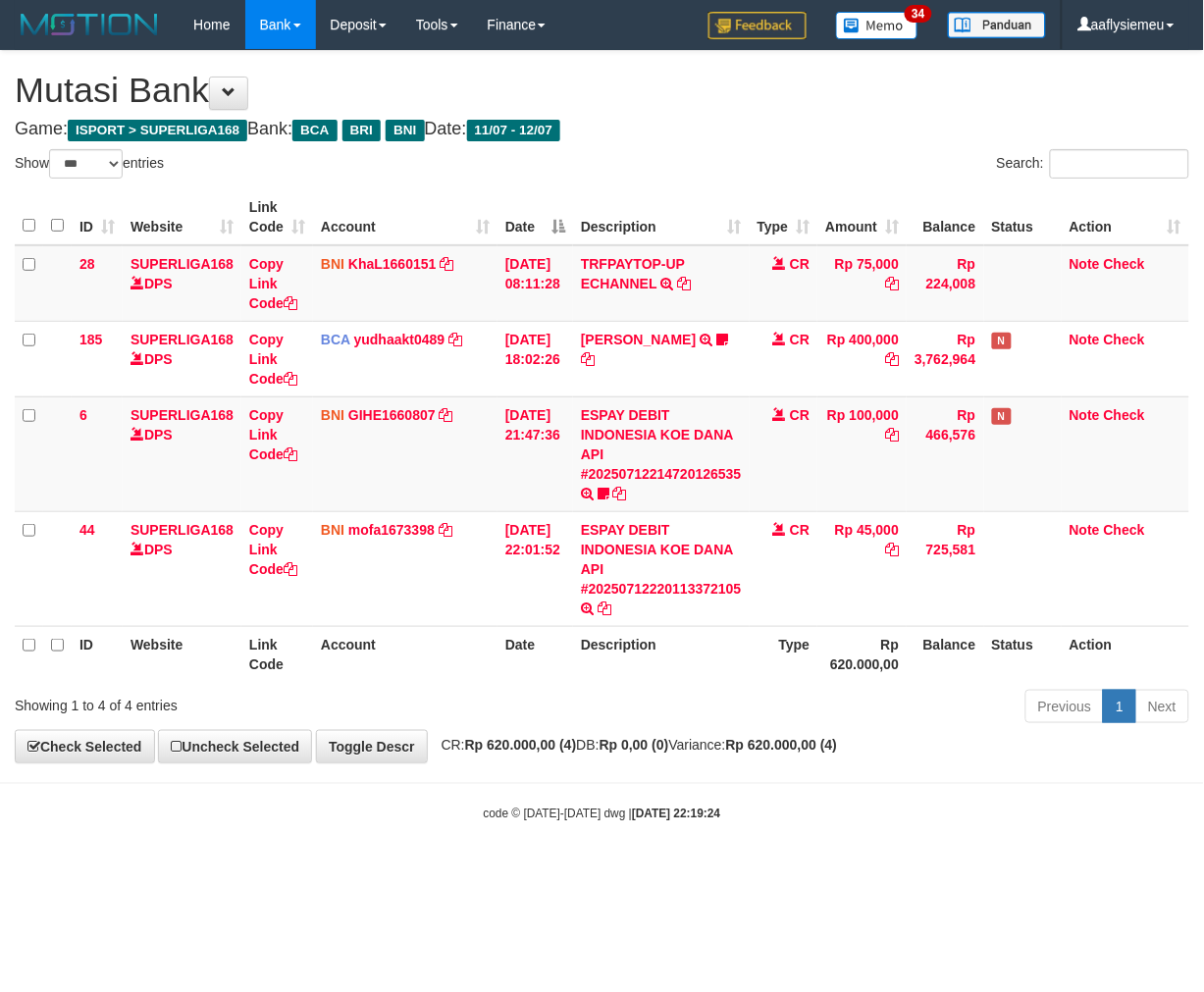 click on "**********" at bounding box center [602, 406] 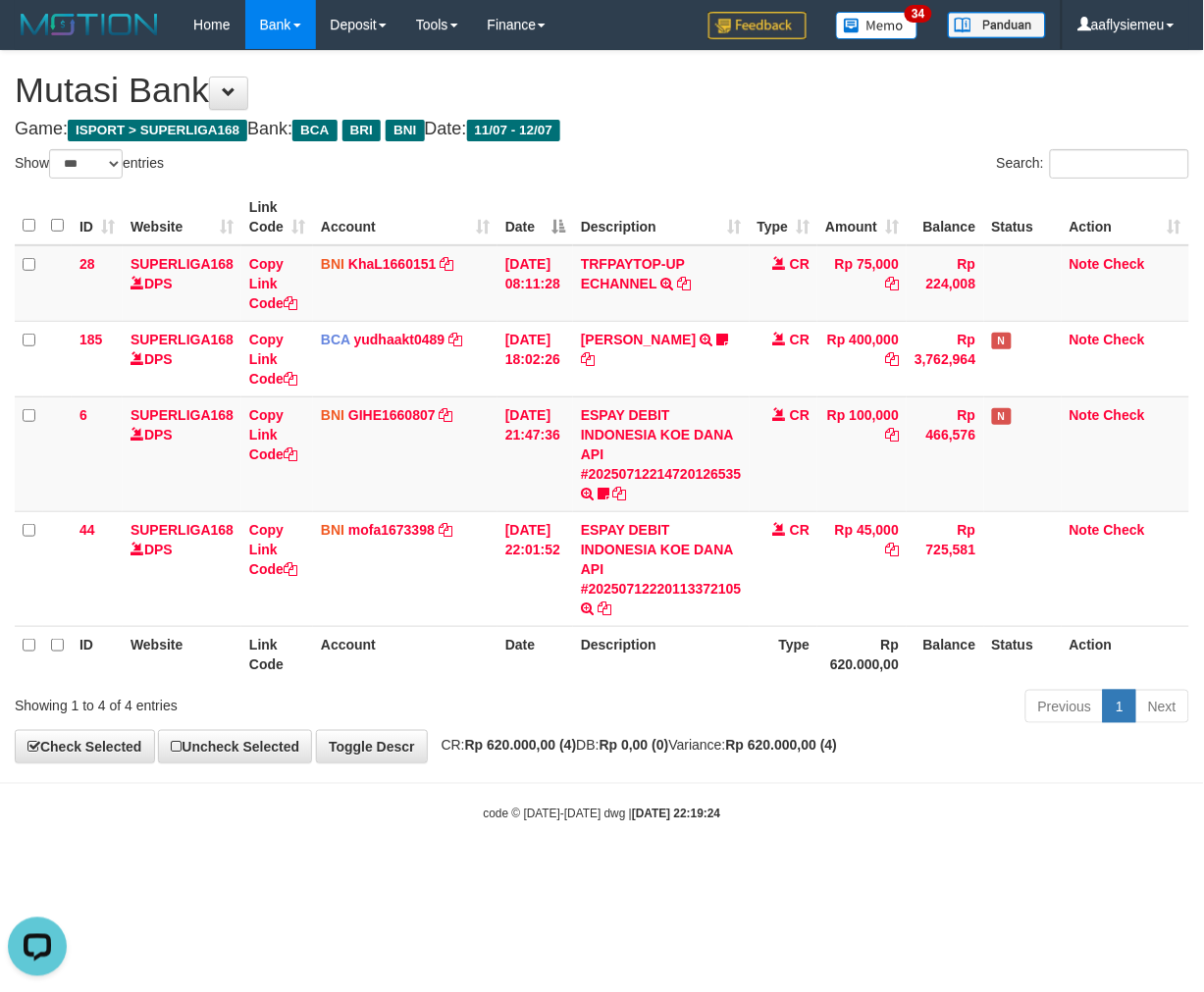 scroll, scrollTop: 0, scrollLeft: 0, axis: both 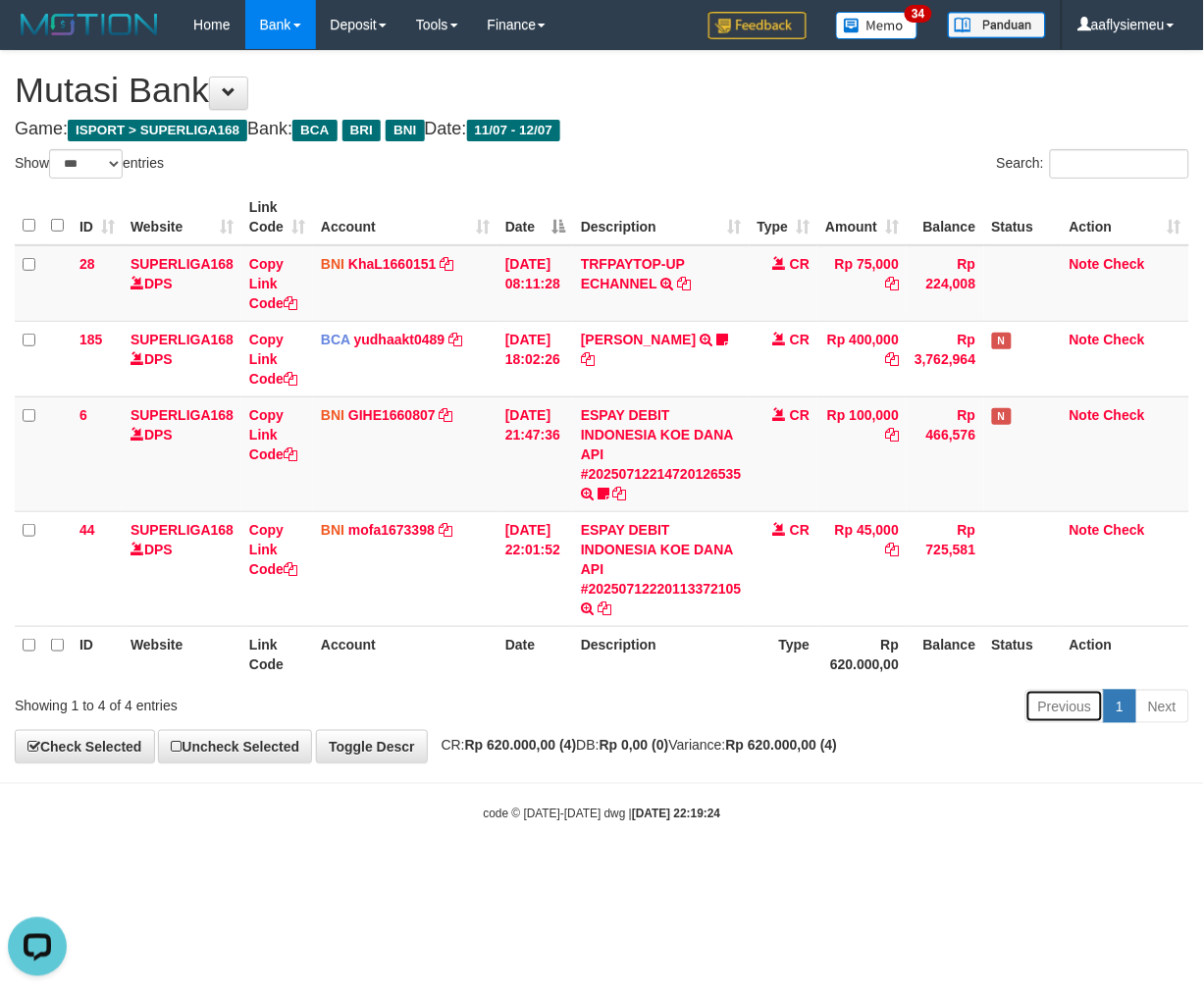 click on "Previous" at bounding box center [1065, 706] 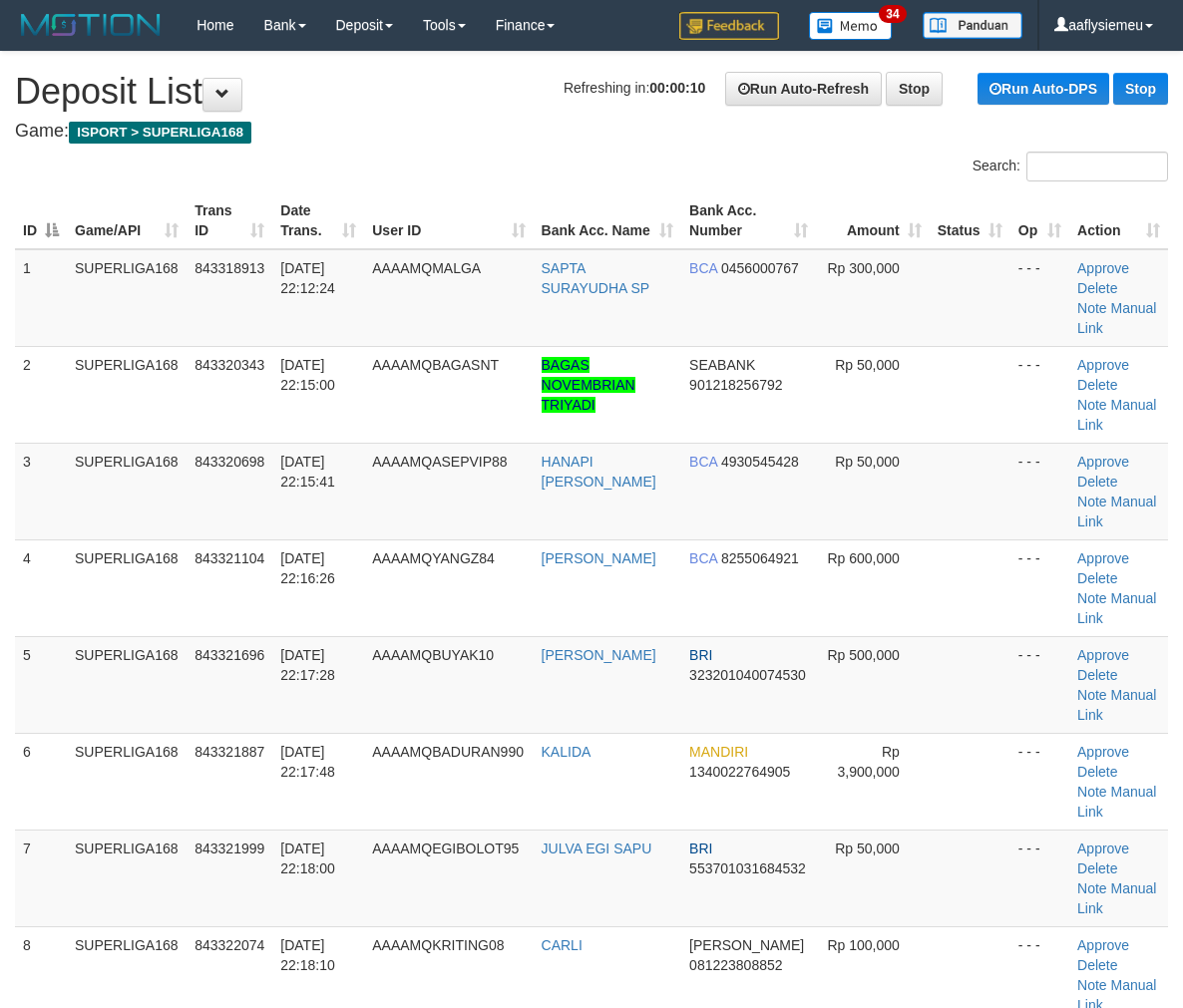 click on "12/07/2025 22:16:26" at bounding box center (318, 587) 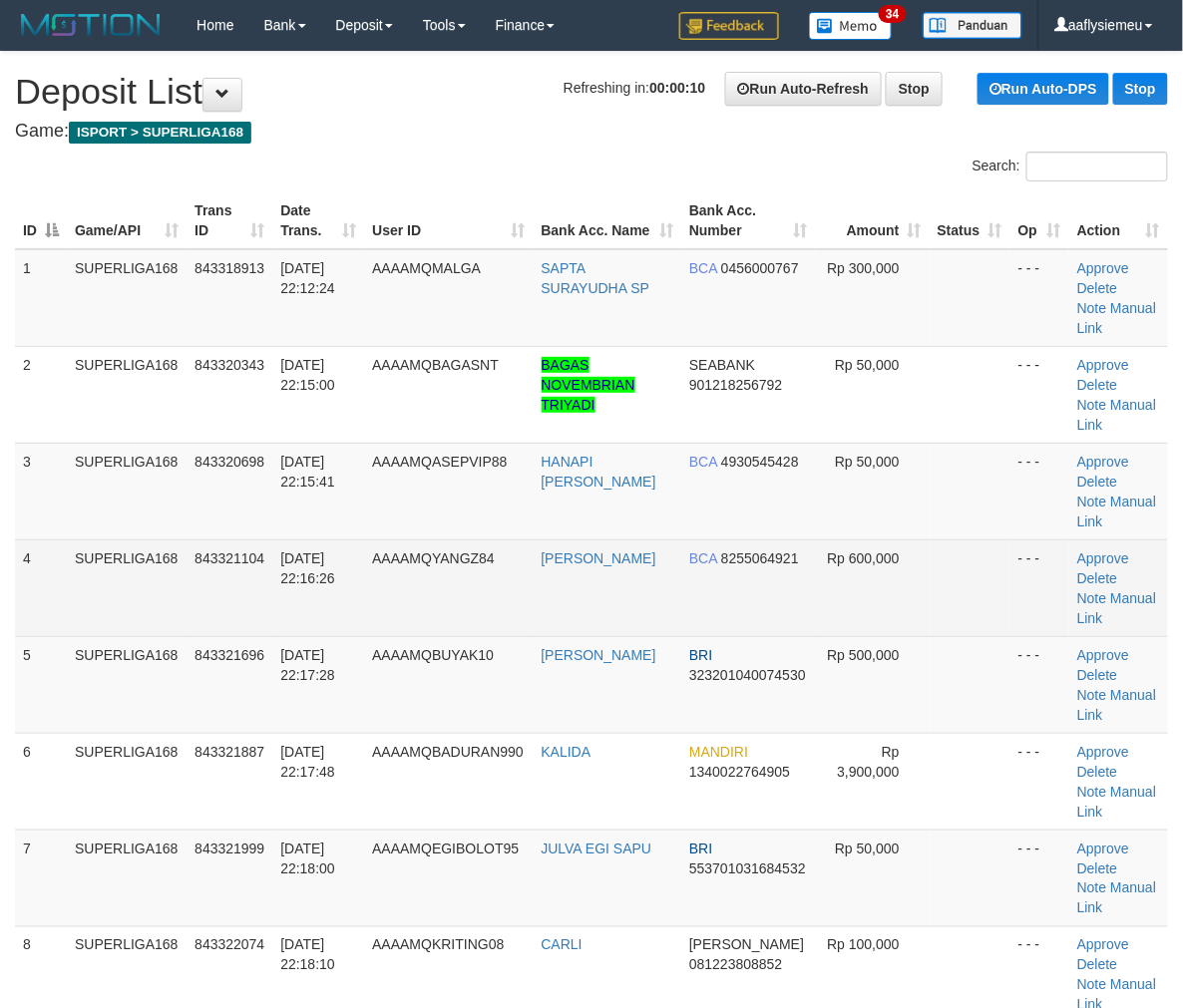 click on "843321104" at bounding box center (229, 587) 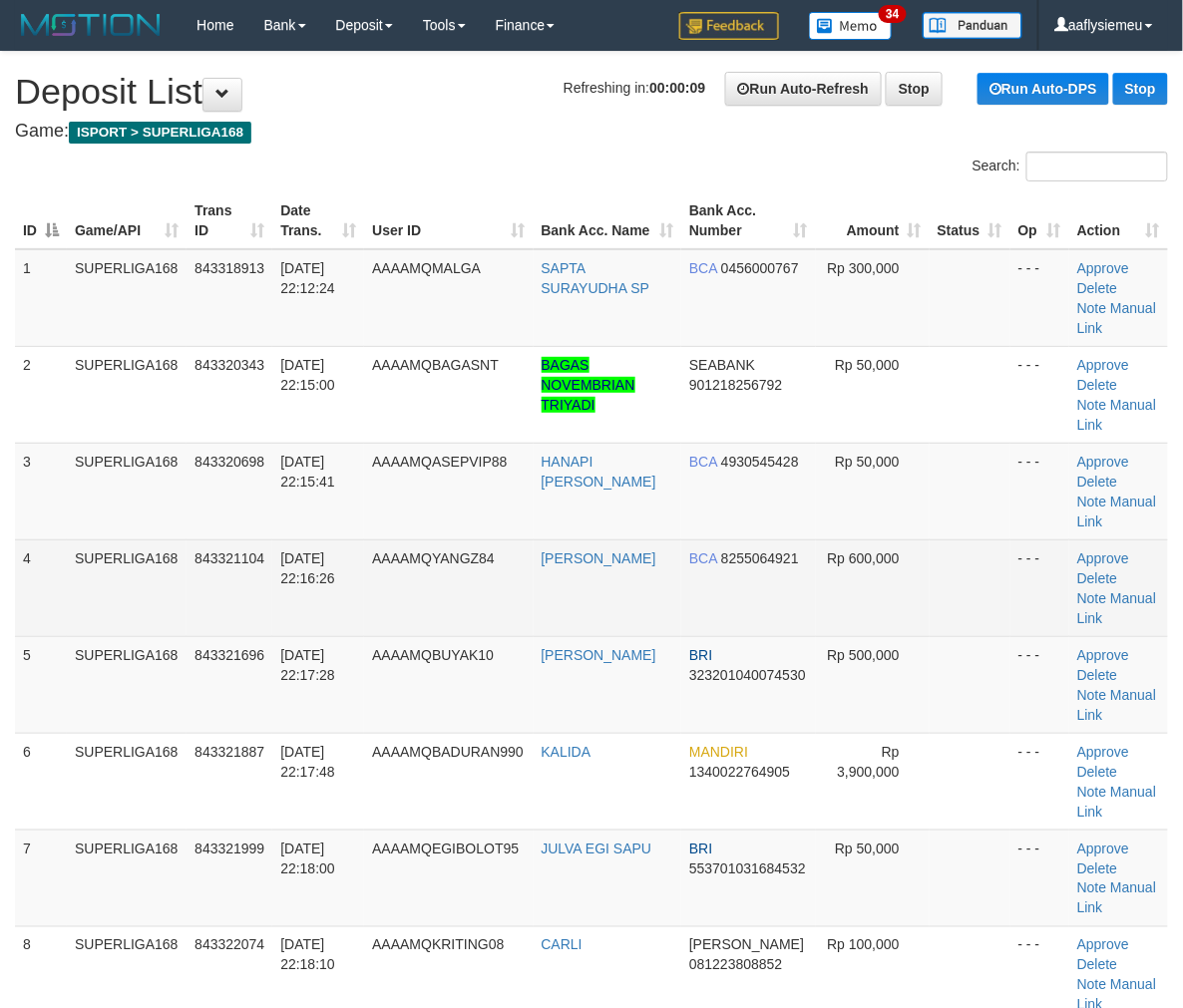 click on "AAAAMQYANGZ84" at bounding box center [448, 587] 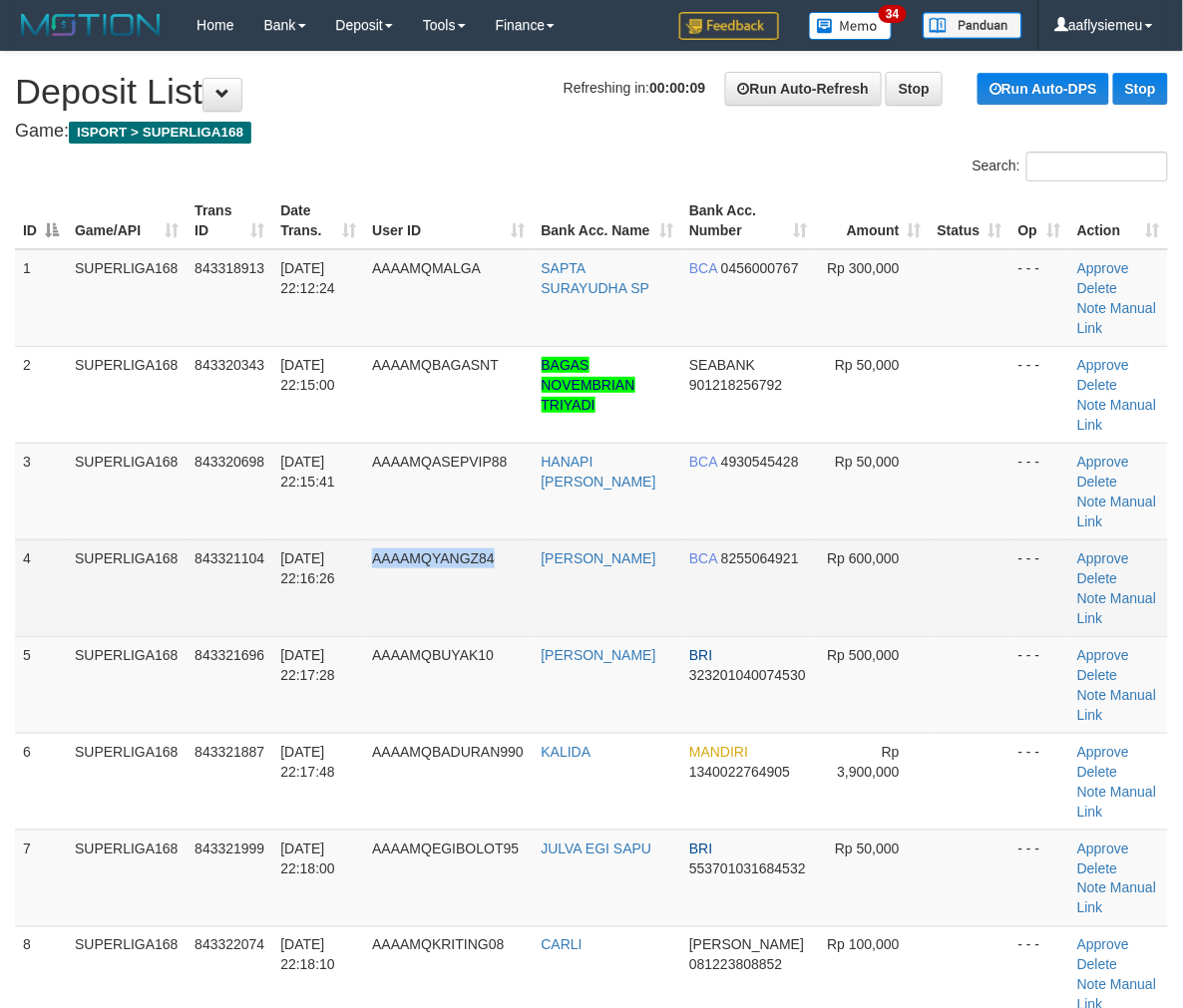 drag, startPoint x: 377, startPoint y: 544, endPoint x: 112, endPoint y: 608, distance: 272.61878 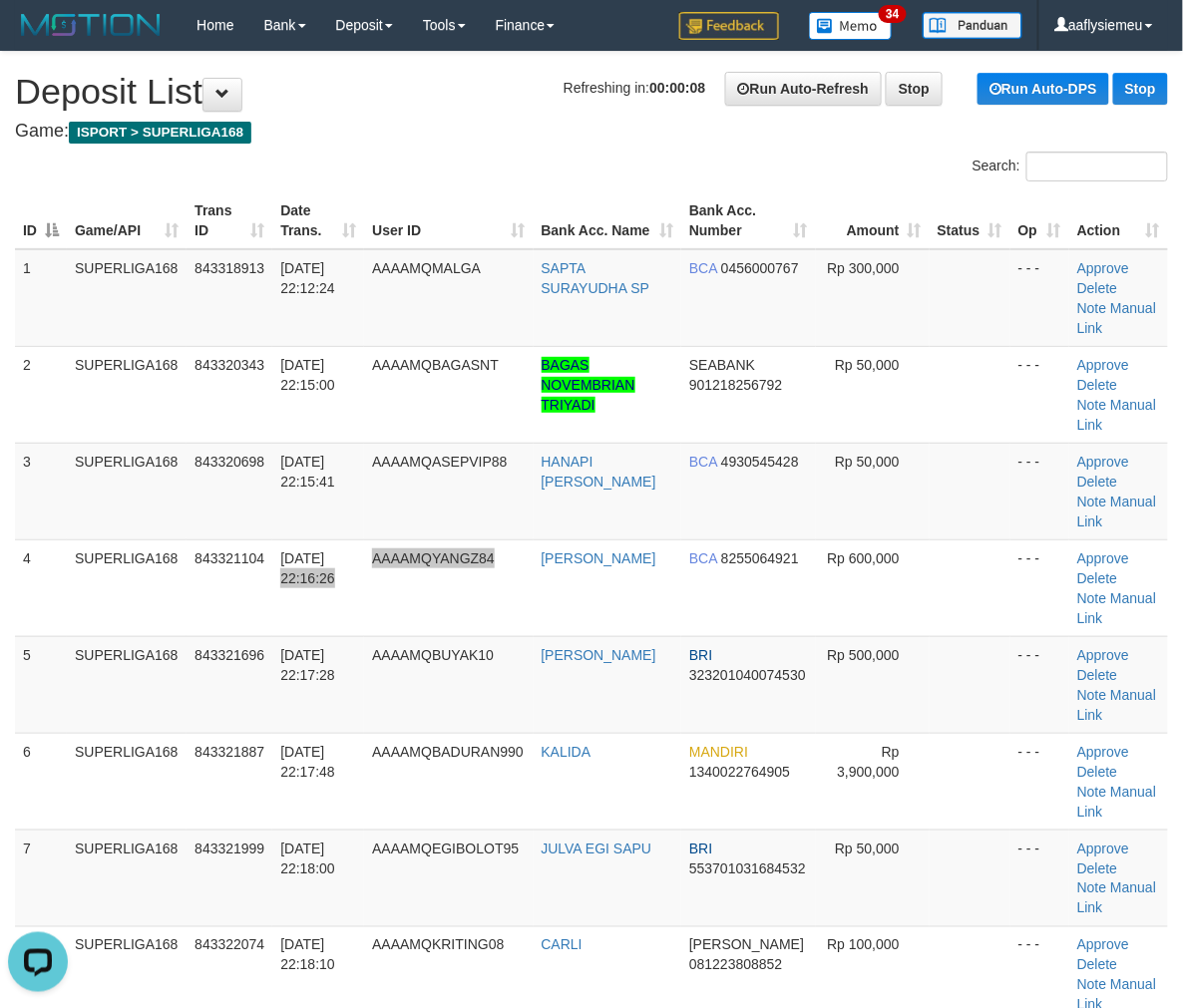 scroll, scrollTop: 0, scrollLeft: 0, axis: both 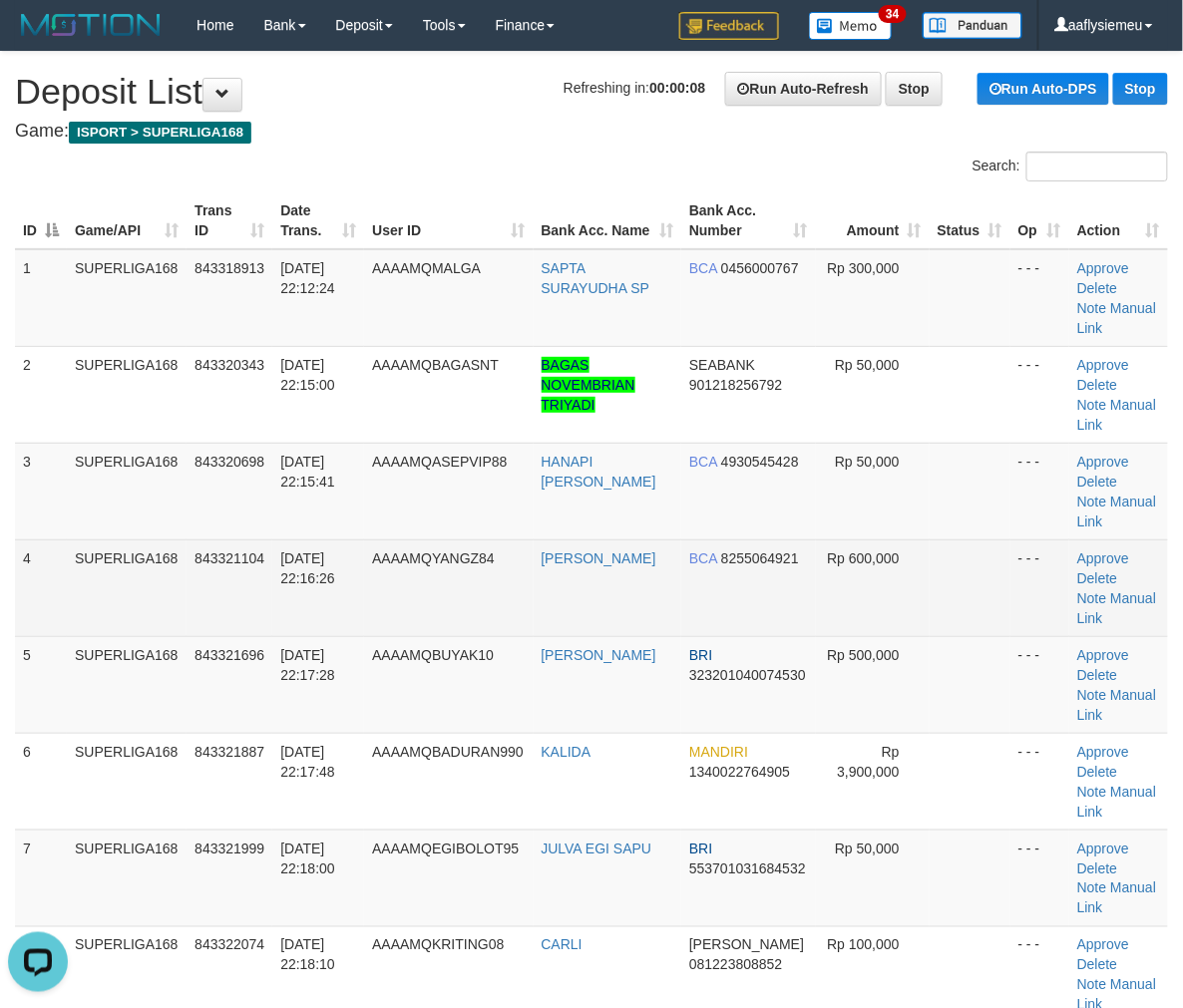 drag, startPoint x: 366, startPoint y: 533, endPoint x: 85, endPoint y: 604, distance: 289.83099 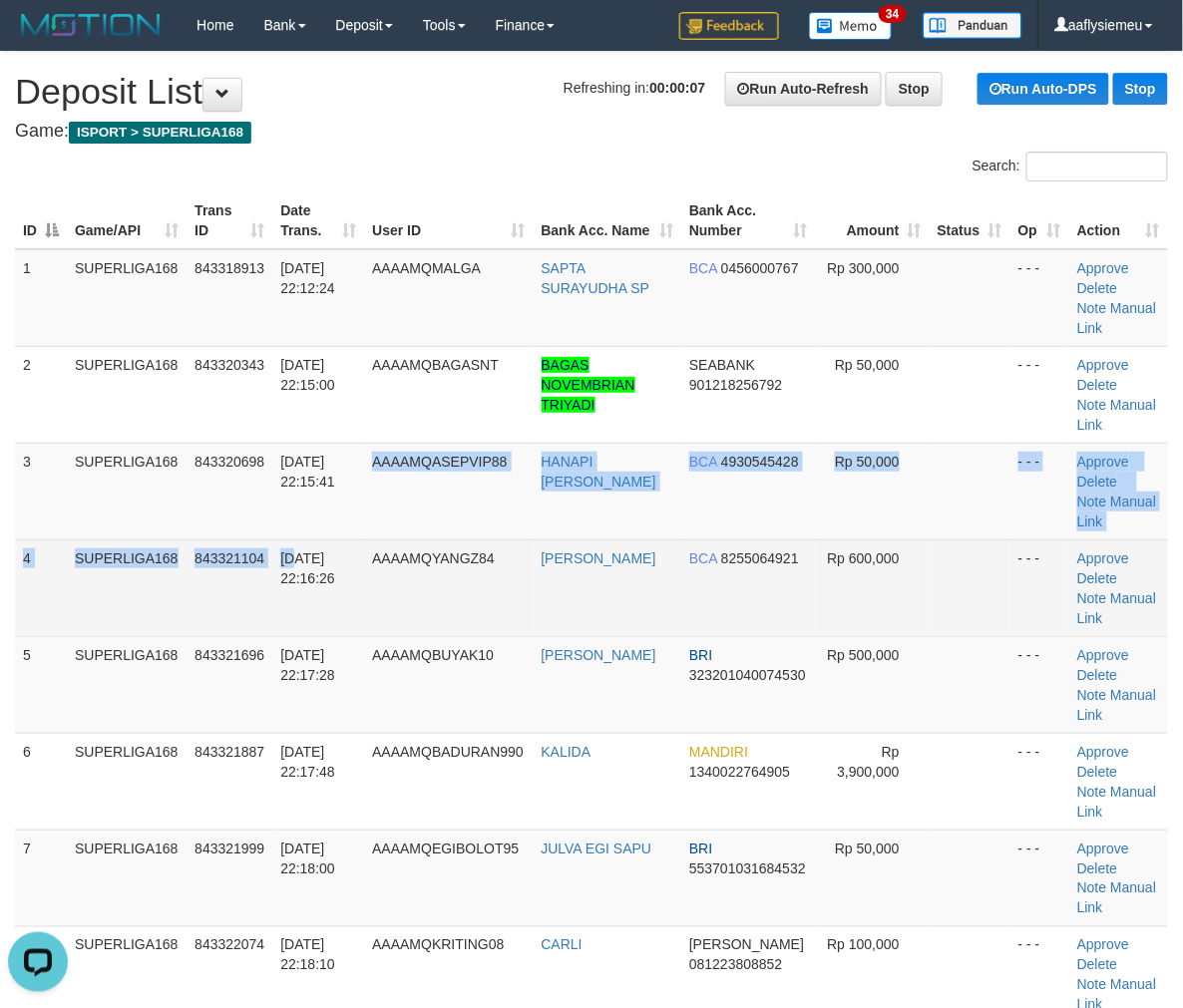 click on "843321104" at bounding box center (229, 587) 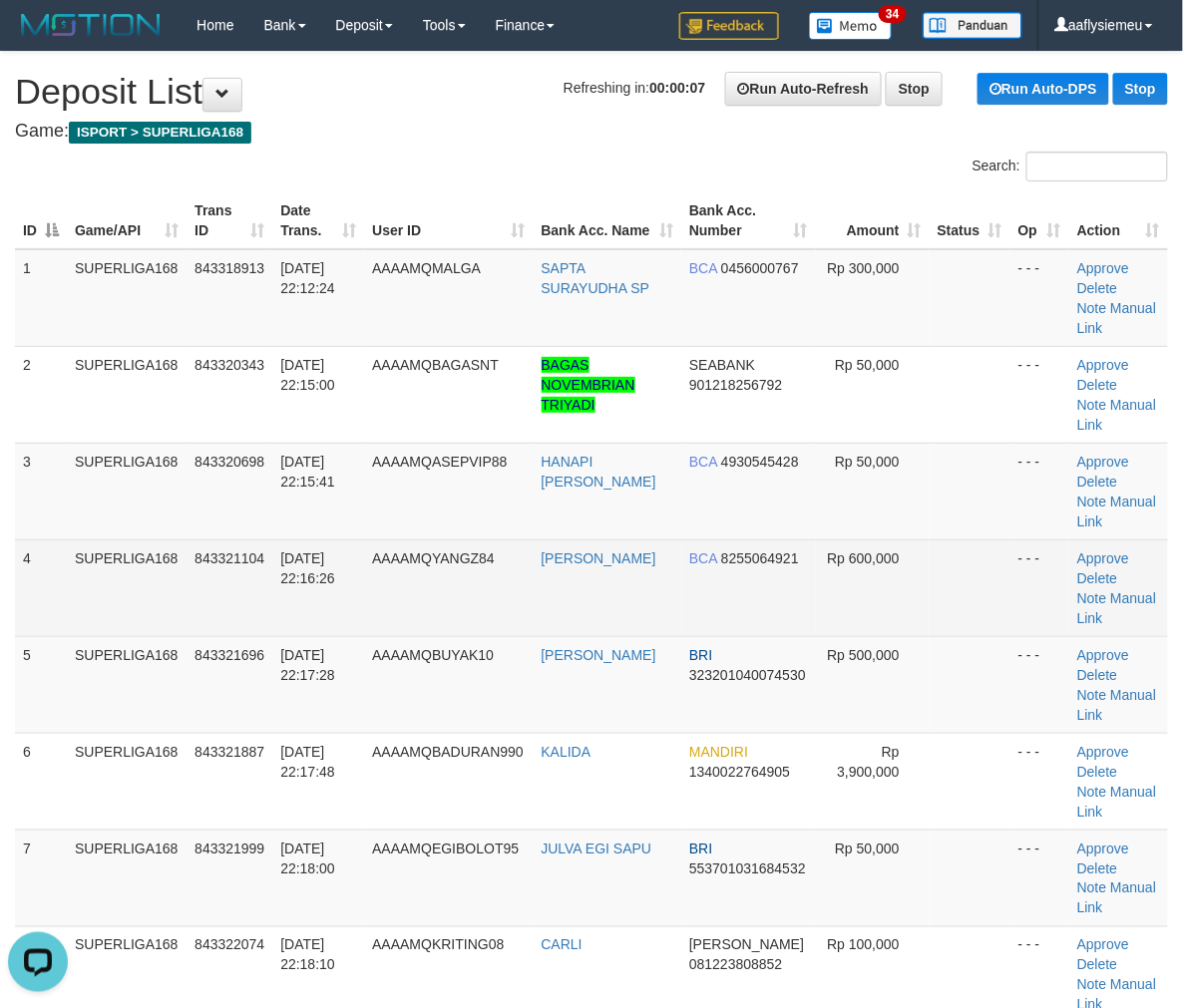 drag, startPoint x: 387, startPoint y: 512, endPoint x: 188, endPoint y: 559, distance: 204.47494 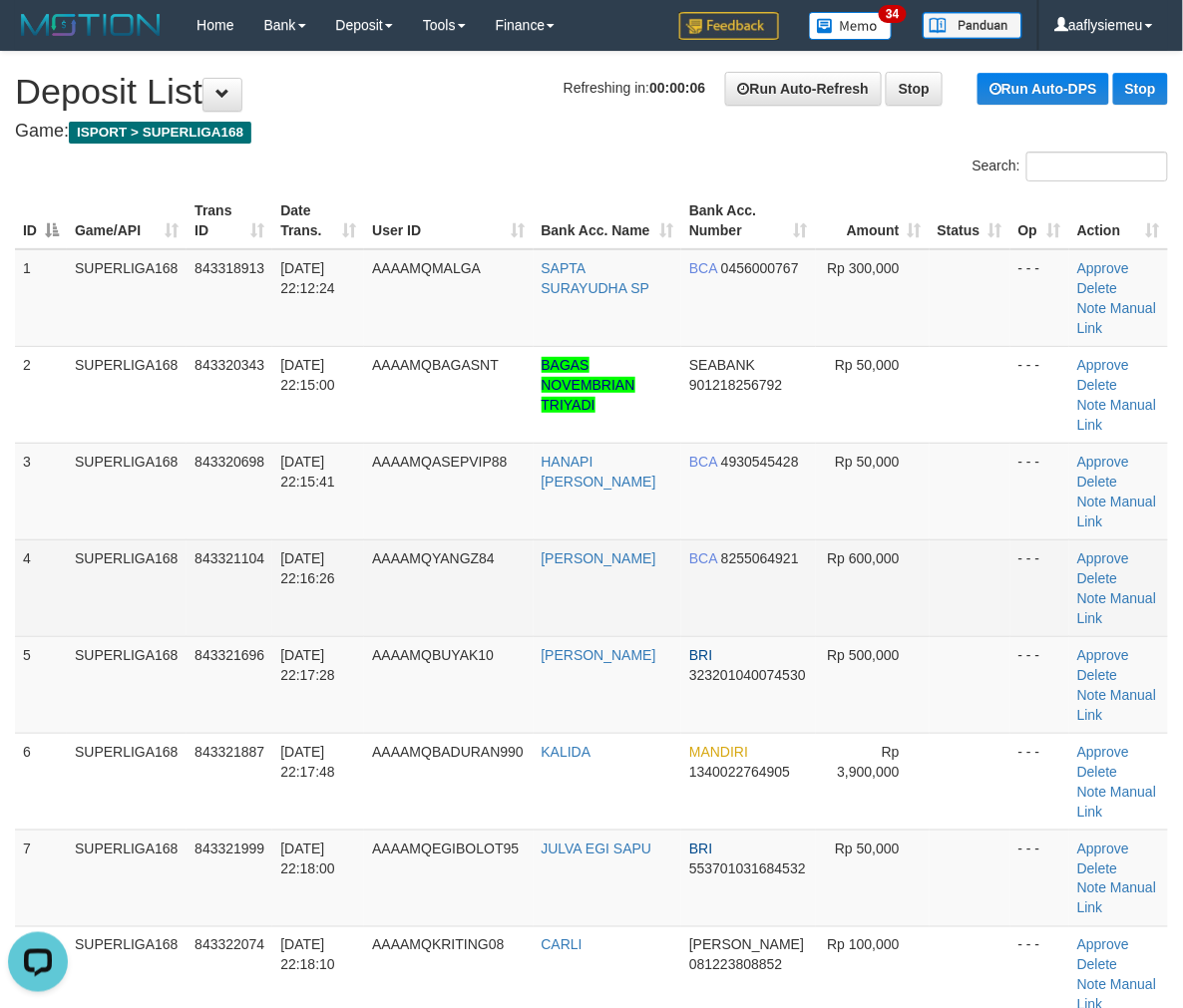 click on "843321104" at bounding box center [229, 587] 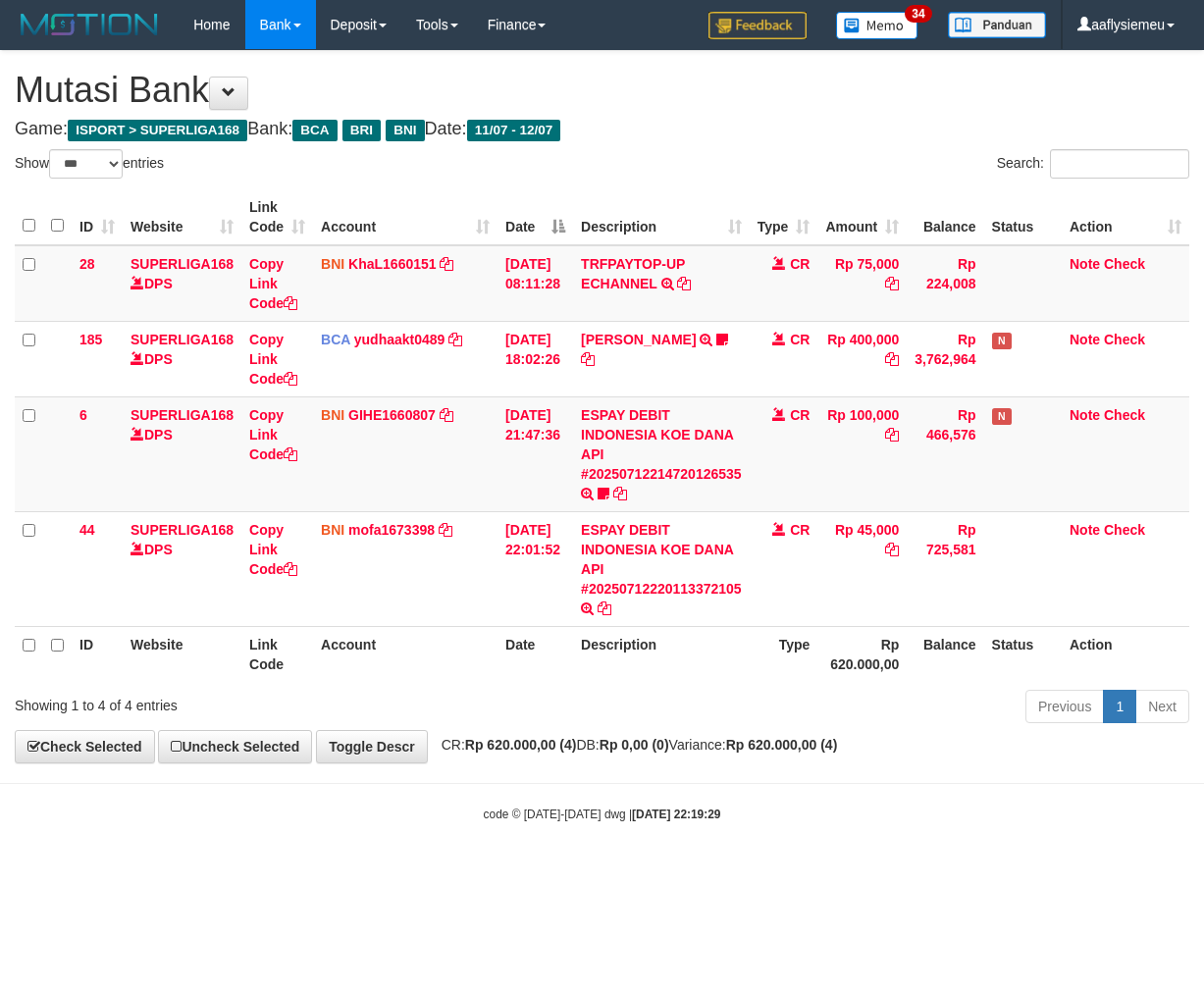 select on "***" 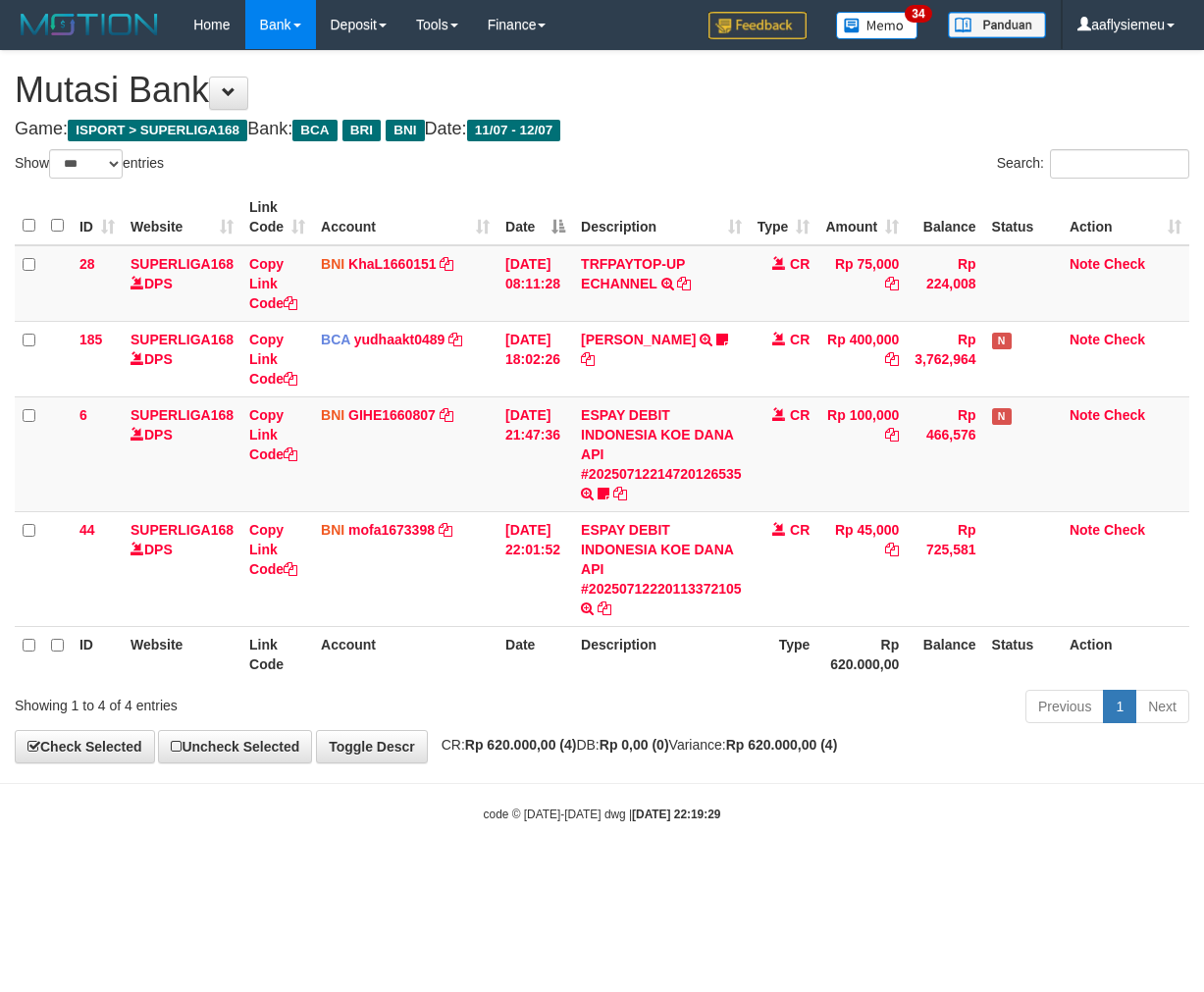 scroll, scrollTop: 0, scrollLeft: 0, axis: both 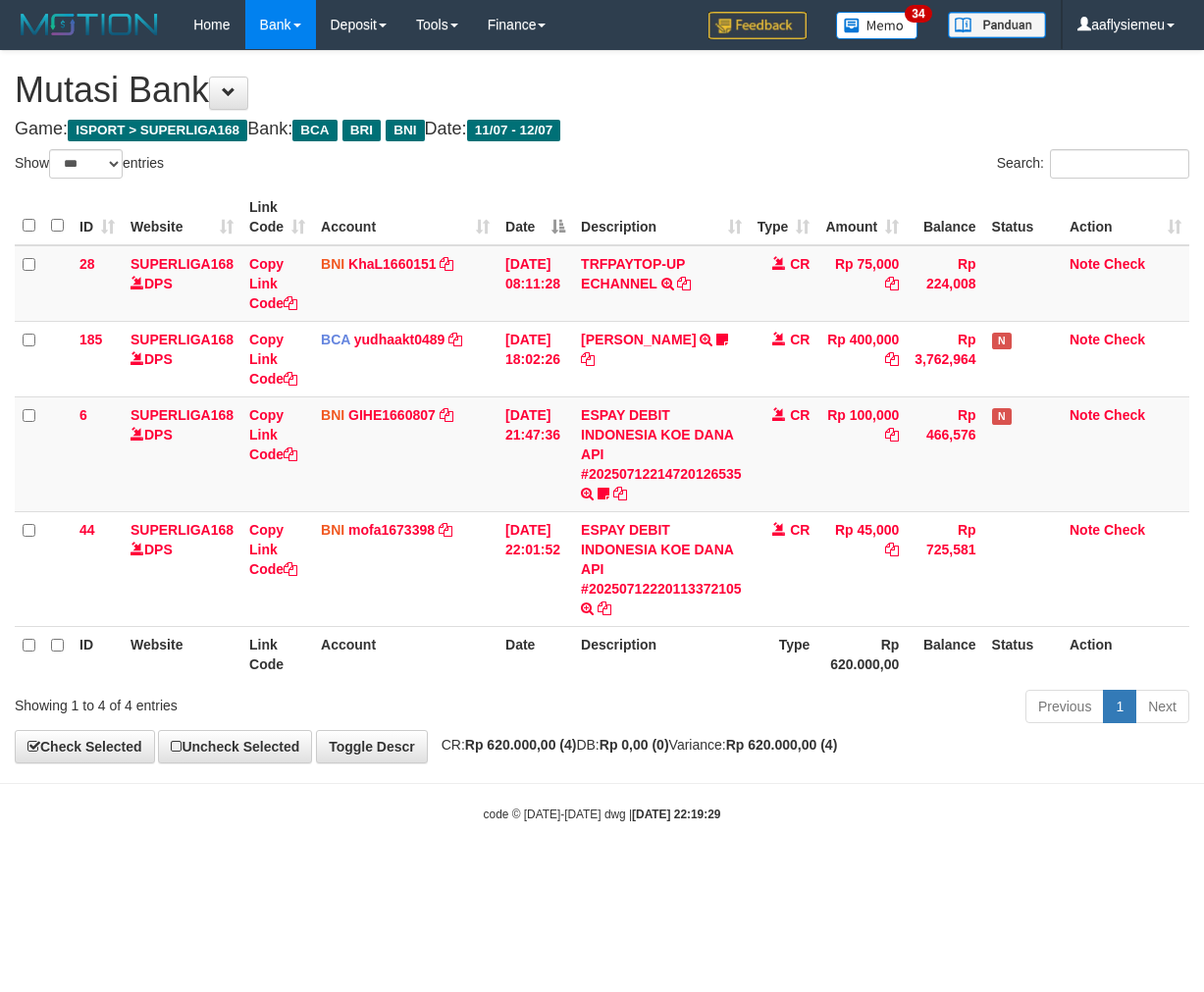 select on "***" 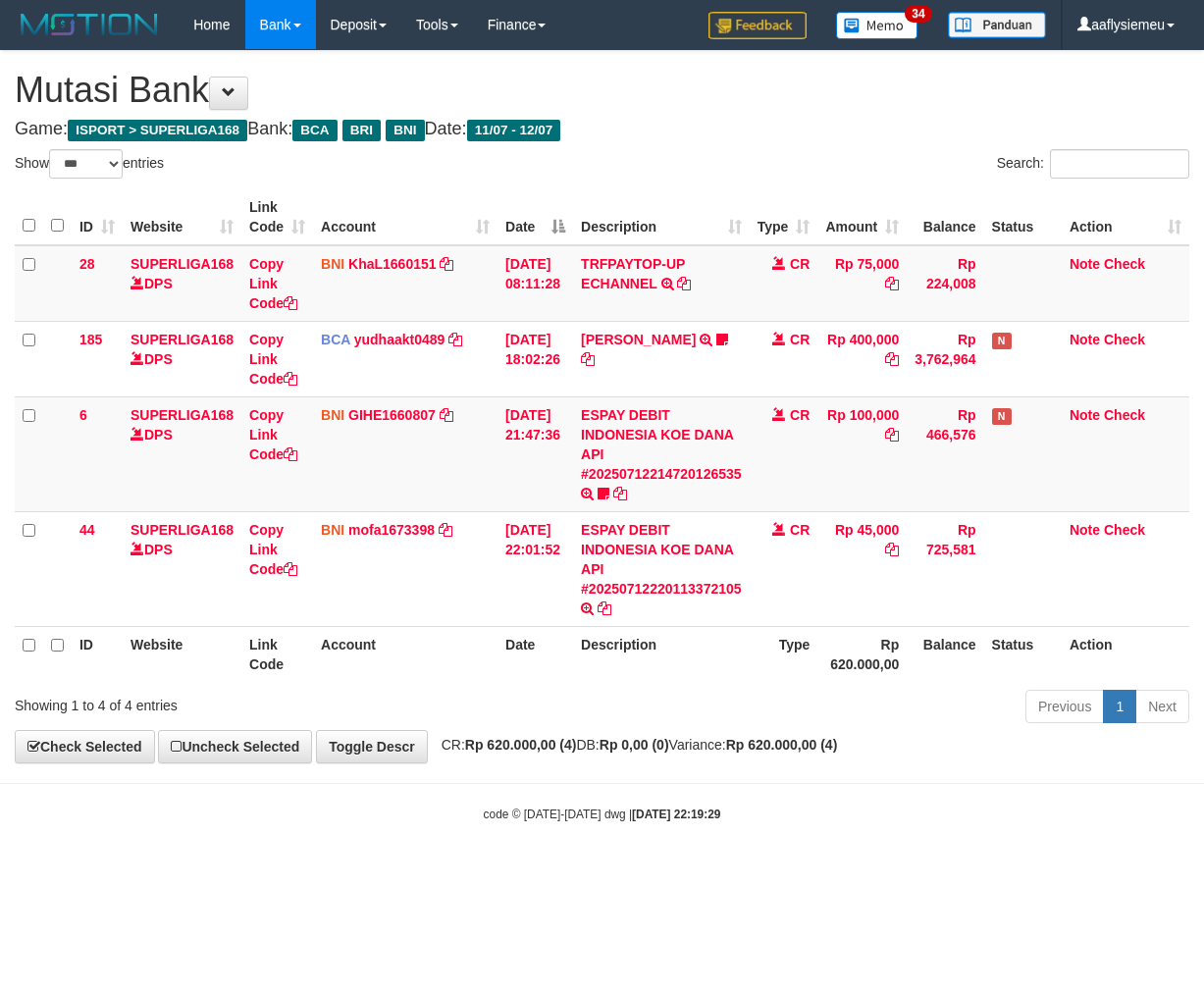 scroll, scrollTop: 0, scrollLeft: 0, axis: both 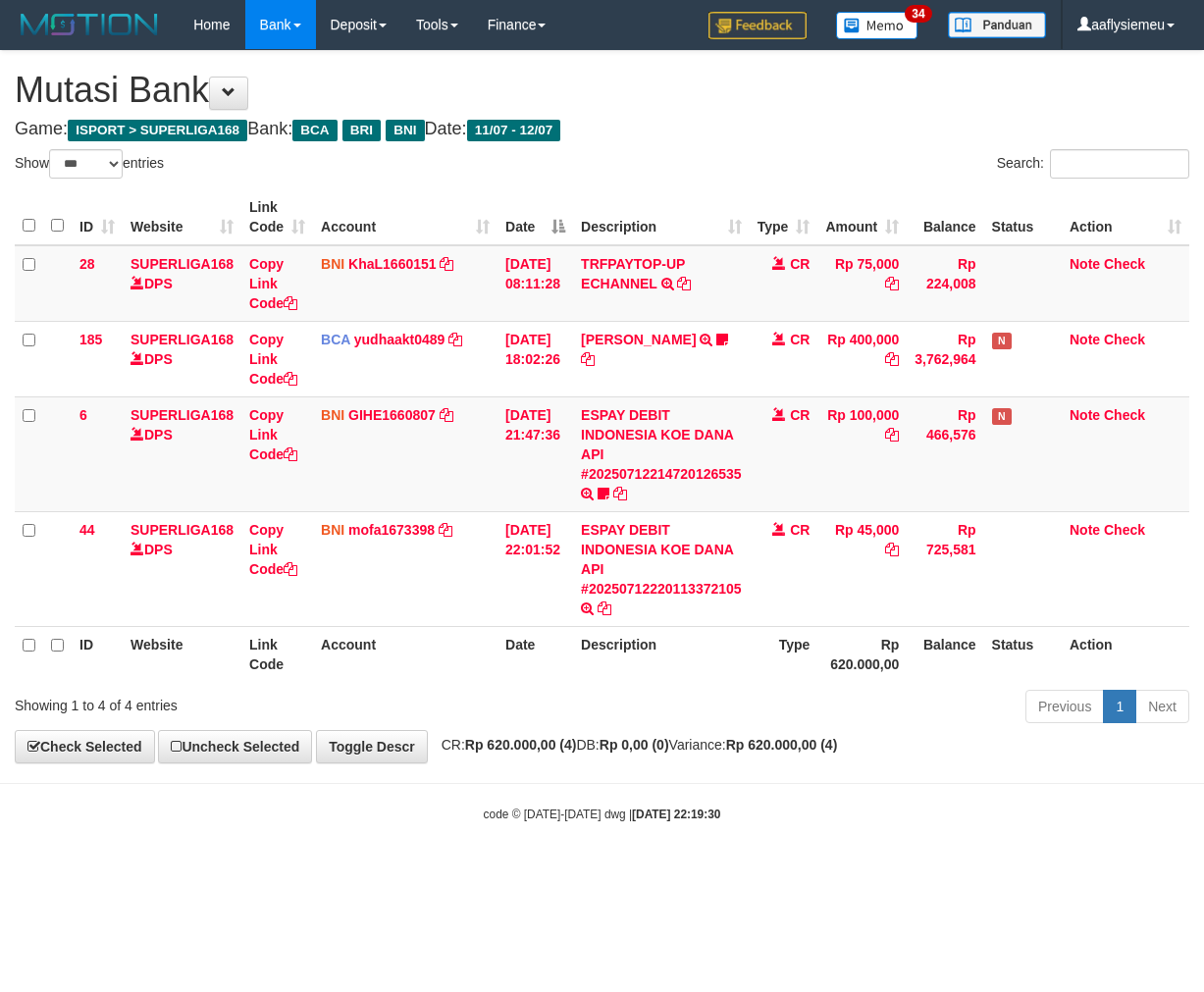 select on "***" 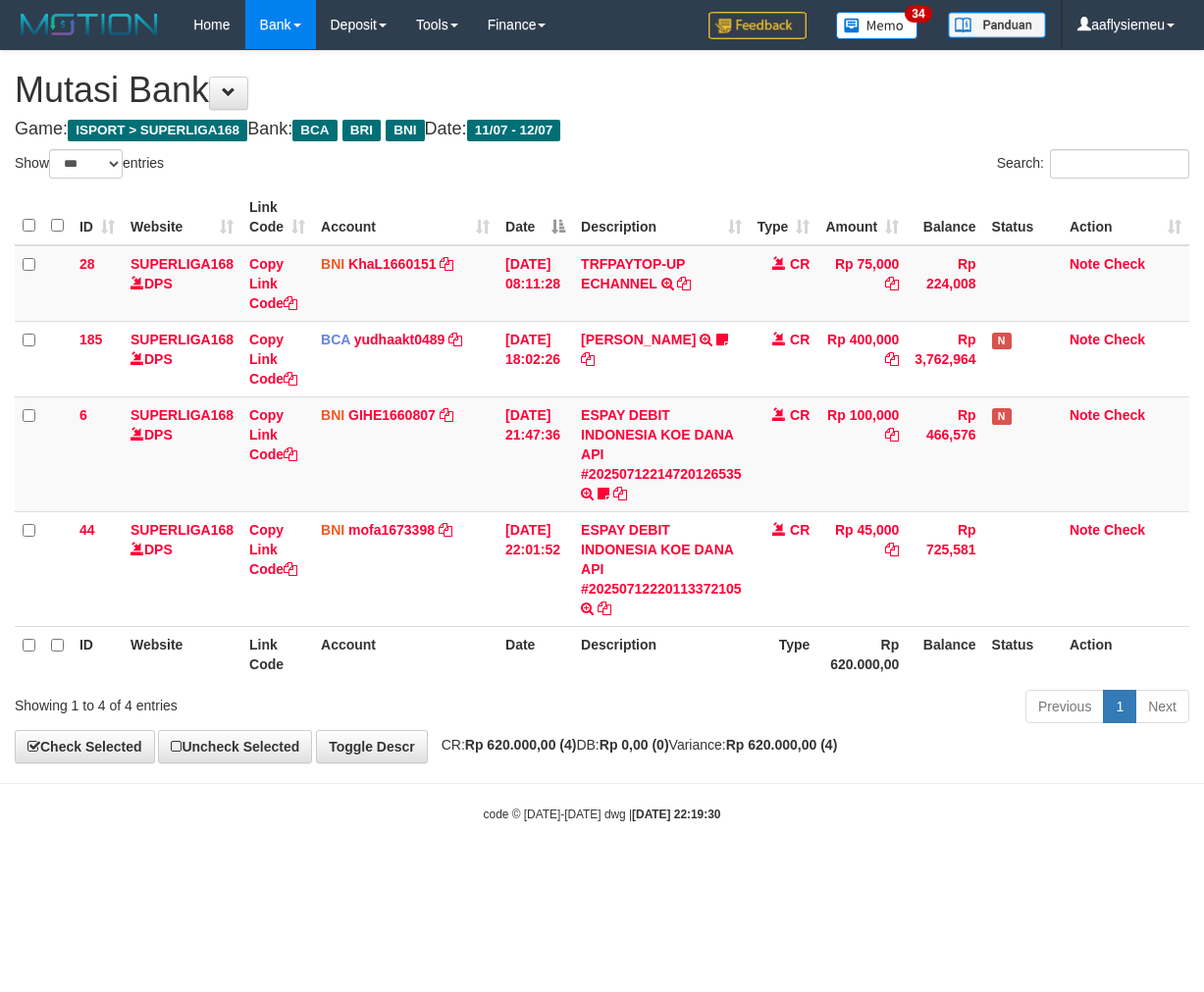 scroll, scrollTop: 0, scrollLeft: 0, axis: both 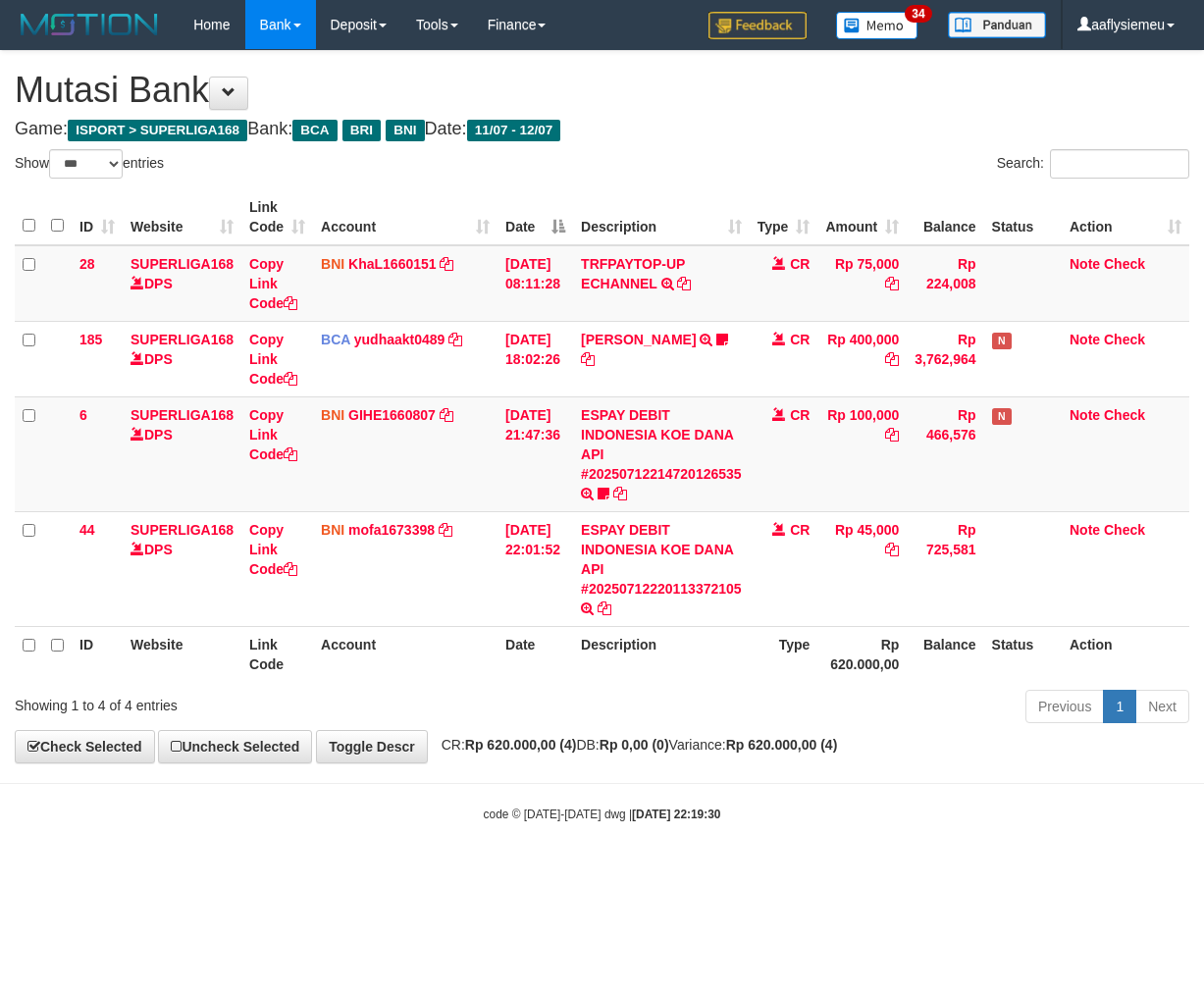 select on "***" 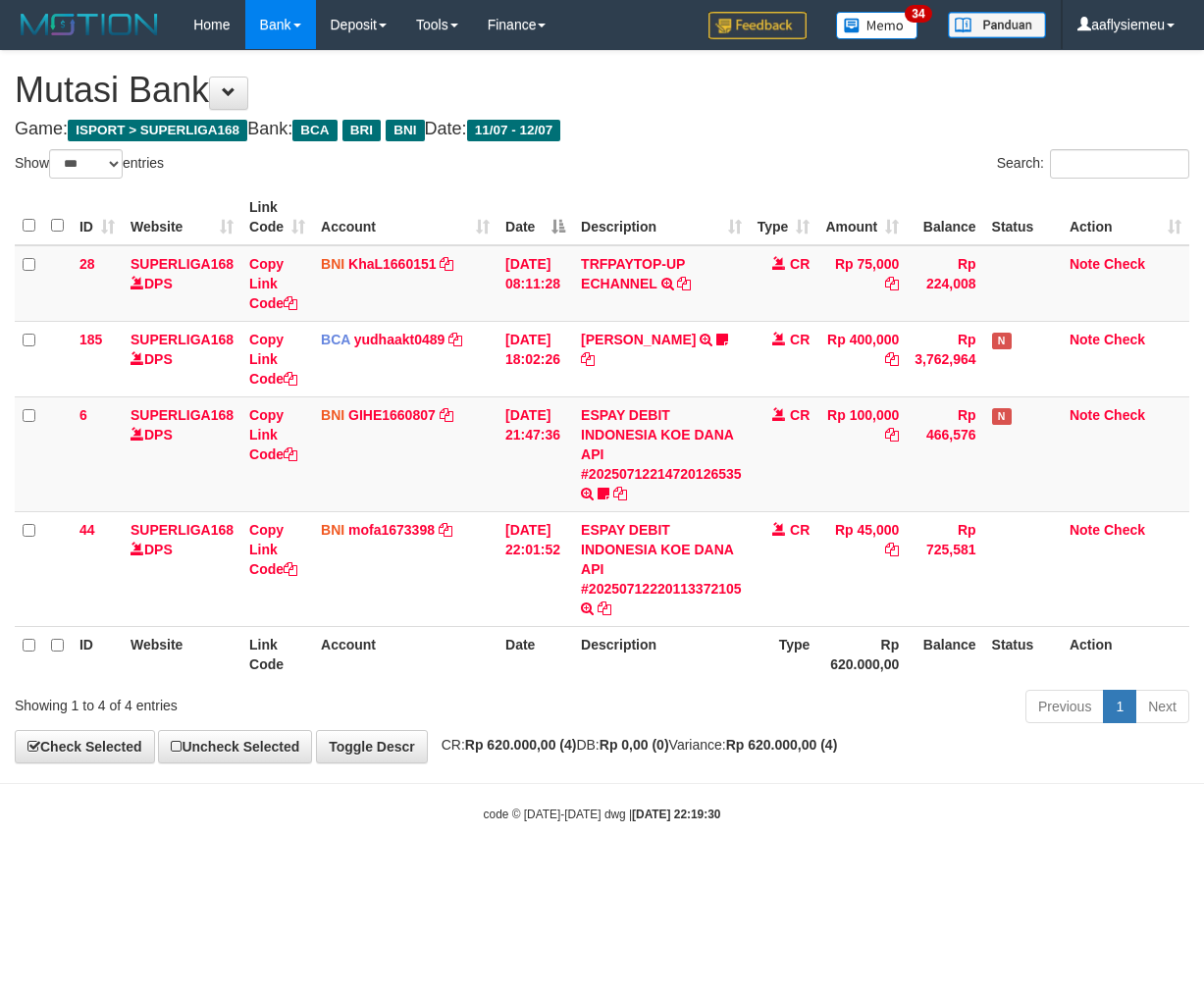 scroll, scrollTop: 0, scrollLeft: 0, axis: both 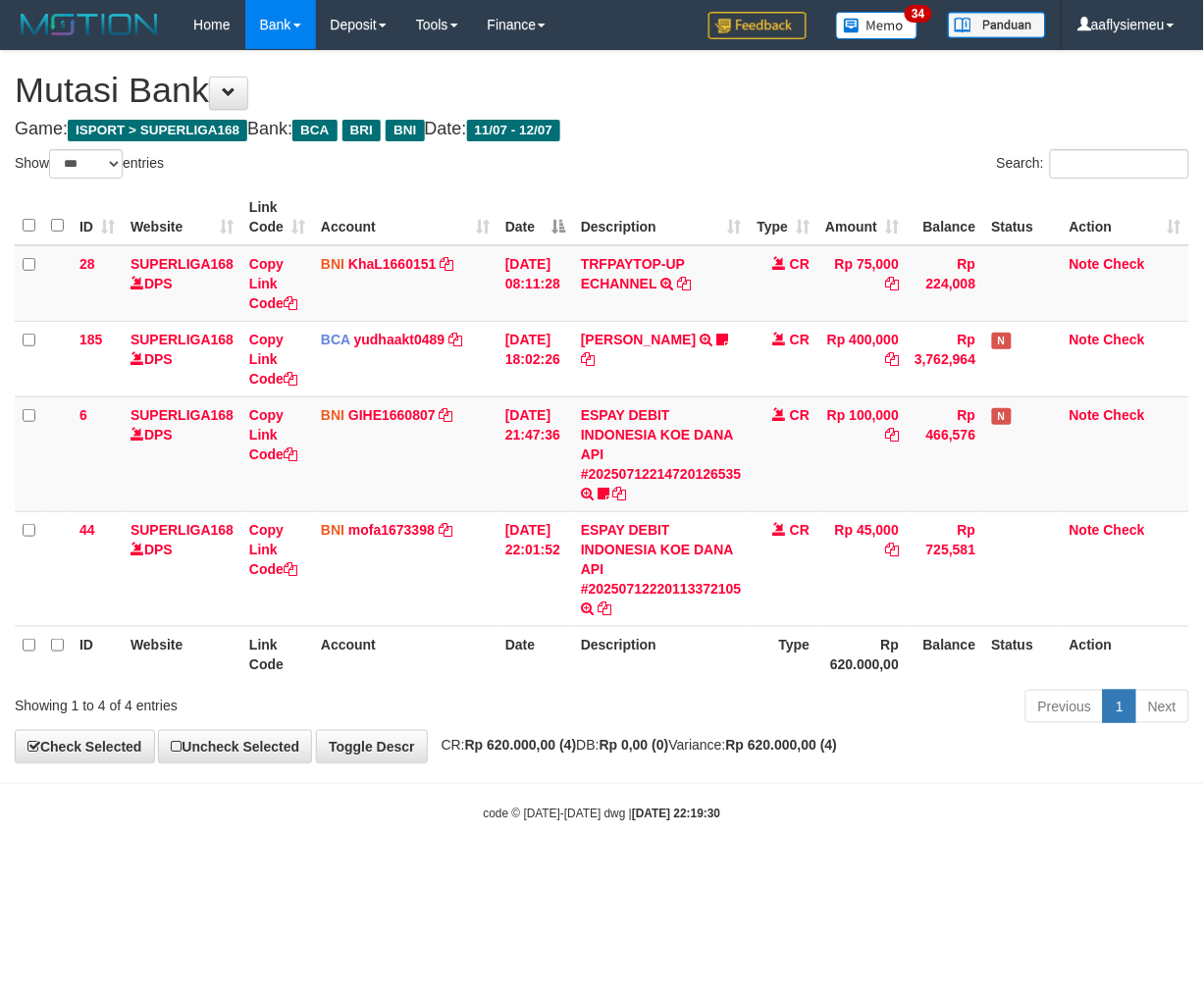click on "Action" at bounding box center [1125, 653] 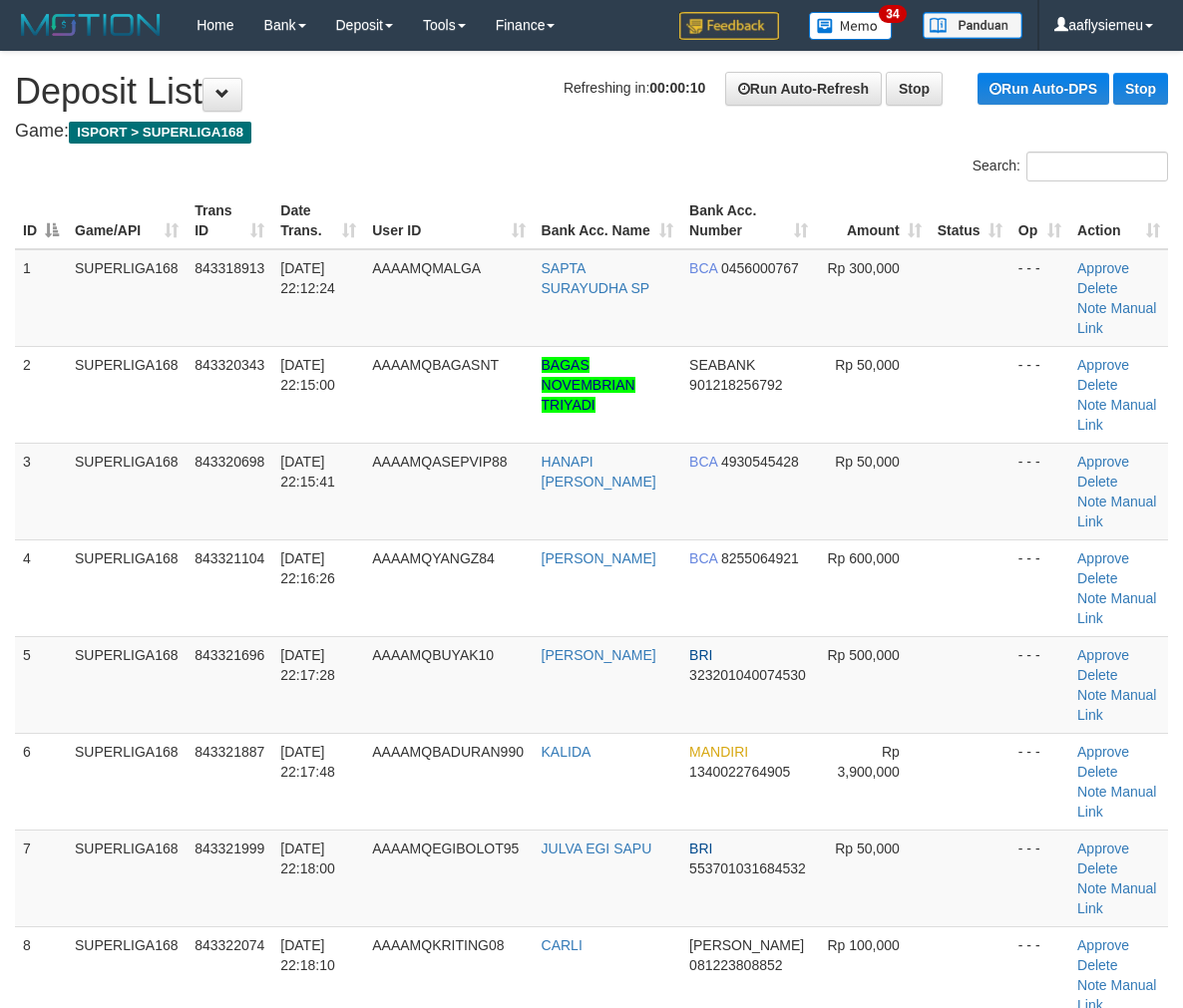 scroll, scrollTop: 0, scrollLeft: 0, axis: both 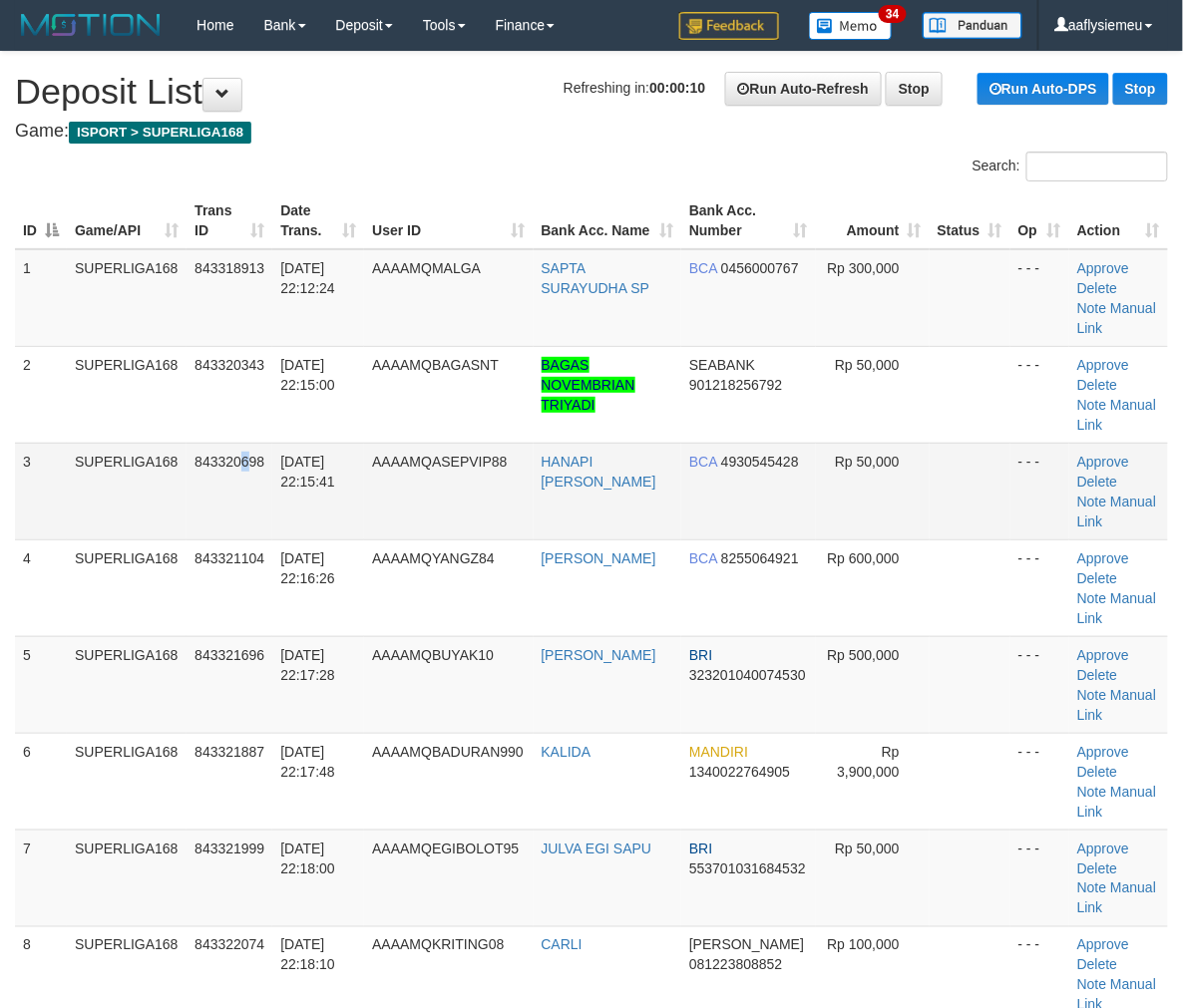 click on "843320698" at bounding box center [229, 491] 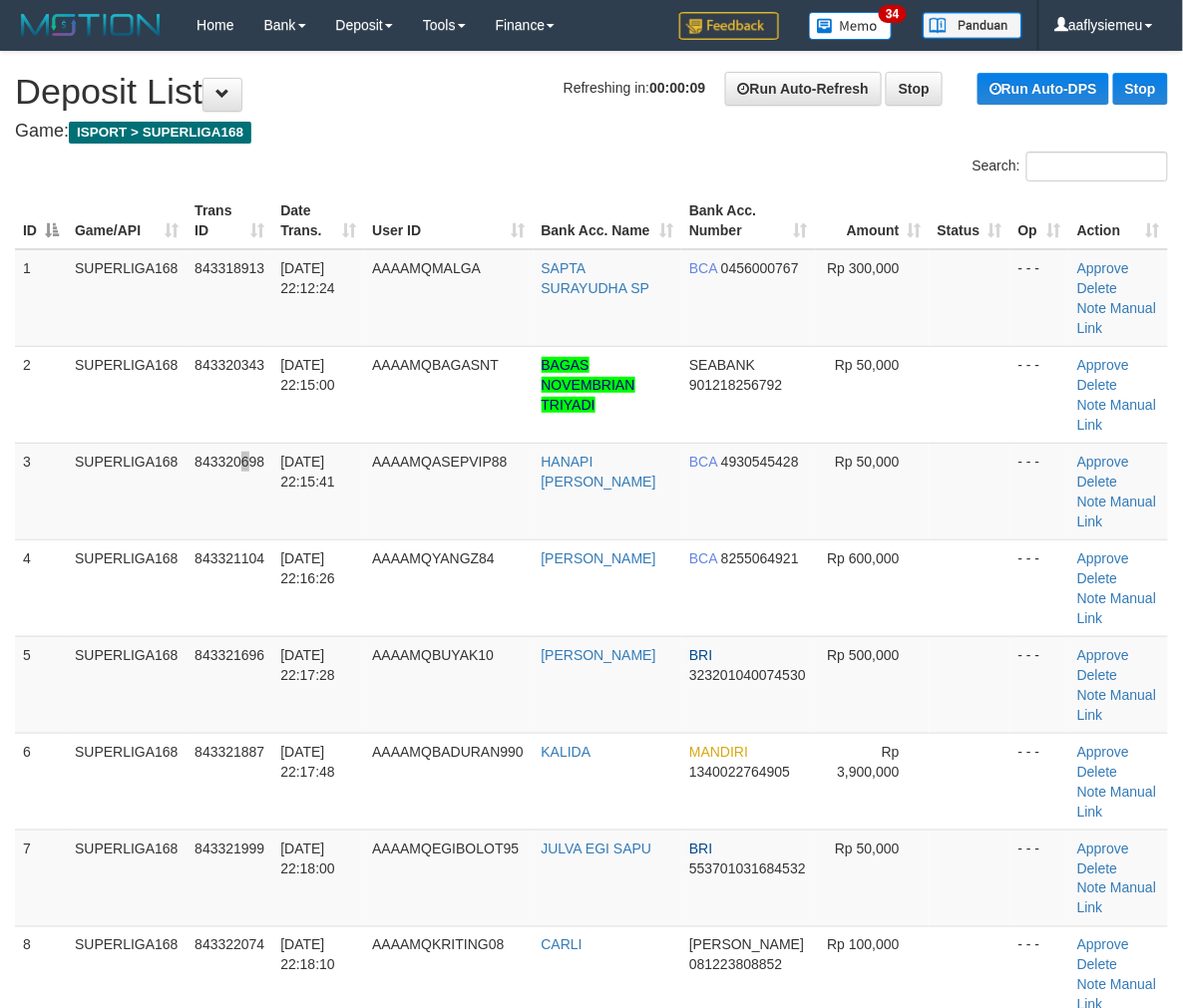 scroll, scrollTop: 206, scrollLeft: 0, axis: vertical 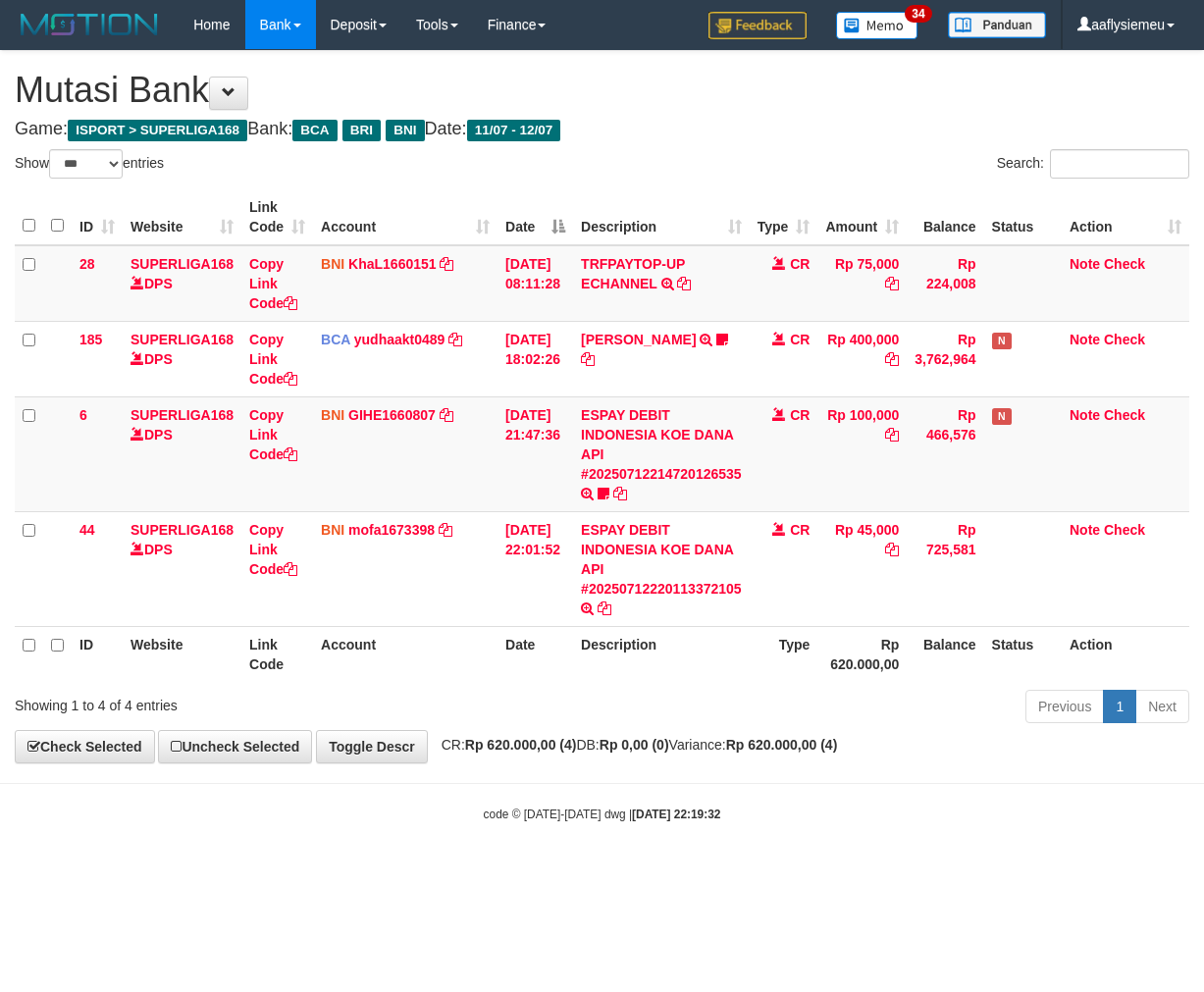select on "***" 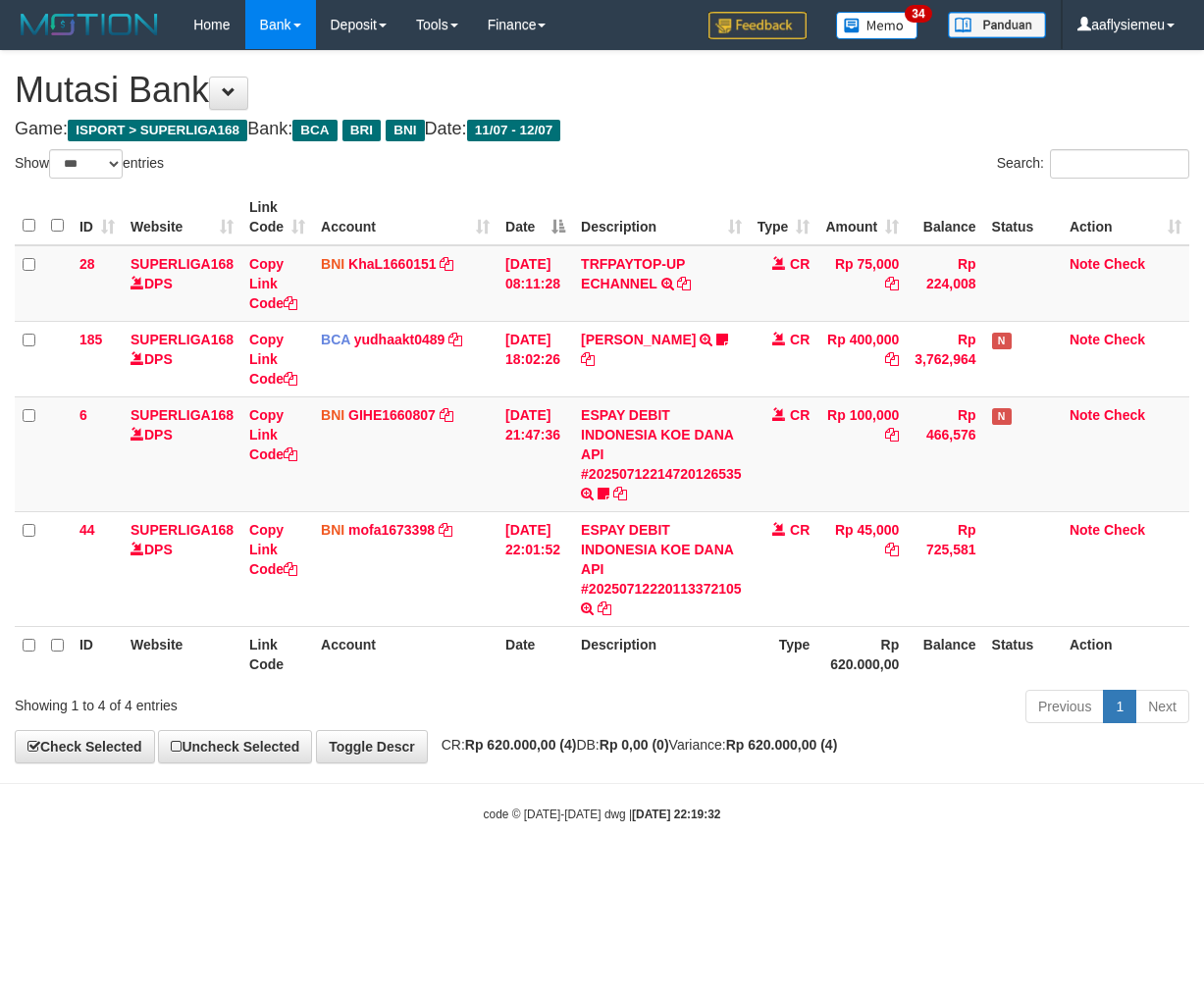 scroll, scrollTop: 0, scrollLeft: 0, axis: both 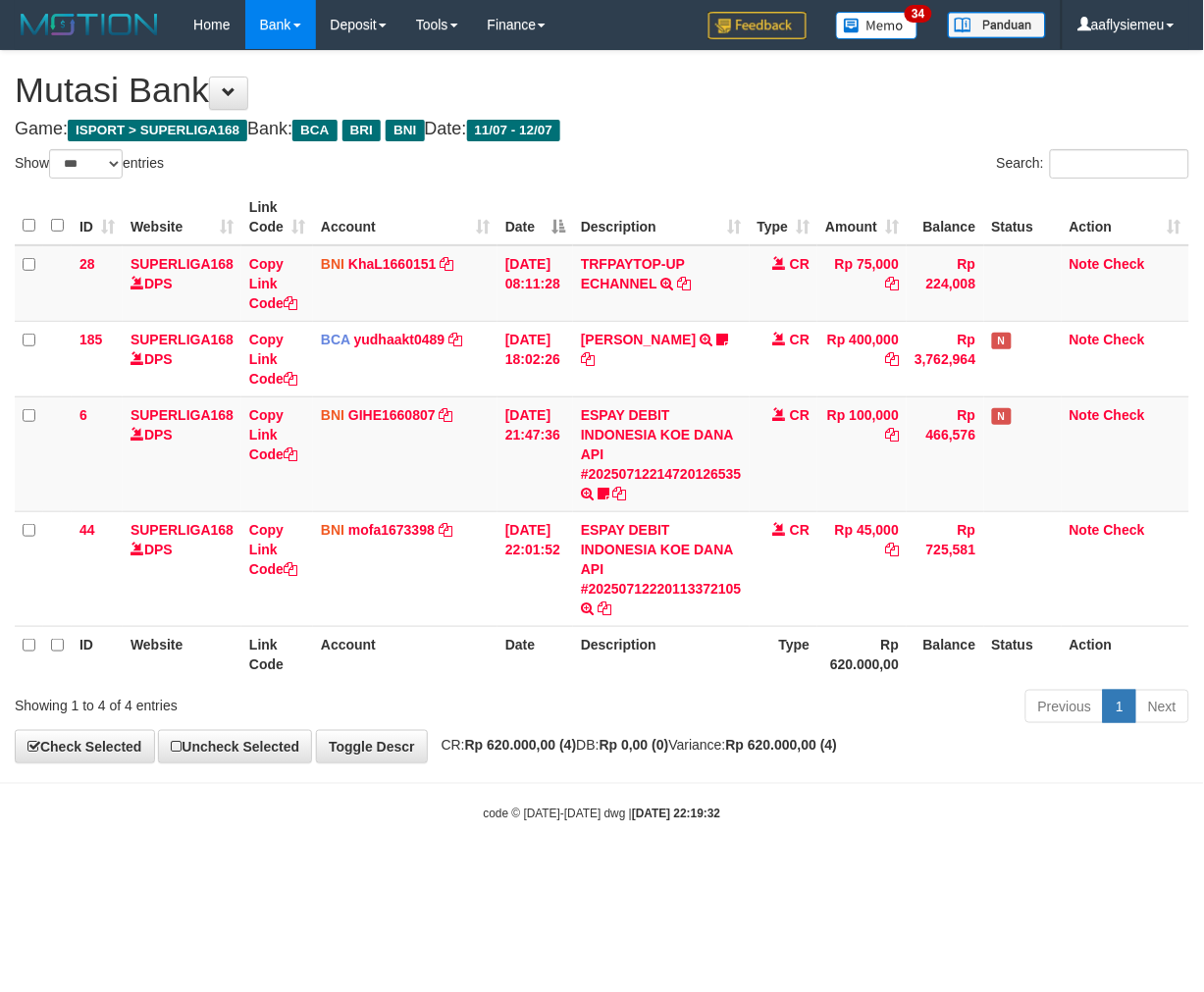 drag, startPoint x: 982, startPoint y: 708, endPoint x: 1031, endPoint y: 681, distance: 55.946403 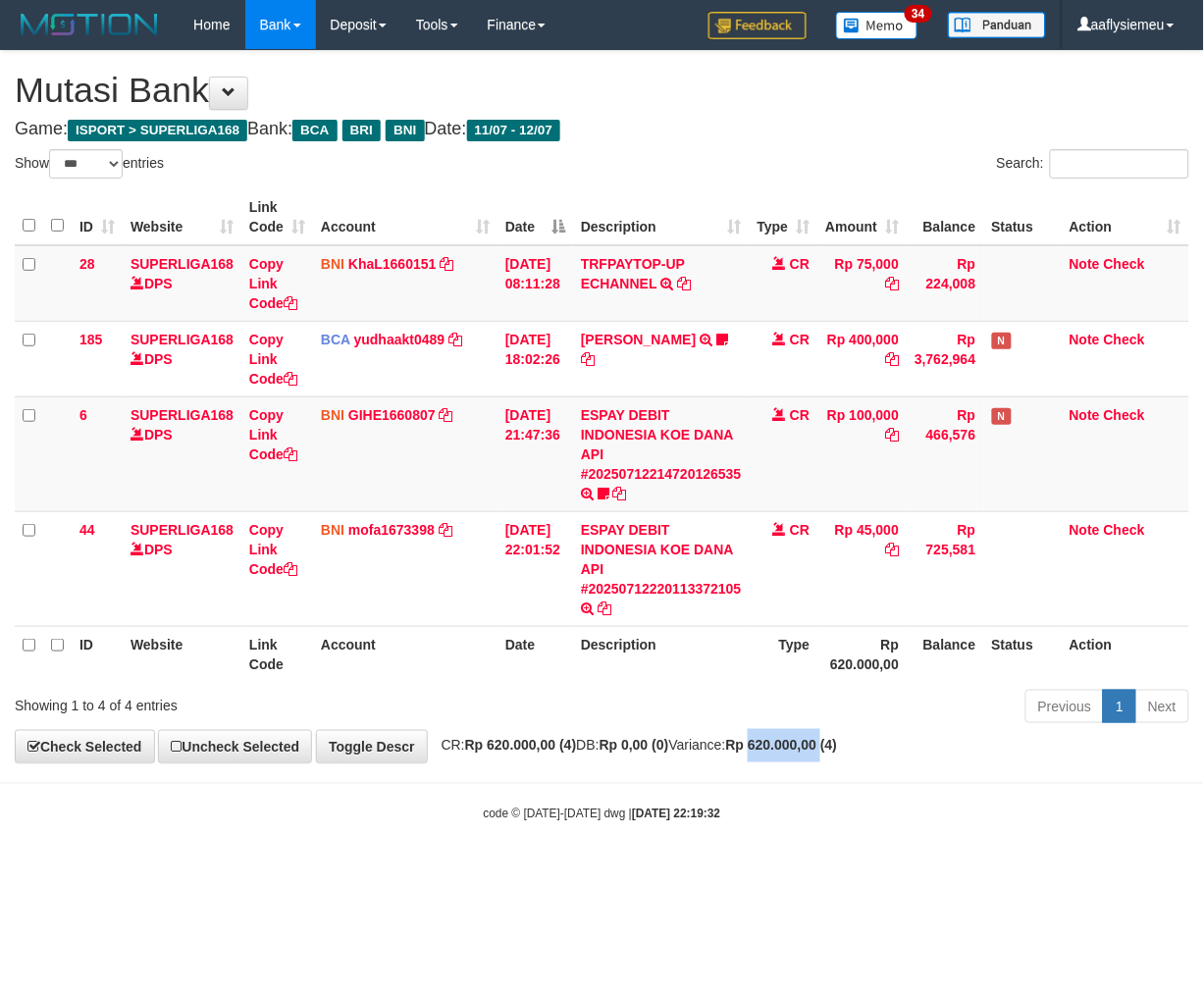 click on "Rp 620.000,00 (4)" at bounding box center [782, 745] 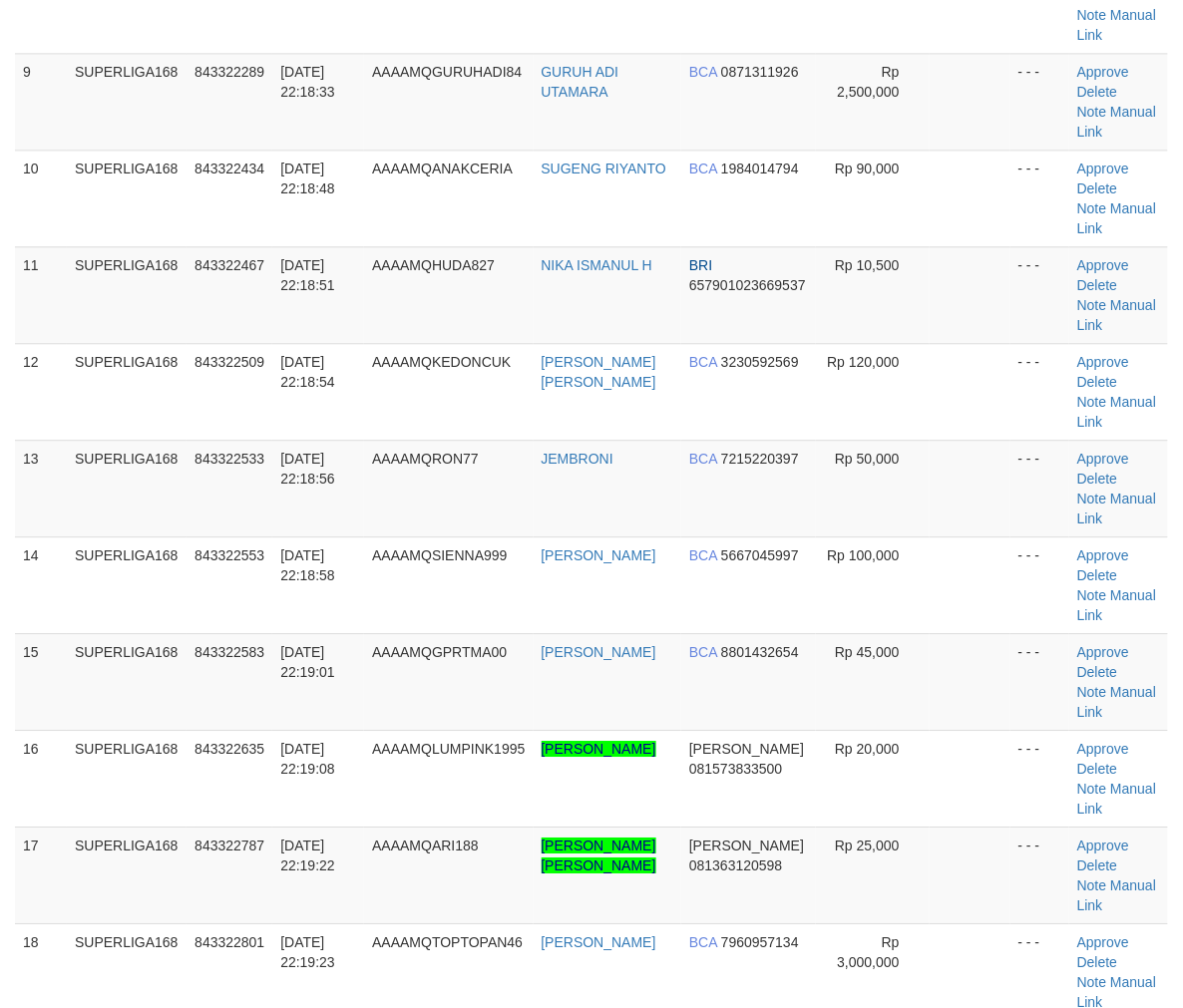 scroll, scrollTop: 1108, scrollLeft: 0, axis: vertical 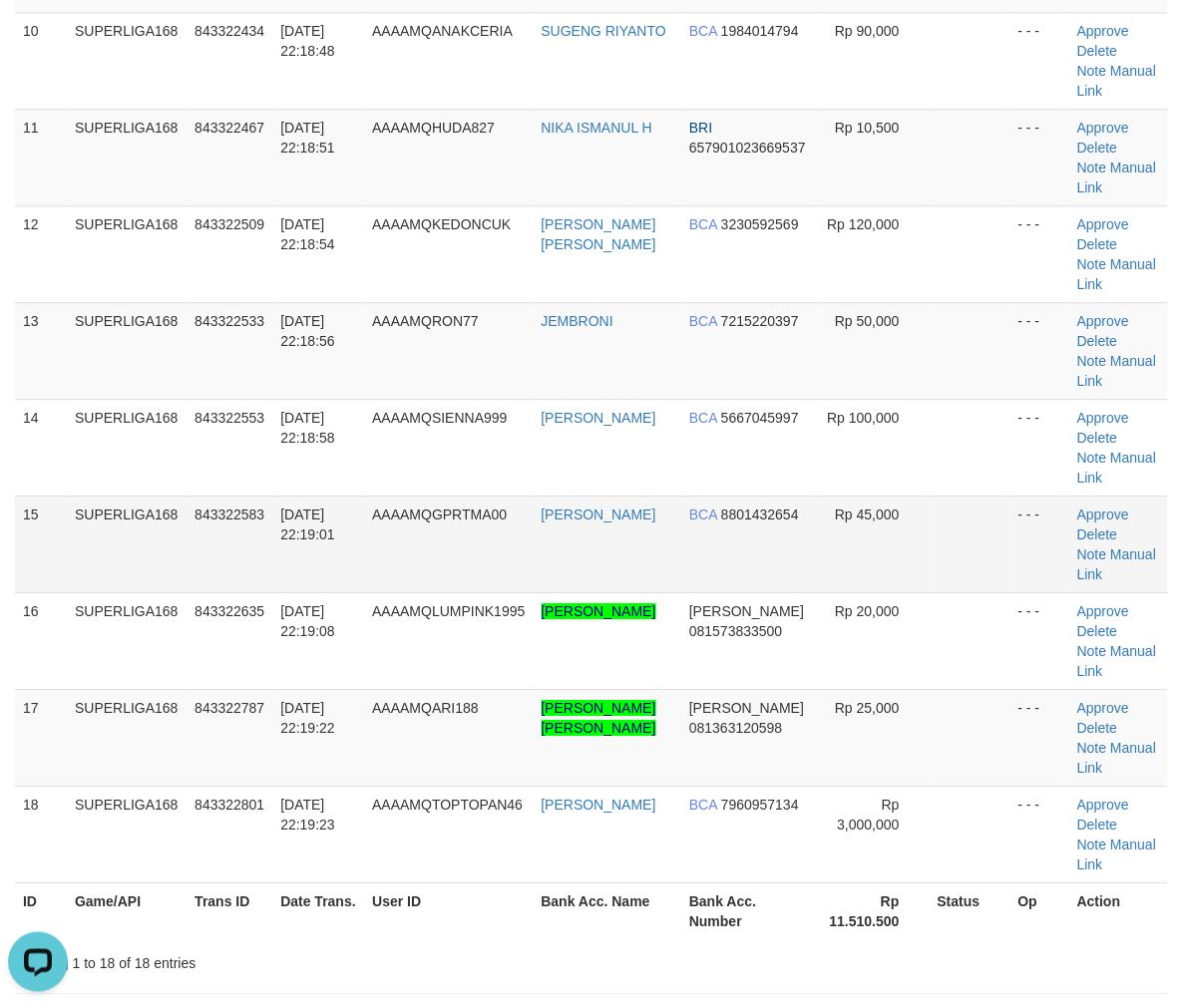 drag, startPoint x: 219, startPoint y: 504, endPoint x: 184, endPoint y: 516, distance: 37 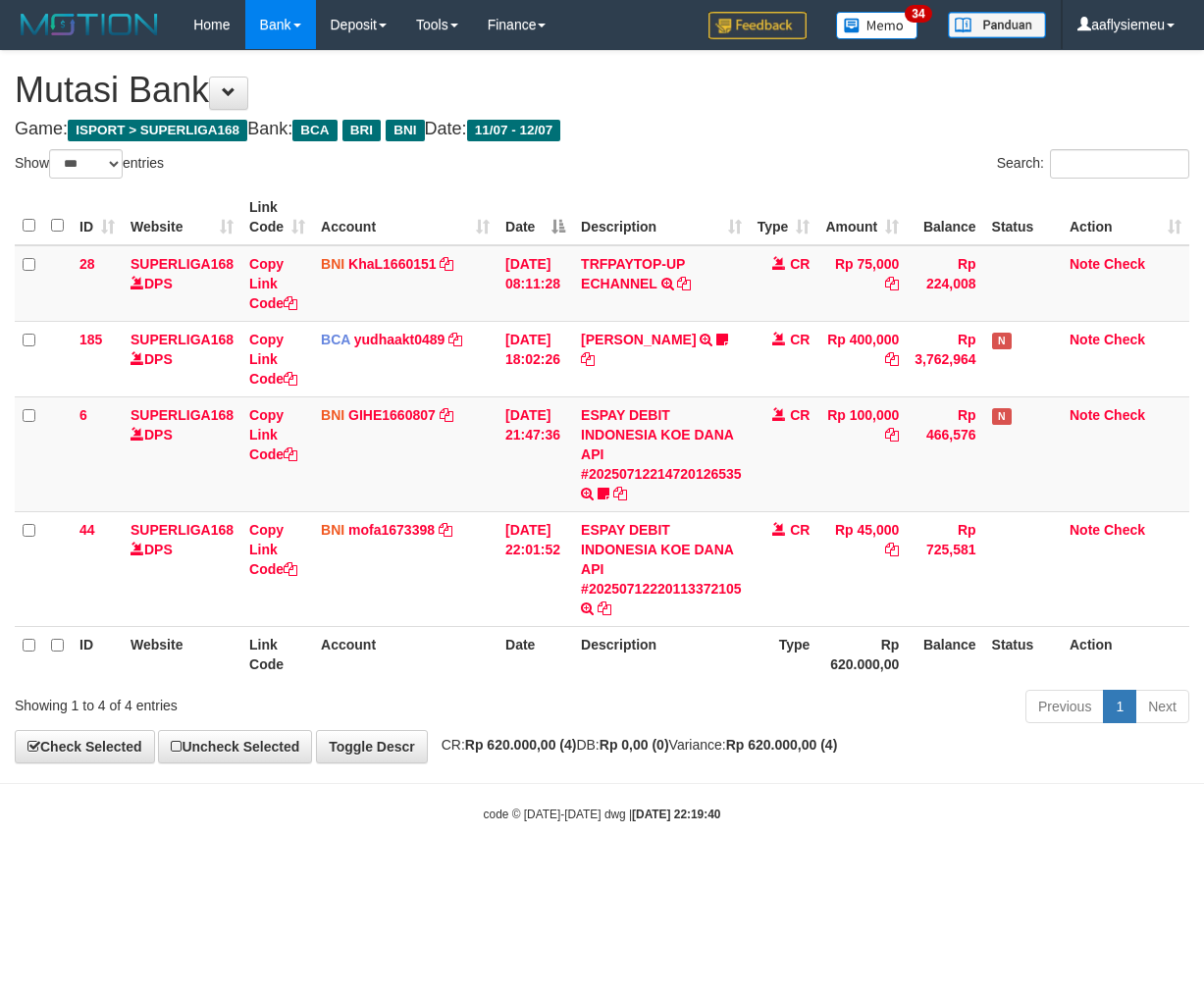 select on "***" 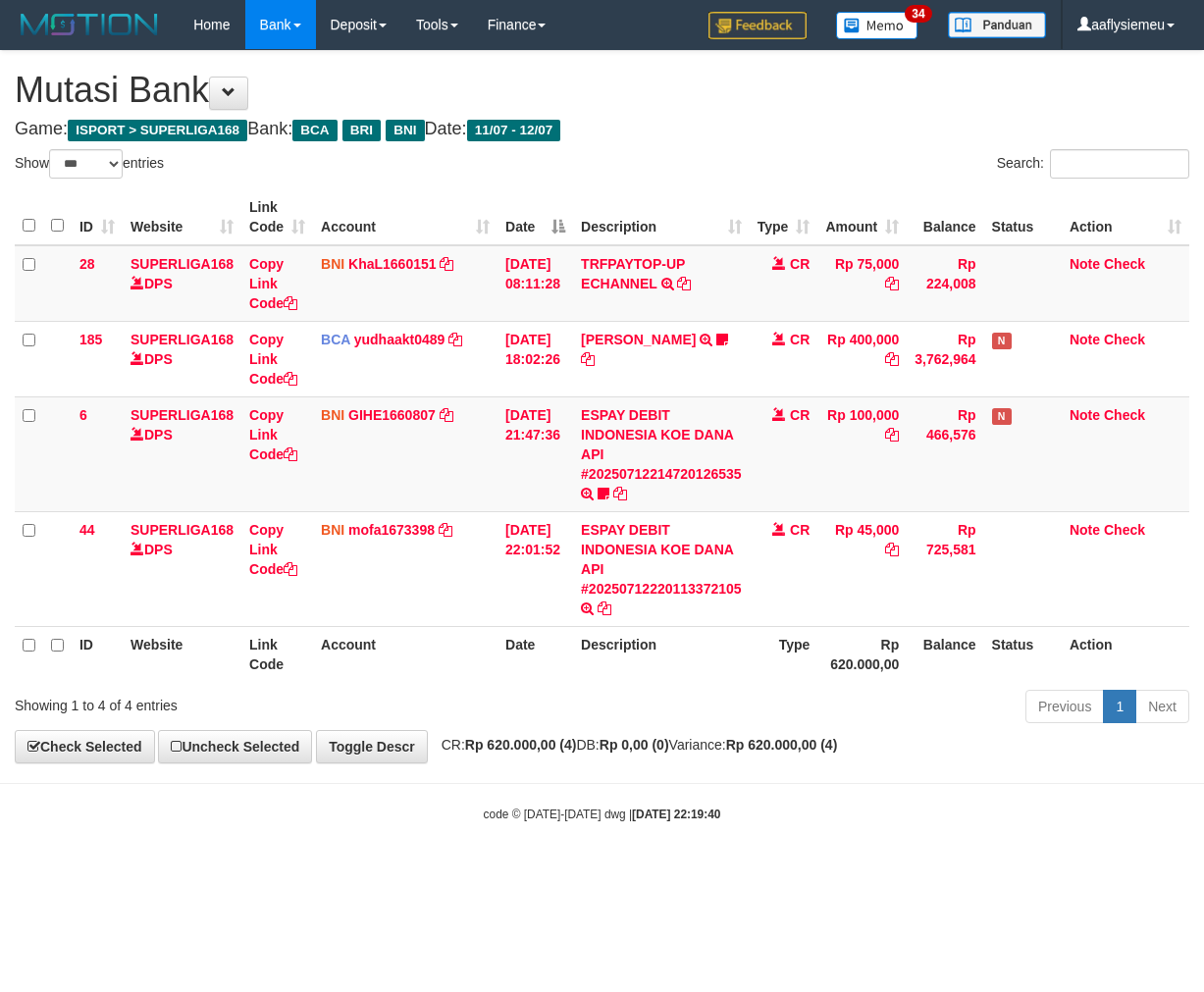 scroll, scrollTop: 0, scrollLeft: 0, axis: both 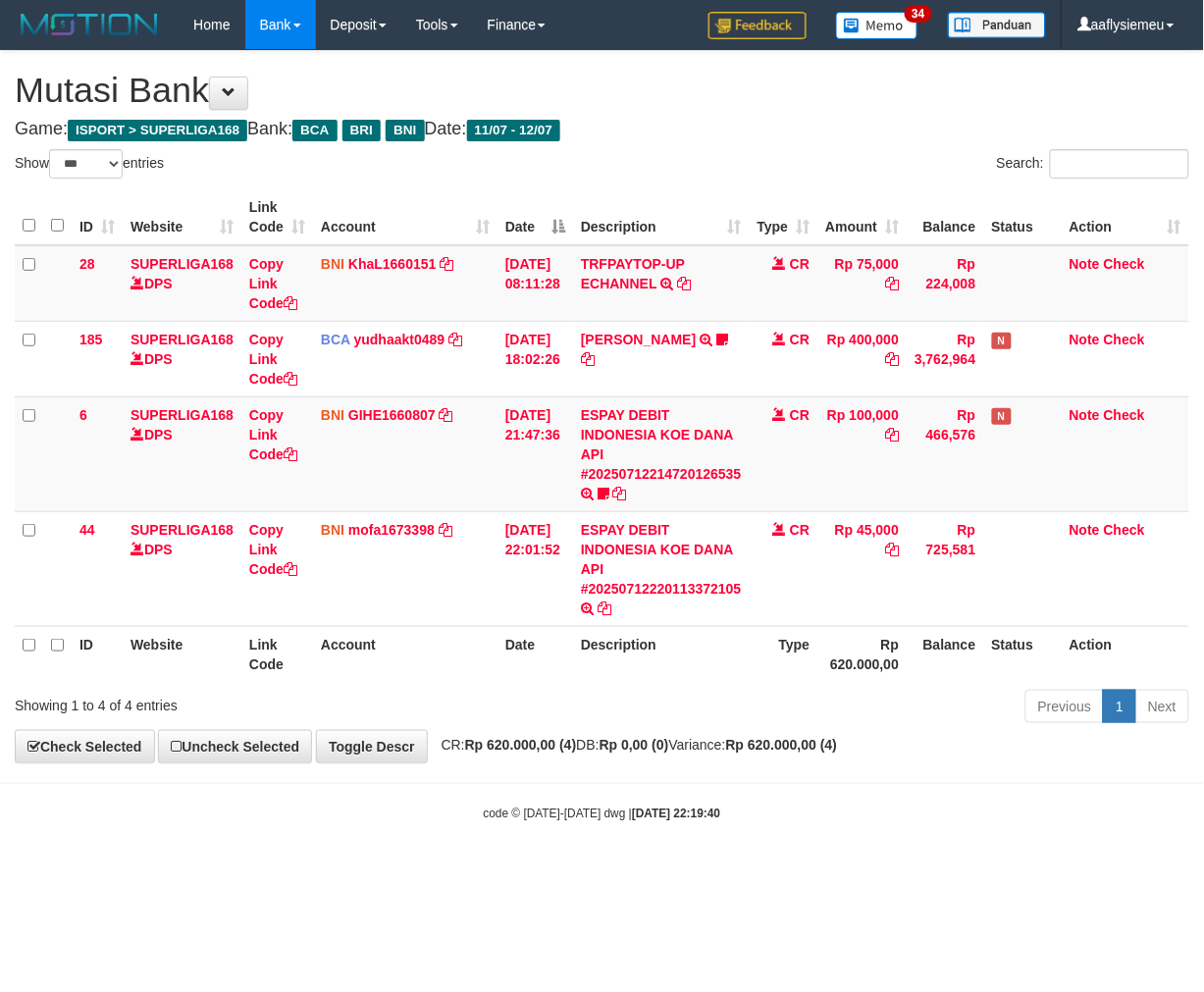 click on "Rp 620.000,00" at bounding box center (862, 653) 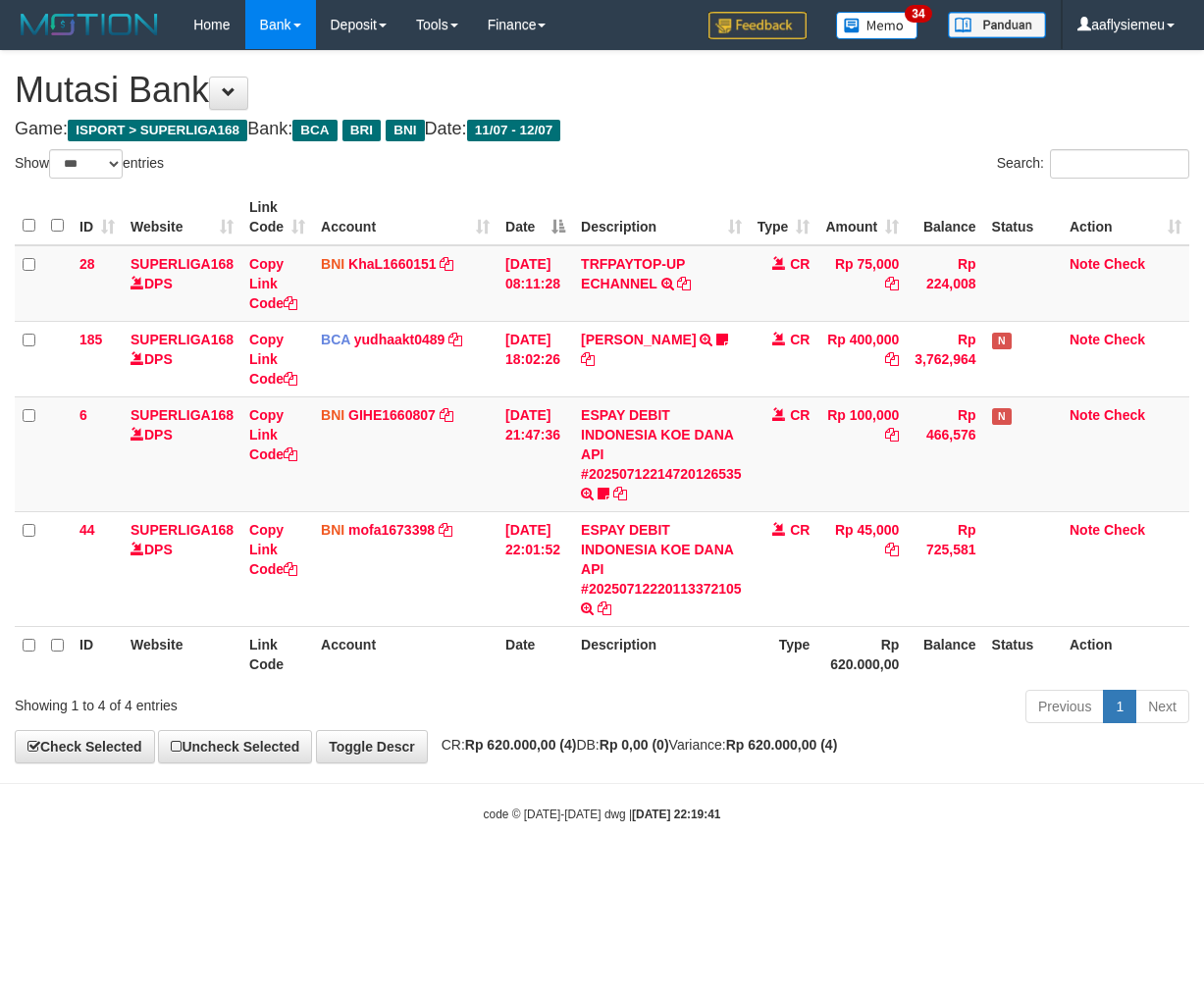 select on "***" 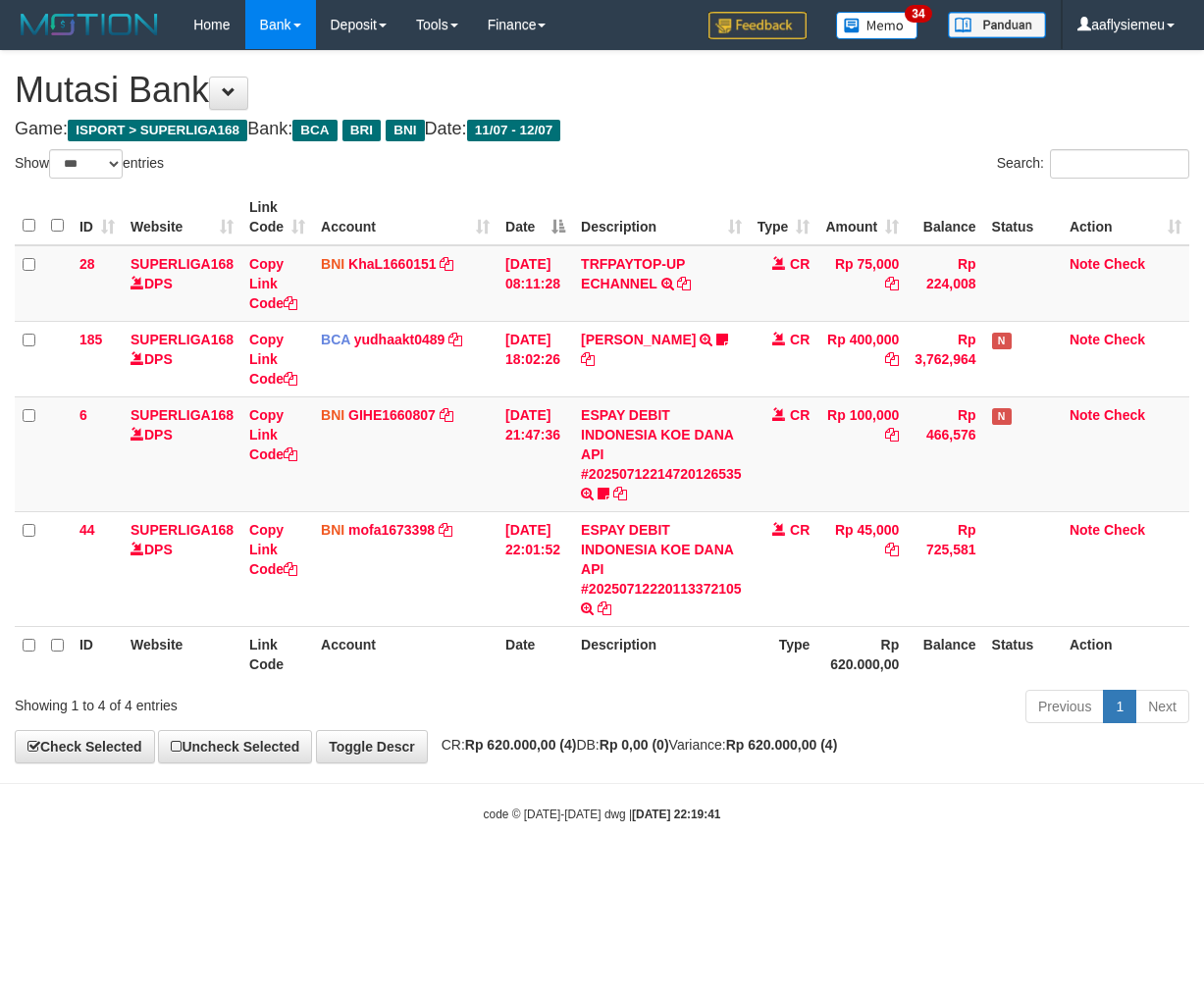 scroll, scrollTop: 0, scrollLeft: 0, axis: both 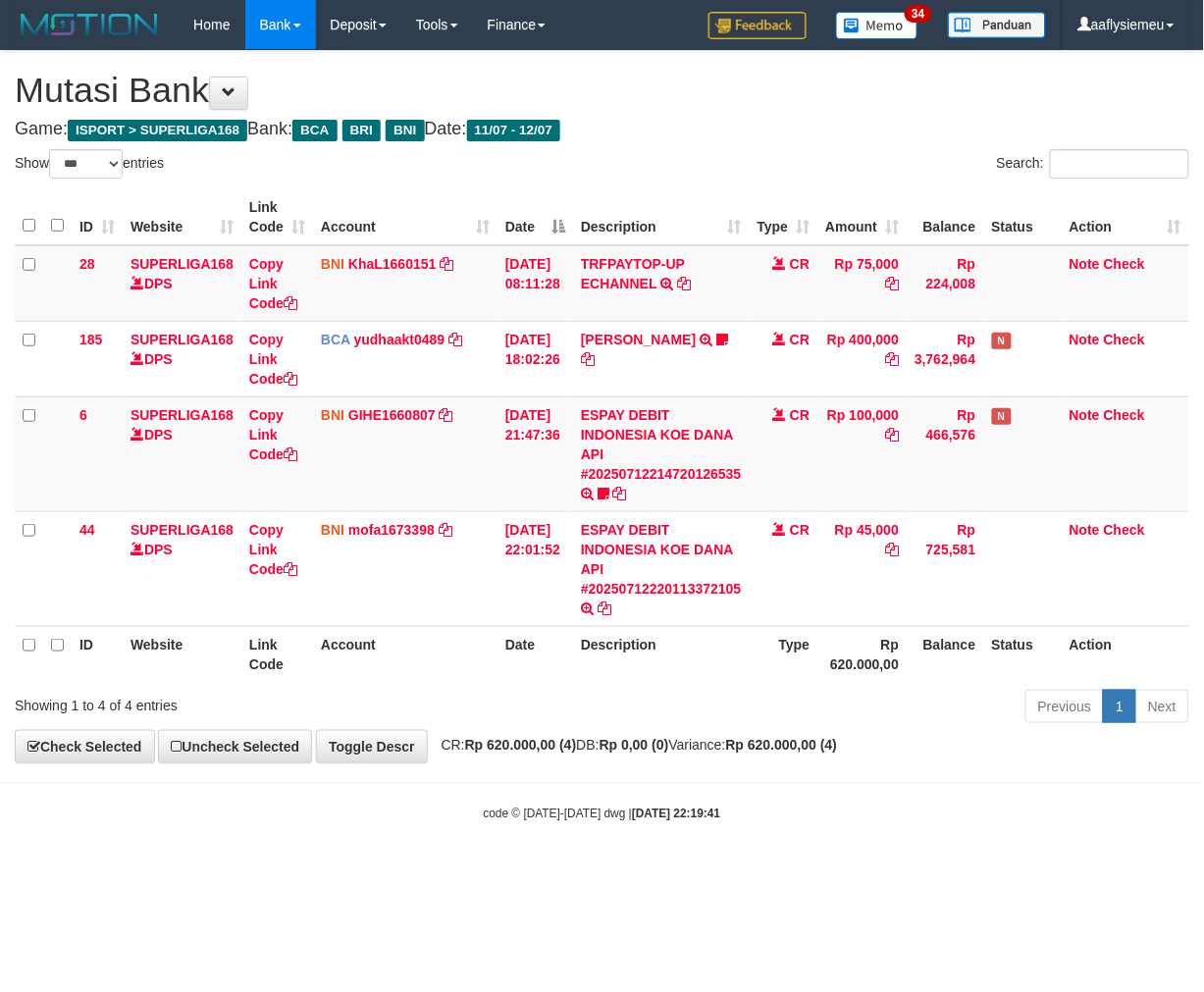 click on "Rp 620.000,00" at bounding box center (862, 653) 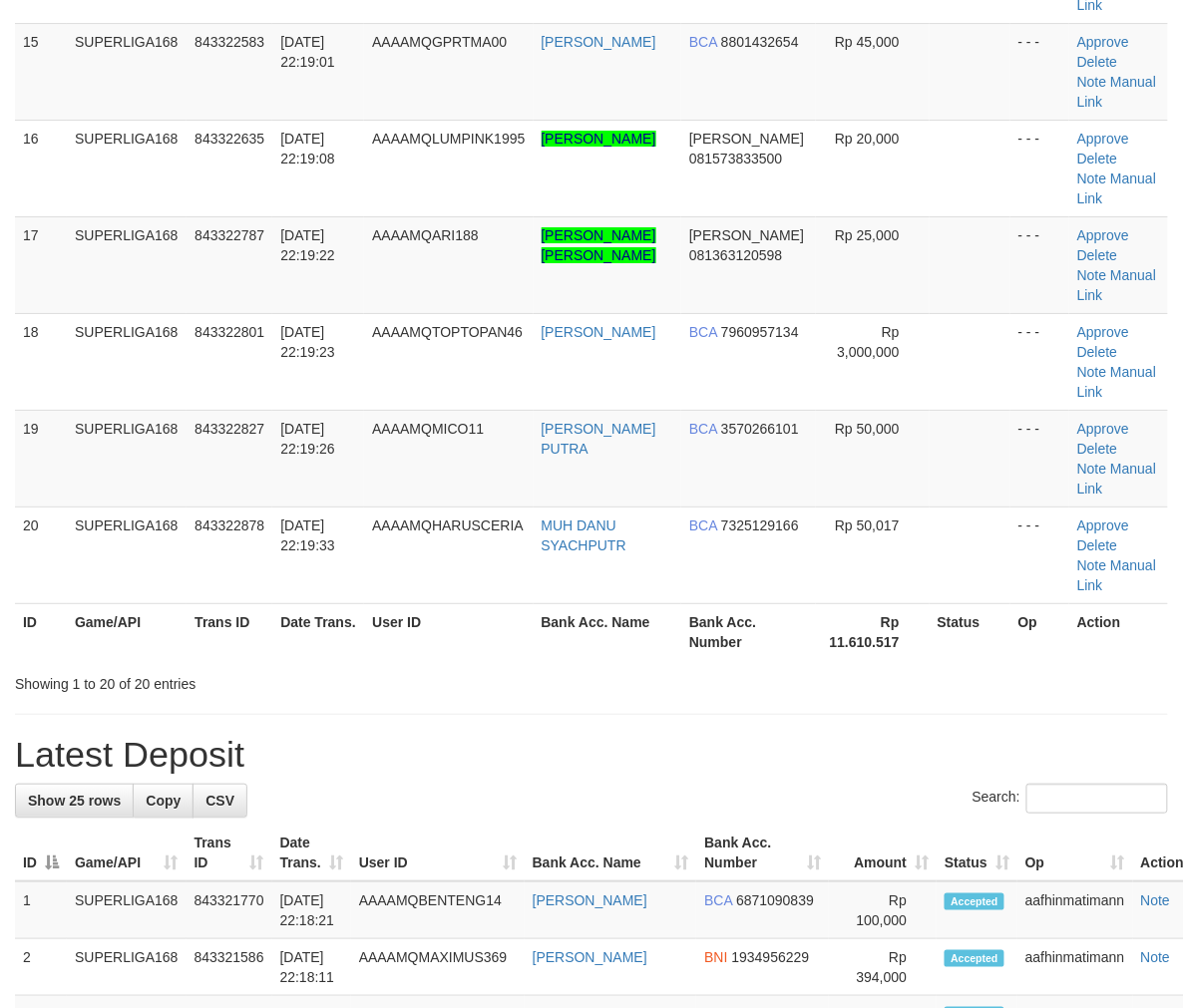scroll, scrollTop: 1108, scrollLeft: 0, axis: vertical 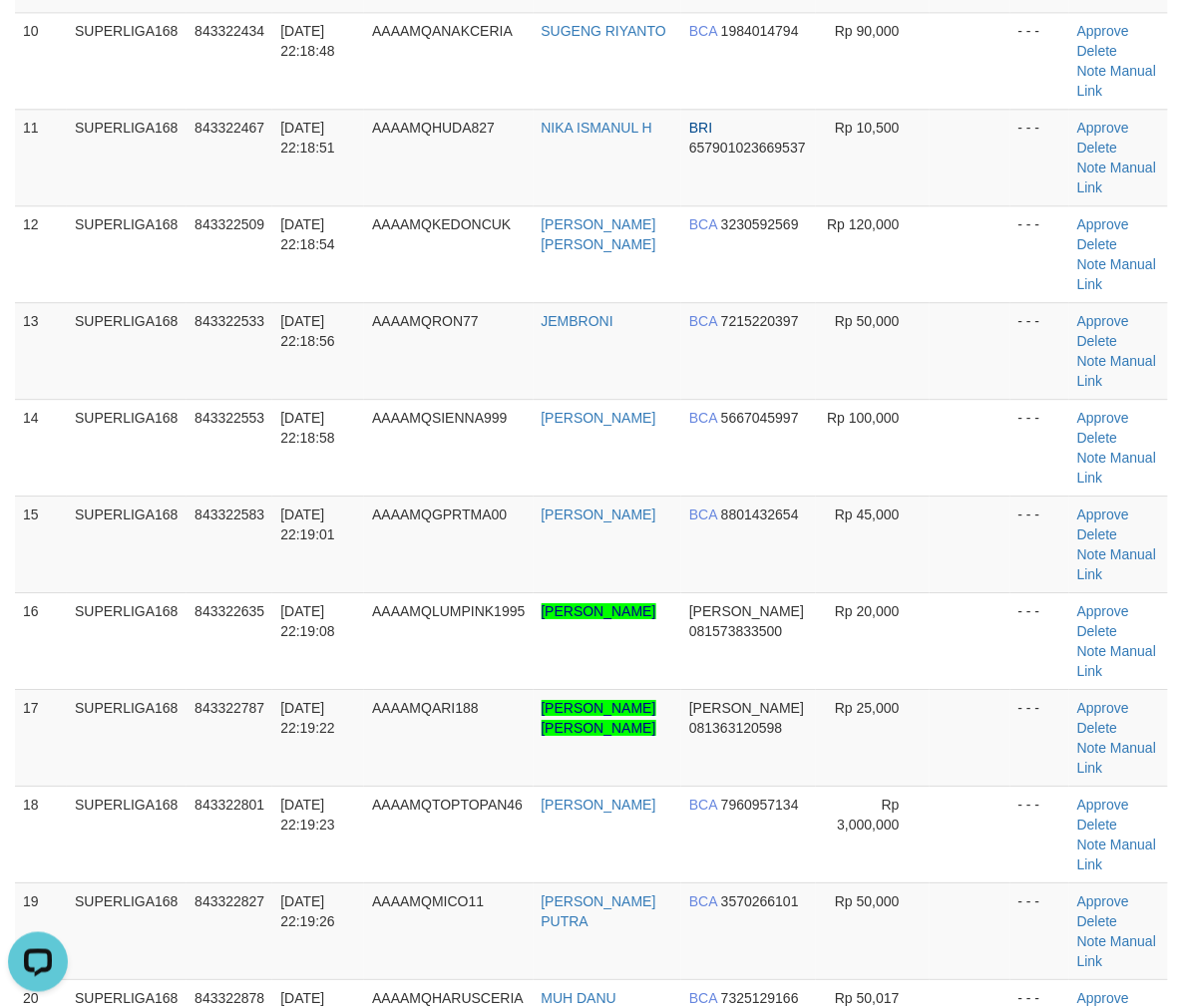 click on "ID Game/API Trans ID Date Trans. User ID Bank Acc. Name Bank Acc. Number Amount Status Op Action
1
SUPERLIGA168
843318913
12/07/2025 22:12:24
AAAAMQMALGA
SAPTA SURAYUDHA SP
BCA
0456000767
Rp 300,000
- - -
Approve
Delete
Note
Manual Link
2
SUPERLIGA168
843320343
12/07/2025 22:15:00
AAAAMQBAGASNT
ID" at bounding box center [592, 109] 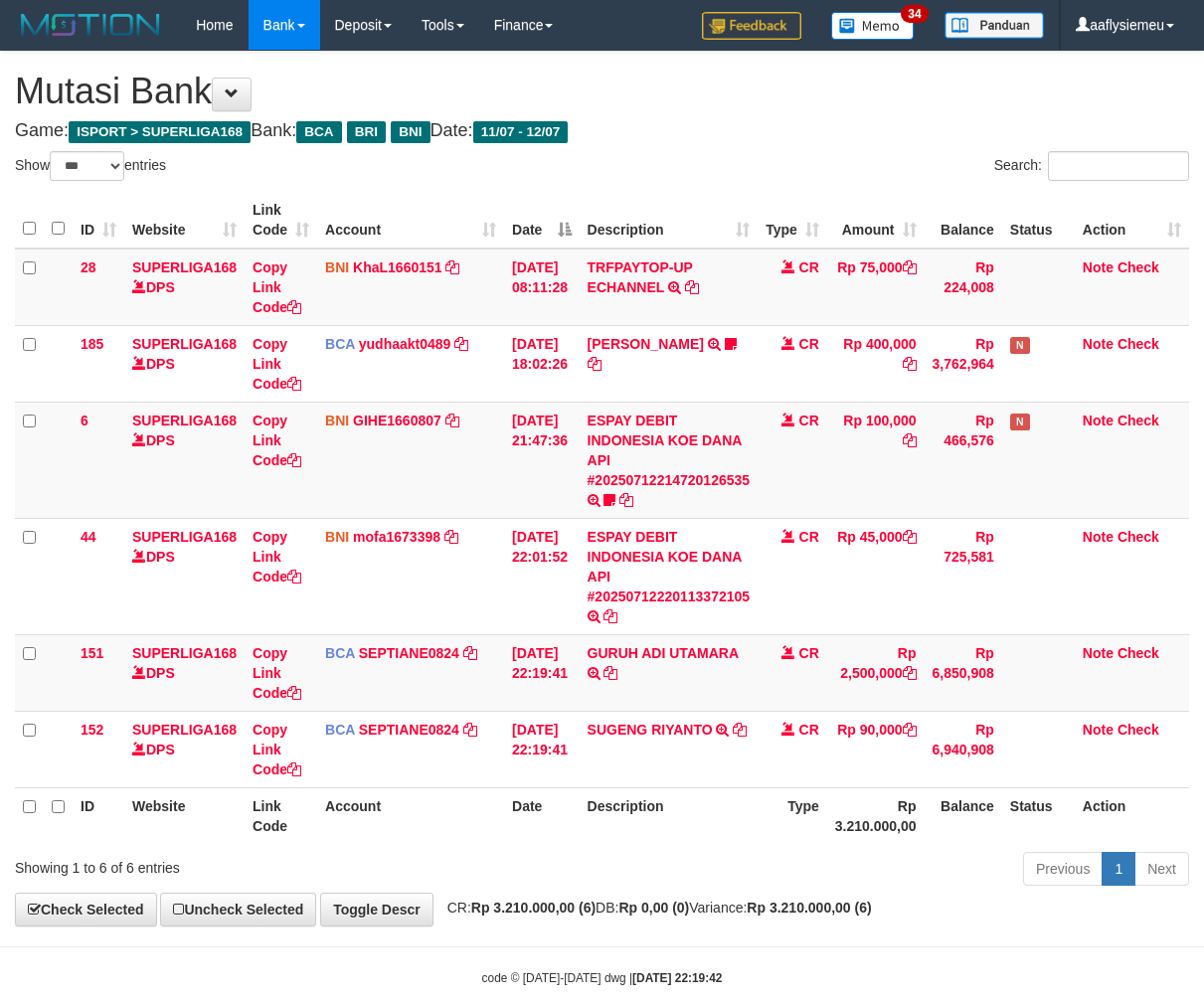 select on "***" 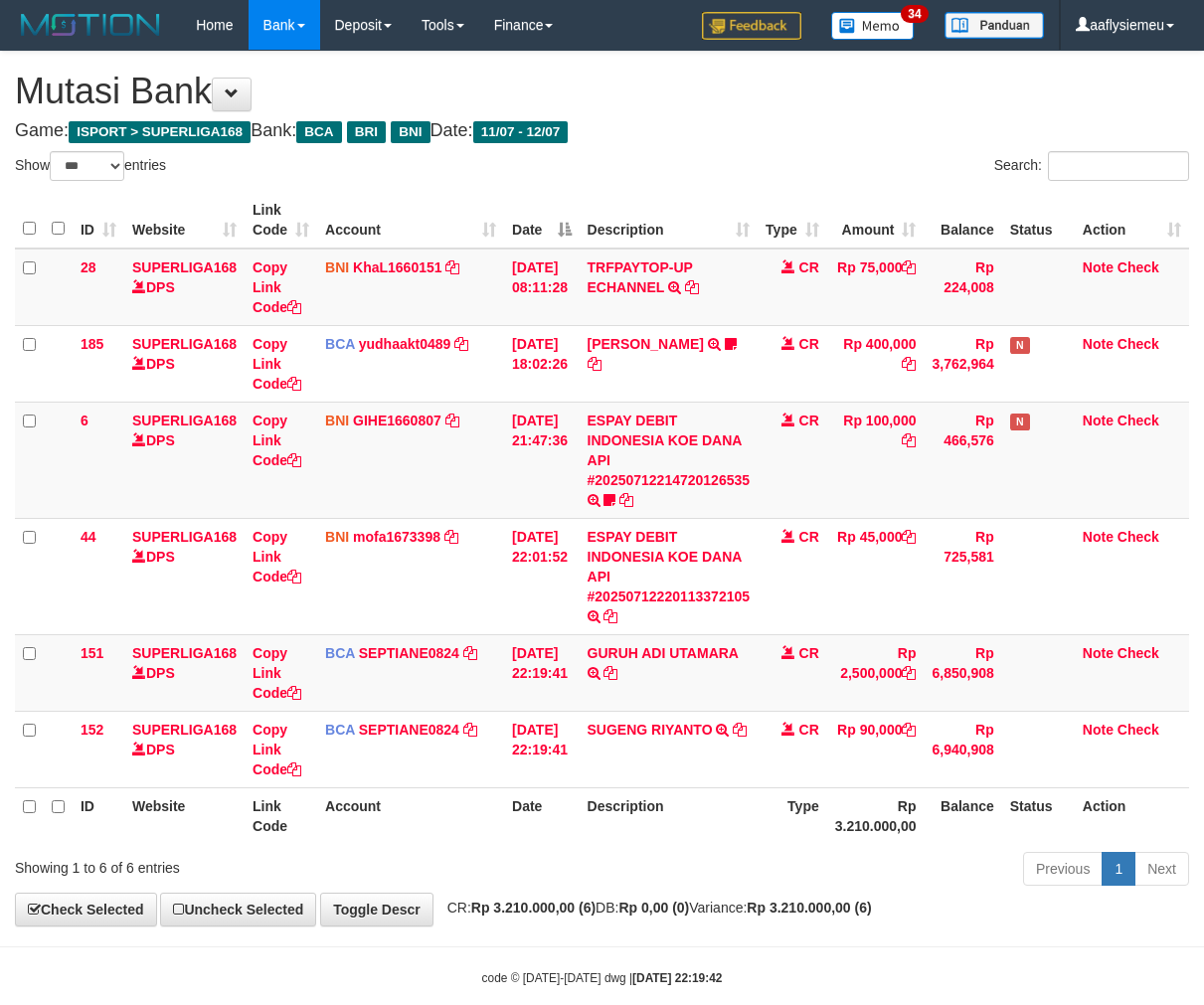 scroll, scrollTop: 0, scrollLeft: 0, axis: both 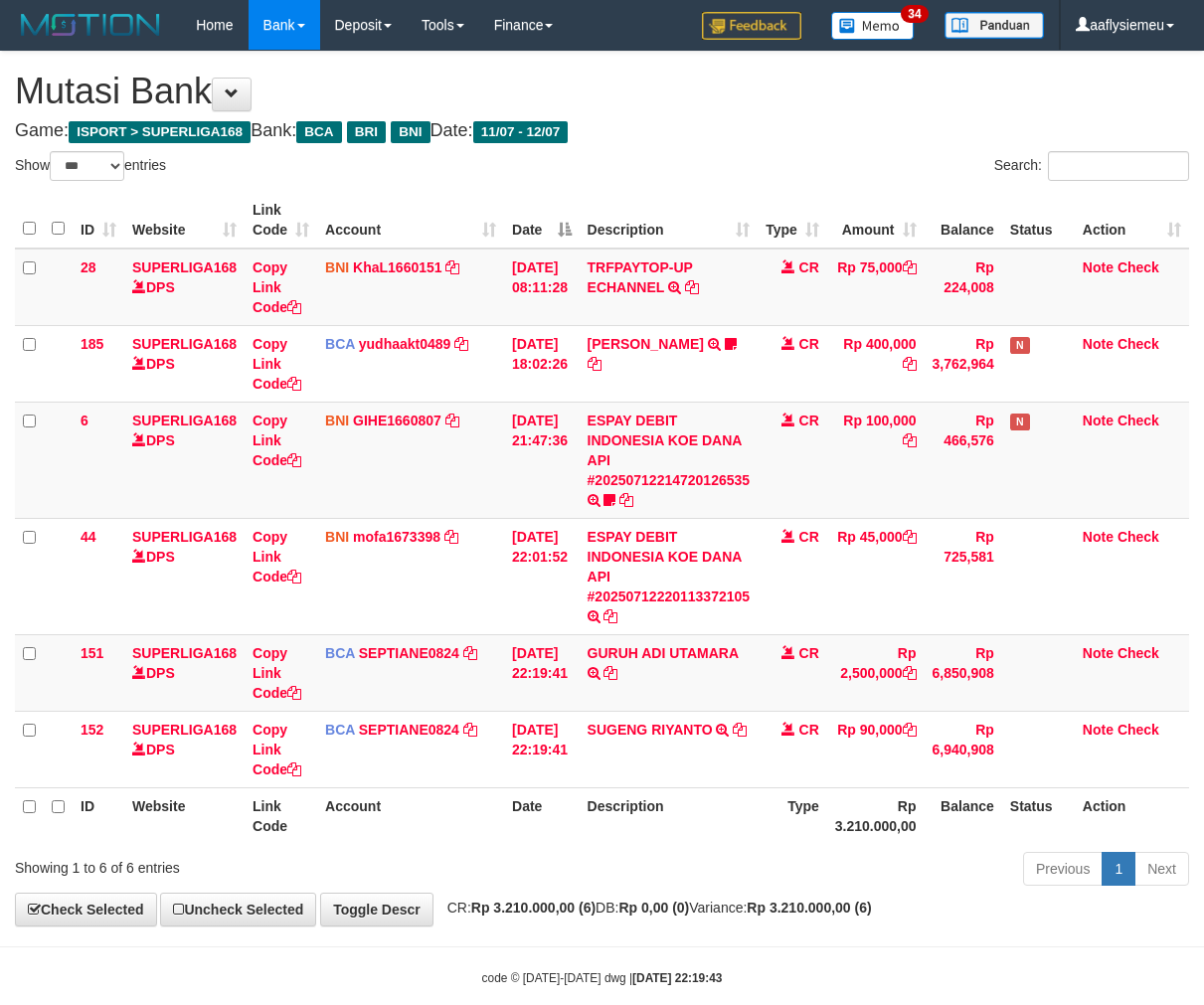 select on "***" 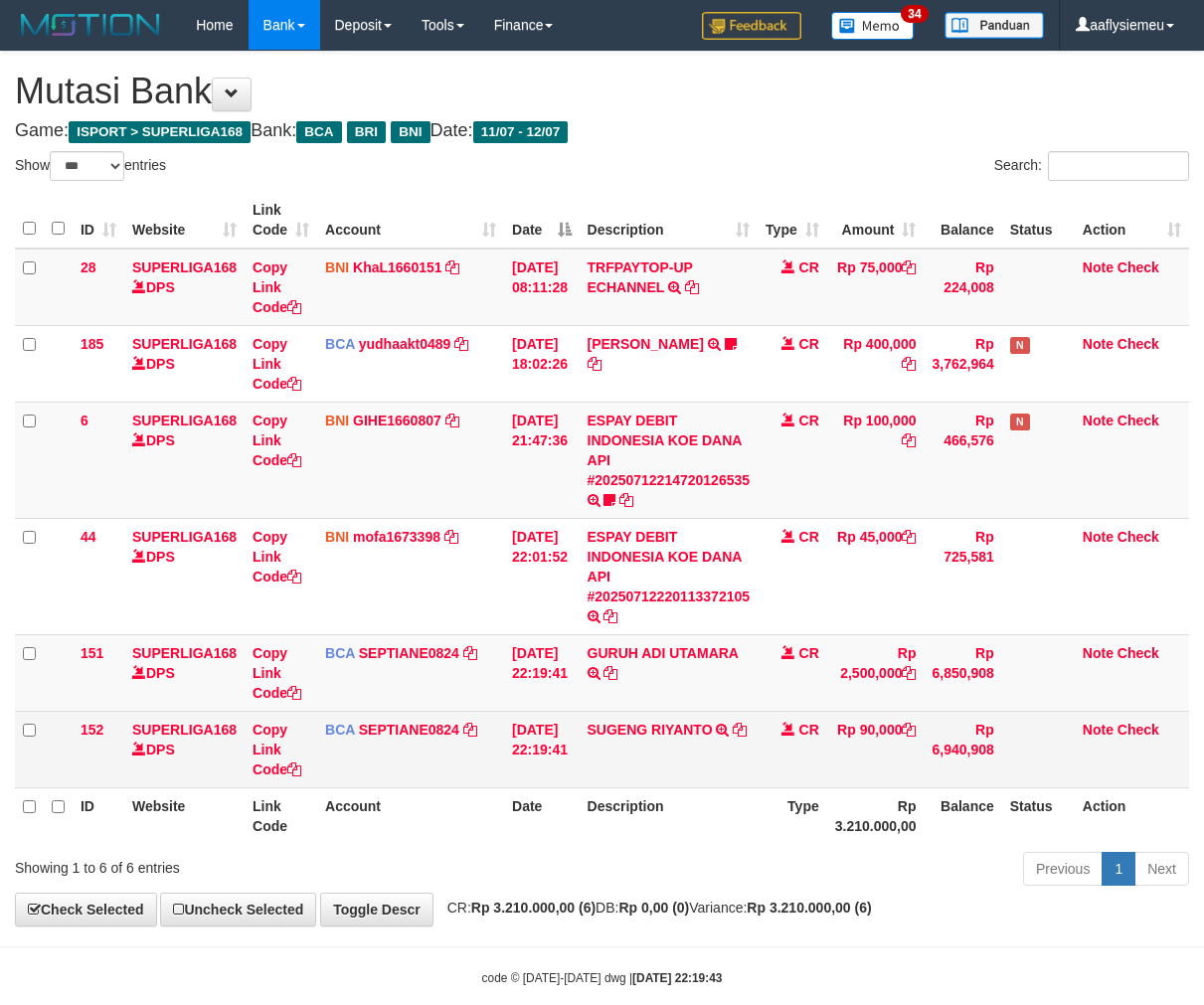scroll, scrollTop: 0, scrollLeft: 0, axis: both 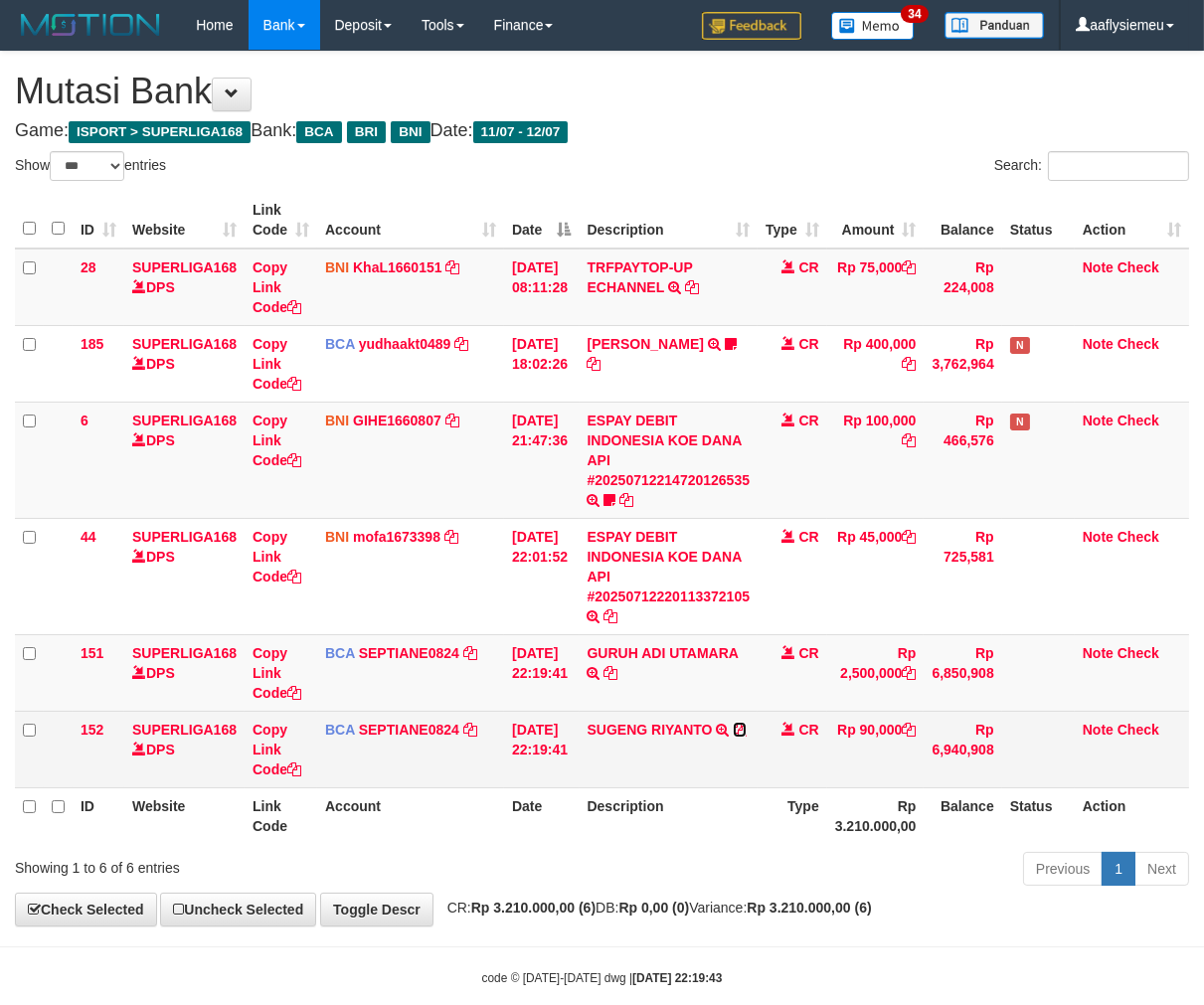 click at bounding box center (740, 730) 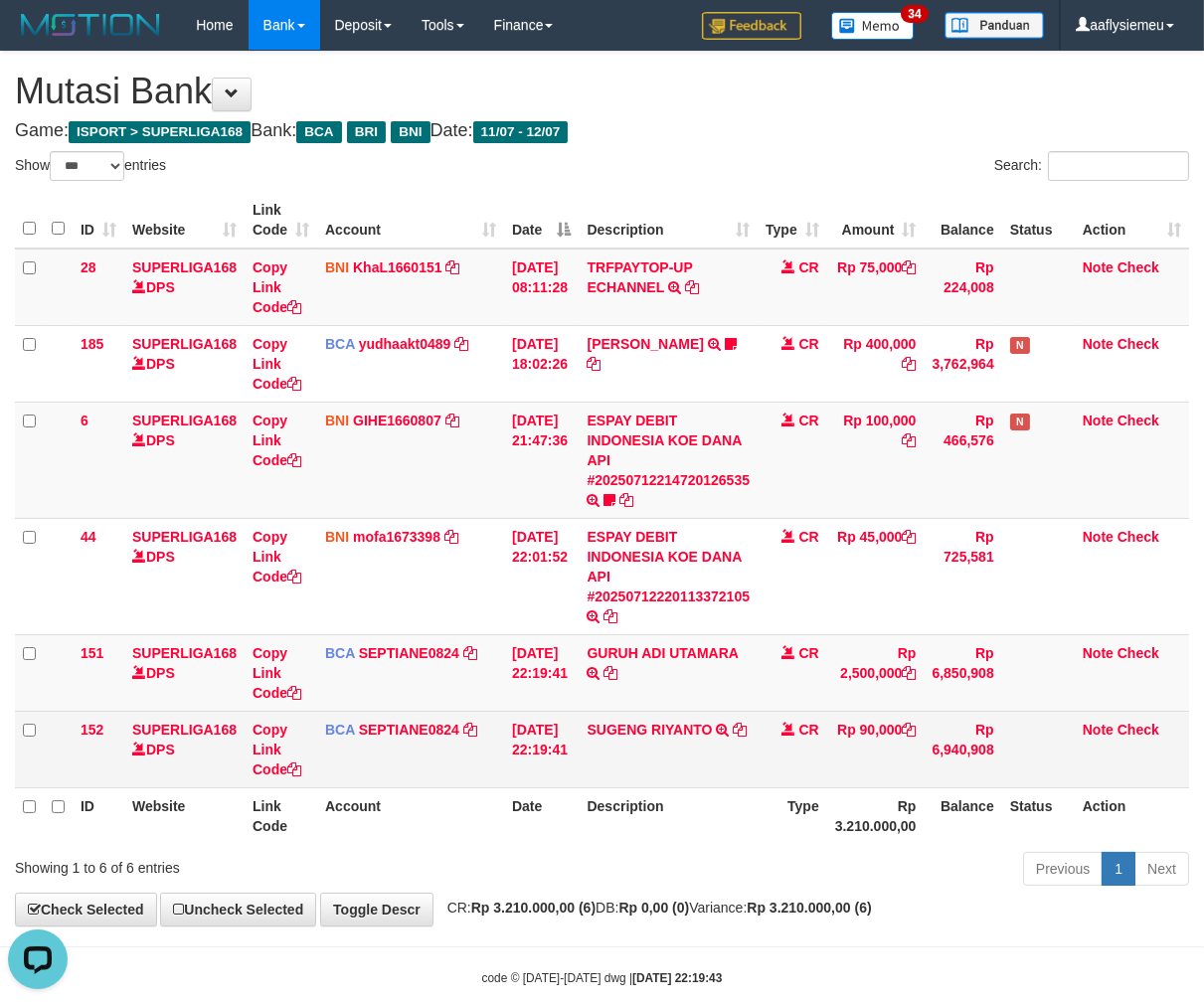 scroll, scrollTop: 0, scrollLeft: 0, axis: both 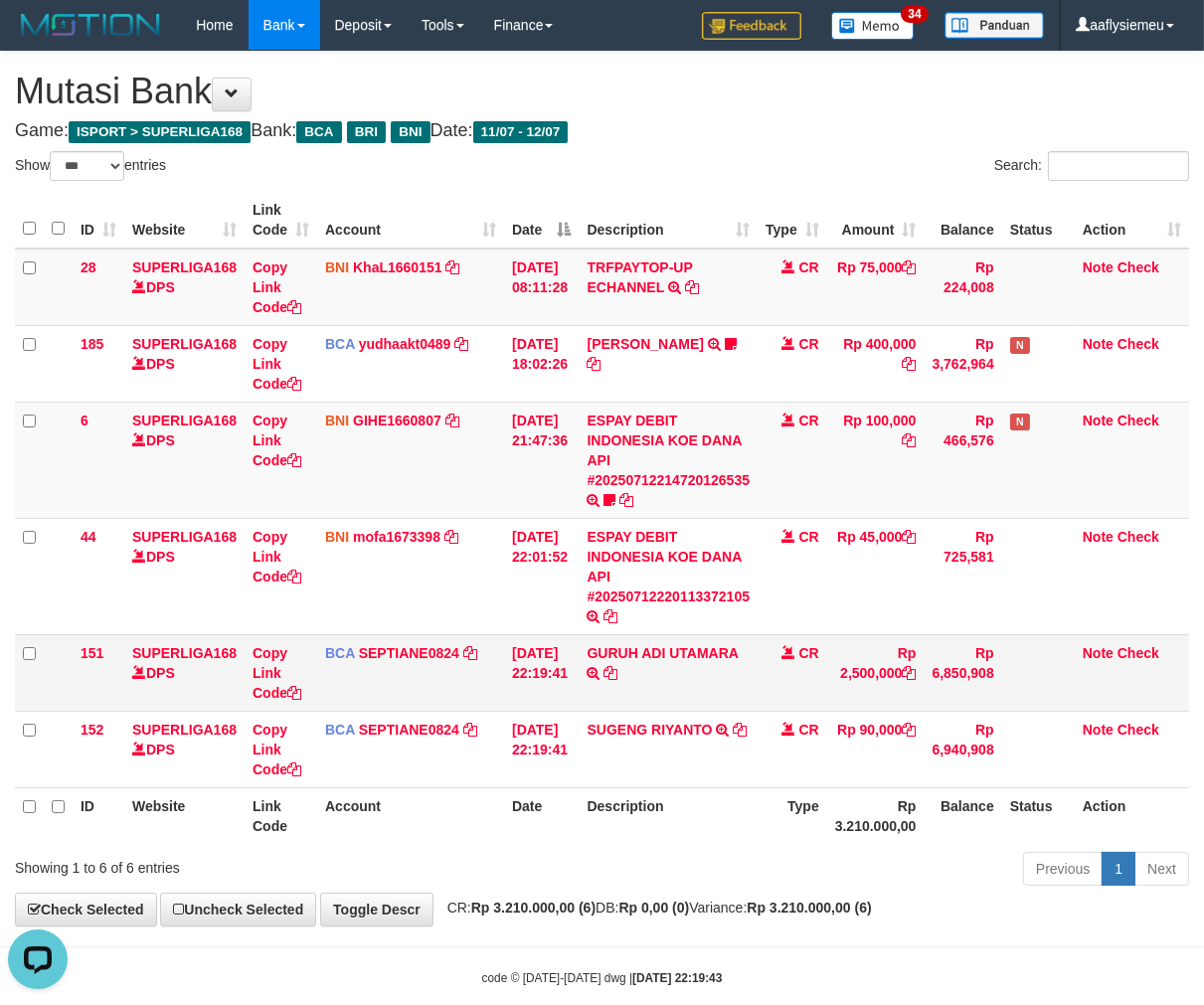 drag, startPoint x: 809, startPoint y: 711, endPoint x: 926, endPoint y: 686, distance: 119.64113 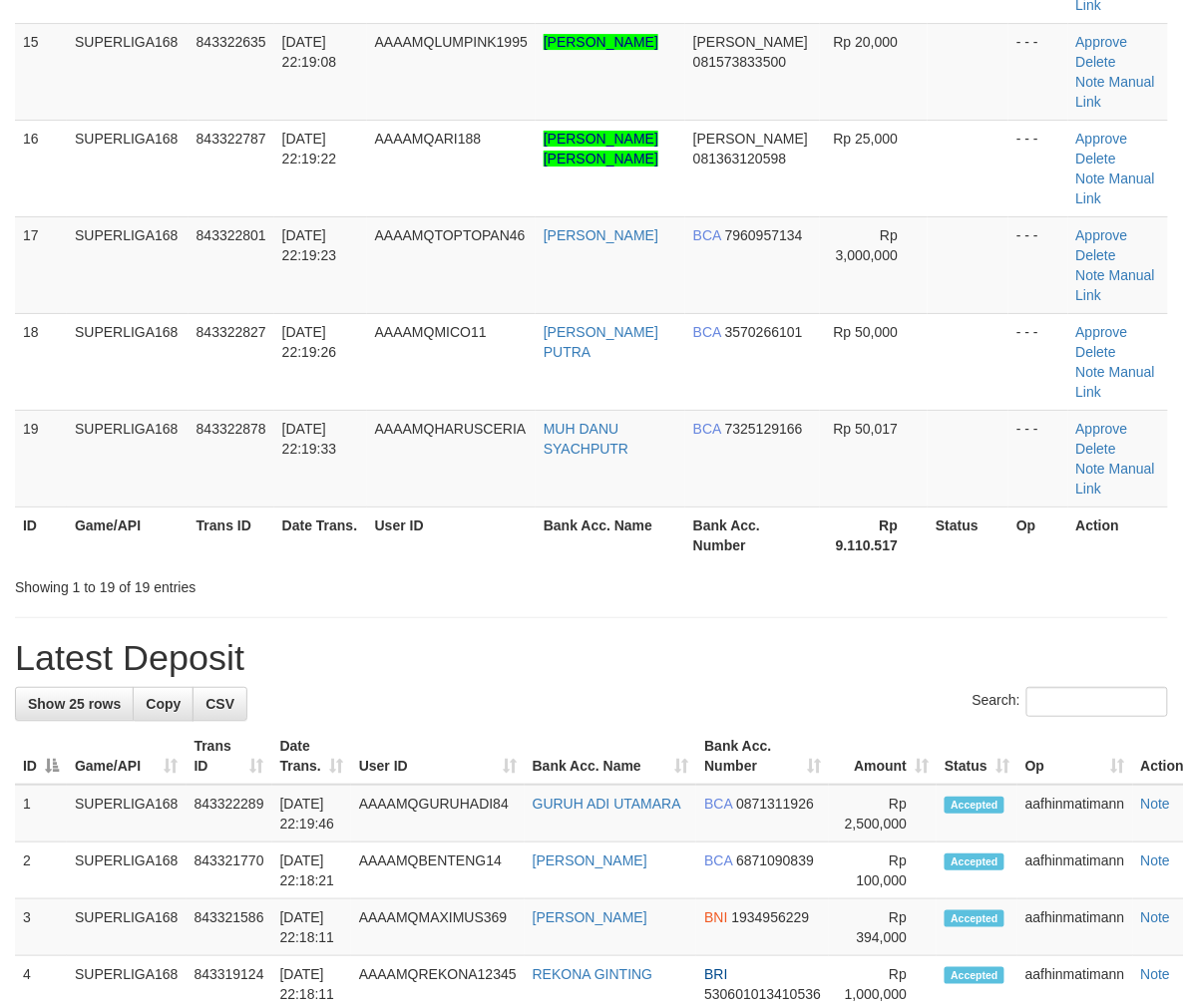 drag, startPoint x: 104, startPoint y: 522, endPoint x: 0, endPoint y: 566, distance: 112.92475 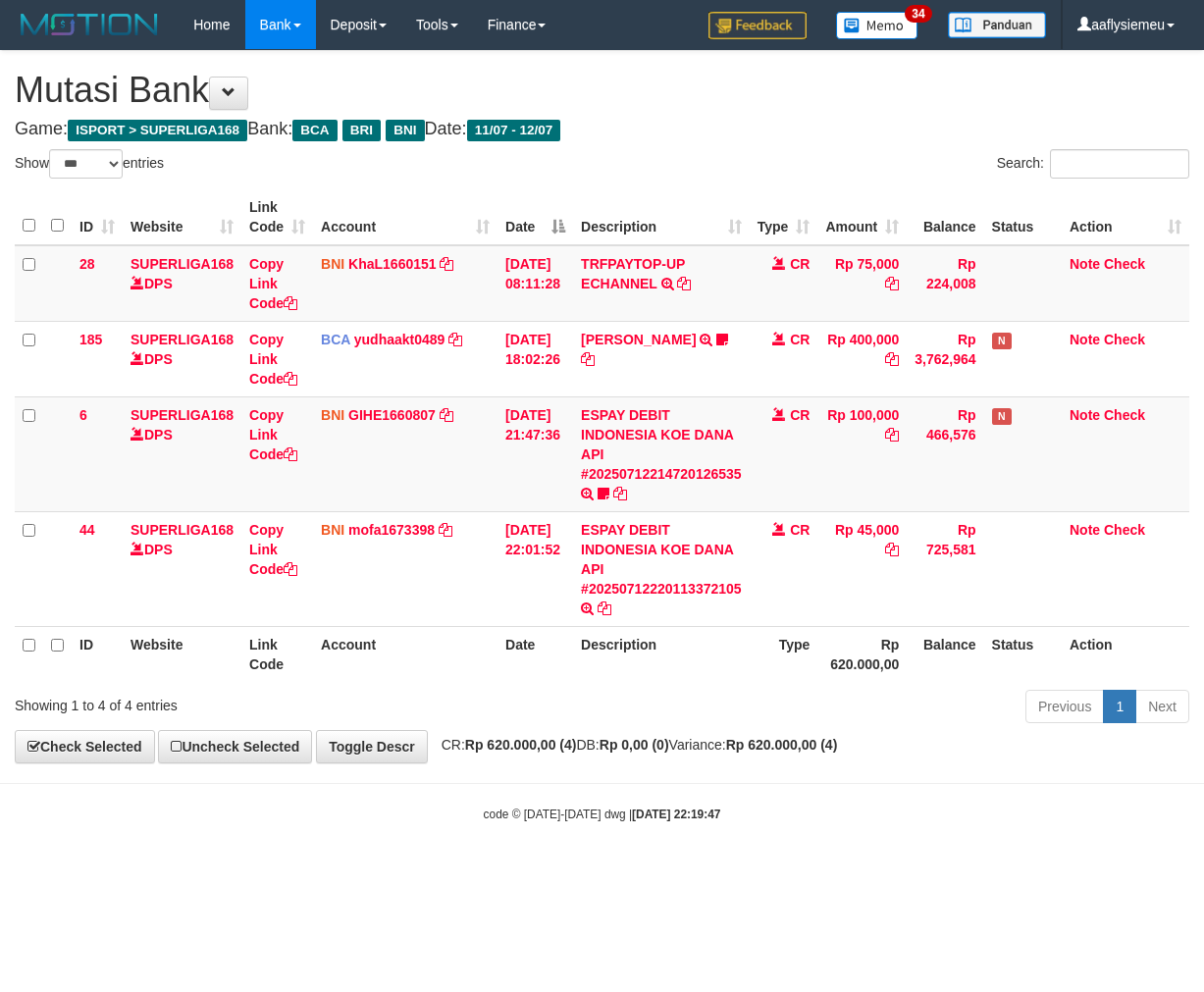 select on "***" 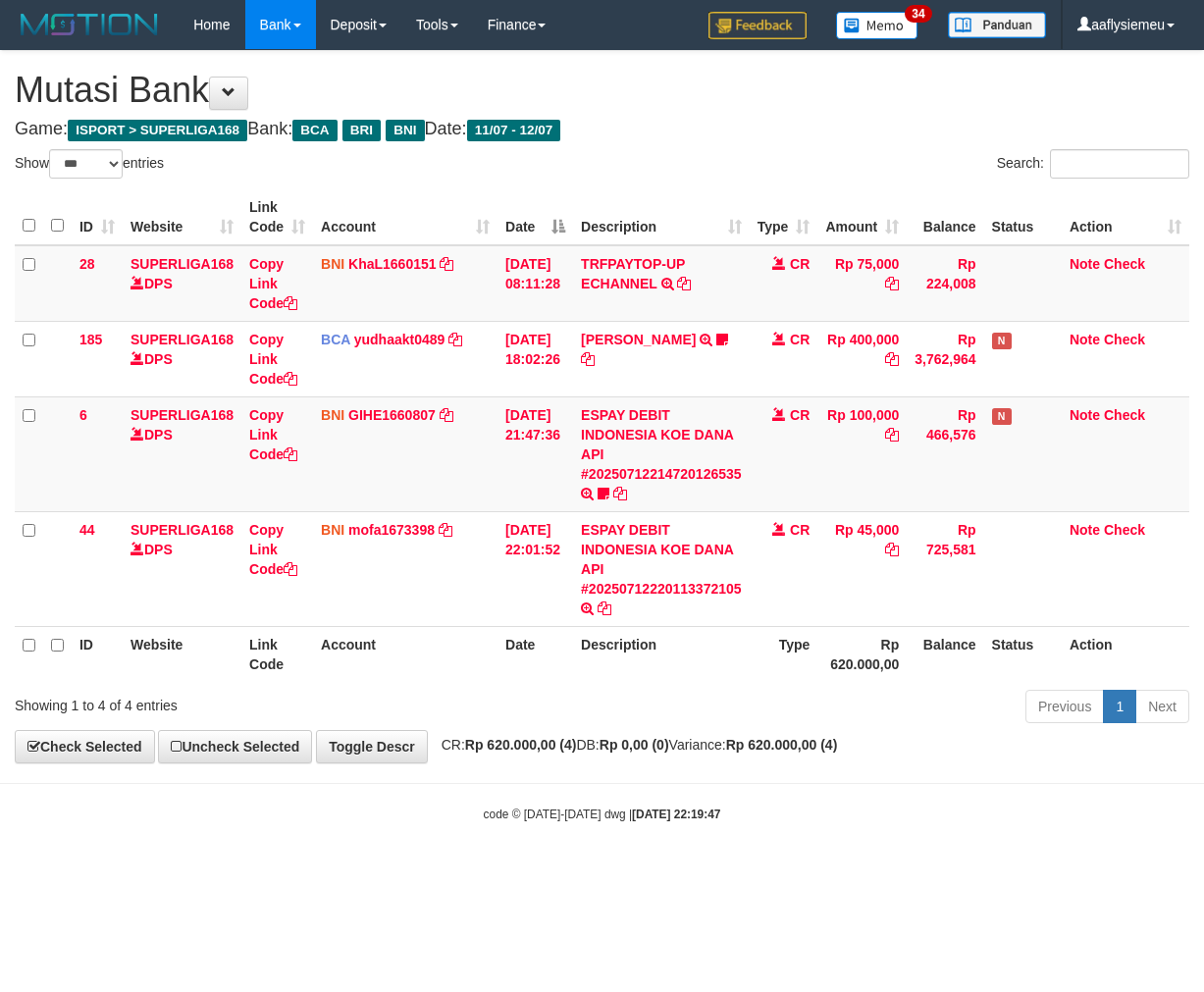 scroll, scrollTop: 0, scrollLeft: 0, axis: both 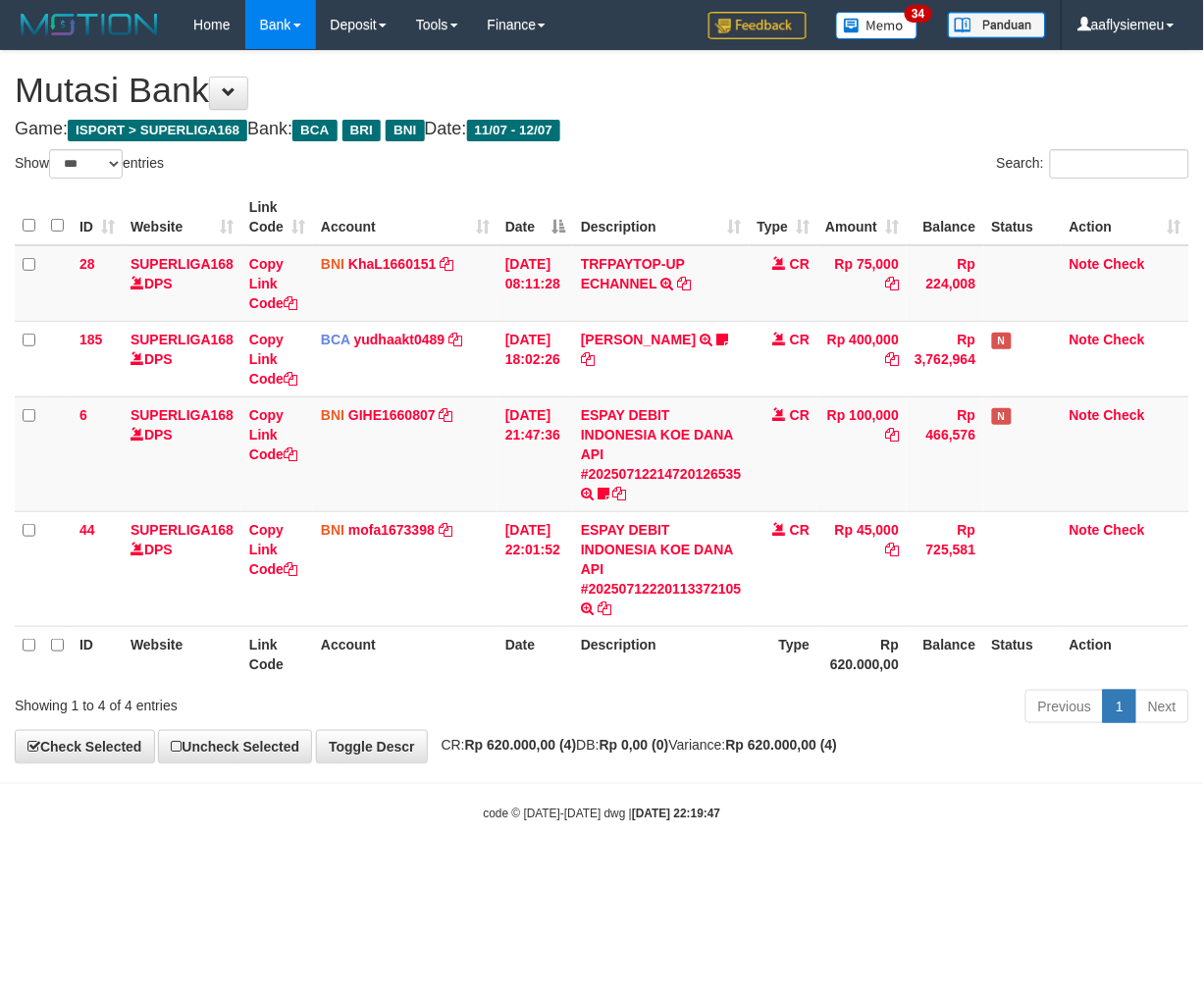 click on "Previous 1 Next" at bounding box center (853, 708) 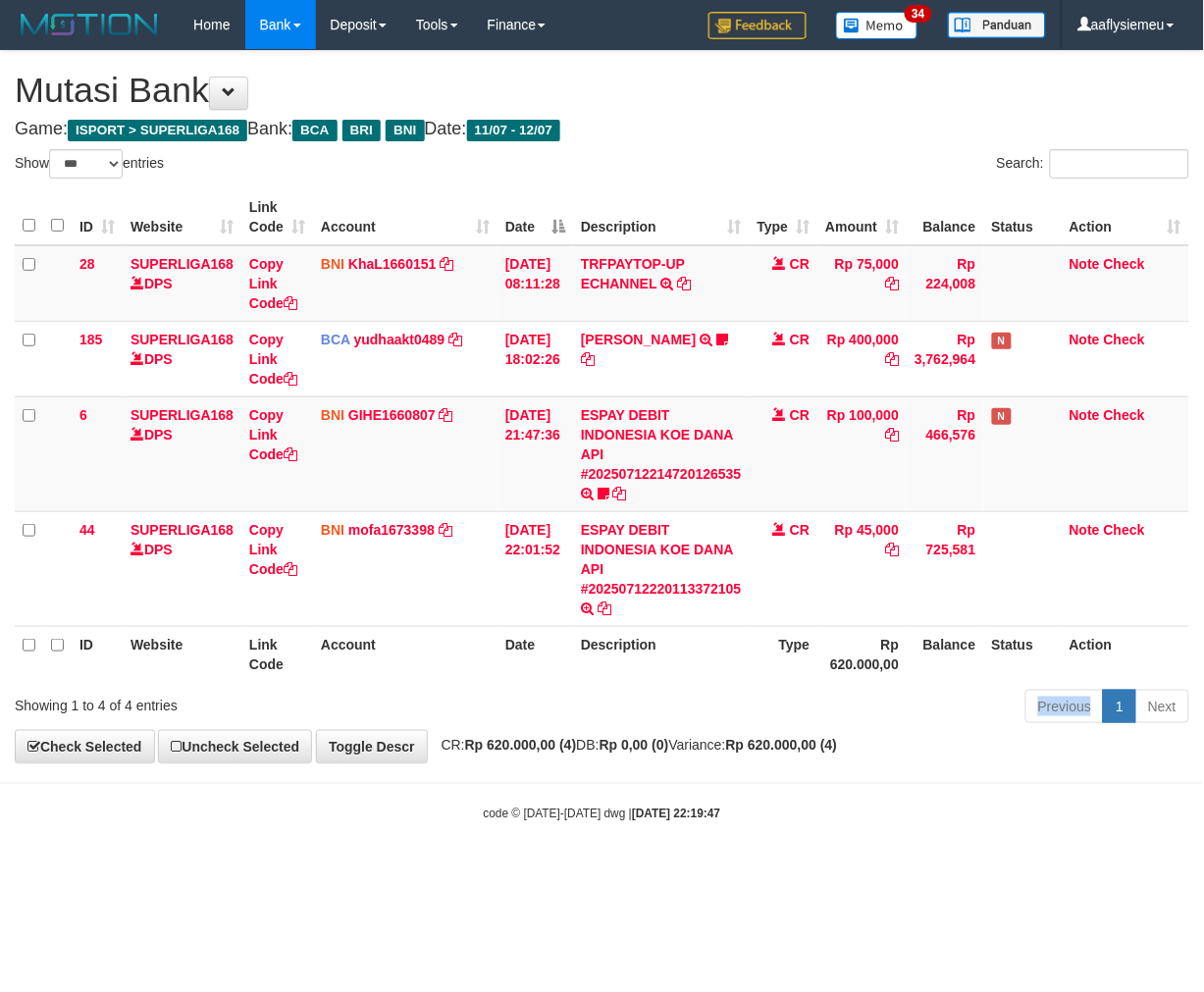 click on "Previous 1 Next" at bounding box center (853, 708) 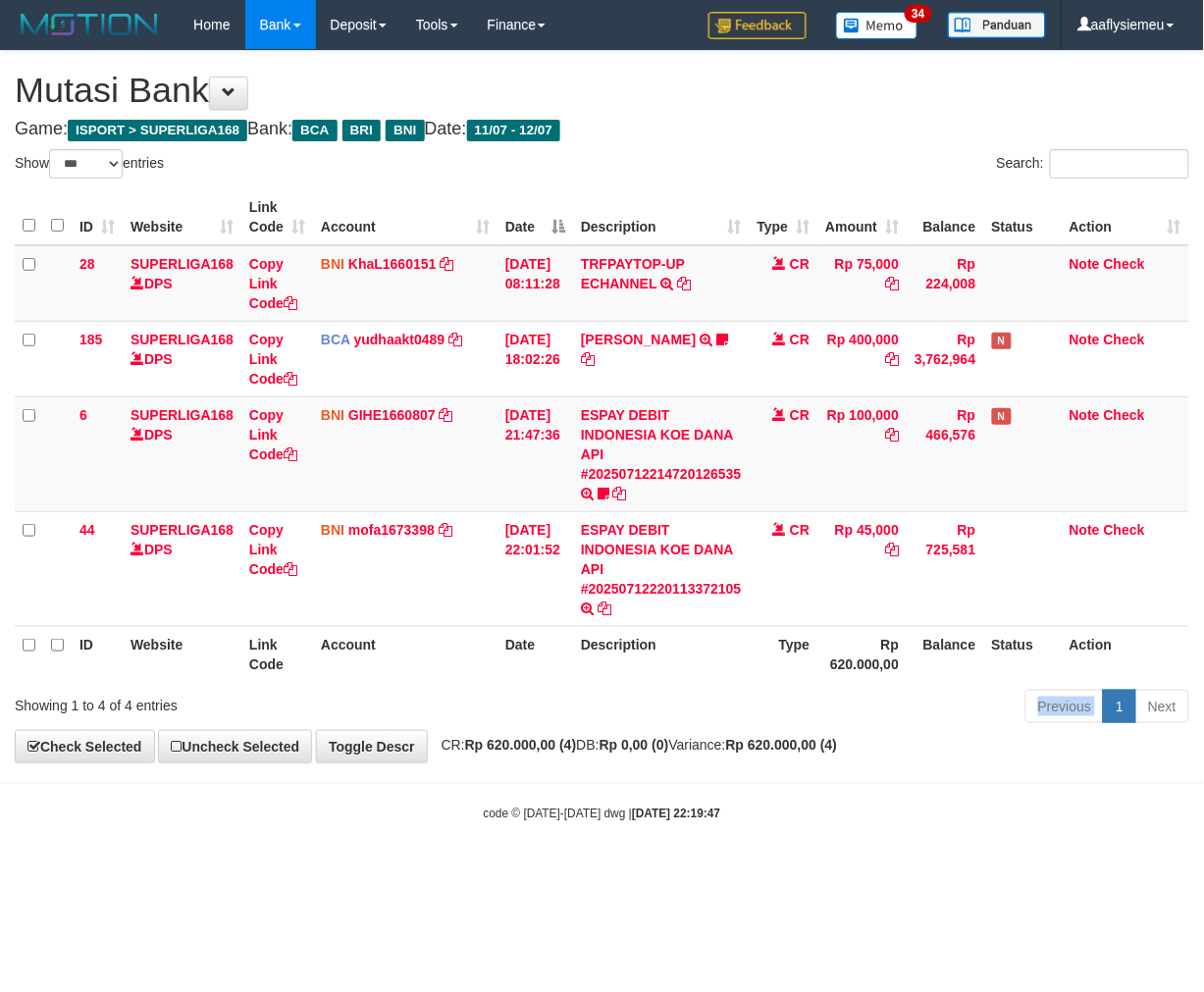 click on "Previous 1 Next" at bounding box center (853, 708) 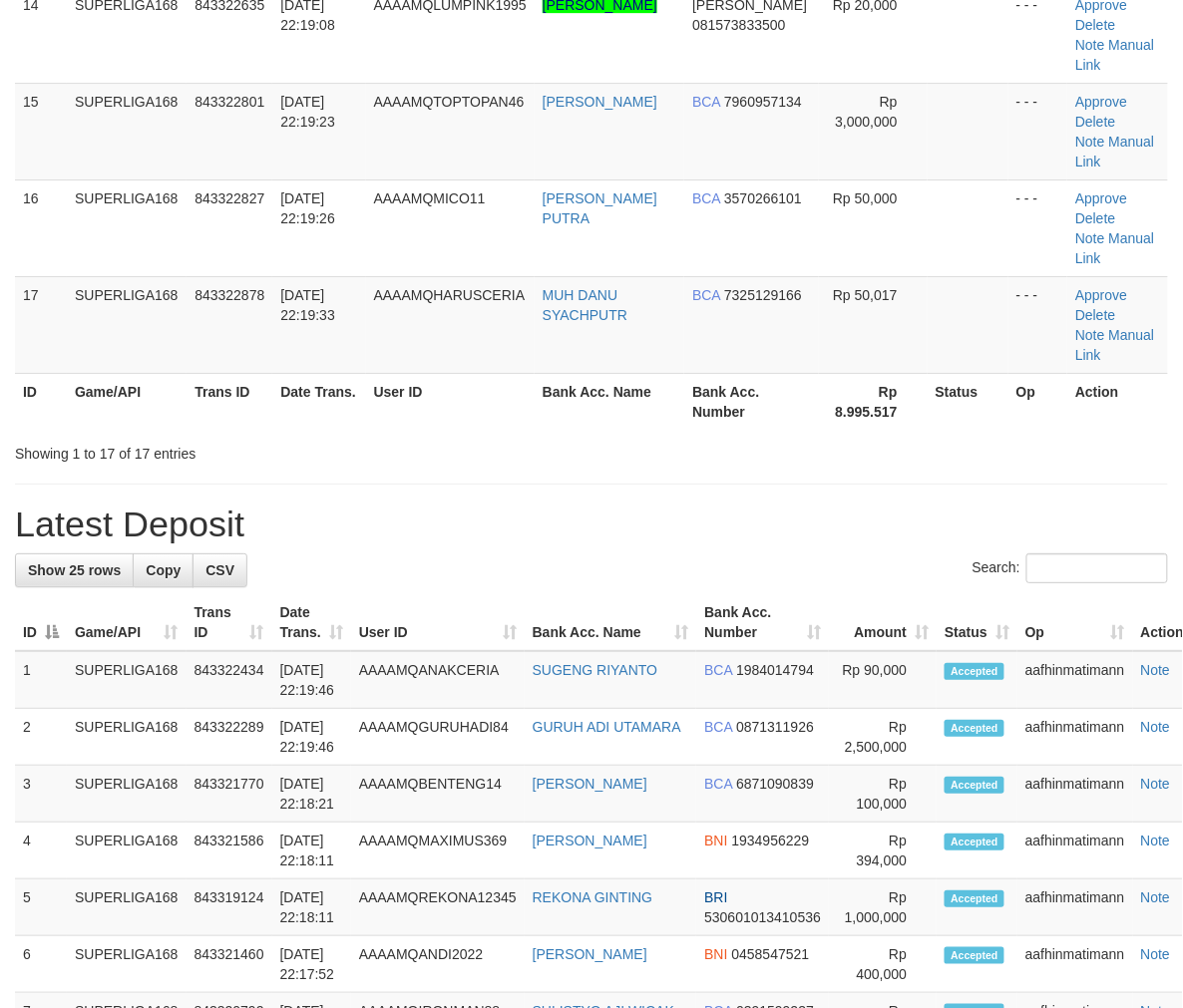 scroll, scrollTop: 1108, scrollLeft: 0, axis: vertical 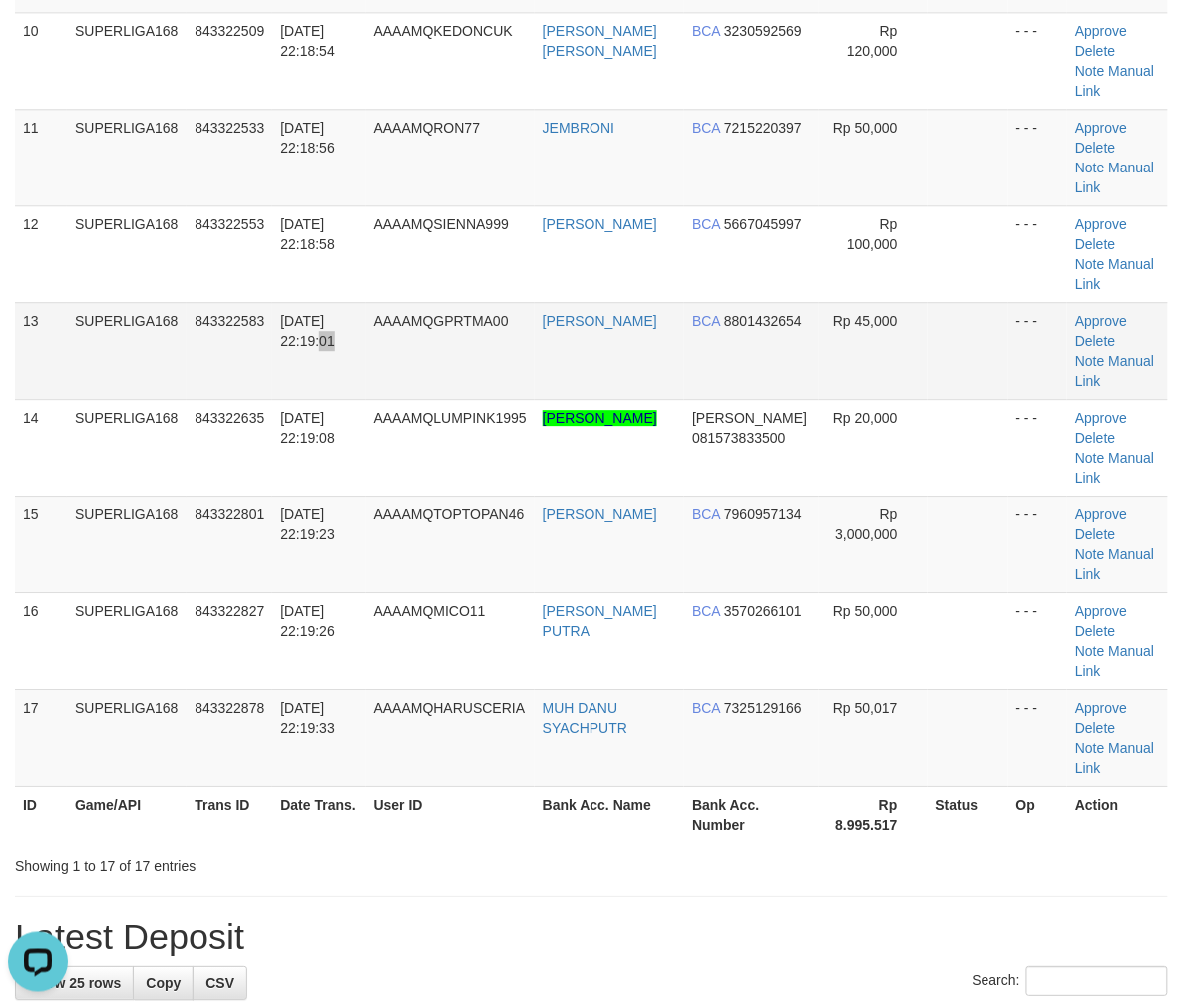 drag, startPoint x: 305, startPoint y: 352, endPoint x: 322, endPoint y: 365, distance: 21.400935 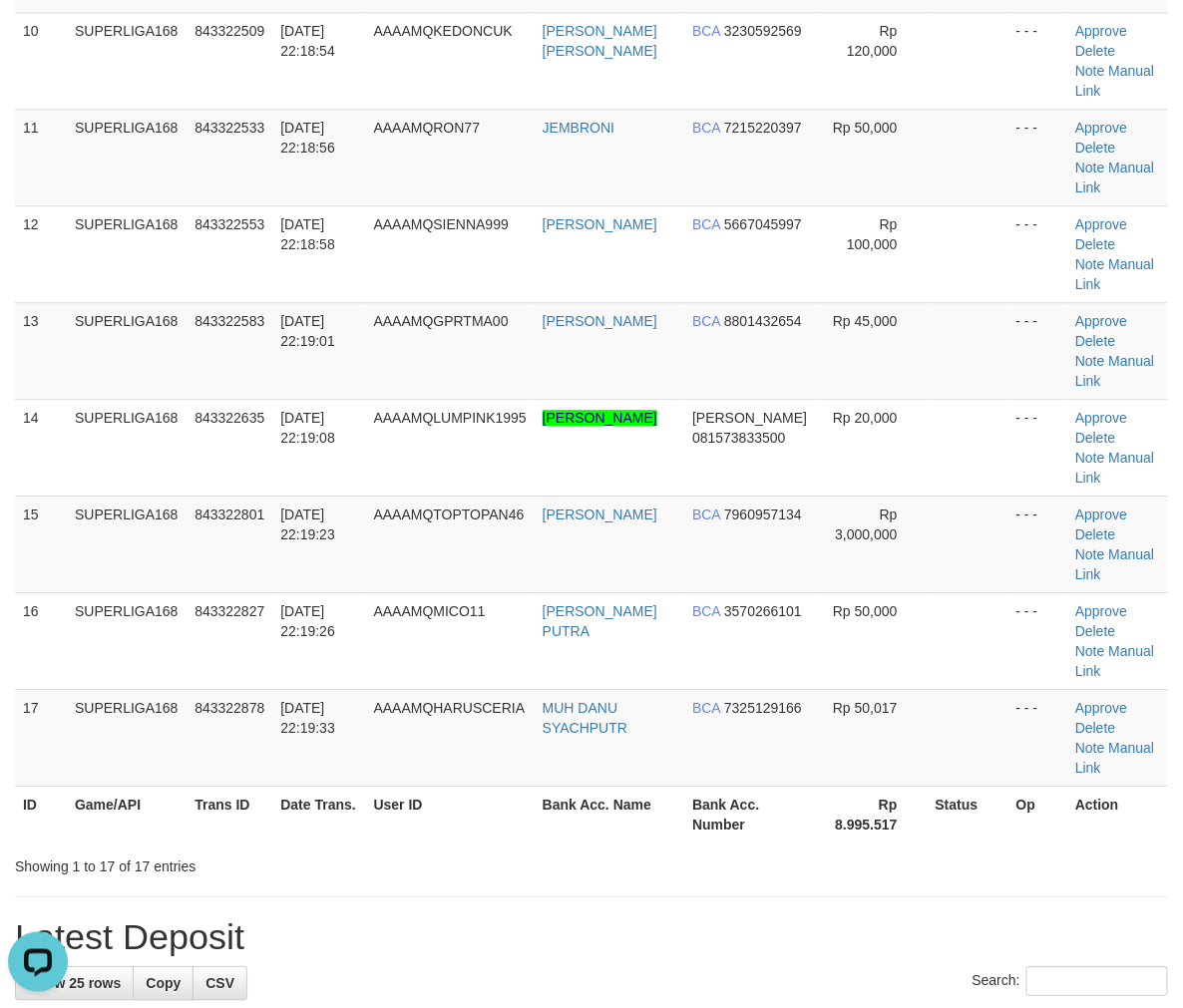 scroll, scrollTop: 440, scrollLeft: 0, axis: vertical 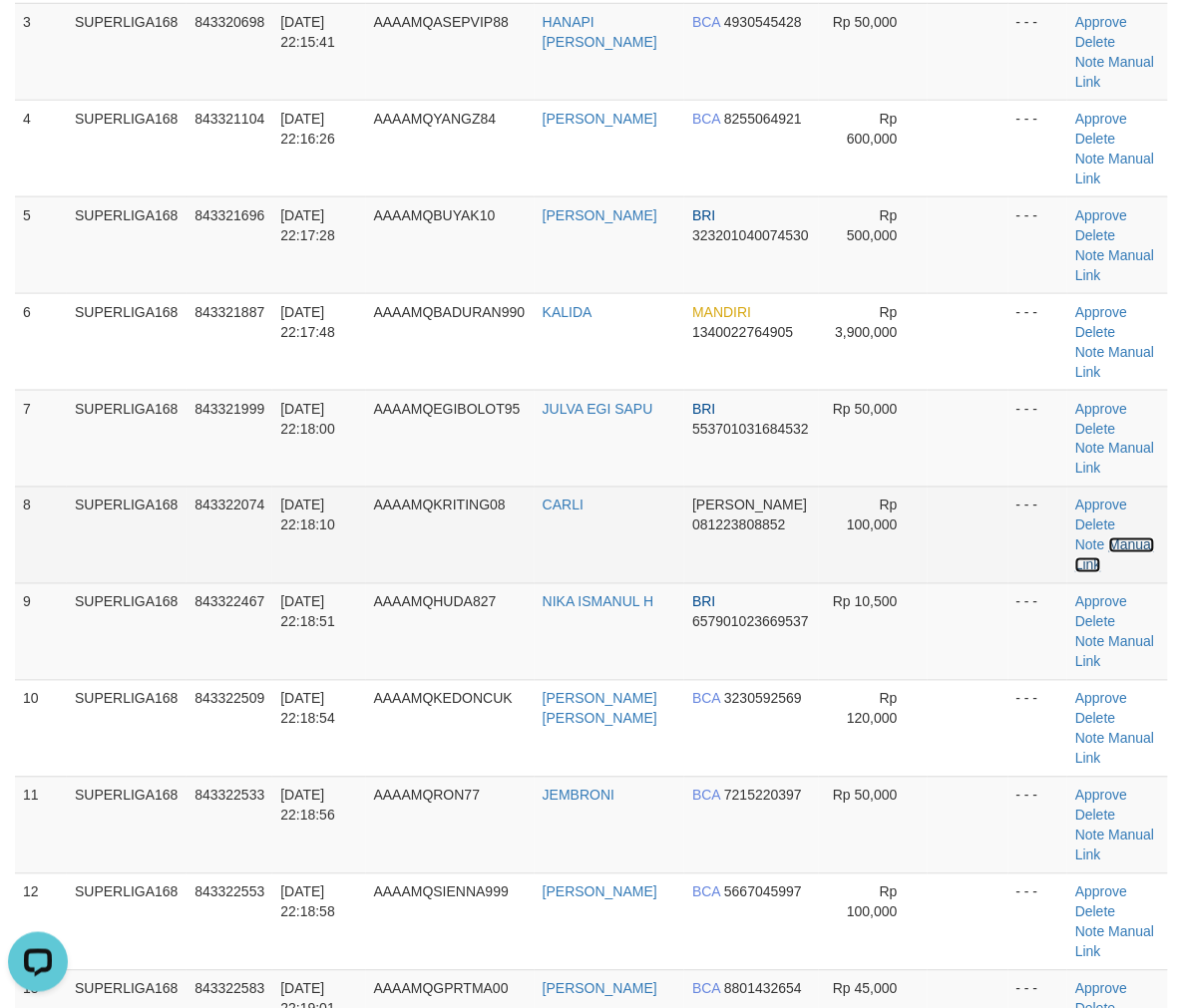 click on "Manual Link" at bounding box center [1114, 555] 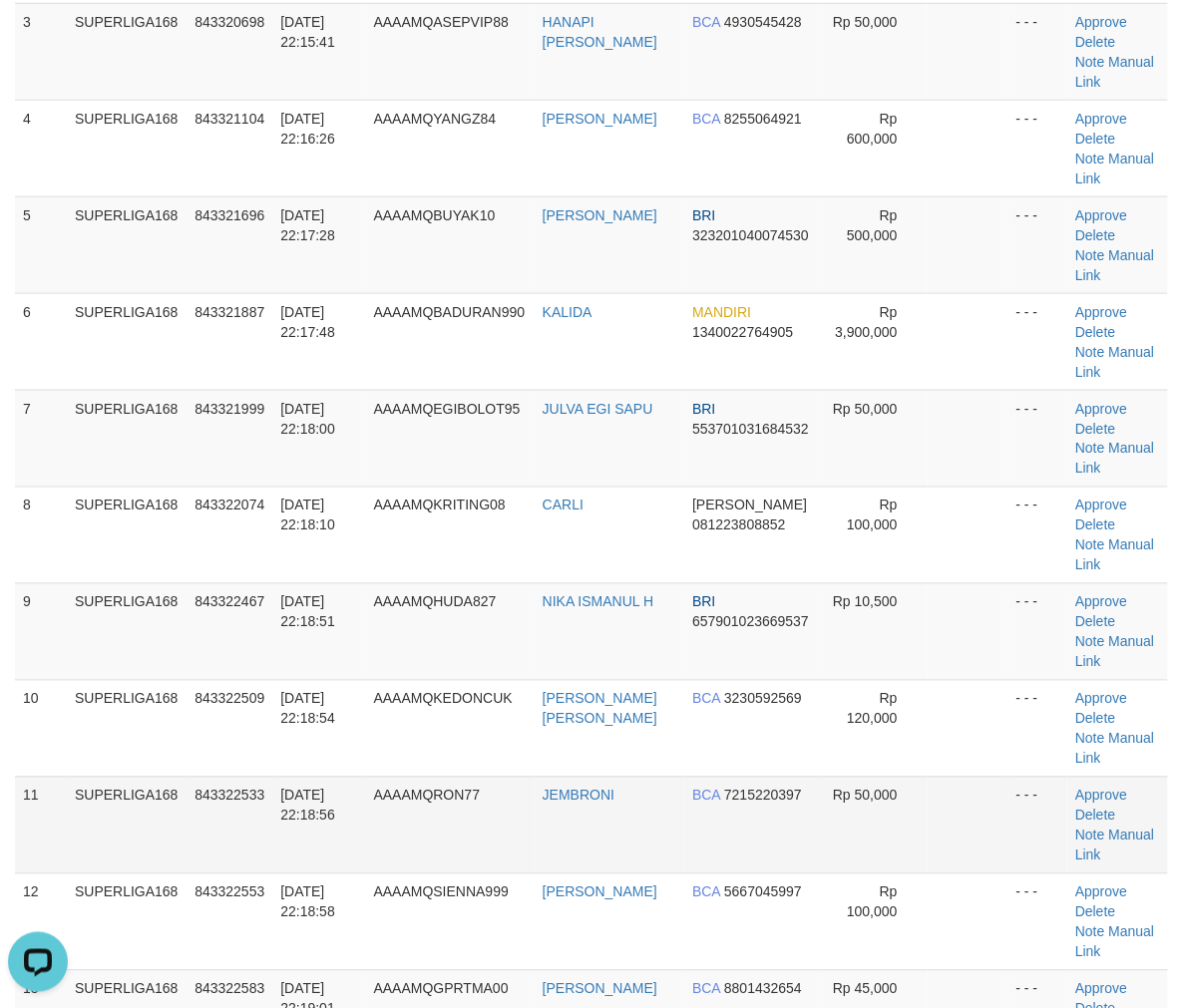 click on "SUPERLIGA168" at bounding box center (127, 728) 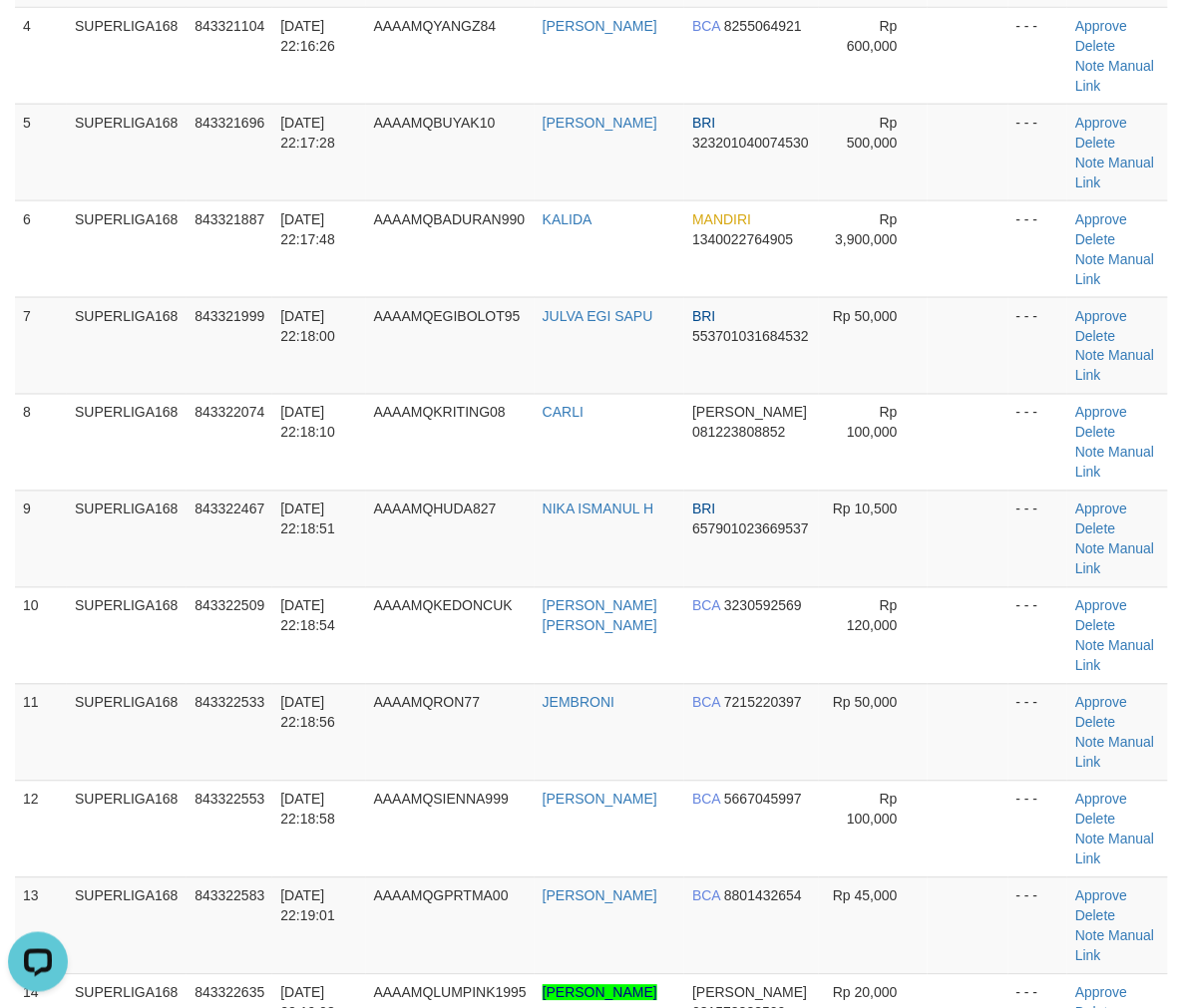 scroll, scrollTop: 661, scrollLeft: 0, axis: vertical 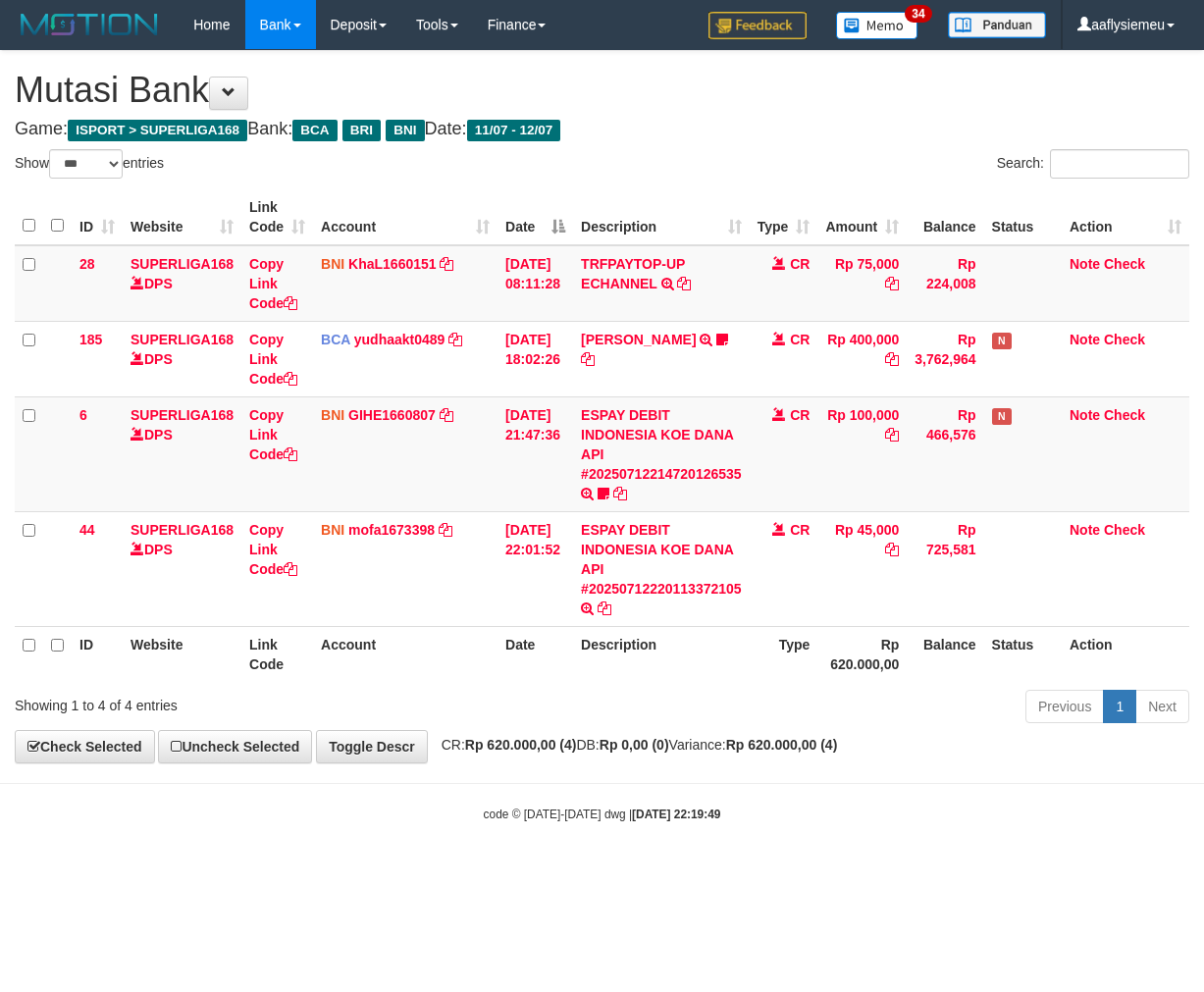 select on "***" 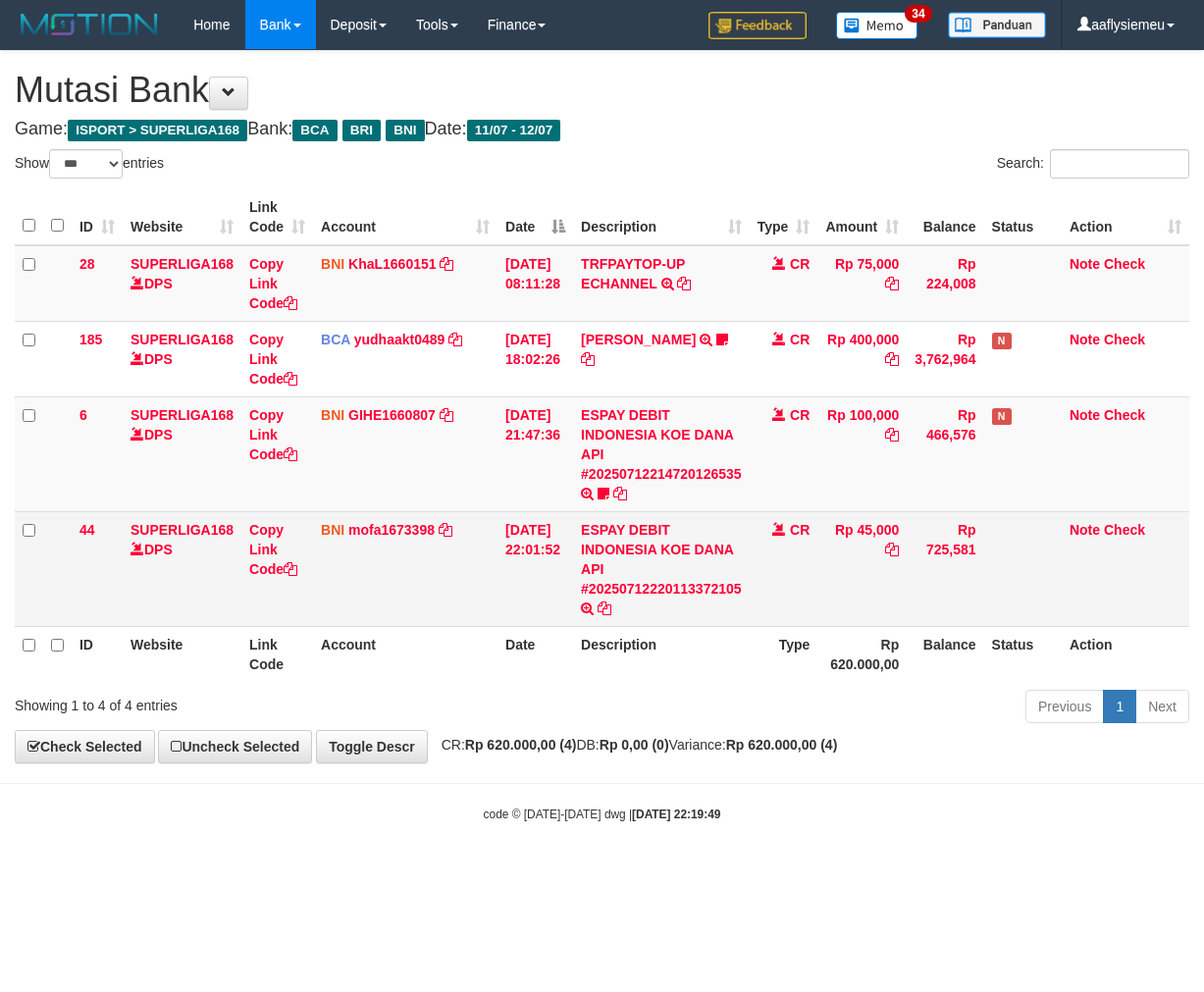 scroll, scrollTop: 0, scrollLeft: 0, axis: both 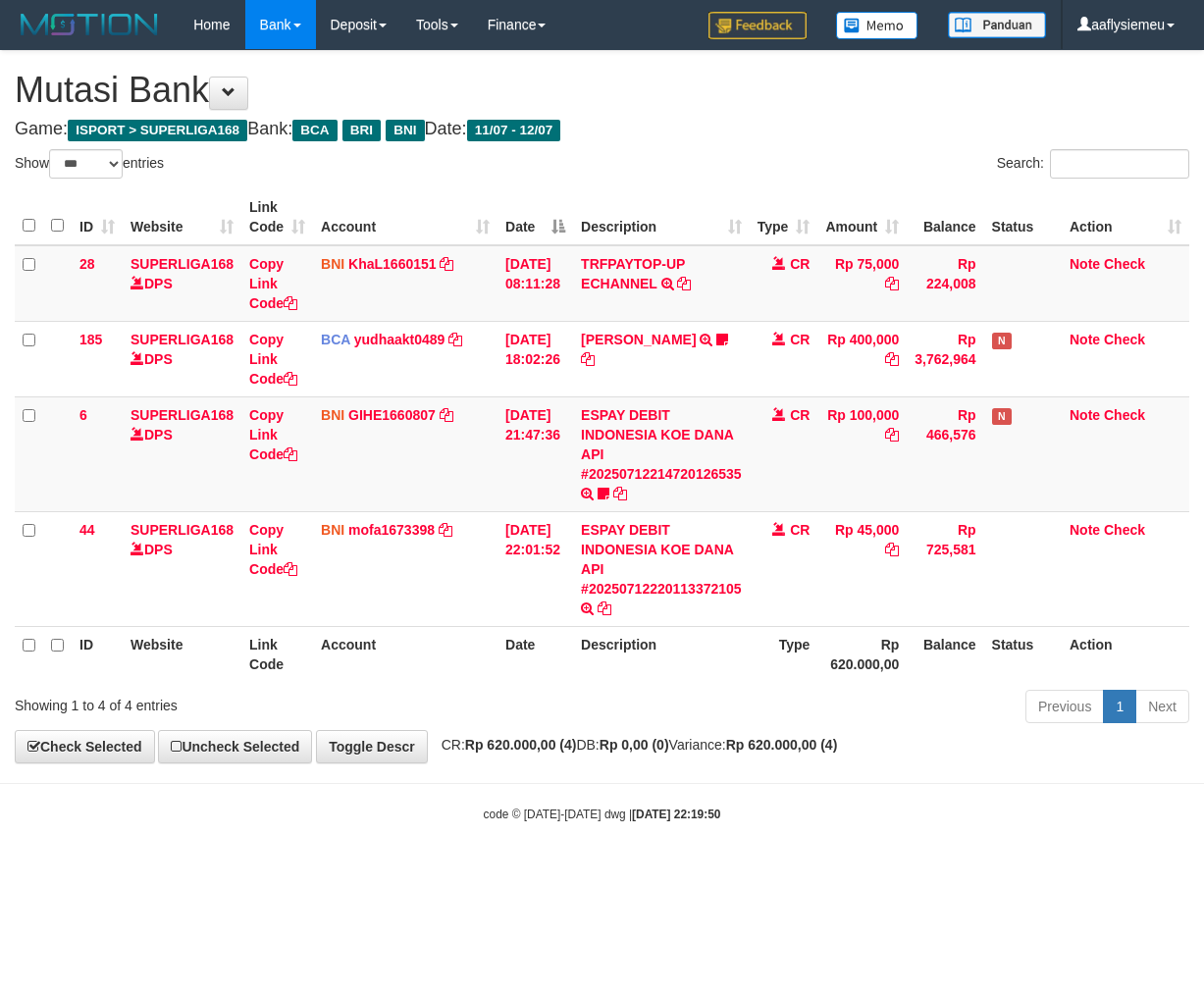 select on "***" 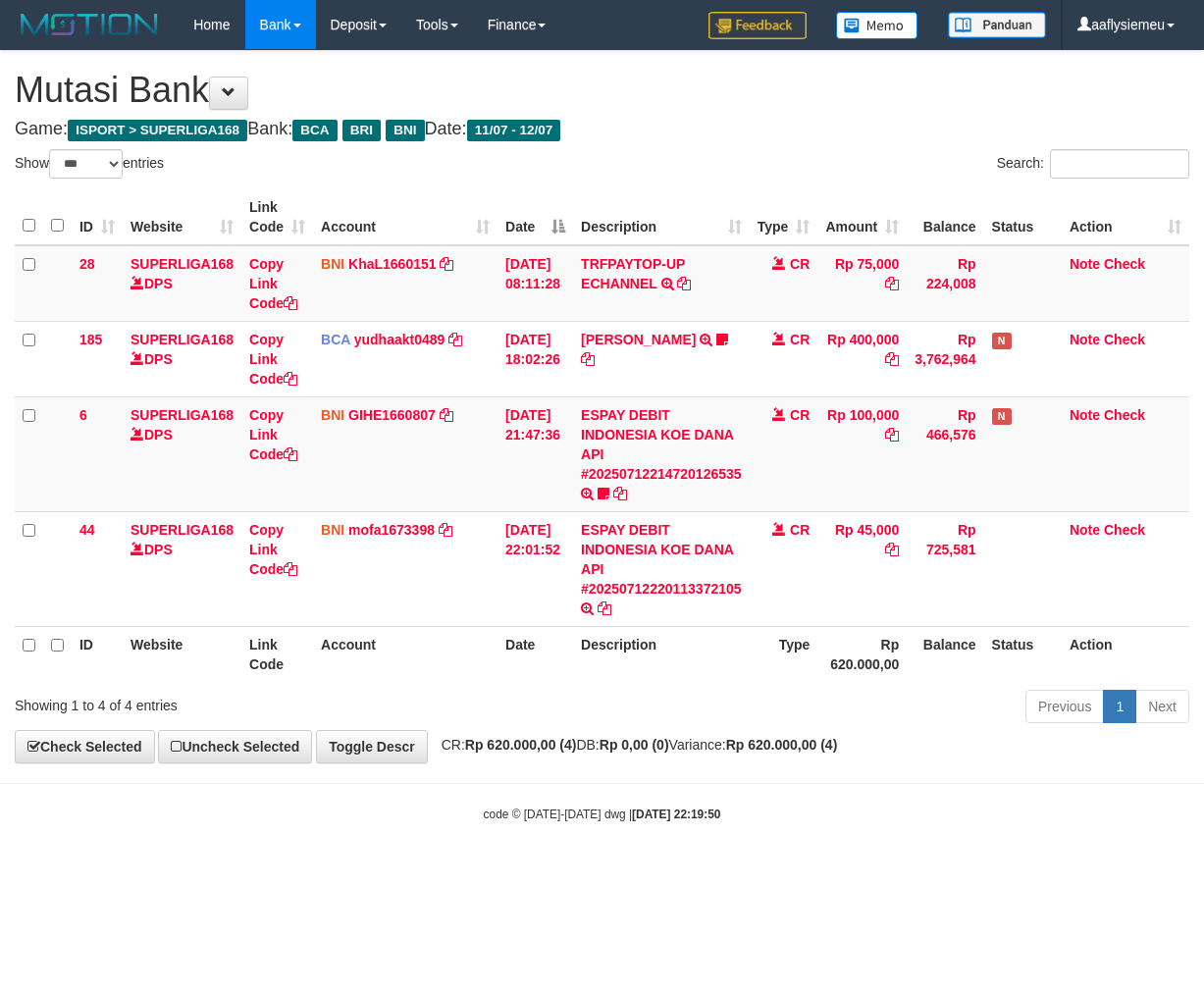scroll, scrollTop: 0, scrollLeft: 0, axis: both 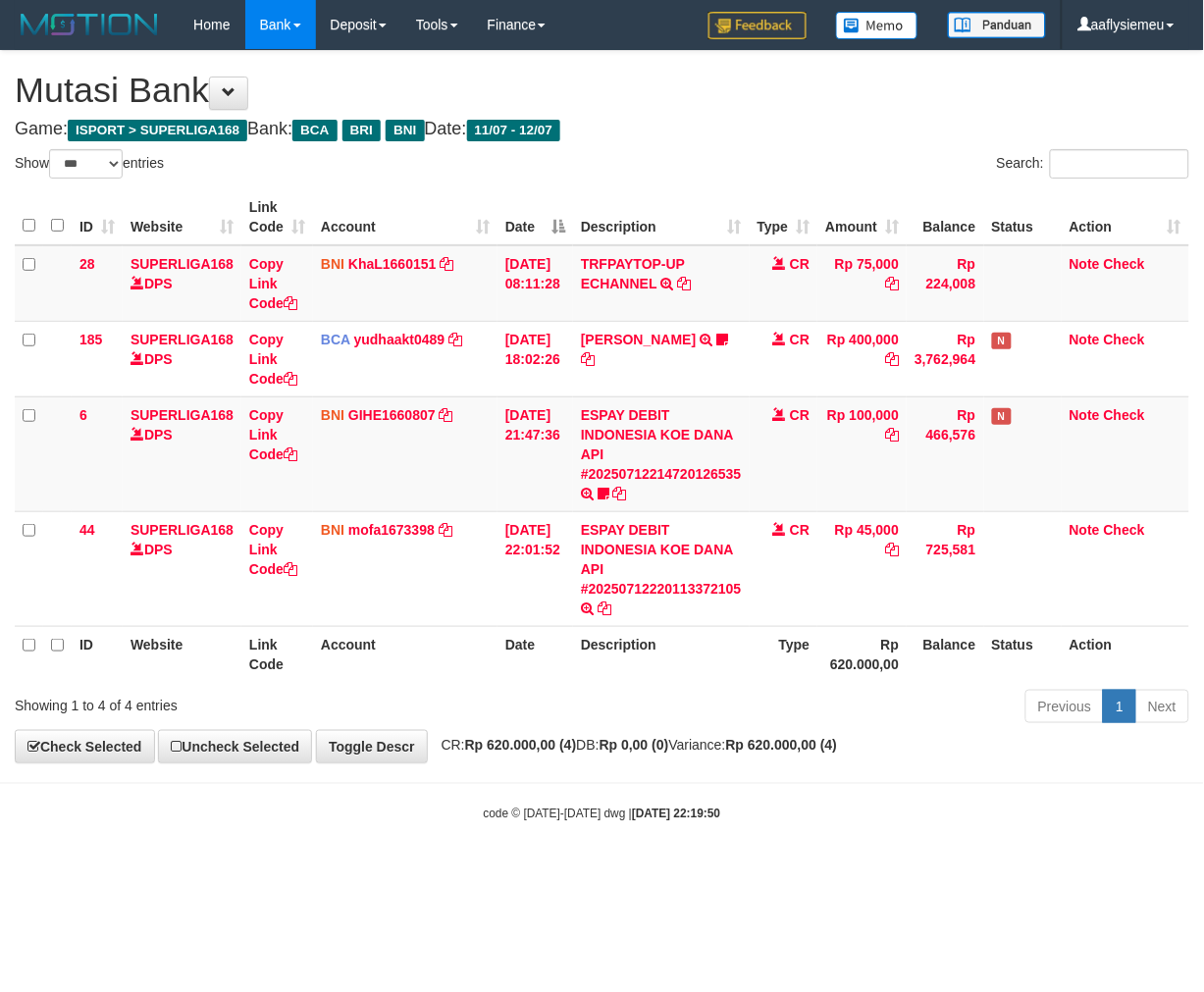 click at bounding box center (603, 494) 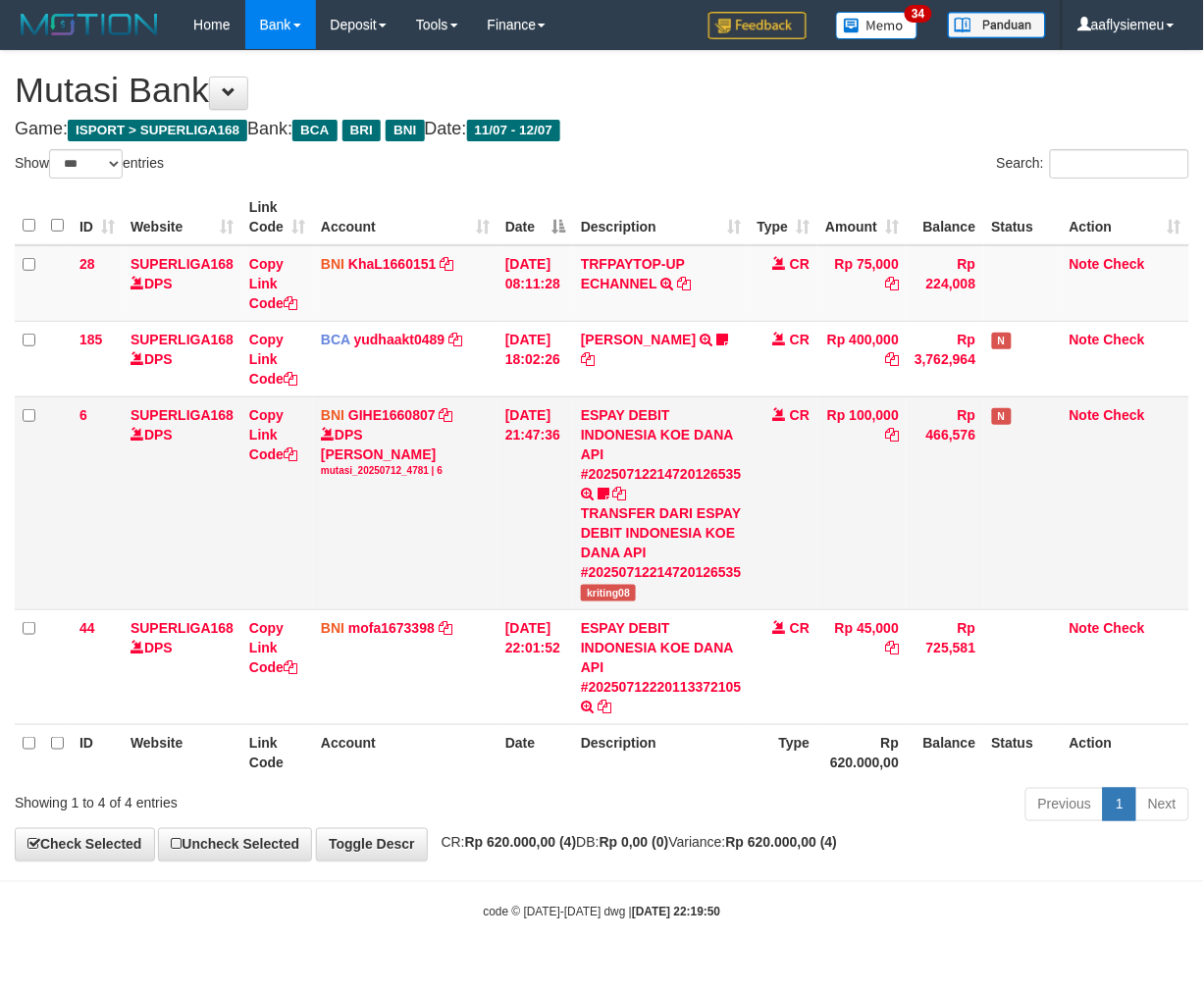 click on "kriting08" at bounding box center (608, 593) 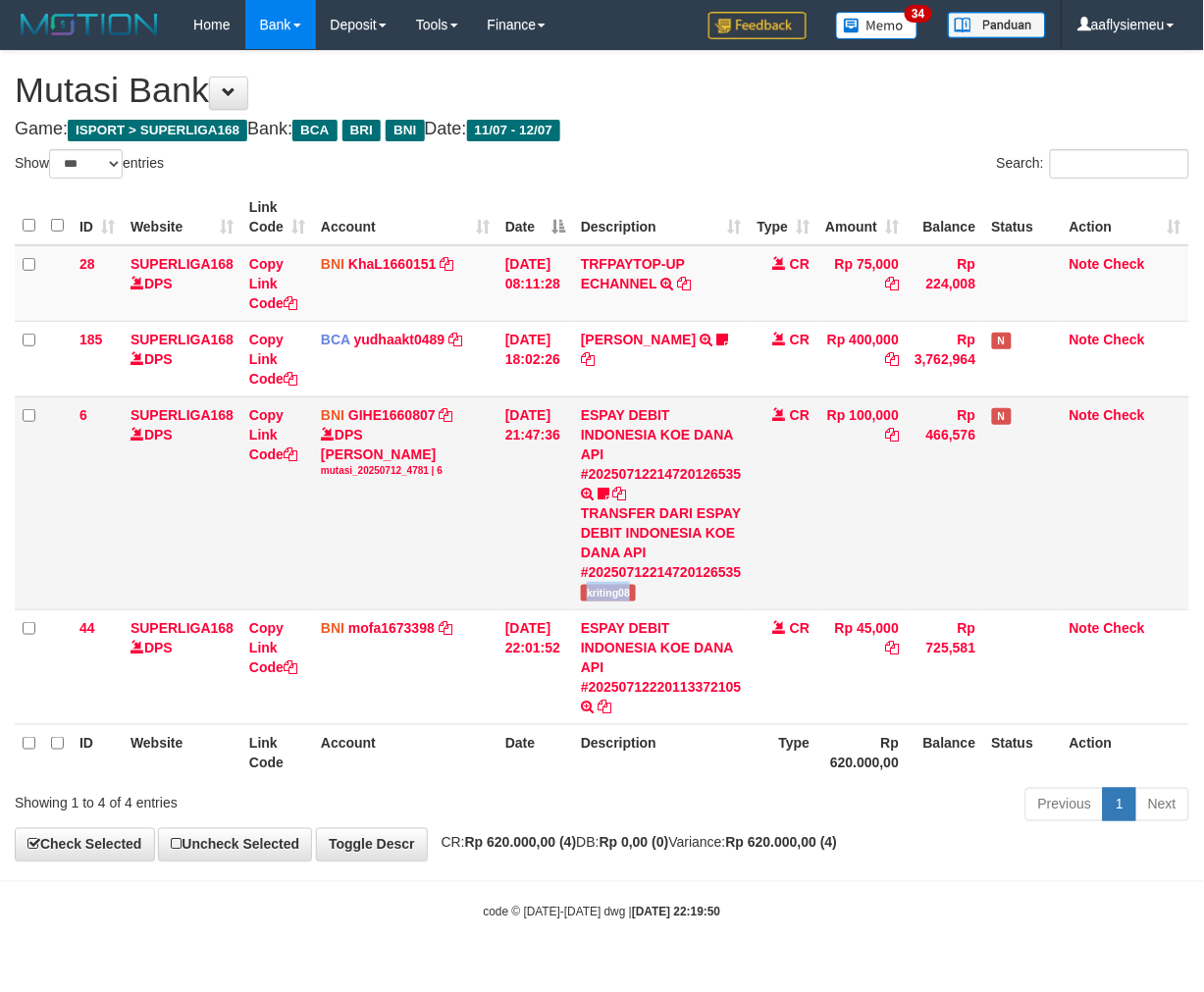 click on "kriting08" at bounding box center [608, 593] 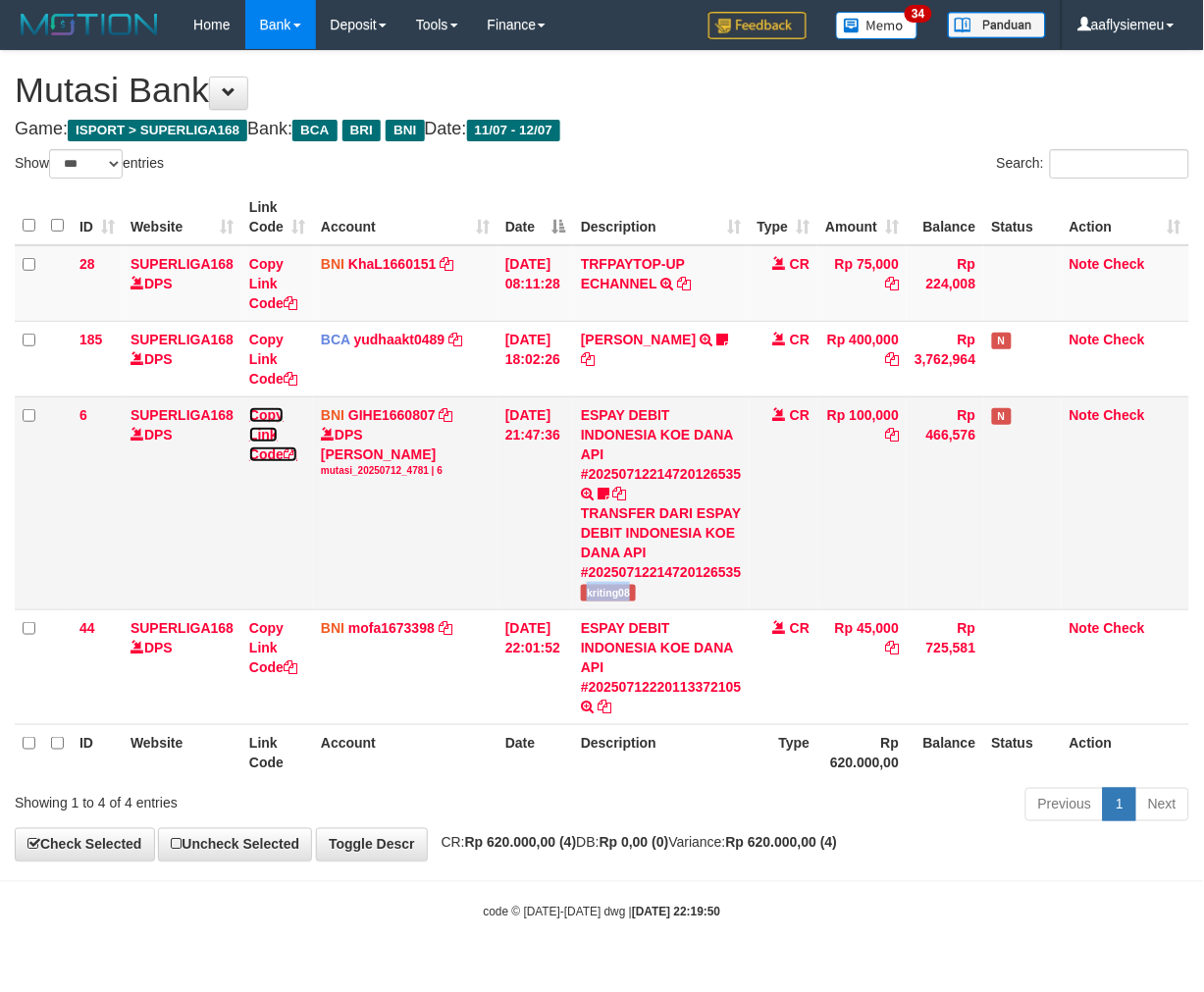 click at bounding box center (290, 454) 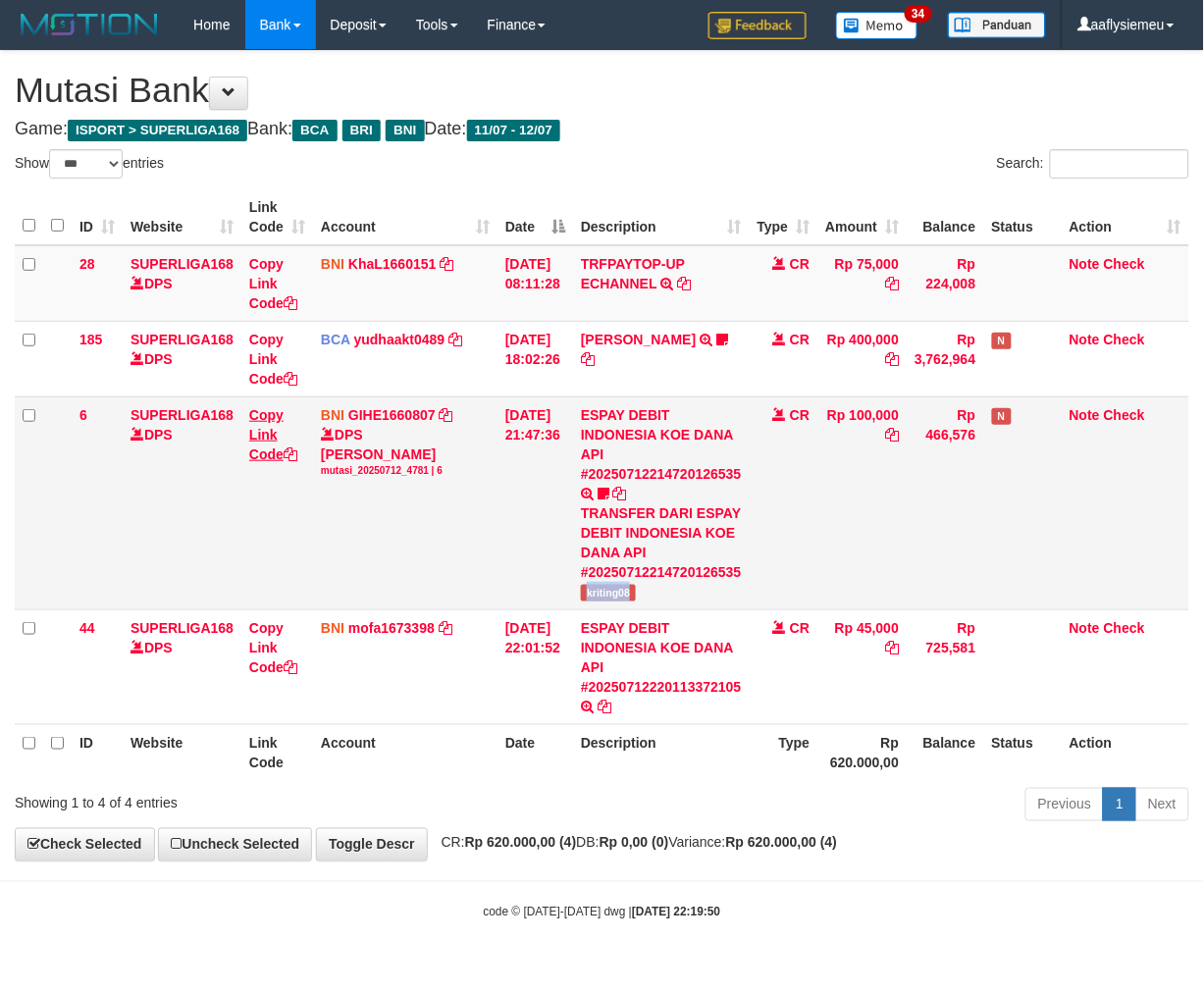 copy on "kriting08" 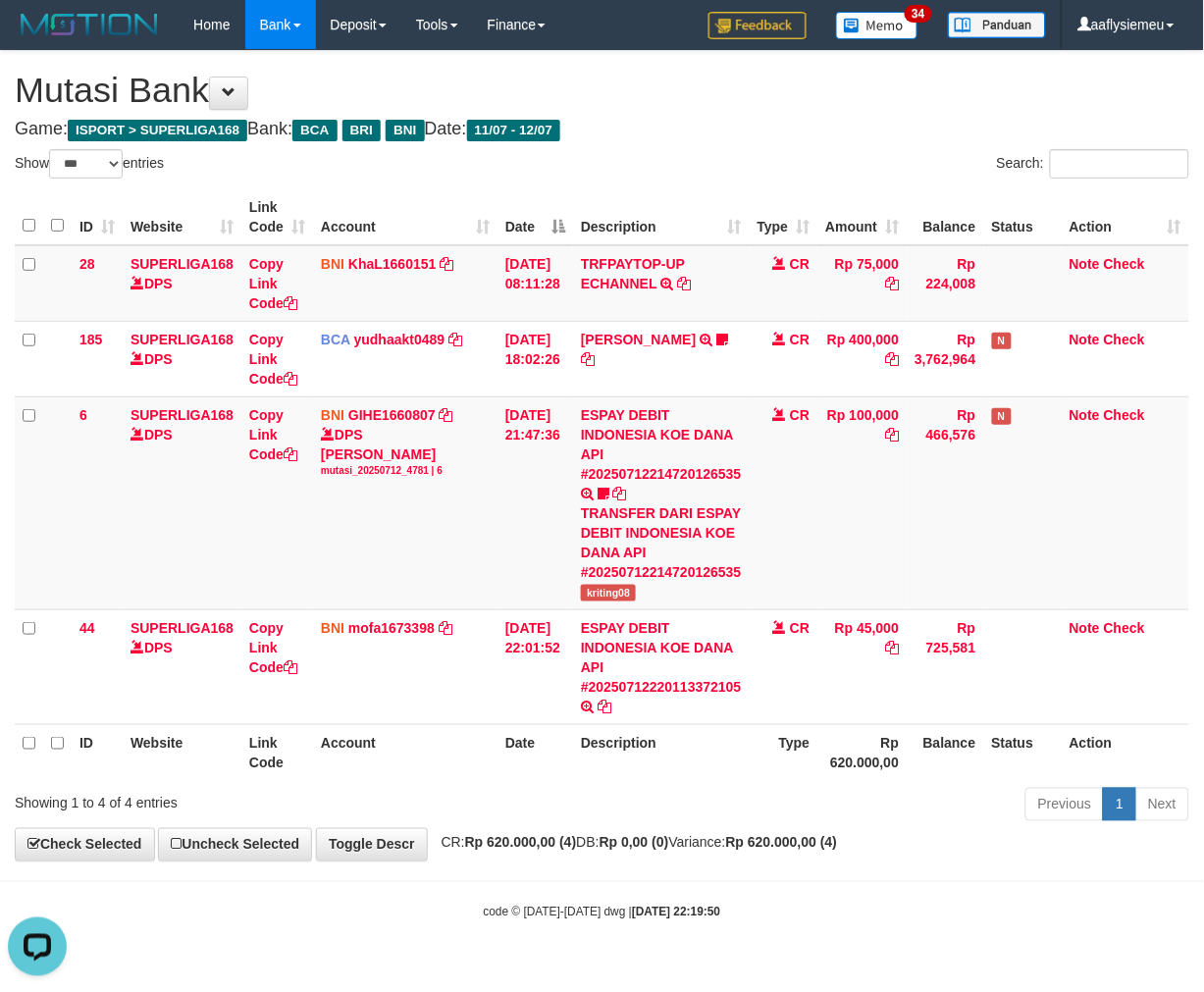 scroll, scrollTop: 0, scrollLeft: 0, axis: both 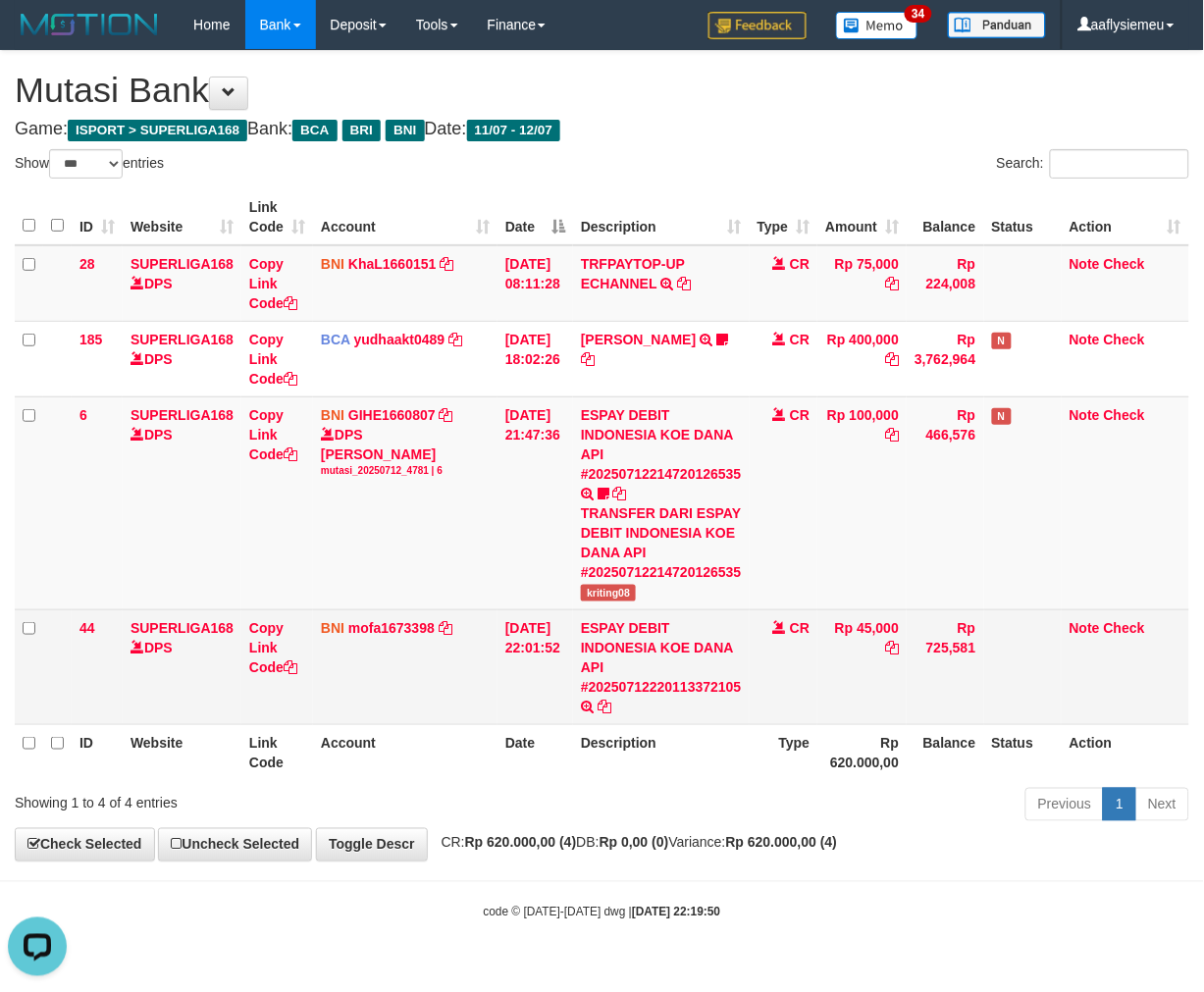 click on "Rp 725,581" at bounding box center [945, 666] 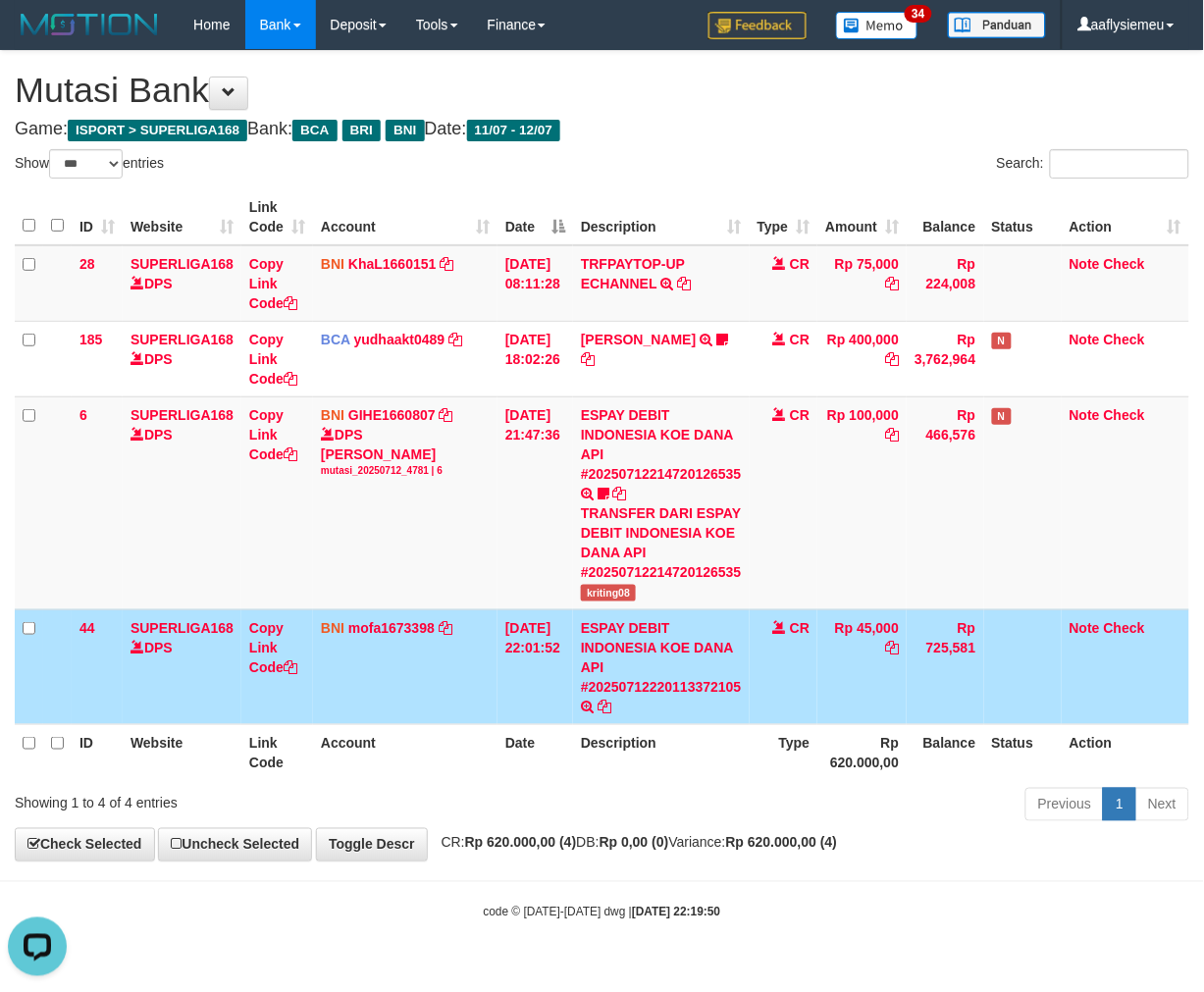 click on "Type" at bounding box center [784, 752] 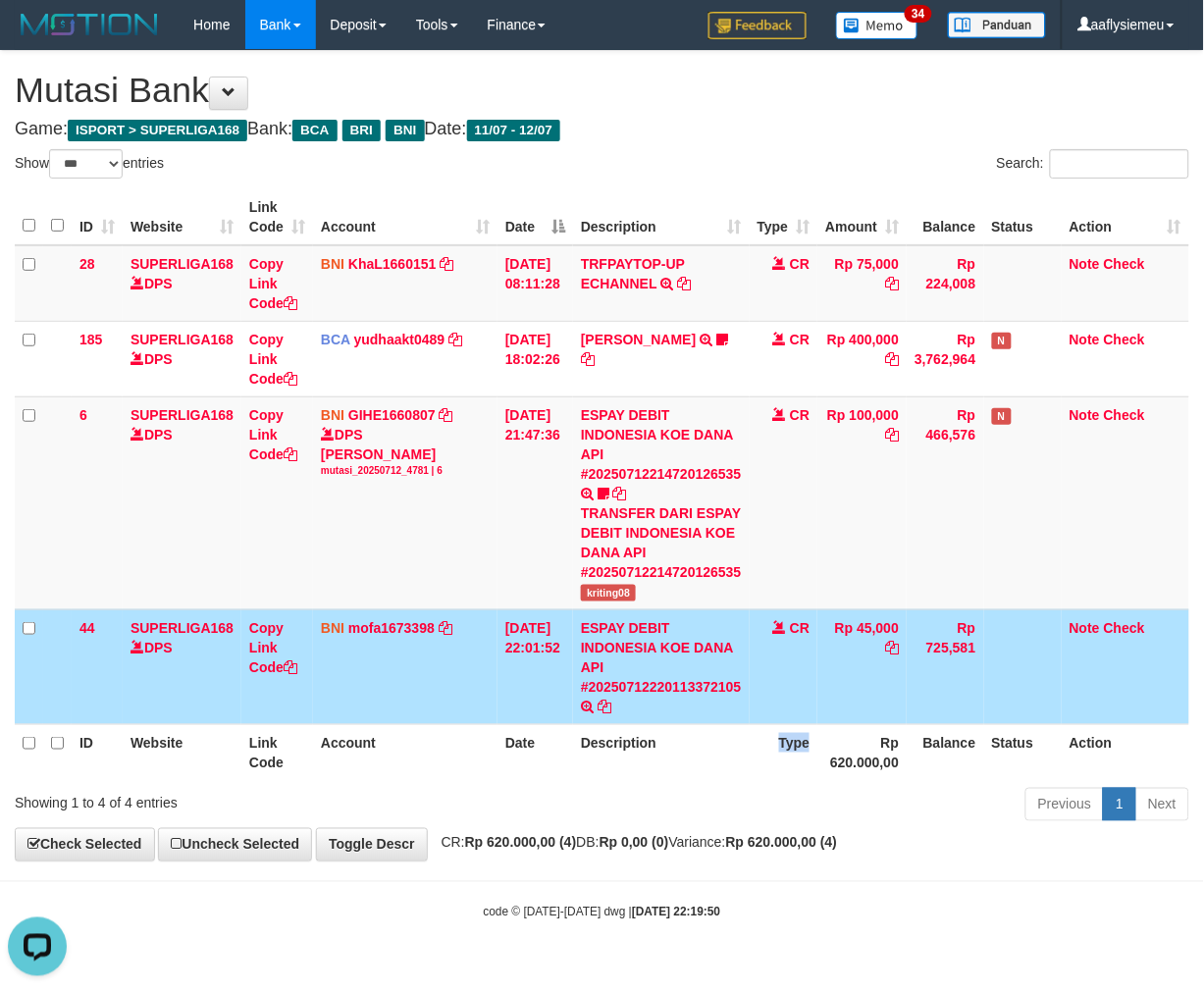 drag, startPoint x: 798, startPoint y: 737, endPoint x: 925, endPoint y: 693, distance: 134.4061 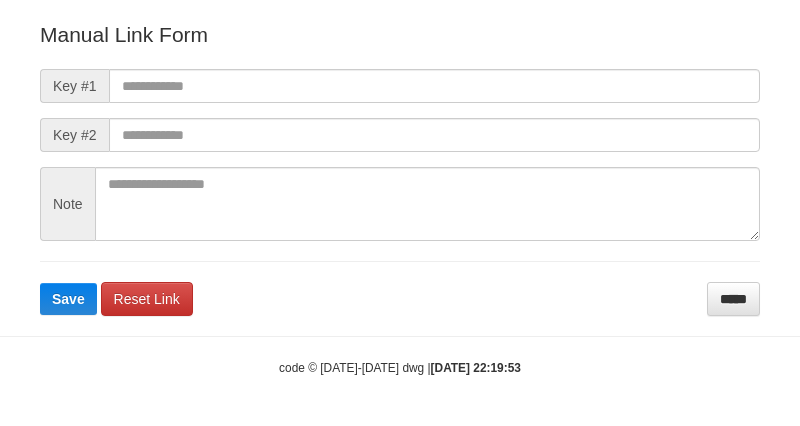 scroll, scrollTop: 242, scrollLeft: 0, axis: vertical 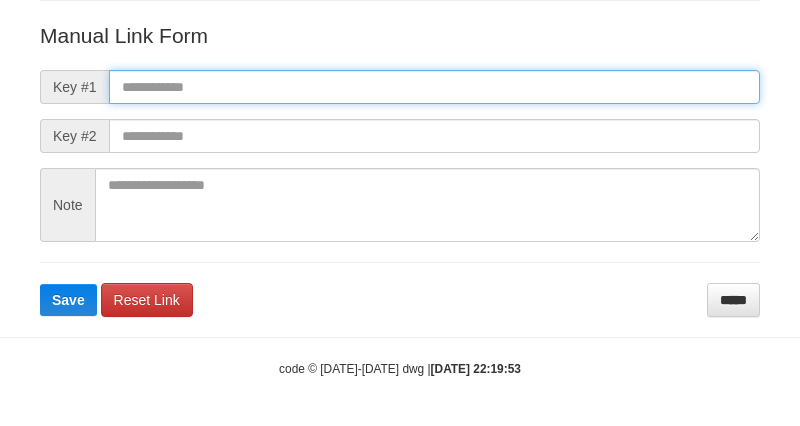 drag, startPoint x: 191, startPoint y: 96, endPoint x: 194, endPoint y: 154, distance: 58.077534 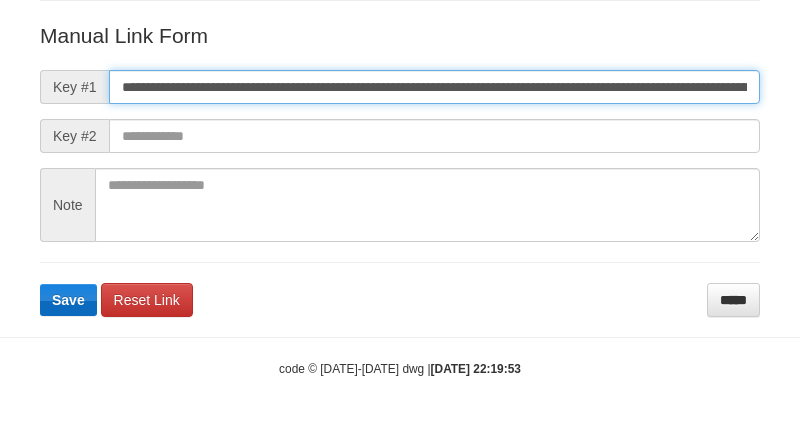 scroll, scrollTop: 0, scrollLeft: 1122, axis: horizontal 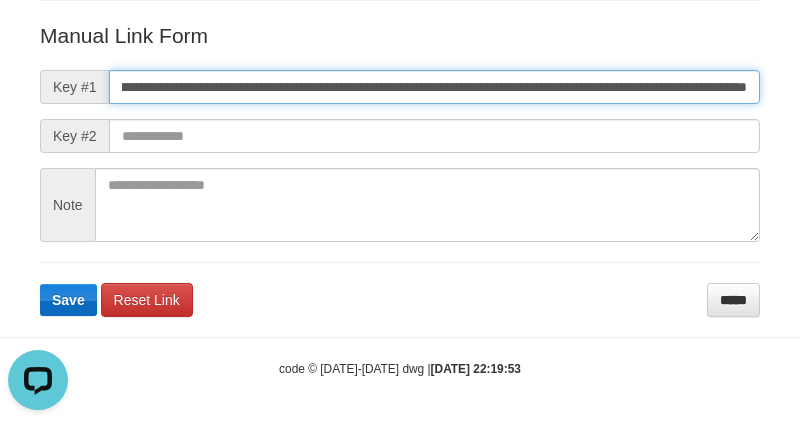 type on "**********" 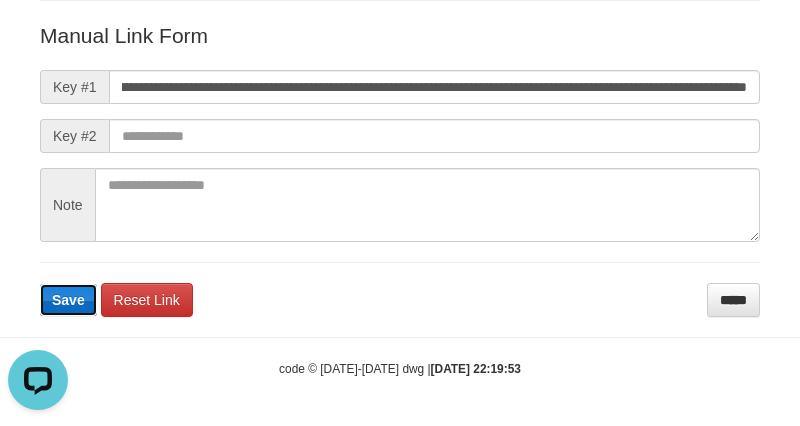 scroll, scrollTop: 0, scrollLeft: 0, axis: both 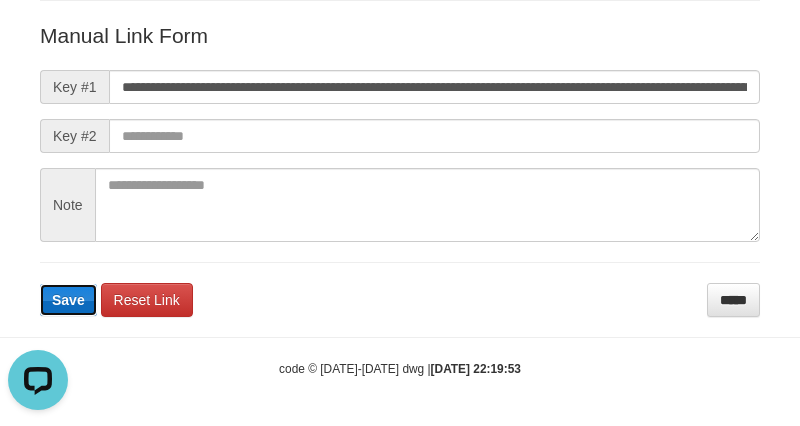 click on "Save" at bounding box center (68, 300) 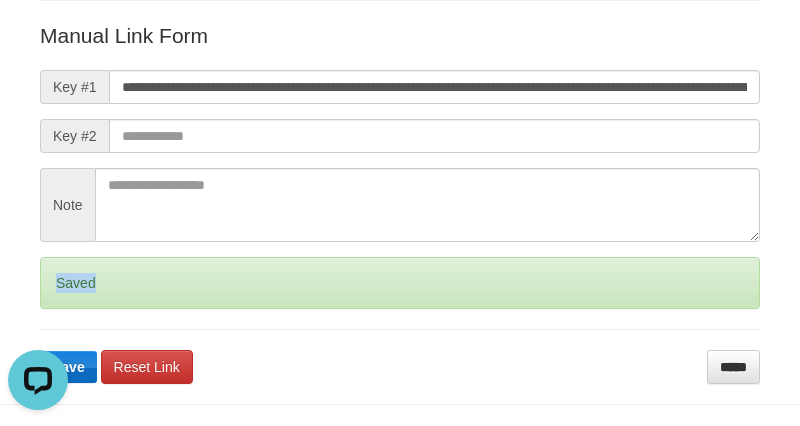 click on "Saved" at bounding box center [400, 283] 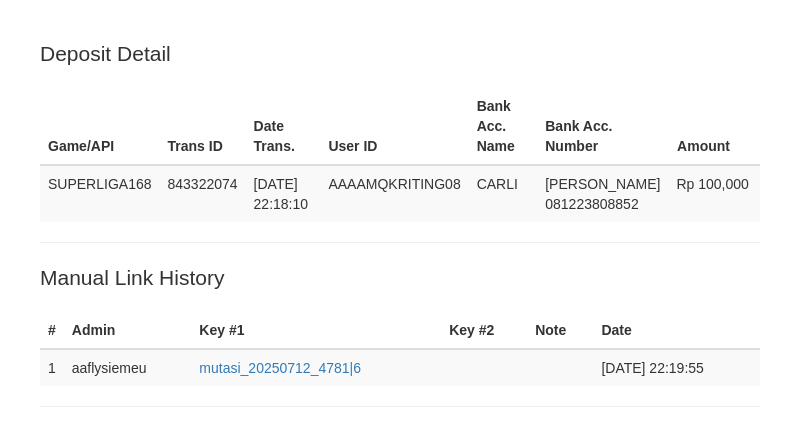 scroll, scrollTop: 405, scrollLeft: 0, axis: vertical 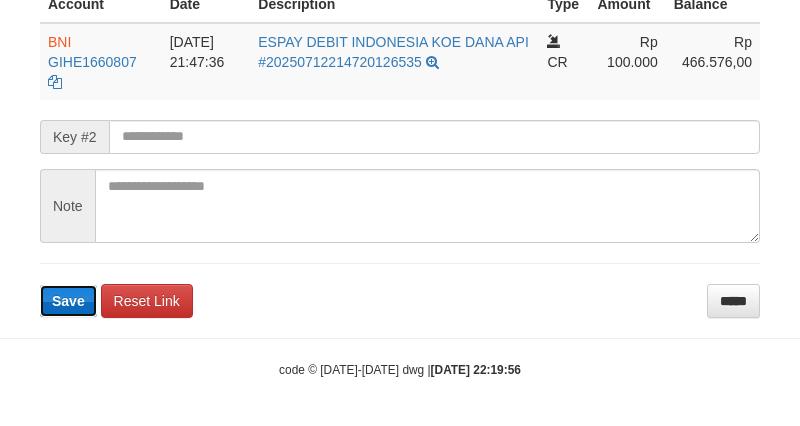 click on "Save" at bounding box center (68, 301) 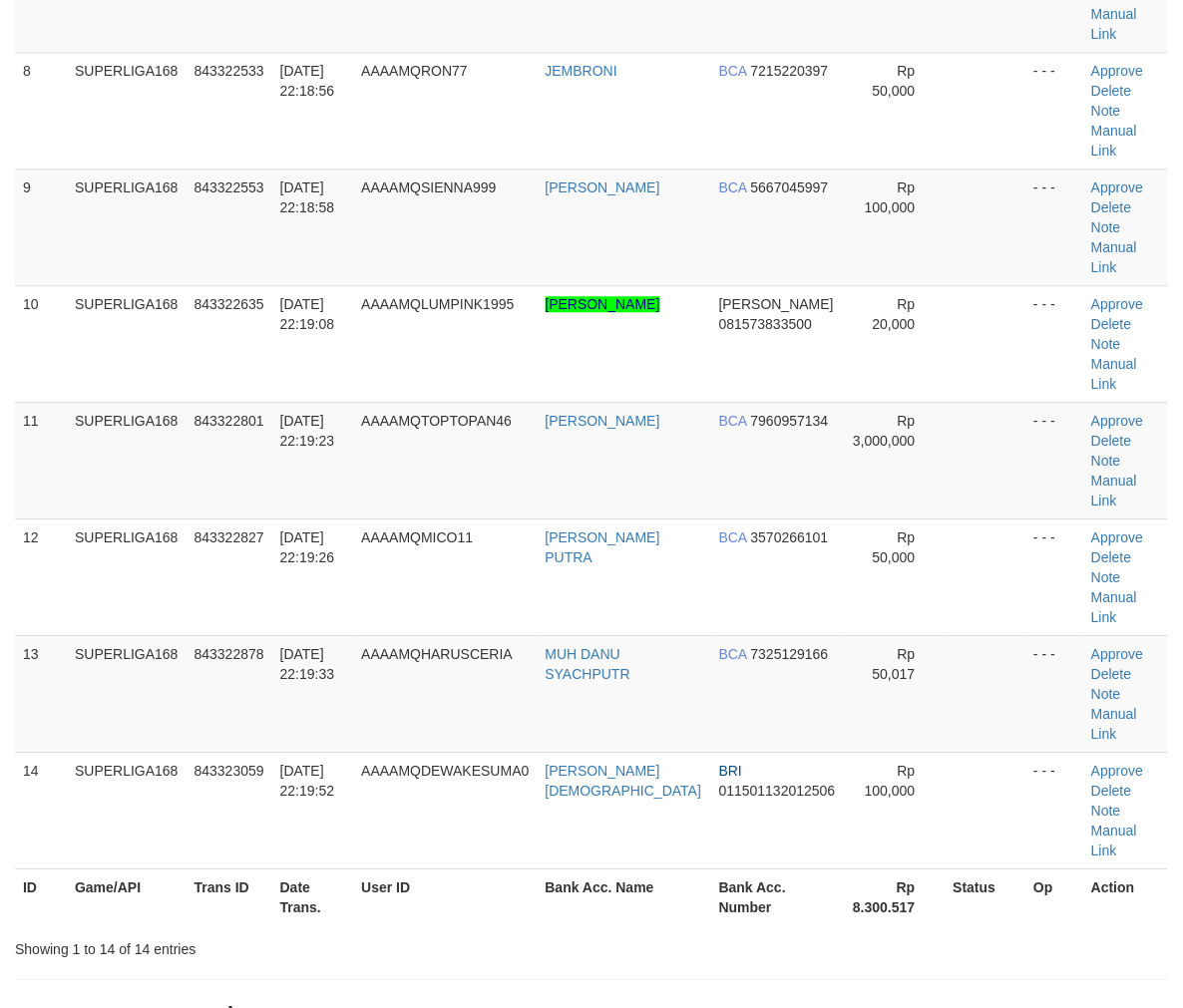 scroll, scrollTop: 661, scrollLeft: 0, axis: vertical 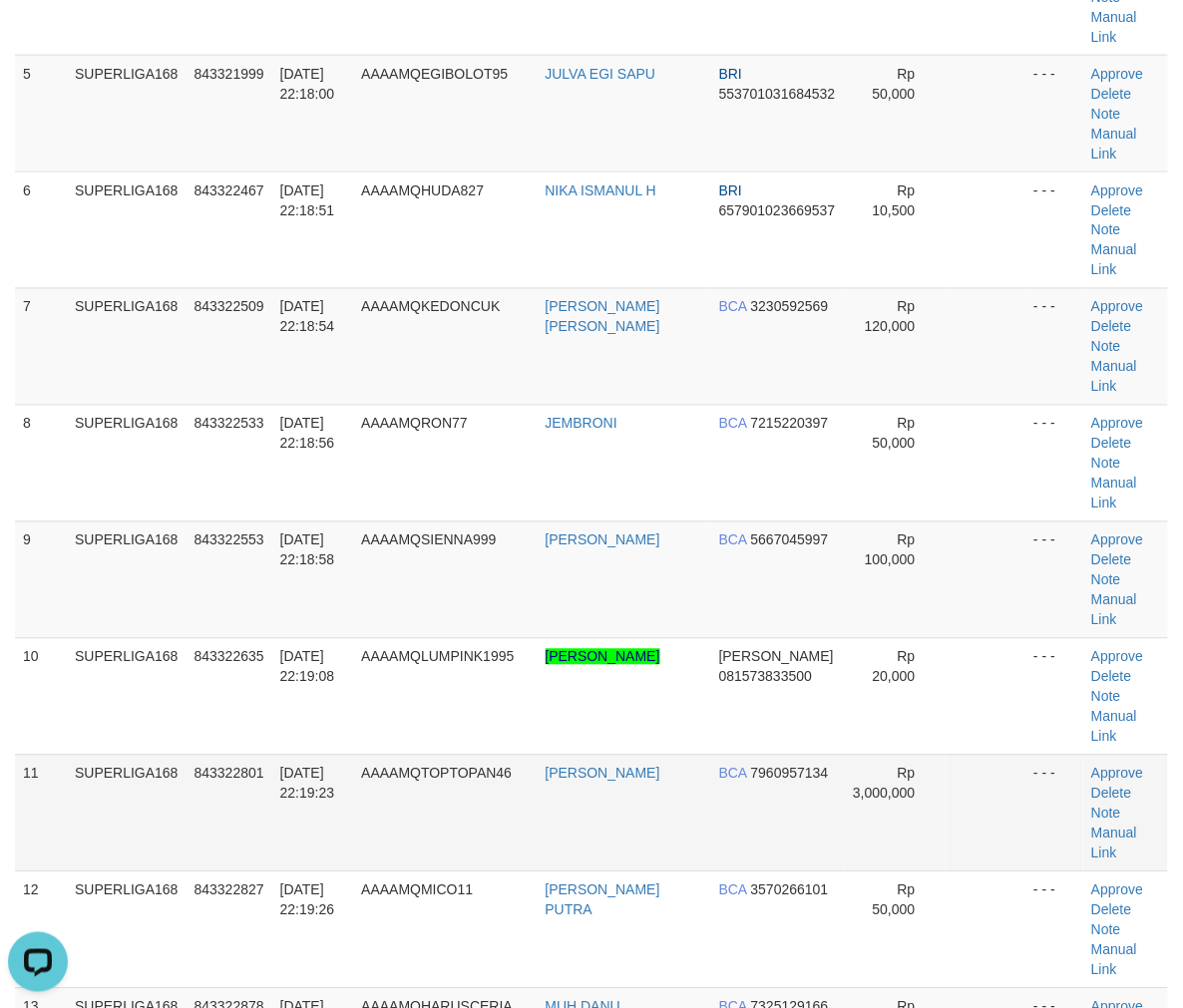click on "SUPERLIGA168" at bounding box center [127, 813] 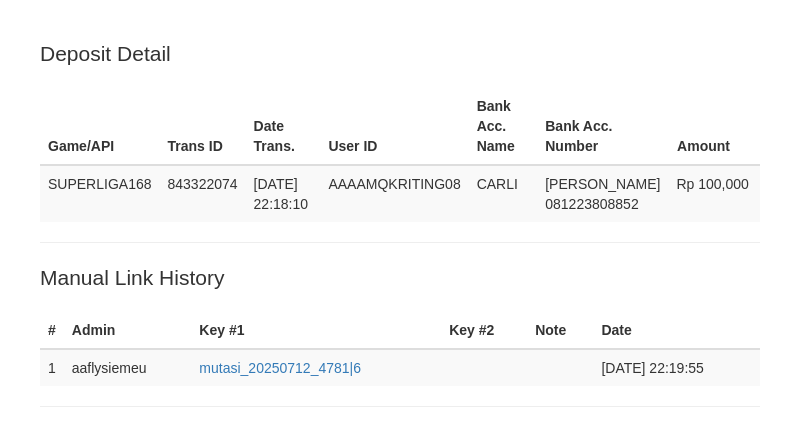 scroll, scrollTop: 25, scrollLeft: 0, axis: vertical 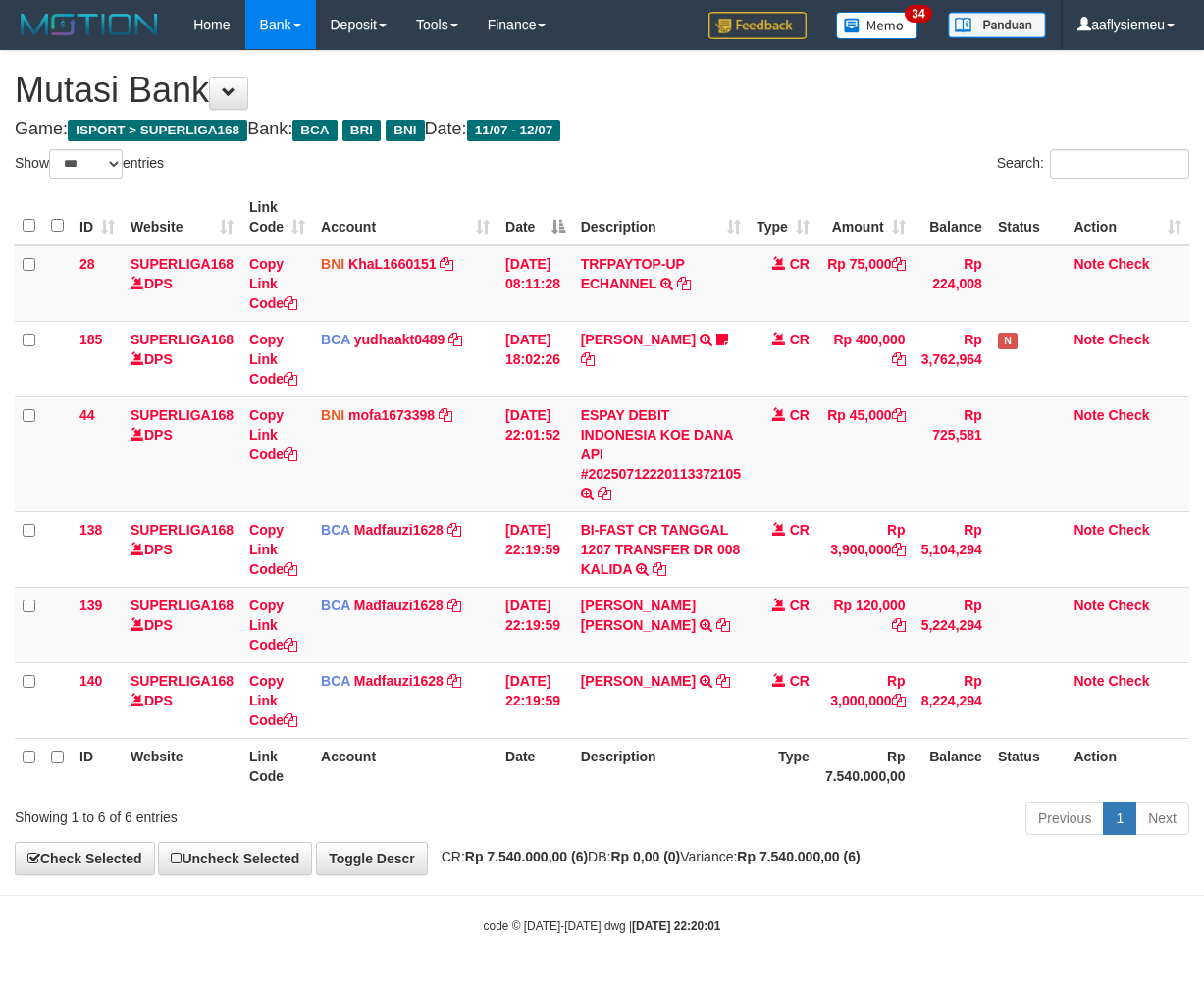 select on "***" 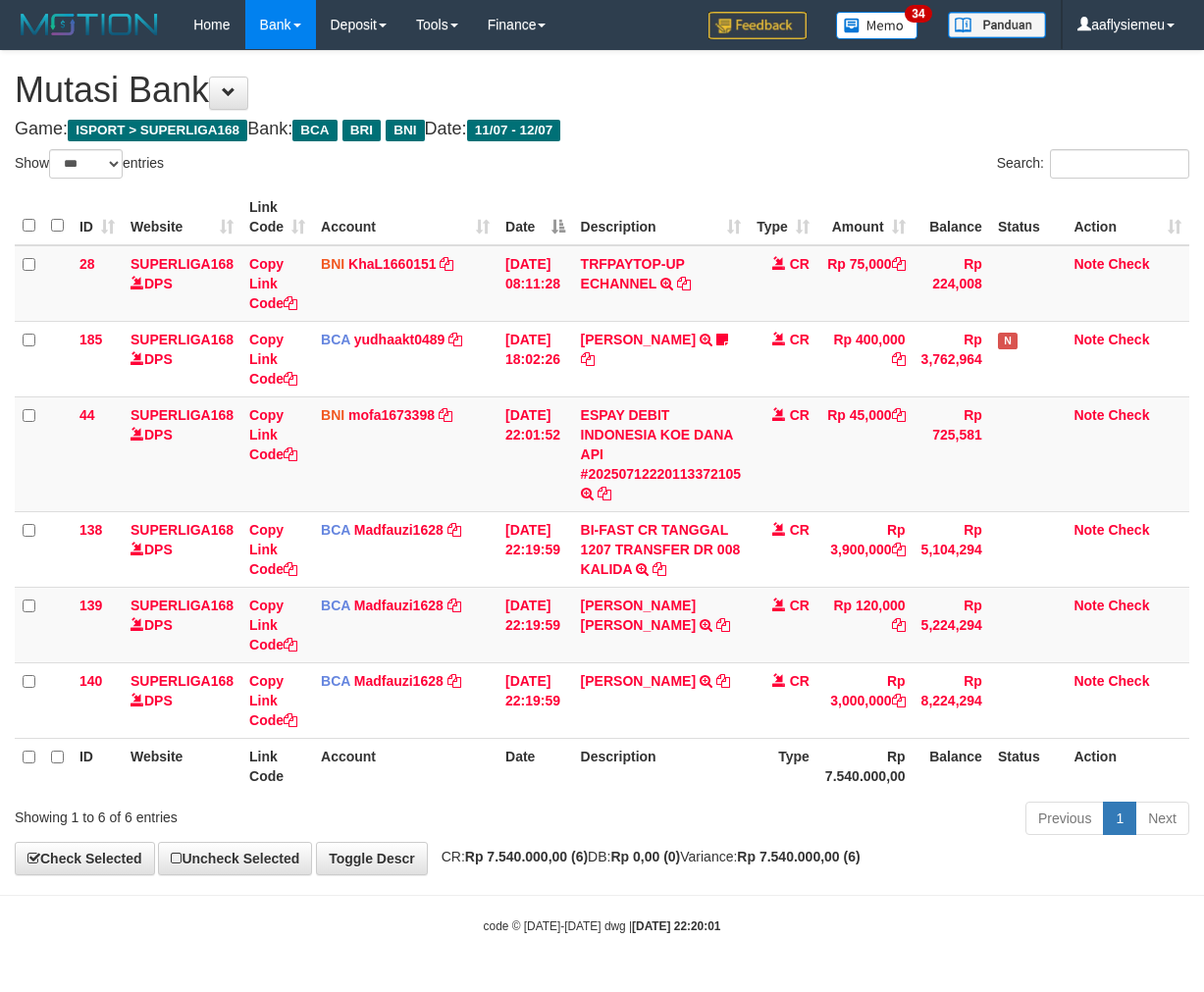 scroll, scrollTop: 0, scrollLeft: 0, axis: both 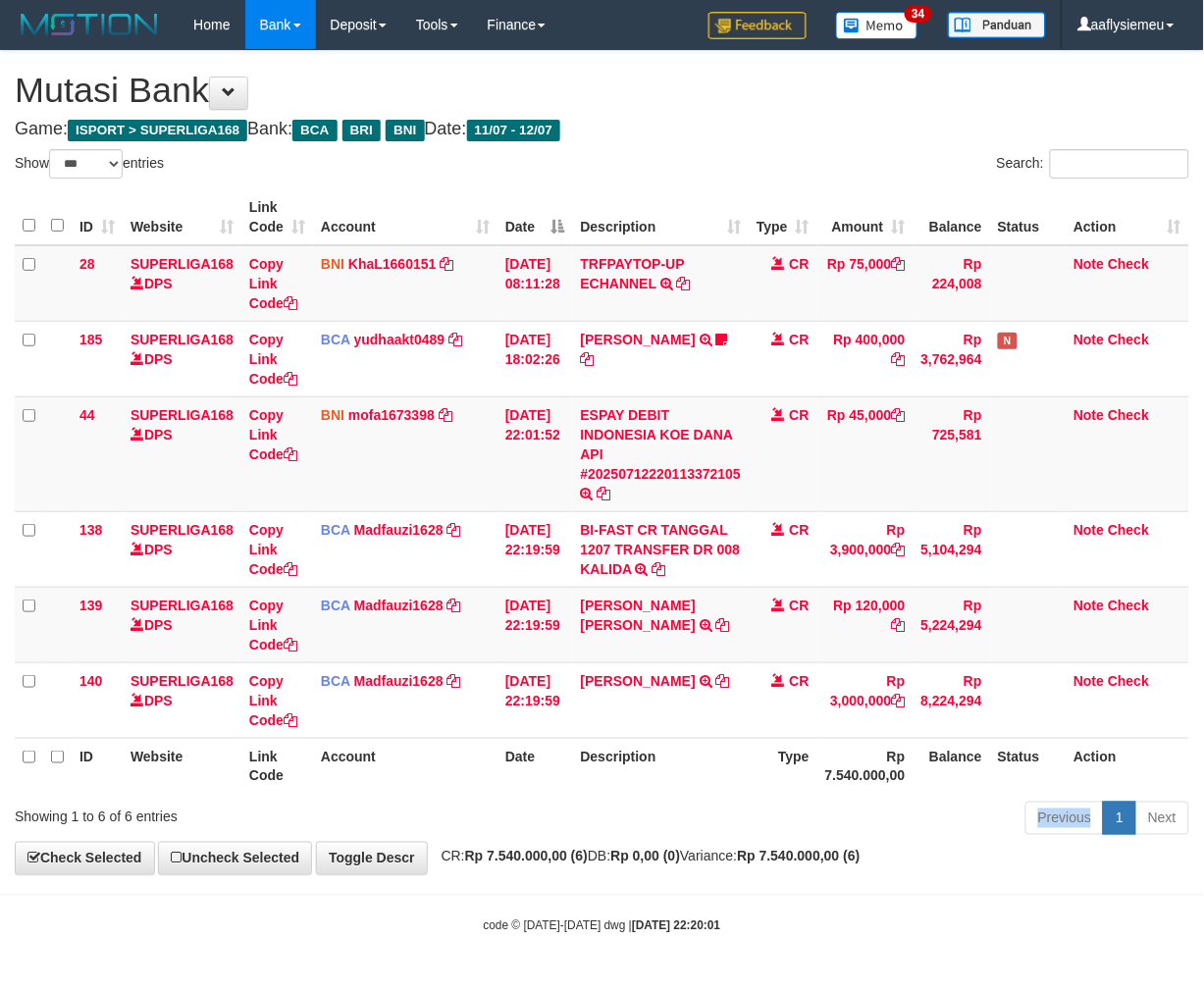 click on "Previous 1 Next" at bounding box center (853, 820) 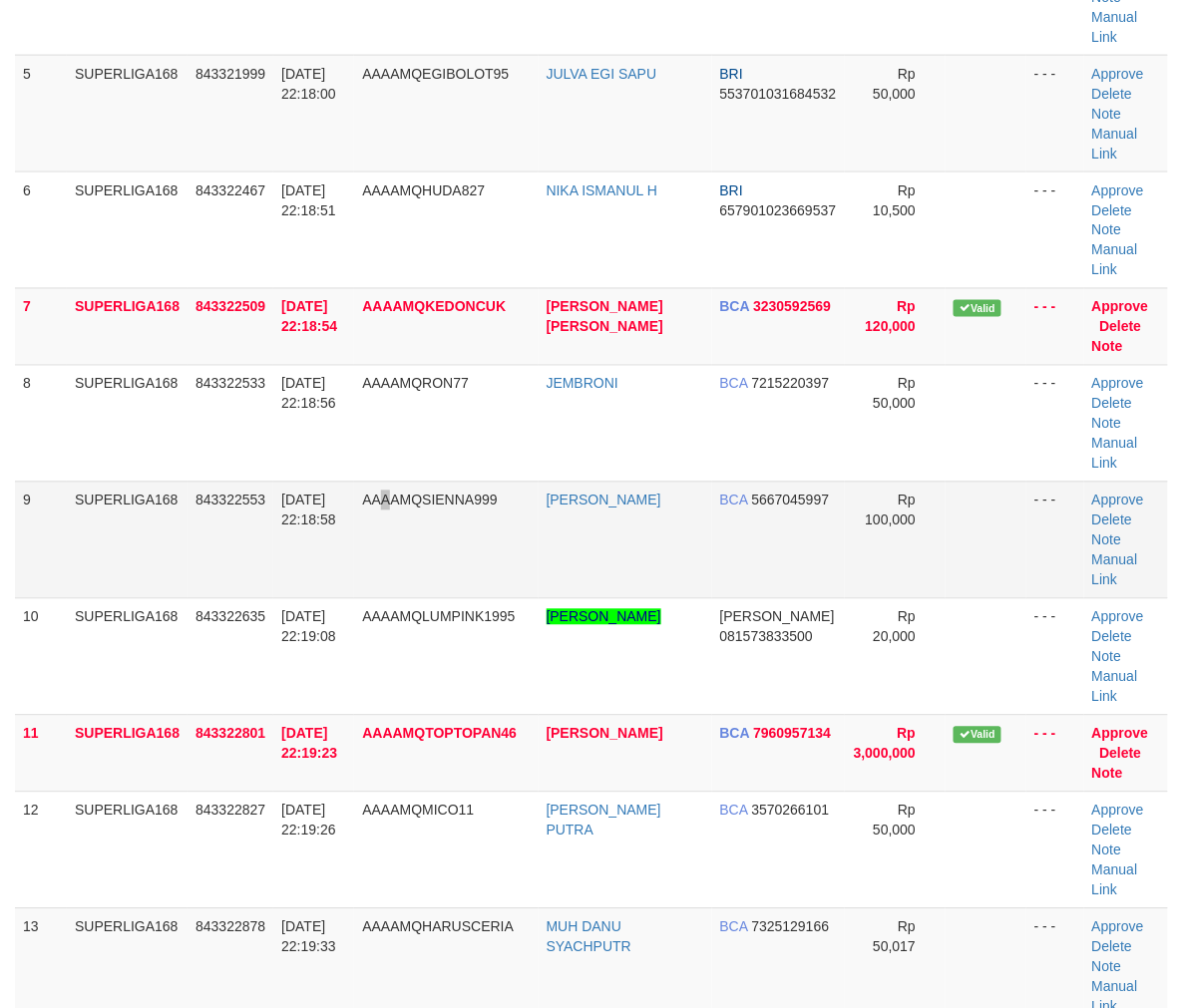click on "AAAAMQSIENNA999" at bounding box center (446, 539) 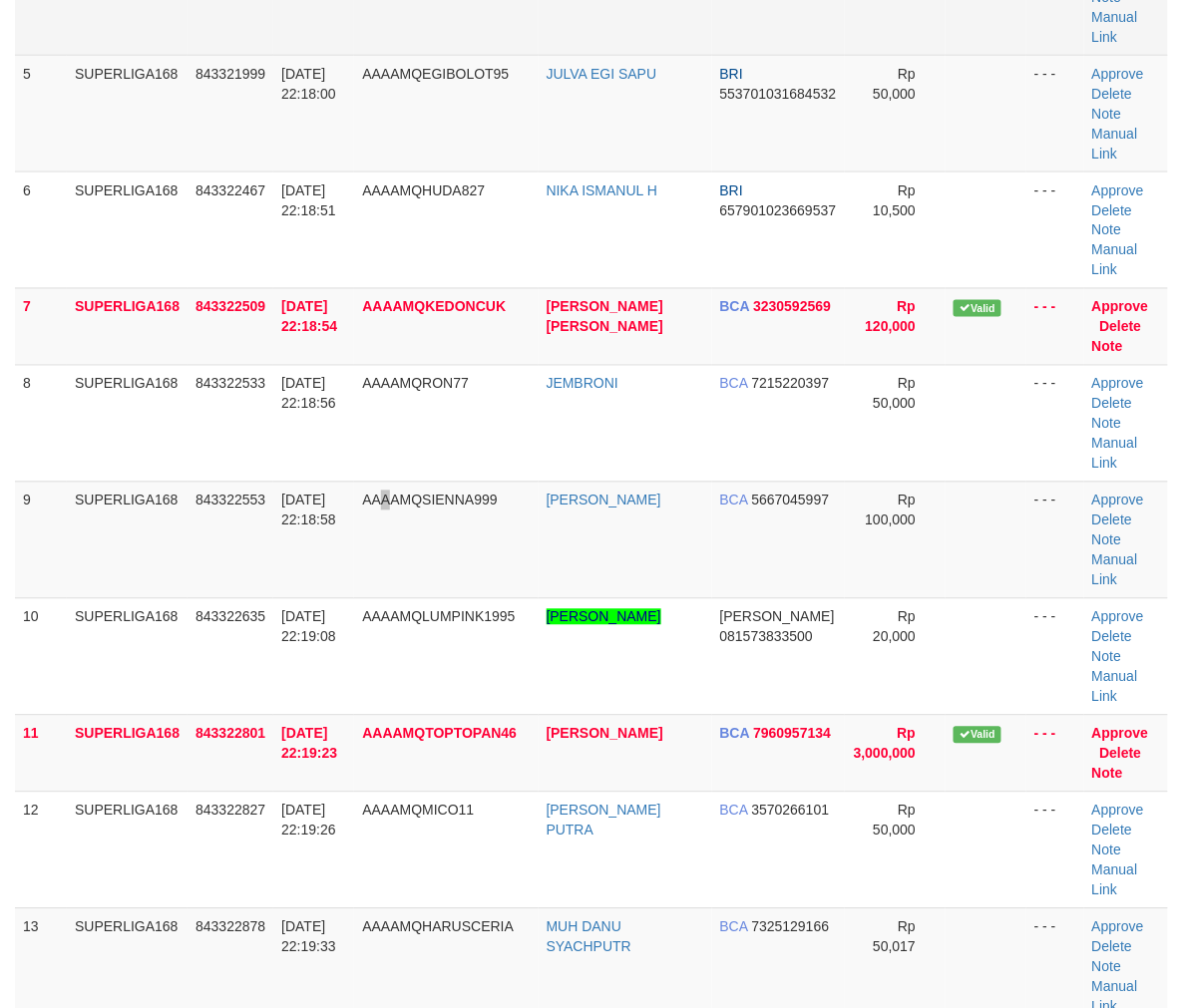 scroll, scrollTop: 52, scrollLeft: 0, axis: vertical 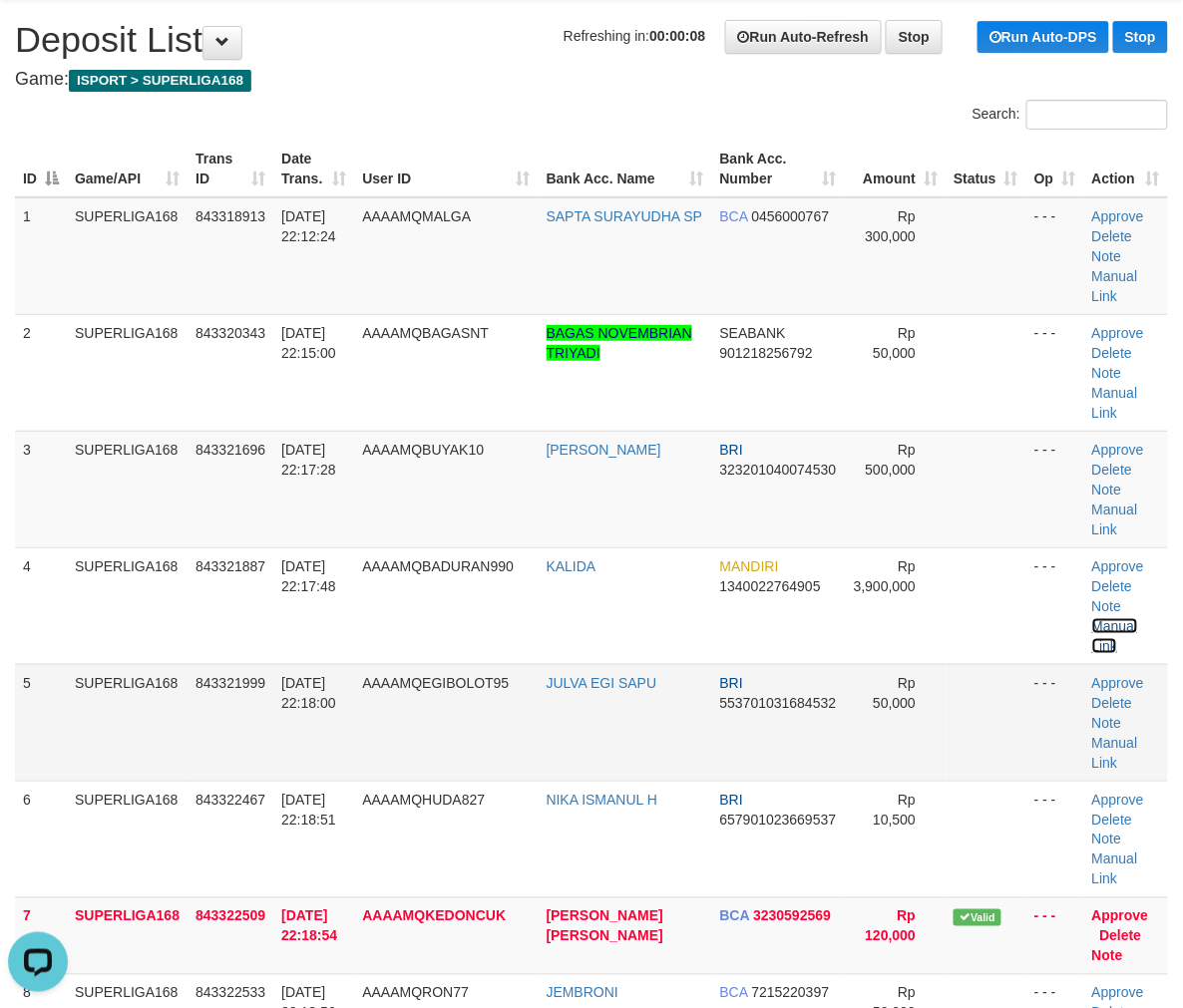 drag, startPoint x: 1127, startPoint y: 543, endPoint x: 666, endPoint y: 585, distance: 462.90928 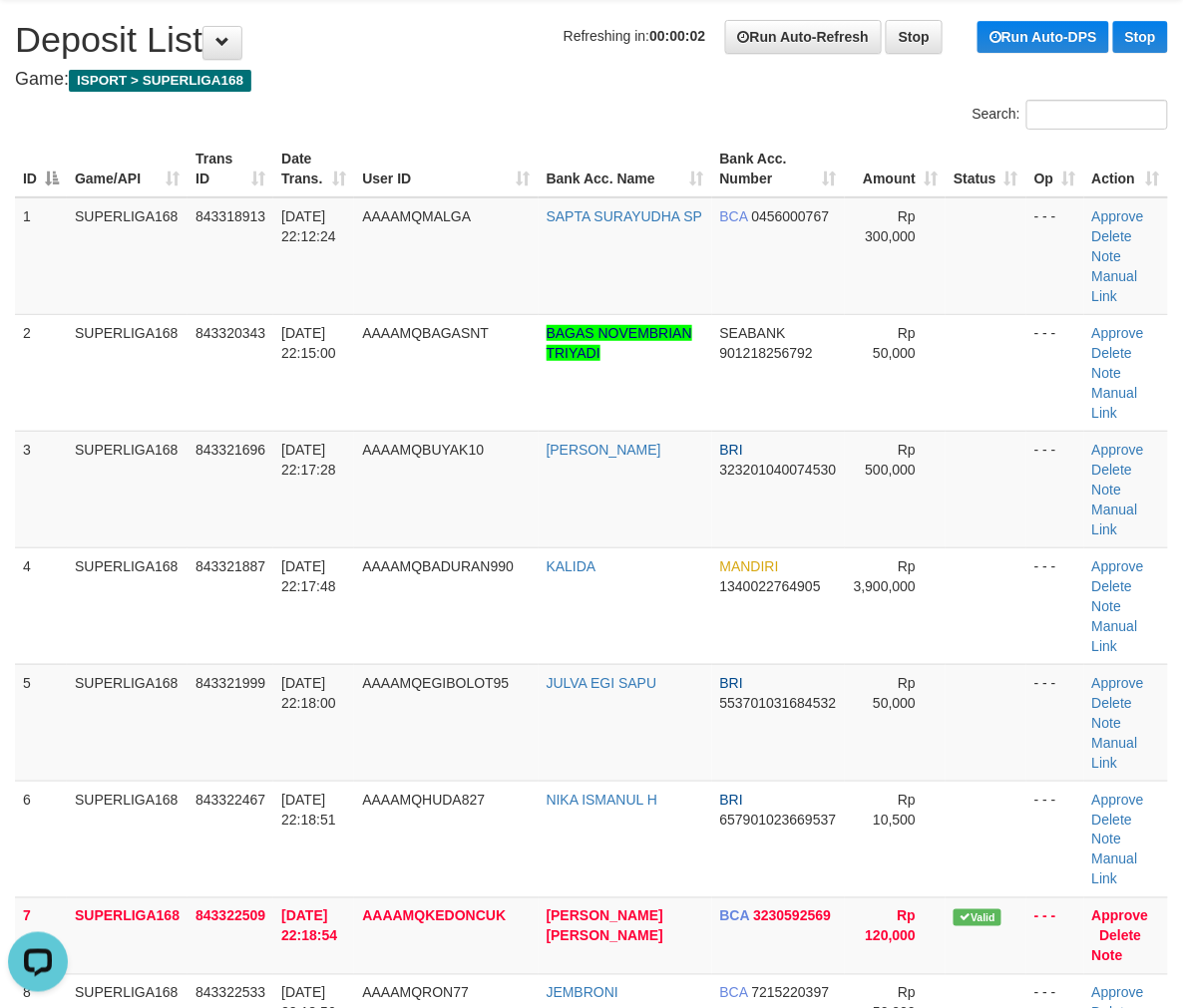 drag, startPoint x: 131, startPoint y: 576, endPoint x: 1, endPoint y: 616, distance: 136.01471 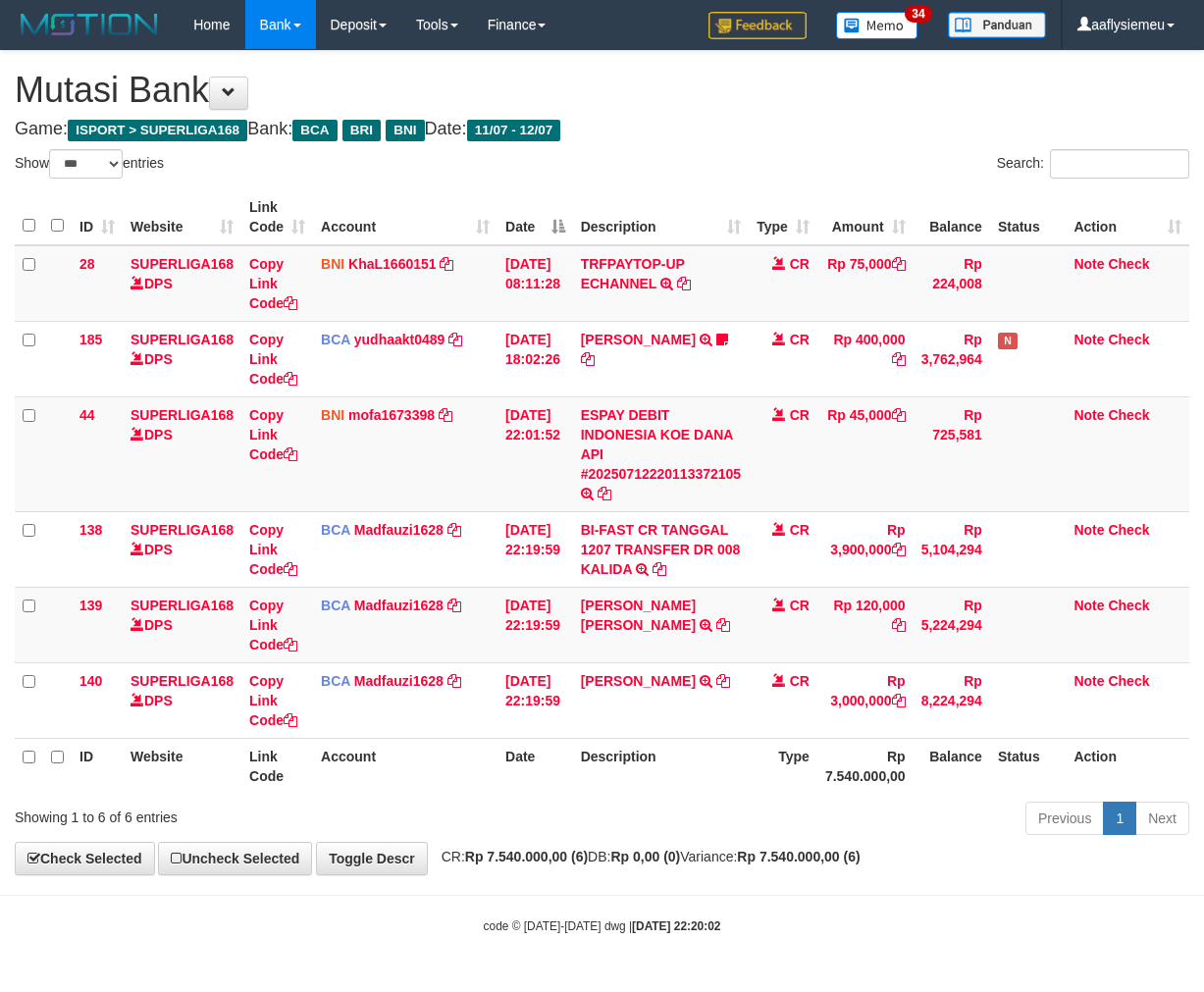 select on "***" 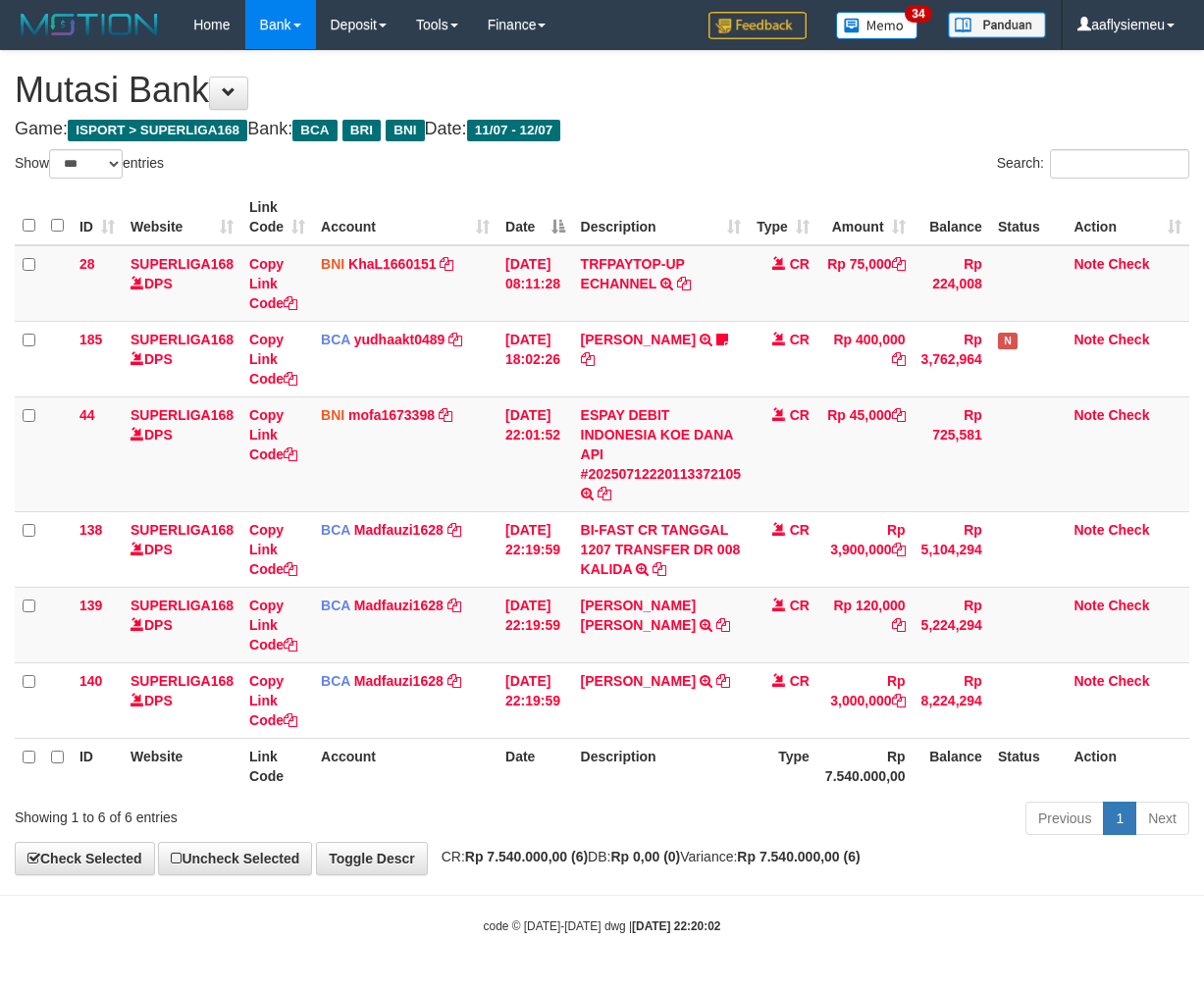 scroll, scrollTop: 0, scrollLeft: 0, axis: both 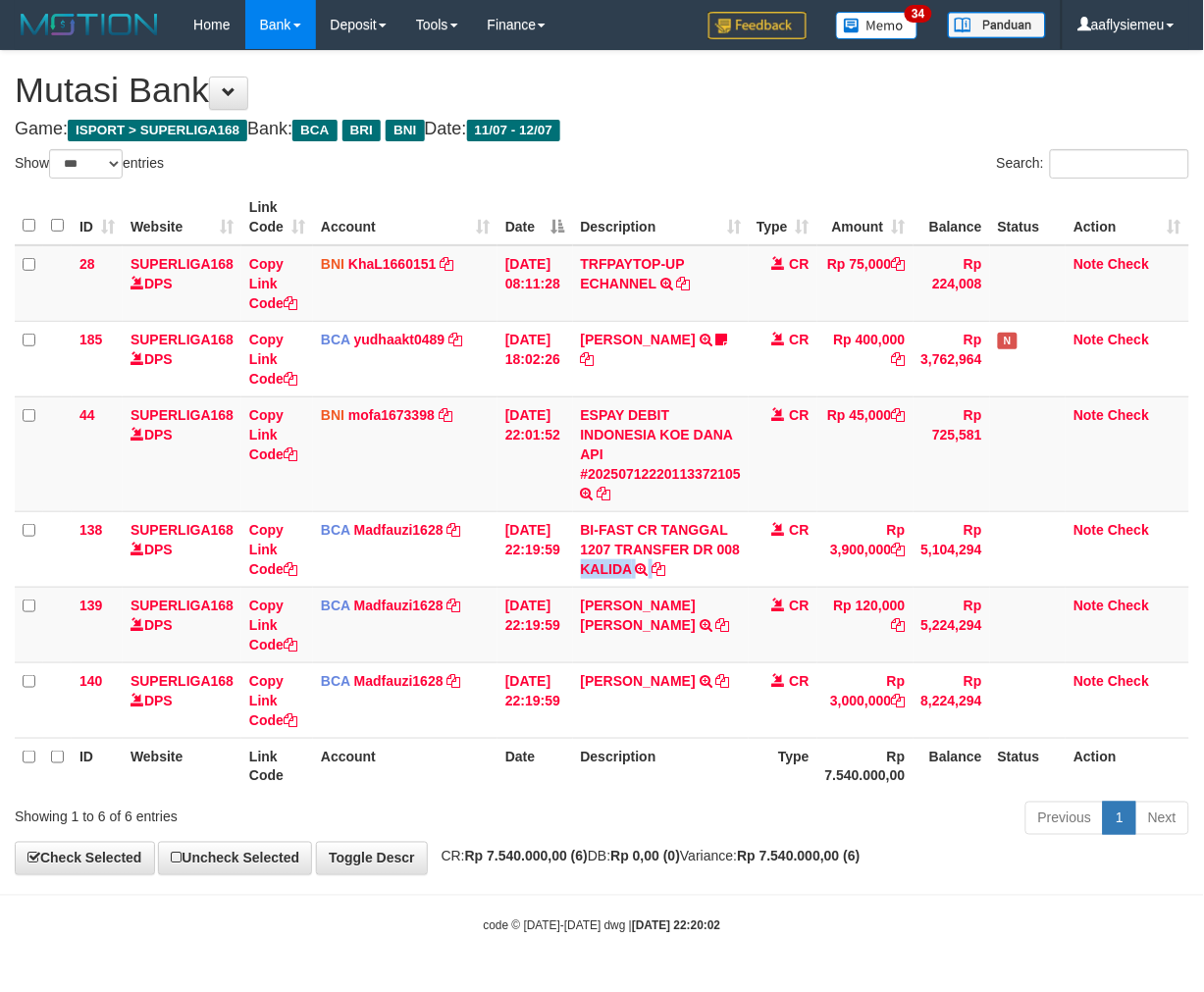 click on "BI-FAST CR TANGGAL 1207 TRANSFER DR 008 KALIDA         BI-FAST CR TANGGAL :12/07 TRANSFER DR 008 KALIDA" at bounding box center (661, 548) 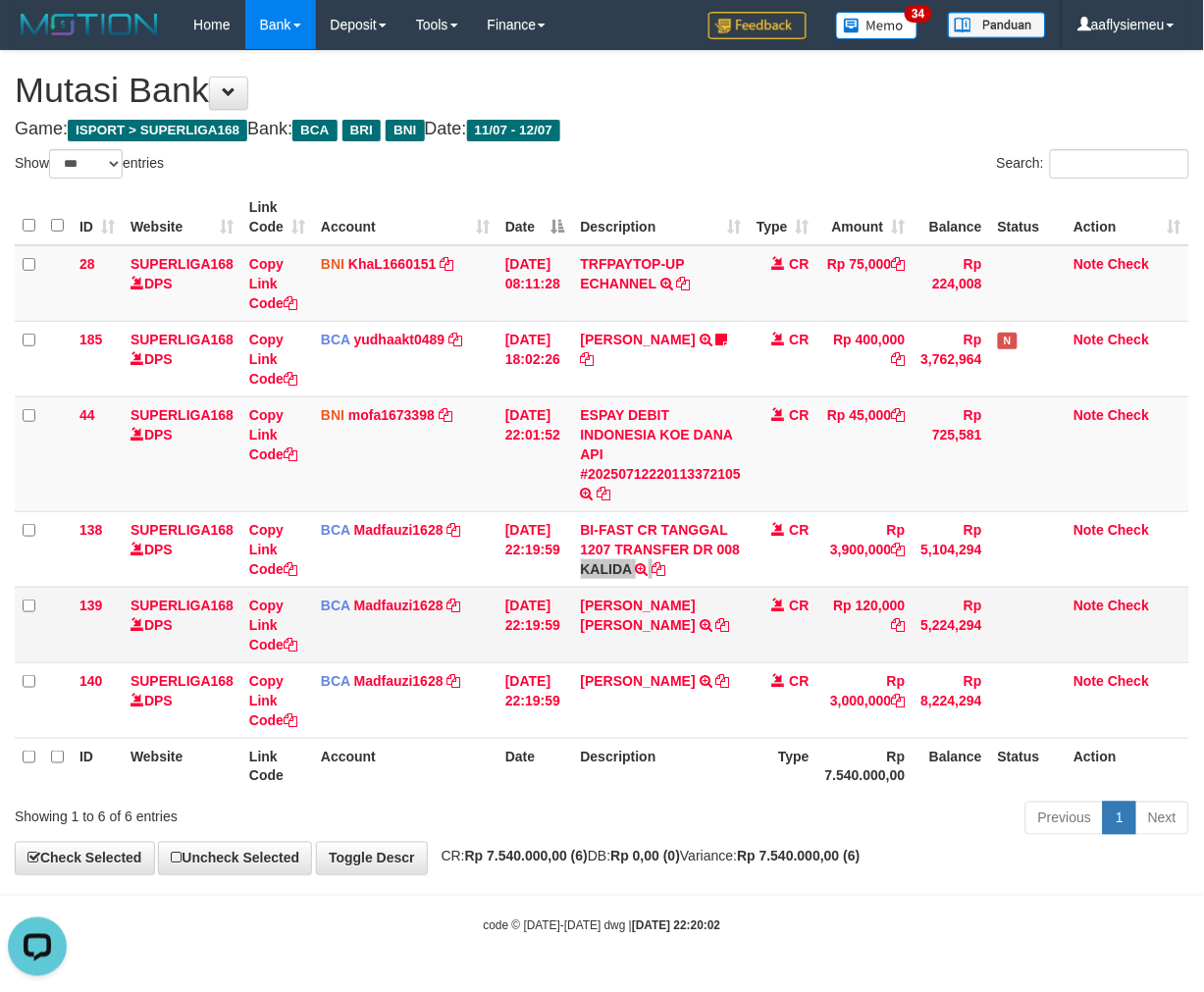 scroll, scrollTop: 0, scrollLeft: 0, axis: both 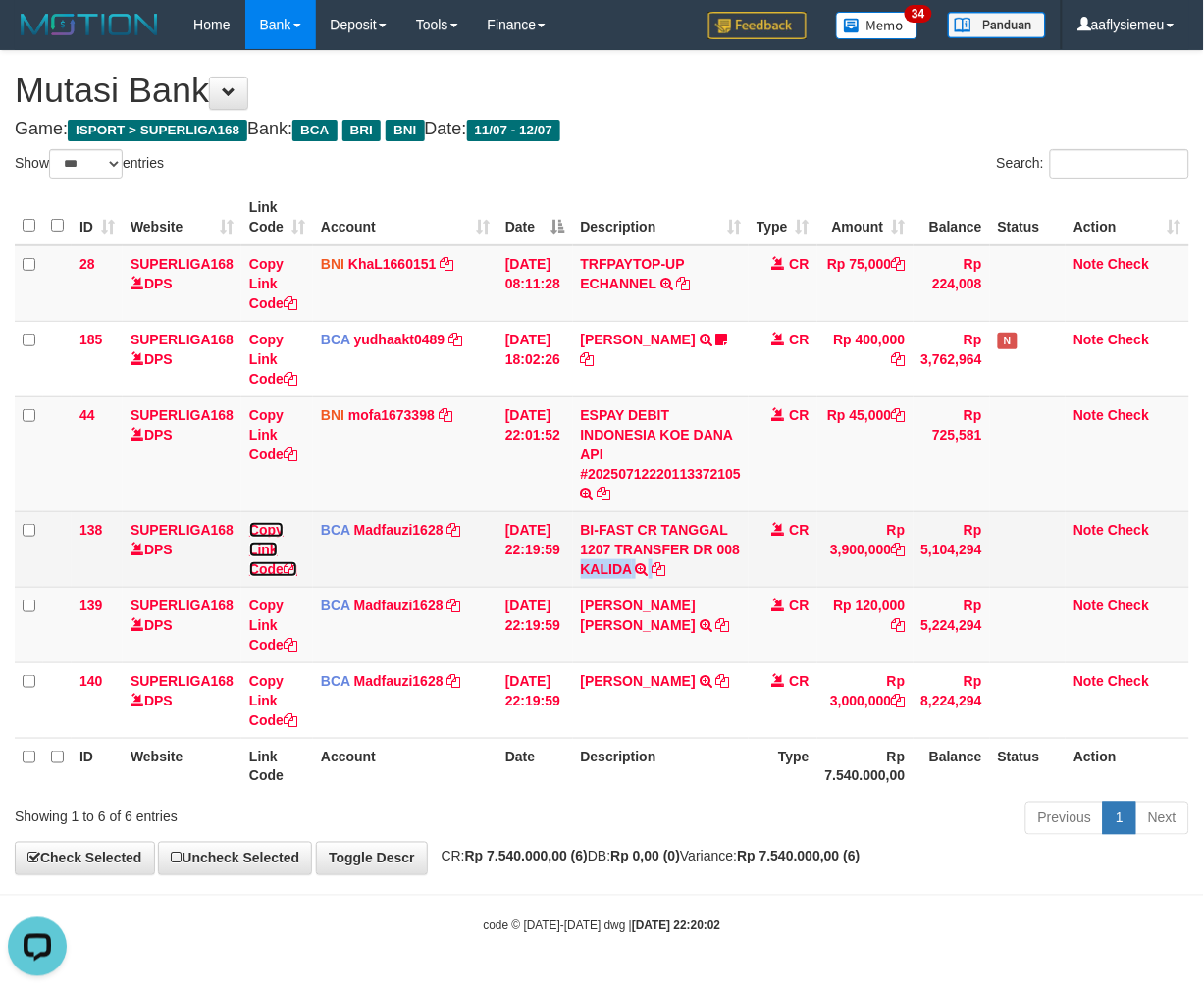 drag, startPoint x: 260, startPoint y: 570, endPoint x: 445, endPoint y: 571, distance: 185.0027 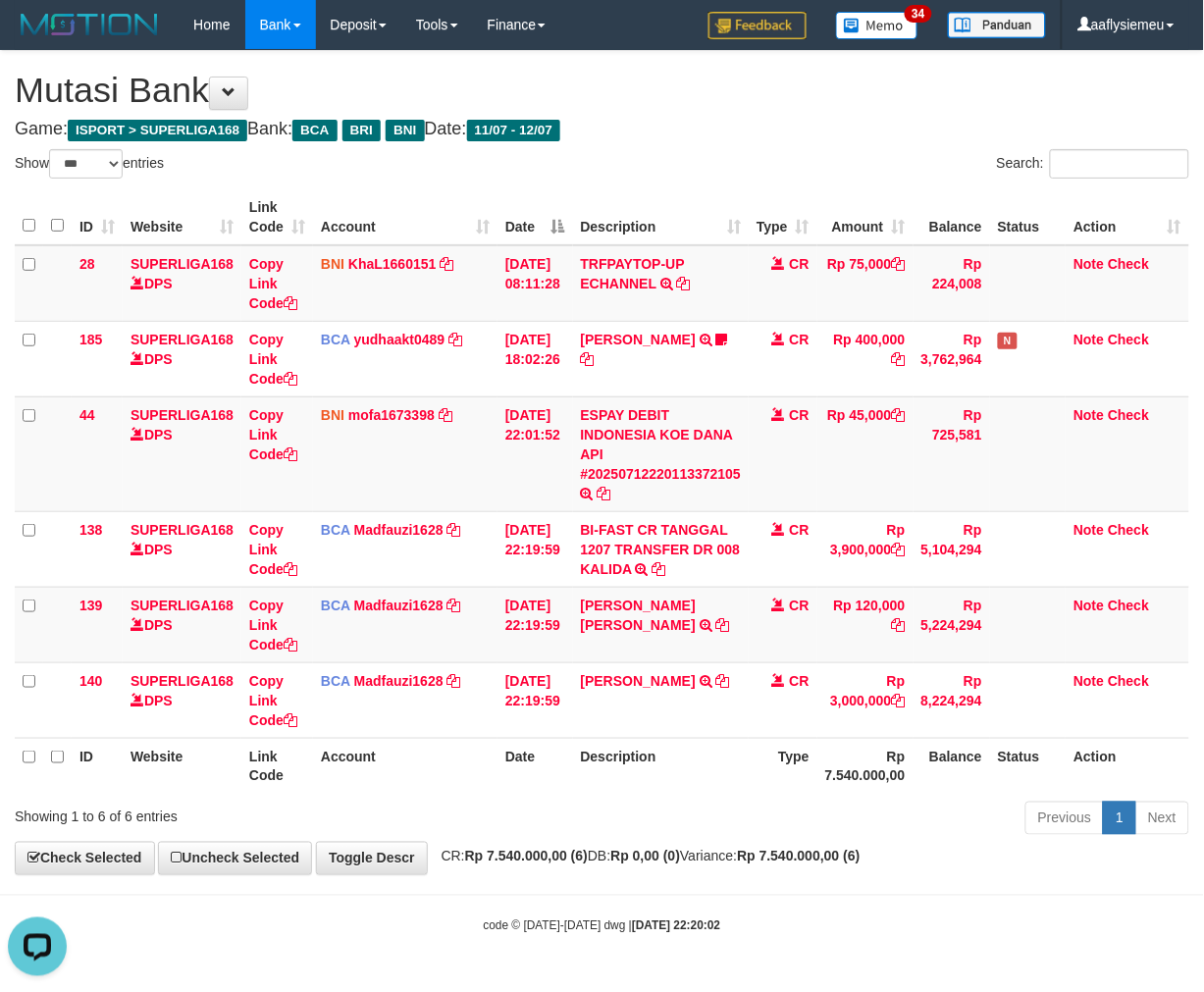 scroll, scrollTop: 314, scrollLeft: 0, axis: vertical 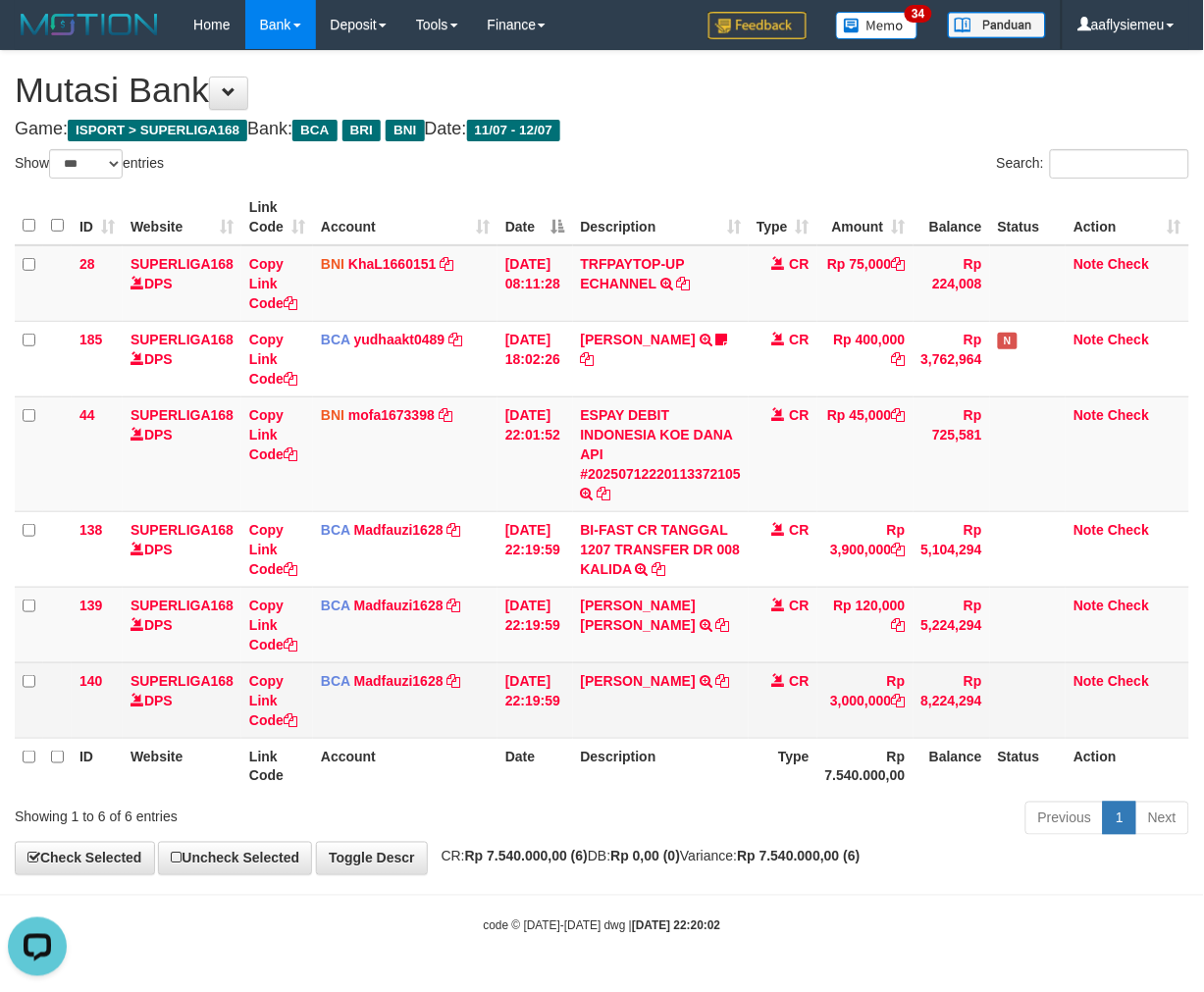 click on "Rp 8,224,294" at bounding box center (952, 700) 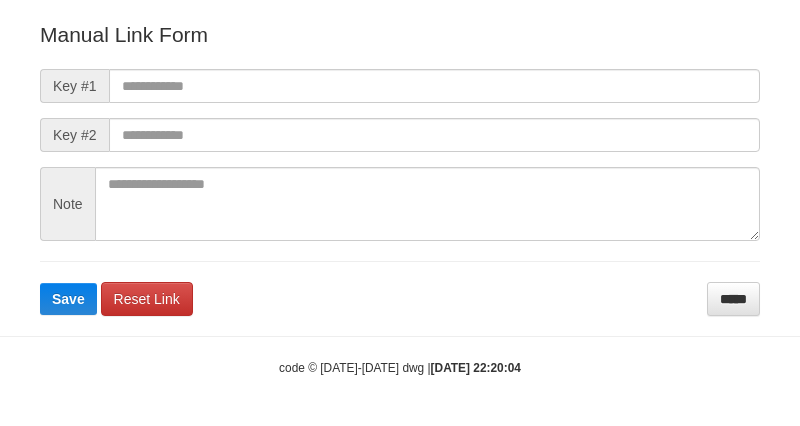 scroll, scrollTop: 242, scrollLeft: 0, axis: vertical 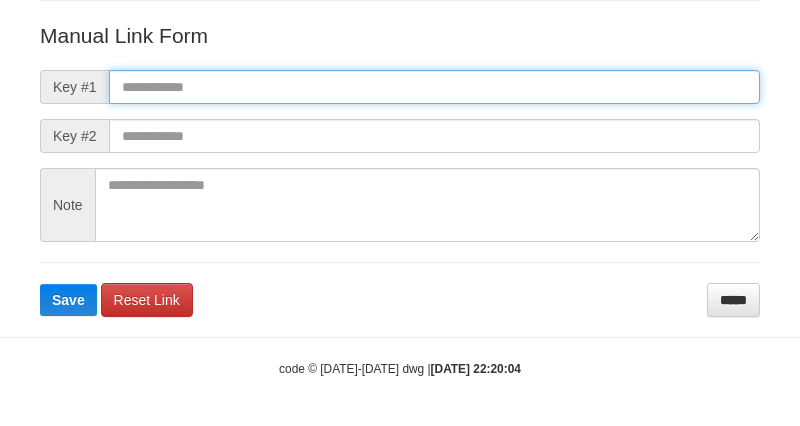 drag, startPoint x: 175, startPoint y: 77, endPoint x: 117, endPoint y: 257, distance: 189.11372 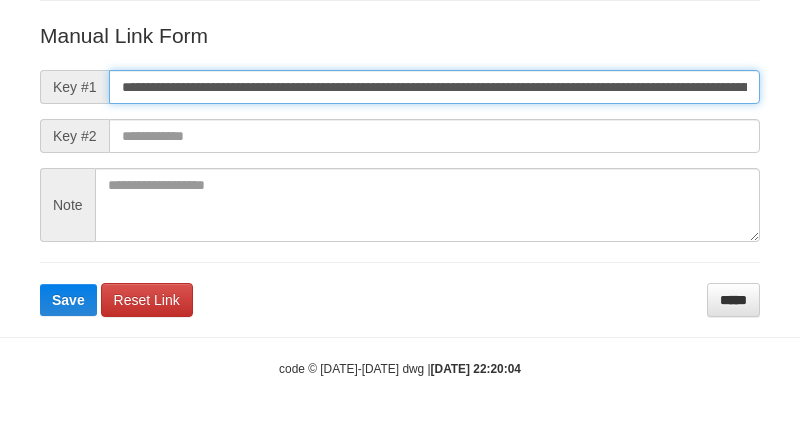 scroll, scrollTop: 0, scrollLeft: 1415, axis: horizontal 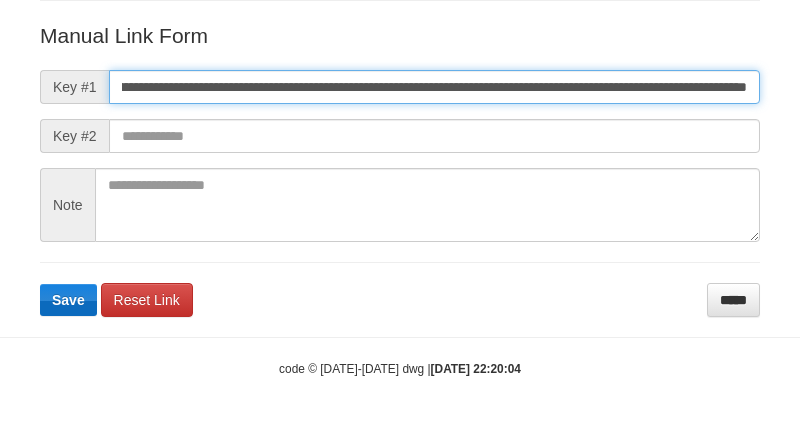 type on "**********" 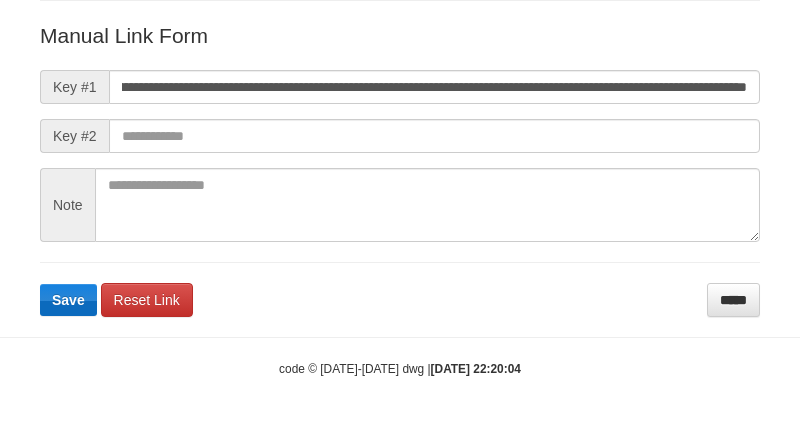 click on "**********" at bounding box center (400, 169) 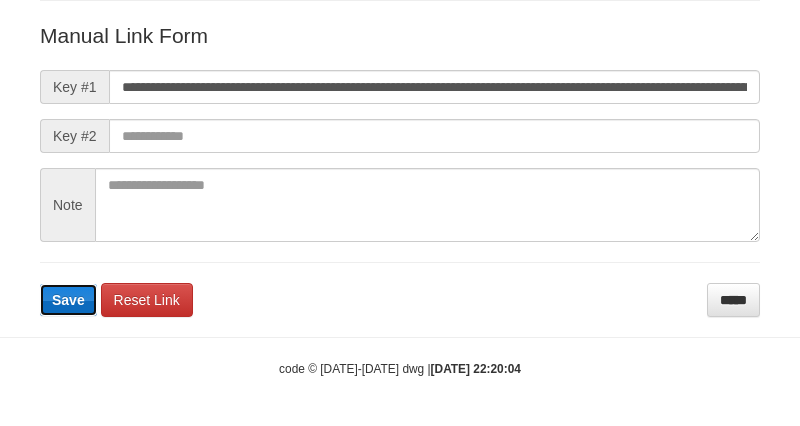 click on "Save" at bounding box center (68, 300) 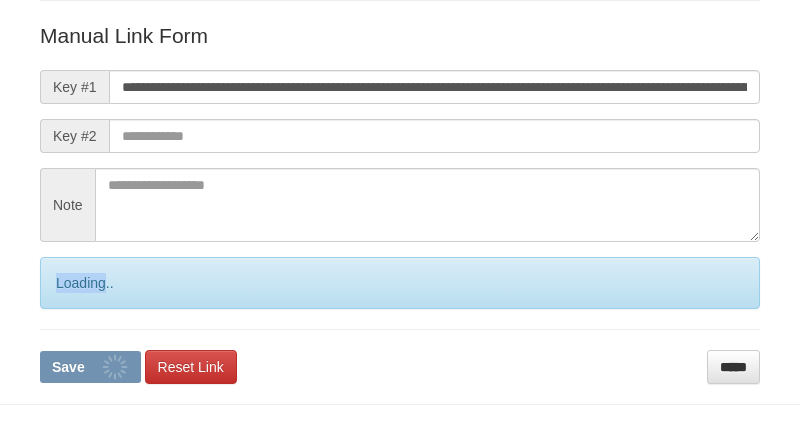 click on "Loading.." at bounding box center (400, 283) 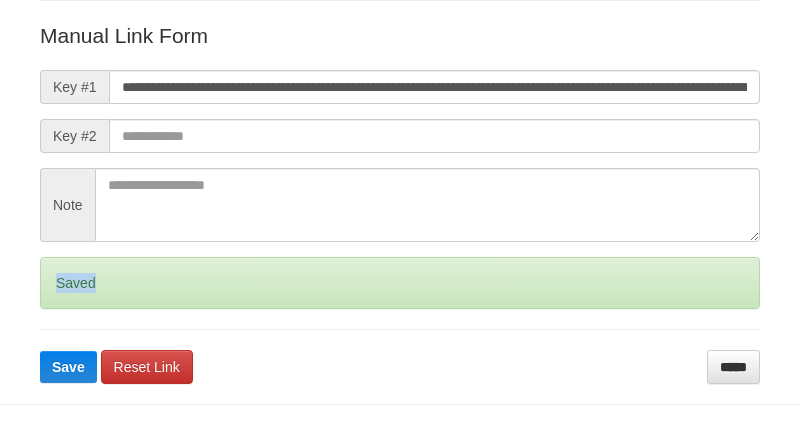 click on "Saved" at bounding box center [400, 283] 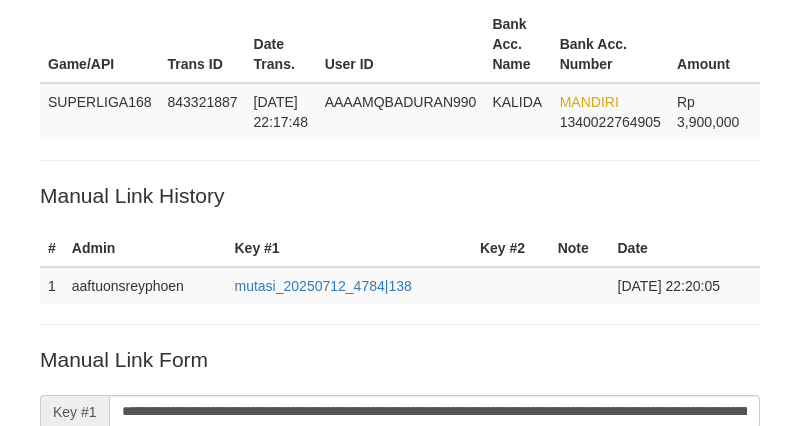 scroll, scrollTop: 0, scrollLeft: 0, axis: both 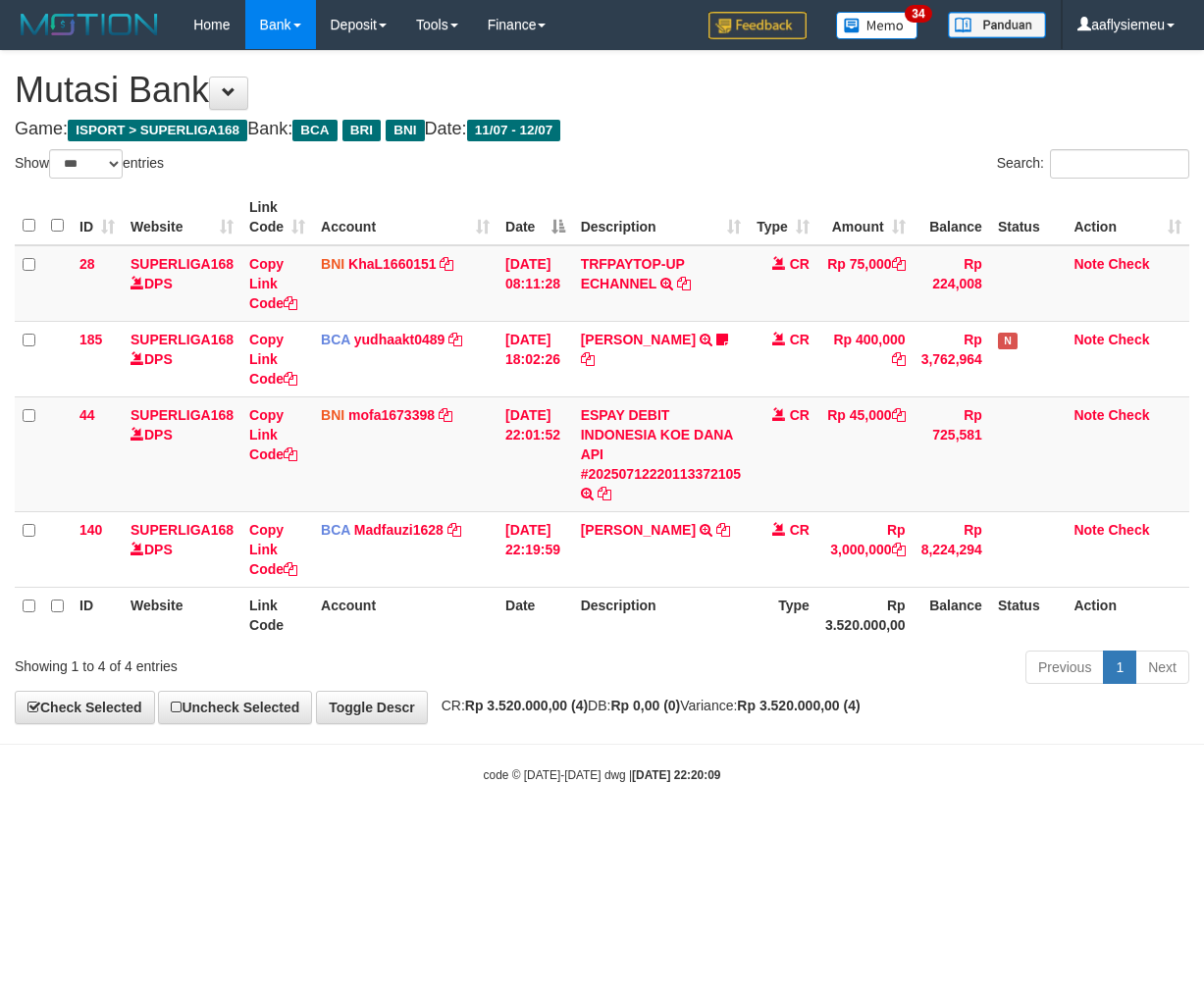 select on "***" 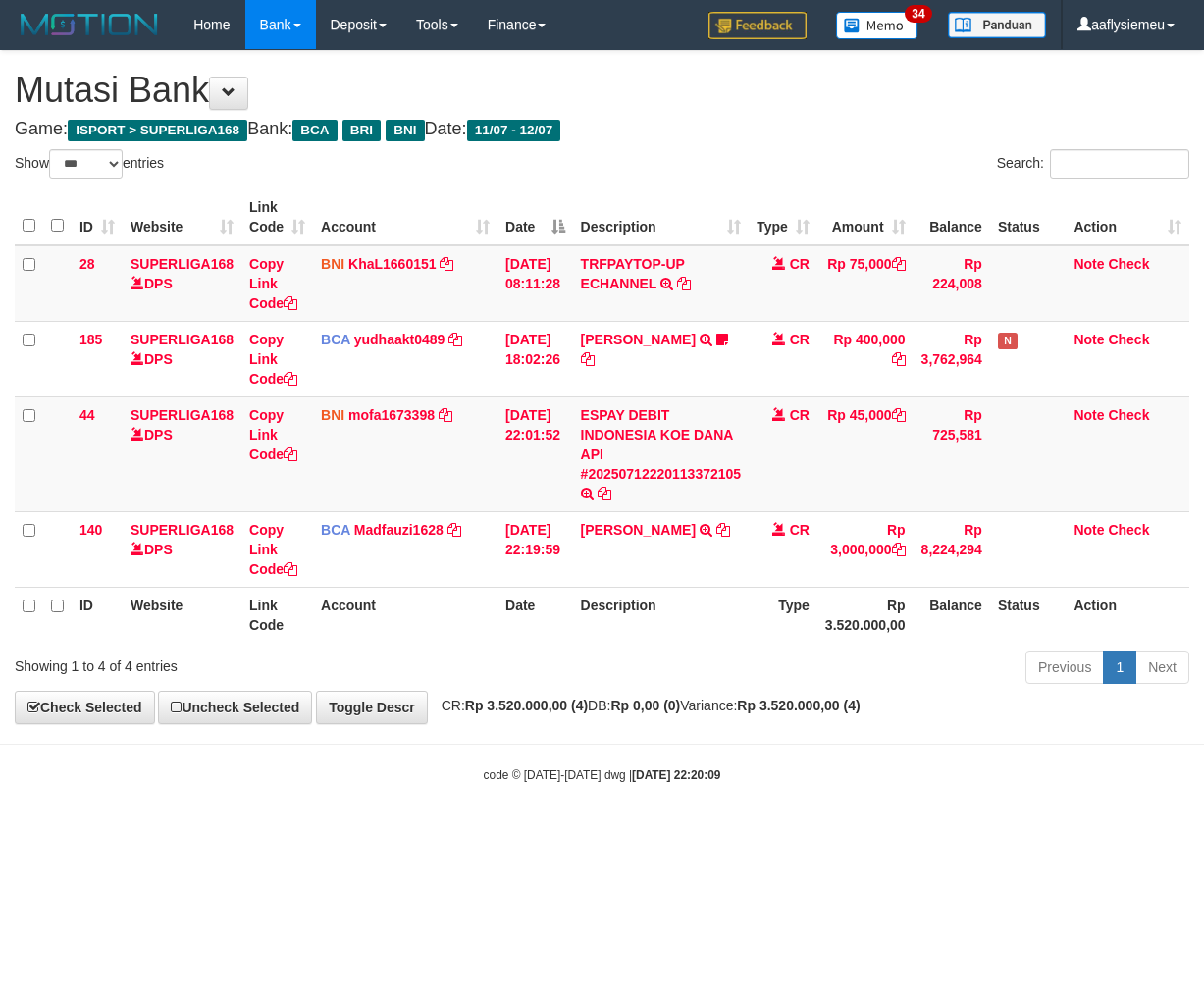 scroll, scrollTop: 0, scrollLeft: 0, axis: both 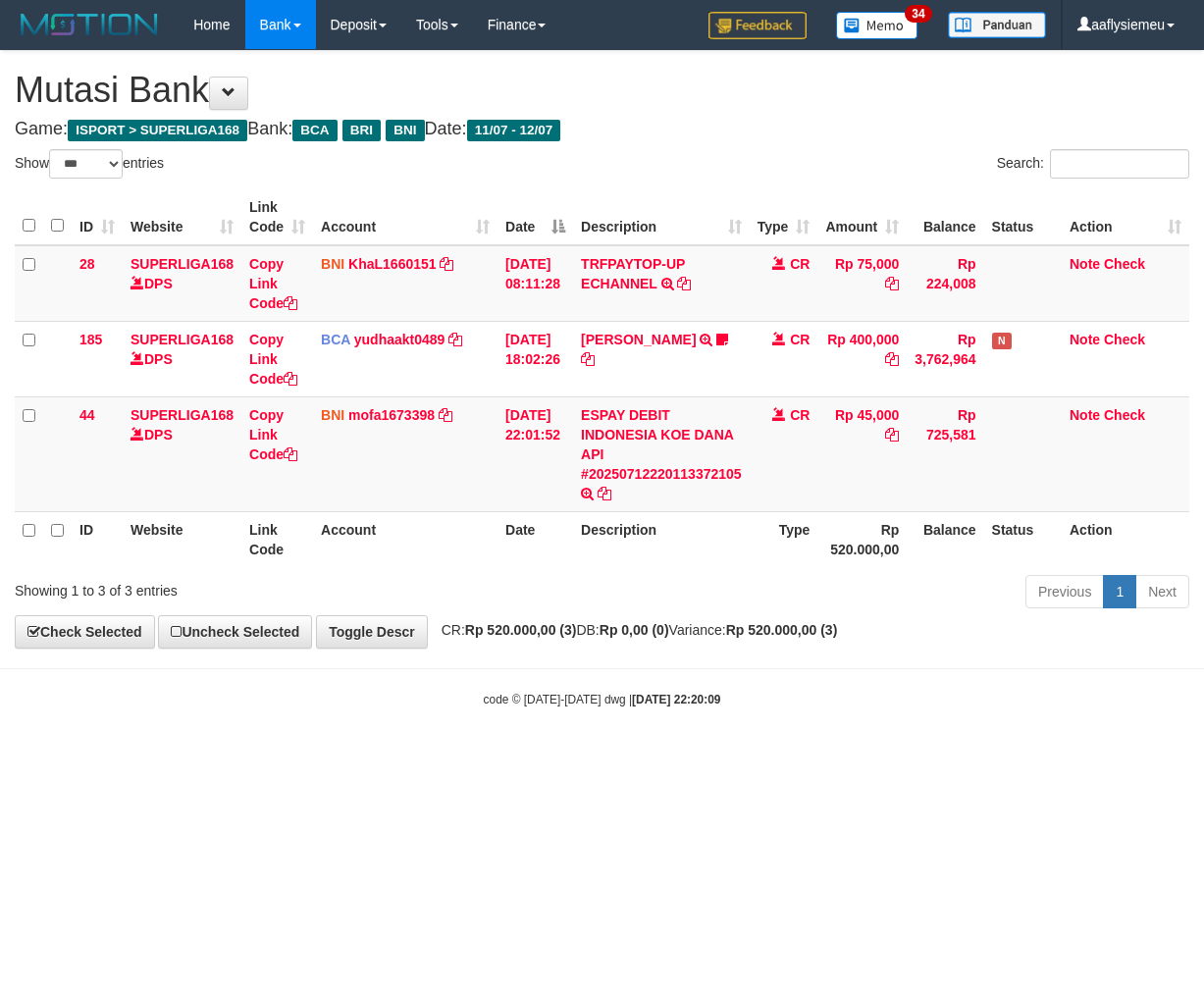 select on "***" 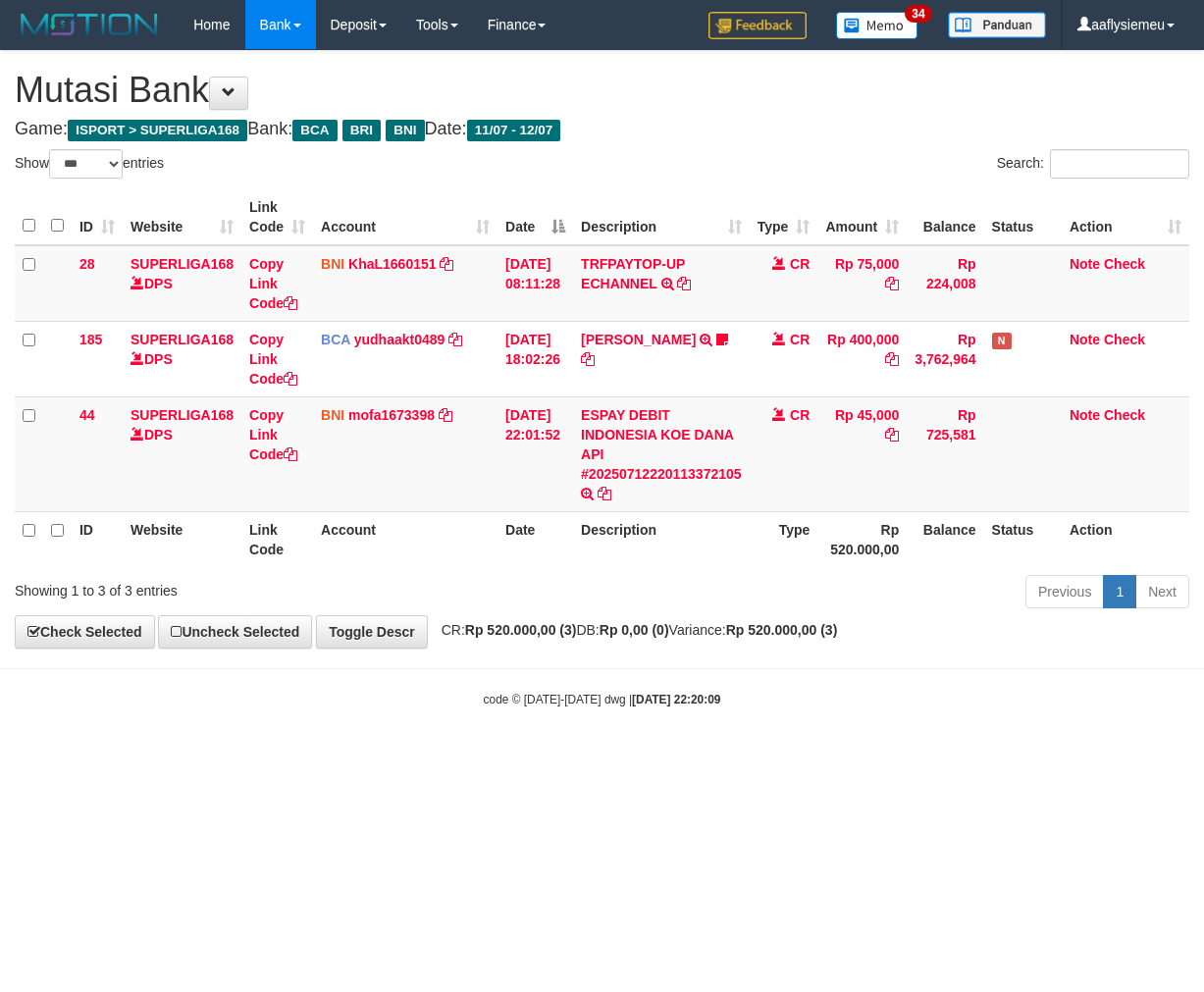 scroll, scrollTop: 0, scrollLeft: 0, axis: both 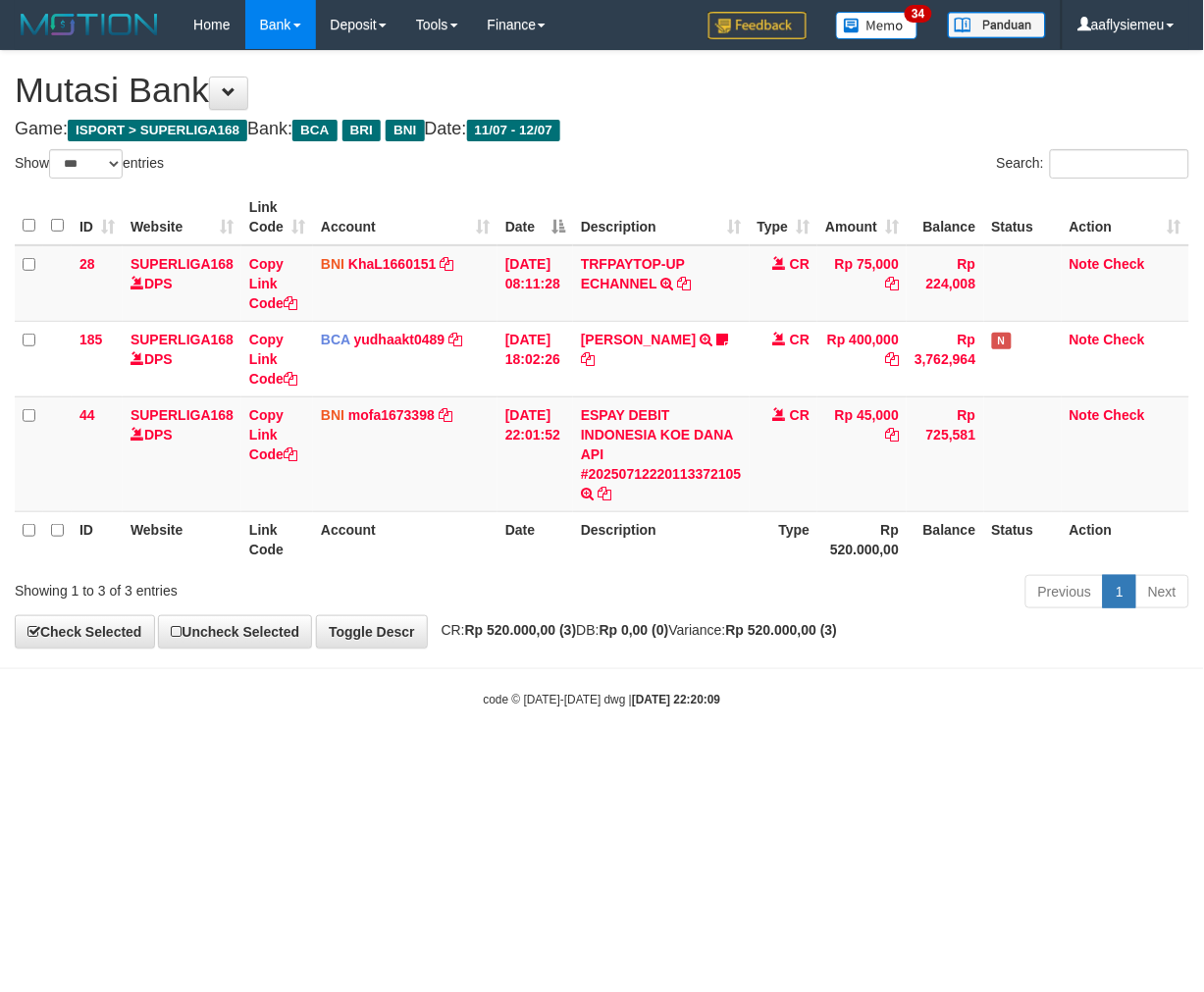 click on "Toggle navigation
Home
Bank
Account List
Load
By Website
Group
[ISPORT]													SUPERLIGA168
By Load Group (DPS)
34" at bounding box center [602, 379] 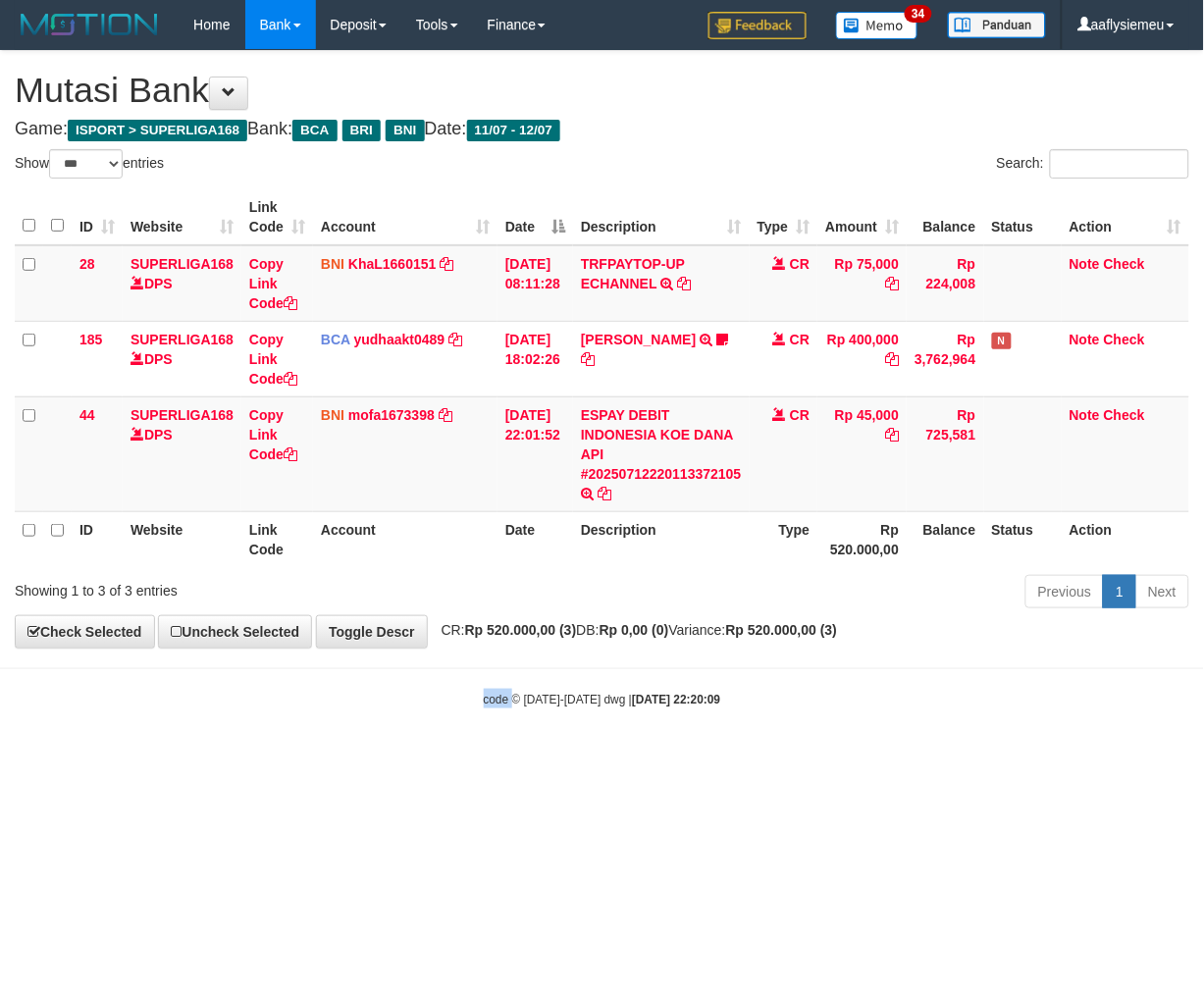 drag, startPoint x: 363, startPoint y: 744, endPoint x: 402, endPoint y: 744, distance: 39 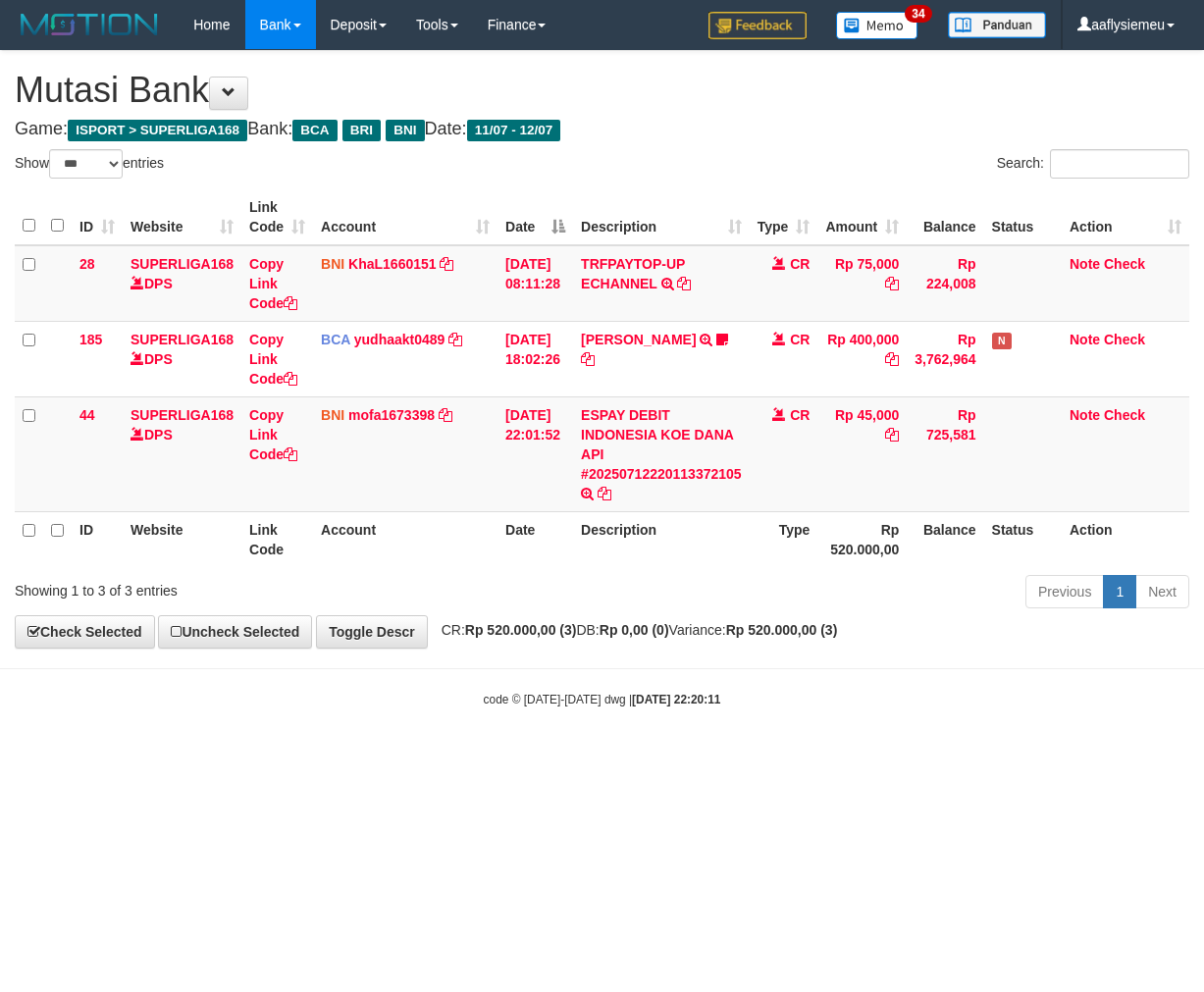 select on "***" 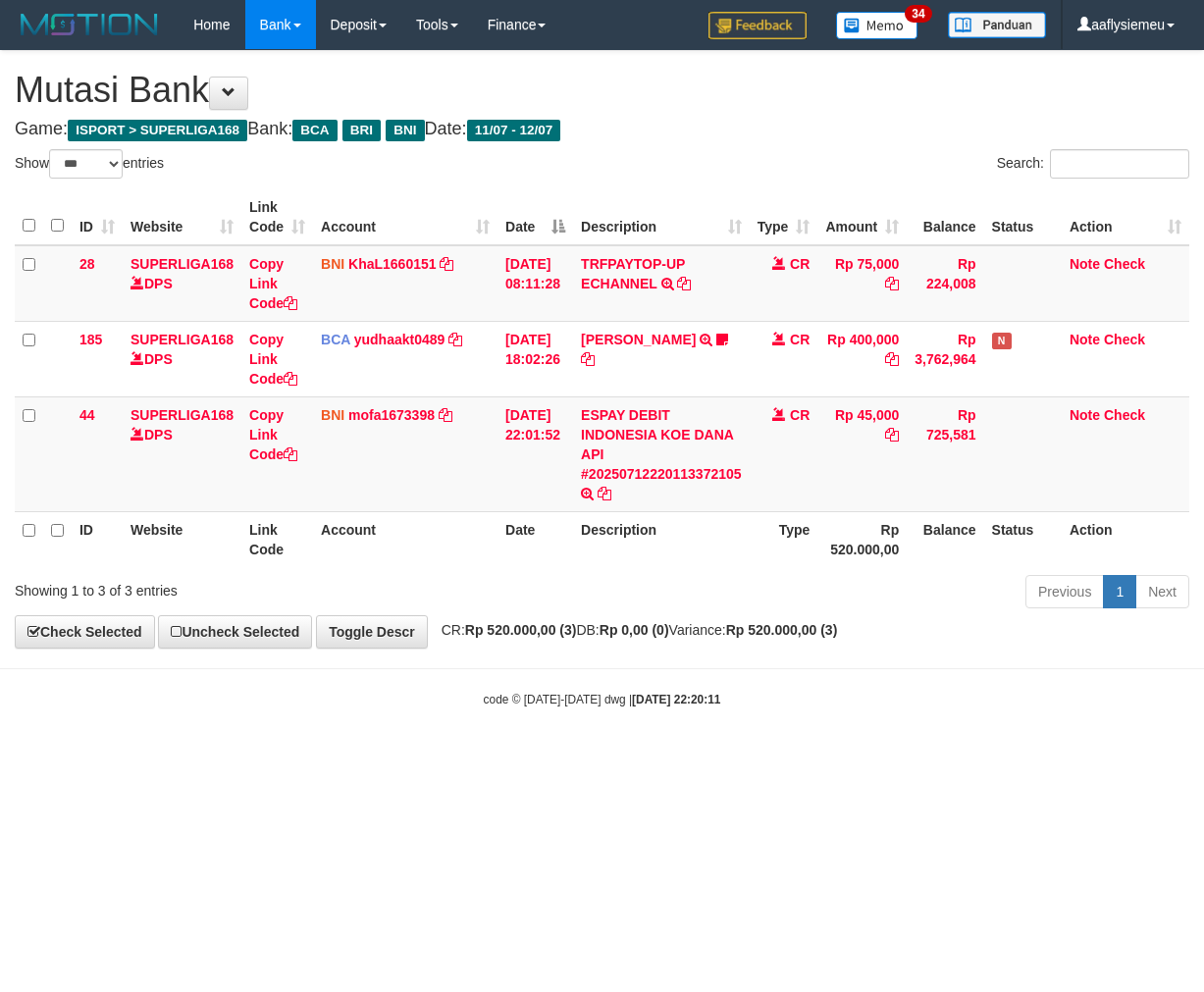 scroll, scrollTop: 0, scrollLeft: 0, axis: both 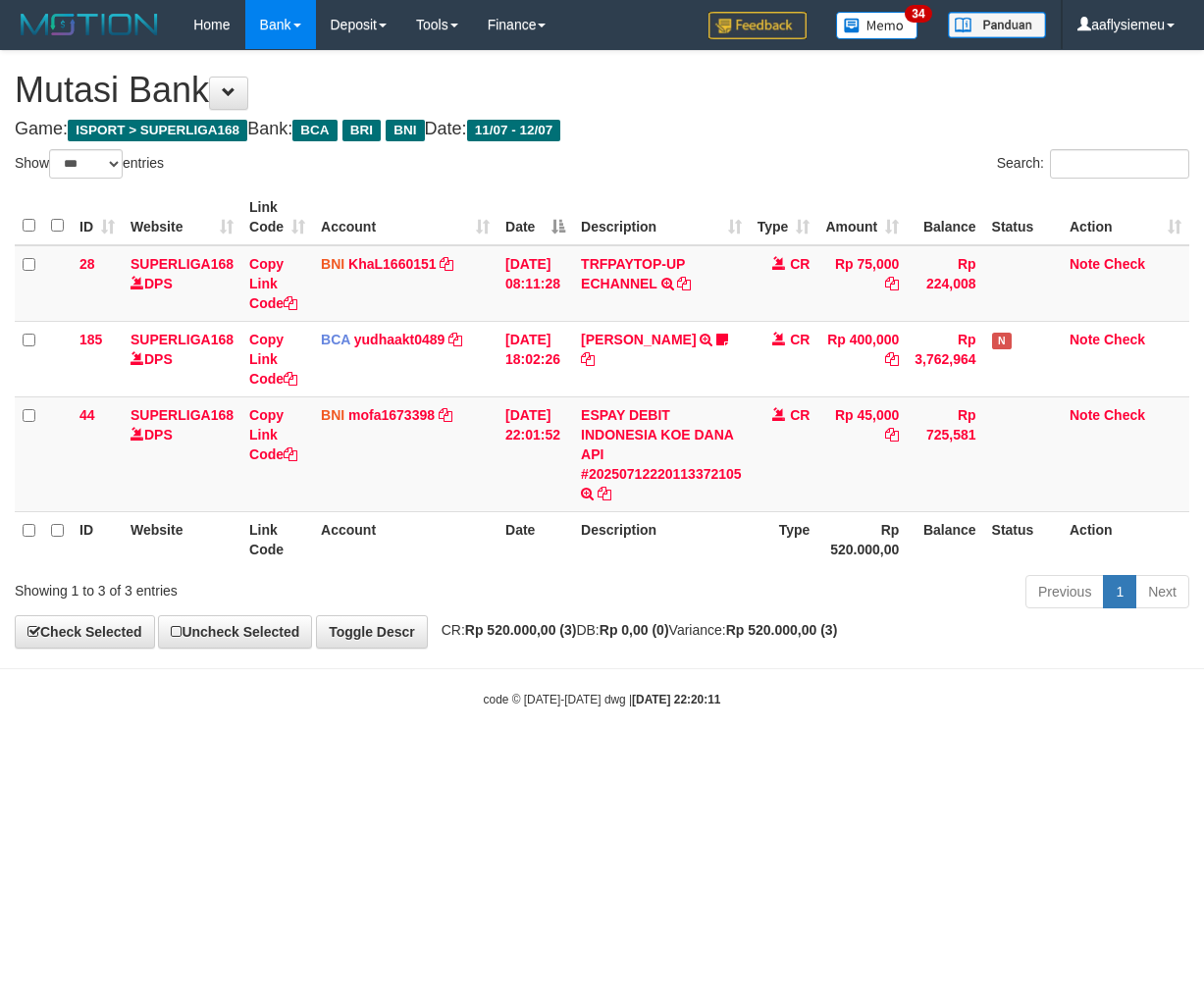 select on "***" 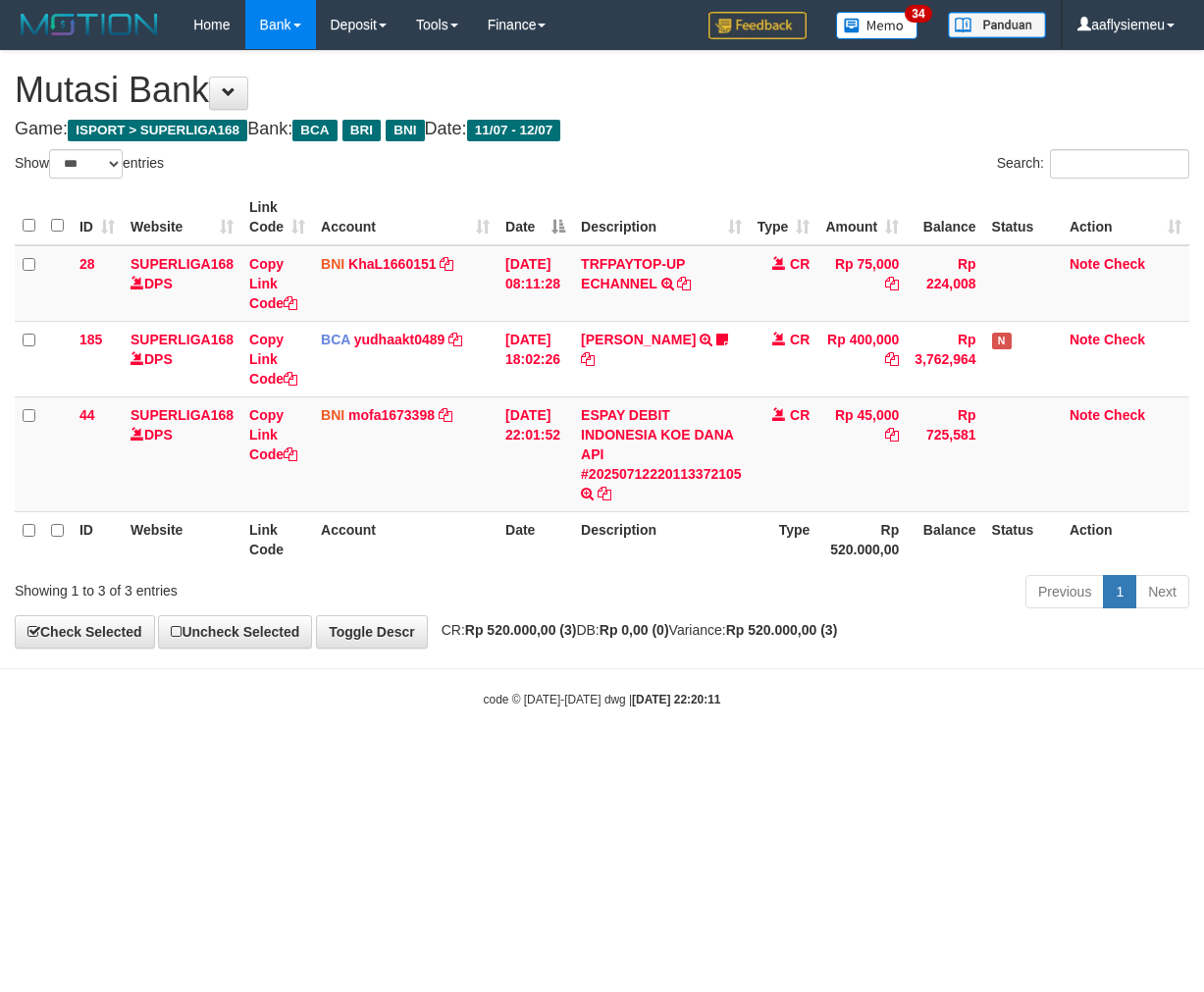 scroll, scrollTop: 0, scrollLeft: 0, axis: both 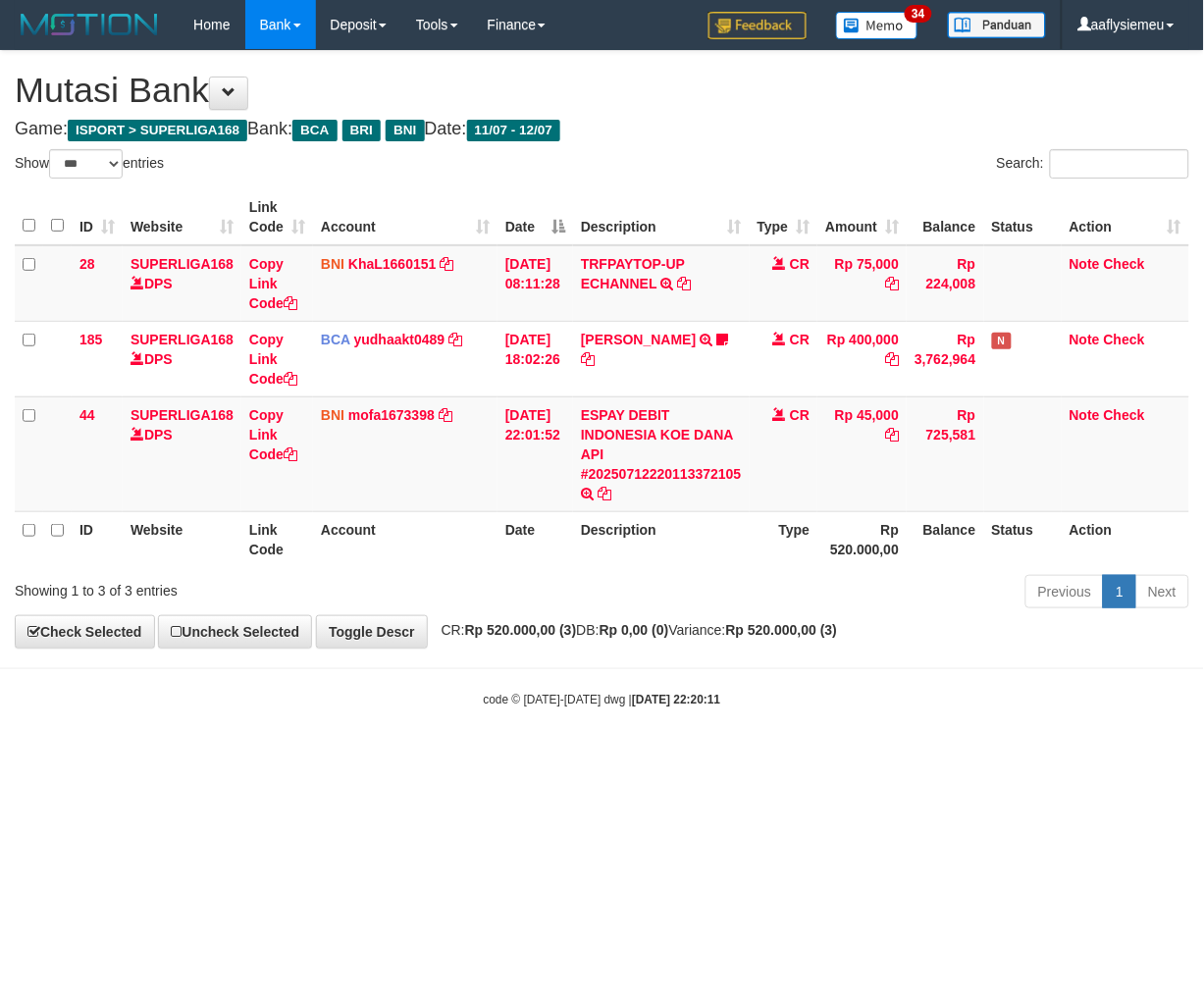 click on "Toggle navigation
Home
Bank
Account List
Load
By Website
Group
[ISPORT]													SUPERLIGA168
By Load Group (DPS)
34" at bounding box center [602, 379] 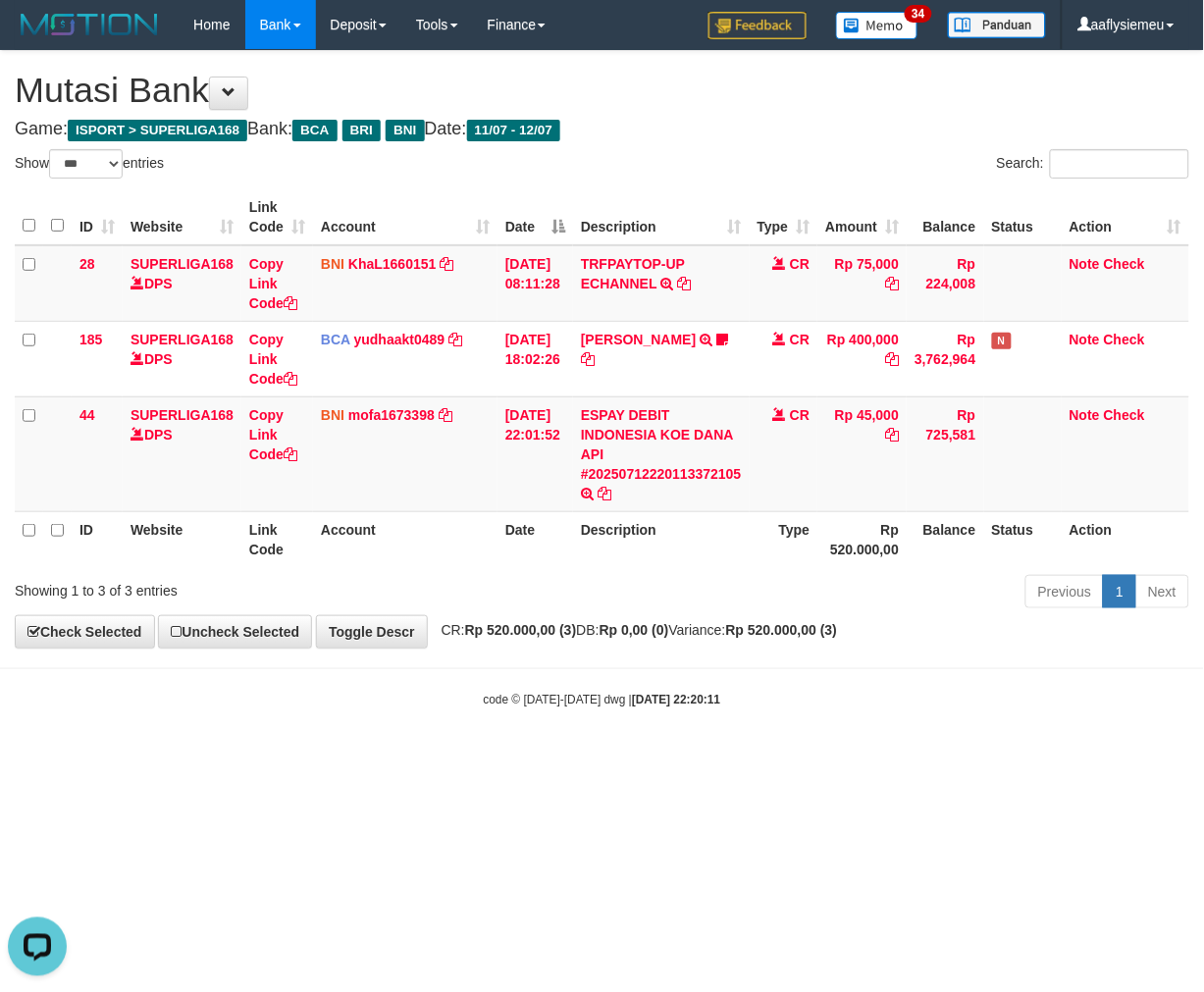 scroll, scrollTop: 0, scrollLeft: 0, axis: both 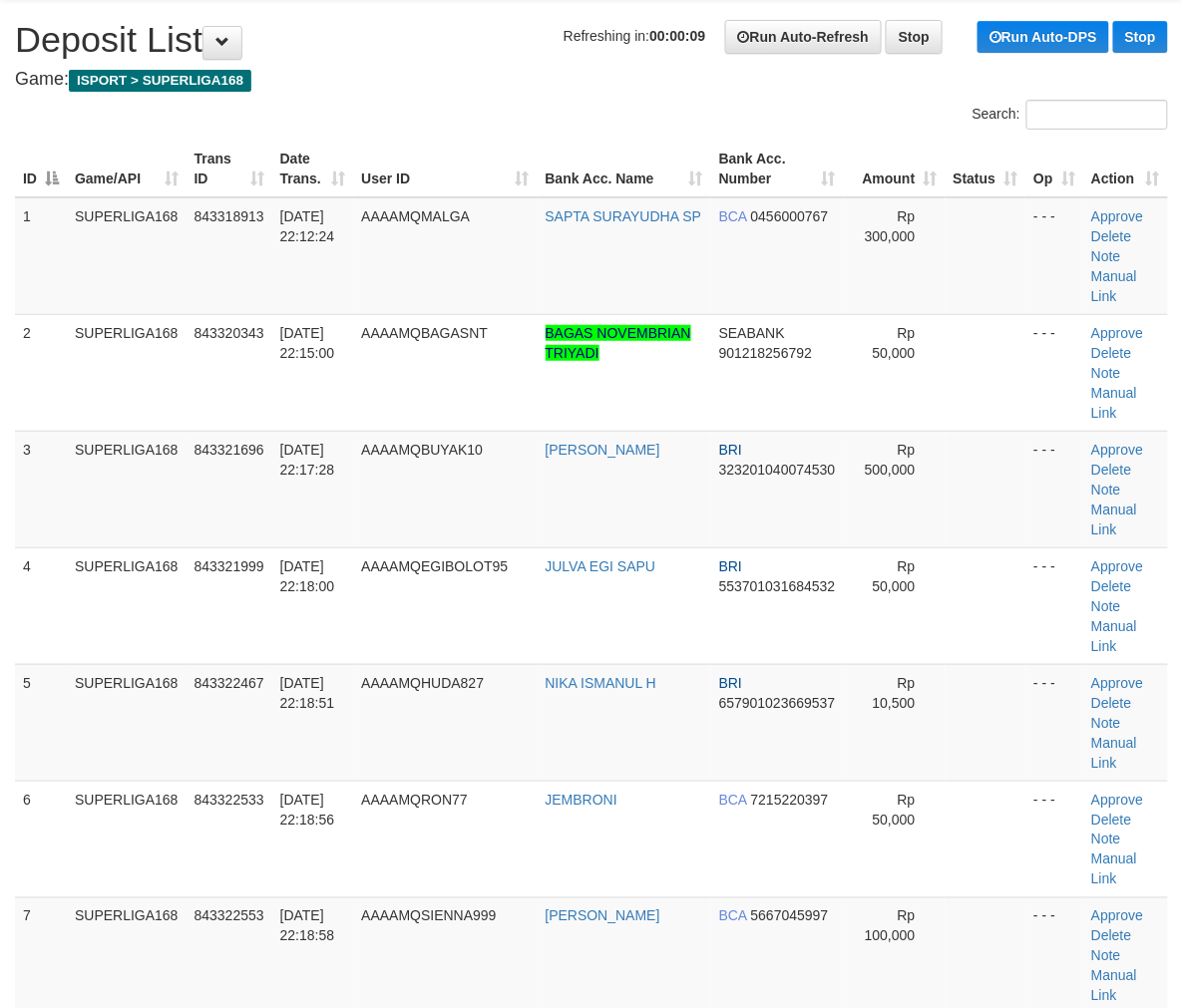 click on "4" at bounding box center [41, 605] 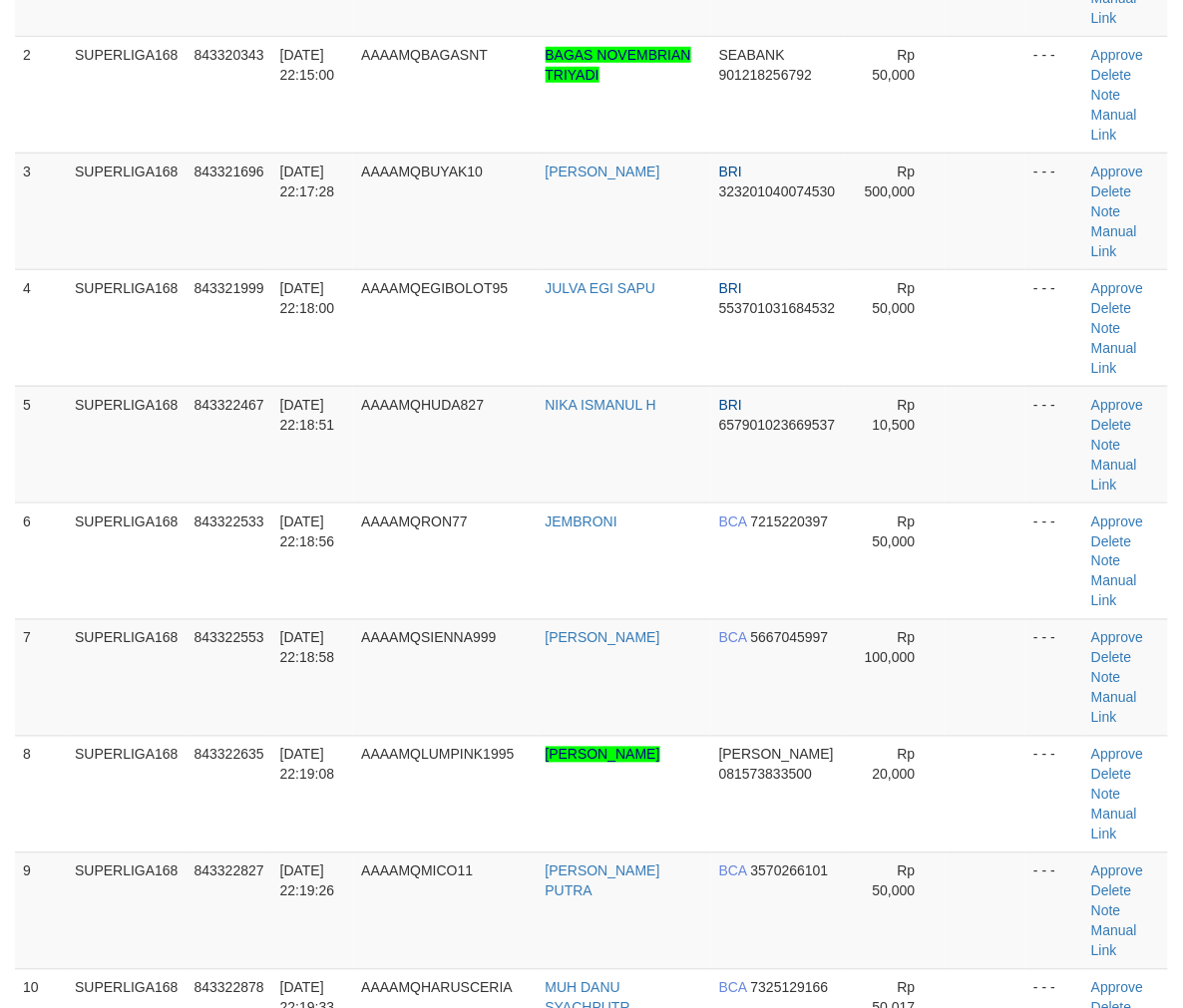 scroll, scrollTop: 933, scrollLeft: 0, axis: vertical 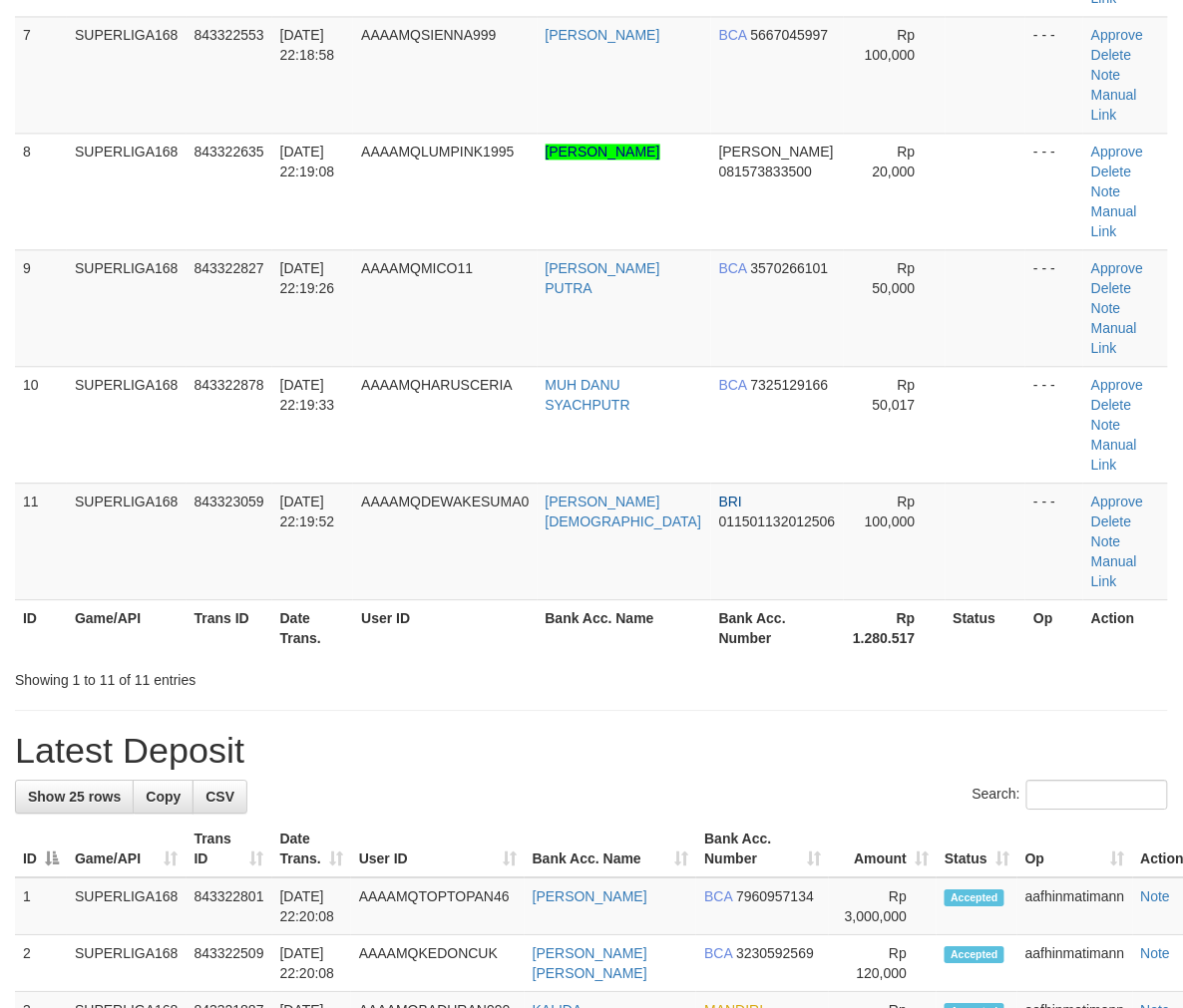 drag, startPoint x: 320, startPoint y: 505, endPoint x: 383, endPoint y: 470, distance: 72.06941 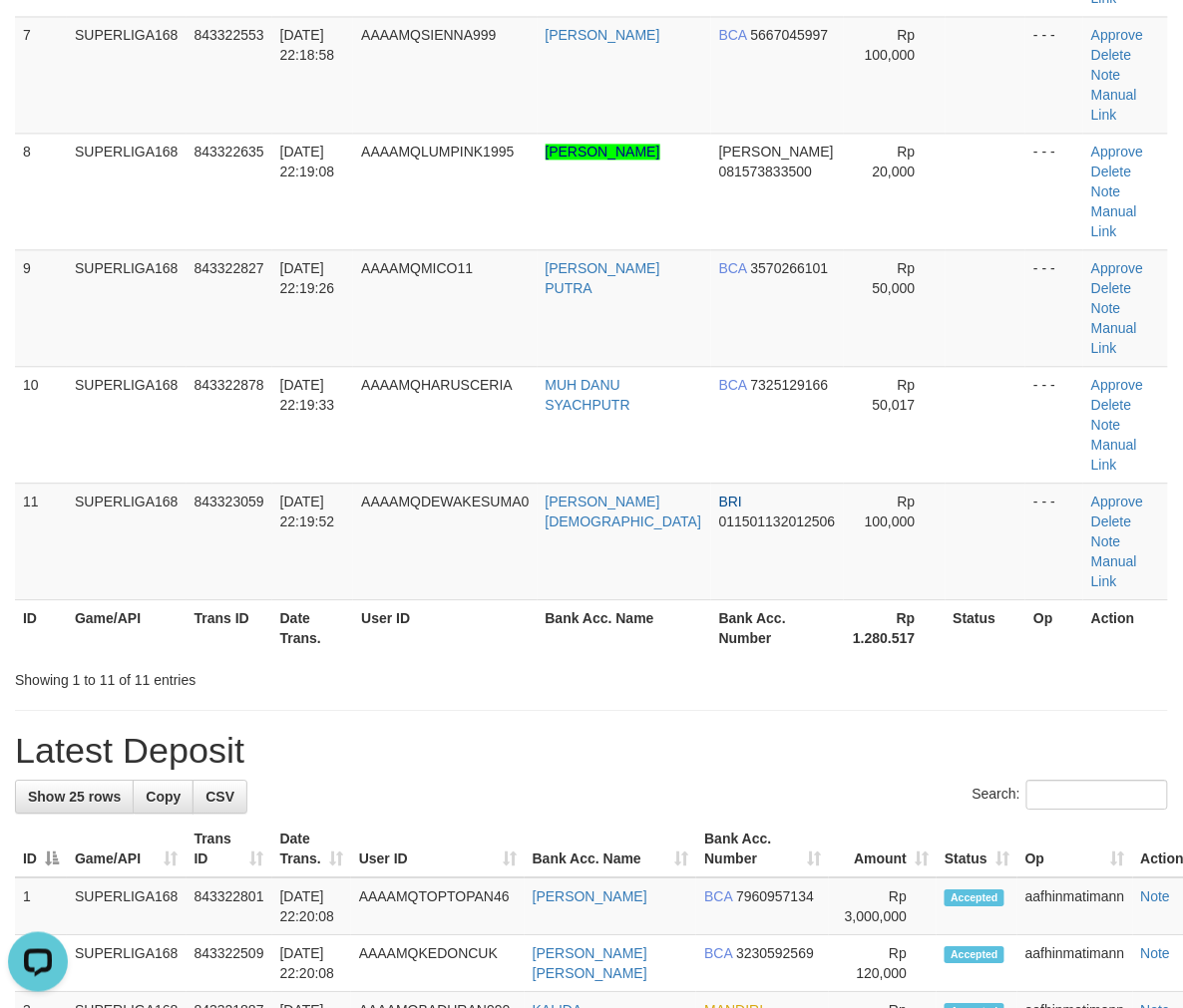 scroll, scrollTop: 0, scrollLeft: 0, axis: both 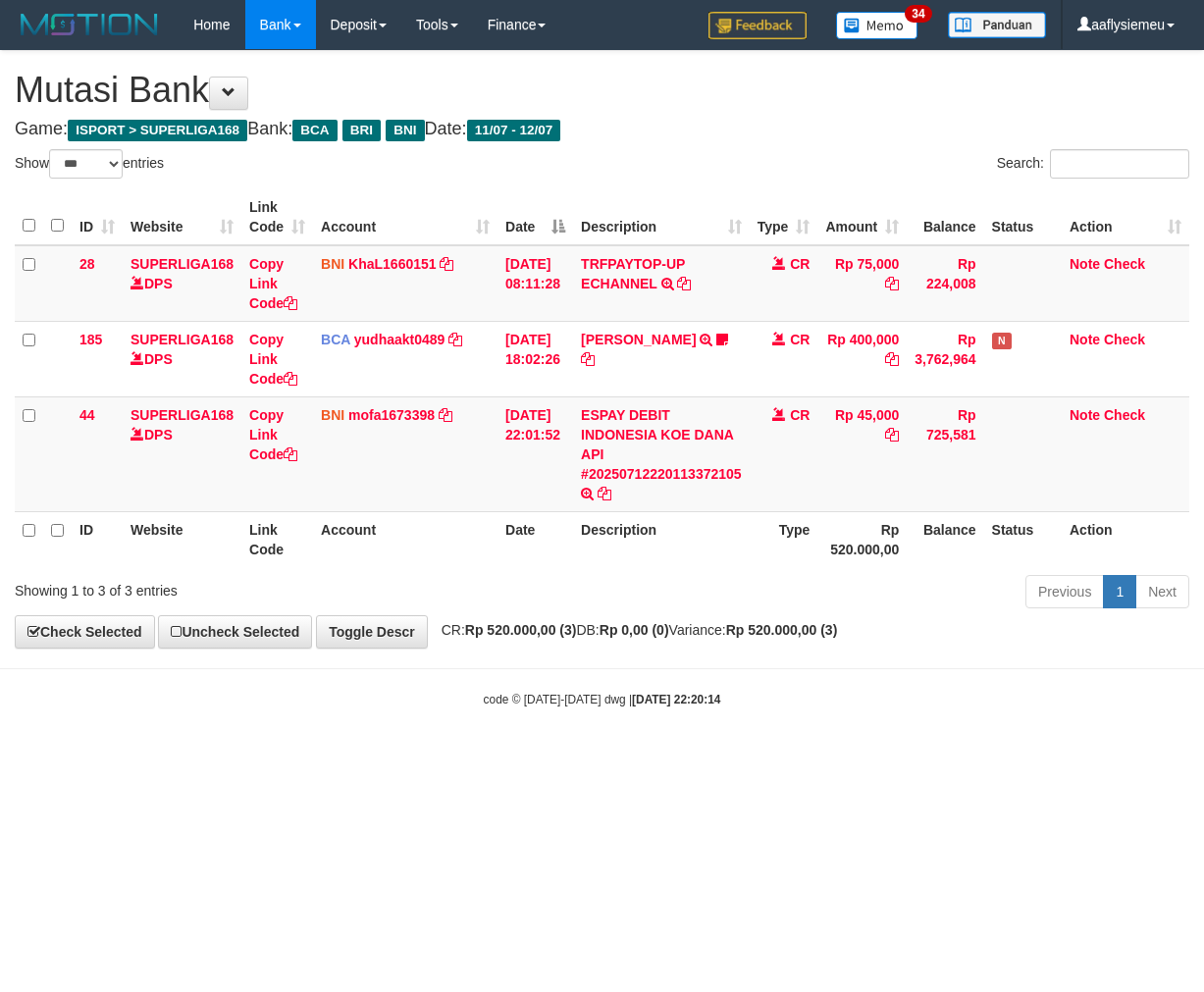 select on "***" 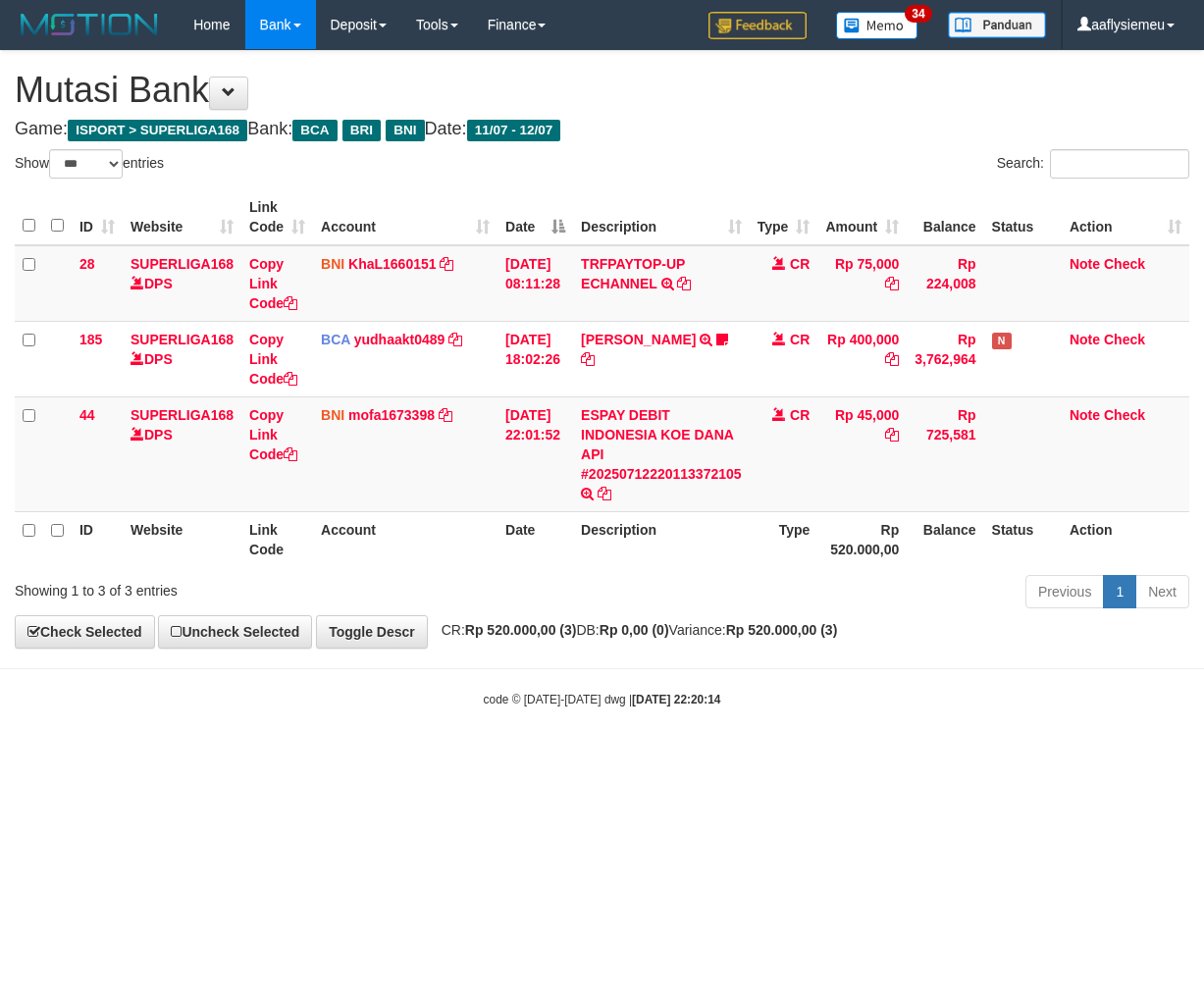 scroll, scrollTop: 0, scrollLeft: 0, axis: both 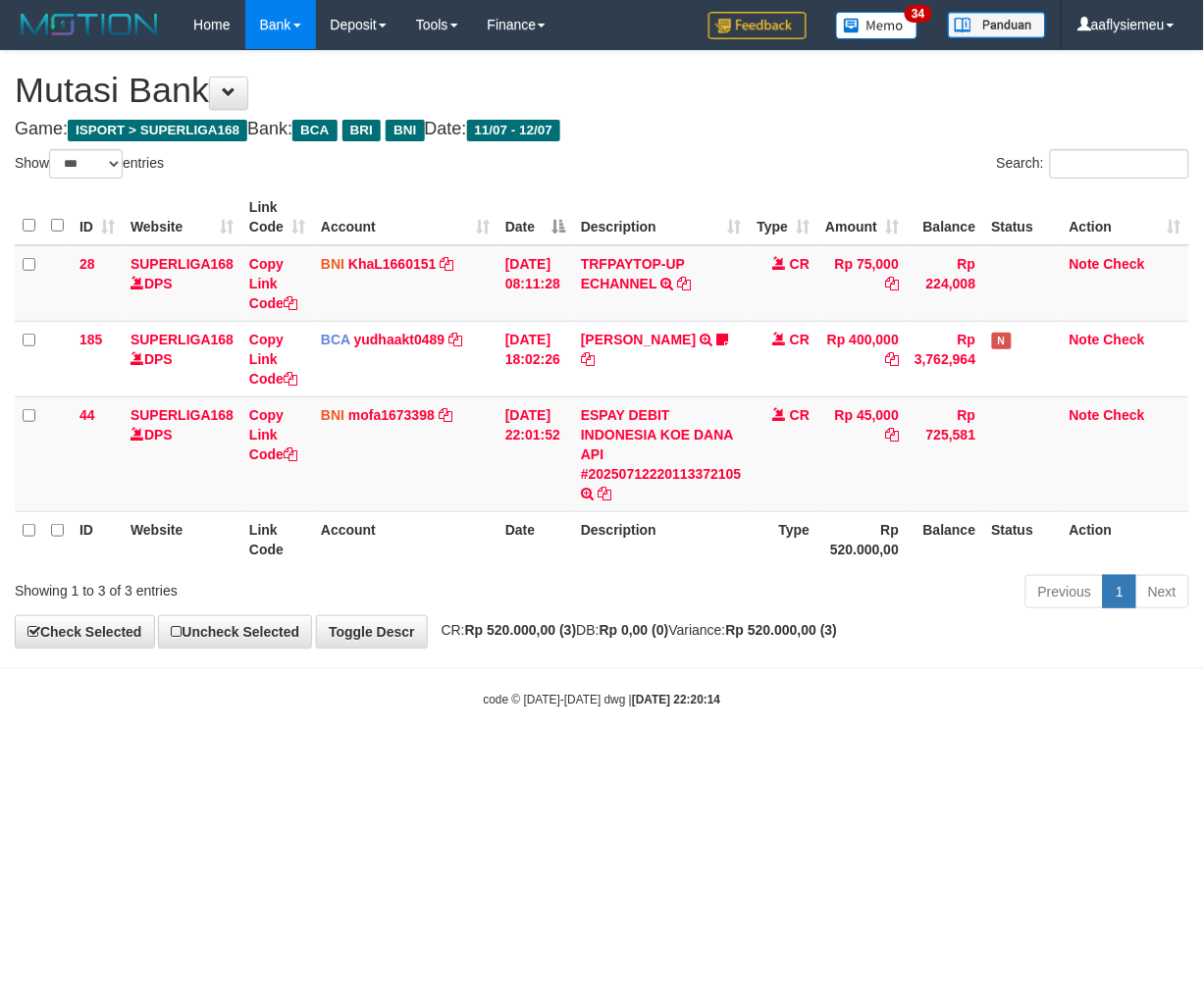 click on "code © 2012-2018 dwg |  2025/07/12 22:20:14" at bounding box center (602, 699) 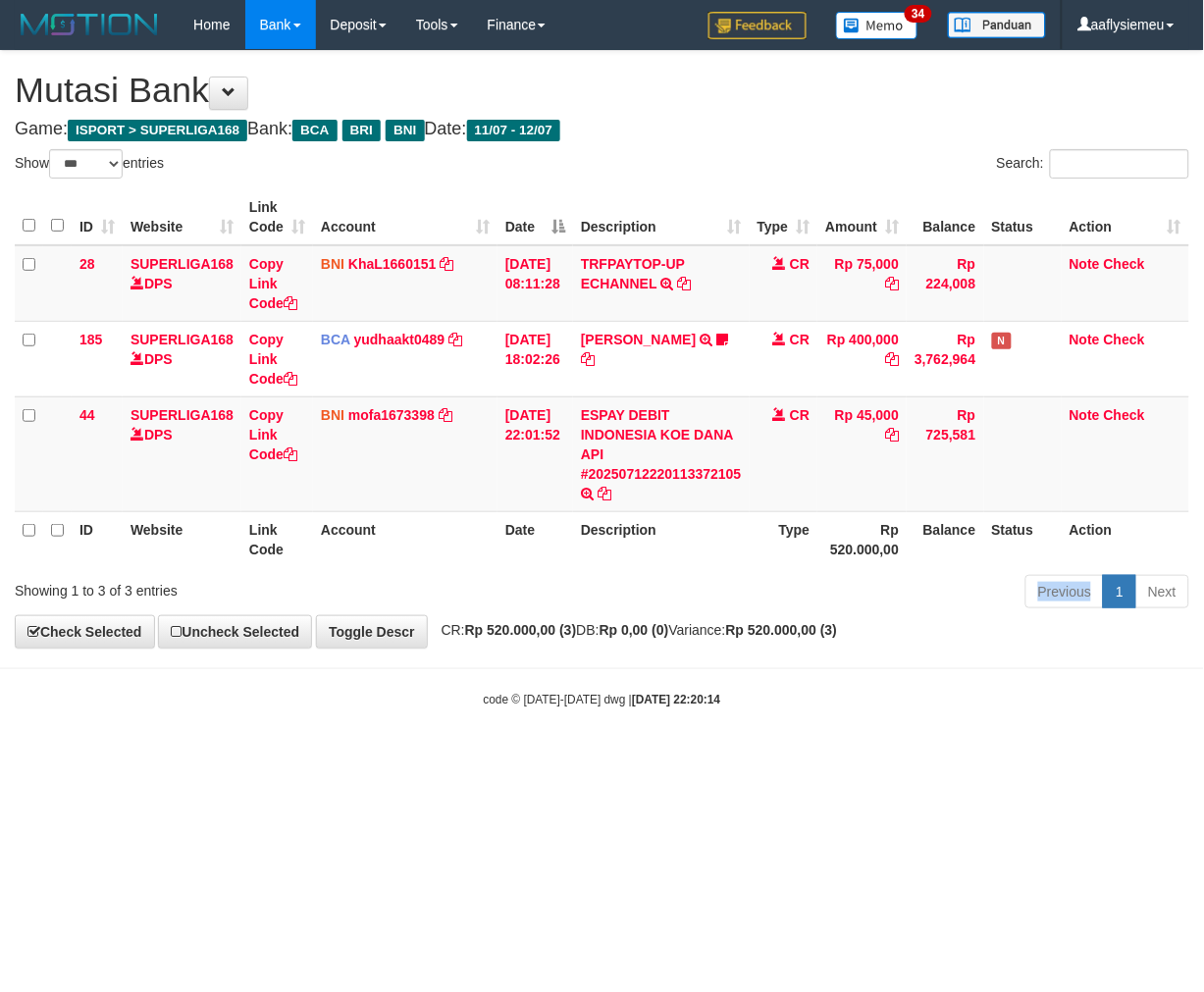 click on "Previous 1 Next" at bounding box center (853, 594) 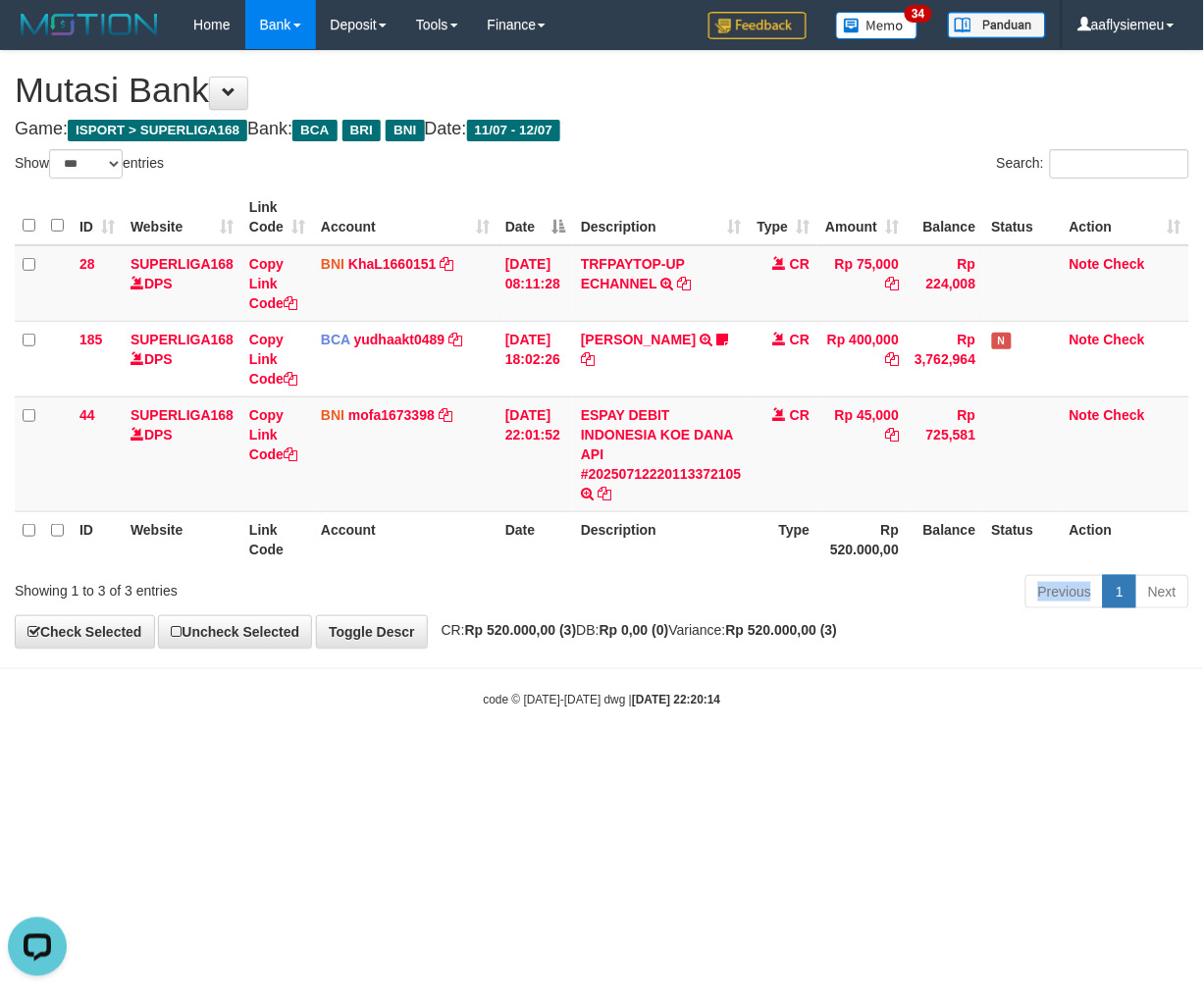 scroll, scrollTop: 0, scrollLeft: 0, axis: both 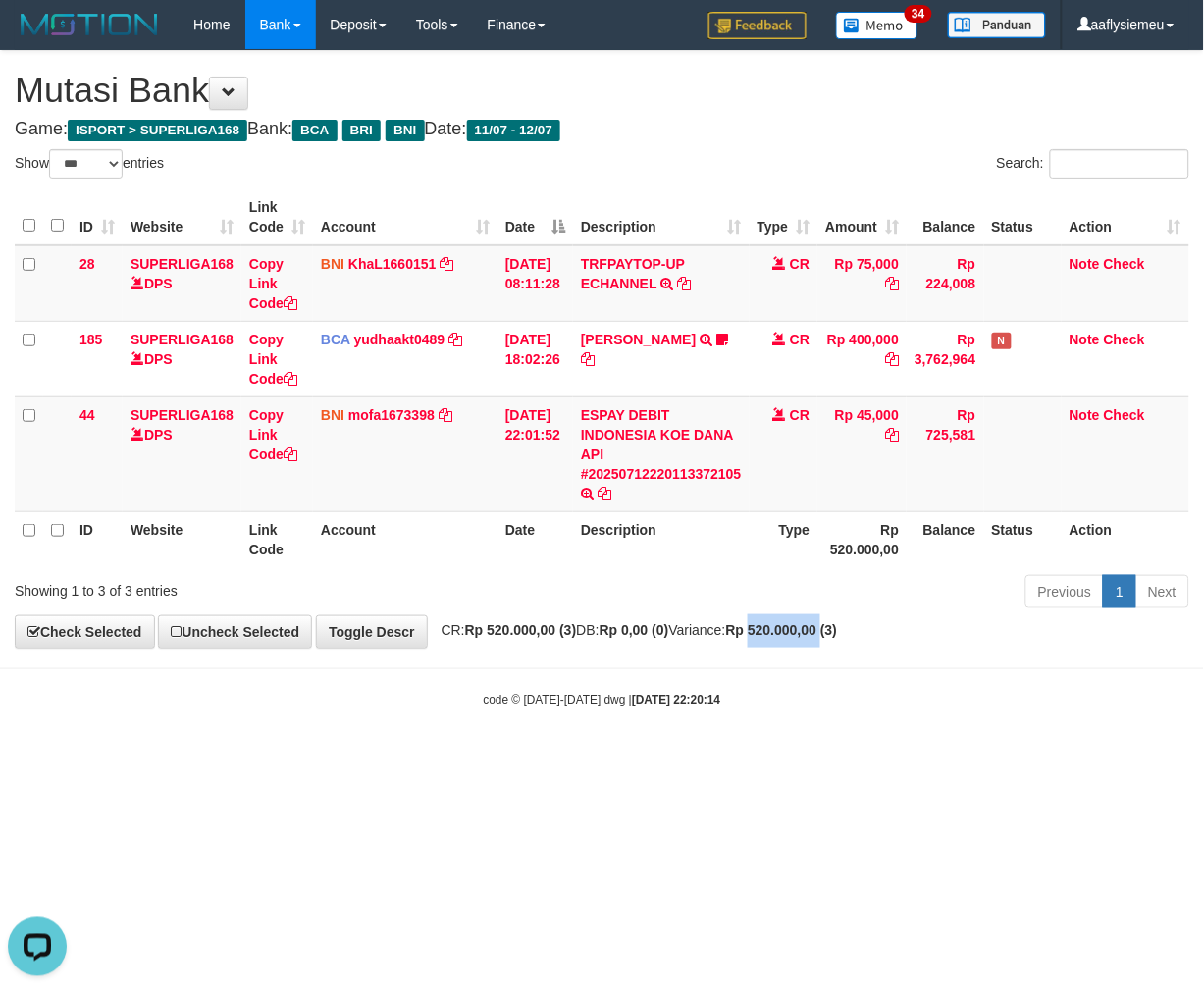 click on "Rp 520.000,00 (3)" at bounding box center (782, 630) 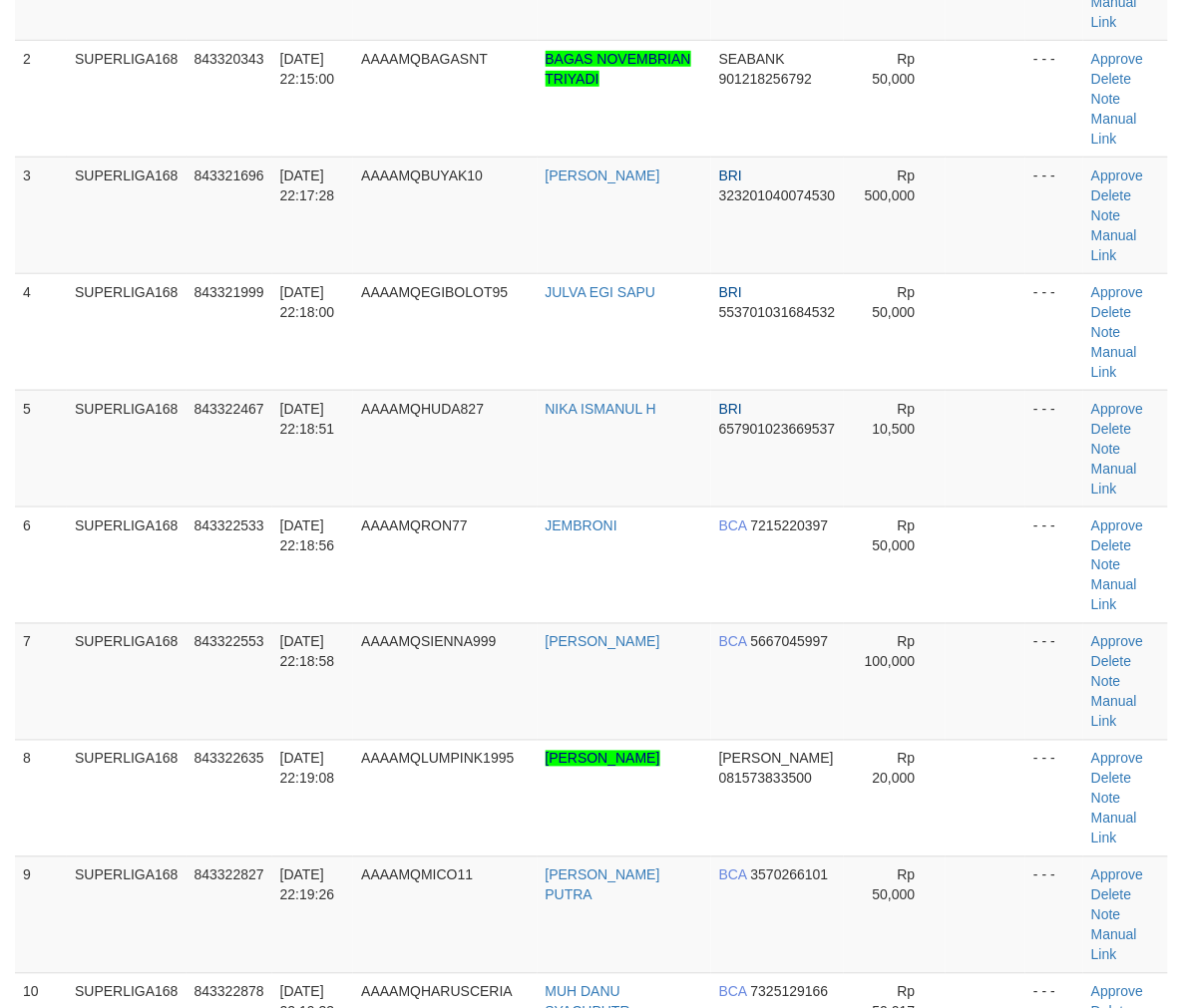 scroll, scrollTop: 120, scrollLeft: 0, axis: vertical 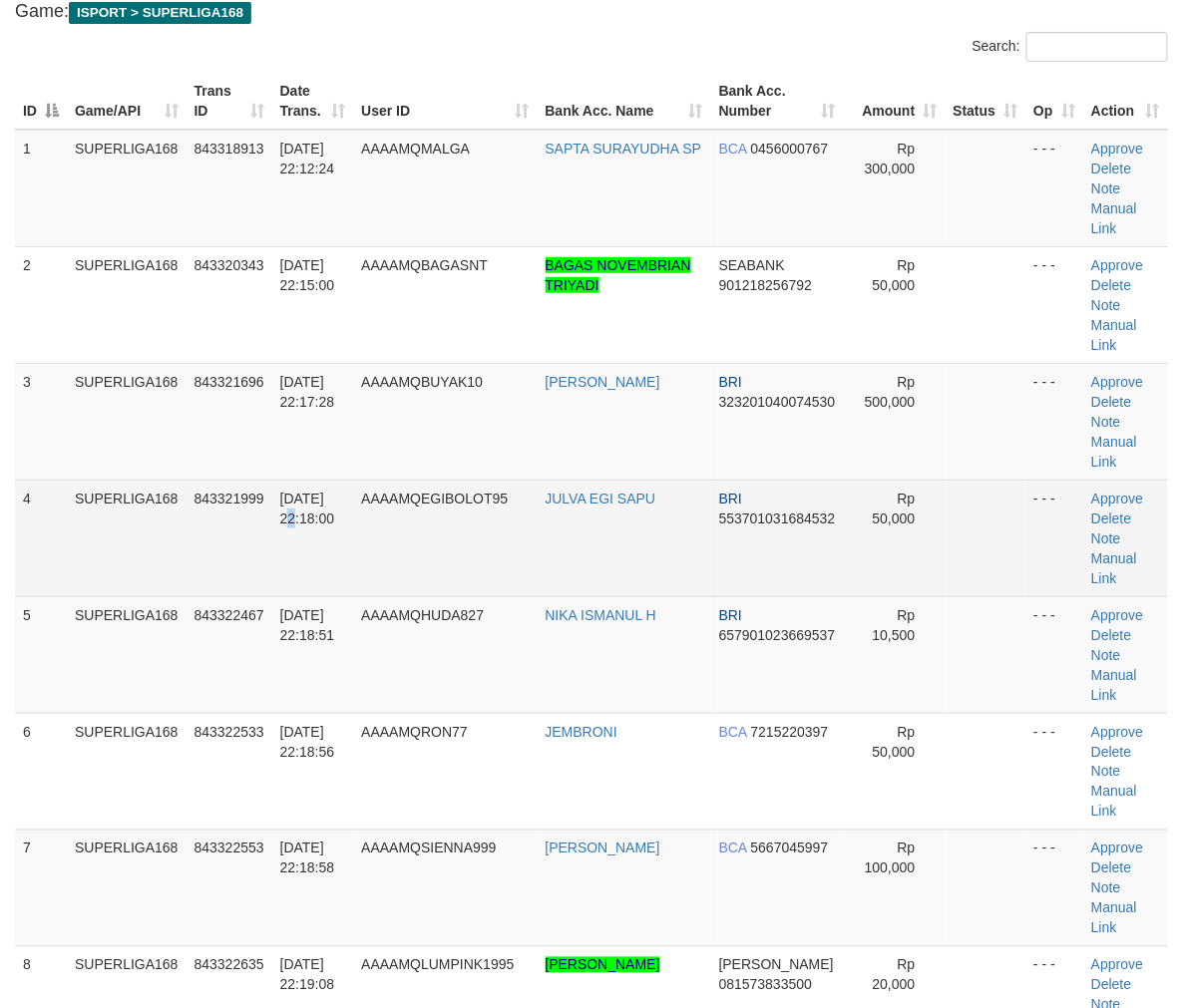 click on "[DATE] 22:18:00" at bounding box center (313, 537) 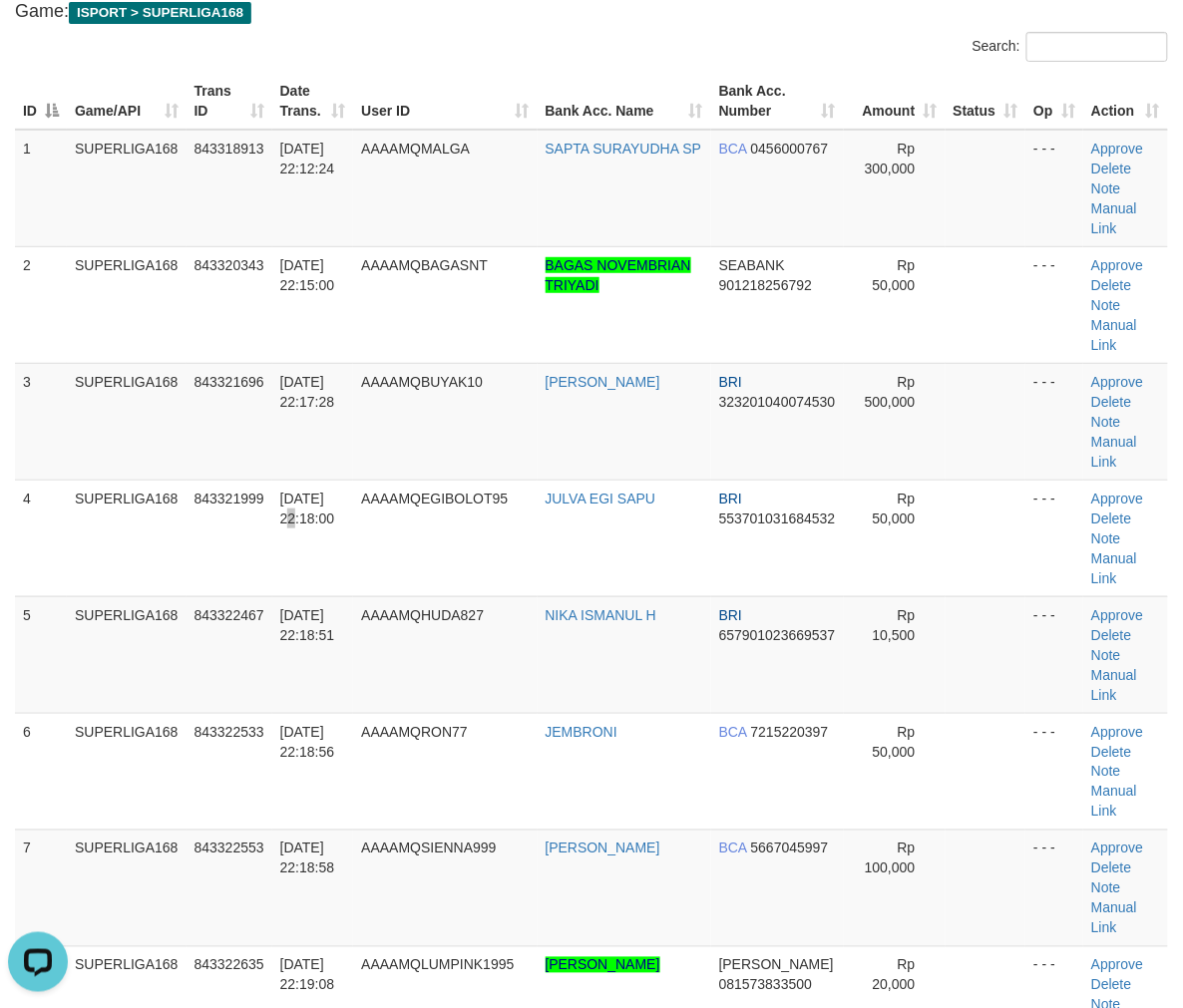 scroll, scrollTop: 0, scrollLeft: 0, axis: both 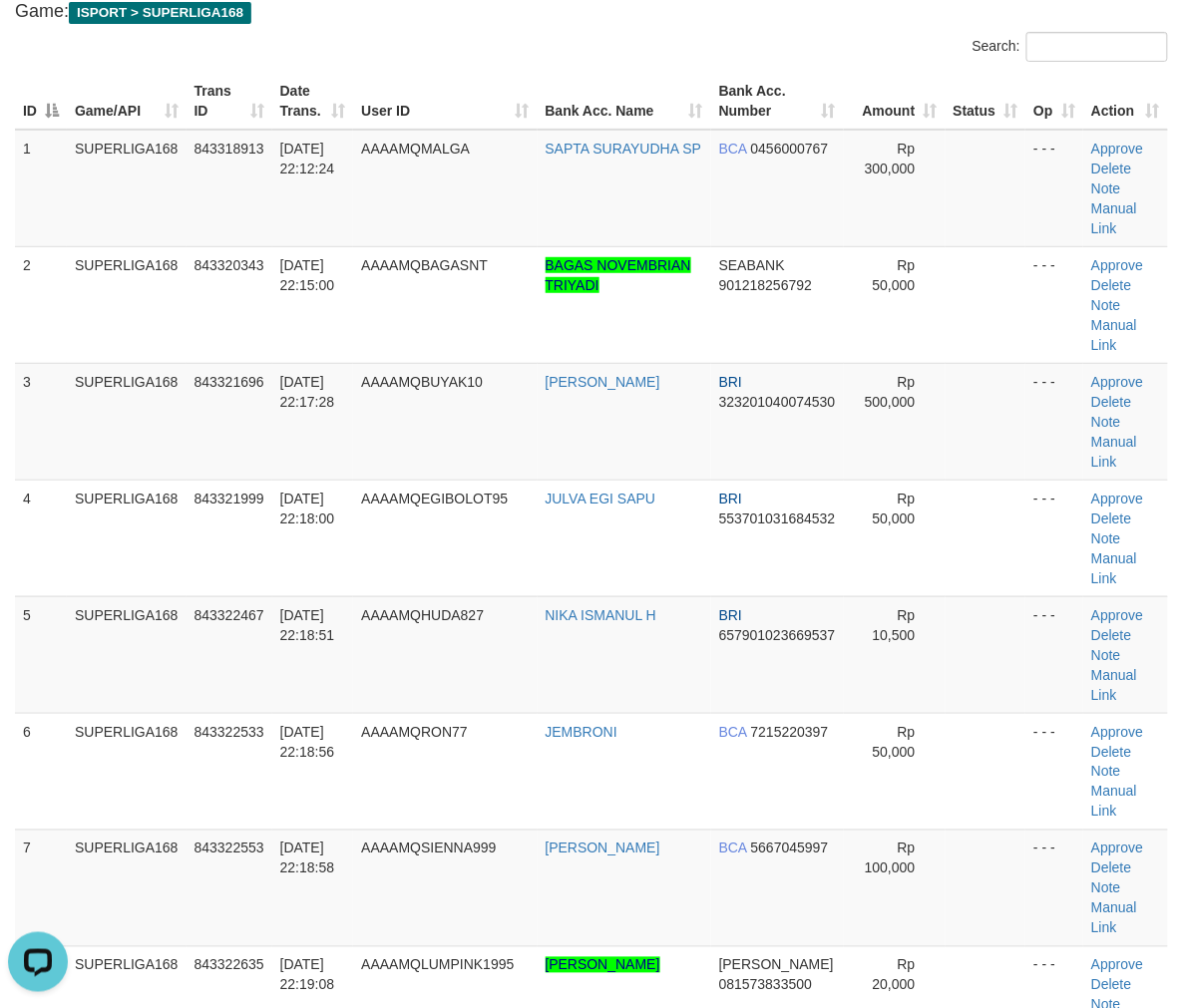 drag, startPoint x: 46, startPoint y: 530, endPoint x: 0, endPoint y: 541, distance: 47.296934 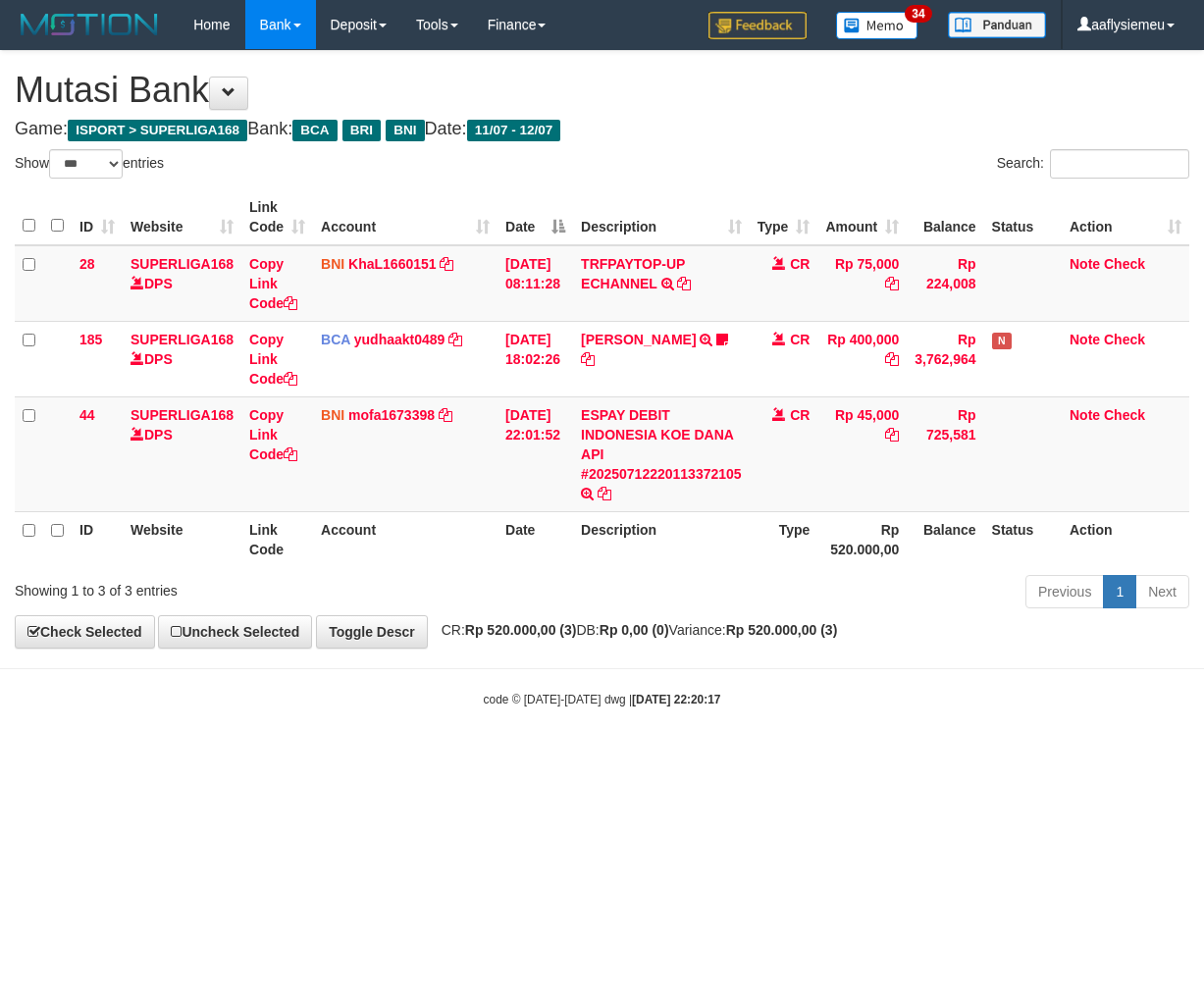 select on "***" 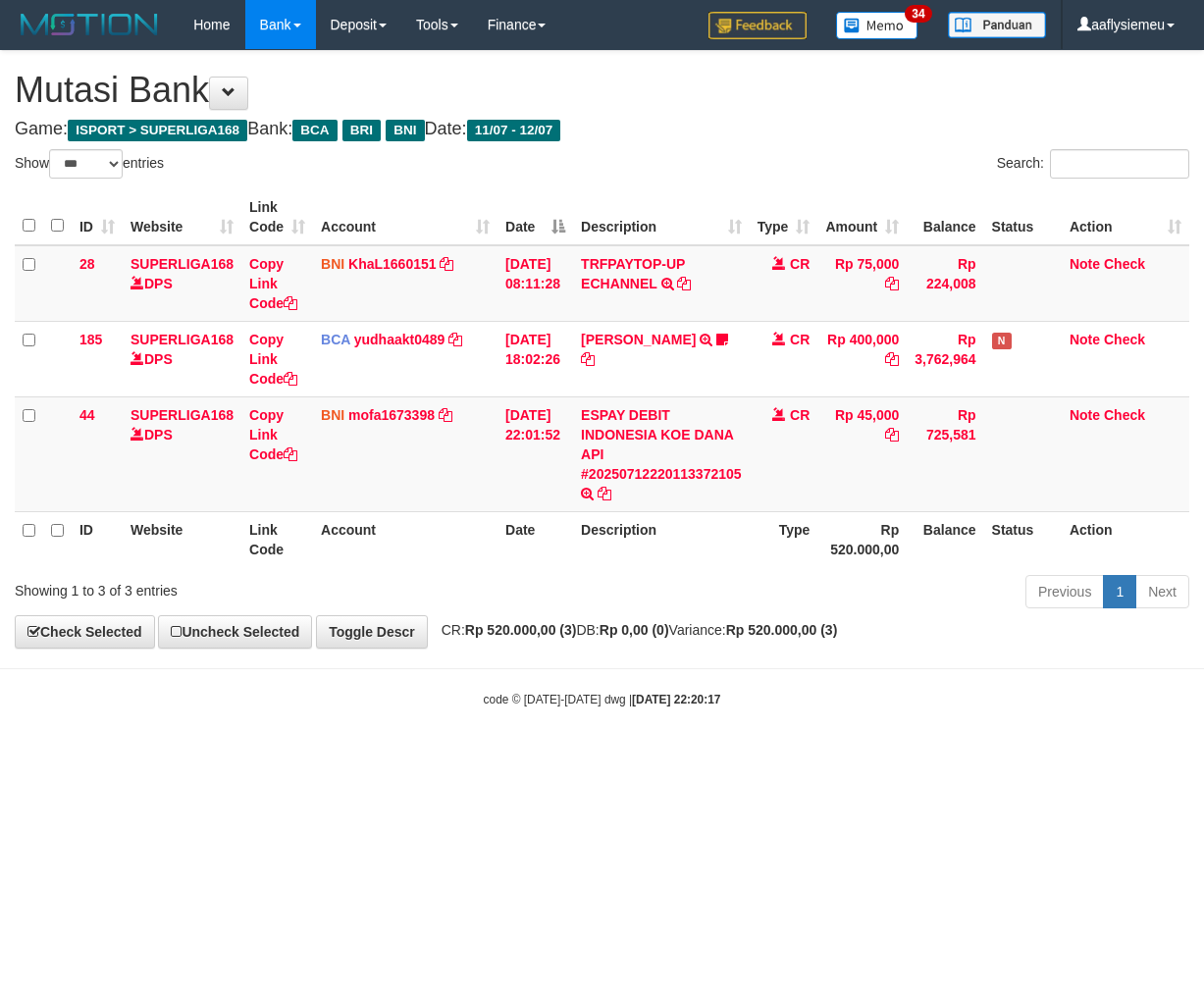 scroll, scrollTop: 0, scrollLeft: 0, axis: both 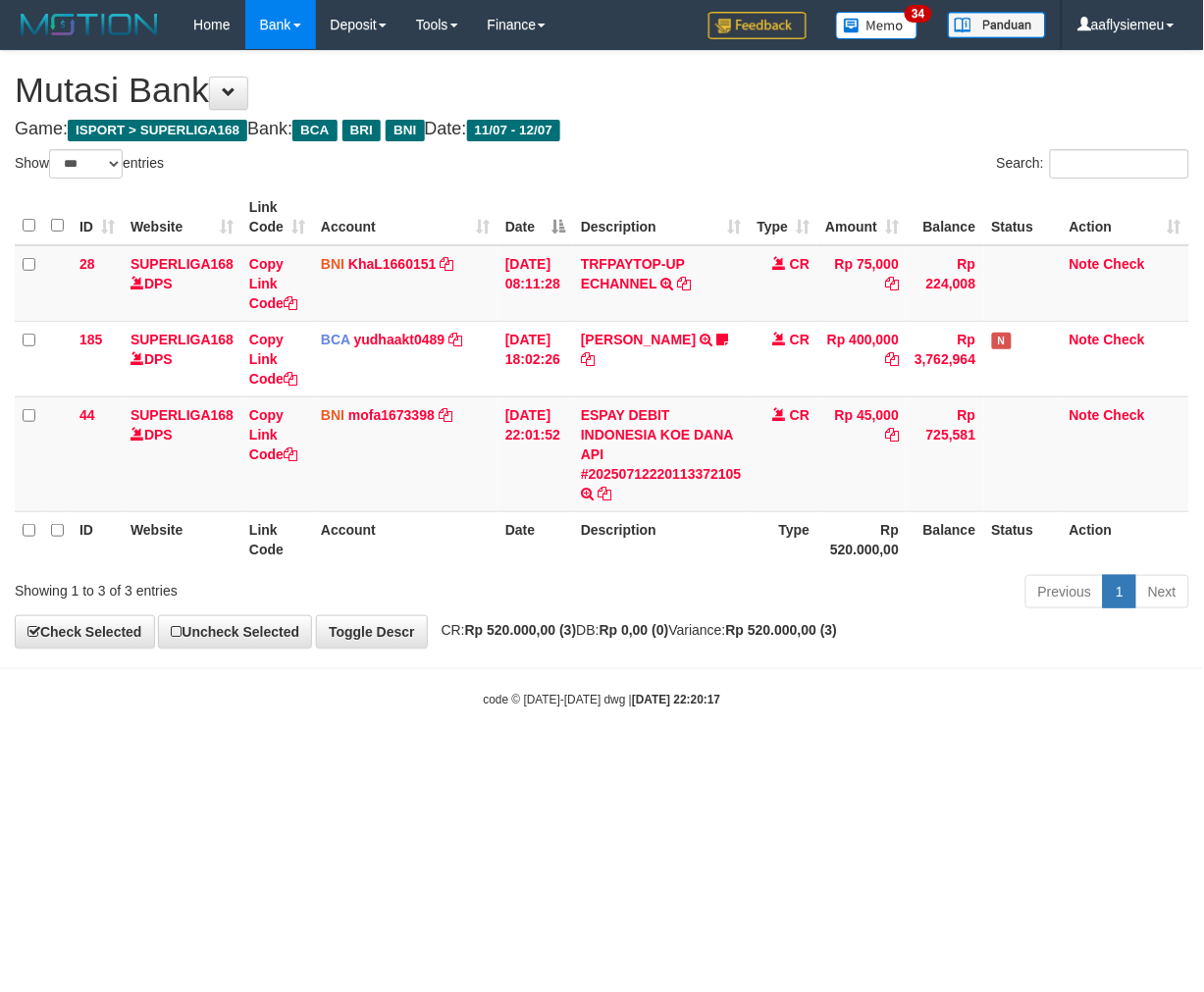 click on "Previous 1 Next" at bounding box center (853, 594) 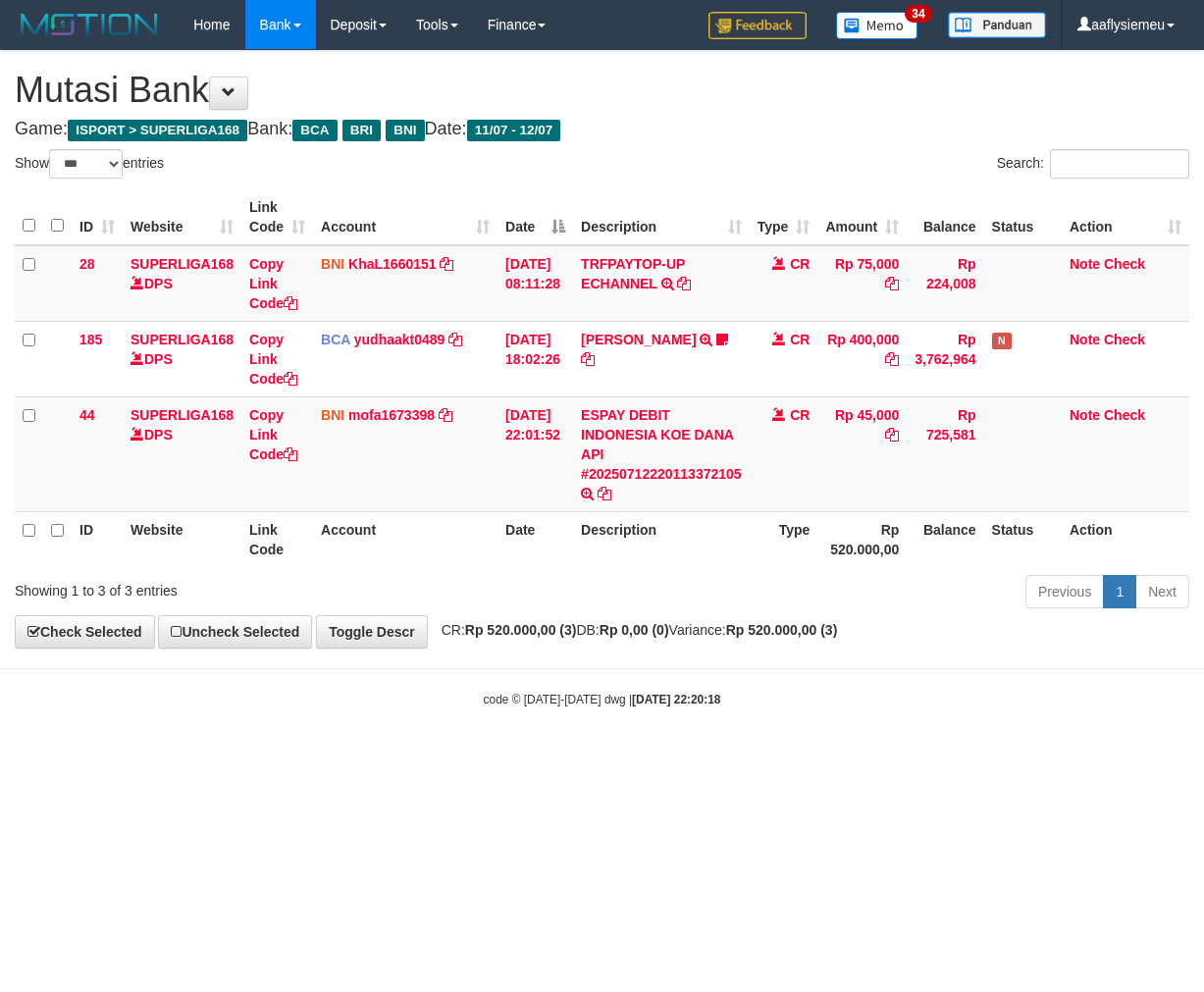 select on "***" 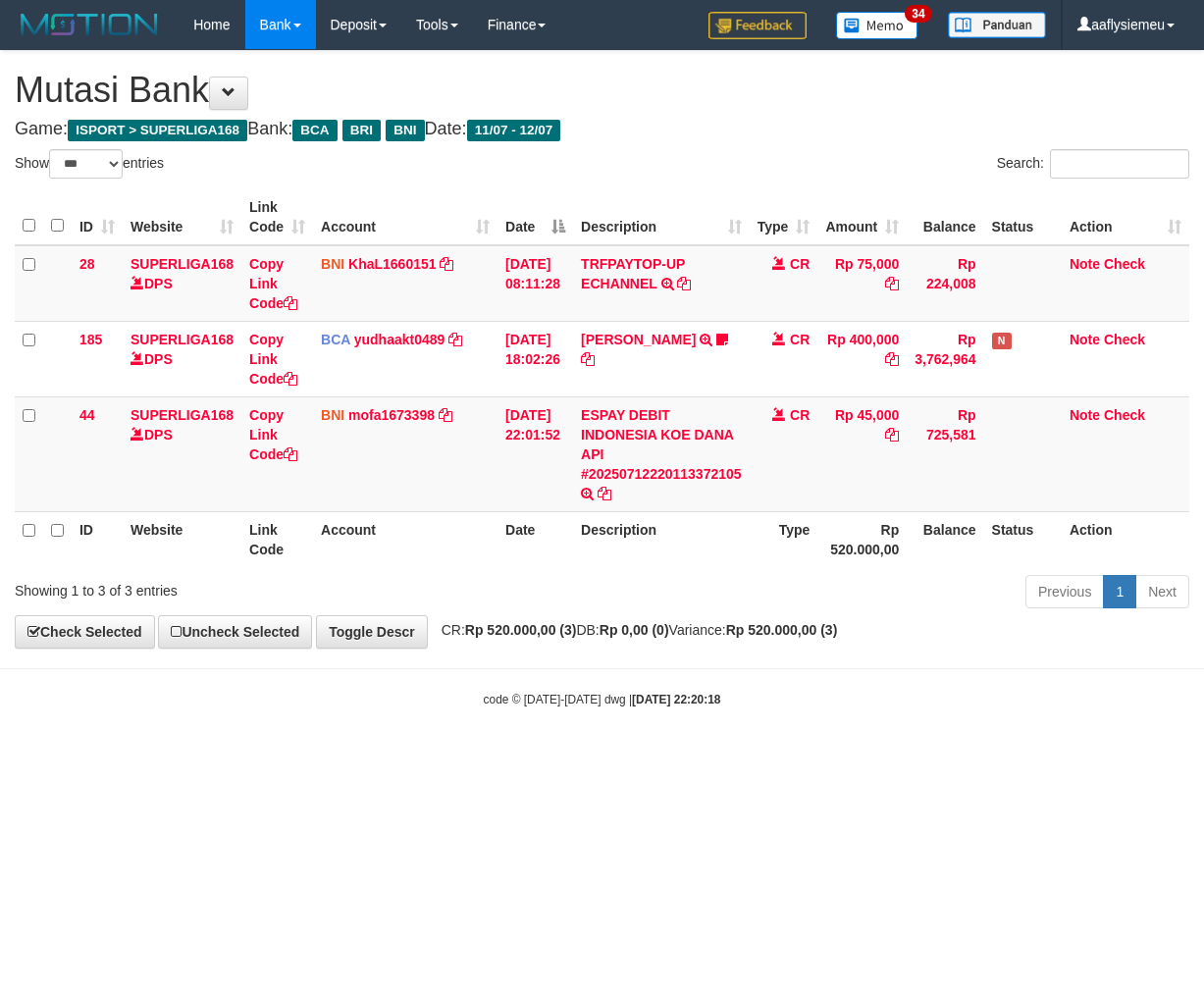 click on "Previous 1 Next" at bounding box center (853, 594) 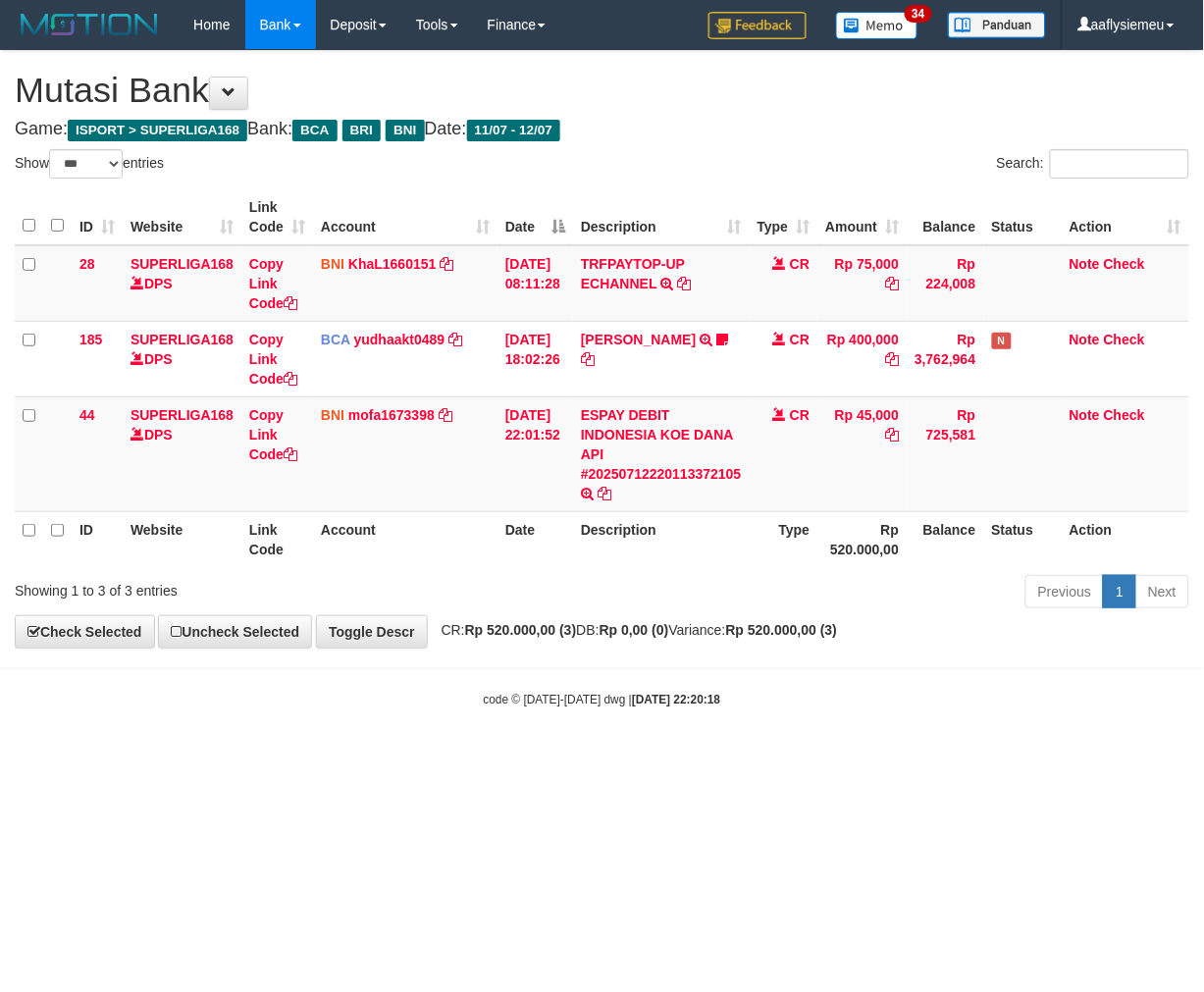 click on "**********" at bounding box center (602, 349) 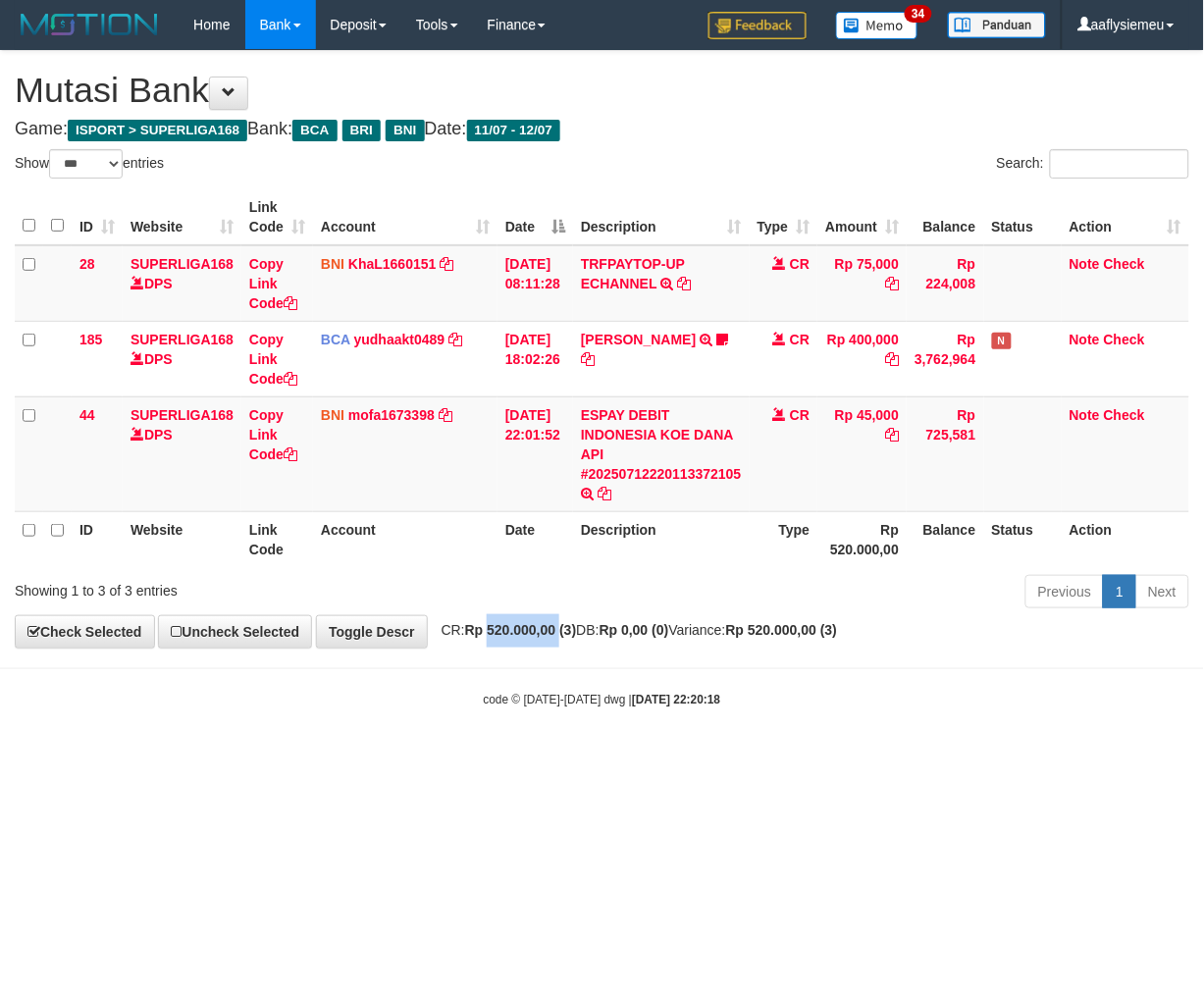 click on "**********" at bounding box center (602, 349) 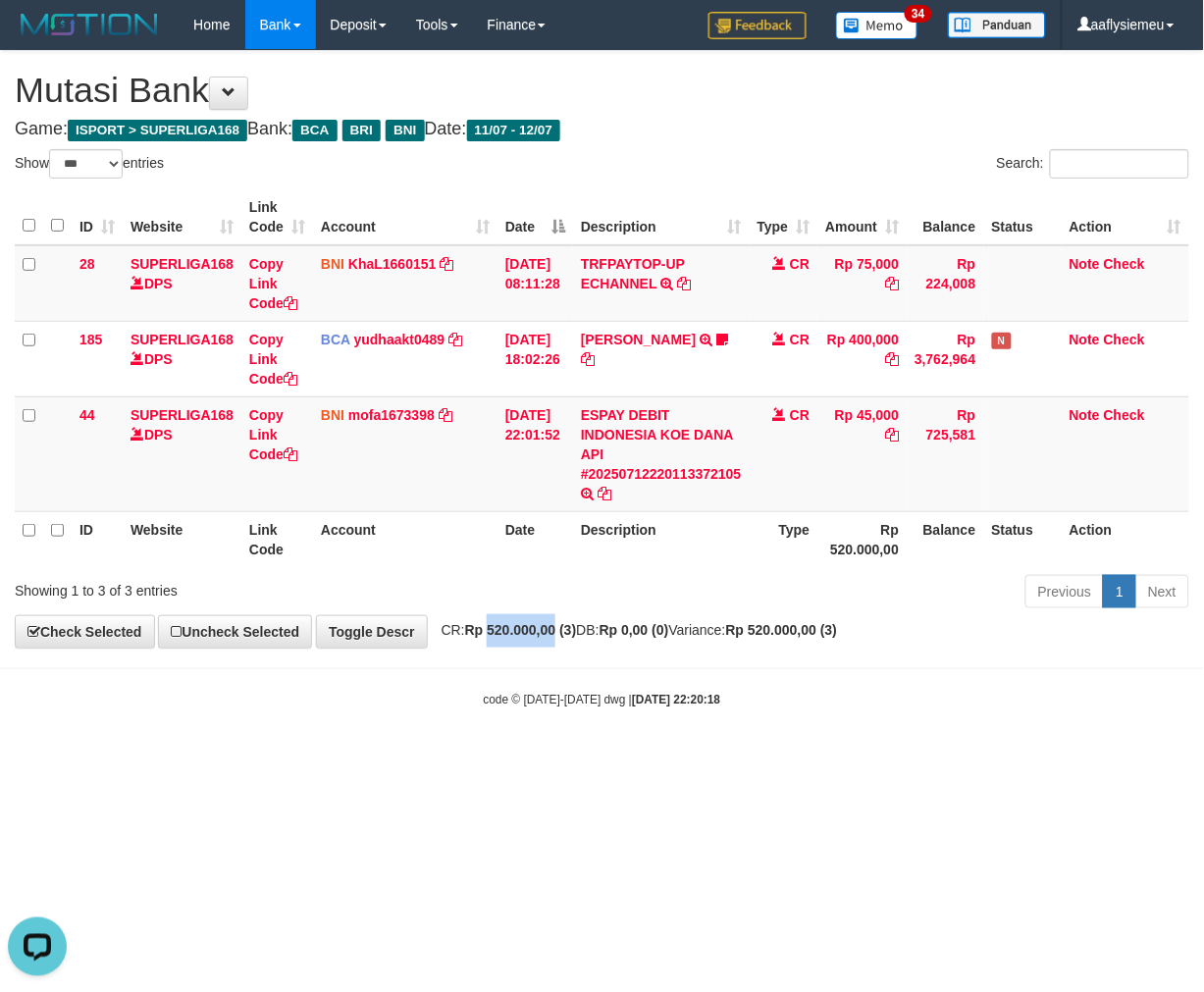 scroll, scrollTop: 0, scrollLeft: 0, axis: both 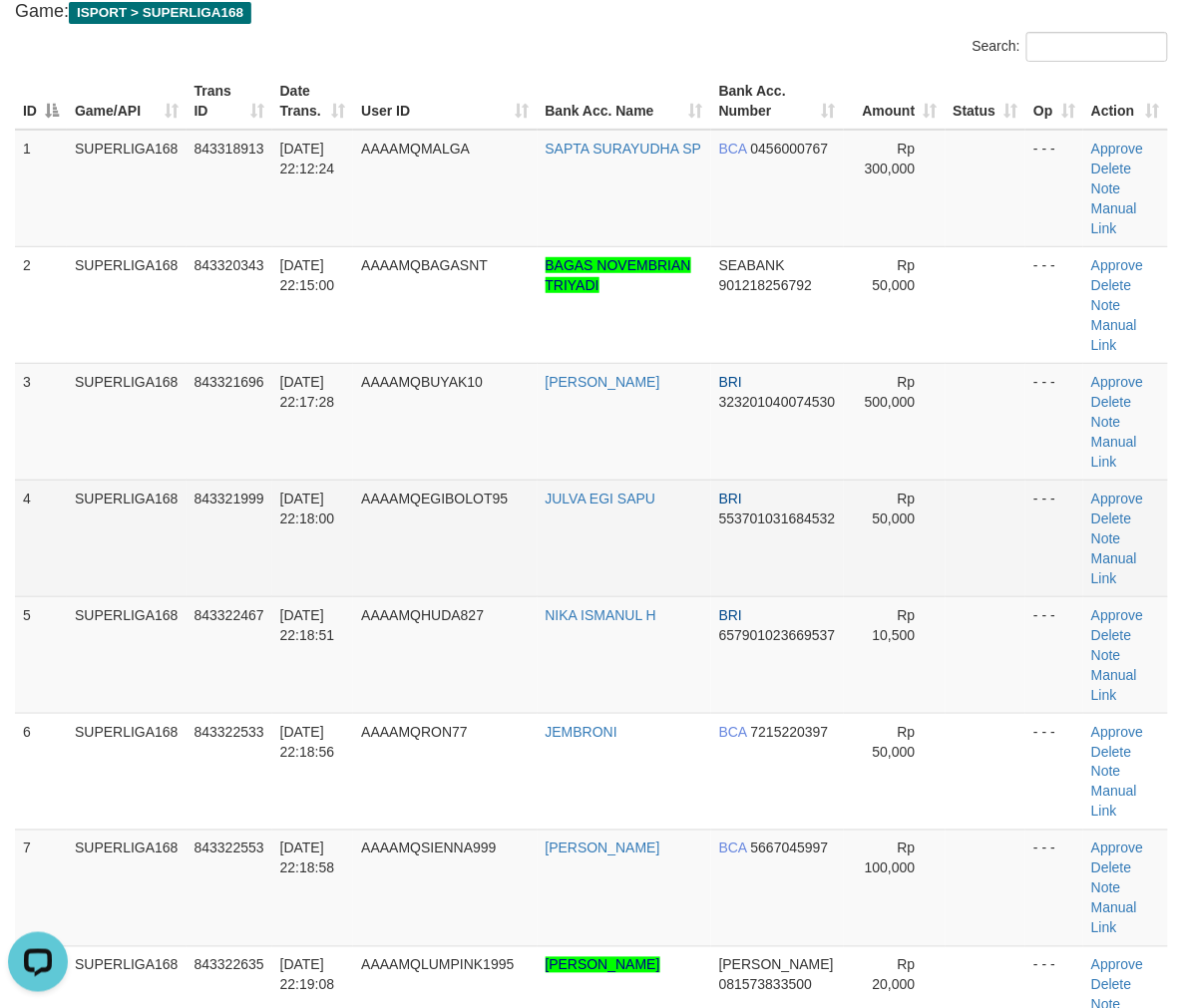 drag, startPoint x: 201, startPoint y: 470, endPoint x: 192, endPoint y: 472, distance: 9.219544 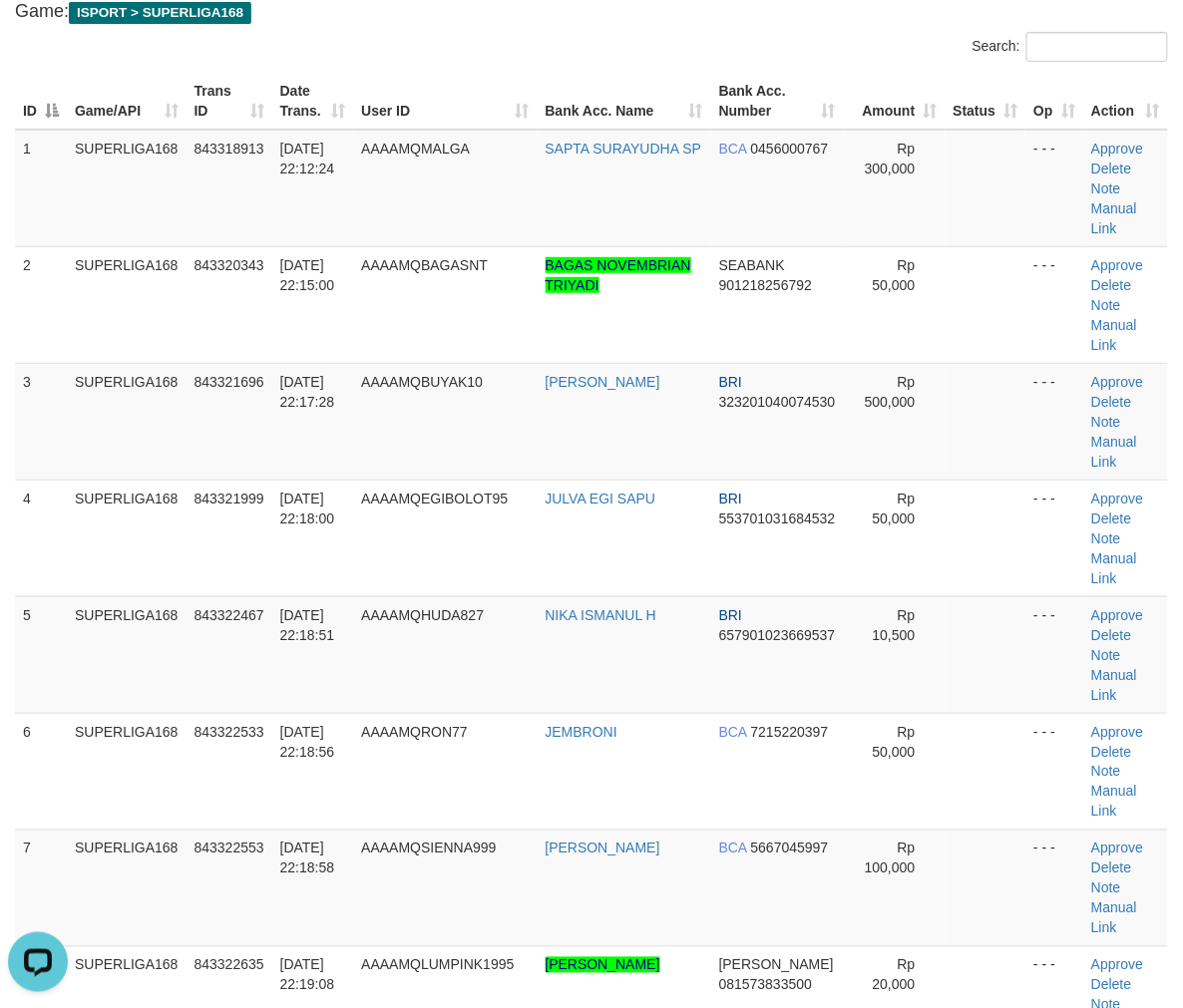 drag, startPoint x: 101, startPoint y: 540, endPoint x: 0, endPoint y: 576, distance: 107.22406 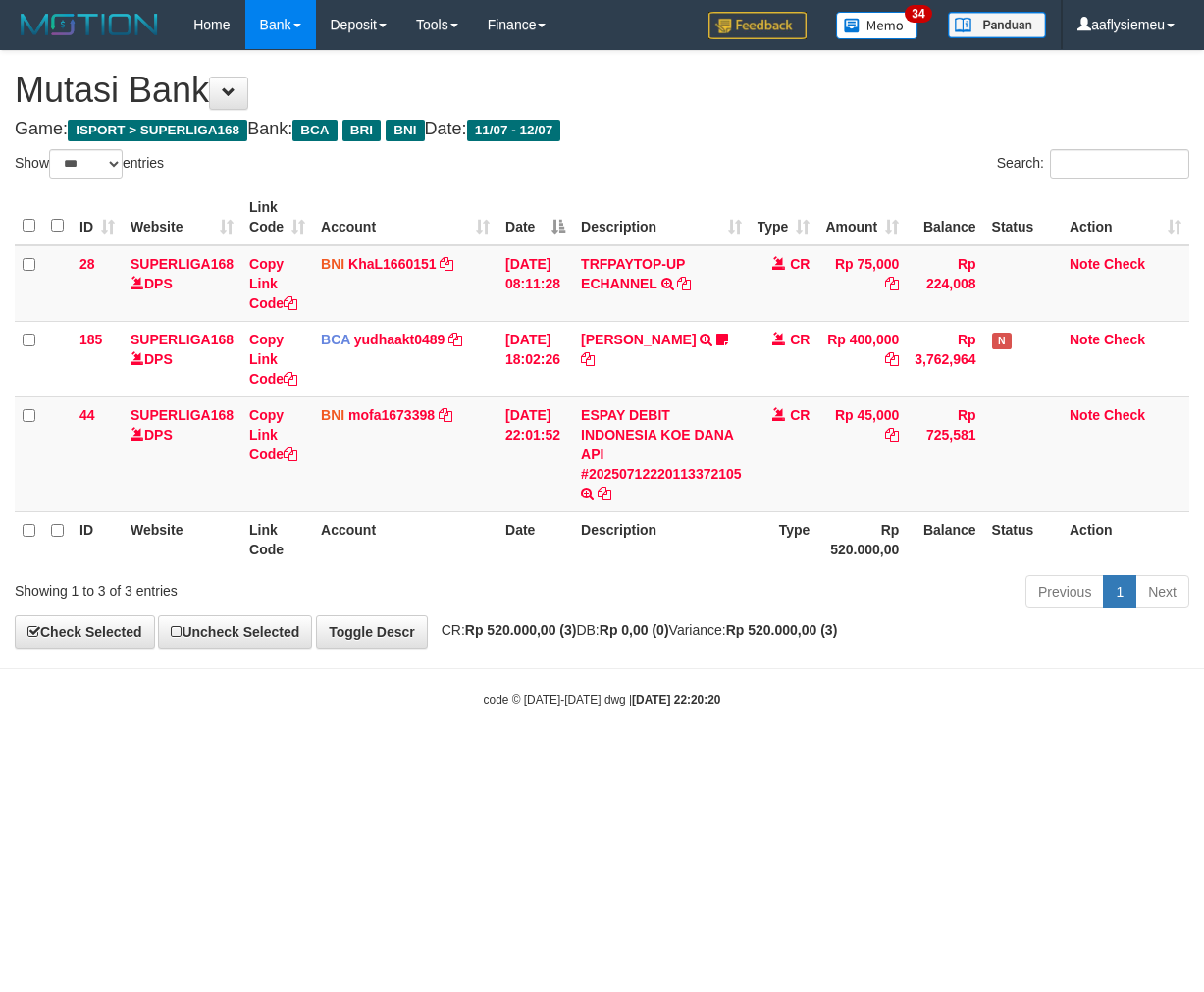 select on "***" 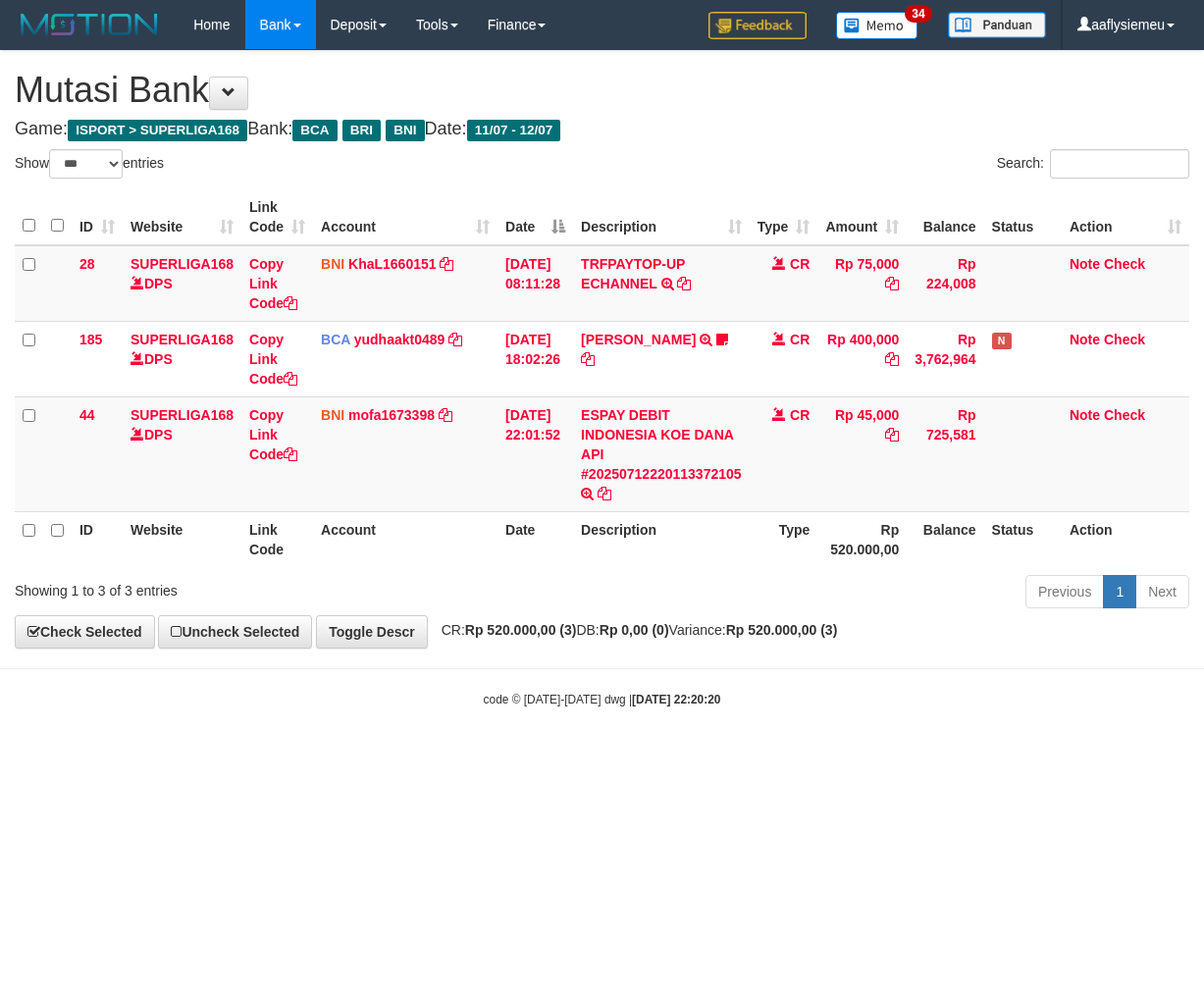 scroll, scrollTop: 0, scrollLeft: 0, axis: both 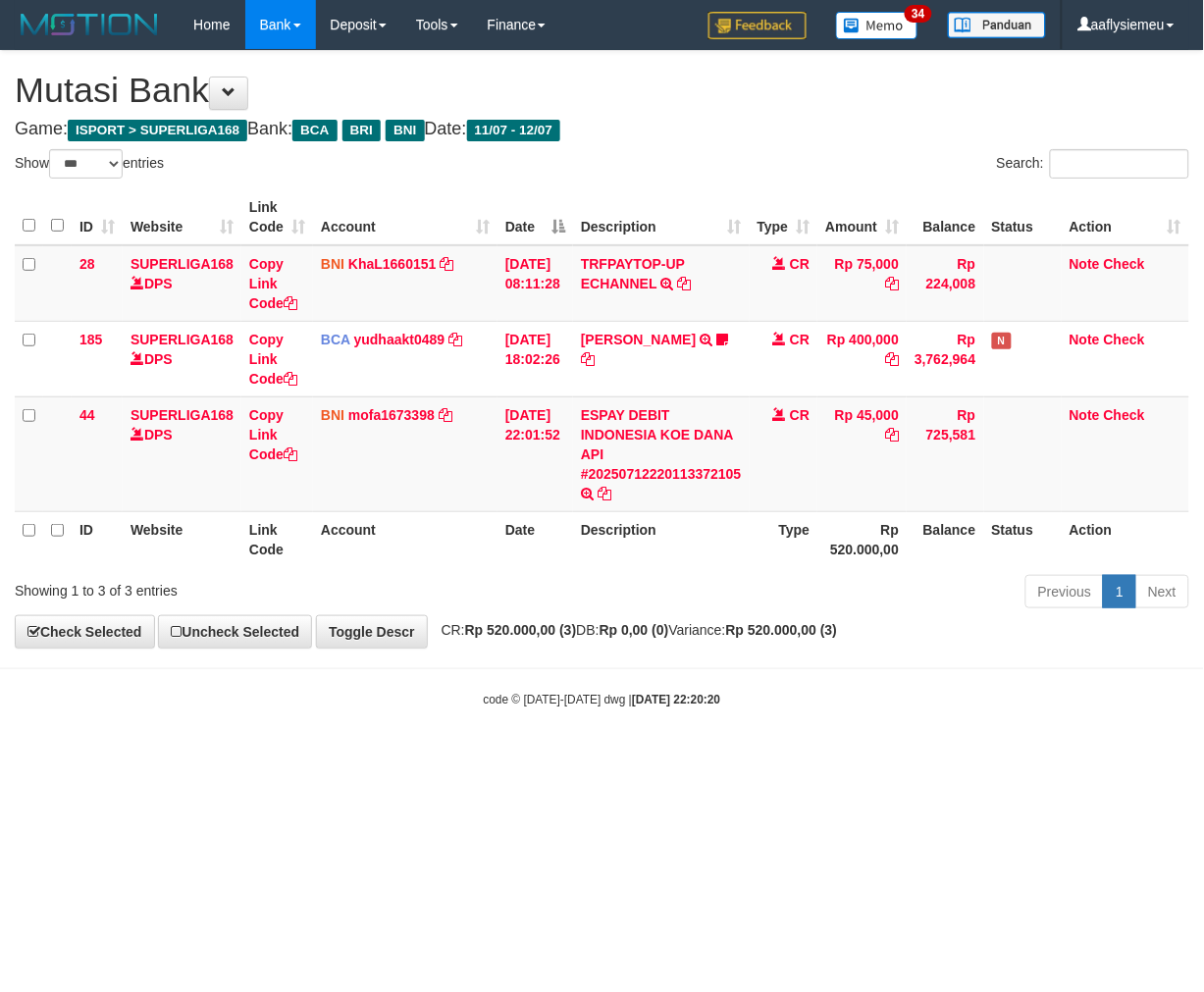 click on "**********" at bounding box center [602, 349] 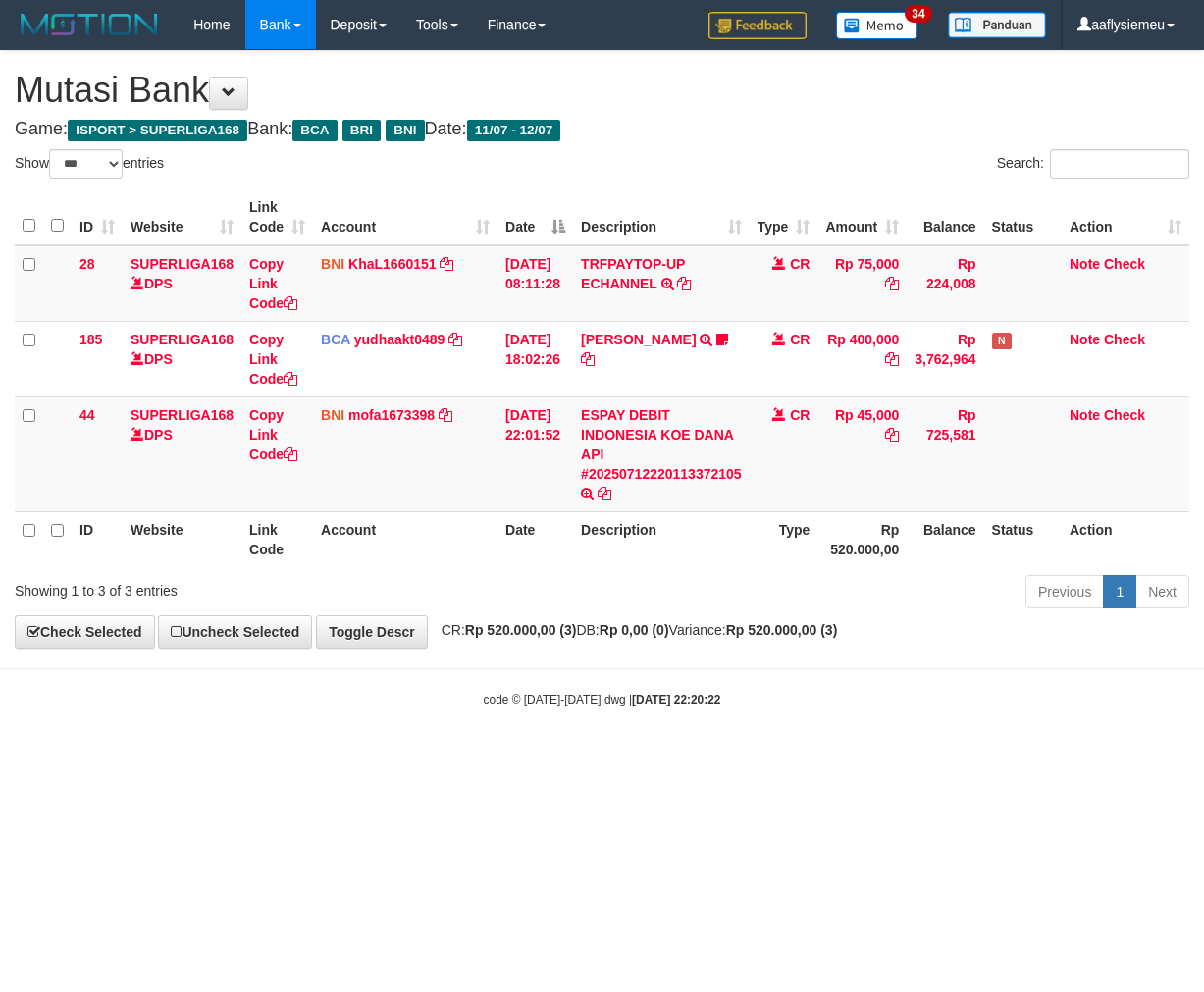 select on "***" 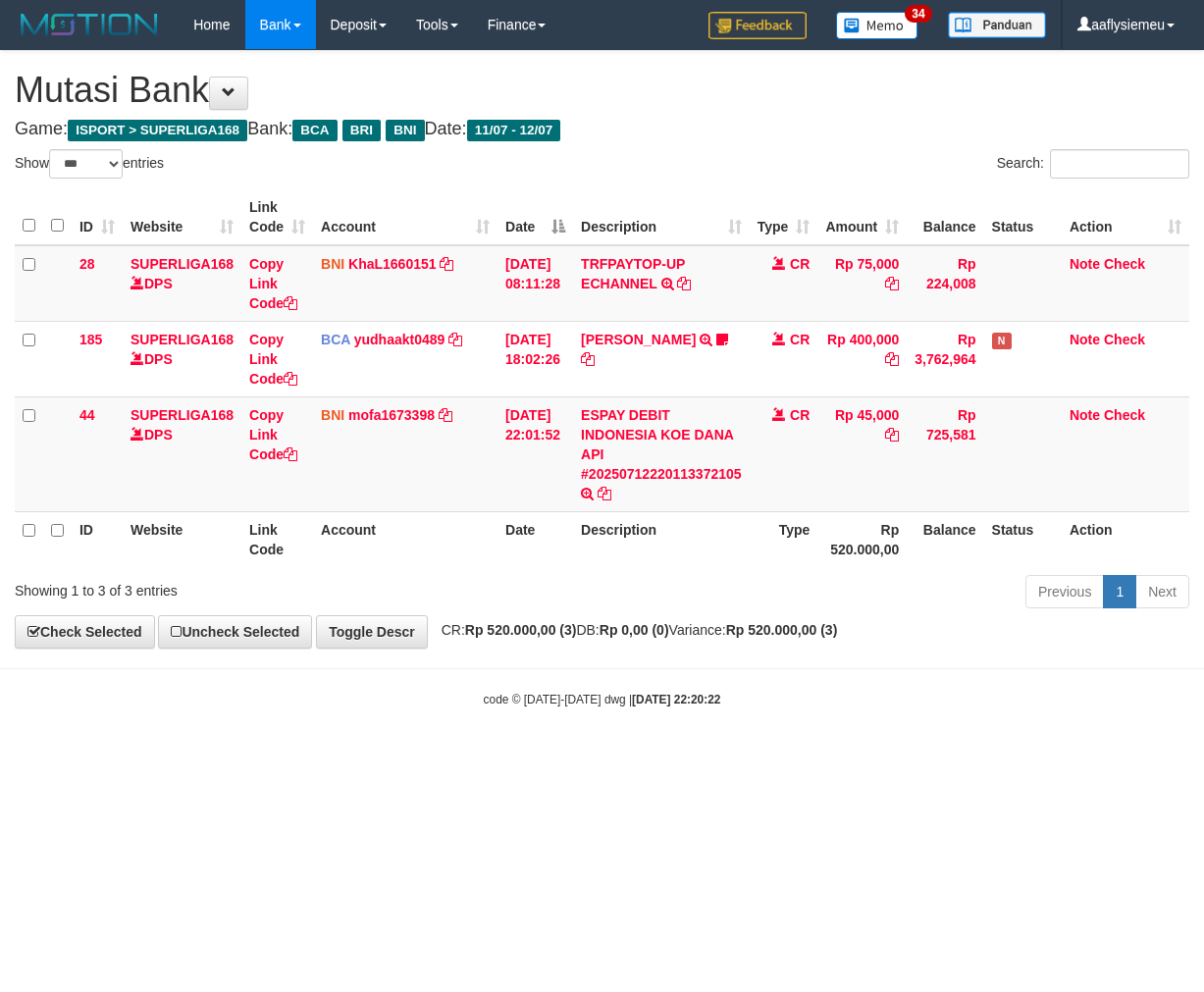 scroll, scrollTop: 0, scrollLeft: 0, axis: both 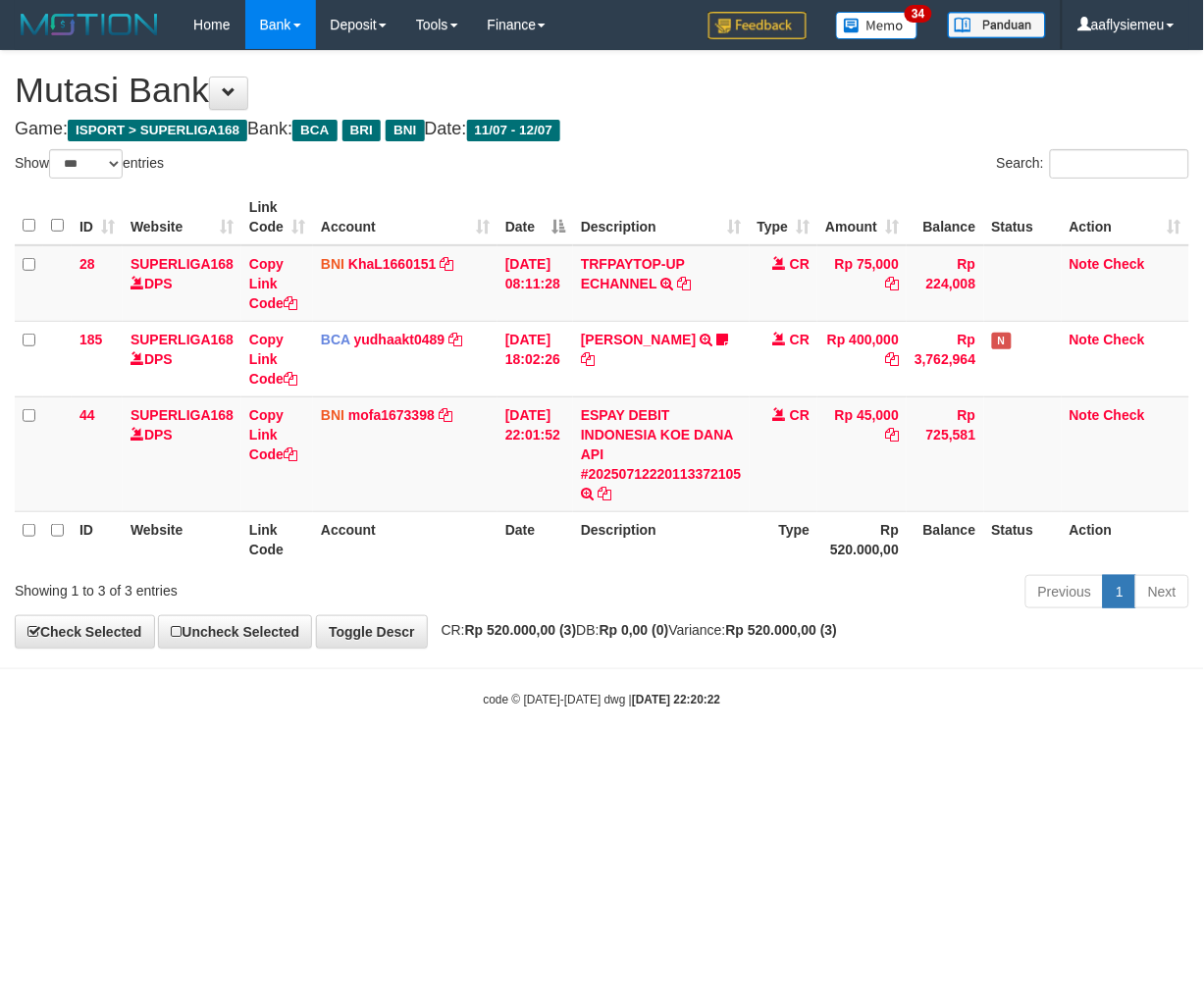 click on "Toggle navigation
Home
Bank
Account List
Load
By Website
Group
[ISPORT]													SUPERLIGA168
By Load Group (DPS)
34" at bounding box center [602, 379] 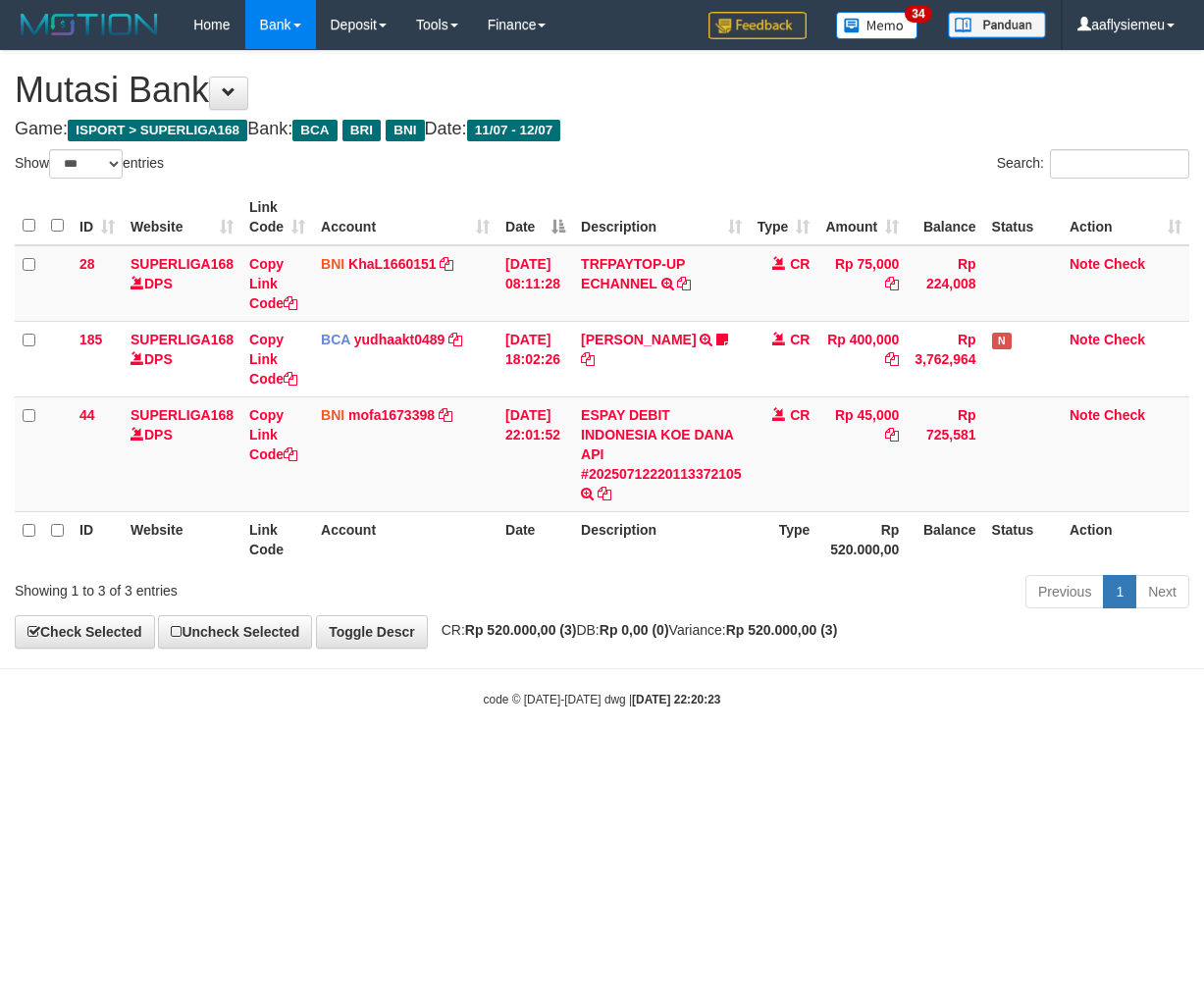 select on "***" 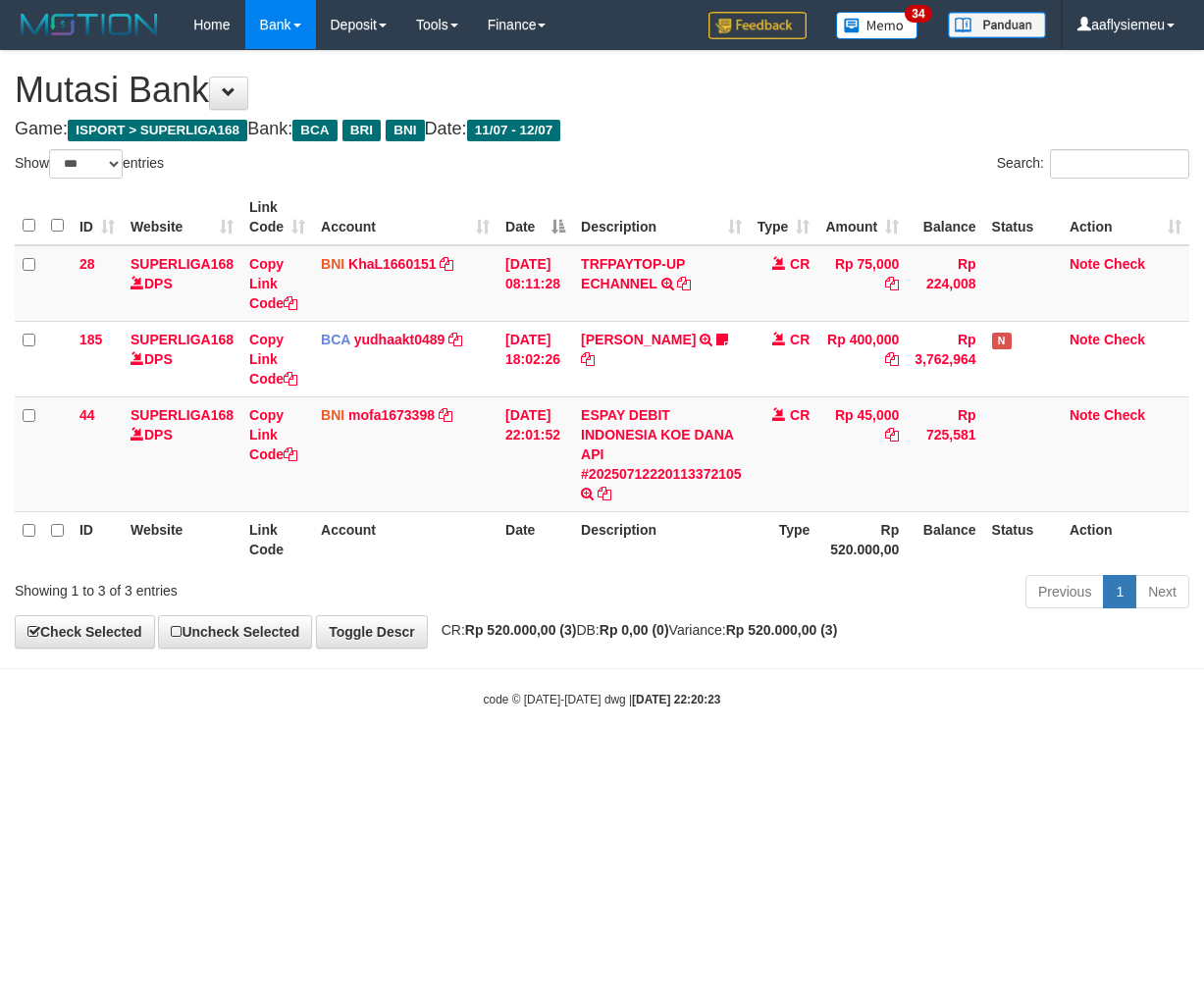 scroll, scrollTop: 0, scrollLeft: 0, axis: both 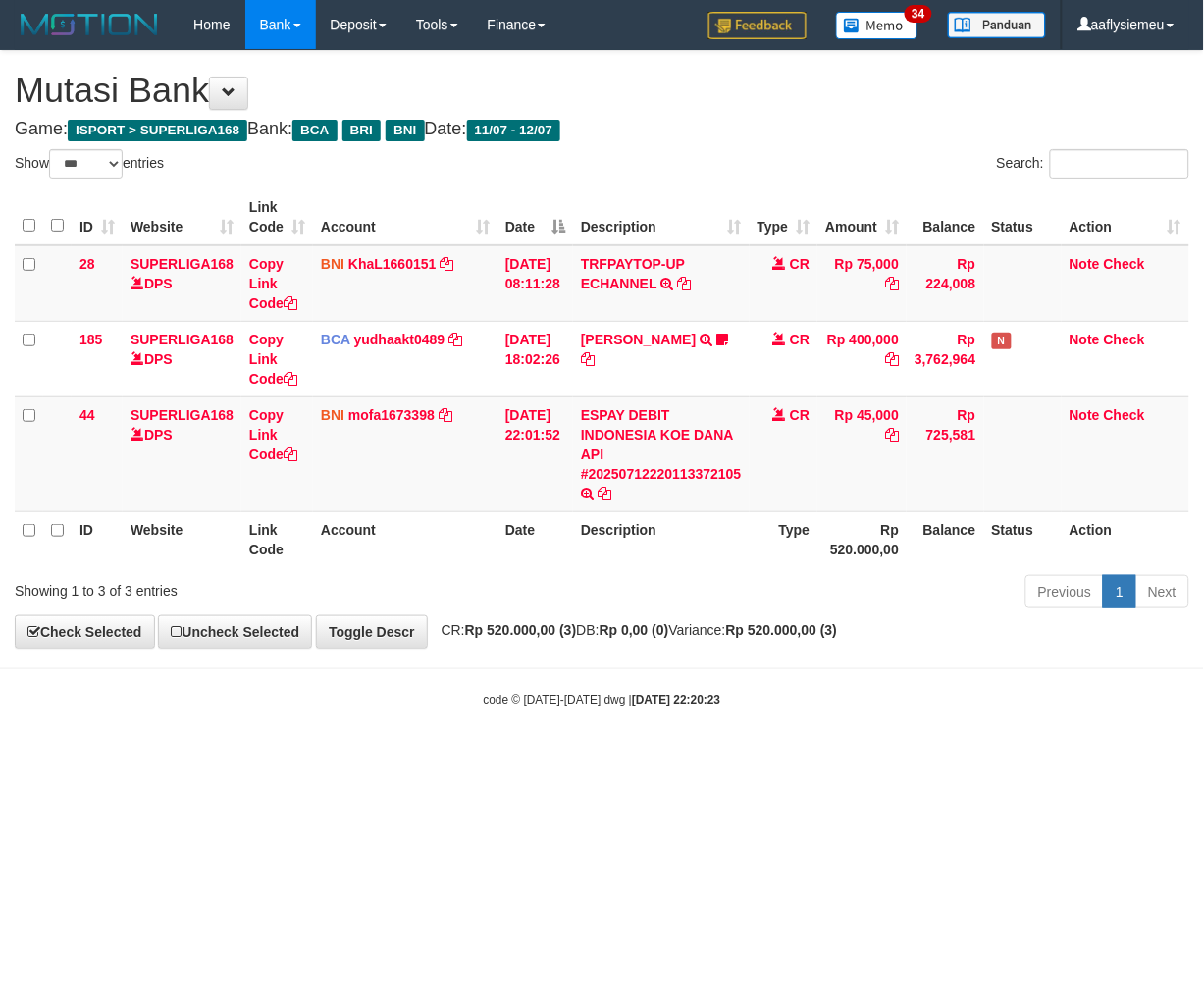 drag, startPoint x: 930, startPoint y: 652, endPoint x: 907, endPoint y: 658, distance: 24 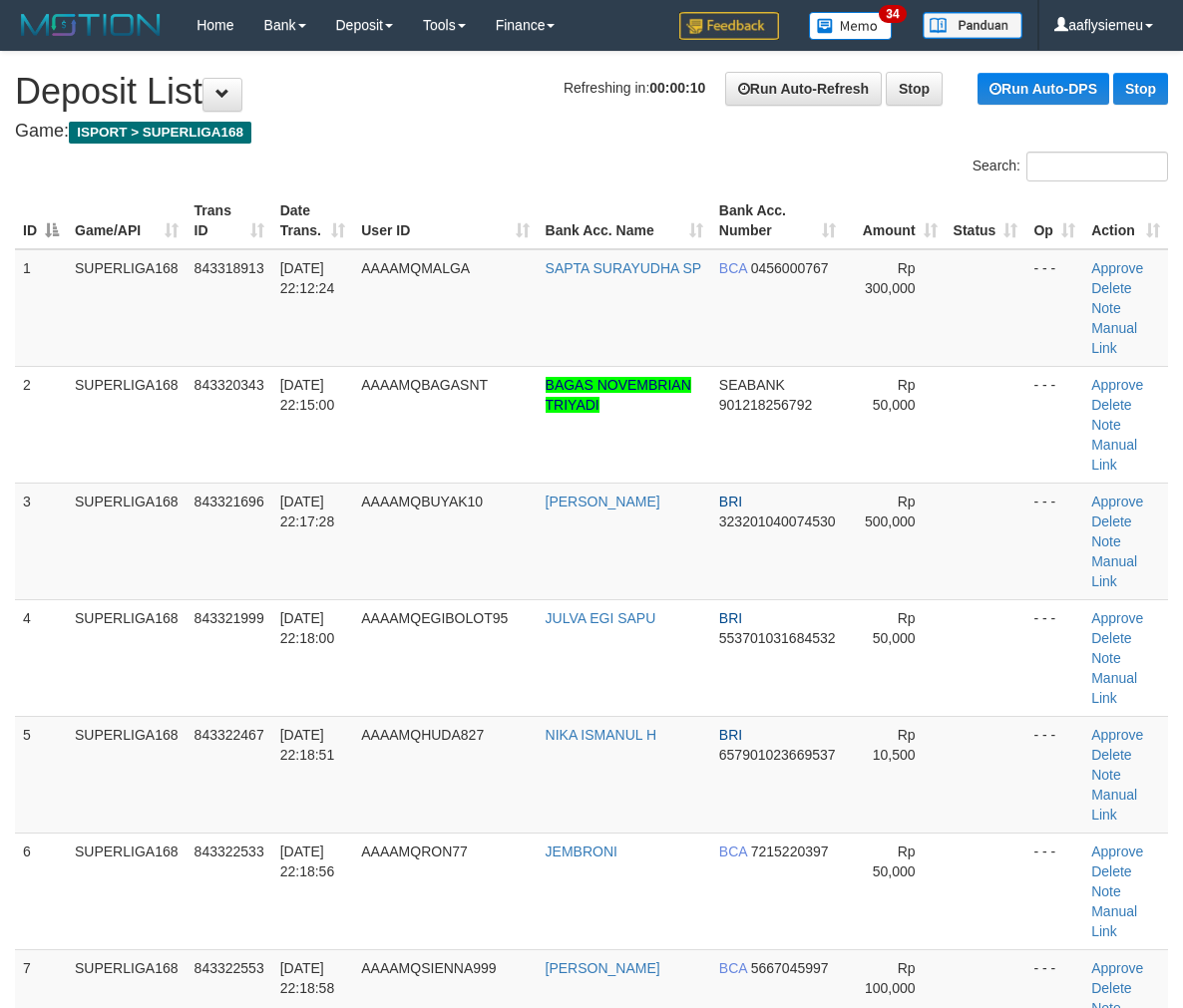 scroll, scrollTop: 120, scrollLeft: 0, axis: vertical 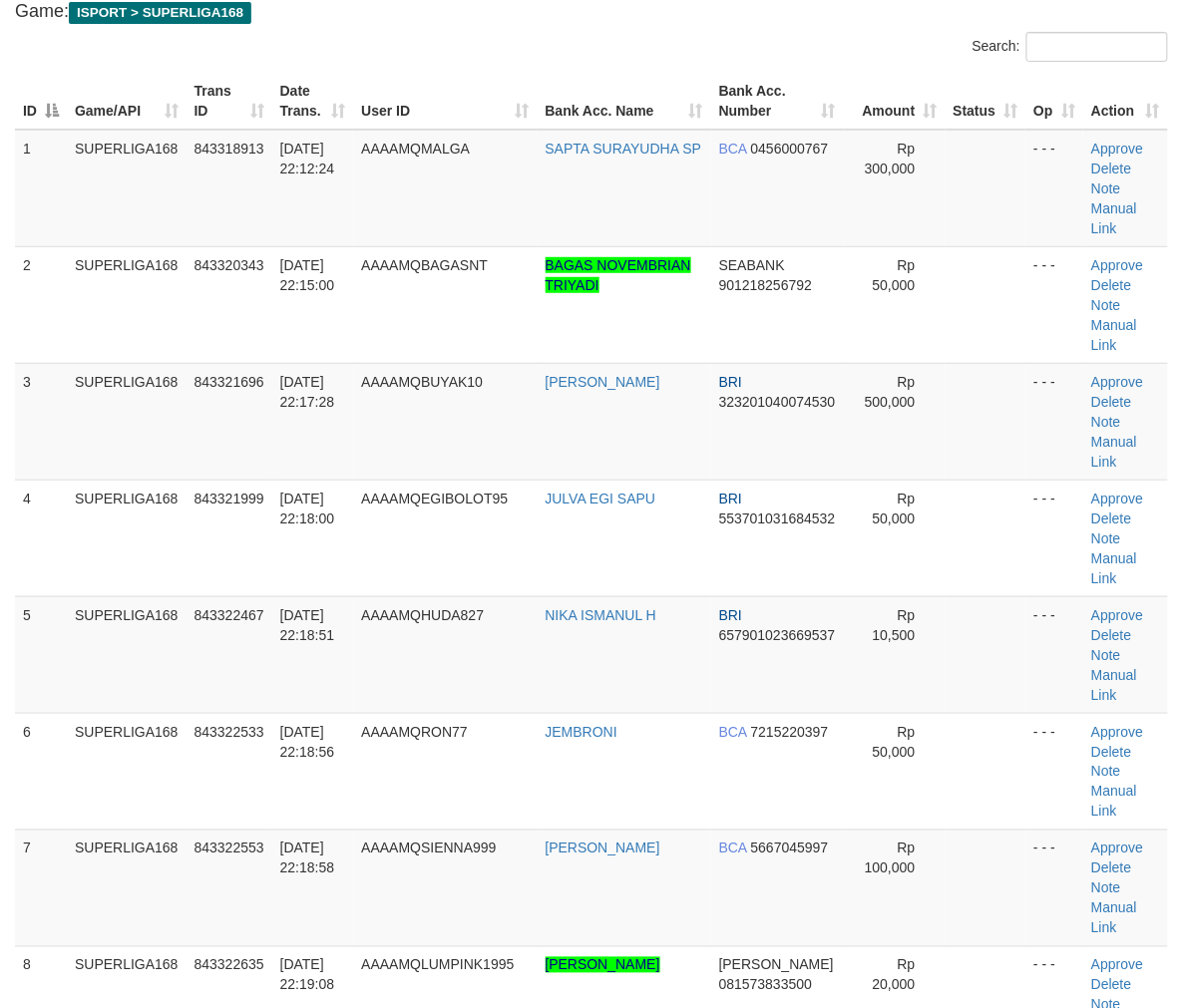 drag, startPoint x: 97, startPoint y: 526, endPoint x: 1, endPoint y: 556, distance: 100.57833 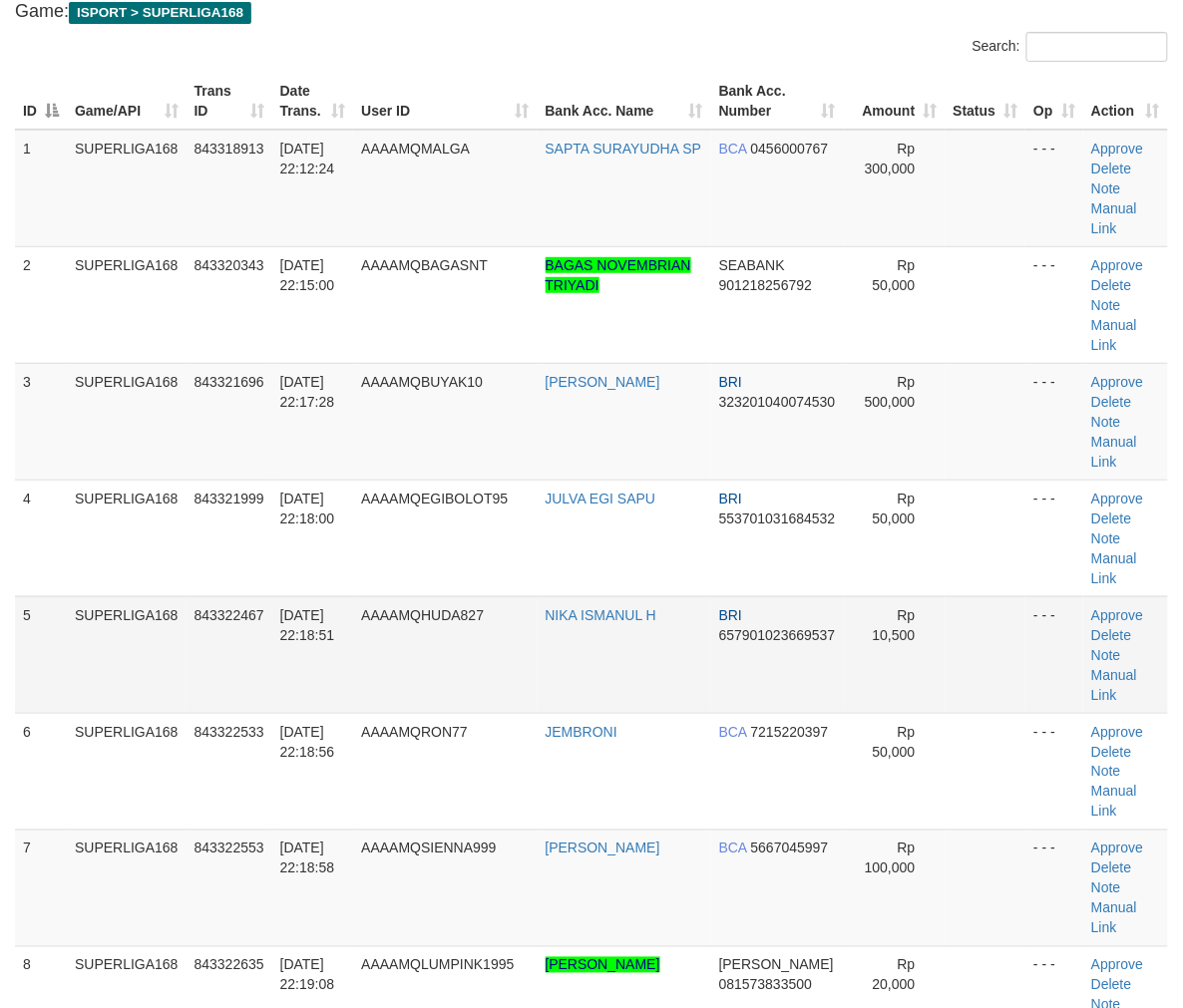 click on "SUPERLIGA168" at bounding box center (127, 654) 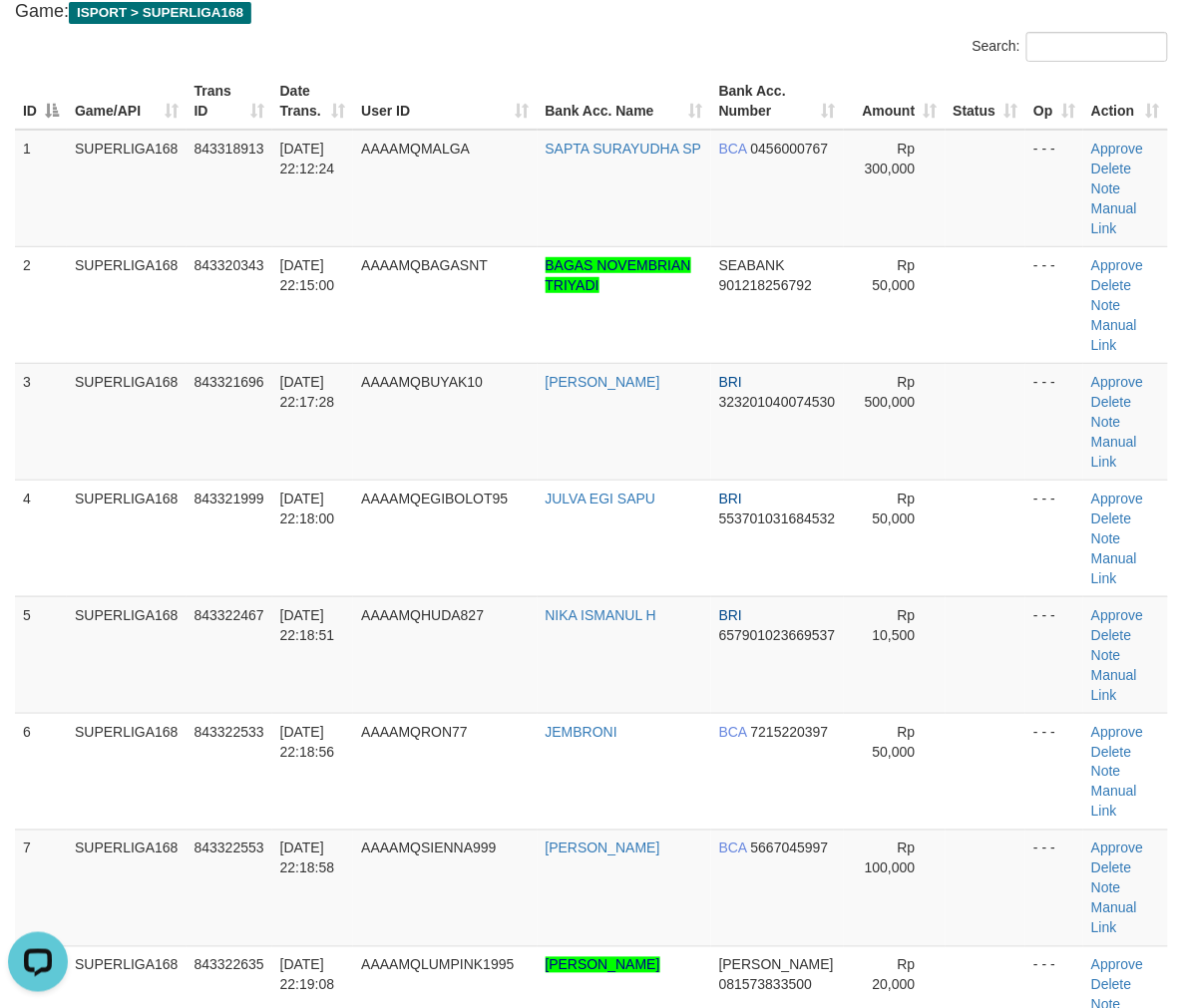scroll, scrollTop: 0, scrollLeft: 0, axis: both 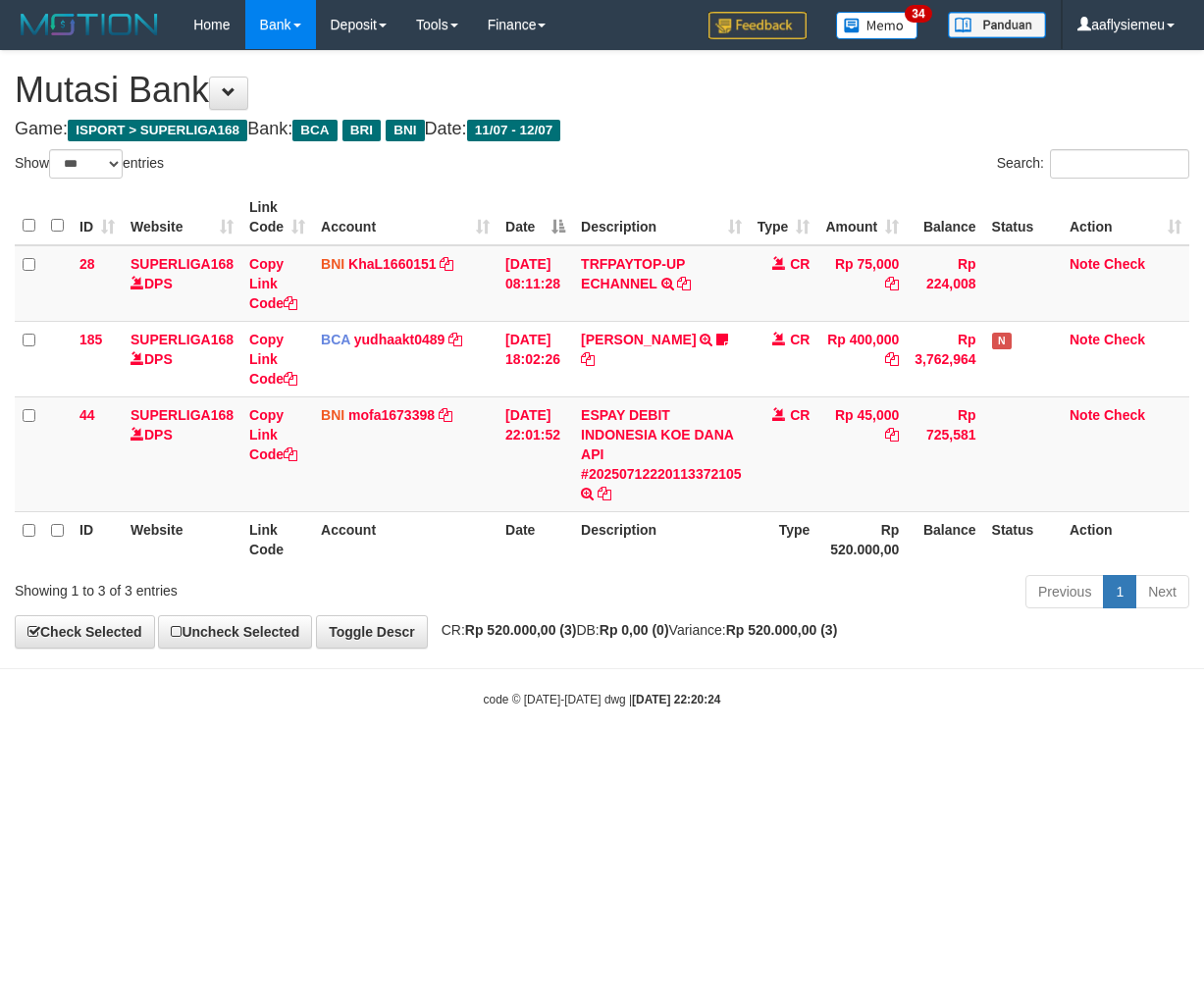 select on "***" 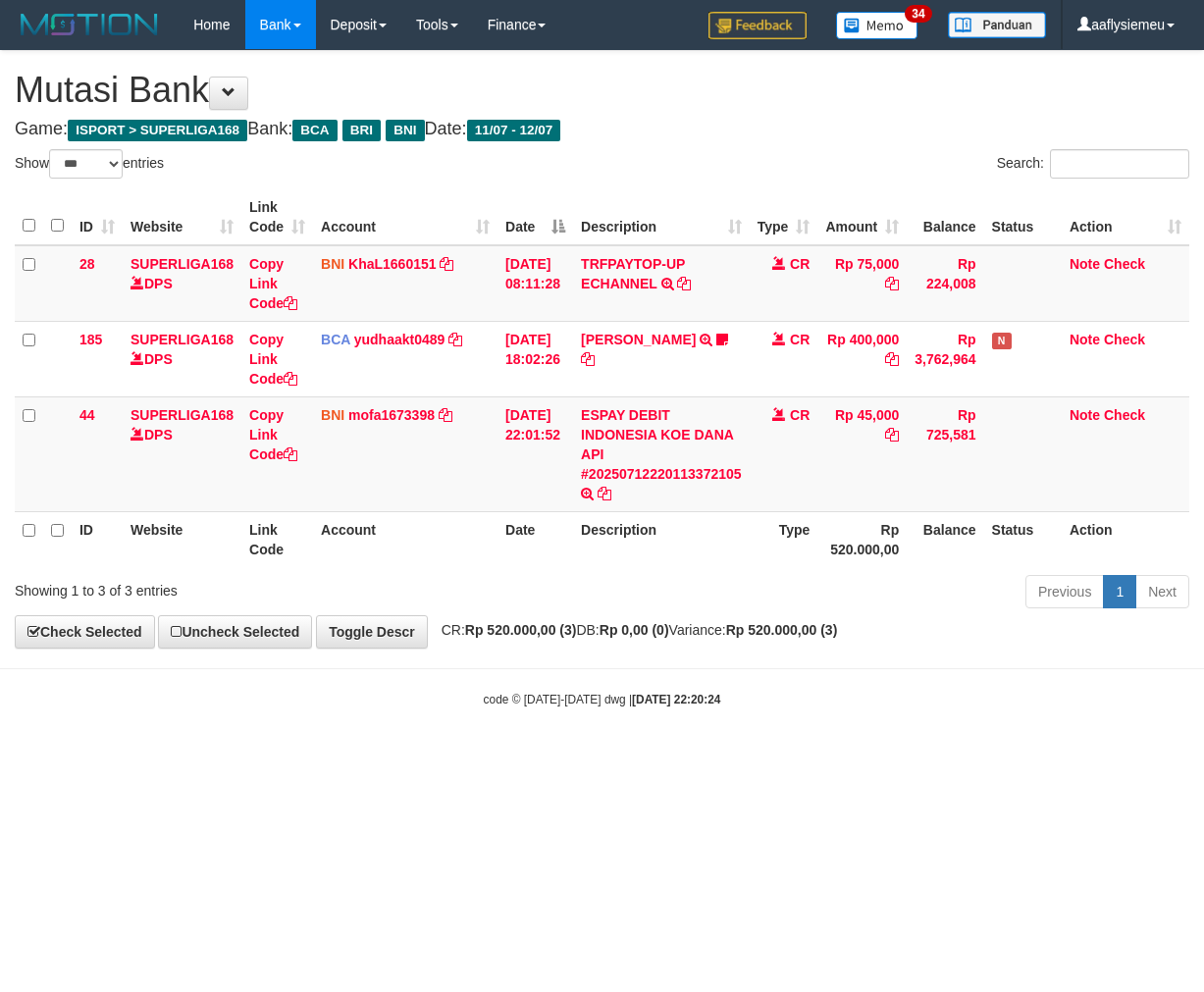 scroll, scrollTop: 0, scrollLeft: 0, axis: both 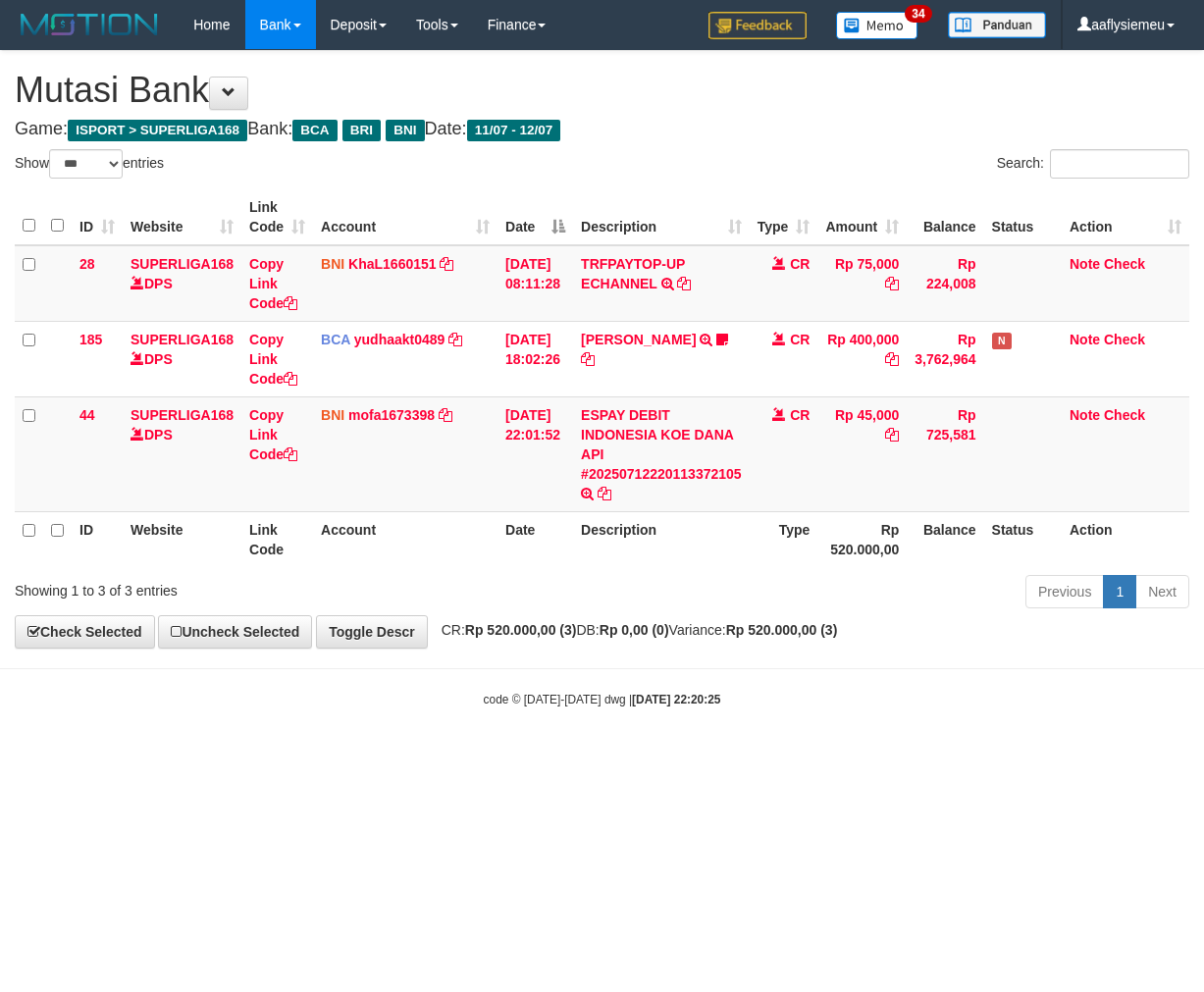 select on "***" 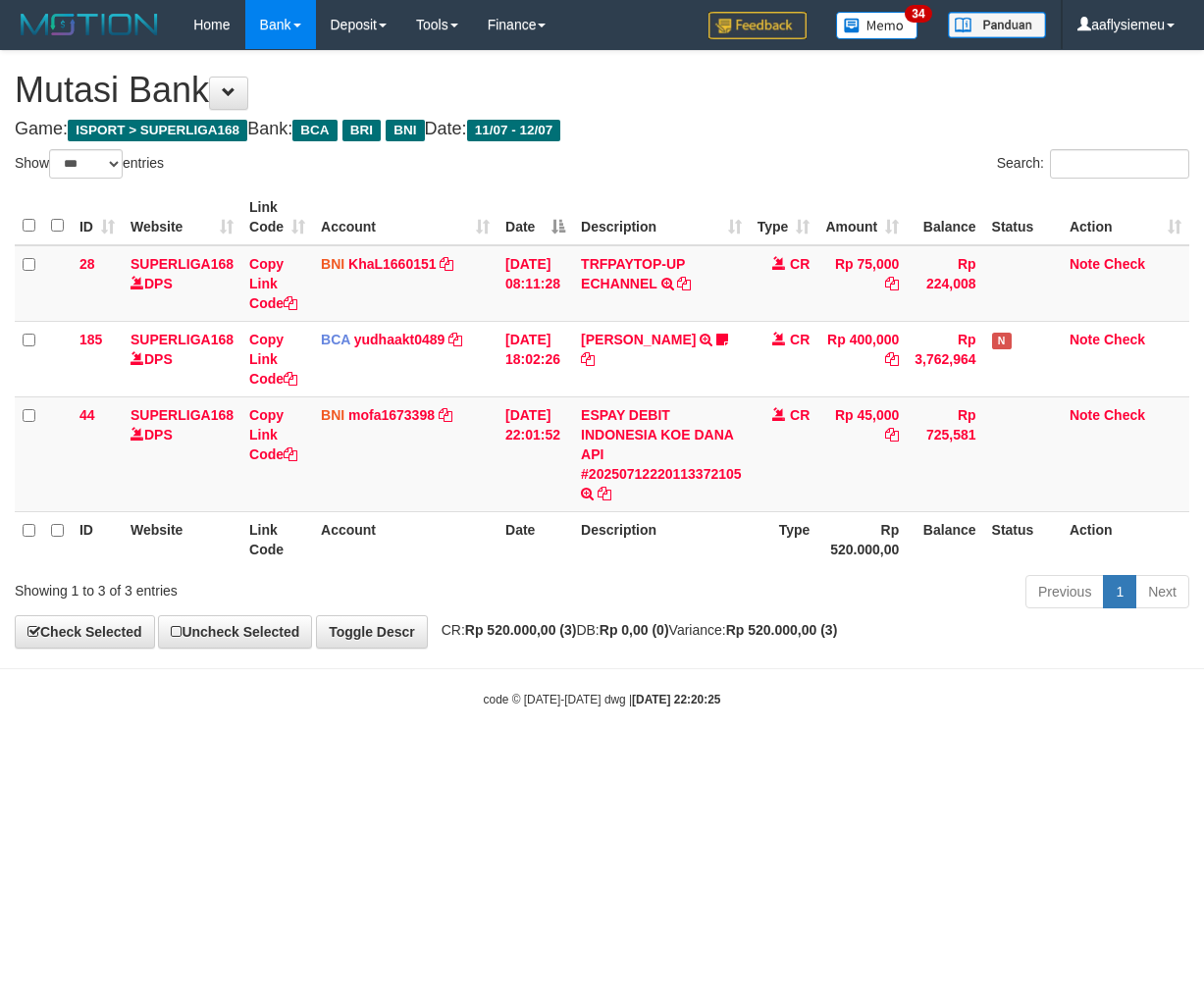 scroll, scrollTop: 0, scrollLeft: 0, axis: both 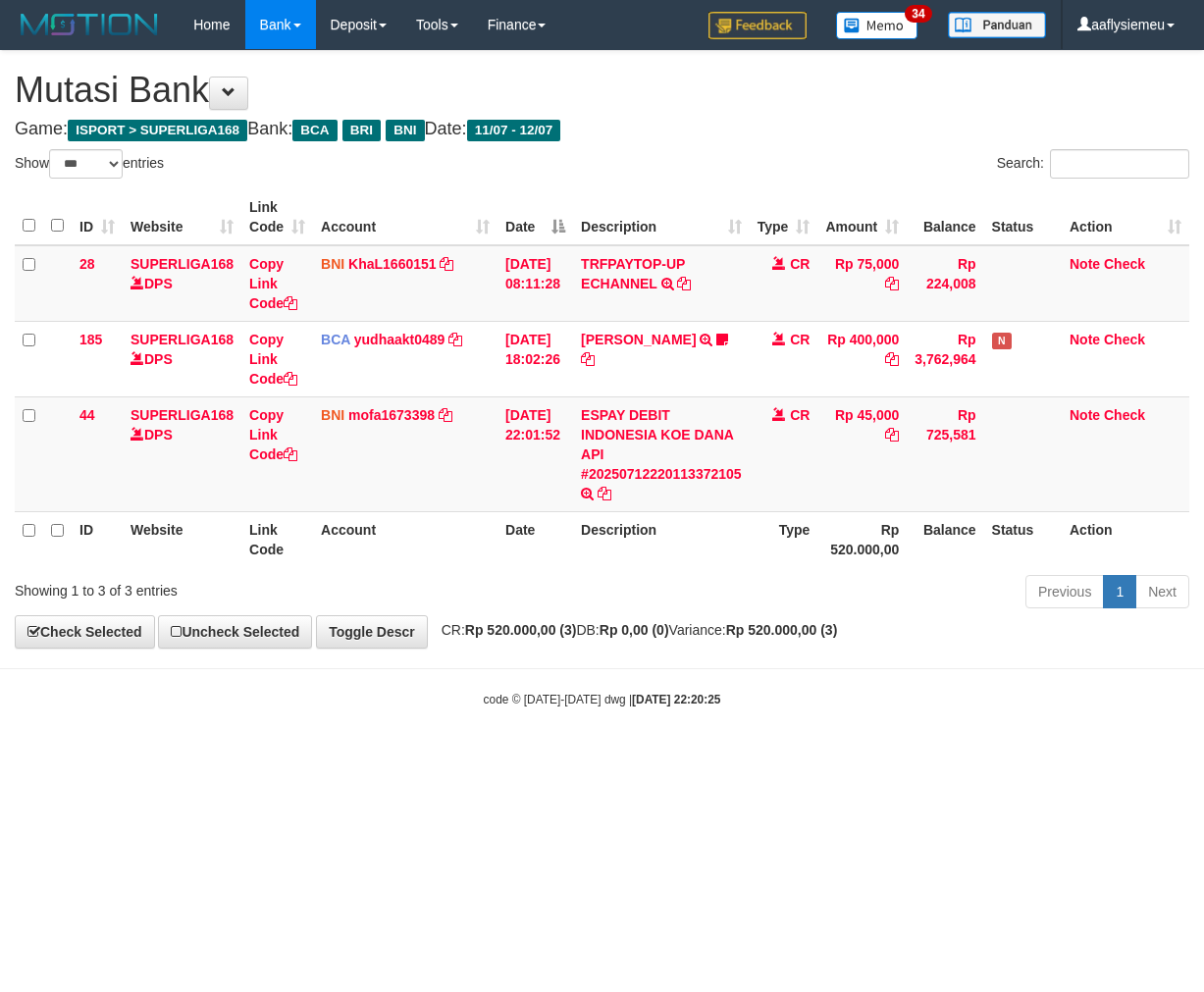 select on "***" 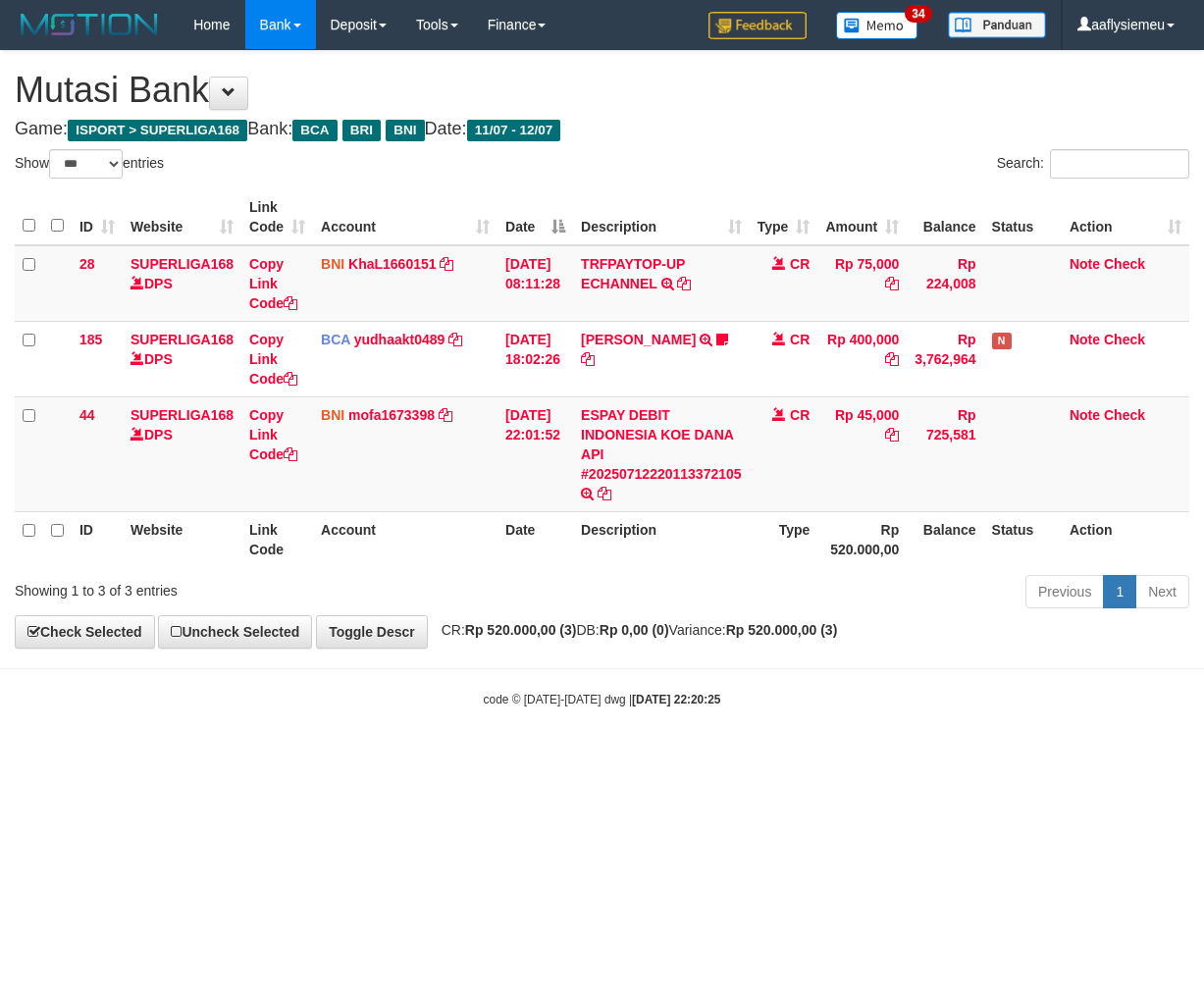 scroll, scrollTop: 0, scrollLeft: 0, axis: both 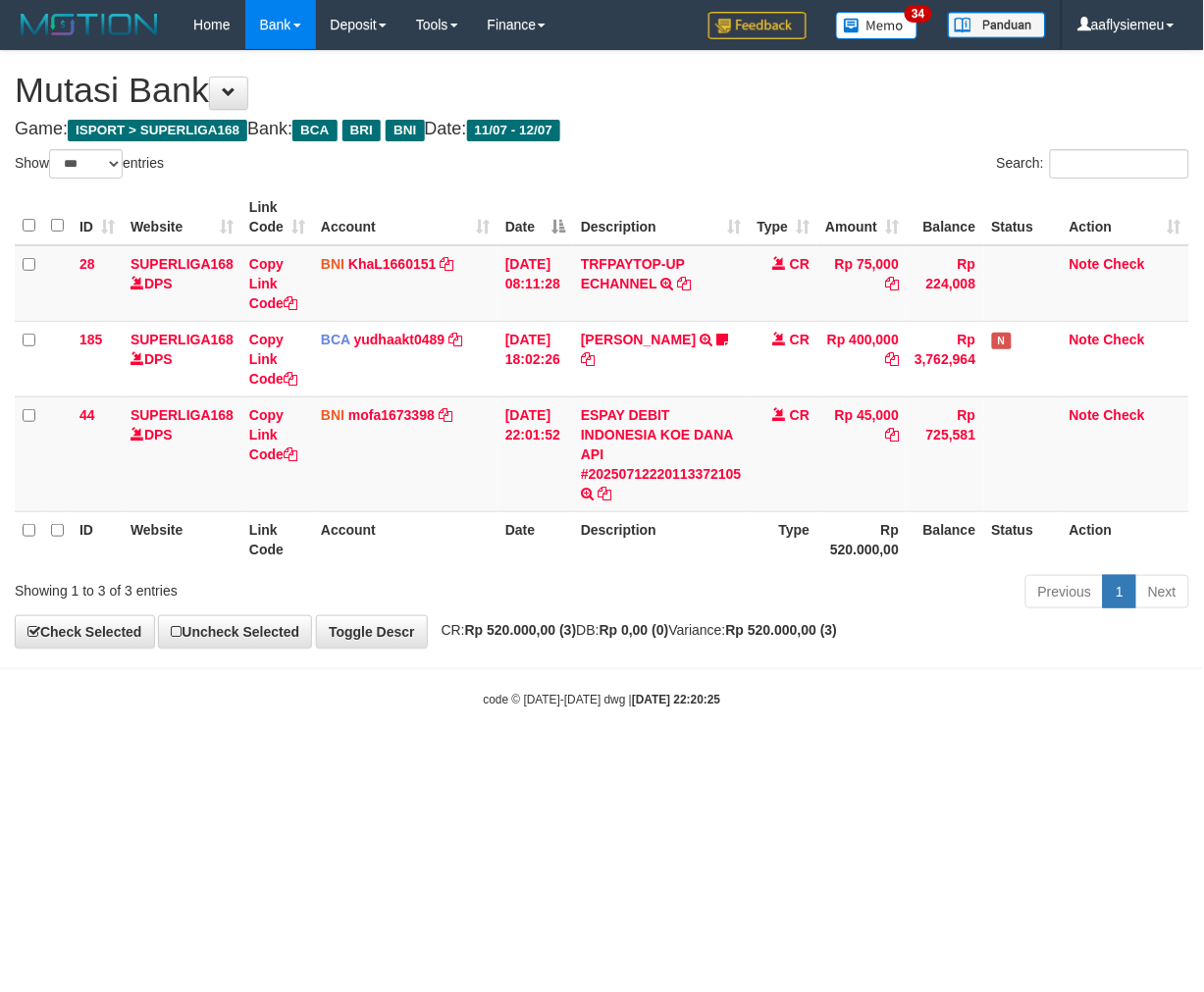 drag, startPoint x: 0, startPoint y: 0, endPoint x: 1201, endPoint y: 629, distance: 1355.7441 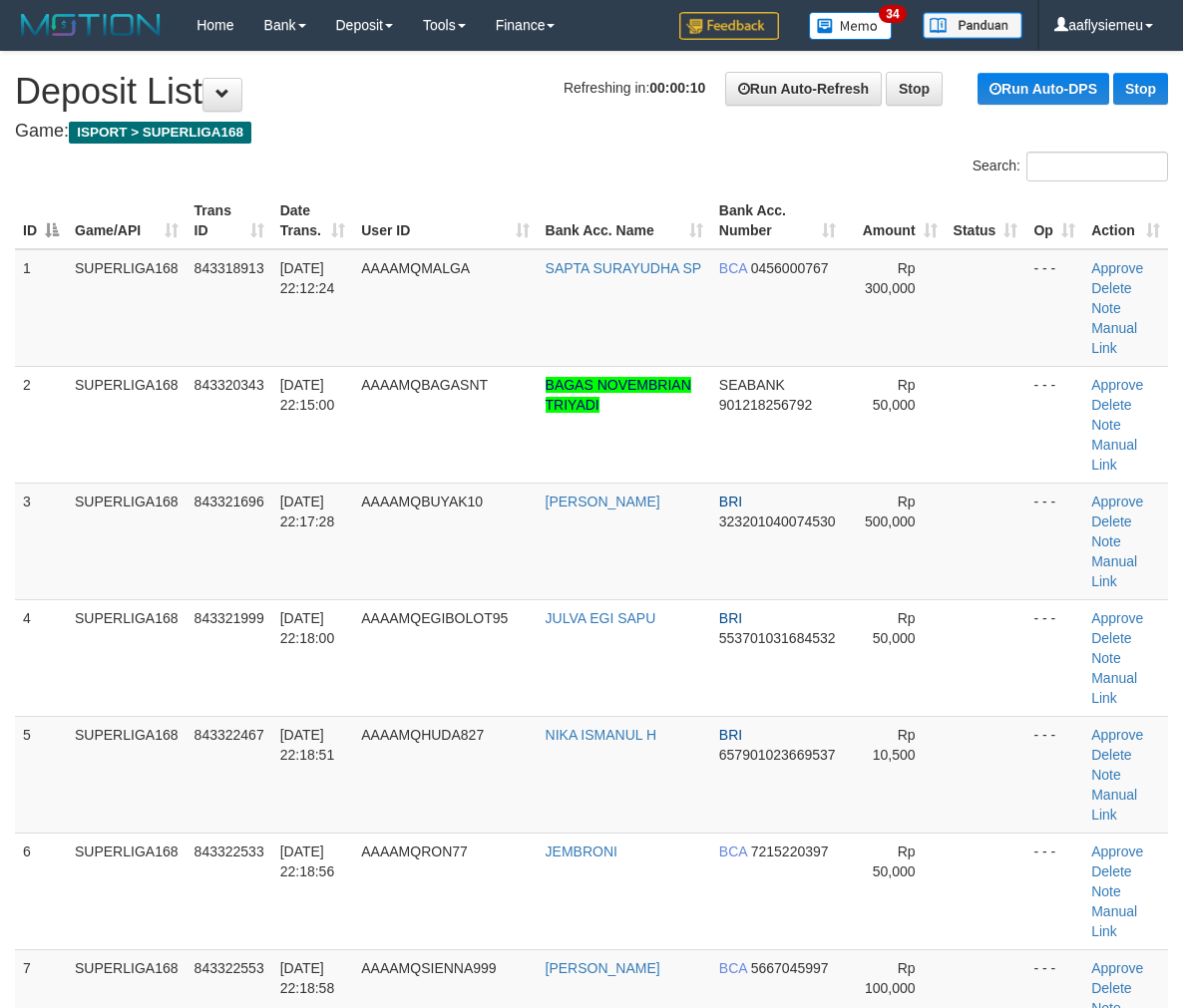 scroll, scrollTop: 120, scrollLeft: 0, axis: vertical 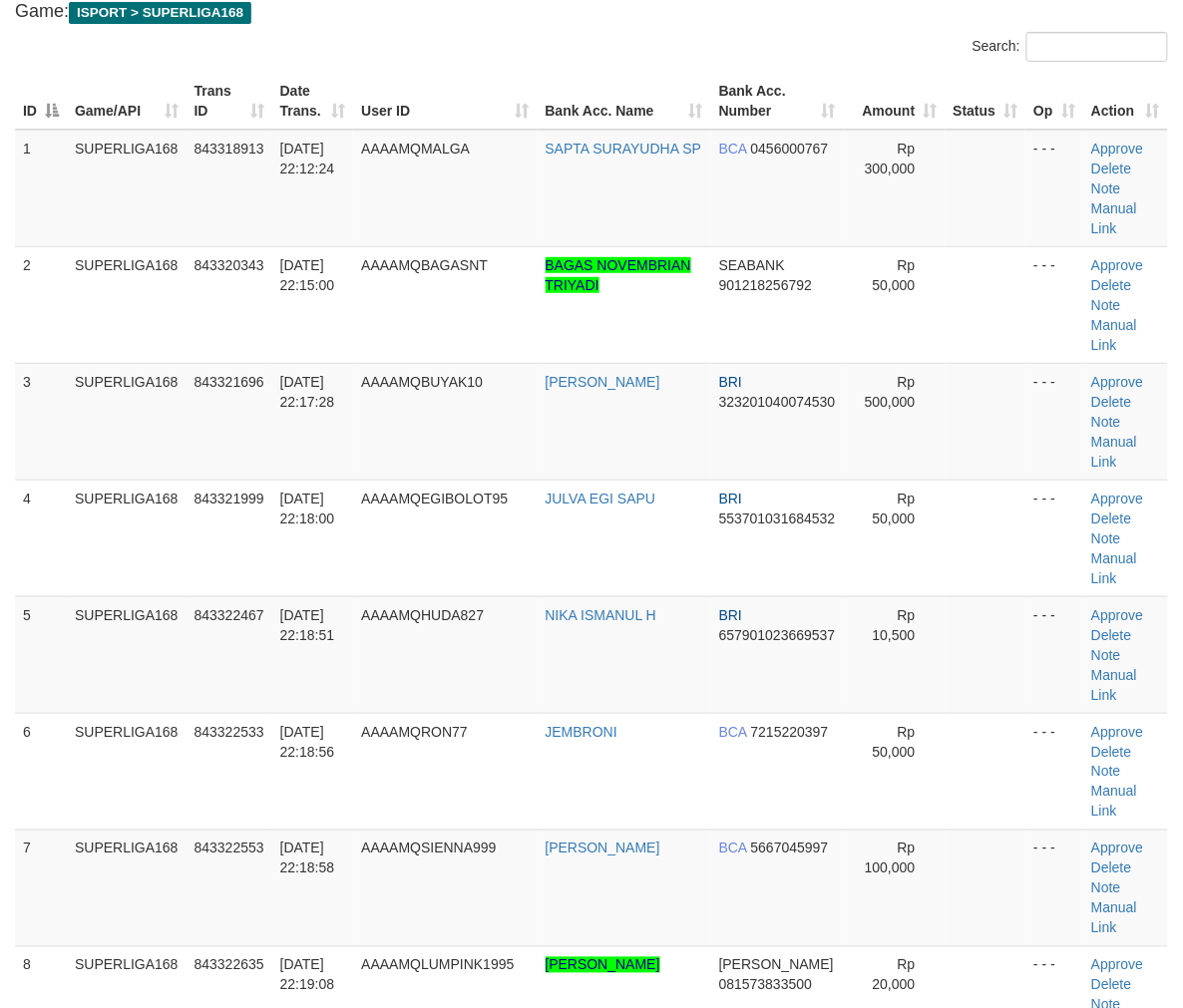 drag, startPoint x: 327, startPoint y: 496, endPoint x: 6, endPoint y: 569, distance: 329.196 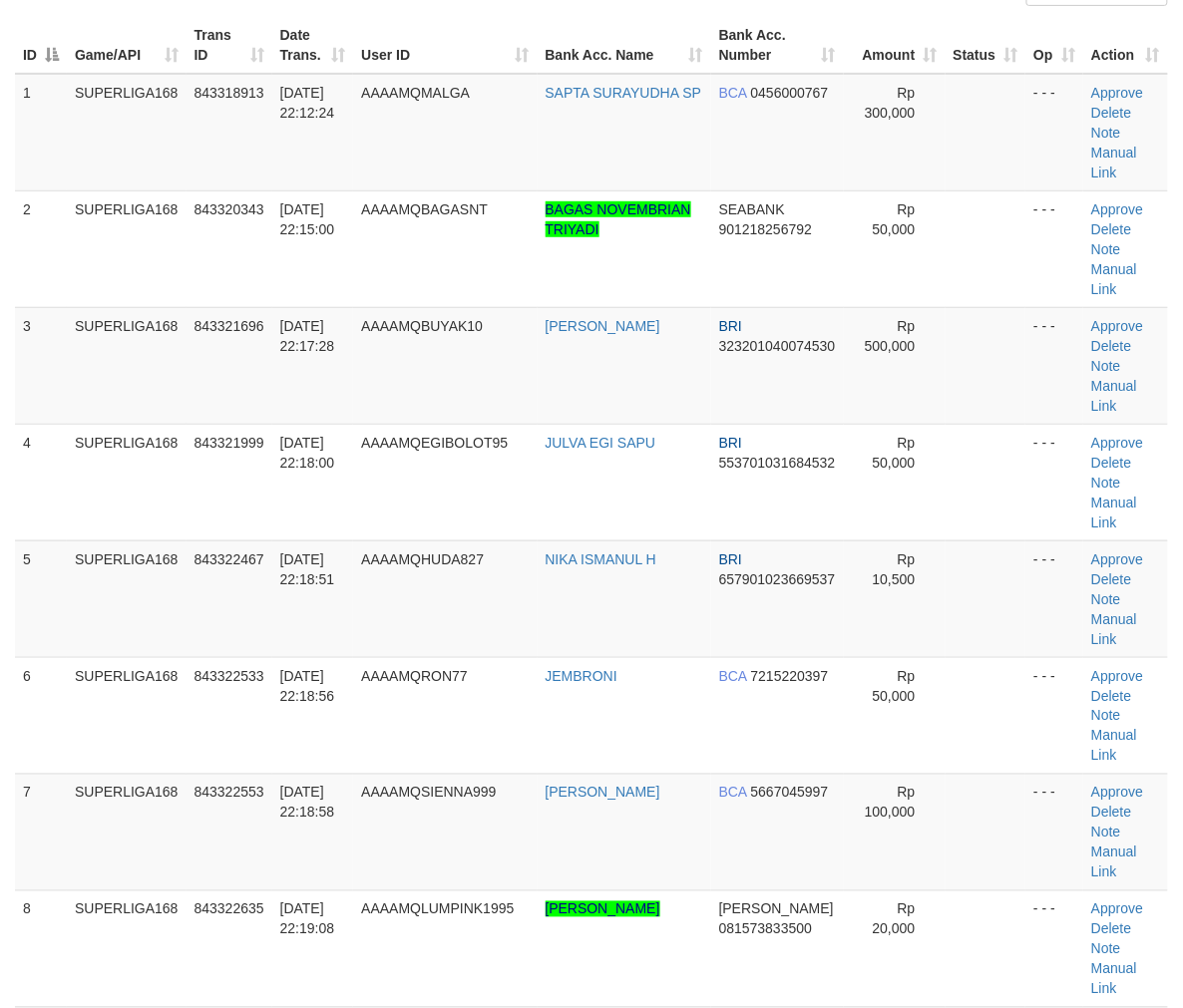 scroll, scrollTop: 151, scrollLeft: 0, axis: vertical 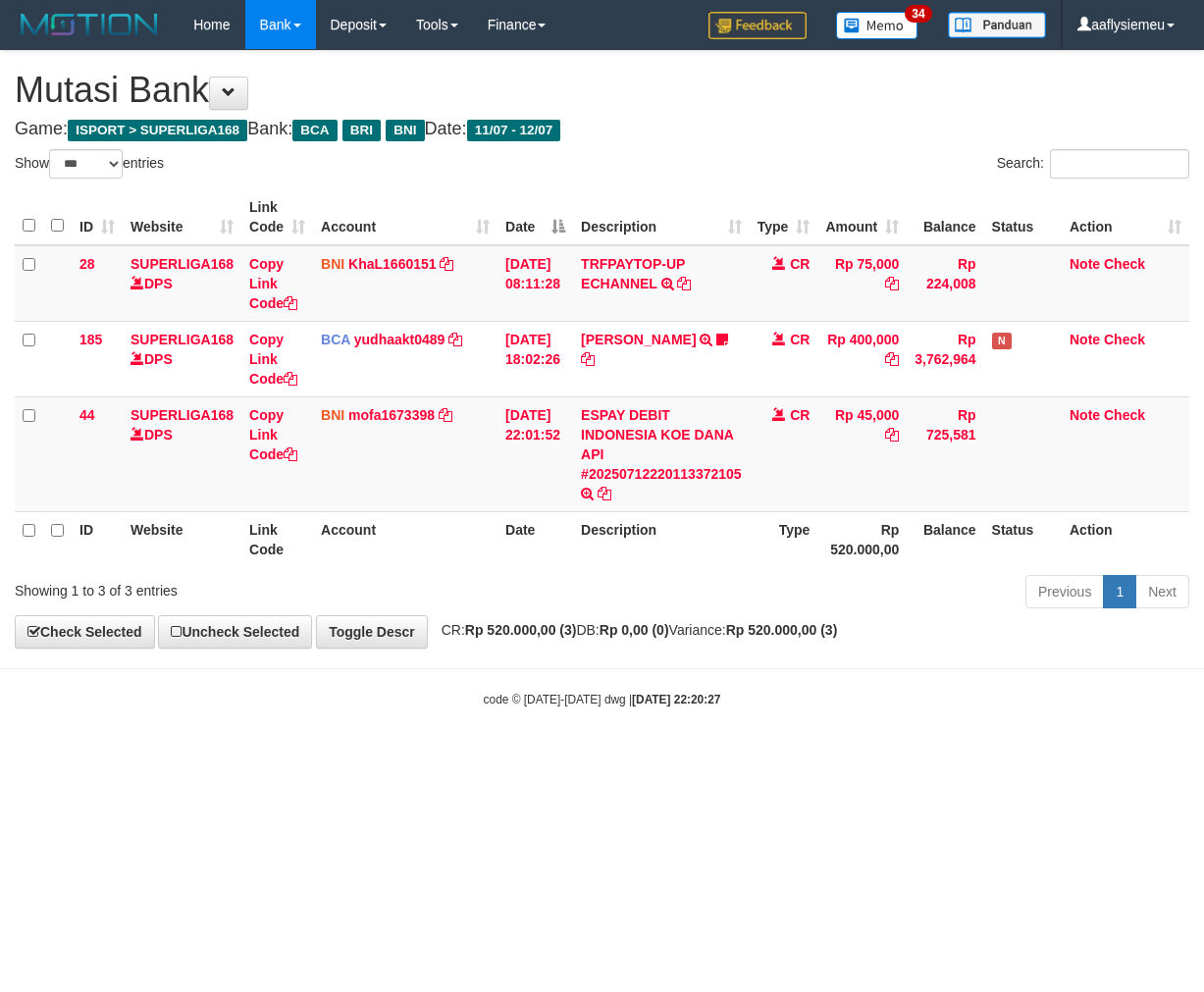 select on "***" 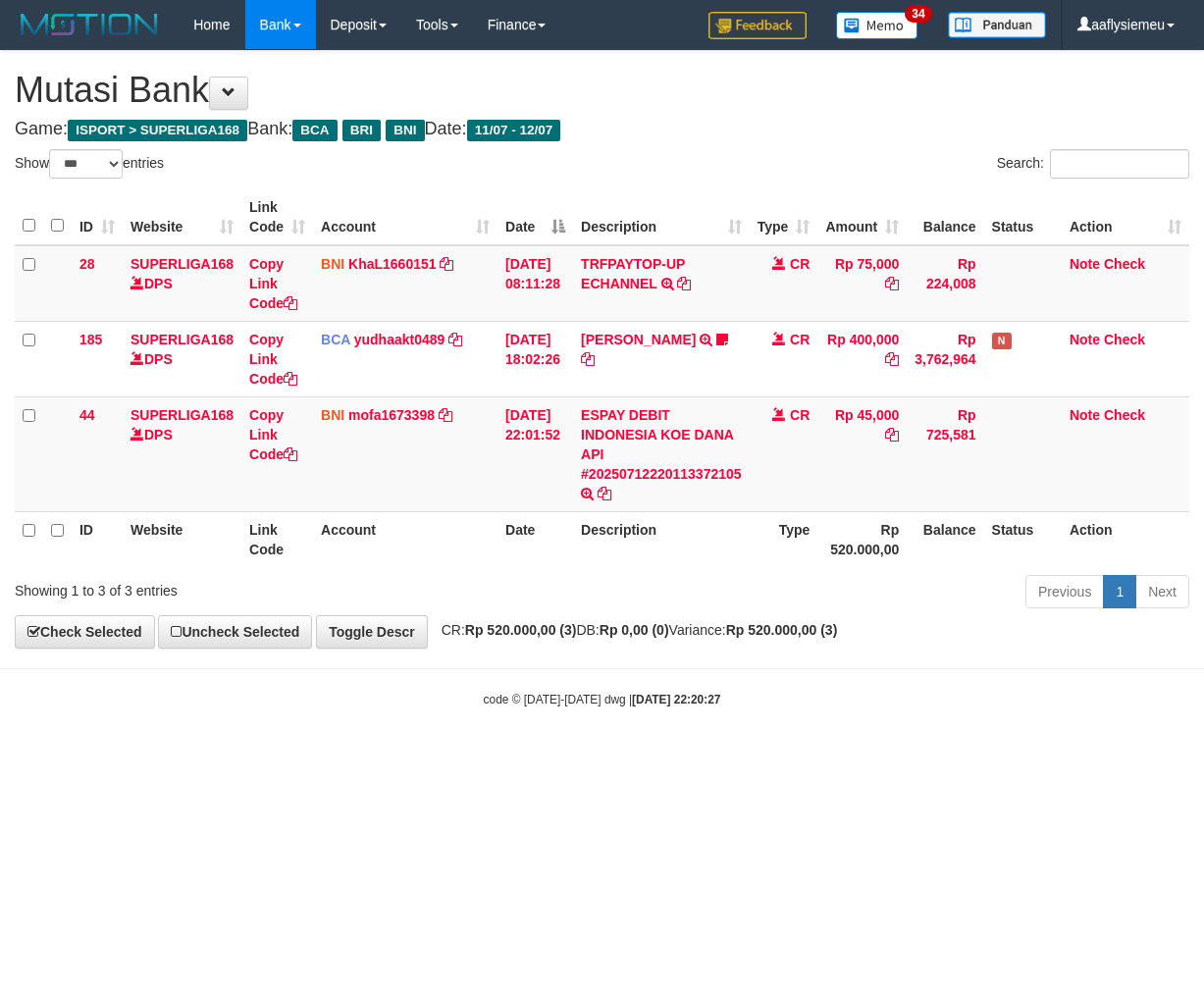 scroll, scrollTop: 0, scrollLeft: 0, axis: both 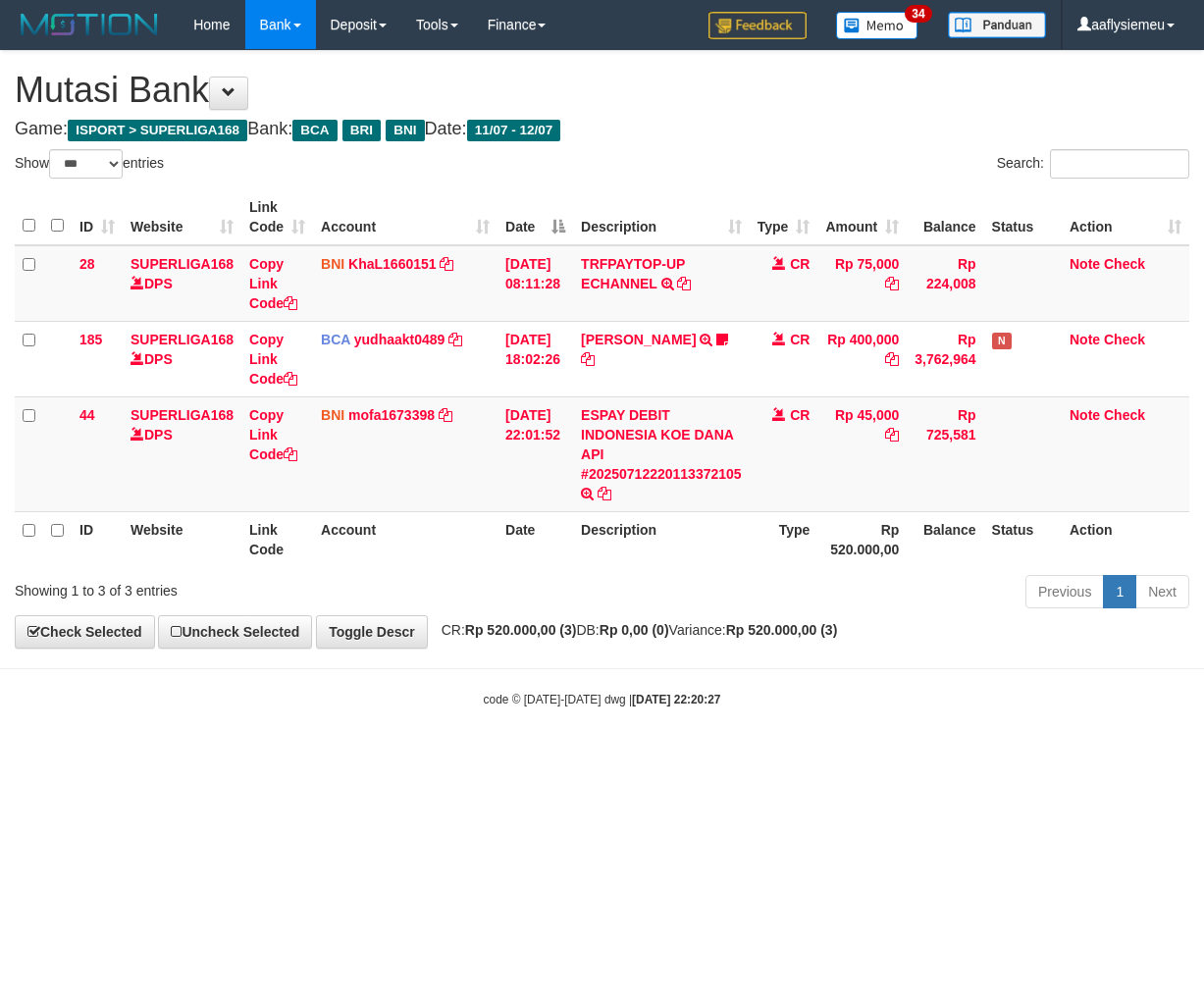 select on "***" 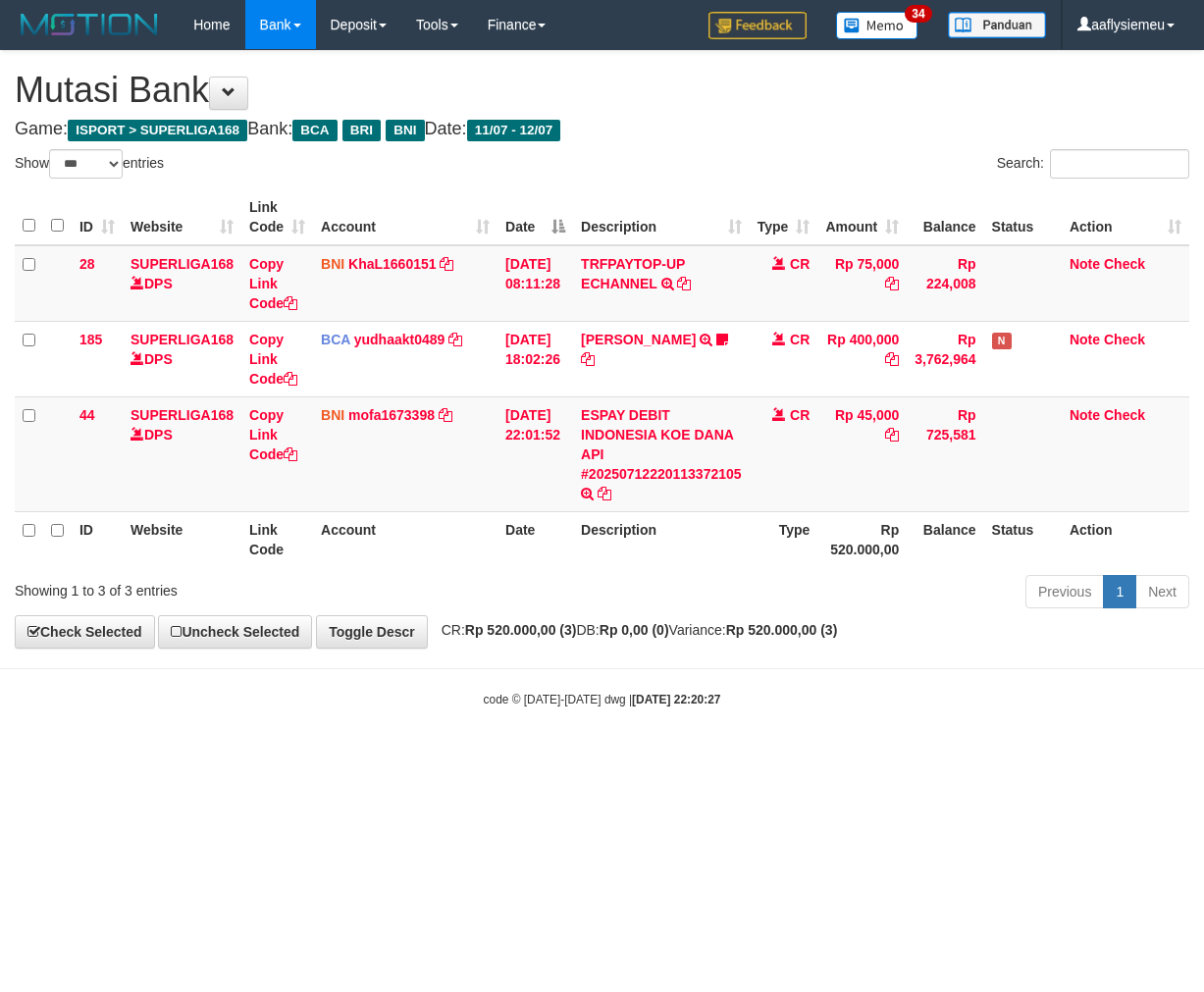 scroll, scrollTop: 0, scrollLeft: 0, axis: both 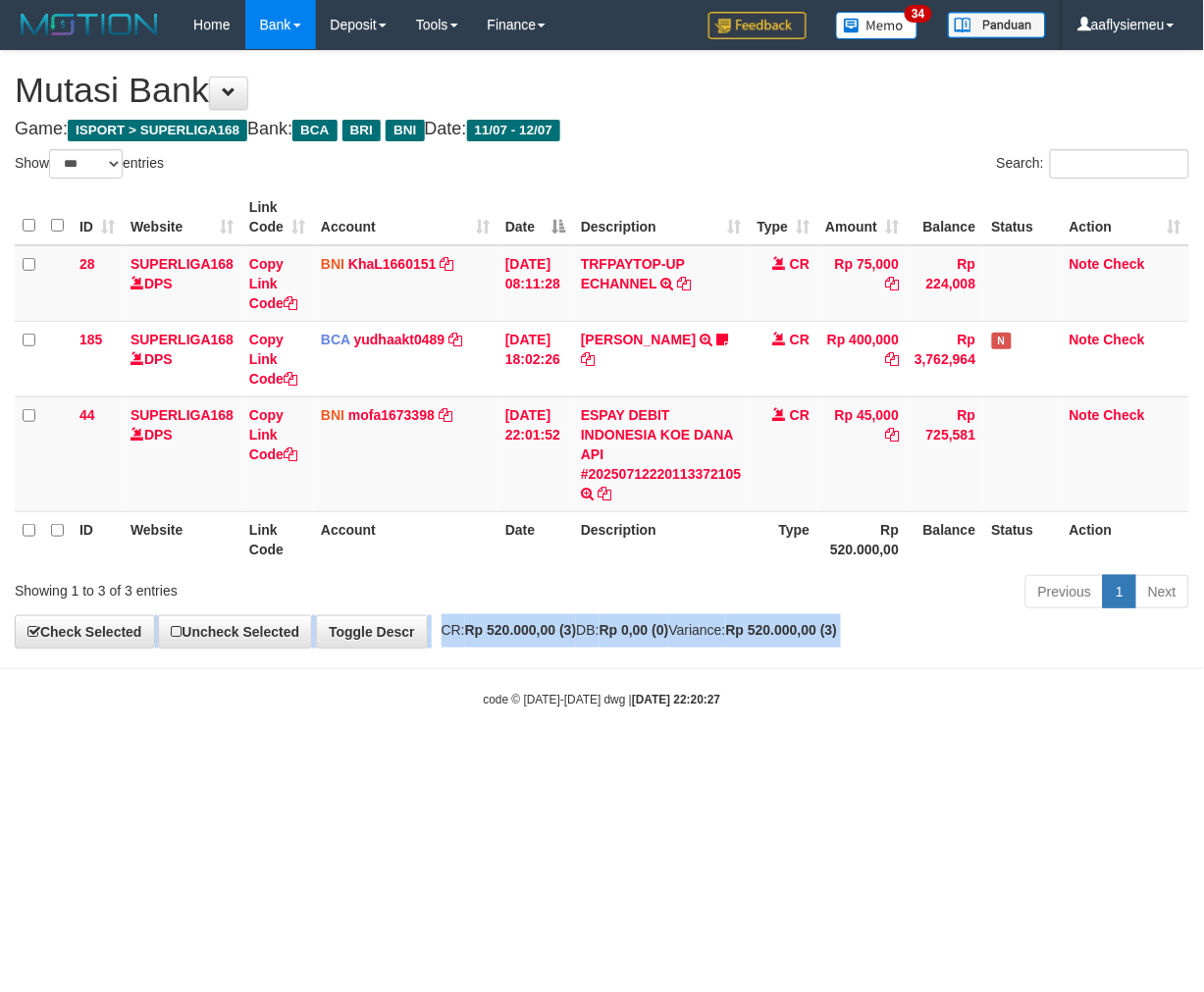 drag, startPoint x: 0, startPoint y: 0, endPoint x: 1202, endPoint y: 589, distance: 1338.5533 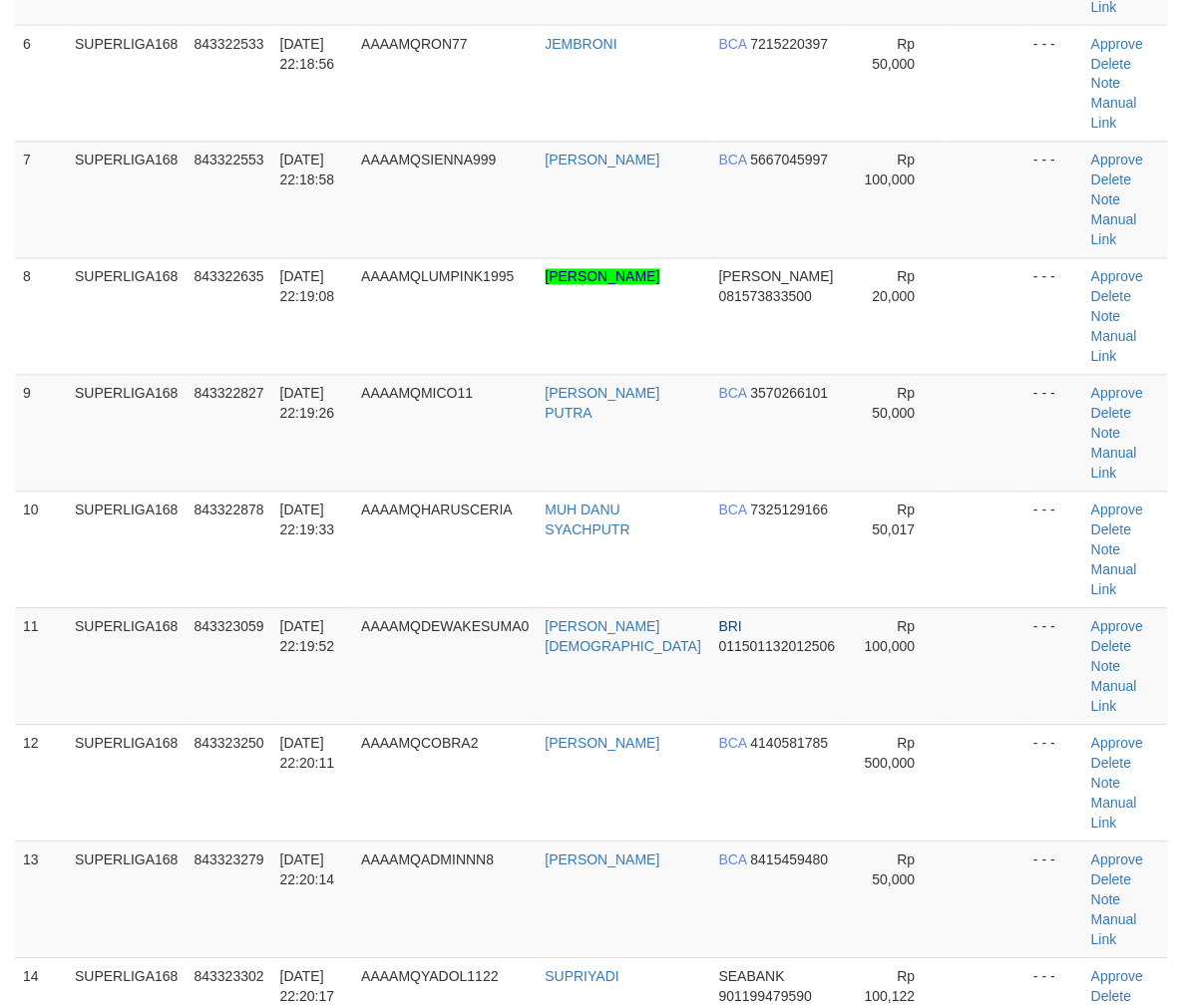 scroll, scrollTop: 998, scrollLeft: 0, axis: vertical 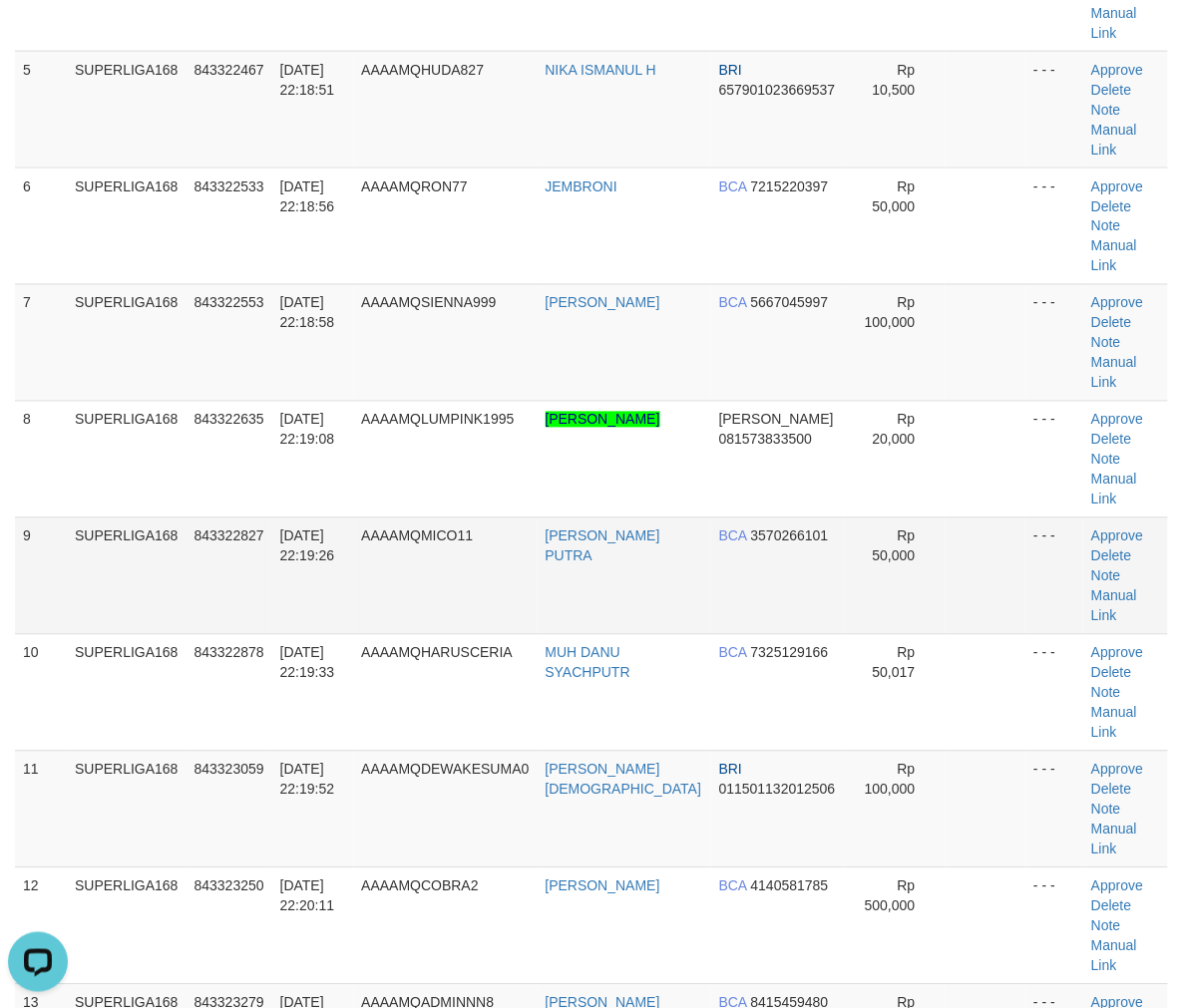 click on "AAAAMQMICO11" at bounding box center [445, 575] 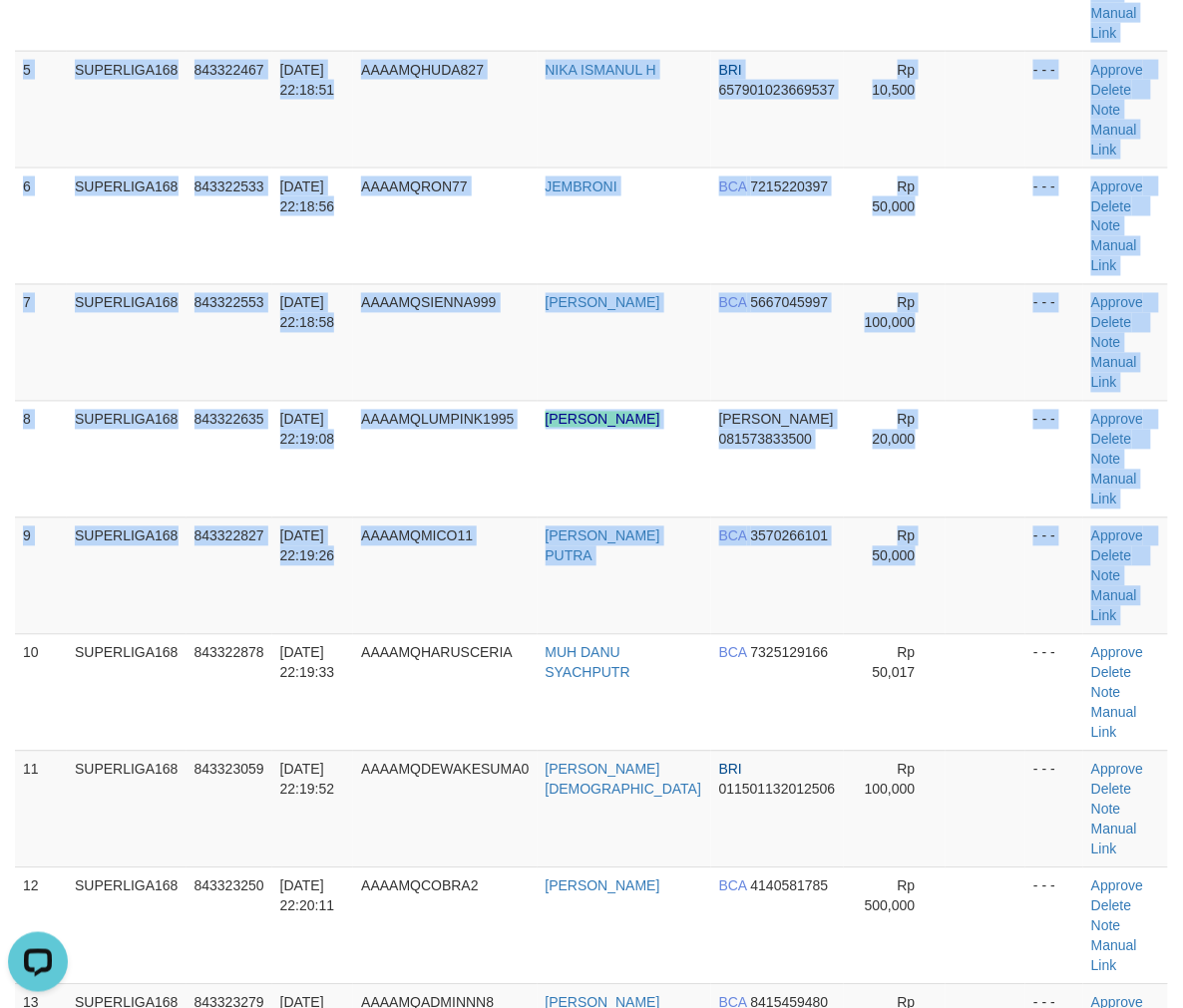 drag, startPoint x: 21, startPoint y: 535, endPoint x: 0, endPoint y: 561, distance: 33.42155 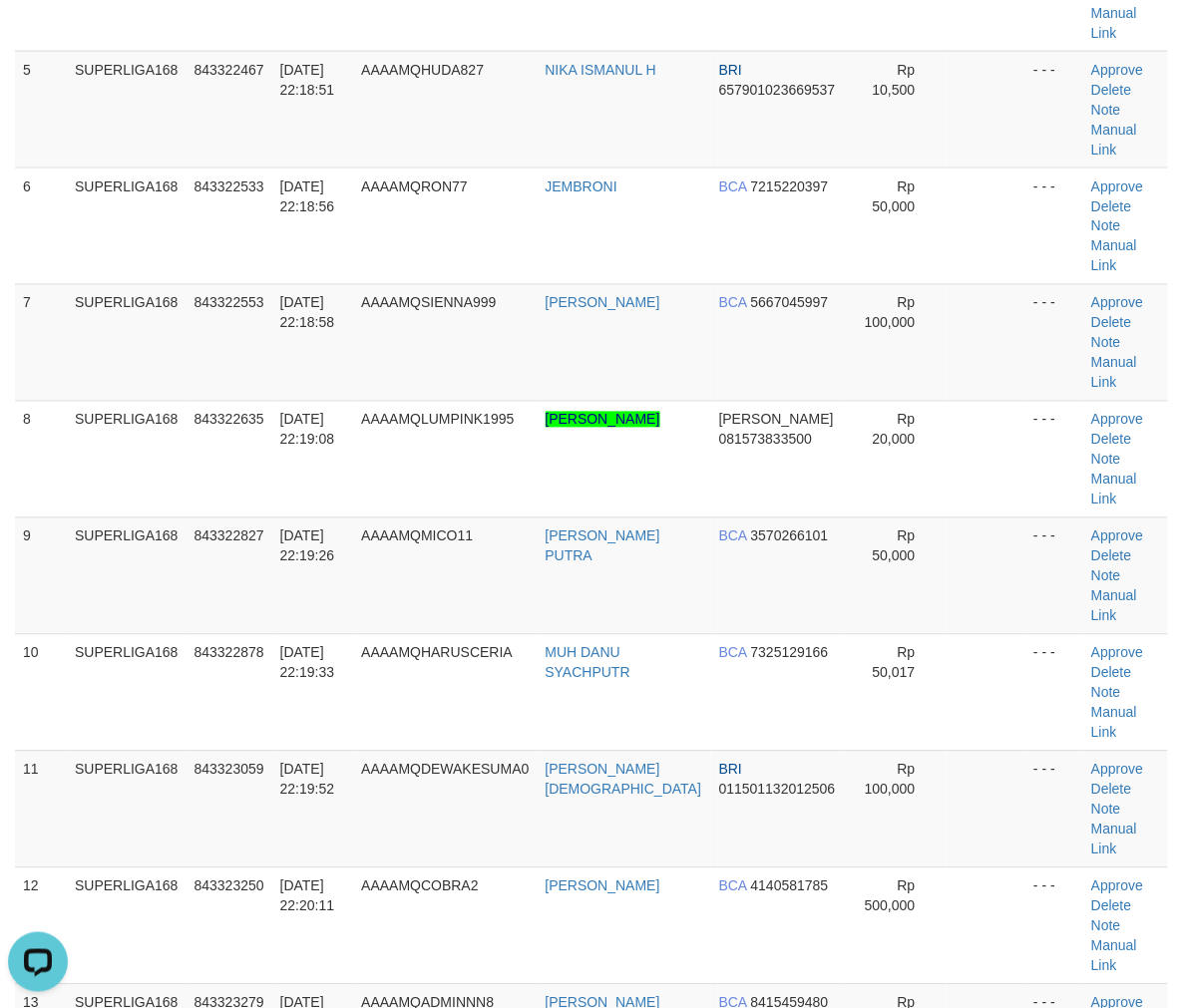 drag, startPoint x: 118, startPoint y: 555, endPoint x: 0, endPoint y: 606, distance: 128.5496 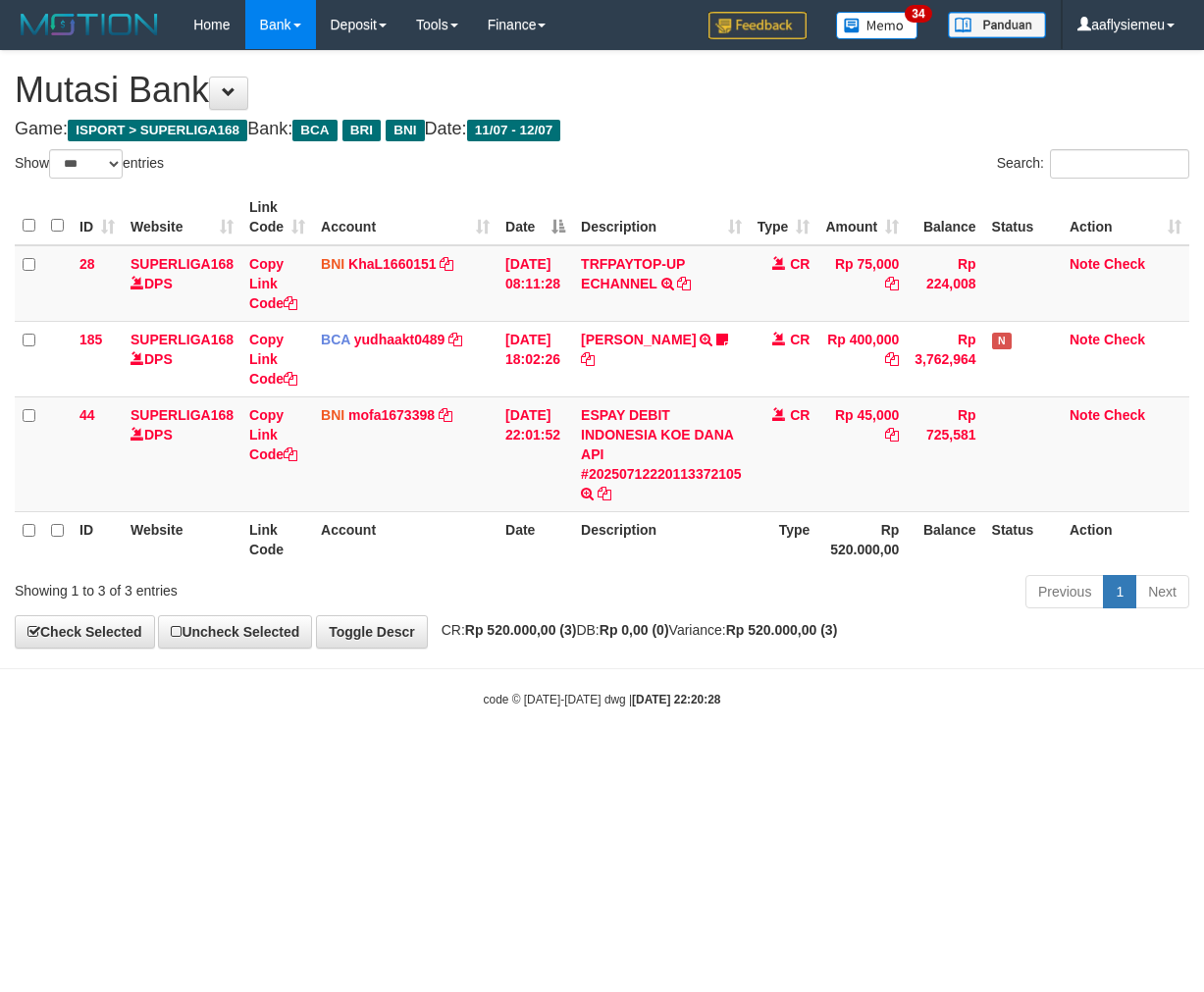 select on "***" 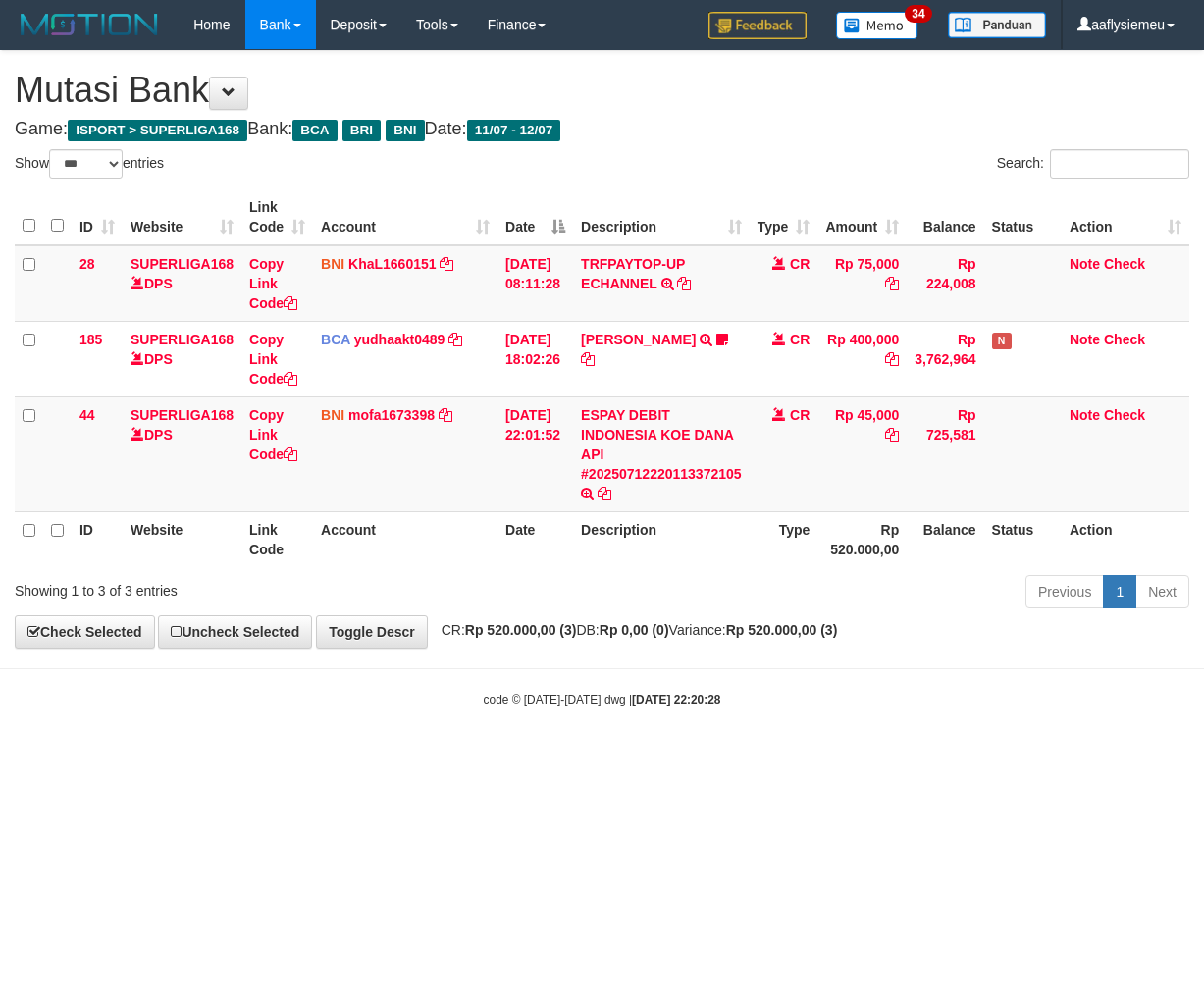 scroll, scrollTop: 0, scrollLeft: 0, axis: both 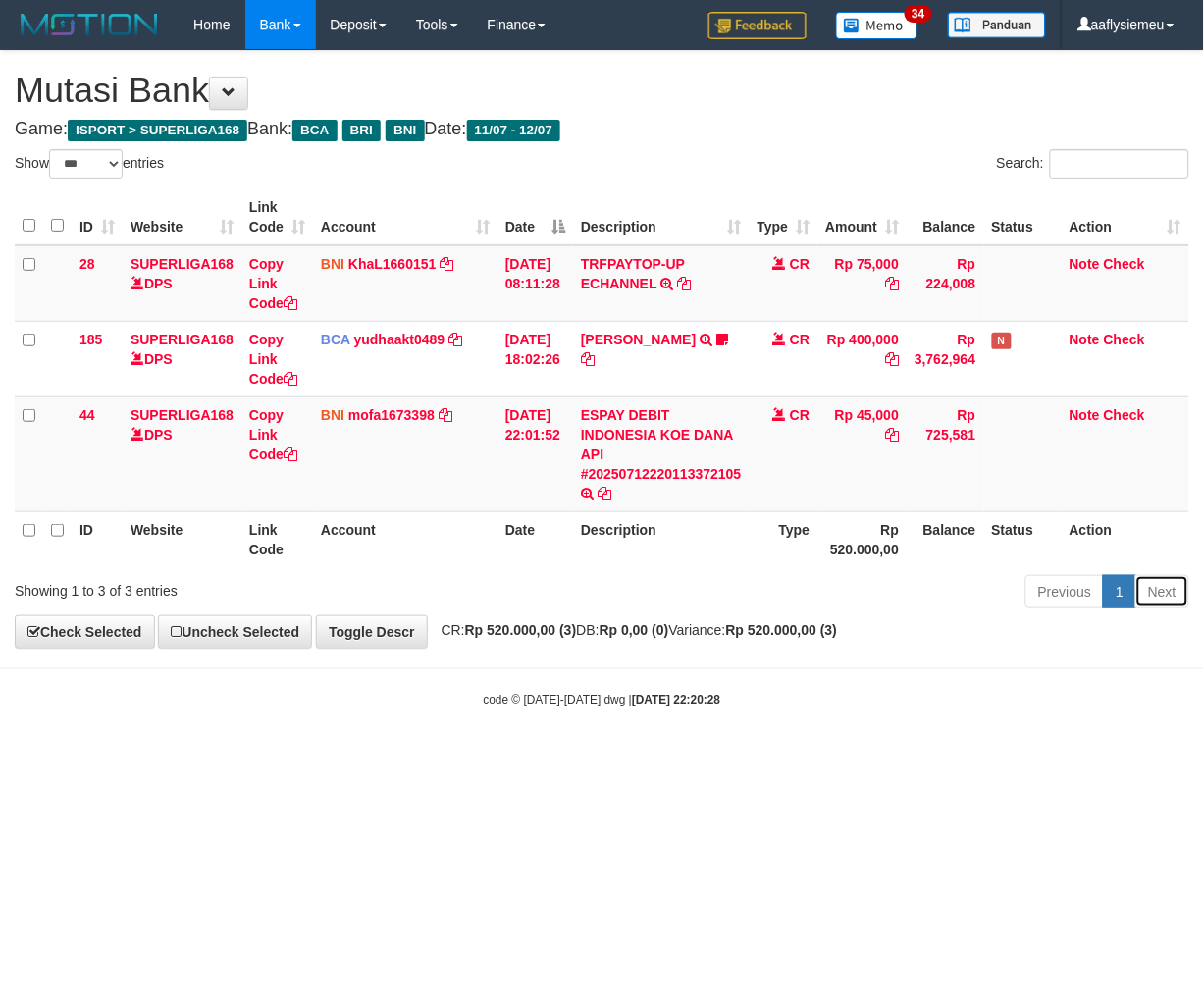 click on "Next" at bounding box center [1162, 592] 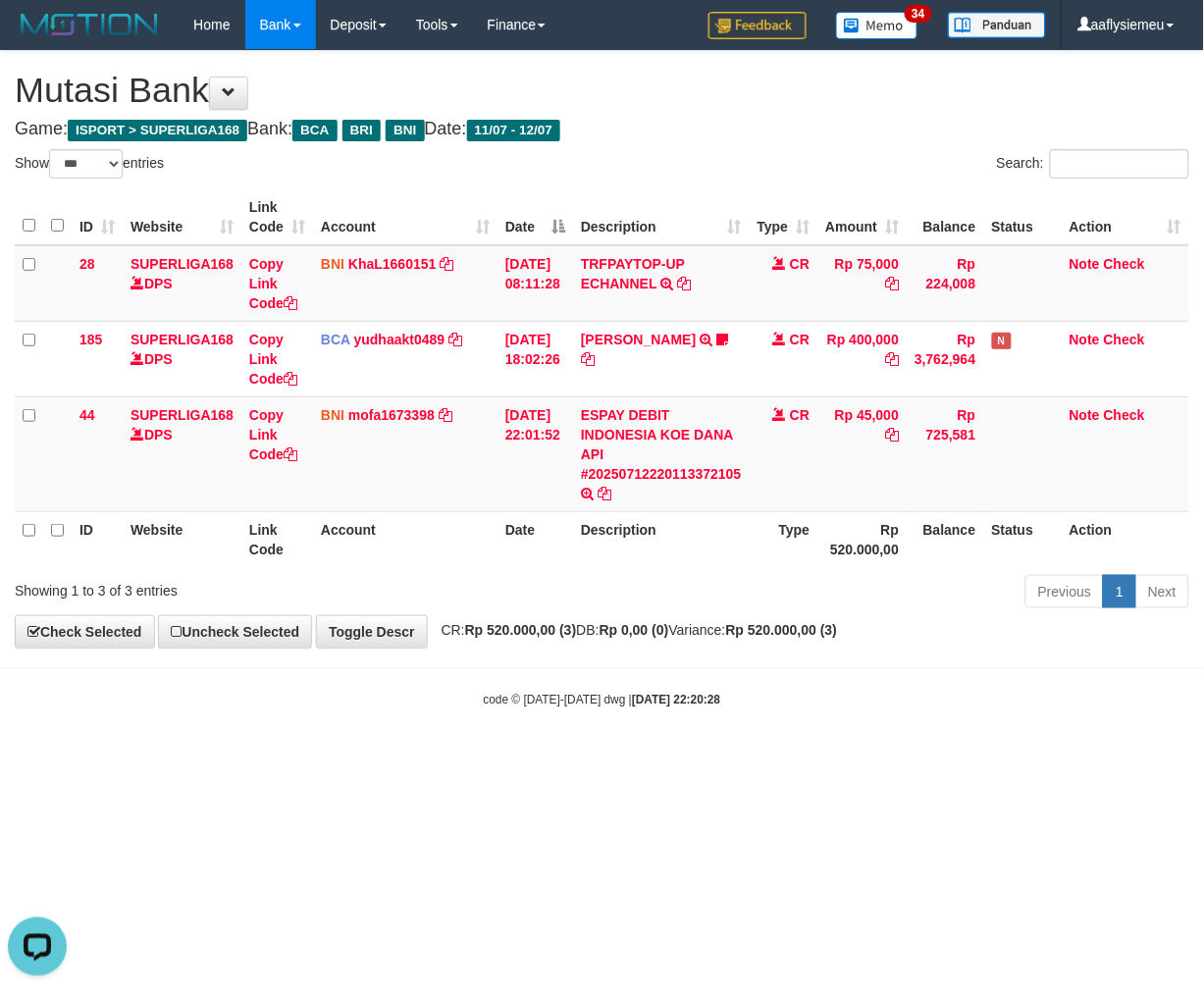 scroll, scrollTop: 0, scrollLeft: 0, axis: both 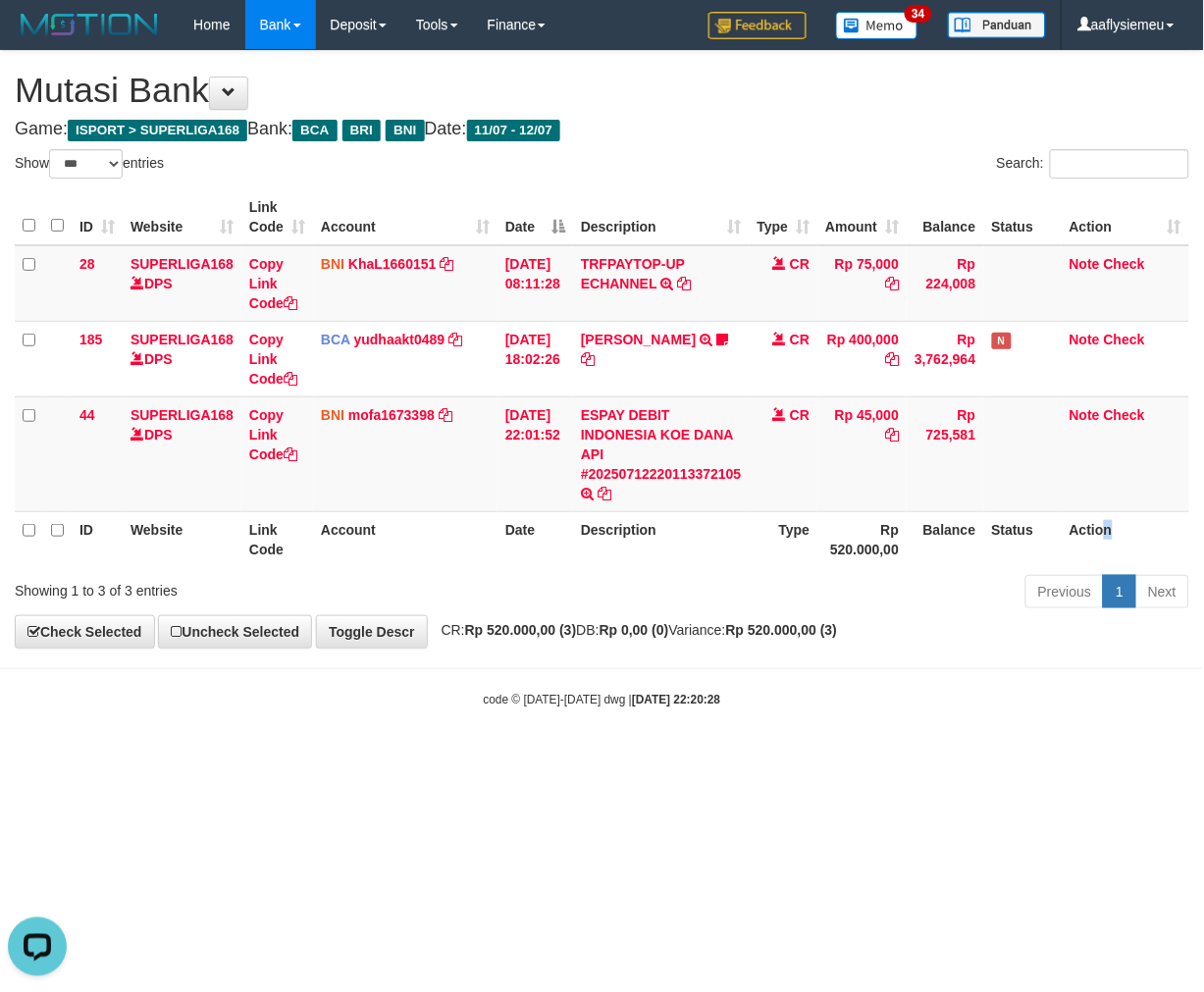 click on "Action" at bounding box center [1125, 539] 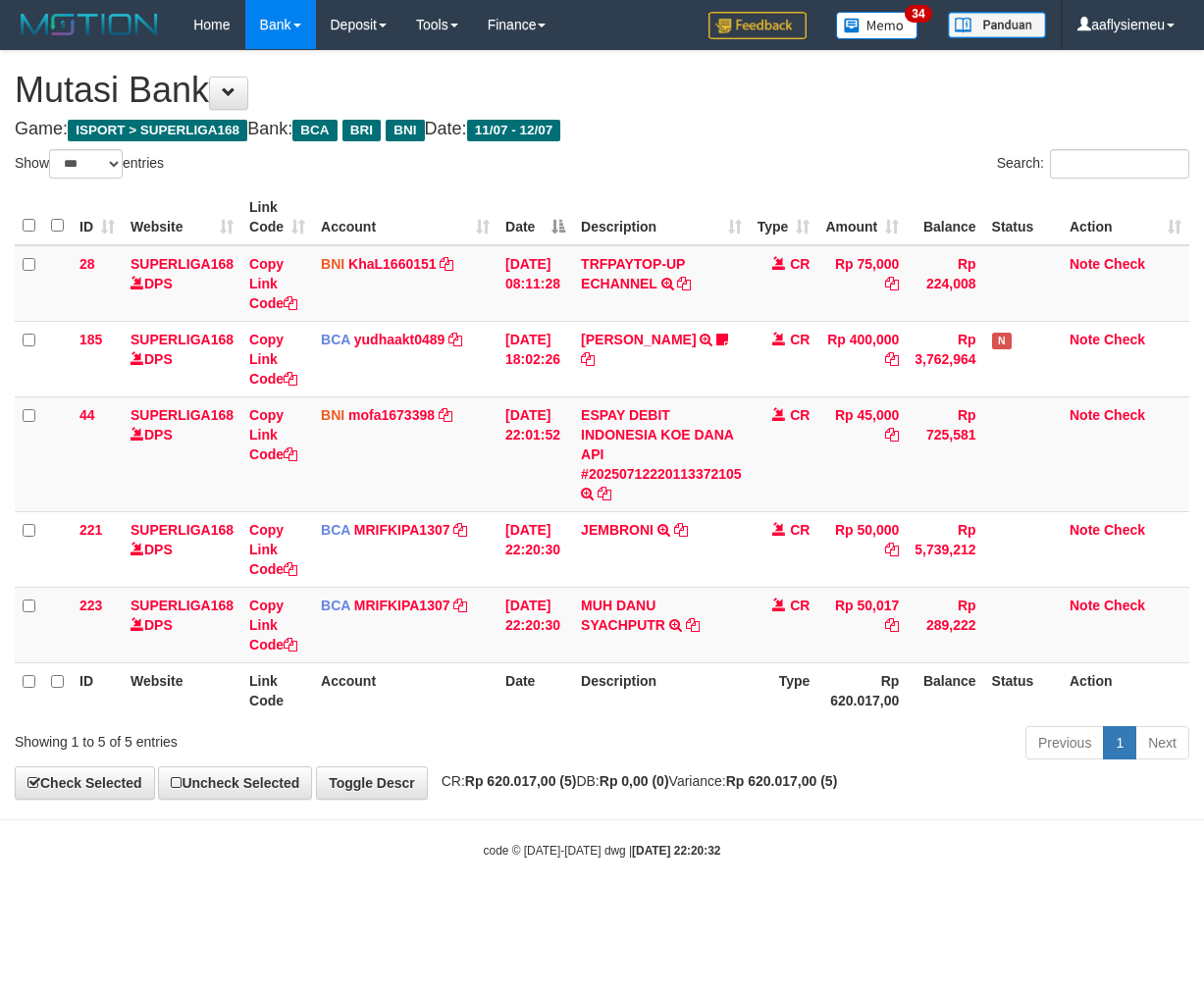 select on "***" 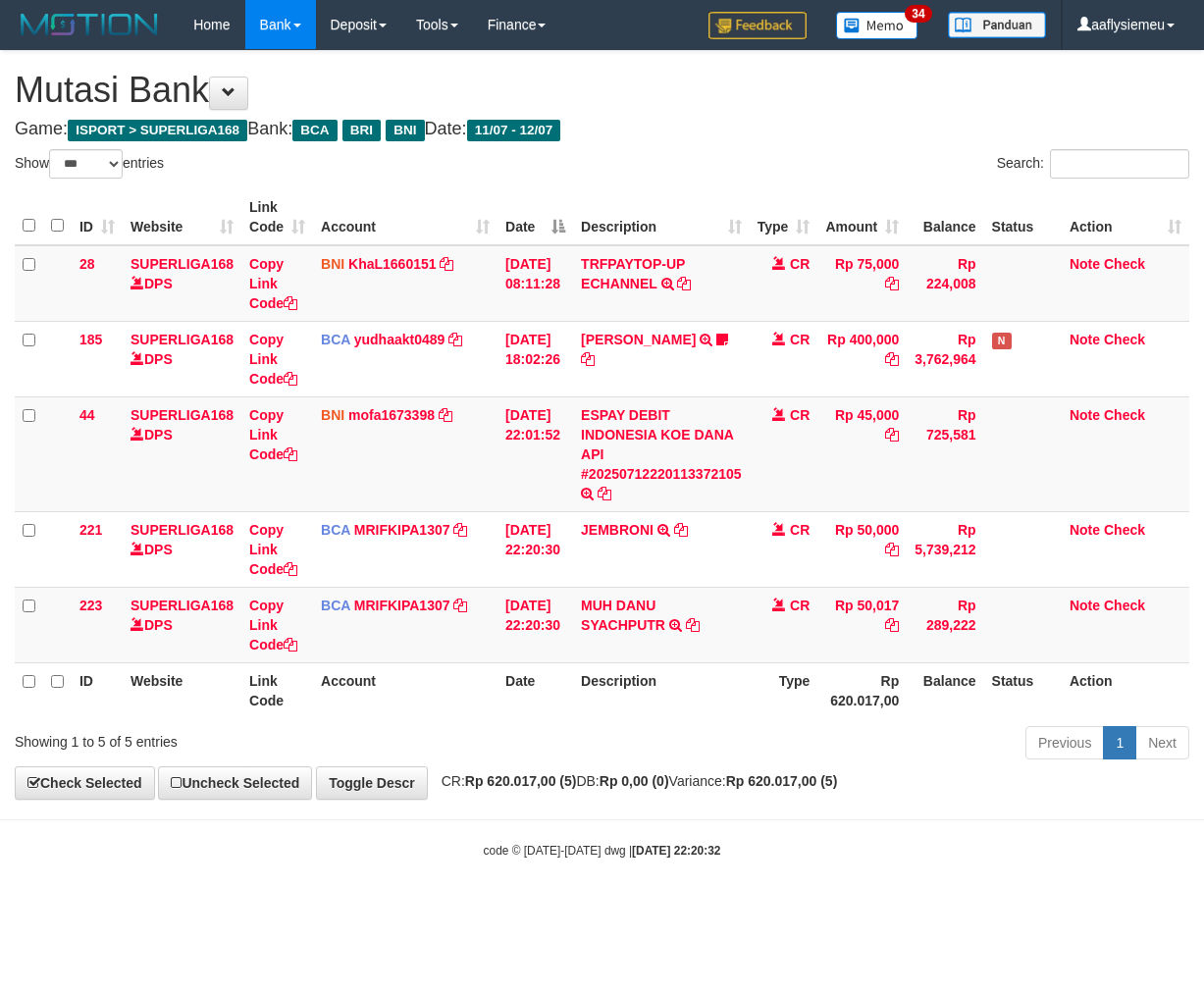scroll, scrollTop: 0, scrollLeft: 0, axis: both 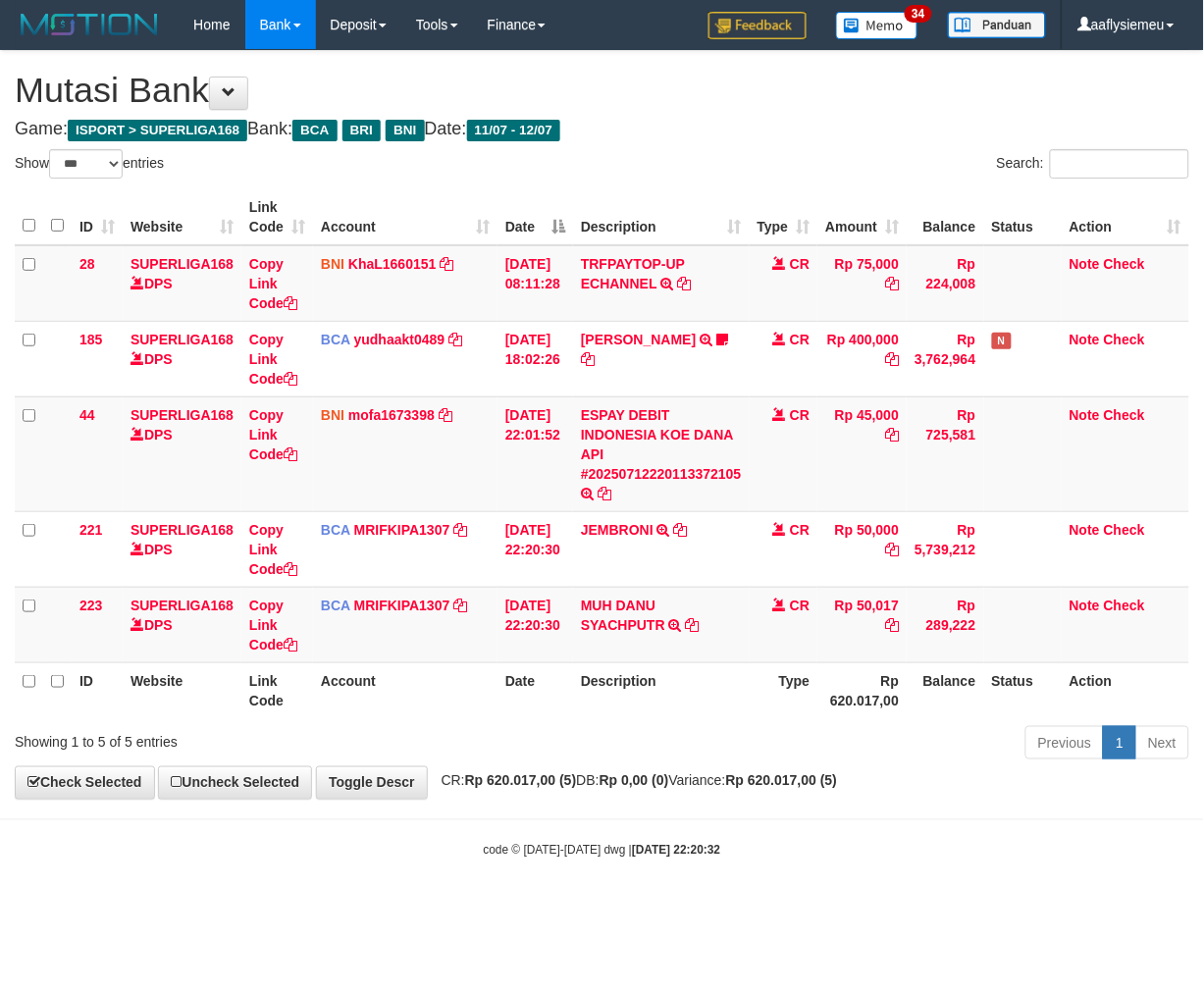 click on "Date" at bounding box center (535, 690) 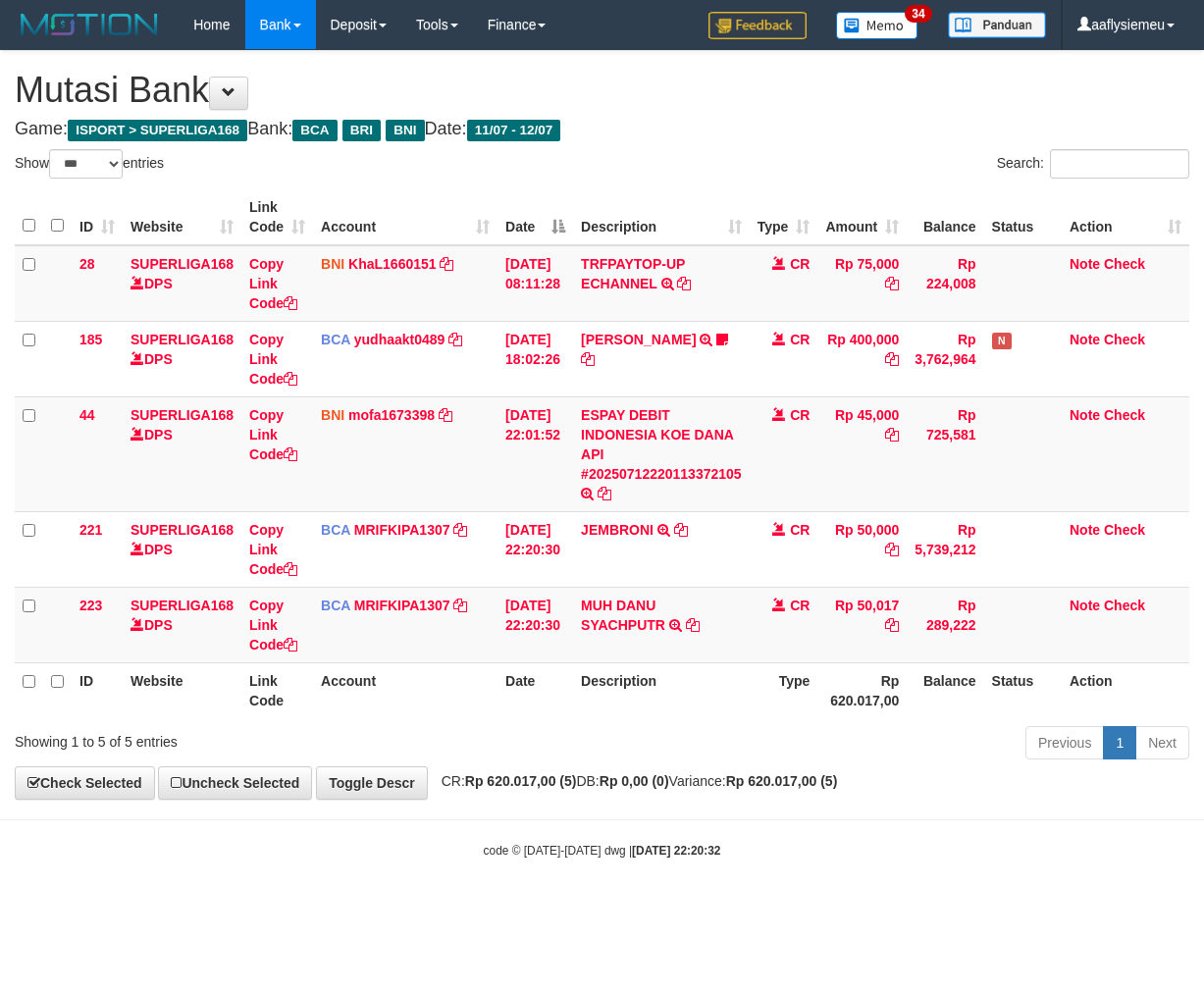 select on "***" 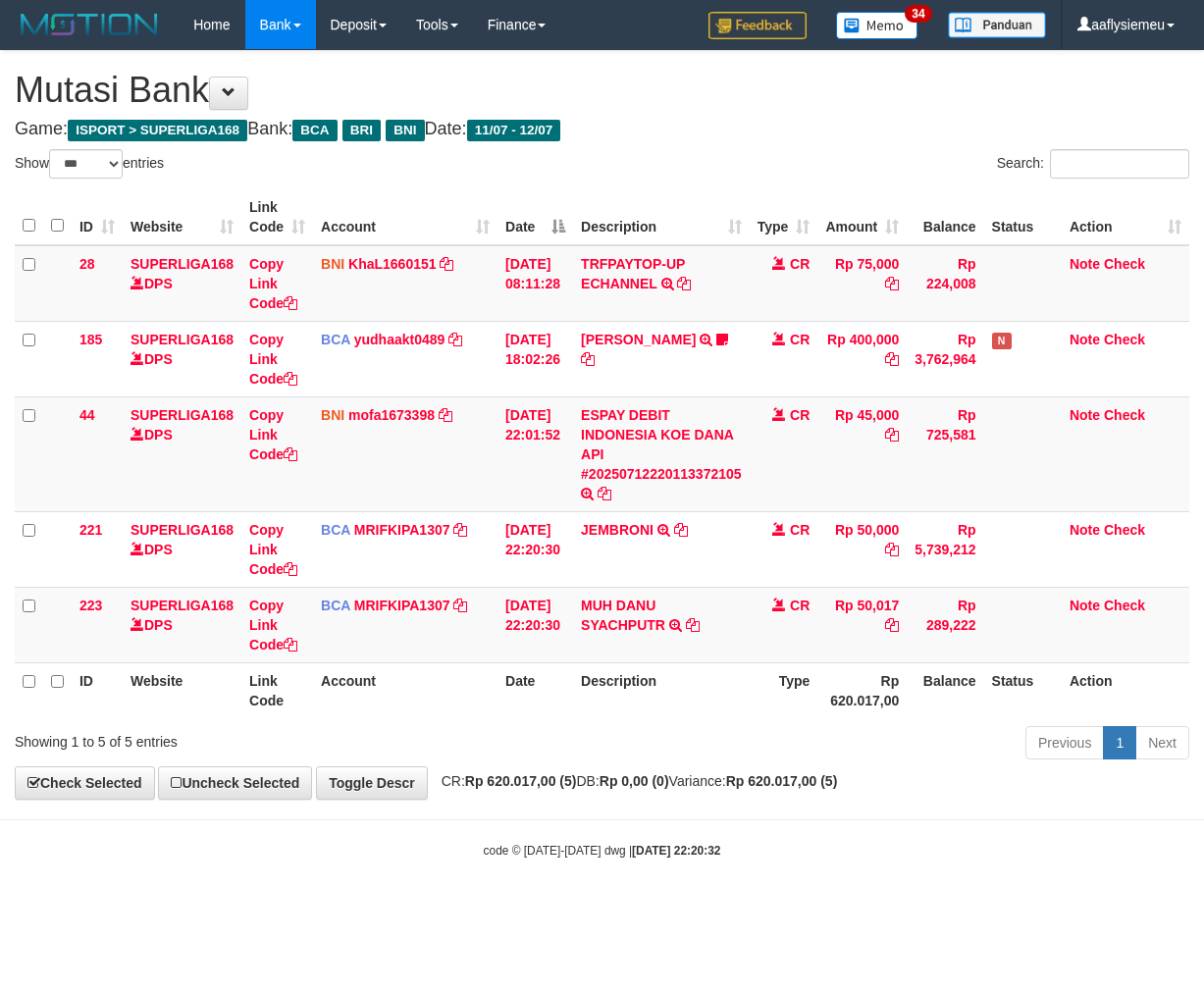 scroll, scrollTop: 0, scrollLeft: 0, axis: both 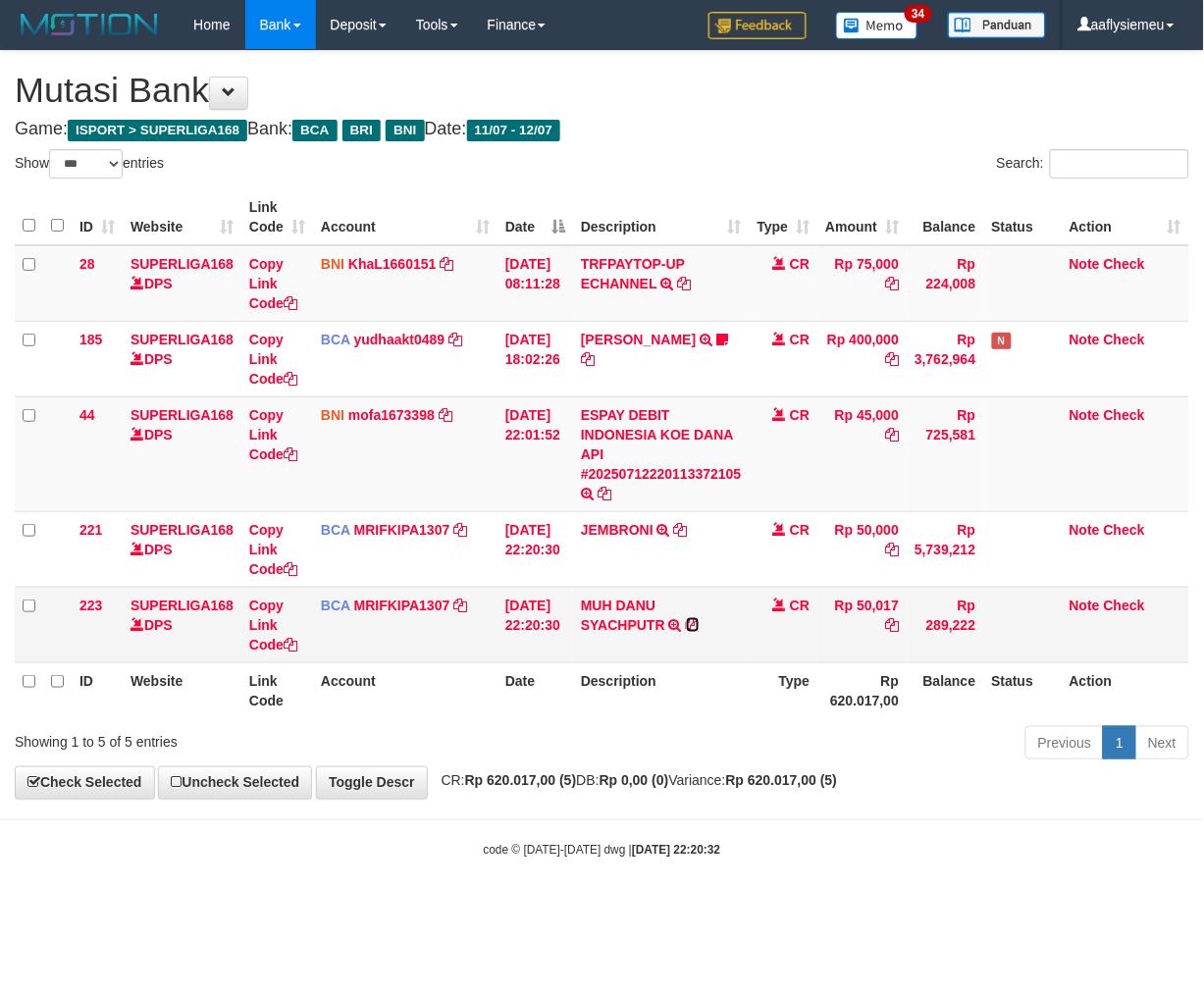 drag, startPoint x: 0, startPoint y: 0, endPoint x: 702, endPoint y: 615, distance: 933.2893 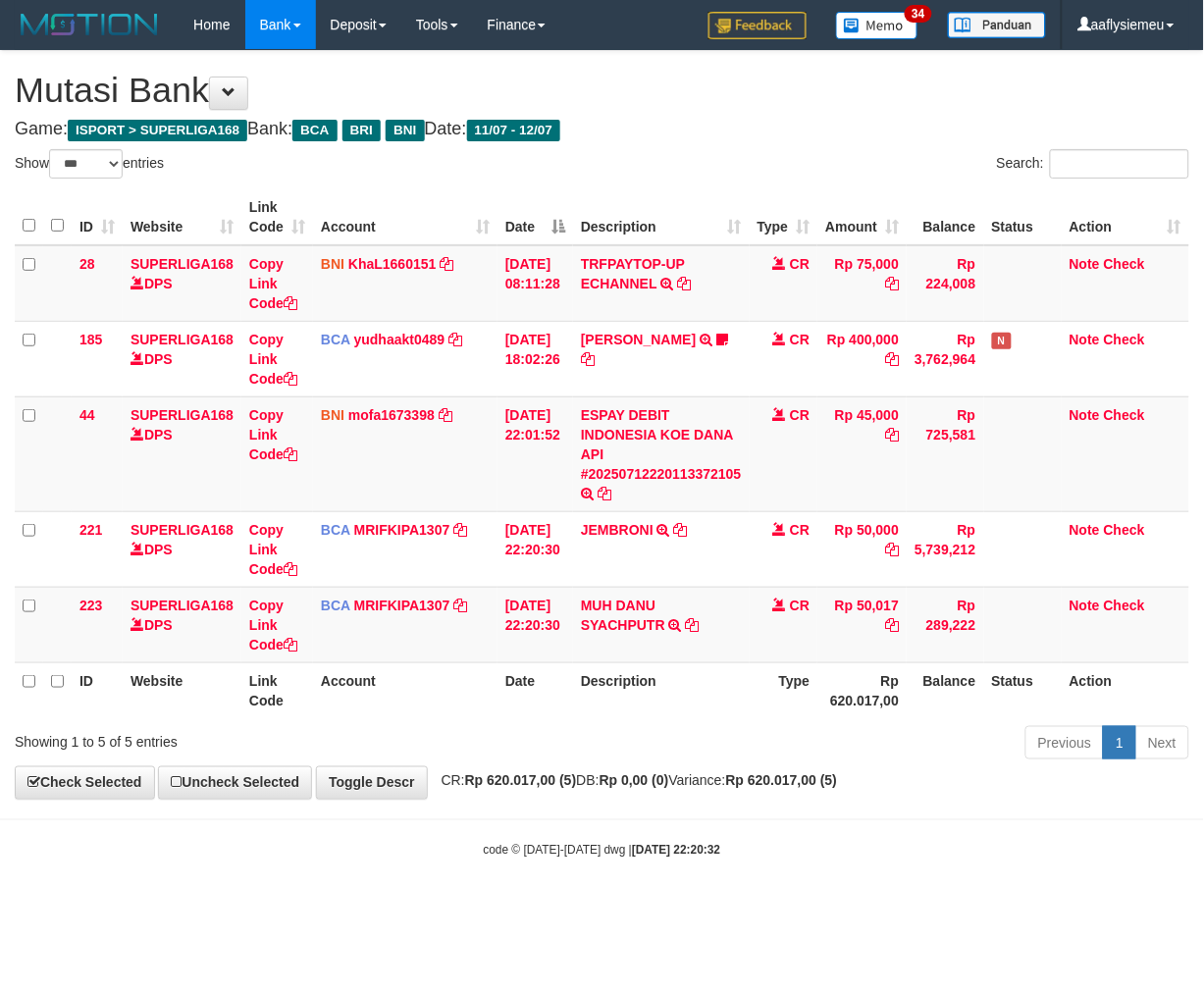 click on "Previous 1 Next" at bounding box center [853, 745] 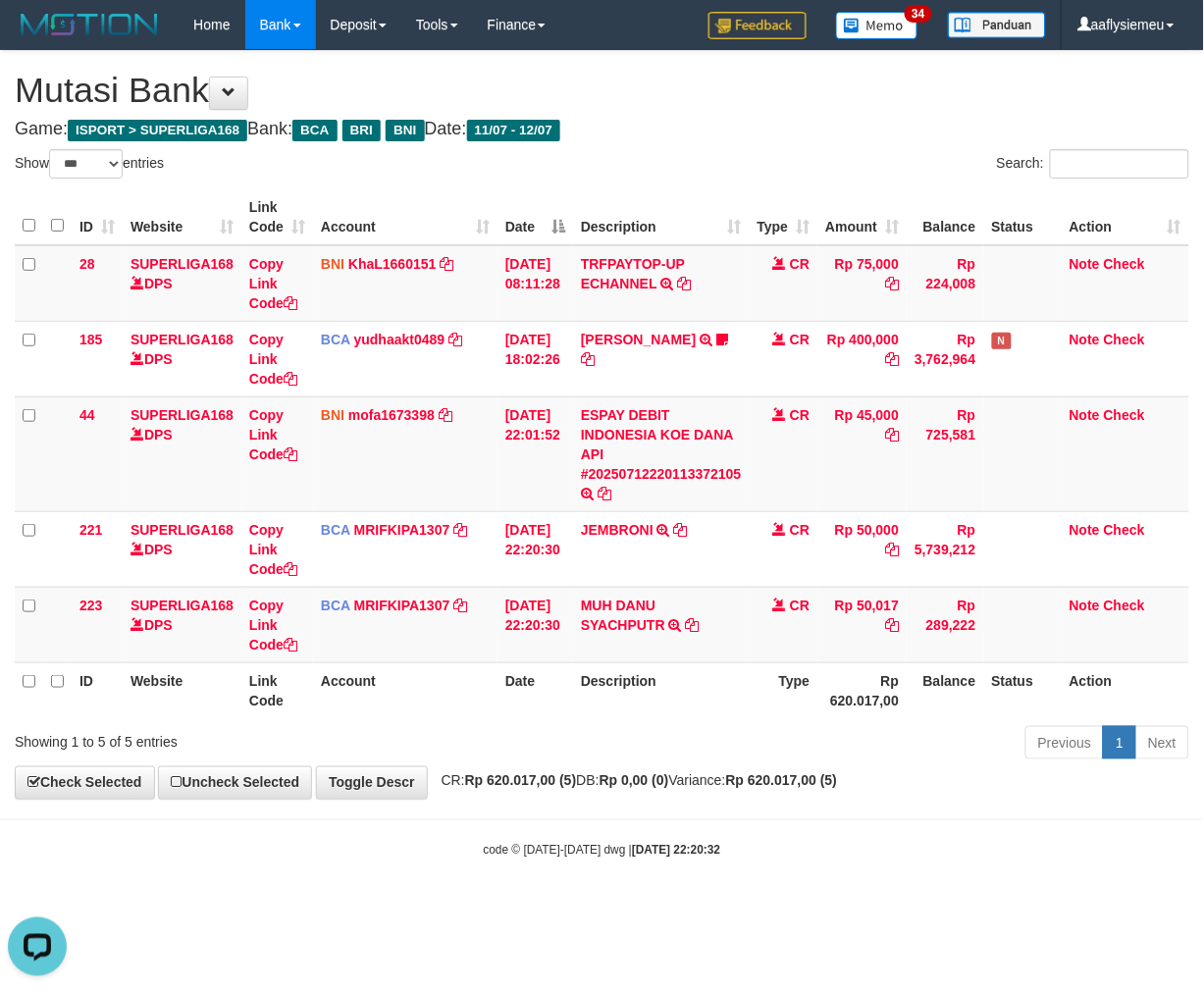 scroll, scrollTop: 0, scrollLeft: 0, axis: both 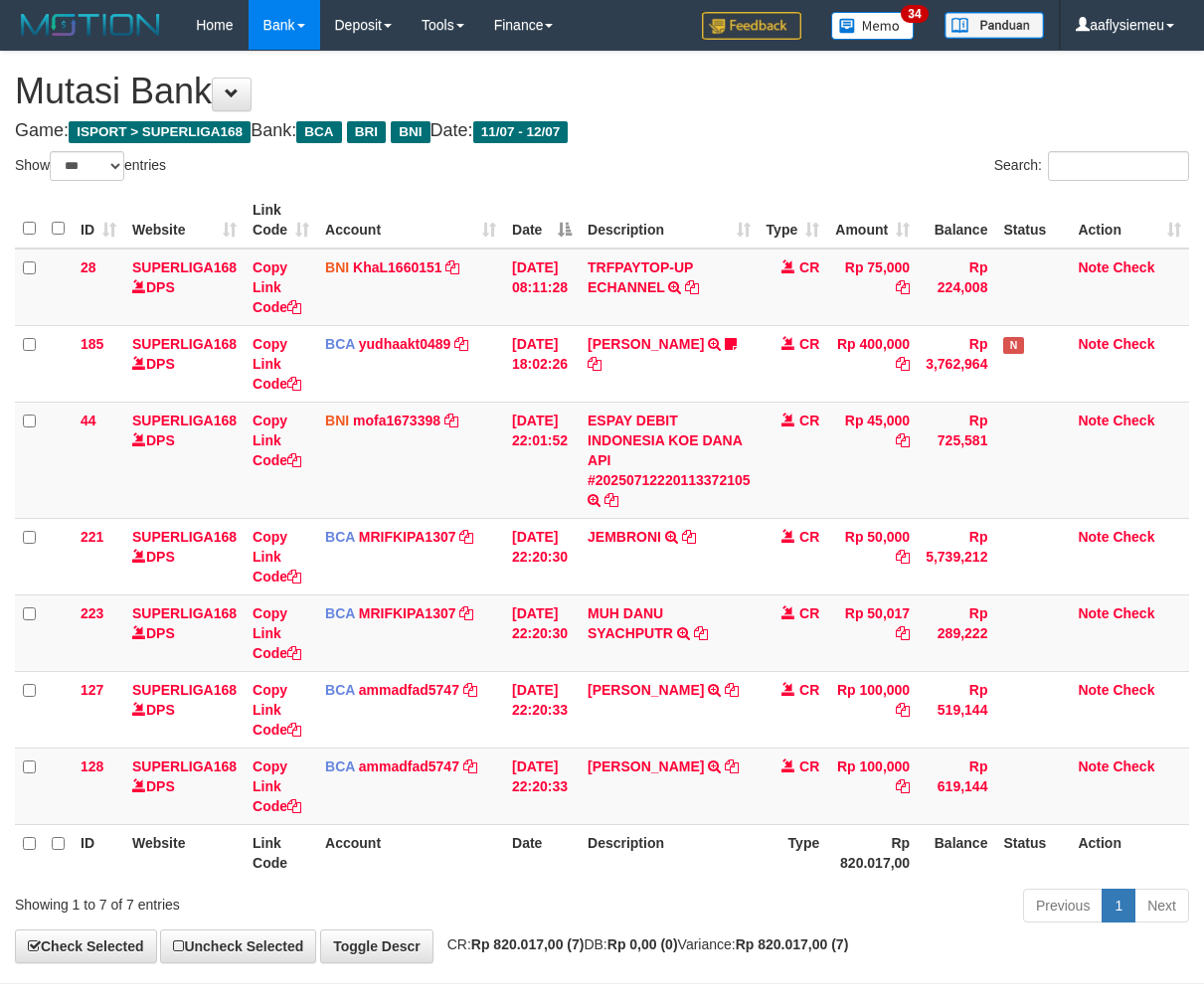 select on "***" 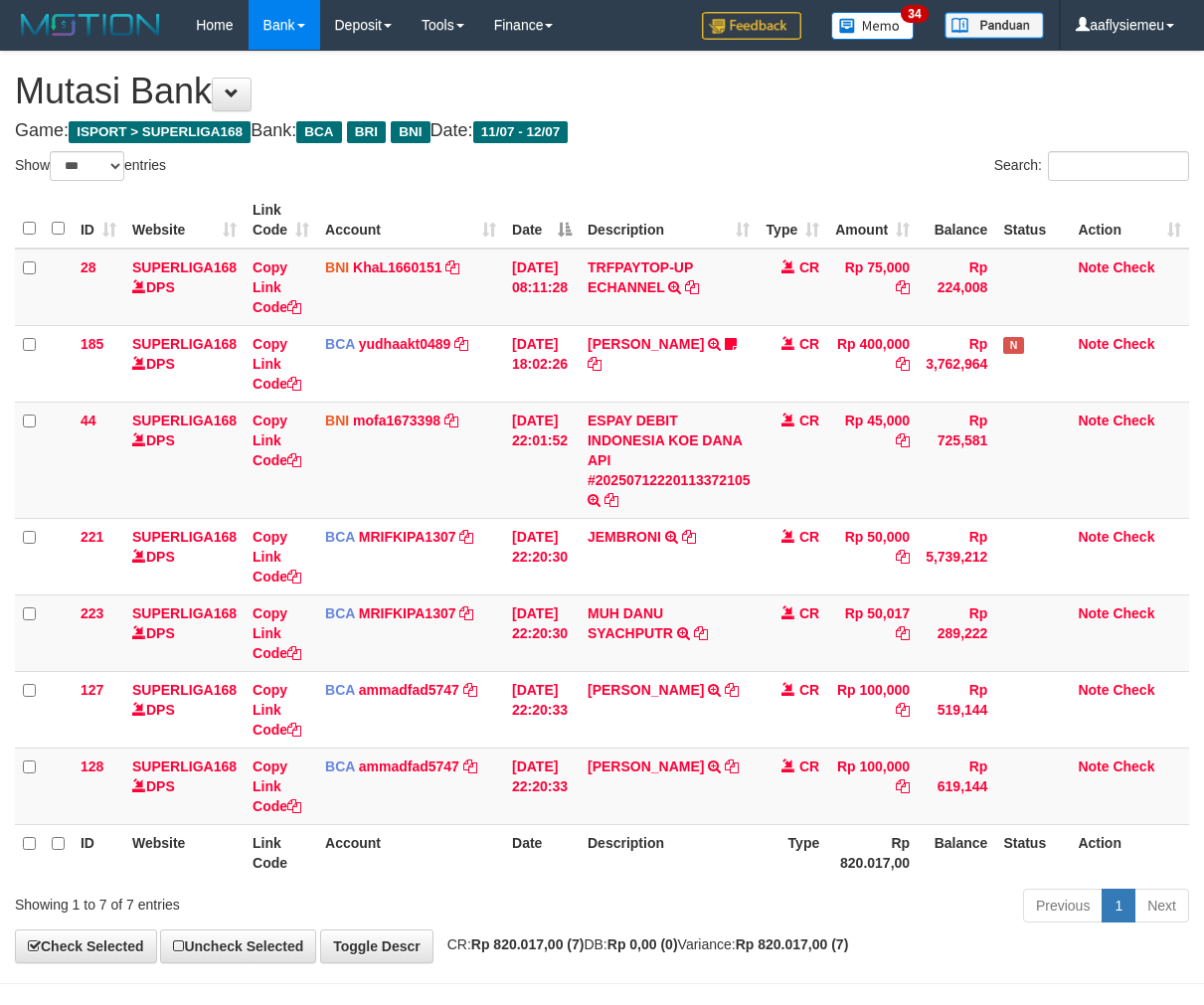 scroll, scrollTop: 0, scrollLeft: 0, axis: both 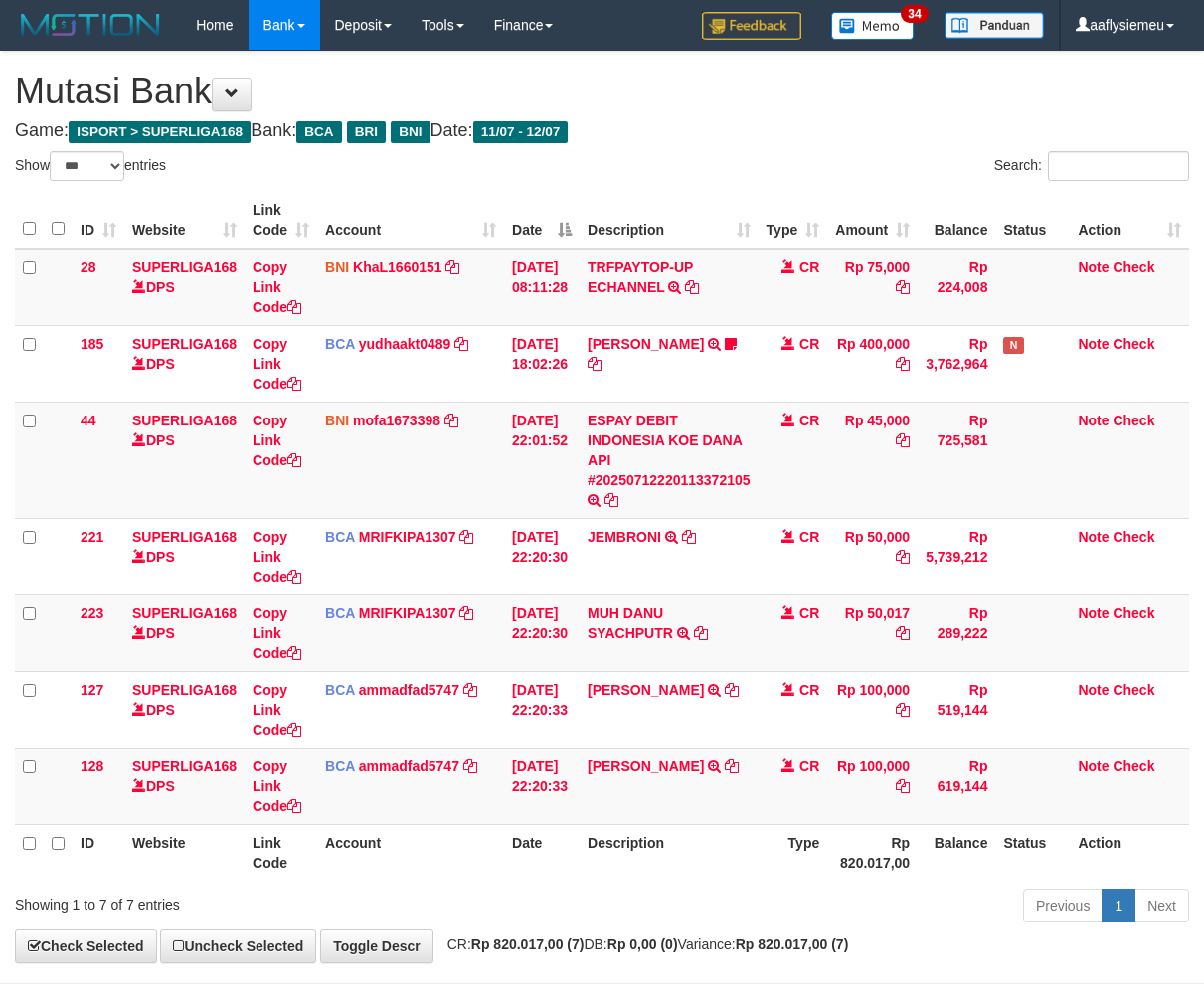 select on "***" 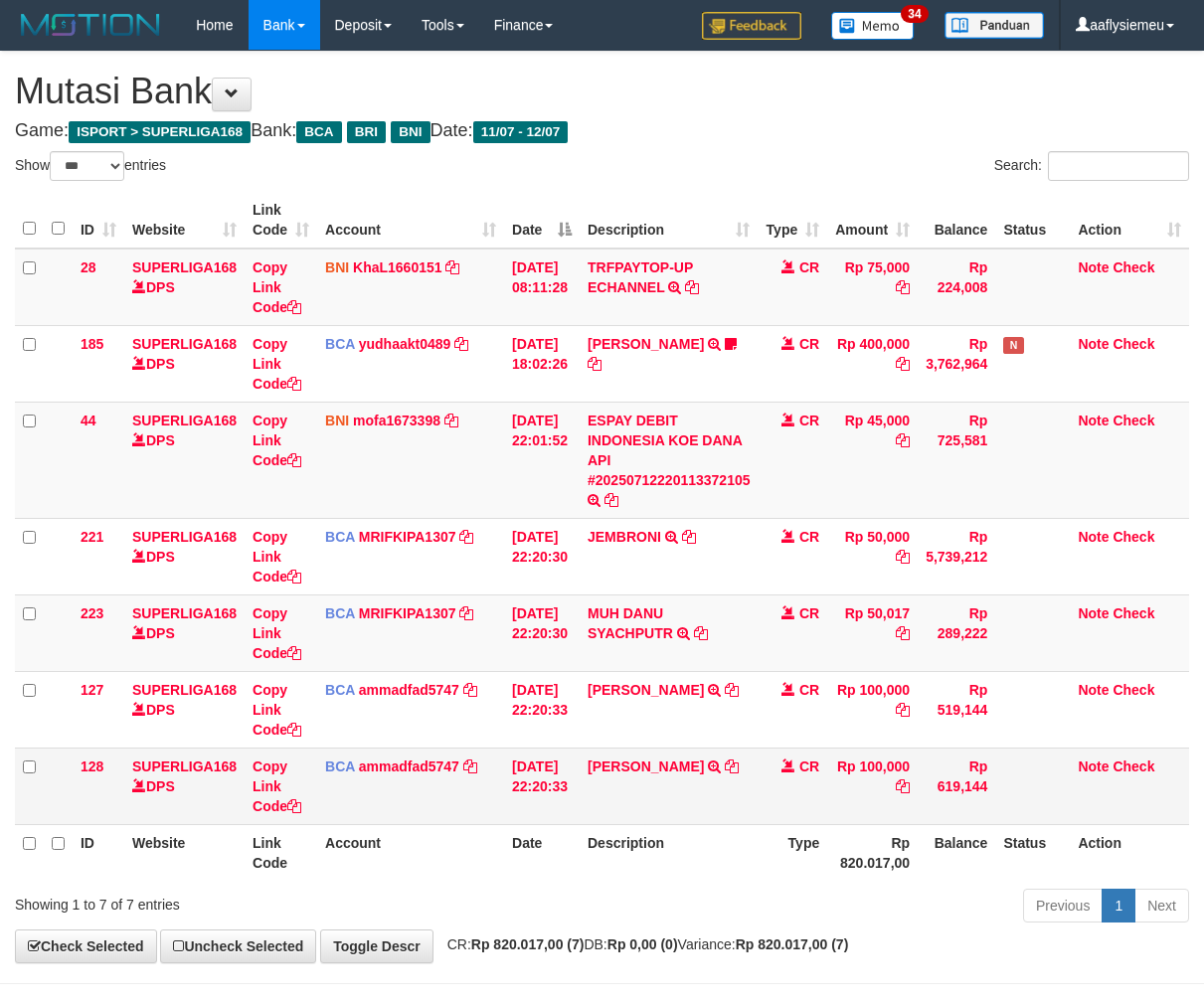 scroll, scrollTop: 0, scrollLeft: 0, axis: both 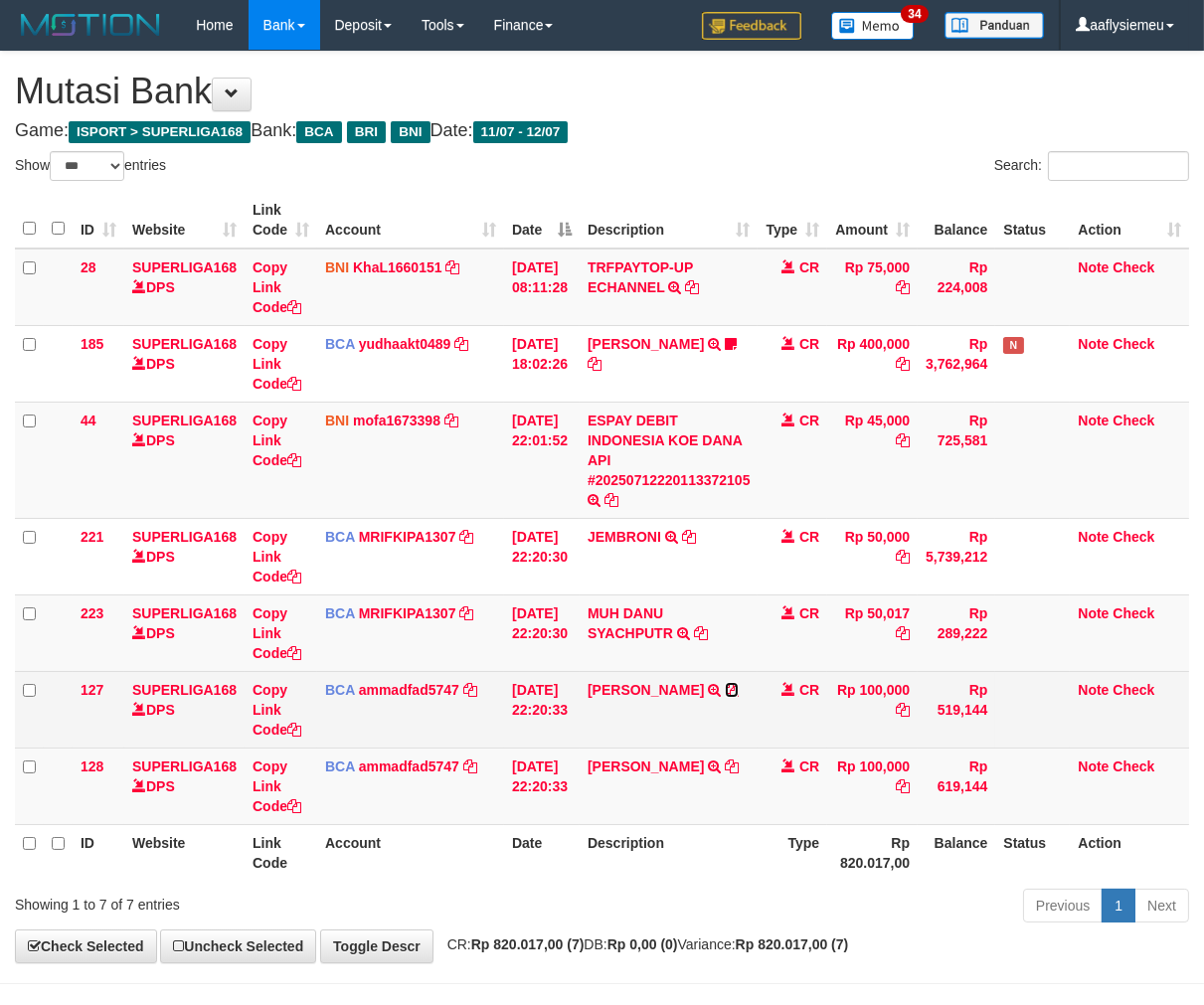click at bounding box center [732, 690] 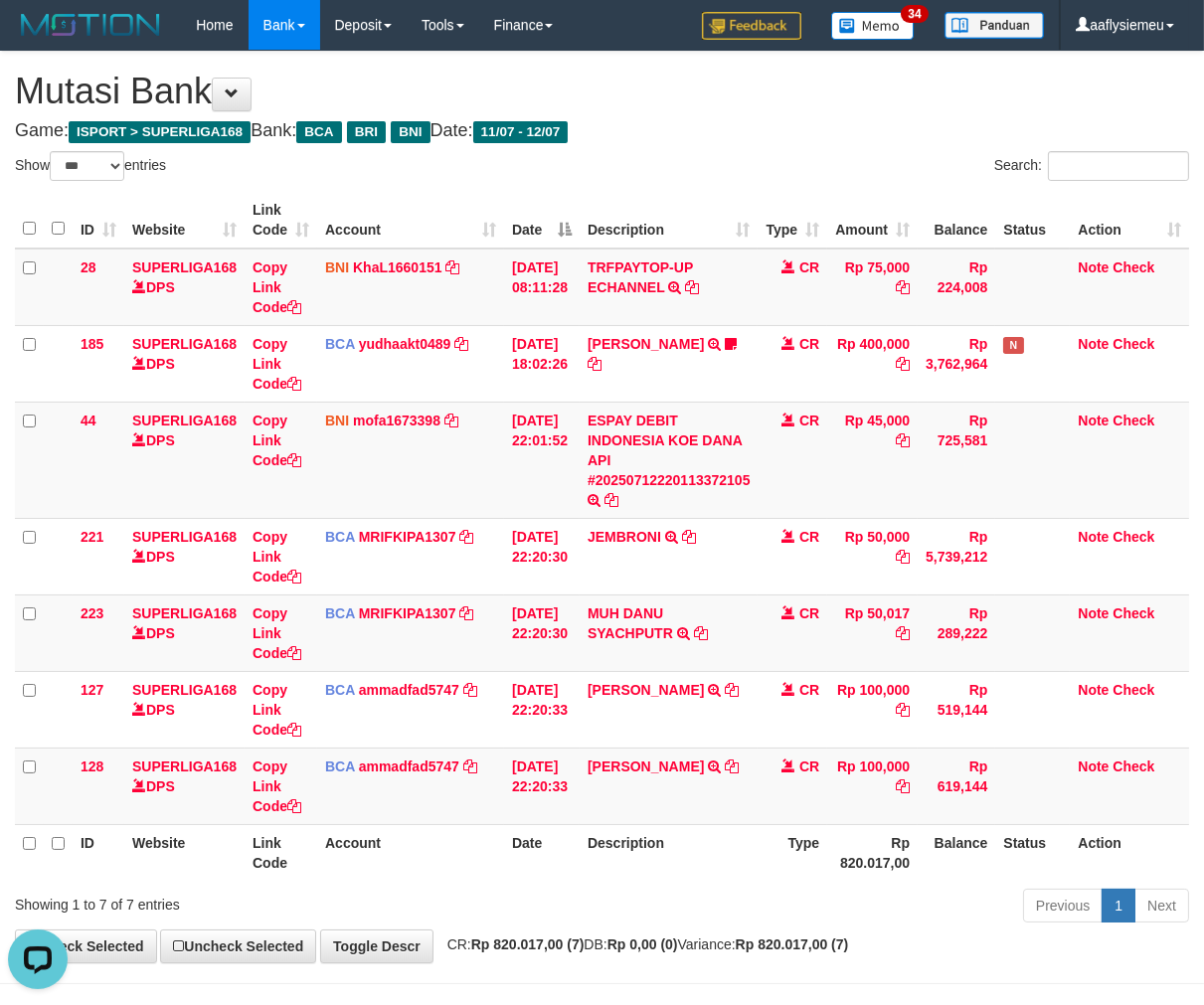 scroll, scrollTop: 0, scrollLeft: 0, axis: both 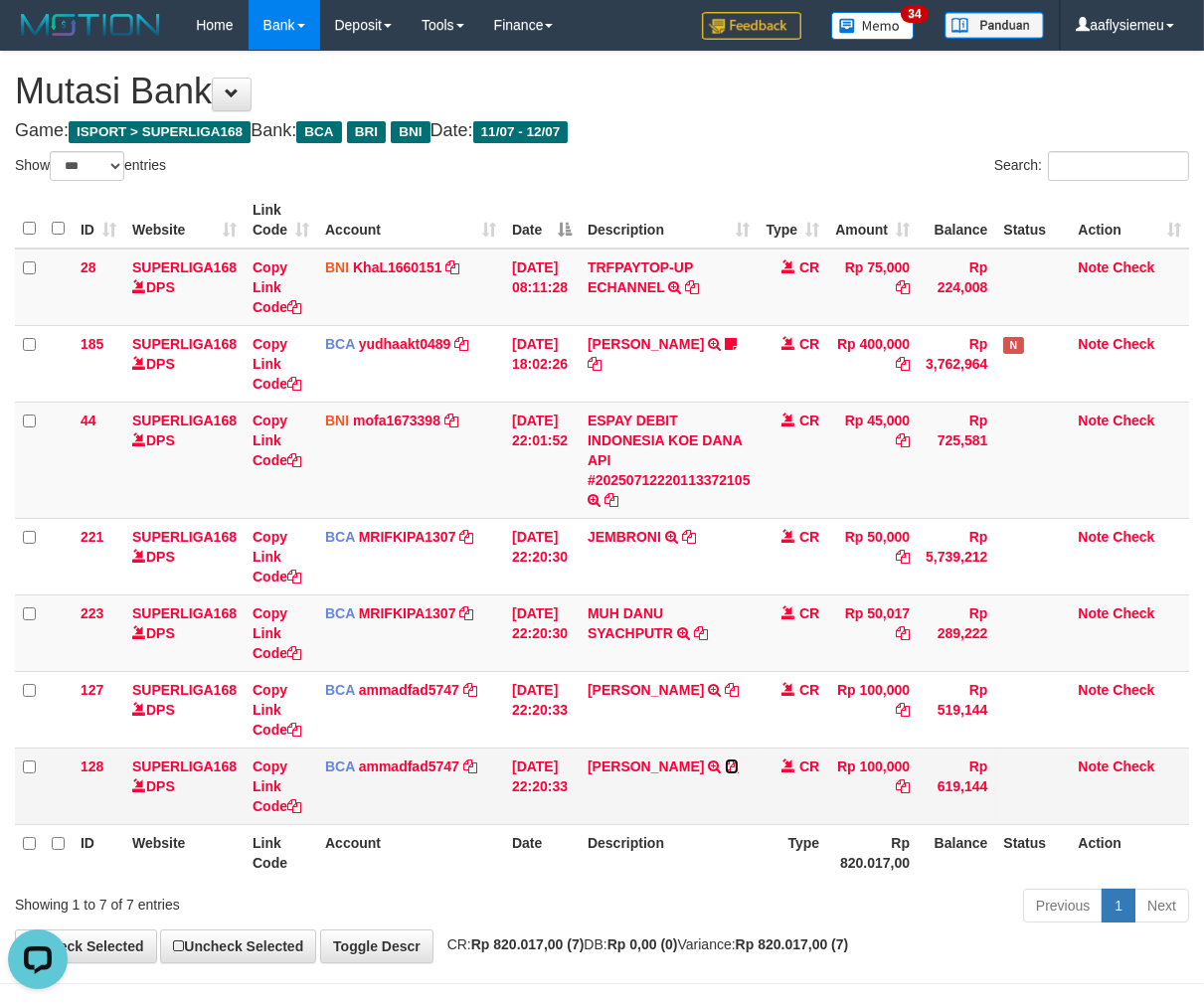 click at bounding box center (732, 766) 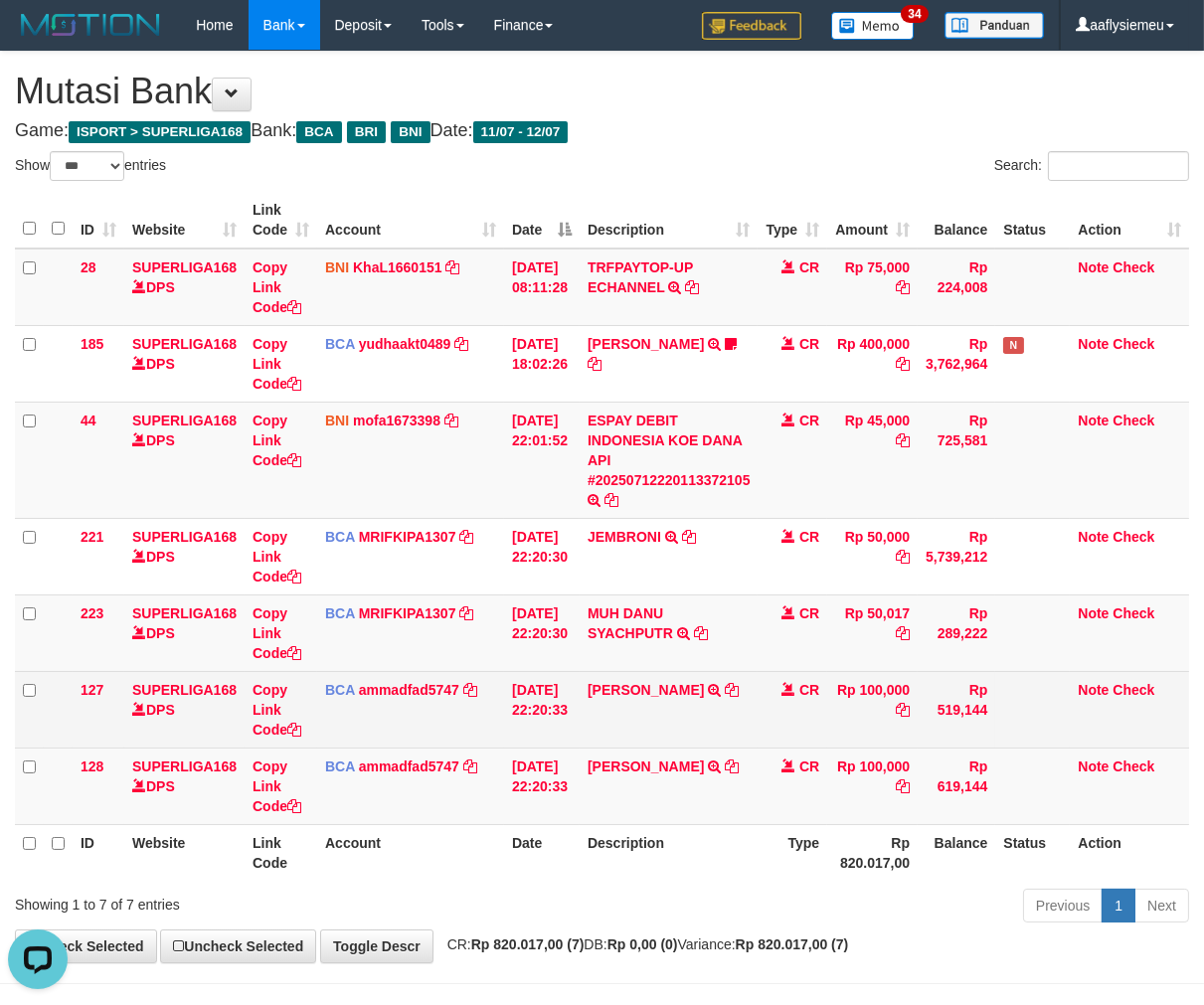 drag, startPoint x: 978, startPoint y: 723, endPoint x: 992, endPoint y: 721, distance: 14.142136 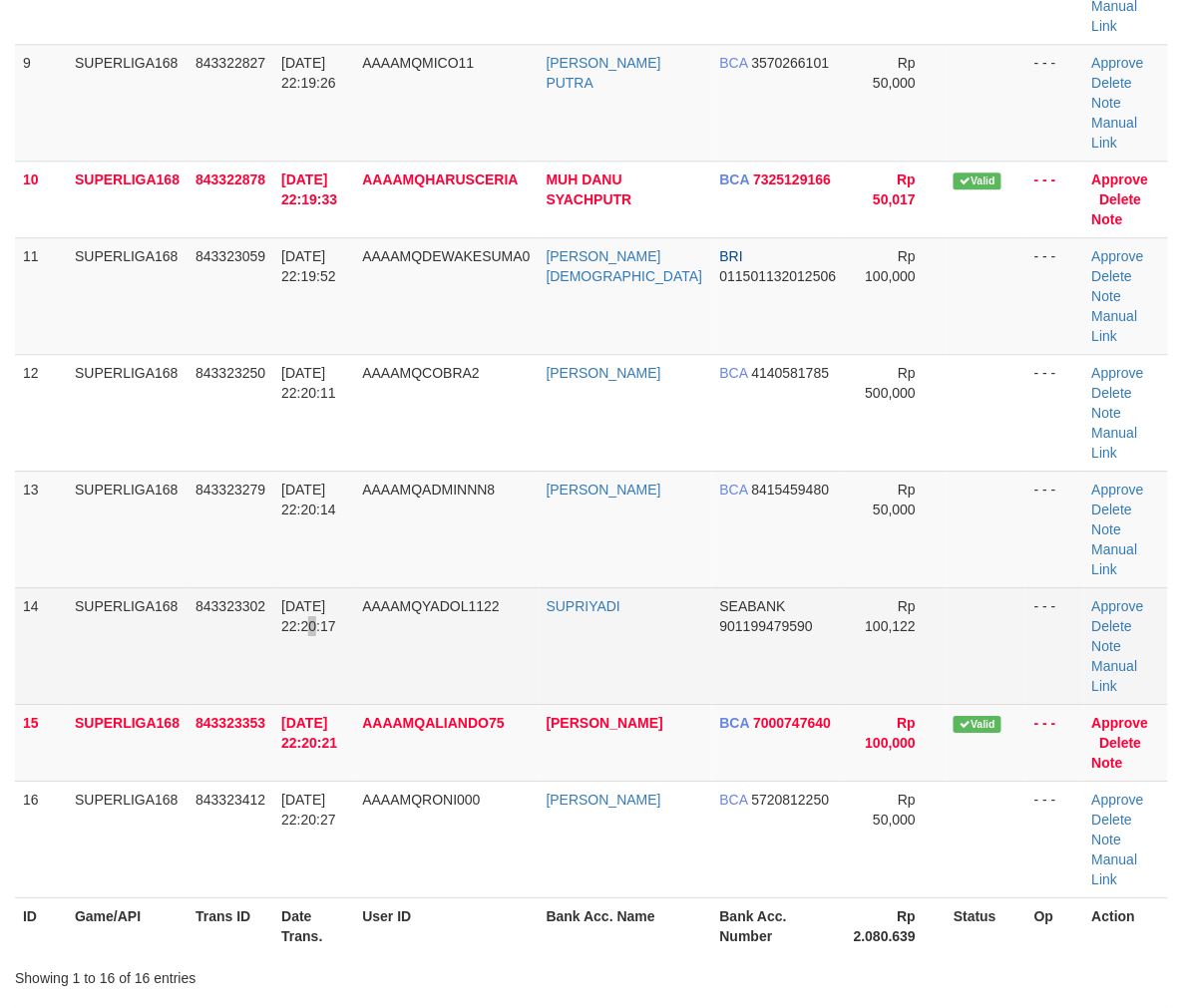 click on "12/07/2025 22:20:17" at bounding box center (313, 645) 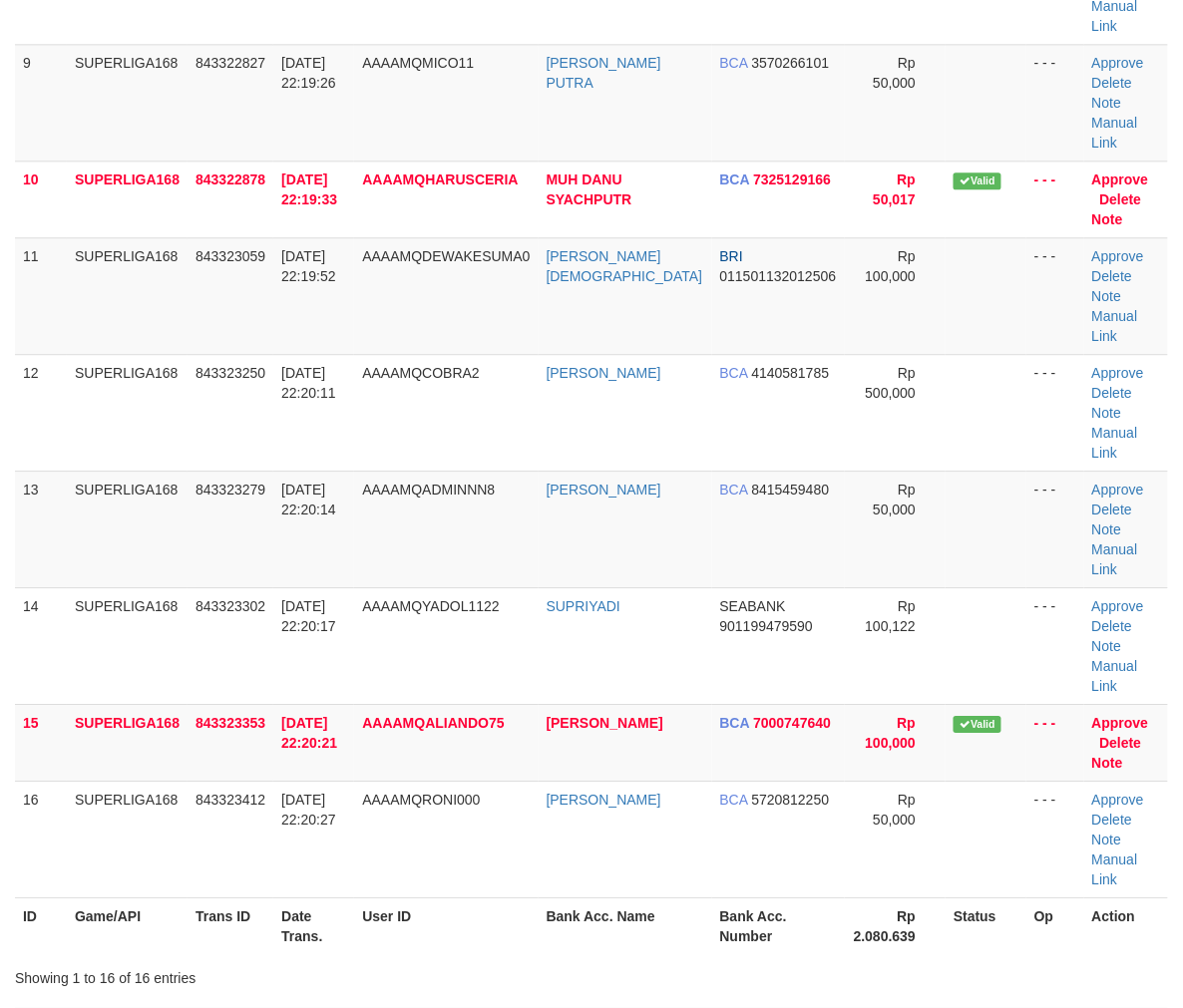 scroll, scrollTop: 332, scrollLeft: 0, axis: vertical 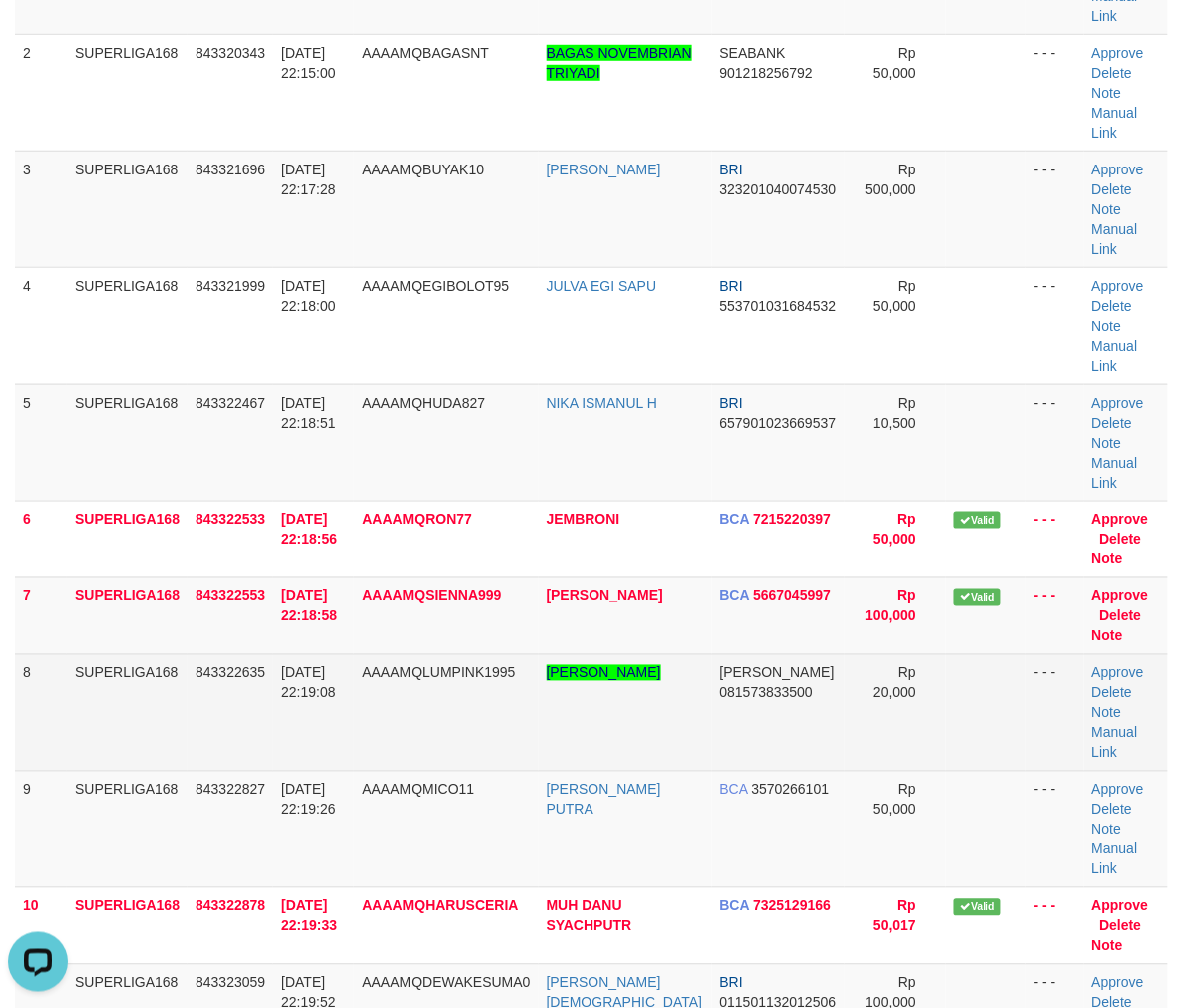 click on "843322635" at bounding box center [230, 673] 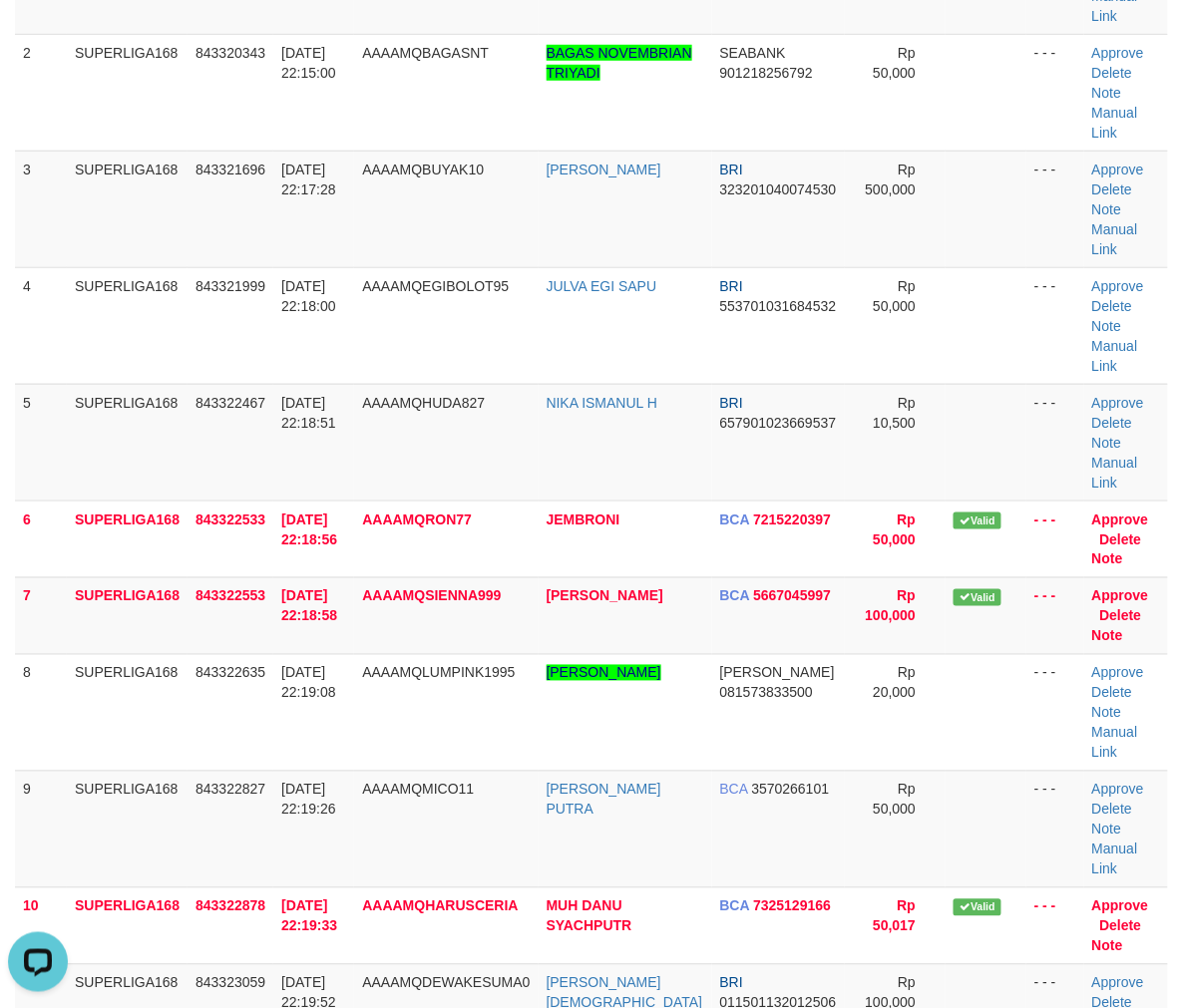 scroll, scrollTop: 1067, scrollLeft: 0, axis: vertical 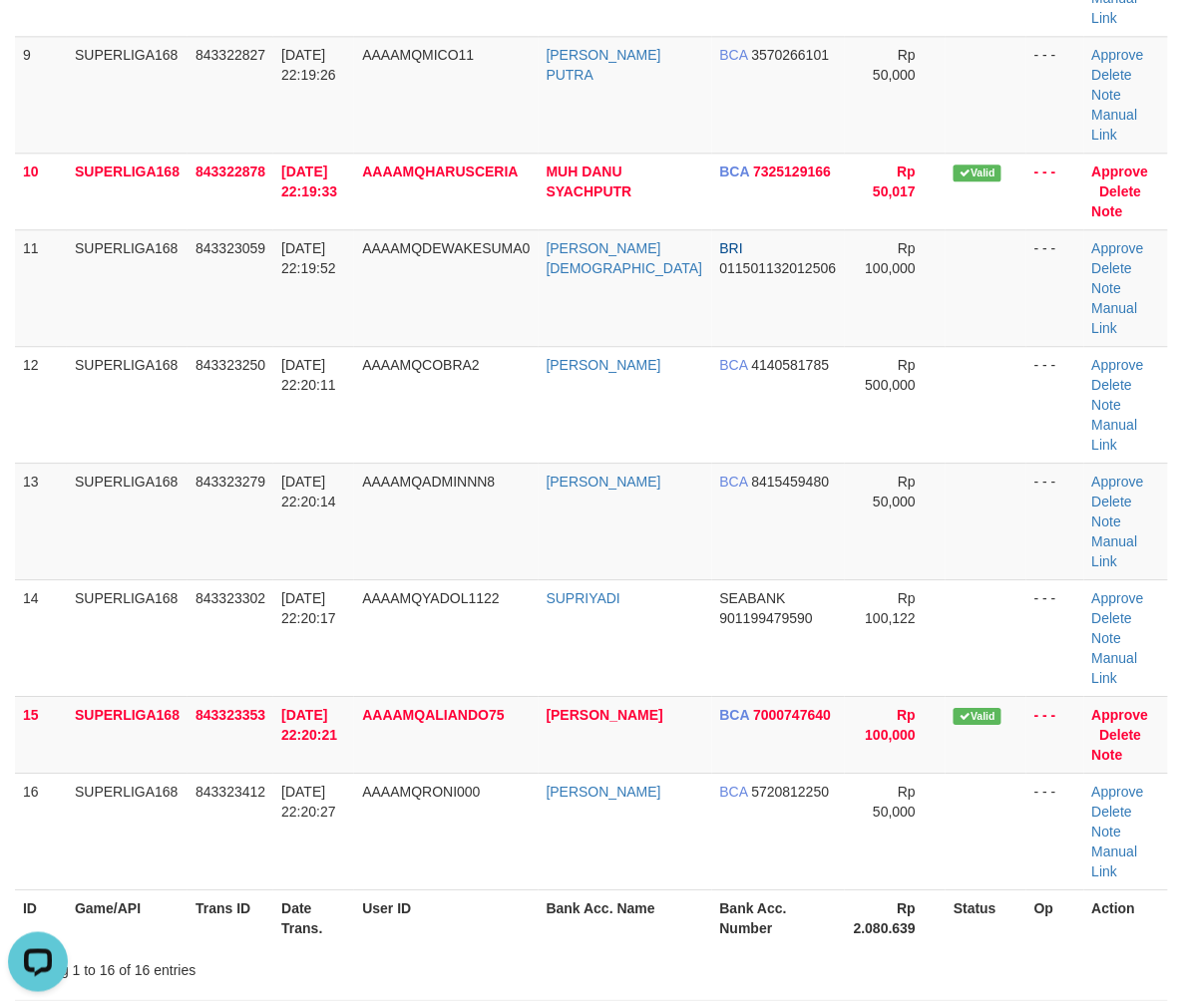 drag, startPoint x: 264, startPoint y: 541, endPoint x: 8, endPoint y: 636, distance: 273.0586 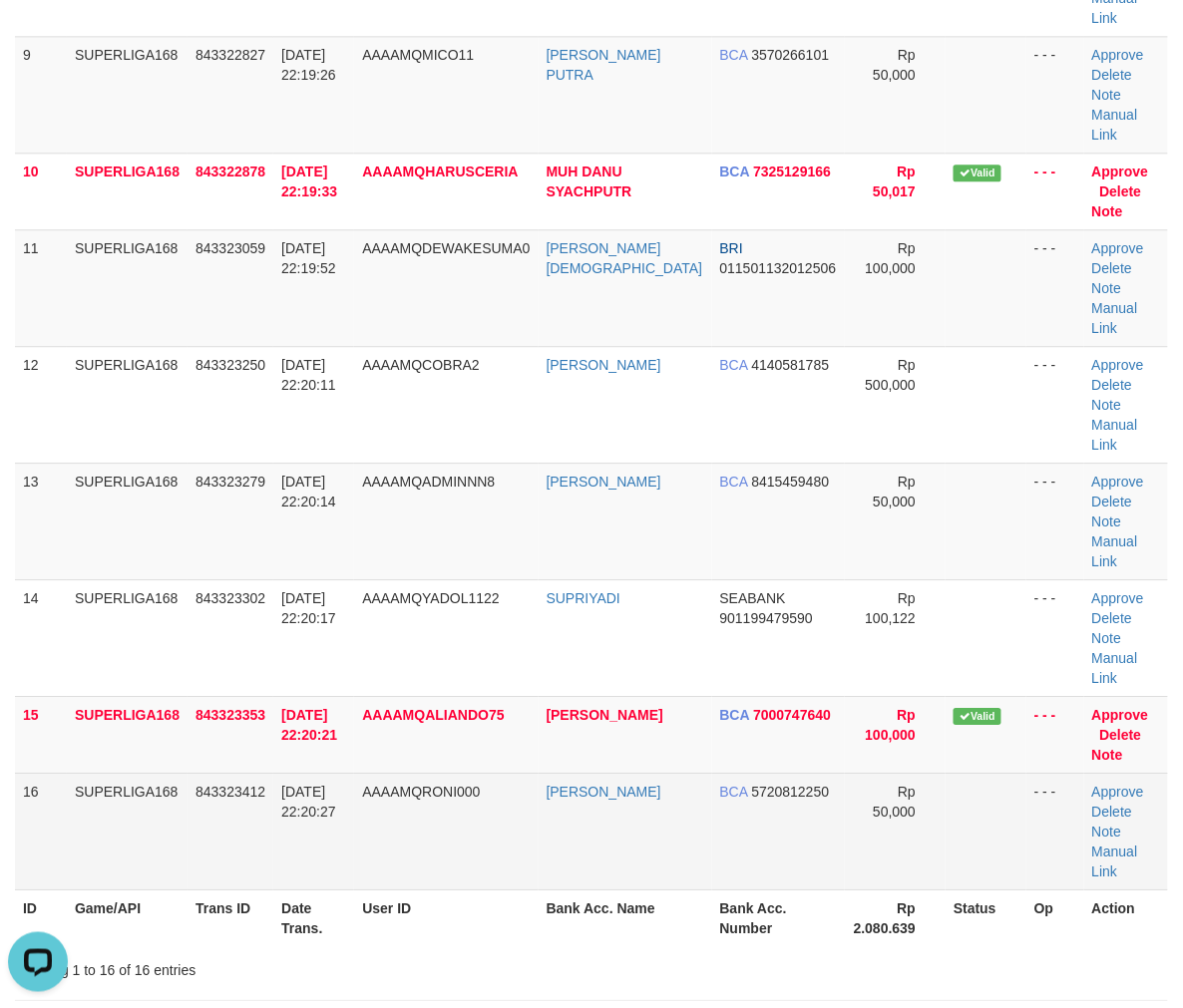 click on "843323412" at bounding box center [230, 831] 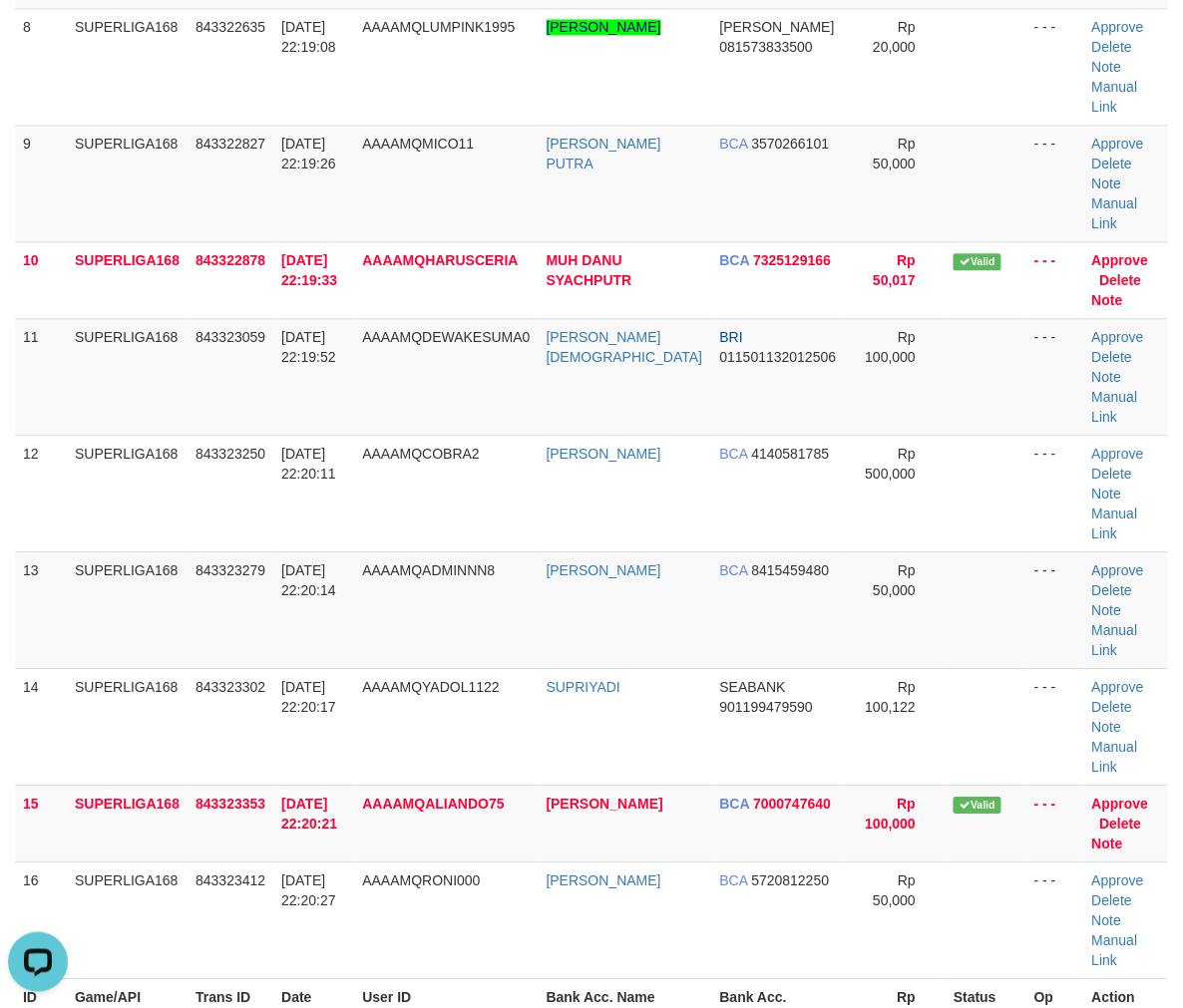 scroll, scrollTop: 955, scrollLeft: 0, axis: vertical 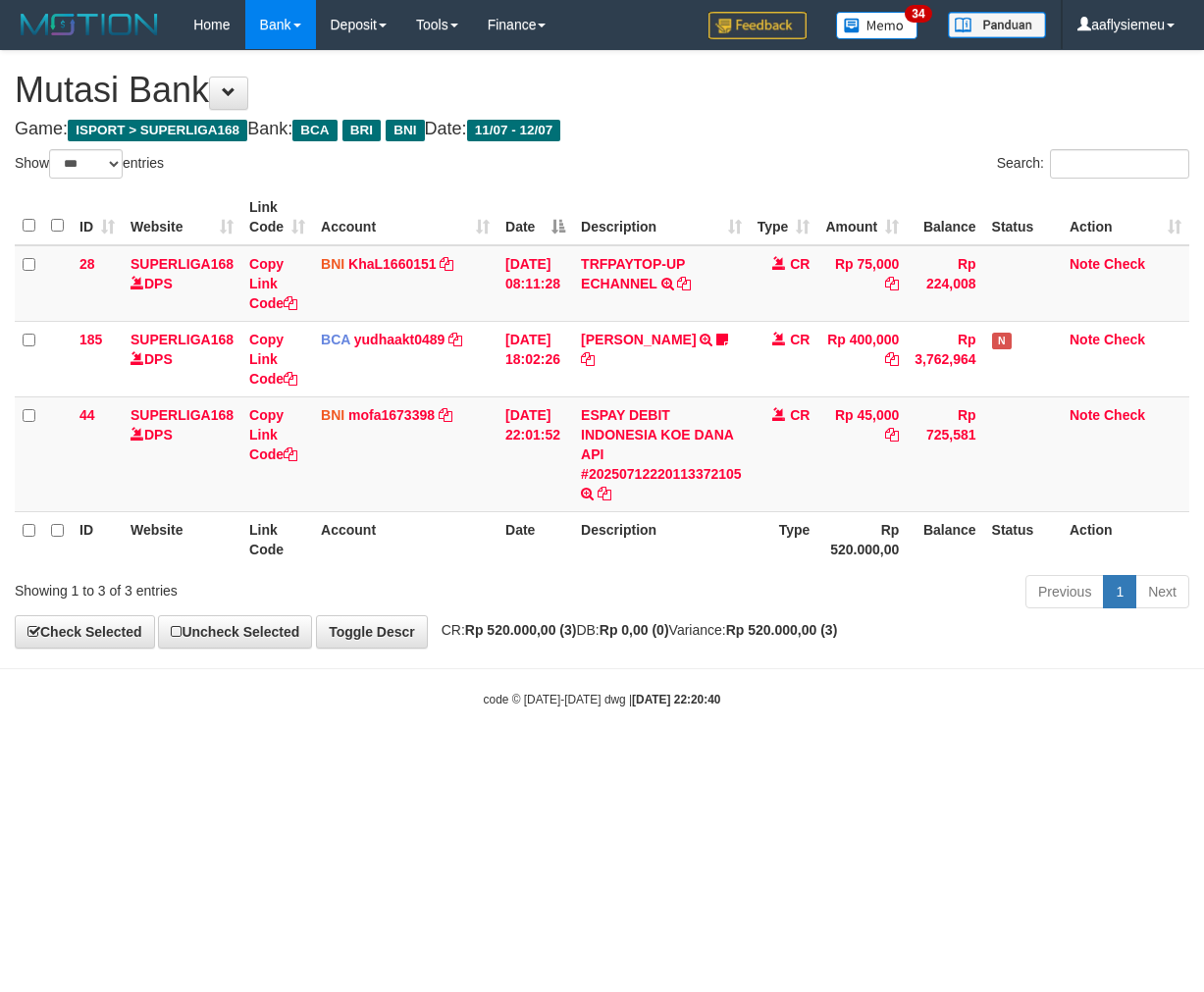 select on "***" 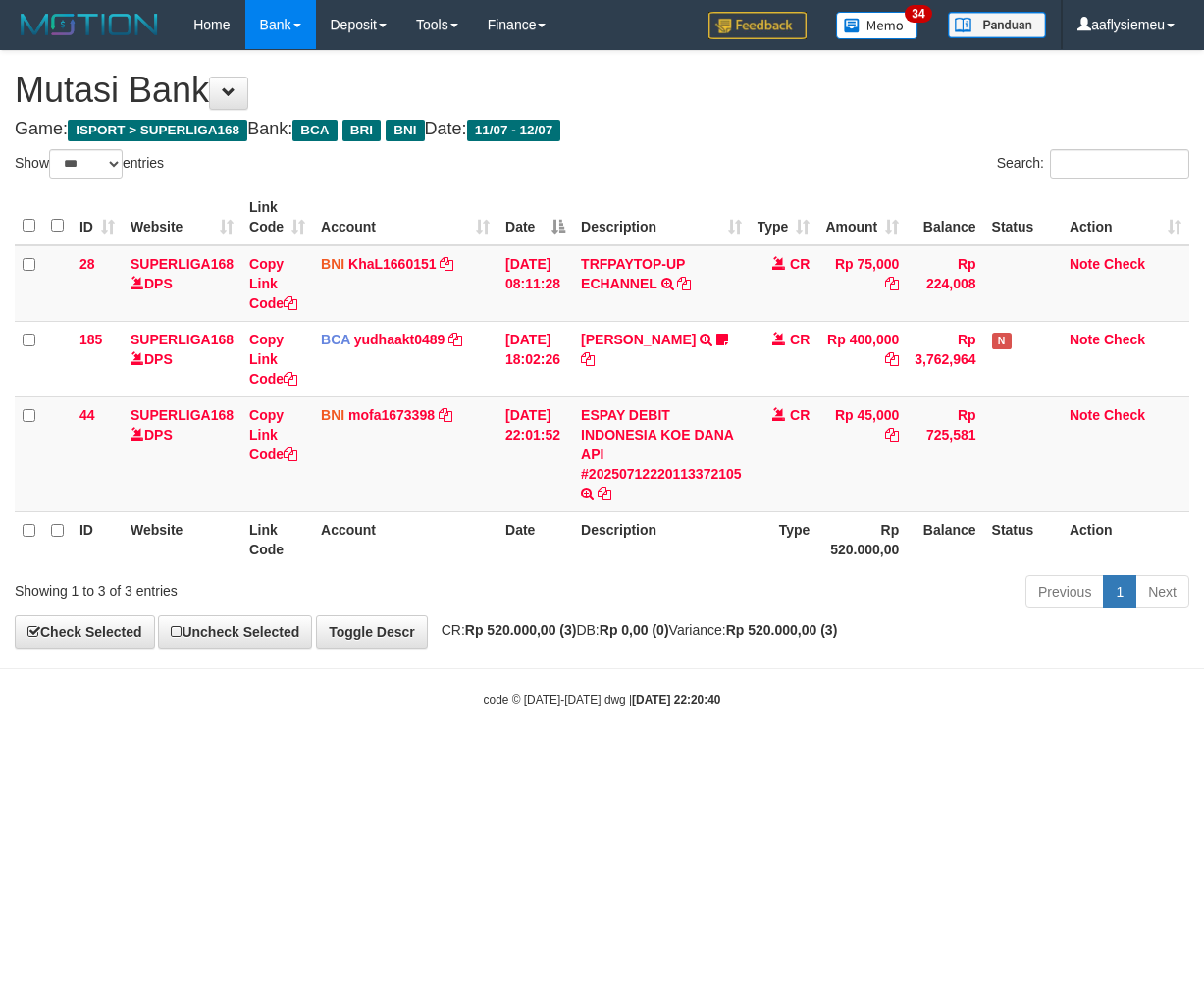 click on "Toggle navigation
Home
Bank
Account List
Load
By Website
Group
[ISPORT]													SUPERLIGA168
By Load Group (DPS)
34" at bounding box center (602, 379) 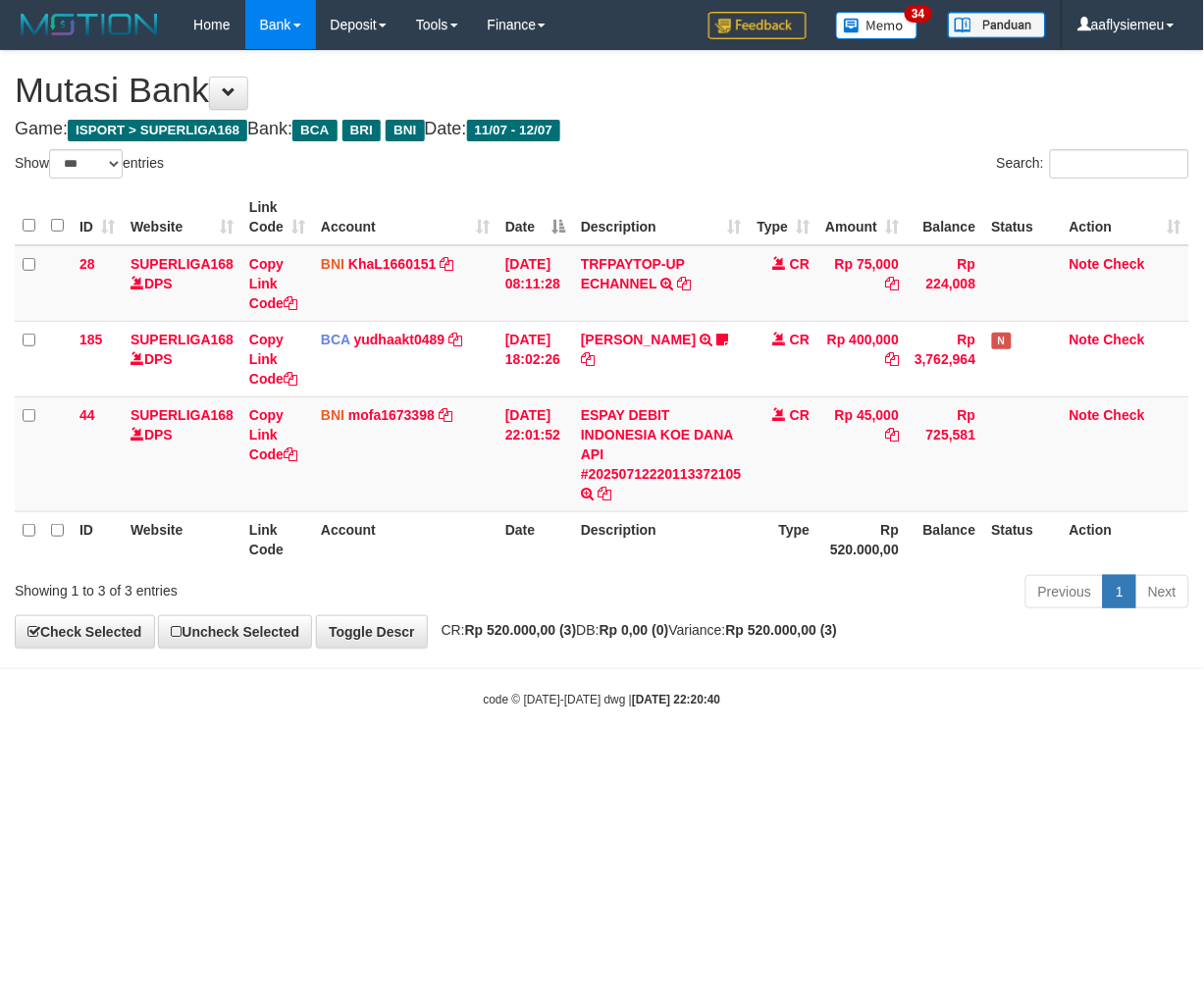 drag, startPoint x: 850, startPoint y: 733, endPoint x: 1064, endPoint y: 687, distance: 218.8881 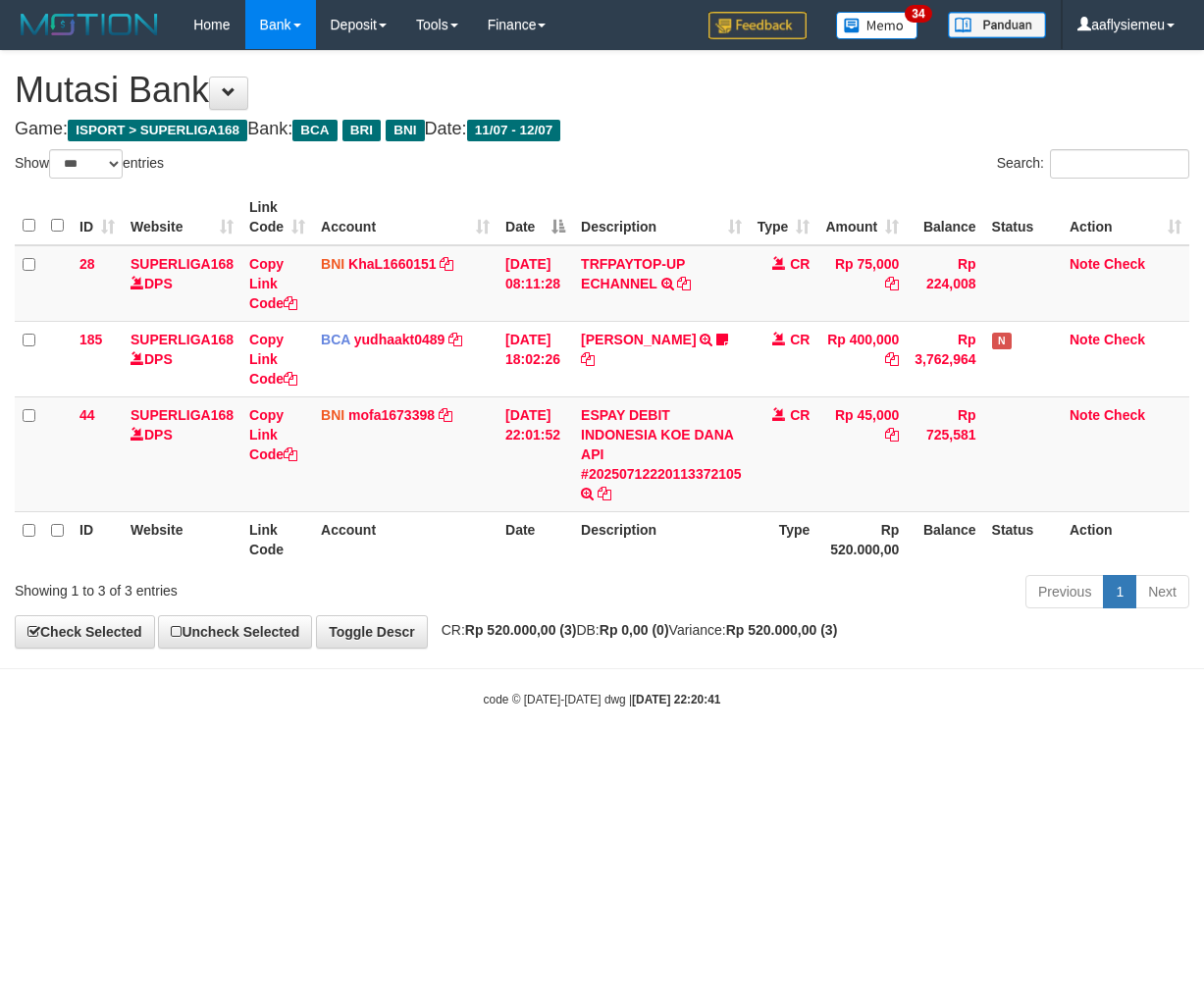 select on "***" 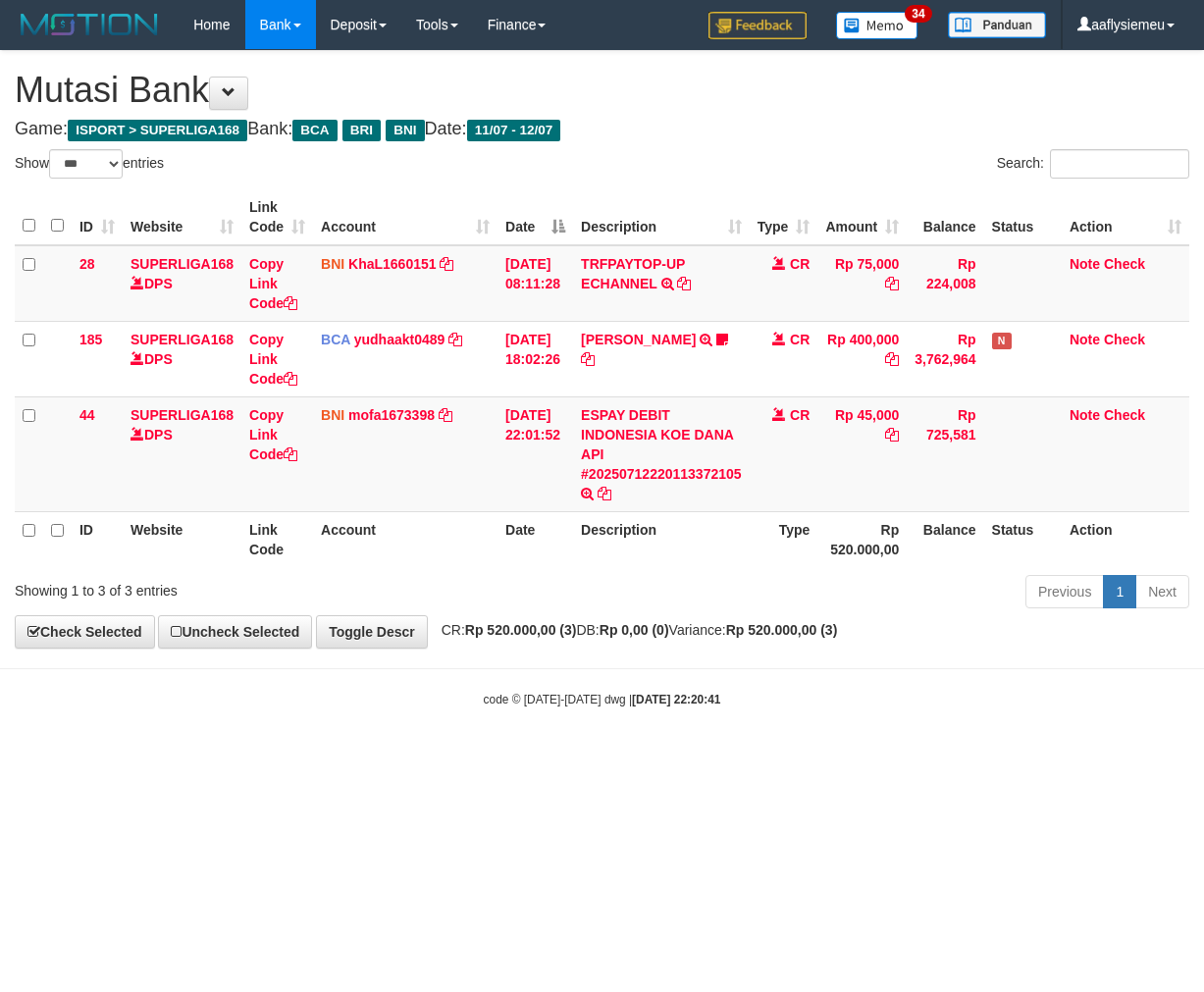 scroll, scrollTop: 0, scrollLeft: 0, axis: both 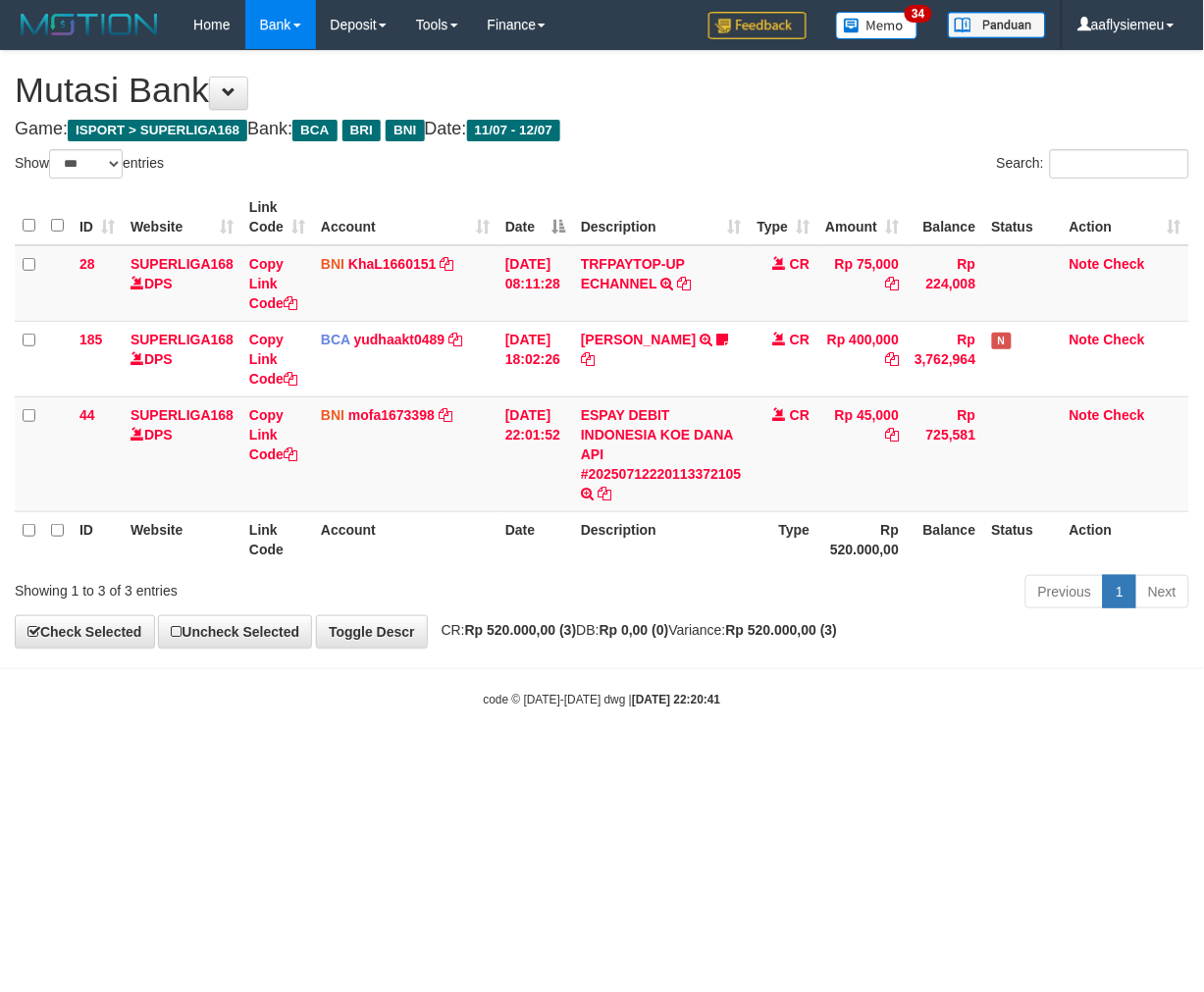 click on "**********" at bounding box center [602, 349] 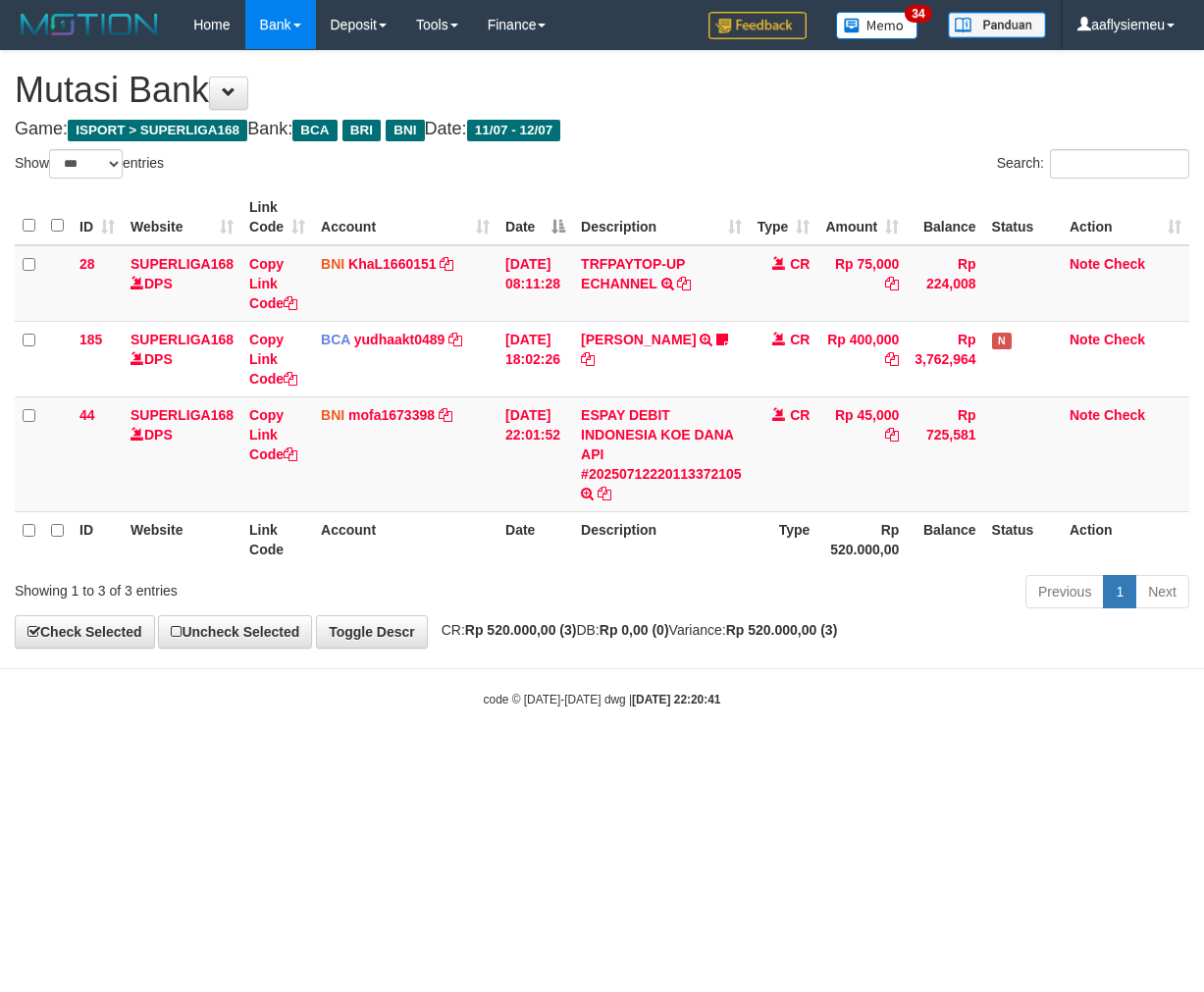 select on "***" 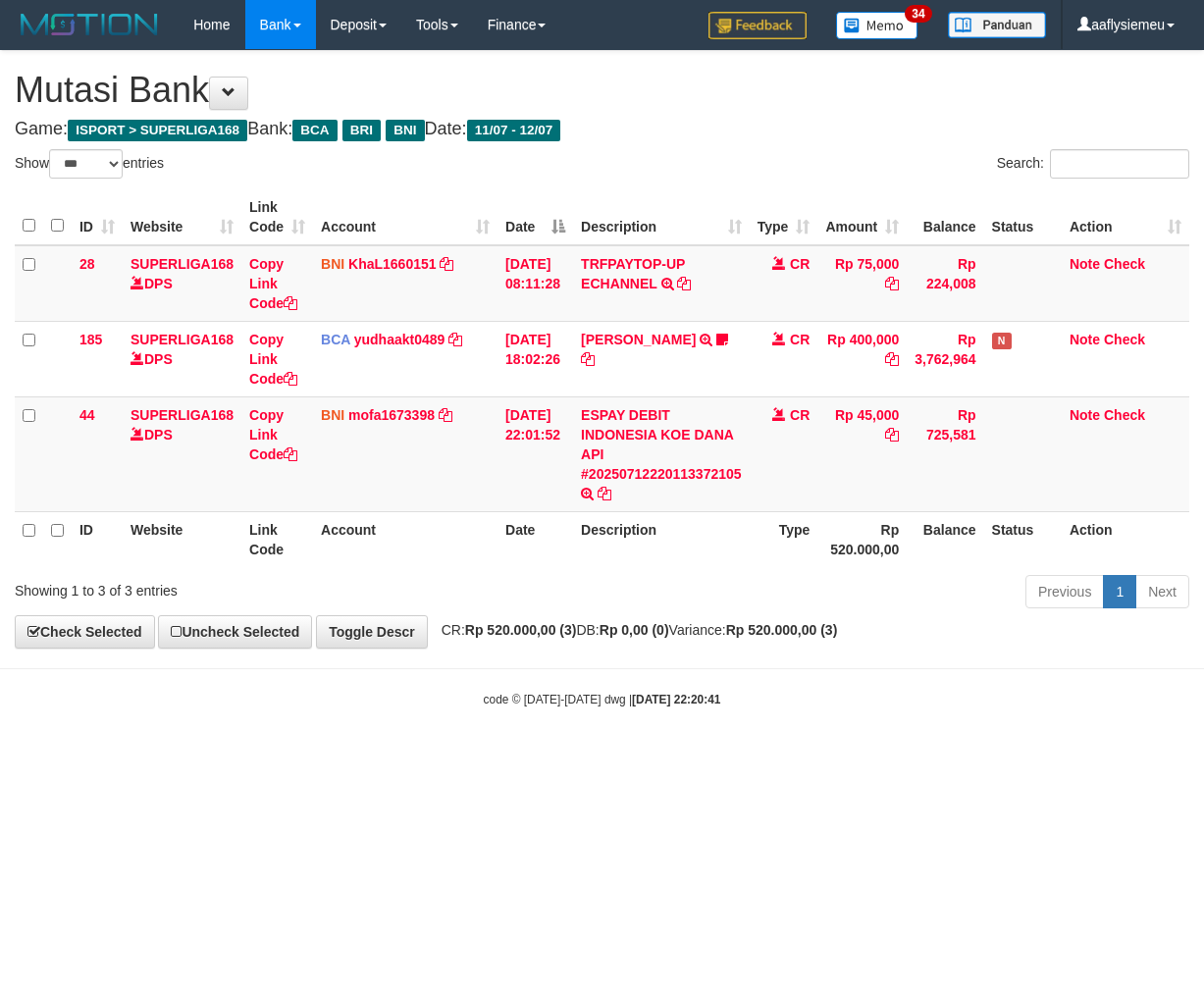 scroll, scrollTop: 0, scrollLeft: 0, axis: both 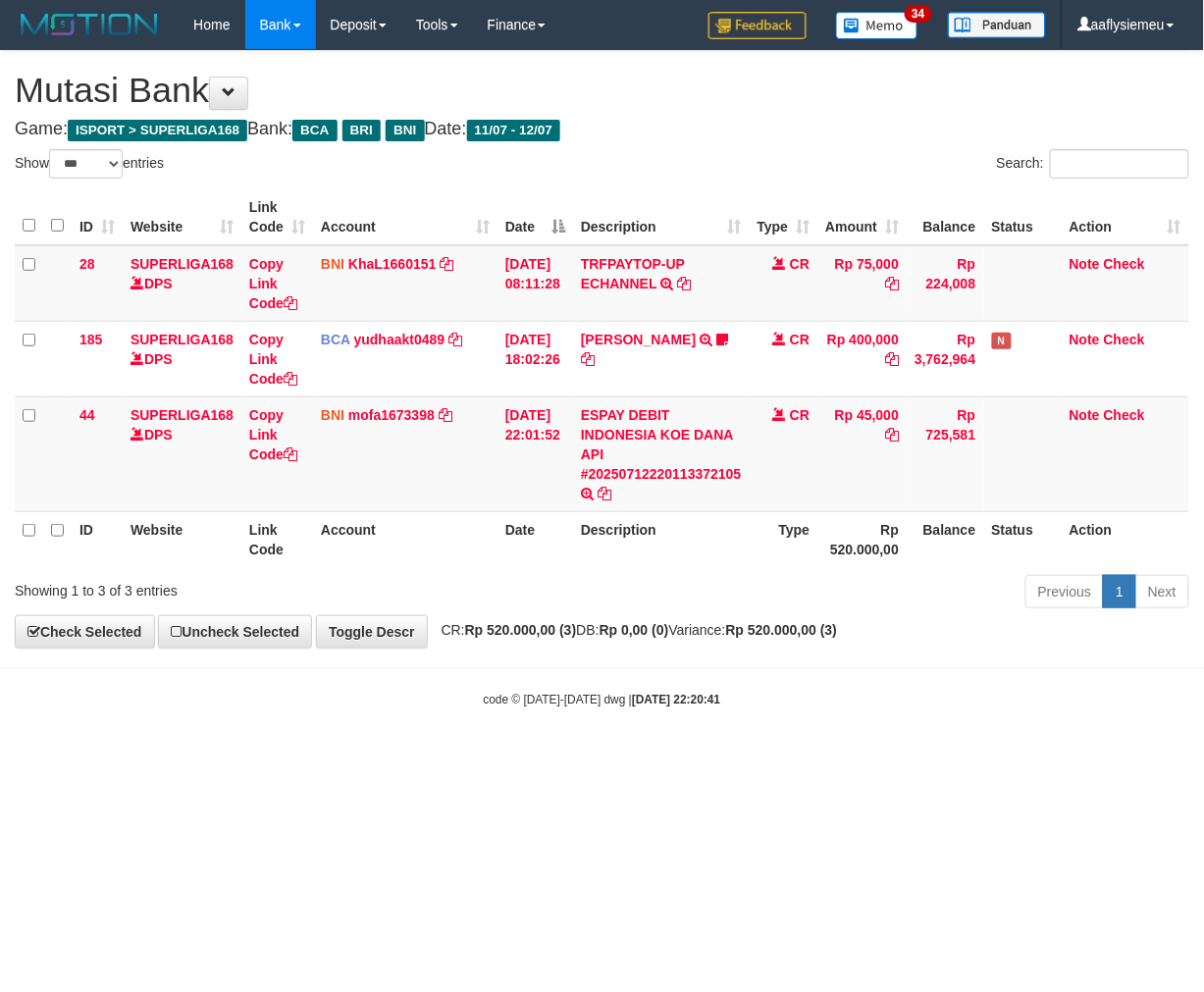 click on "Toggle navigation
Home
Bank
Account List
Load
By Website
Group
[ISPORT]													SUPERLIGA168
By Load Group (DPS)
34" at bounding box center (602, 379) 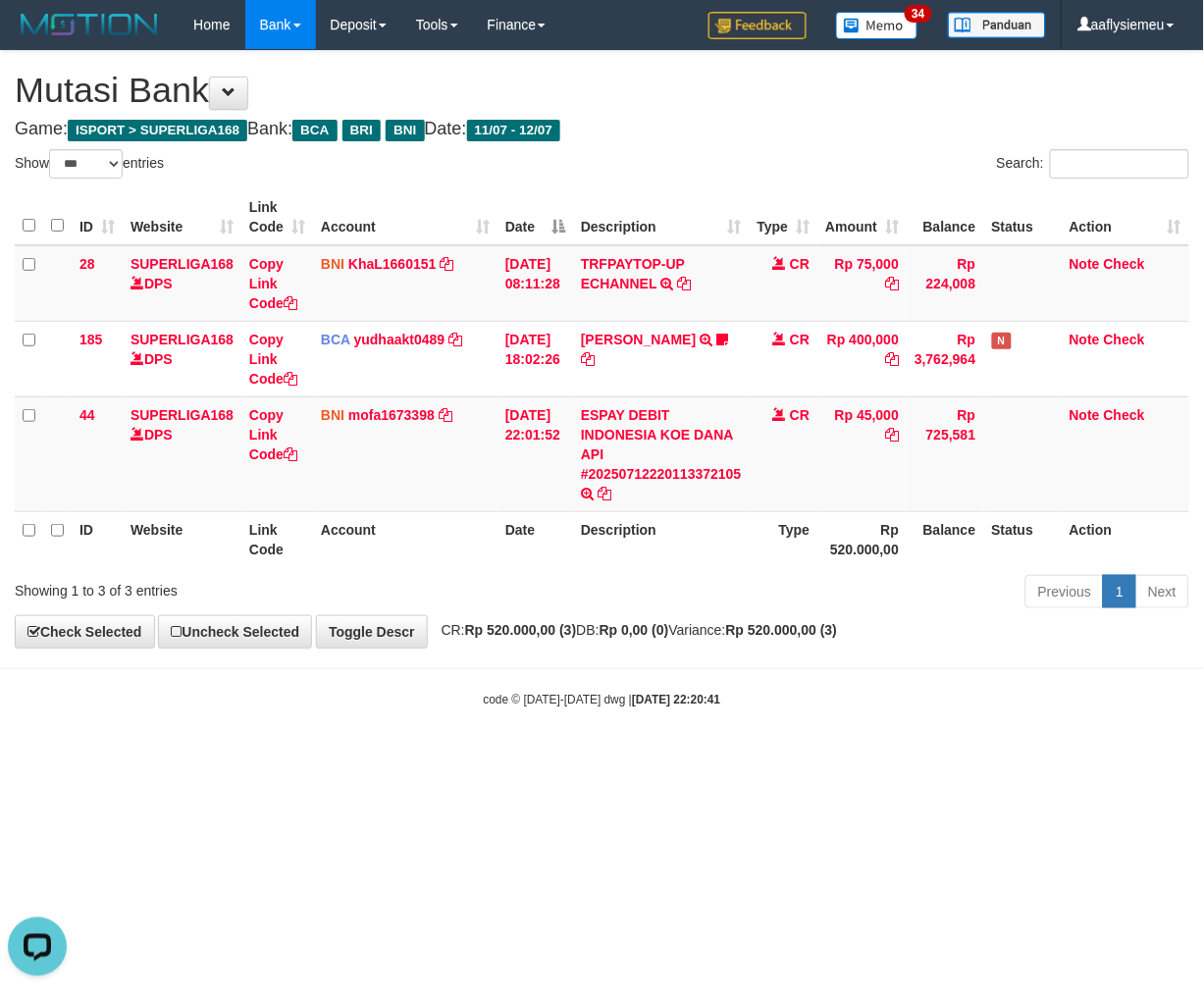 scroll, scrollTop: 0, scrollLeft: 0, axis: both 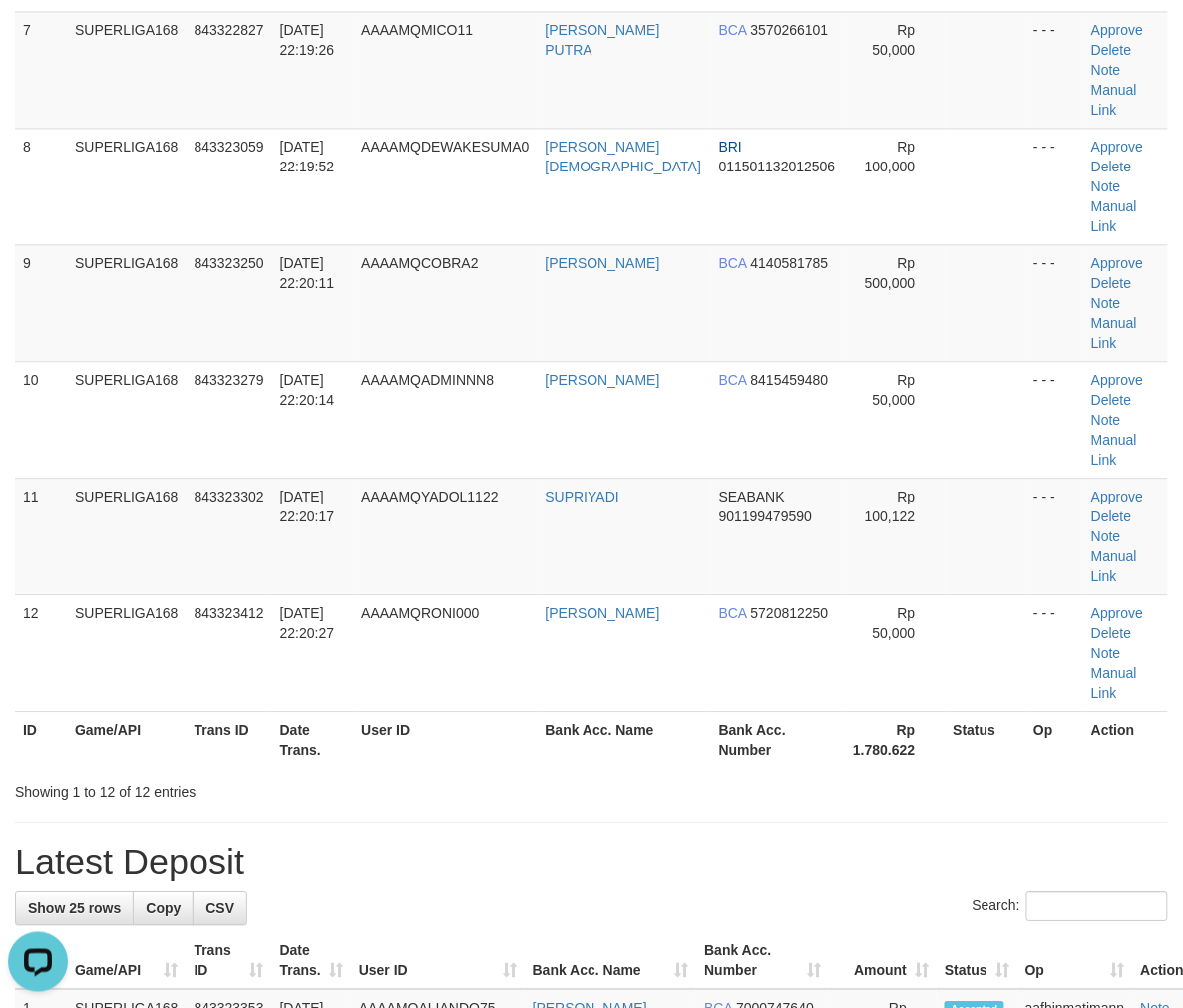 click on "Trans ID" at bounding box center (229, 739) 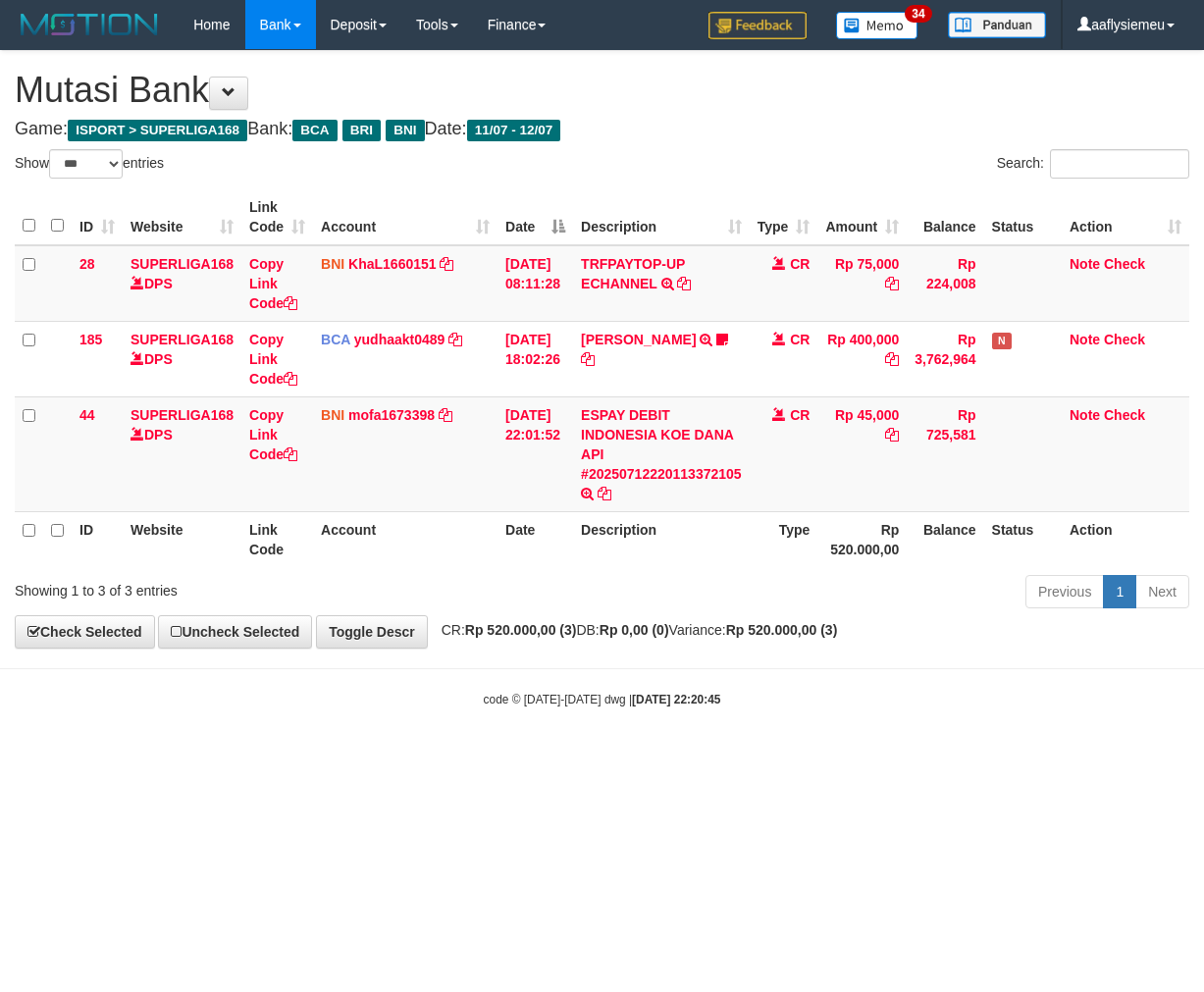 select on "***" 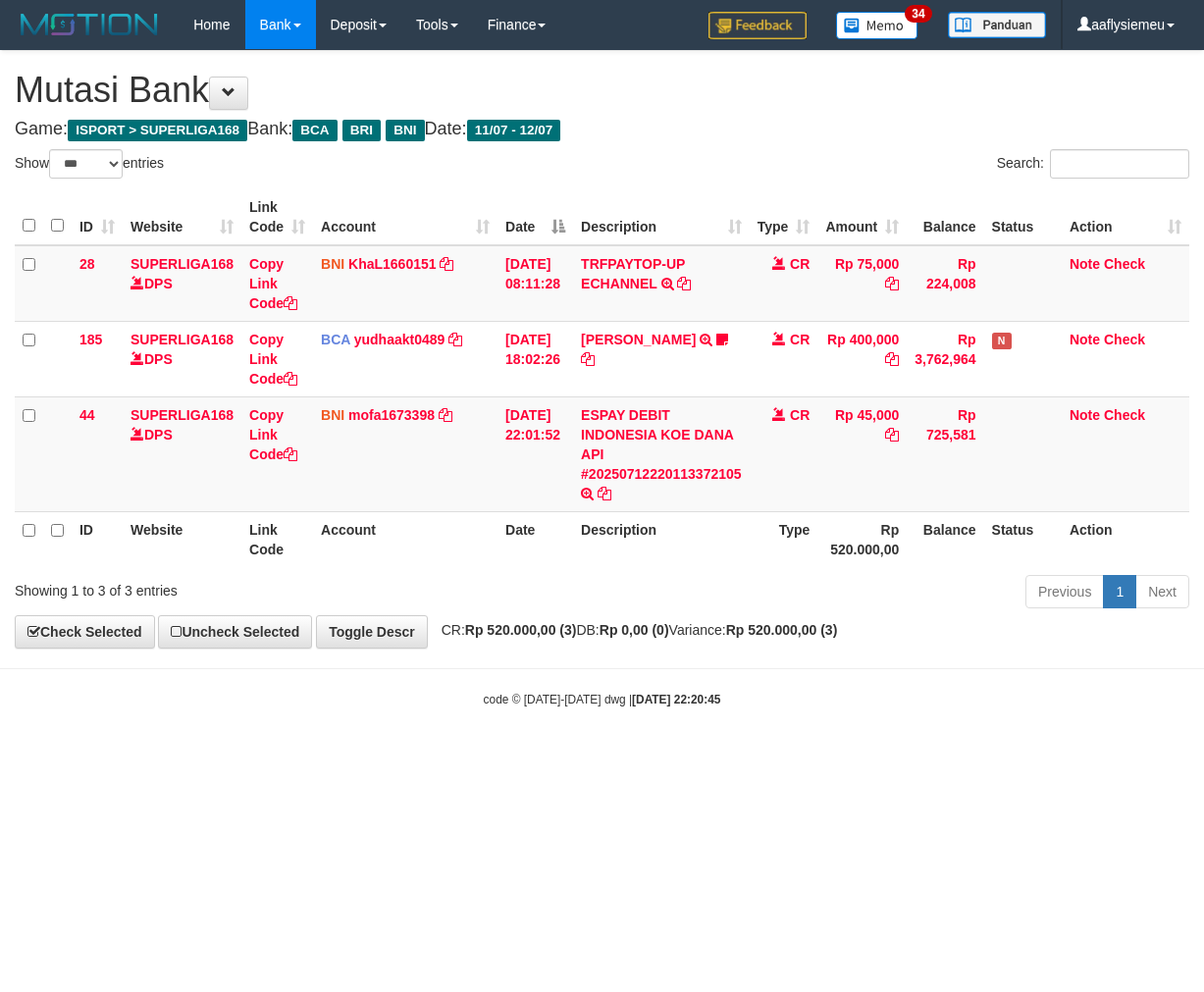 scroll, scrollTop: 0, scrollLeft: 0, axis: both 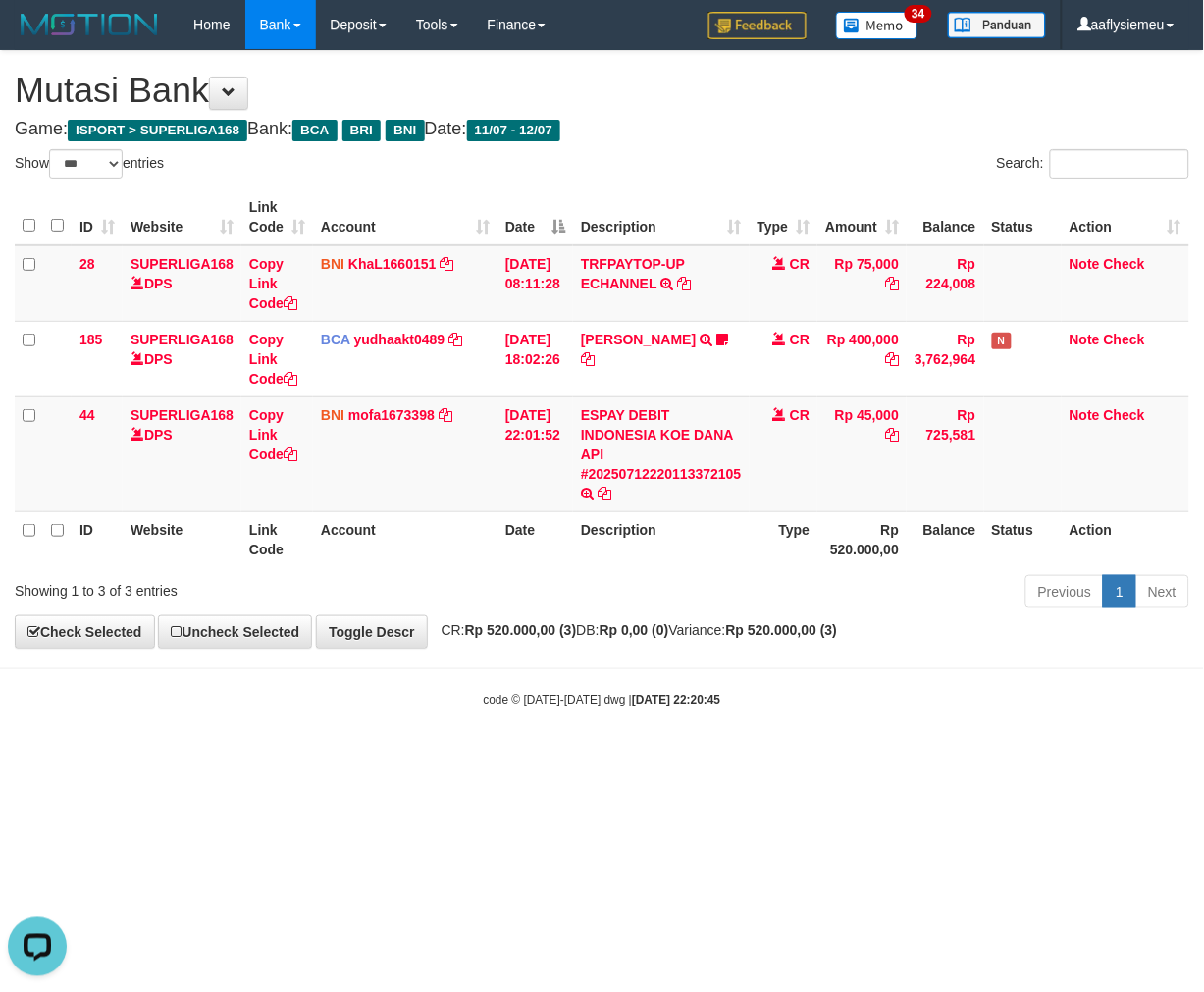click on "Toggle navigation
Home
Bank
Account List
Load
By Website
Group
[ISPORT]													SUPERLIGA168
By Load Group (DPS)
34" at bounding box center [602, 379] 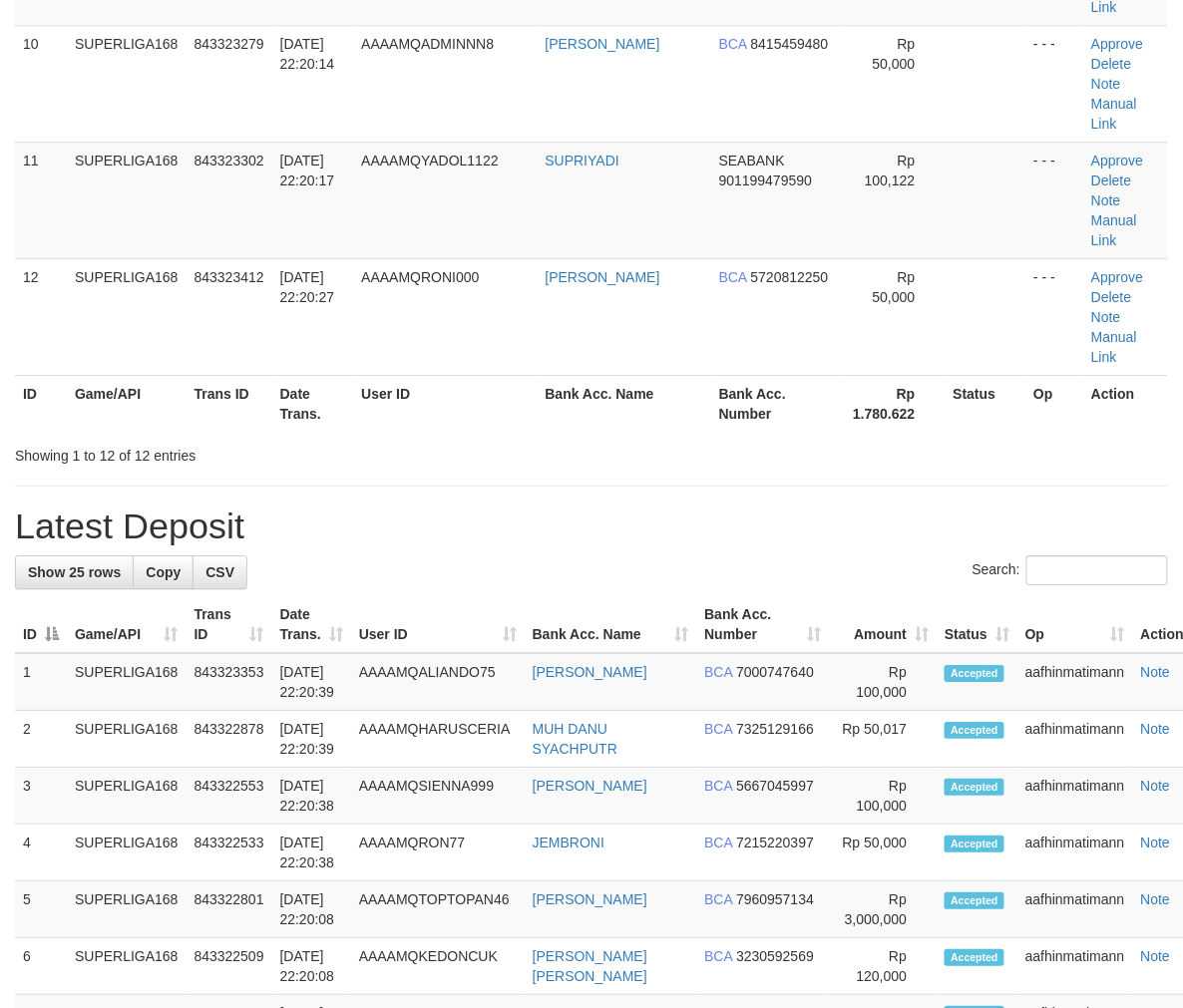 scroll, scrollTop: 1252, scrollLeft: 0, axis: vertical 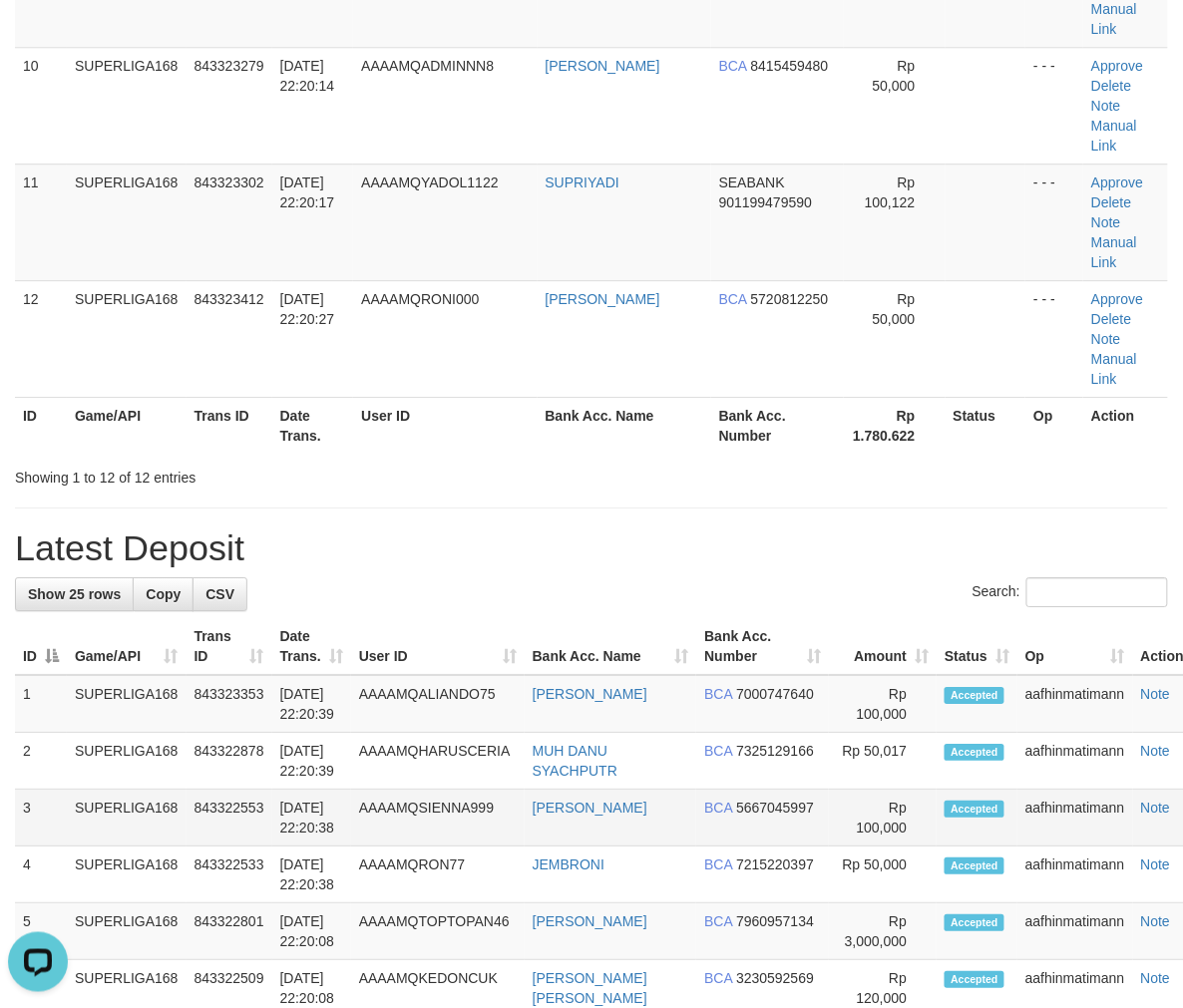 click on "843322553" at bounding box center [229, 818] 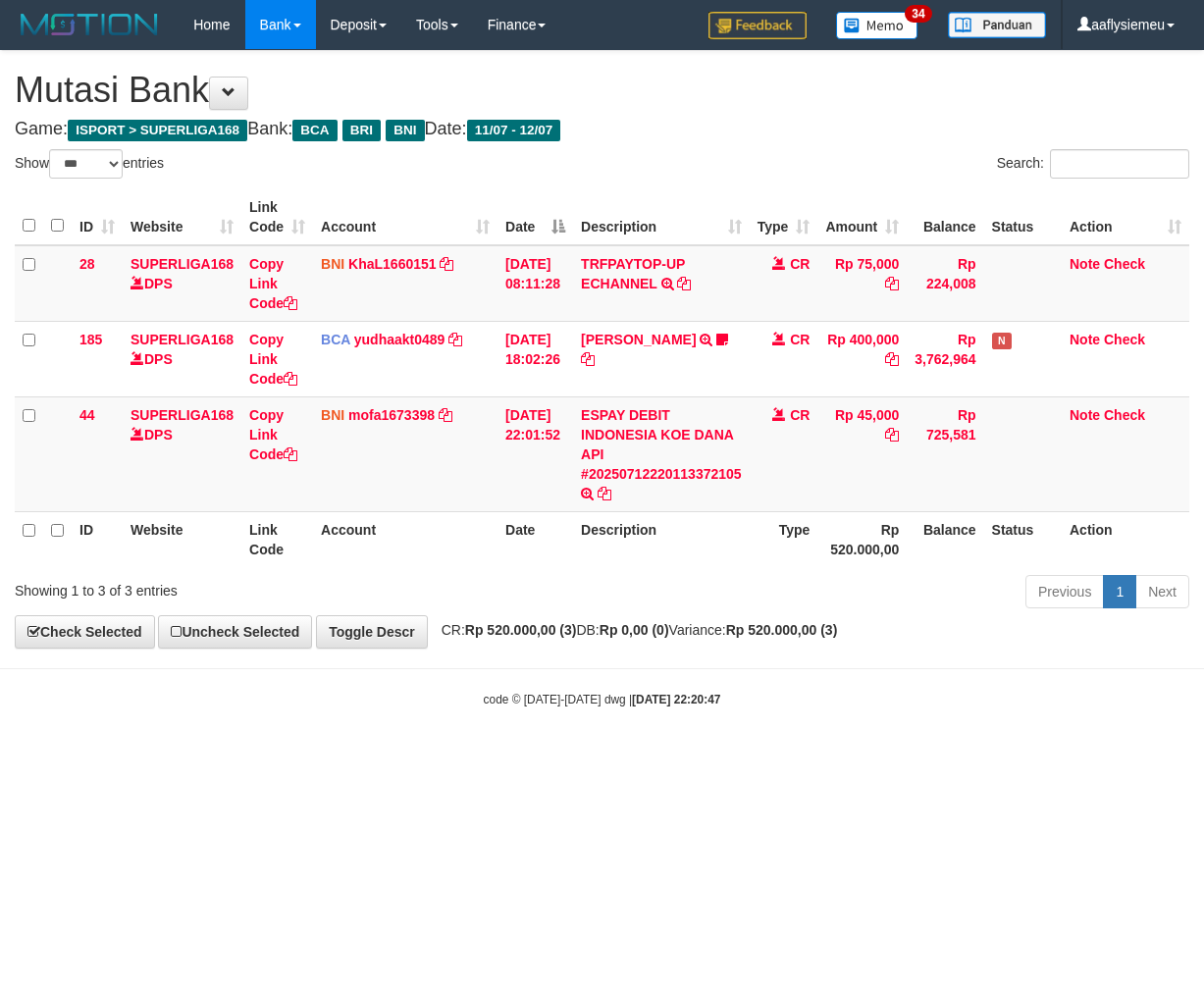 select on "***" 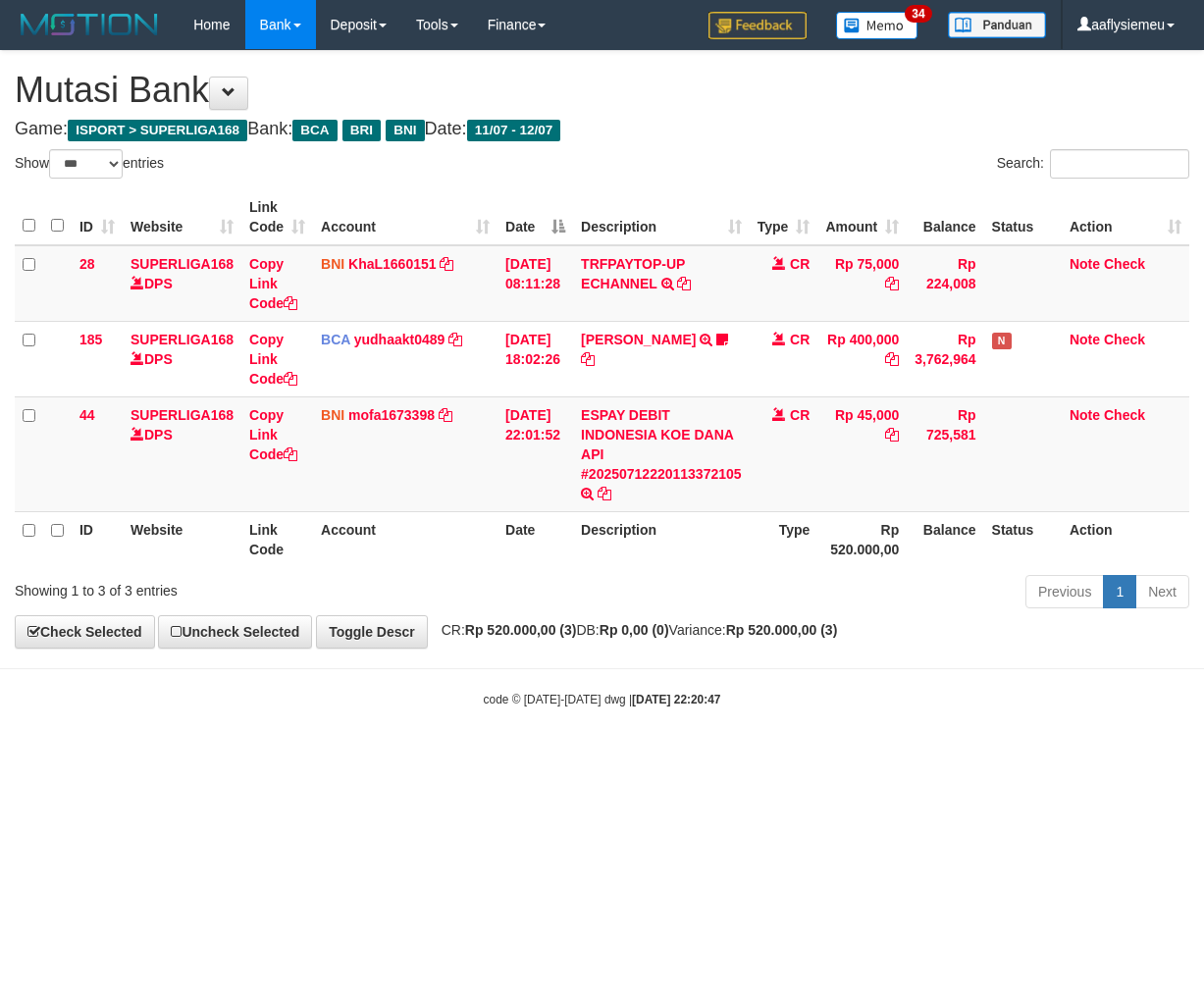 scroll, scrollTop: 0, scrollLeft: 0, axis: both 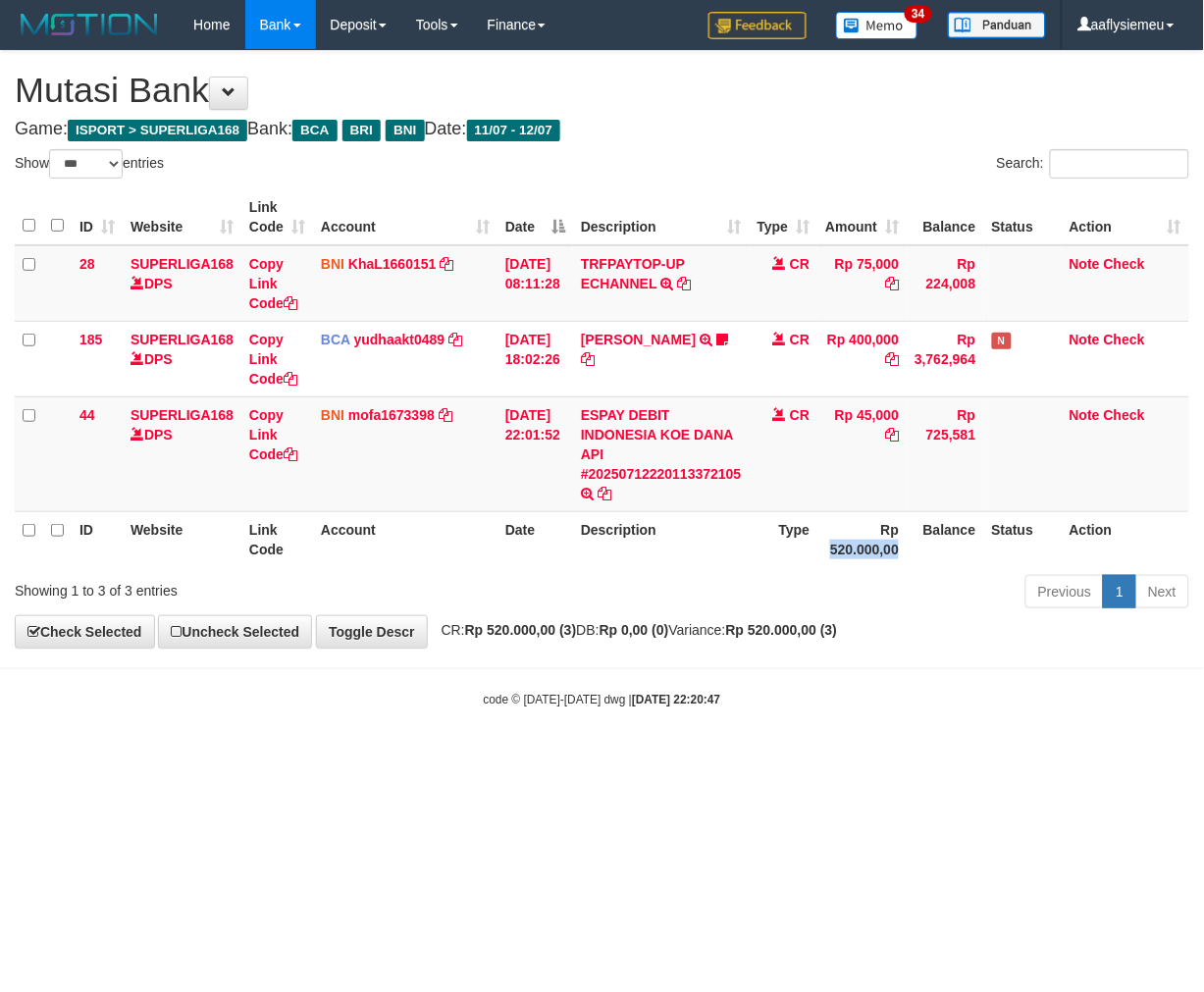 click on "Rp 520.000,00" at bounding box center [862, 539] 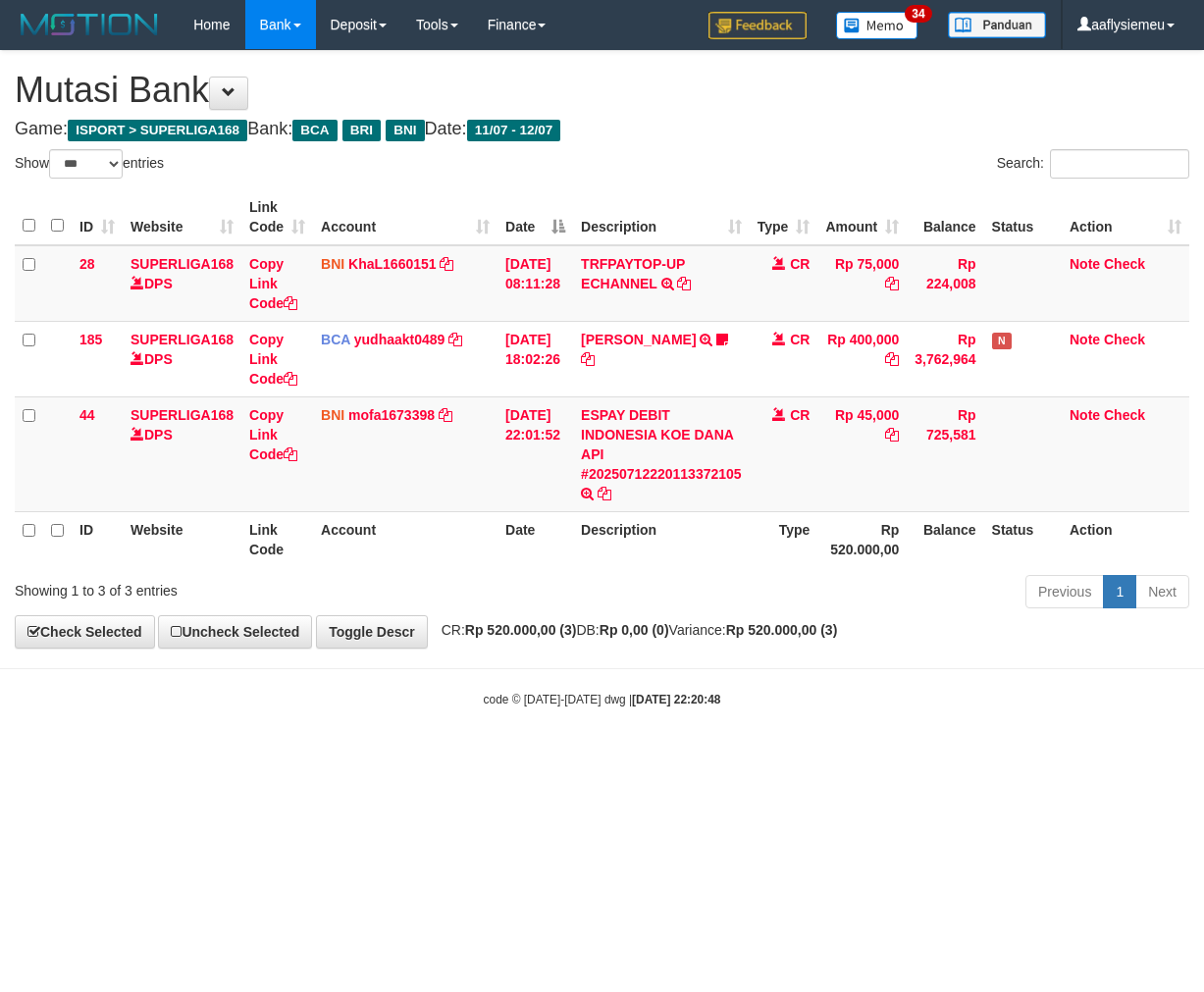 select on "***" 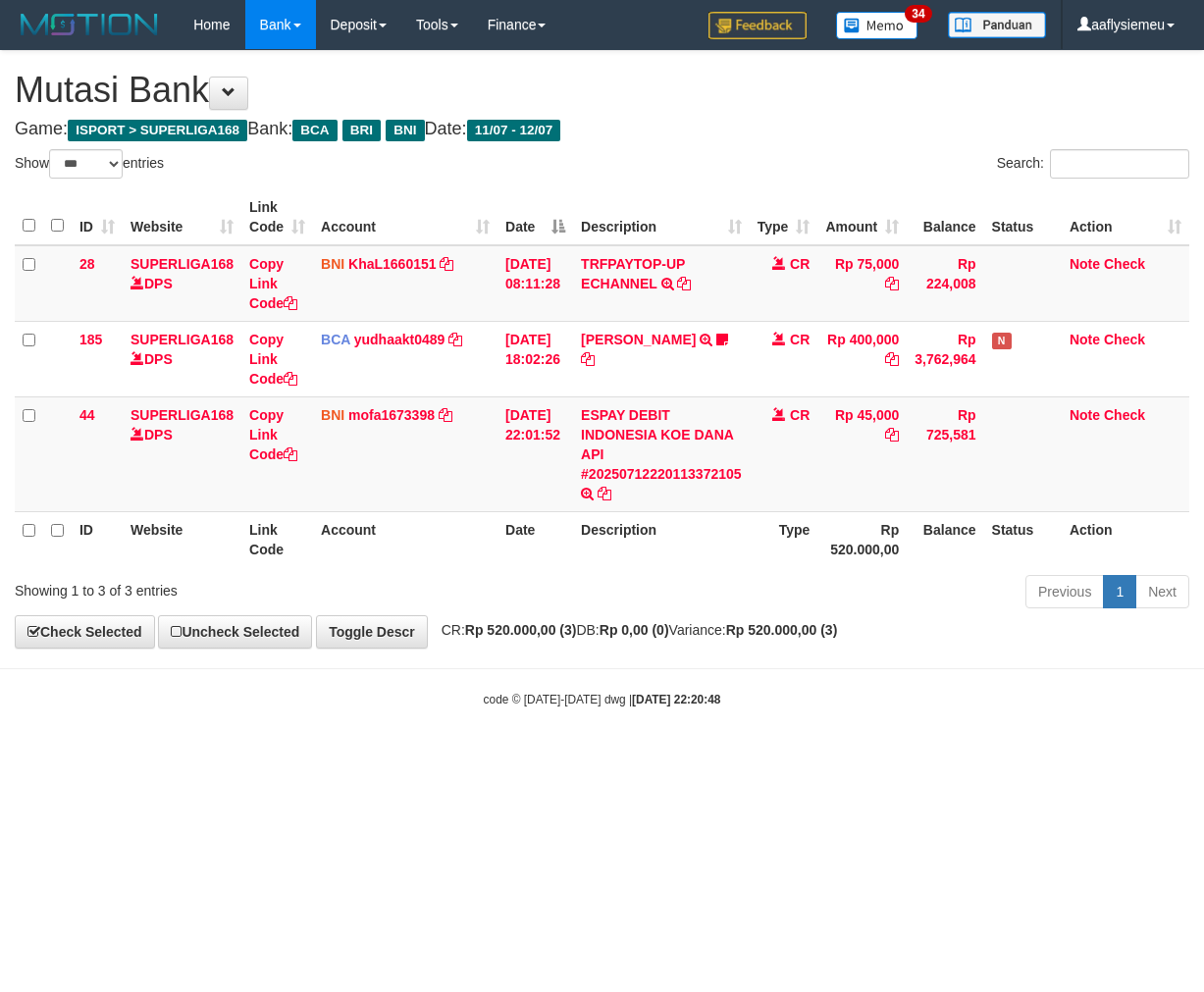 scroll, scrollTop: 0, scrollLeft: 0, axis: both 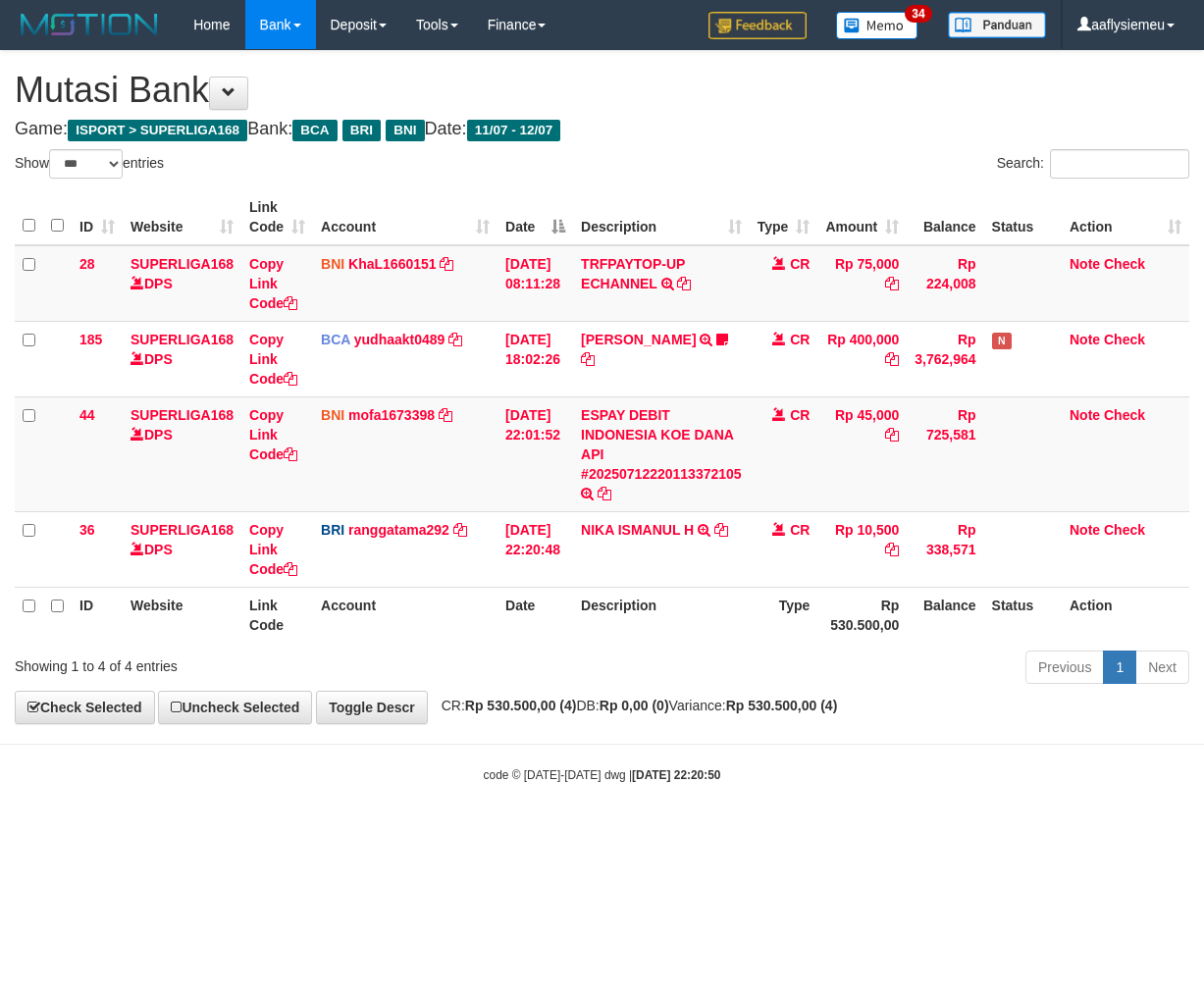 select on "***" 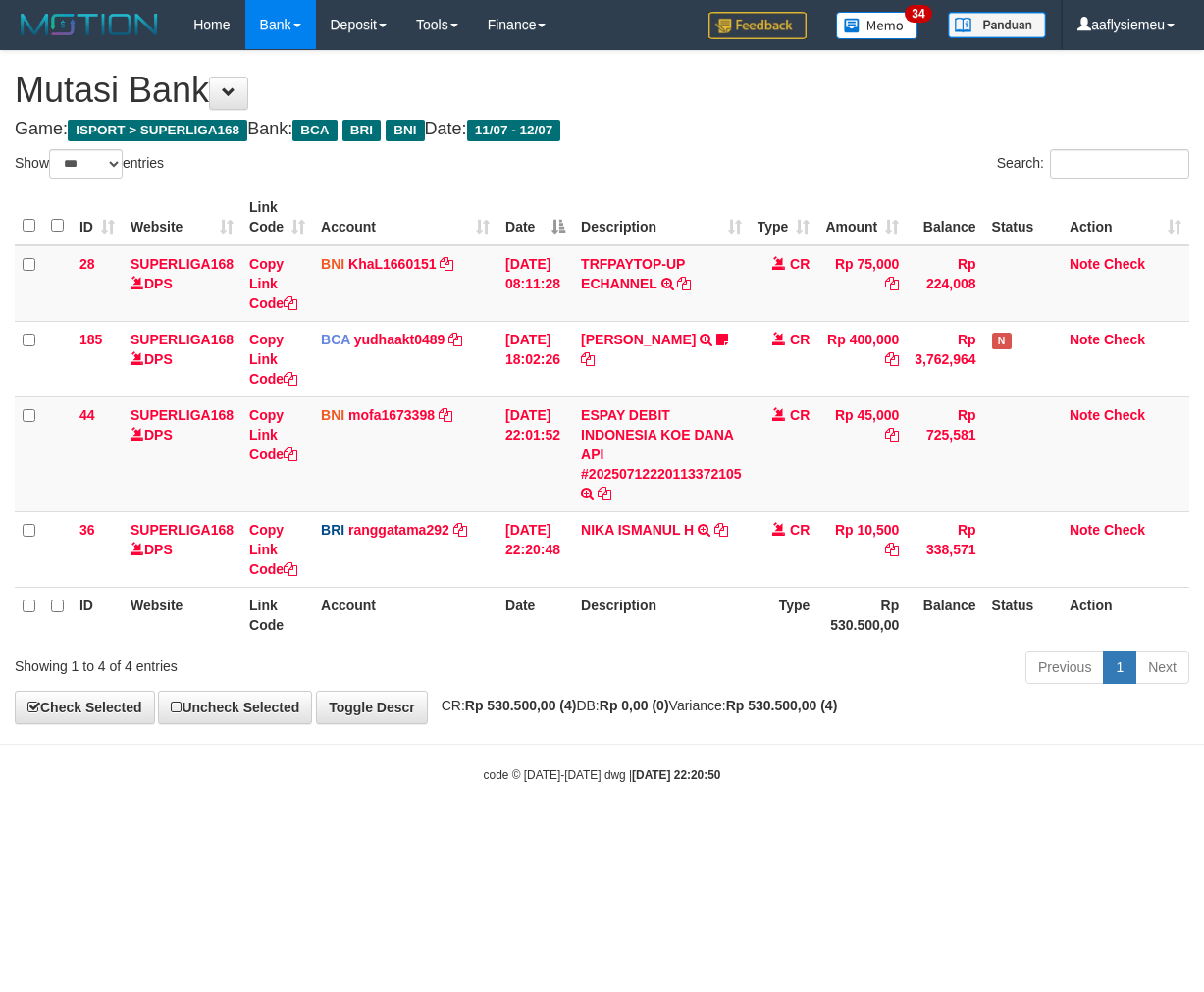 scroll, scrollTop: 0, scrollLeft: 0, axis: both 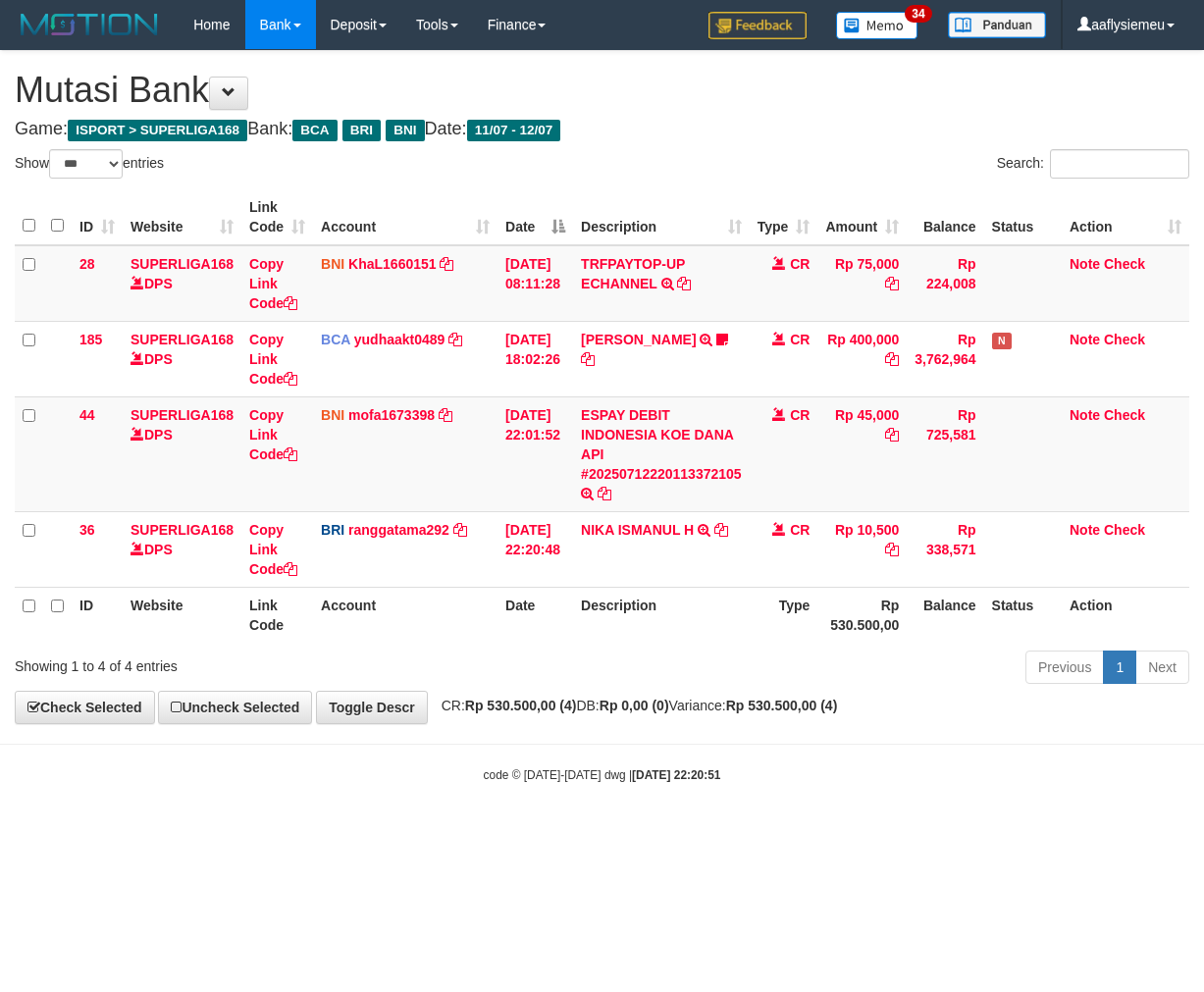 select on "***" 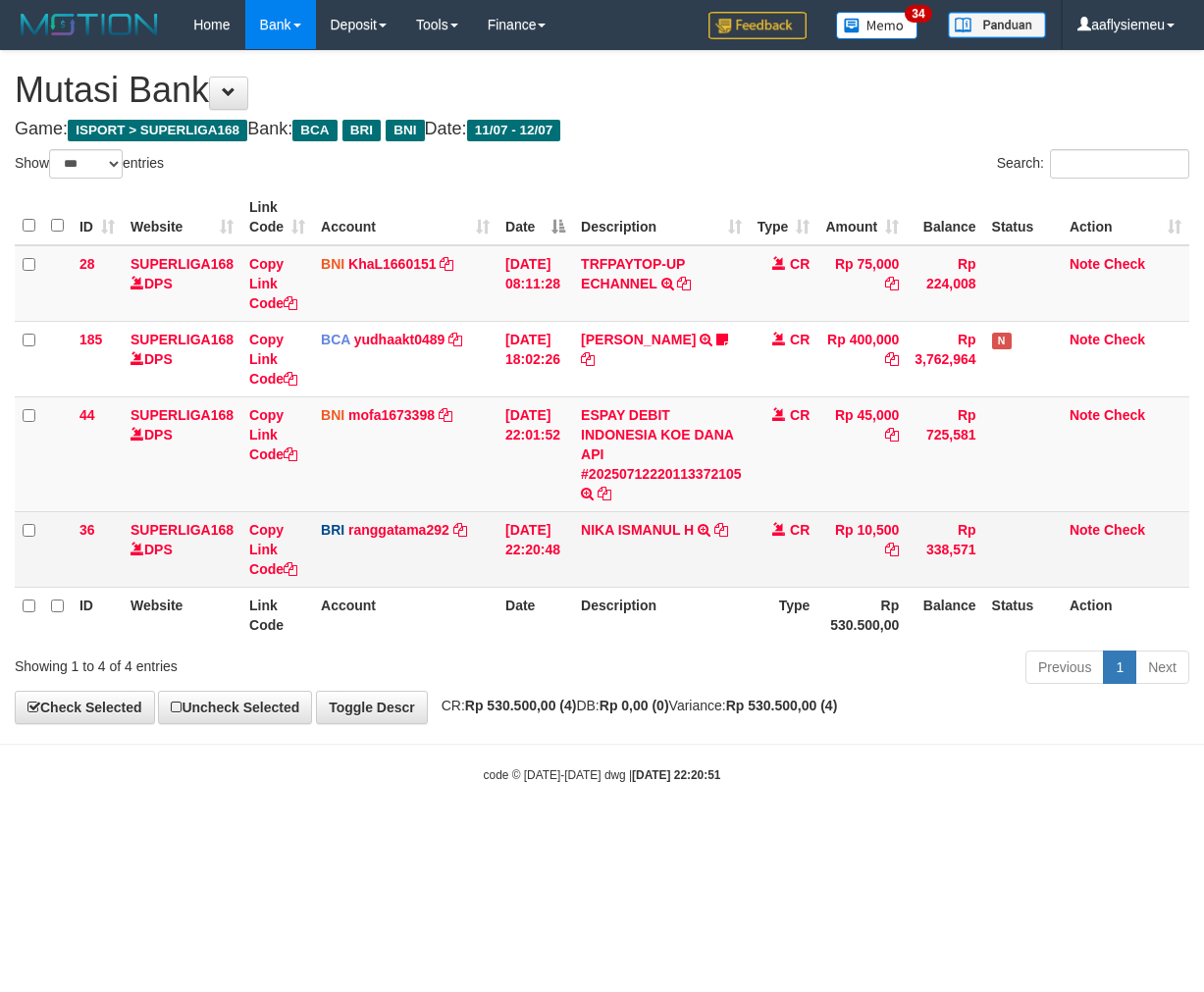 scroll, scrollTop: 0, scrollLeft: 0, axis: both 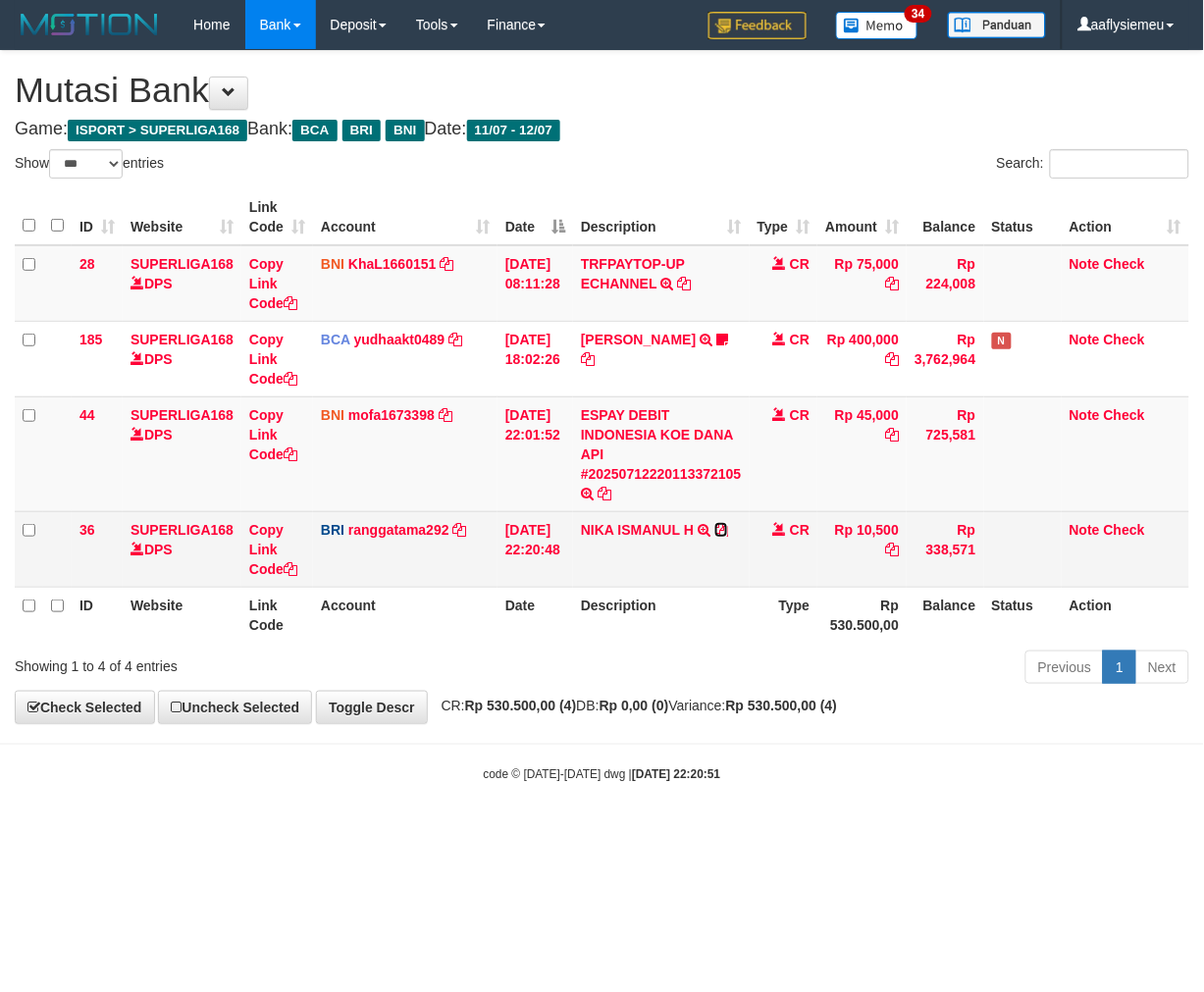 click at bounding box center (721, 530) 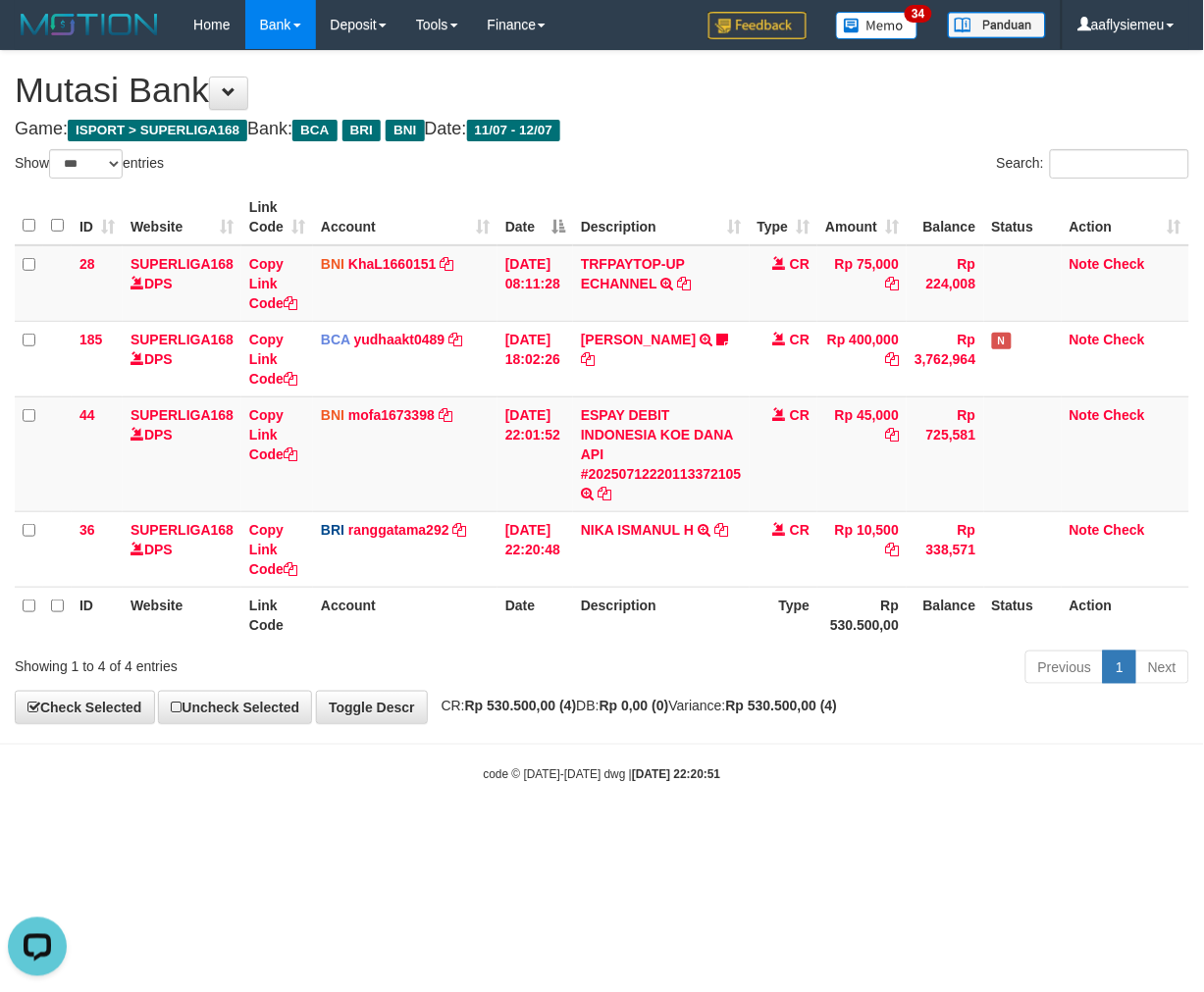 scroll, scrollTop: 0, scrollLeft: 0, axis: both 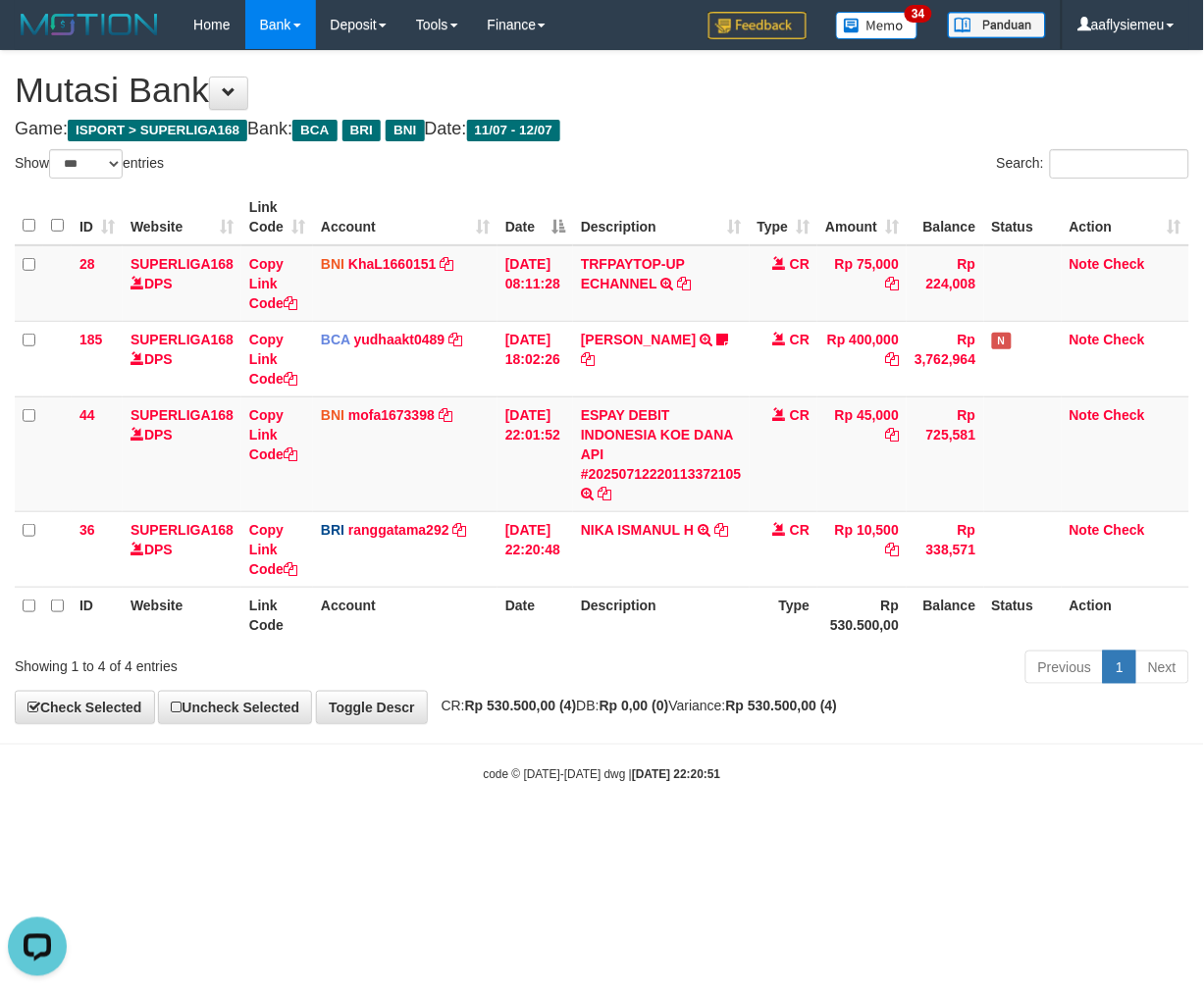 drag, startPoint x: 780, startPoint y: 698, endPoint x: 773, endPoint y: 688, distance: 12.206556 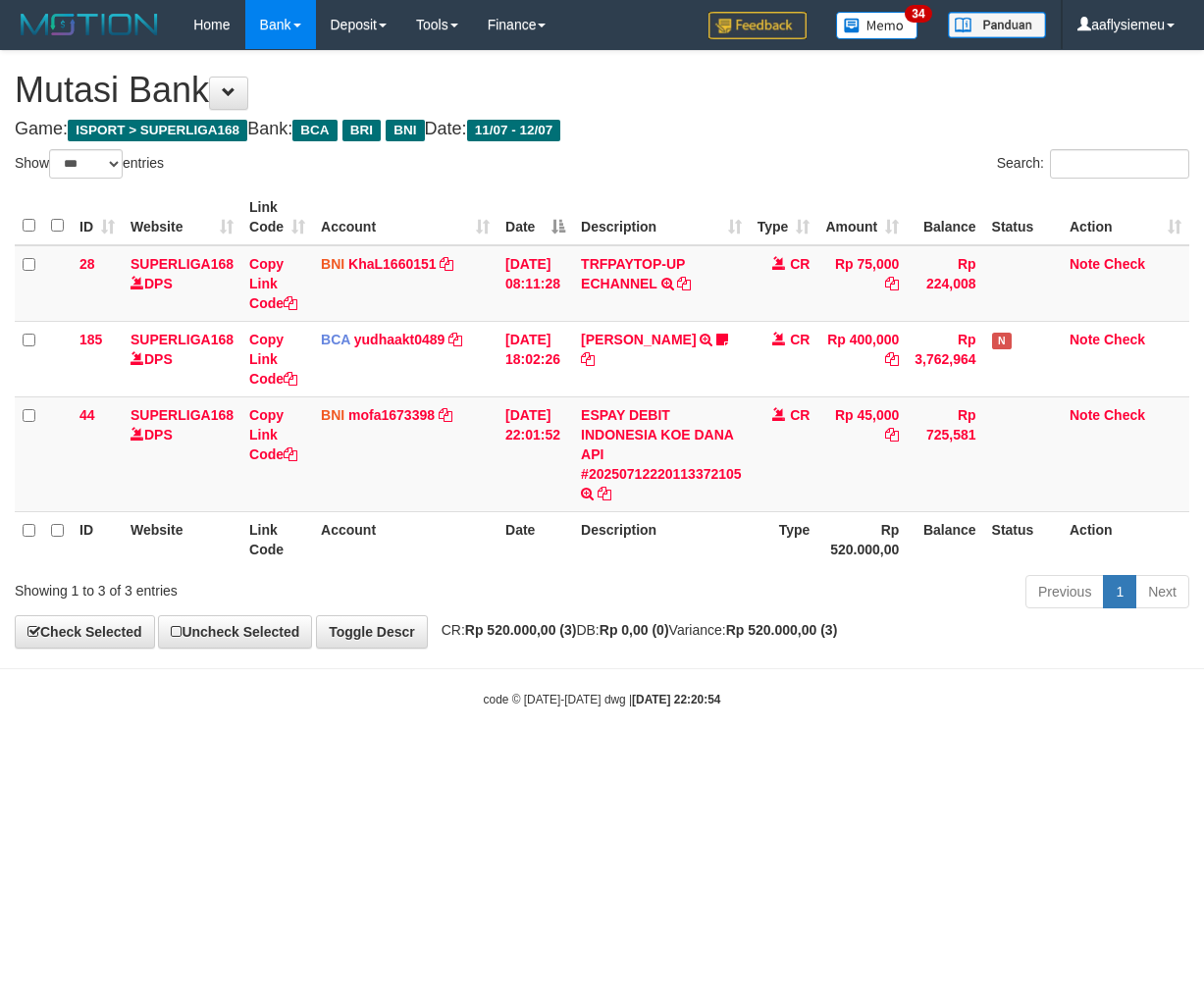 select on "***" 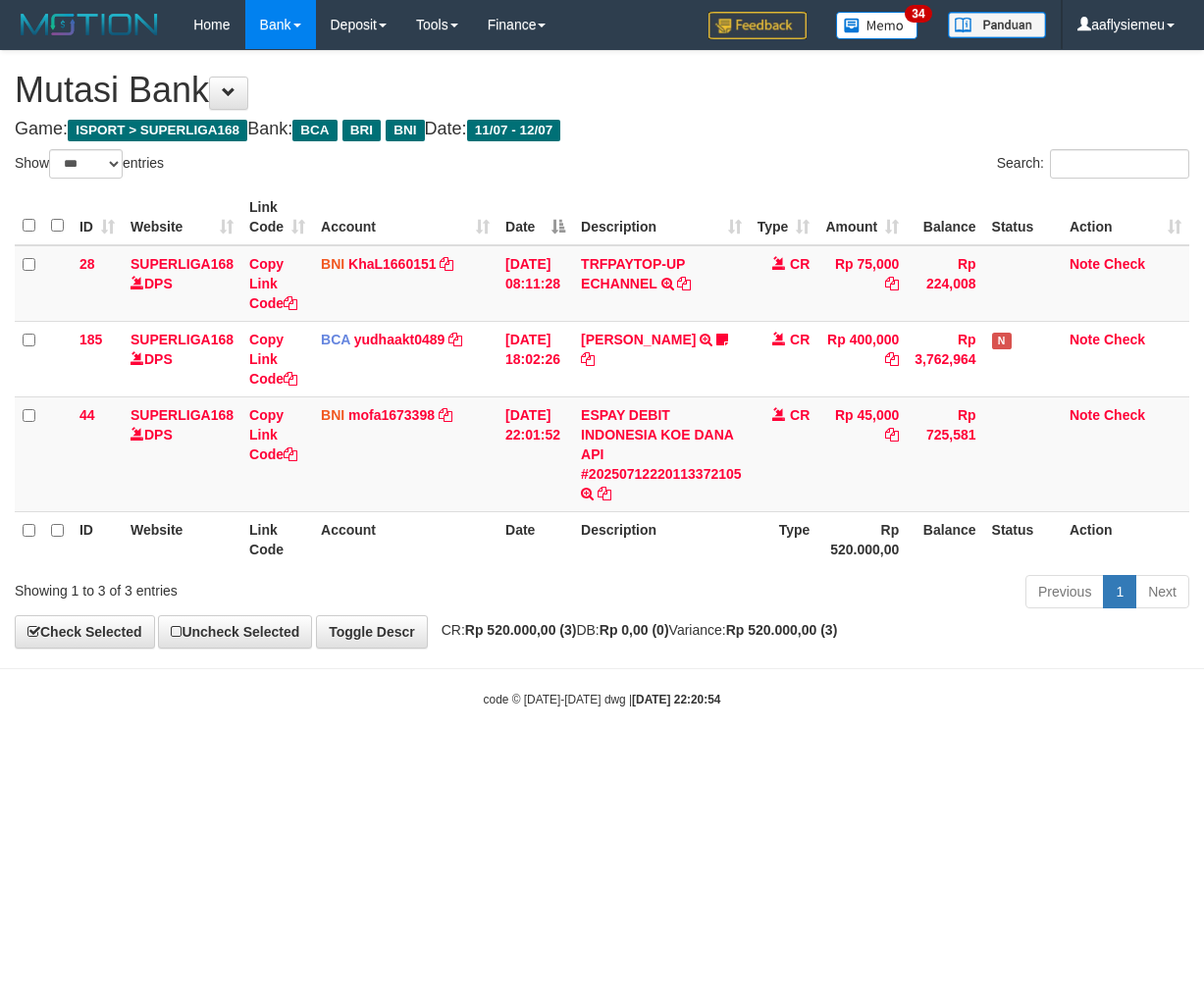 scroll, scrollTop: 0, scrollLeft: 0, axis: both 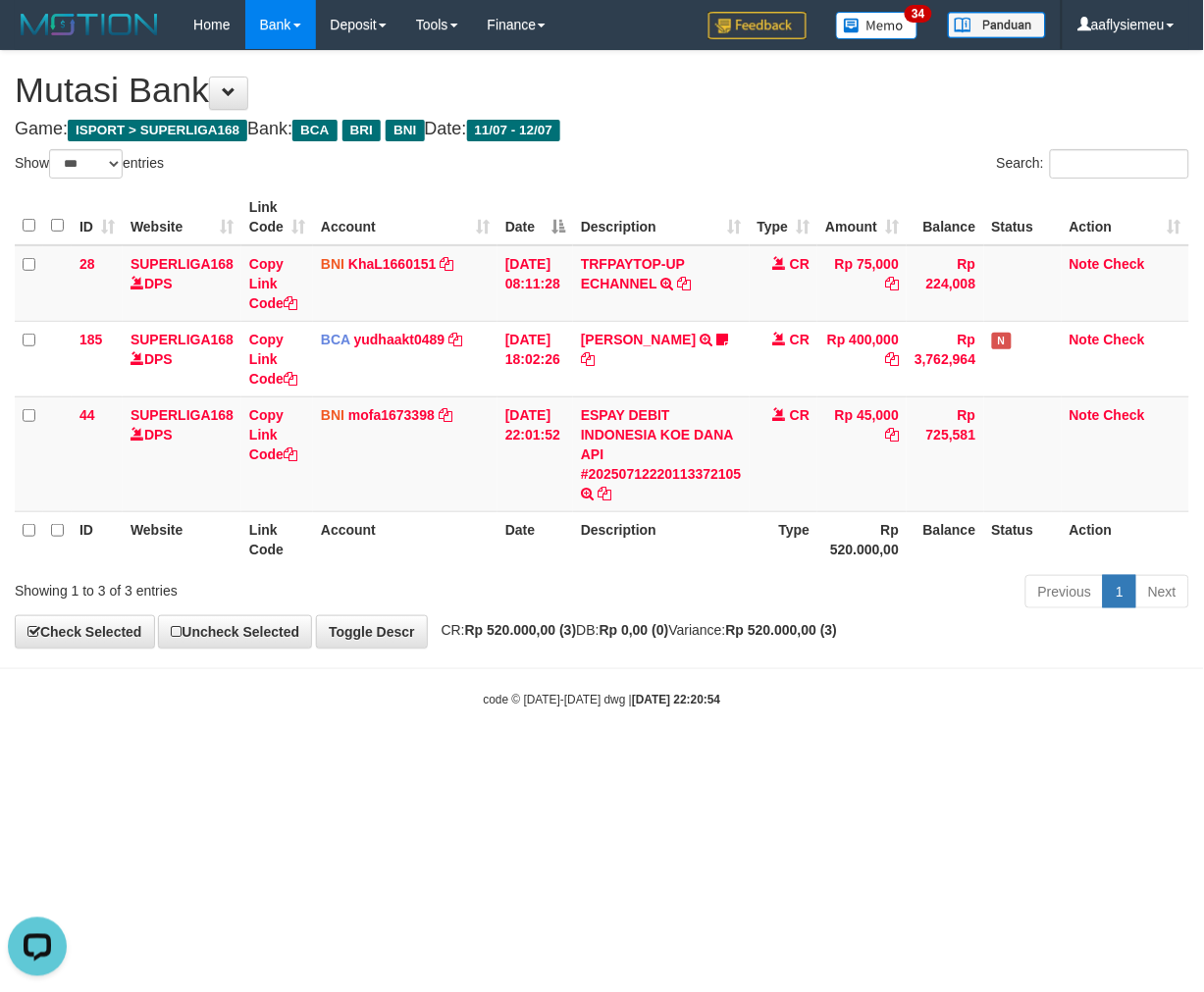 click on "Toggle navigation
Home
Bank
Account List
Load
By Website
Group
[ISPORT]													SUPERLIGA168
By Load Group (DPS)
34" at bounding box center [602, 379] 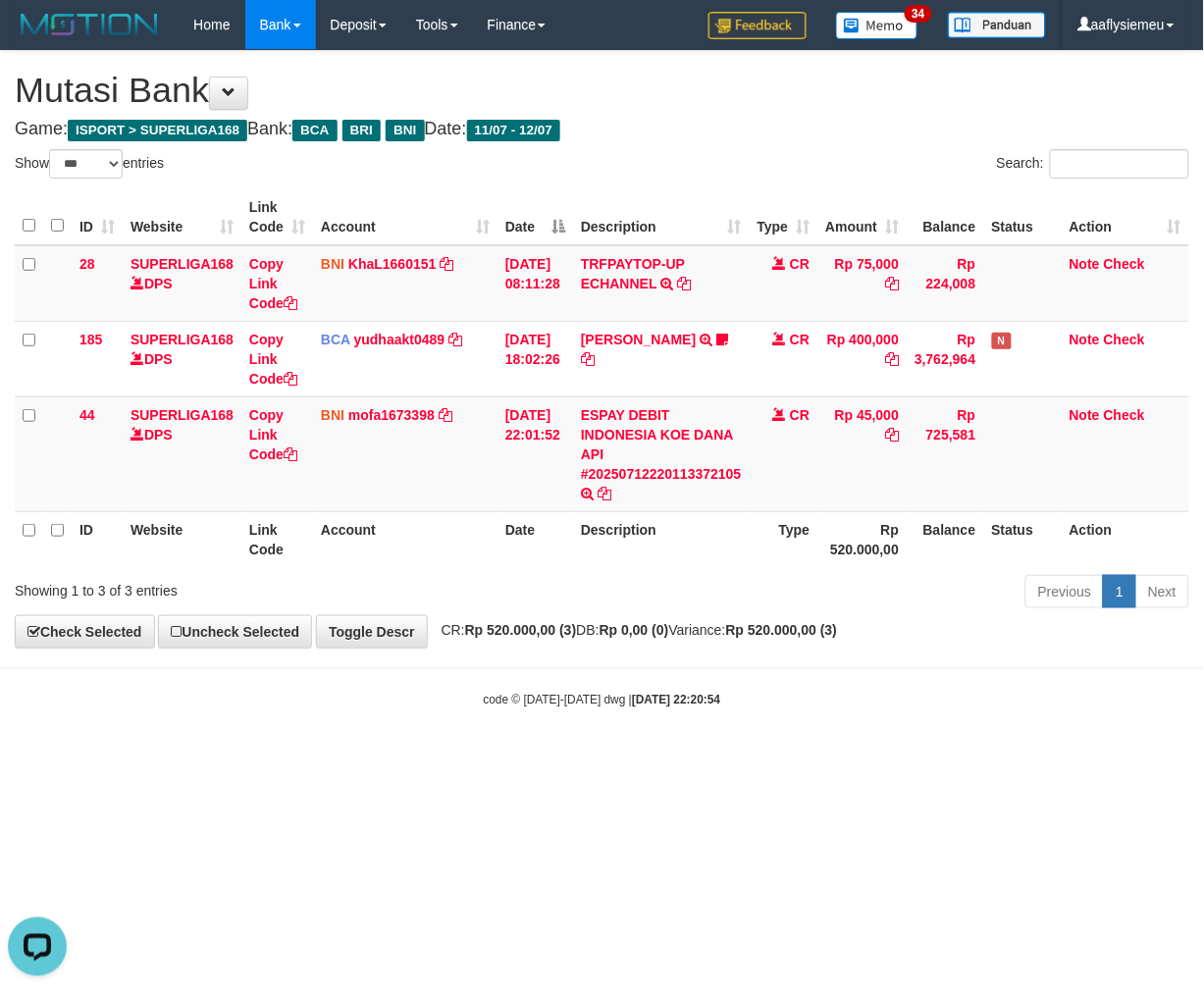 click on "**********" at bounding box center (602, 349) 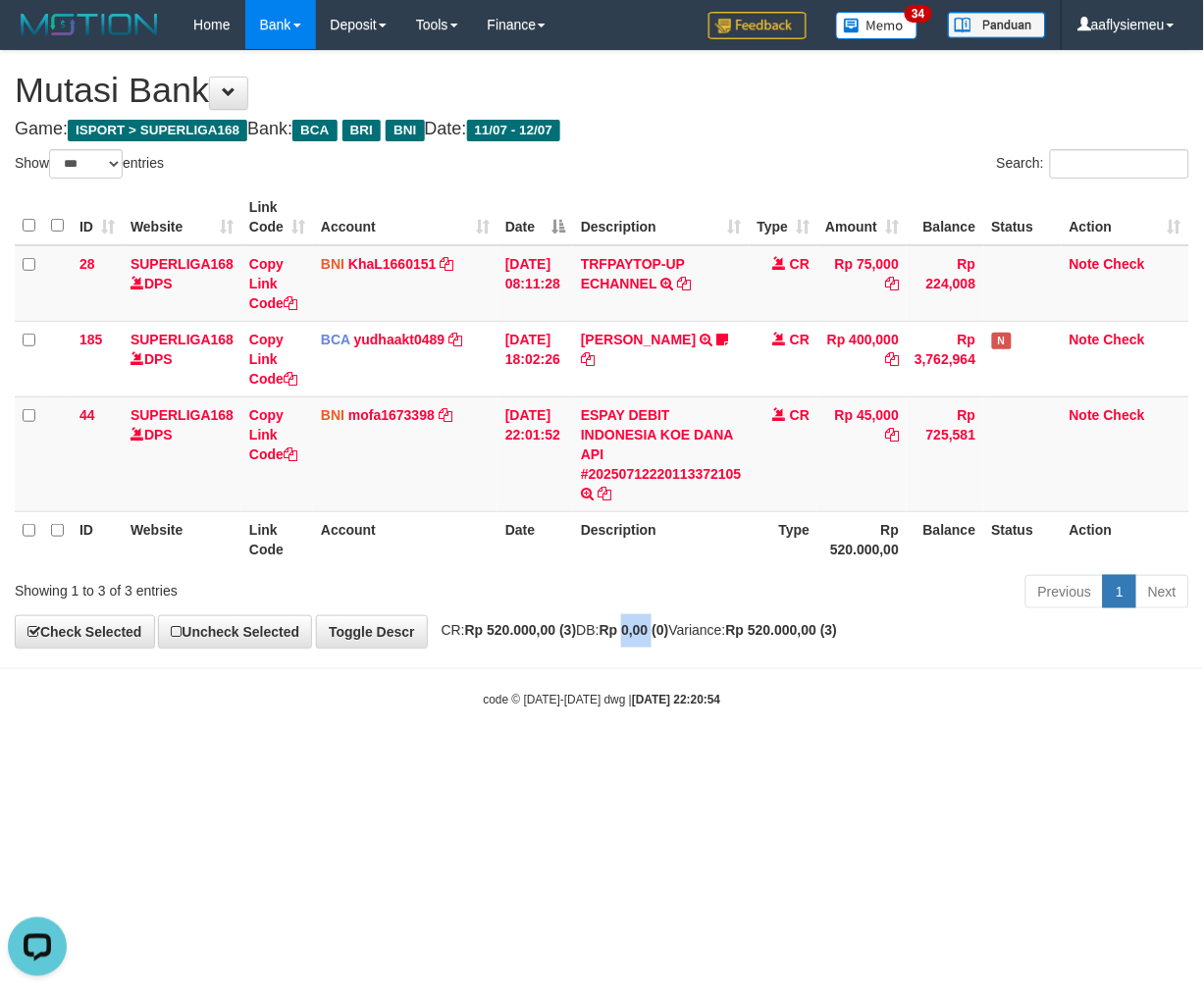 click on "**********" at bounding box center (602, 349) 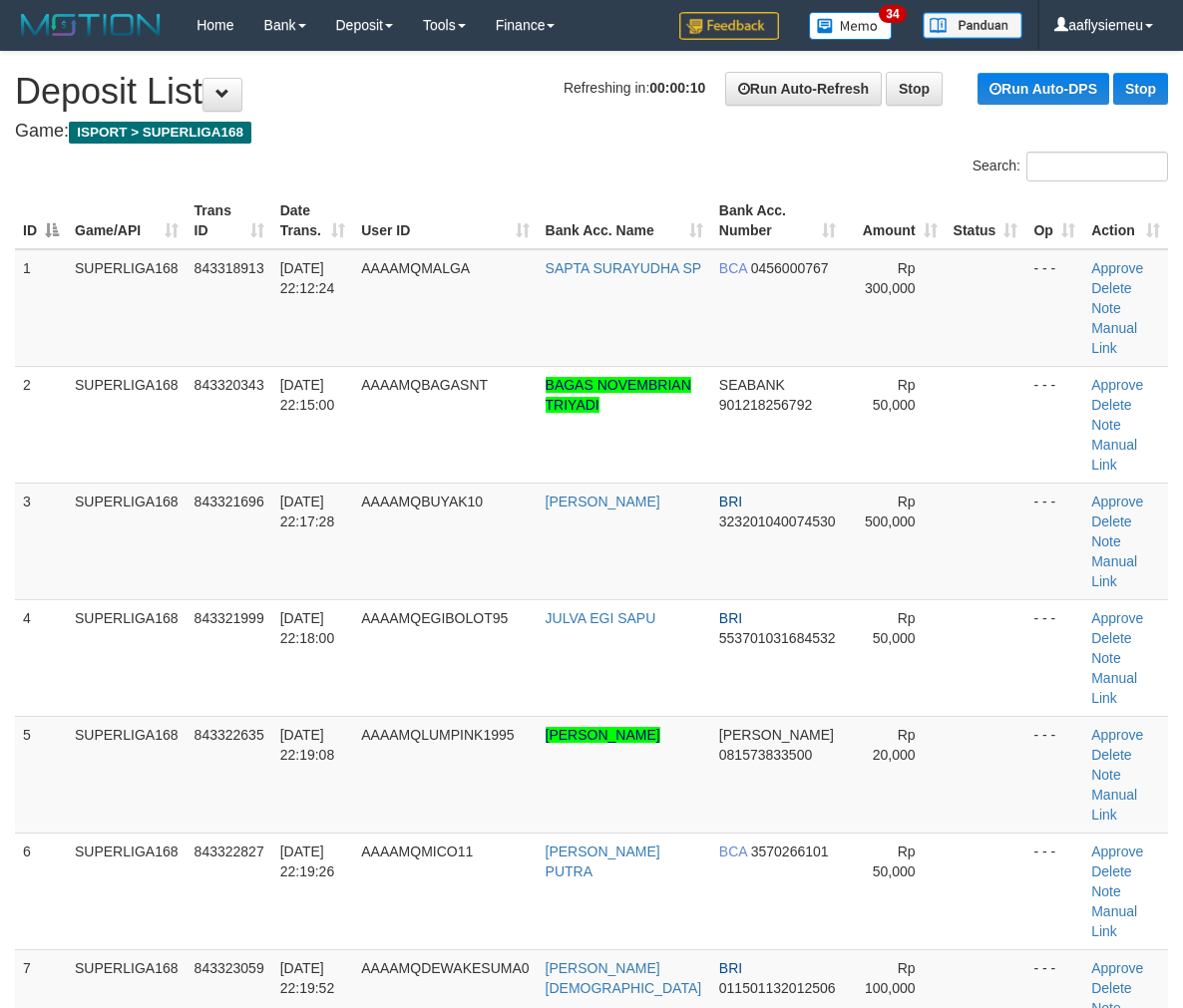 scroll, scrollTop: 0, scrollLeft: 0, axis: both 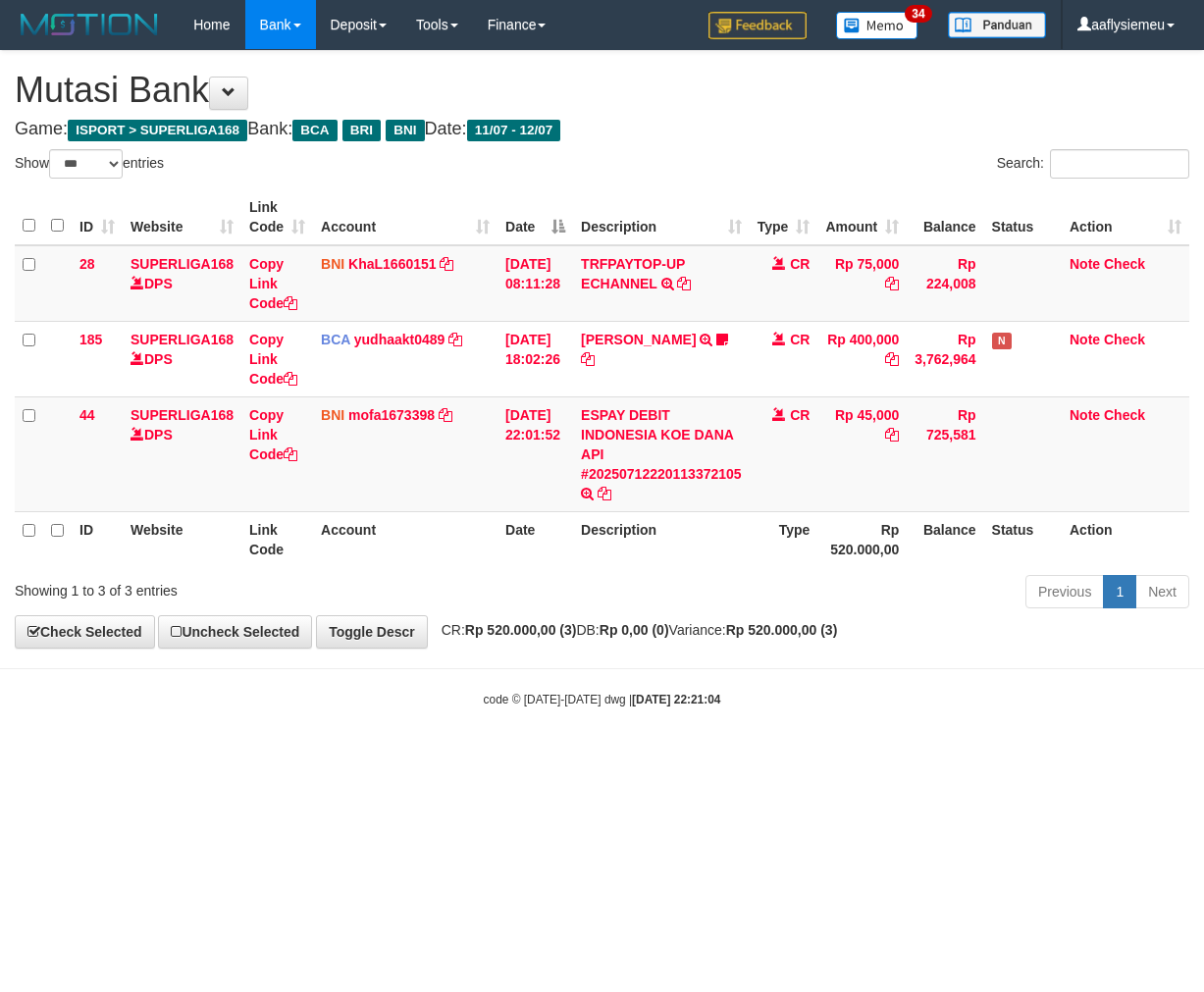 select on "***" 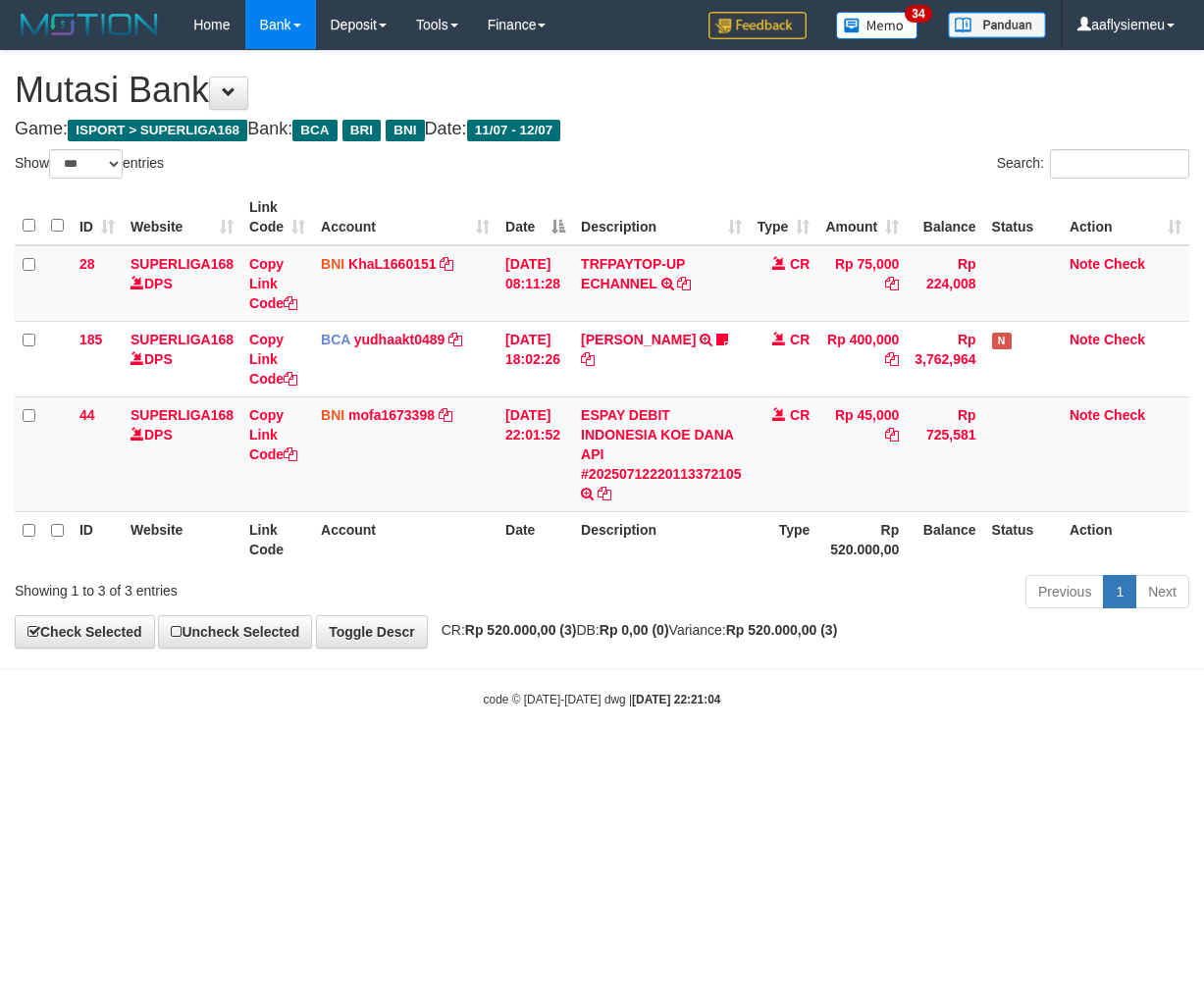 scroll, scrollTop: 0, scrollLeft: 0, axis: both 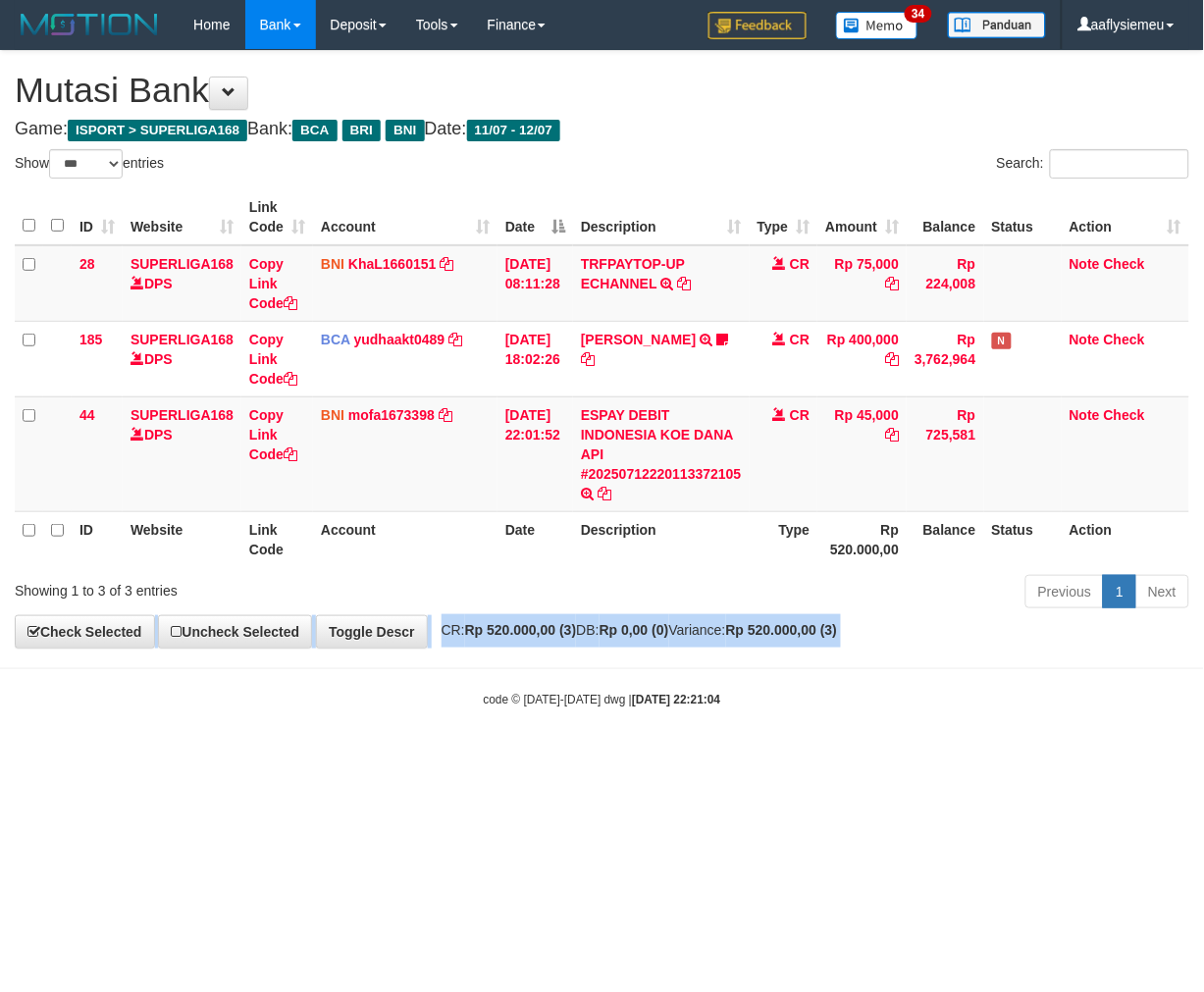 click on "**********" at bounding box center (602, 349) 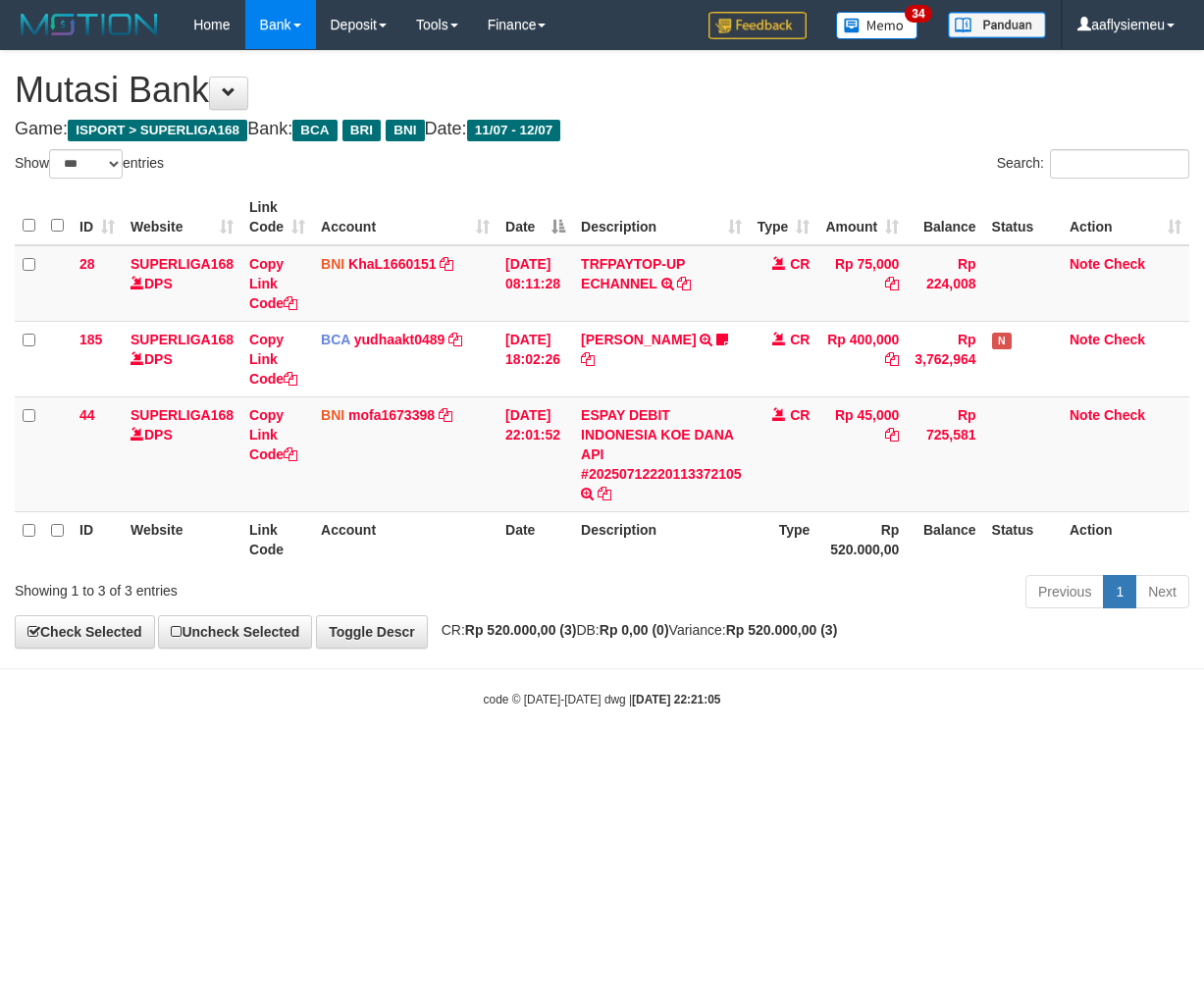 select on "***" 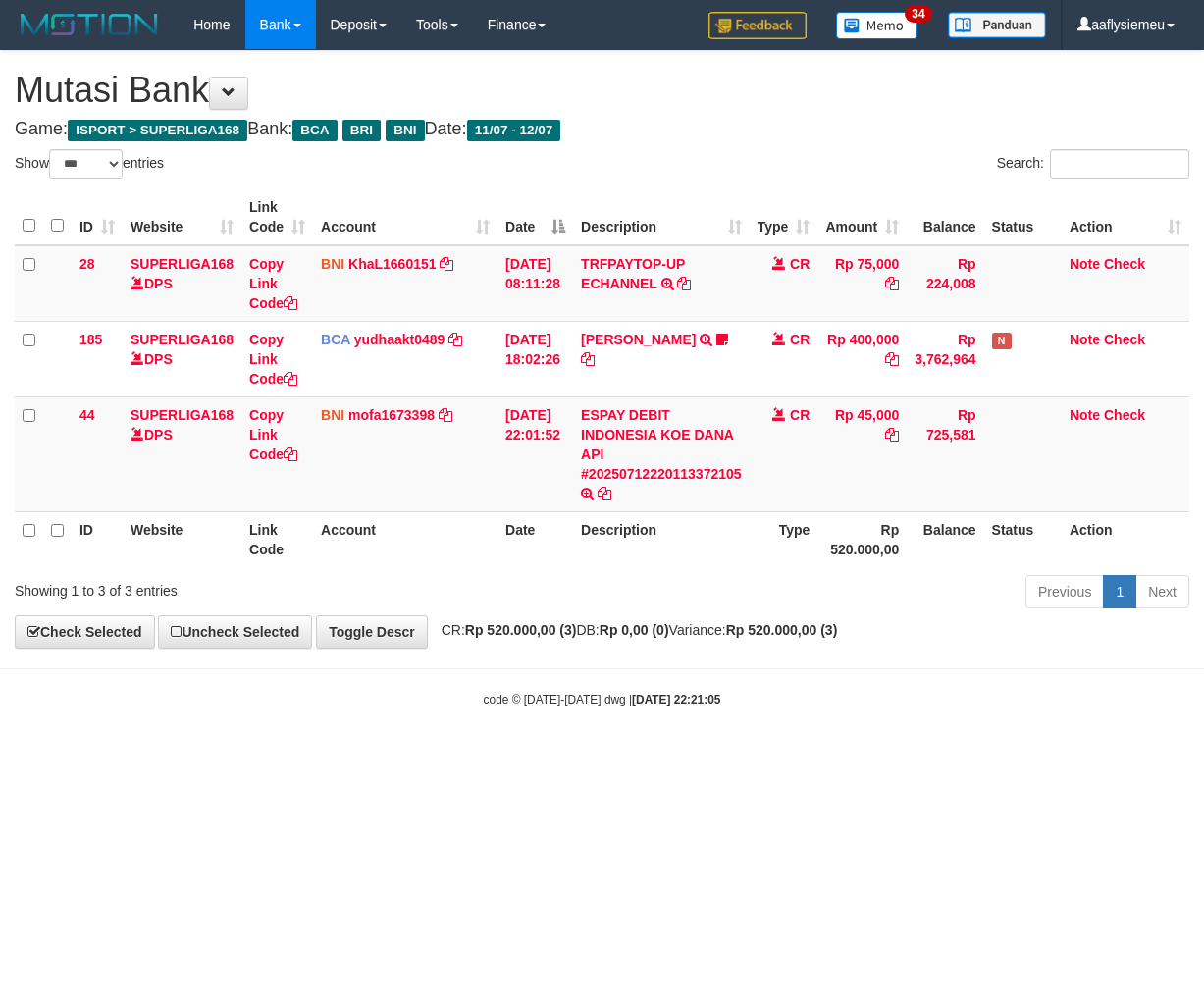 scroll, scrollTop: 0, scrollLeft: 0, axis: both 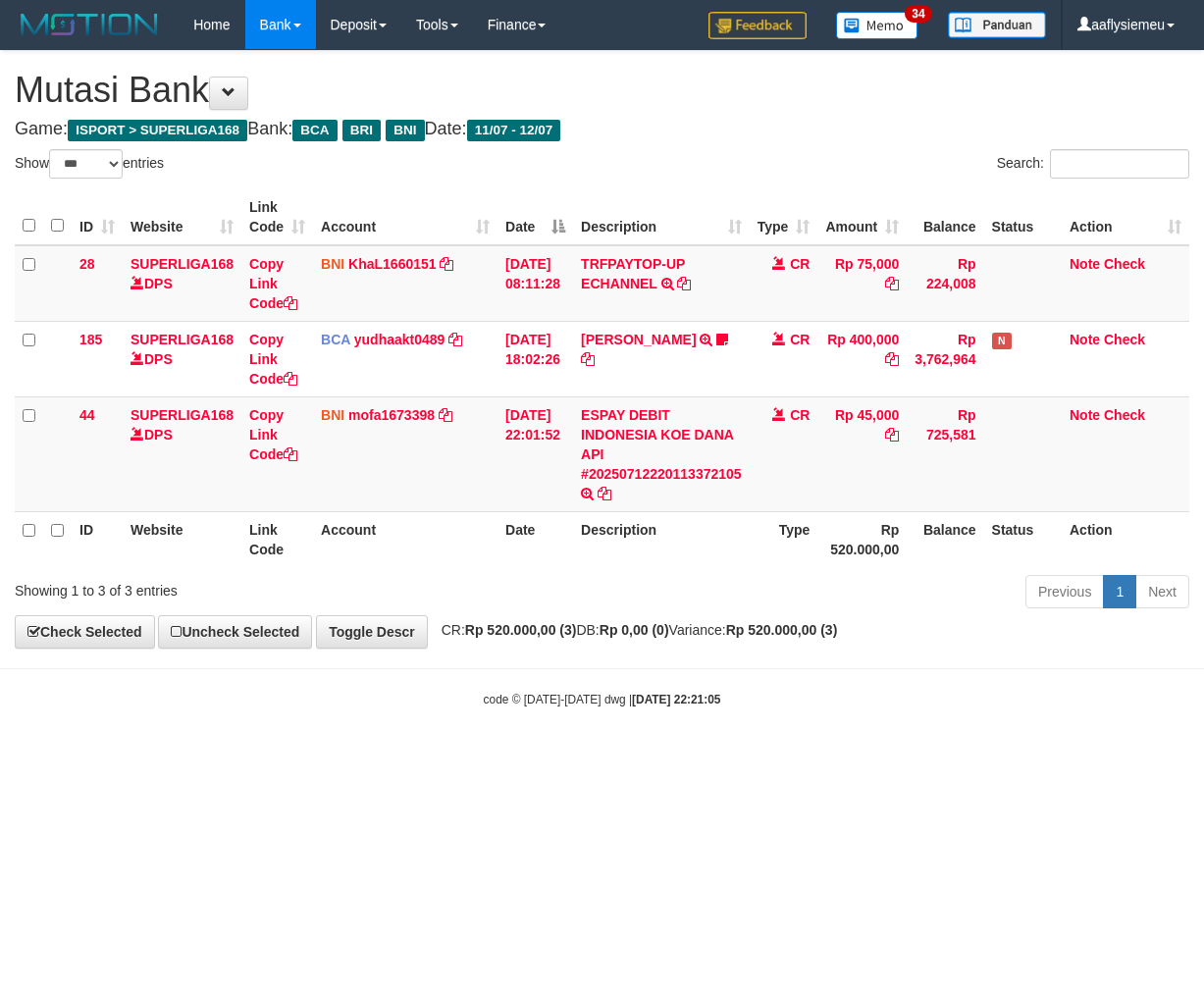select on "***" 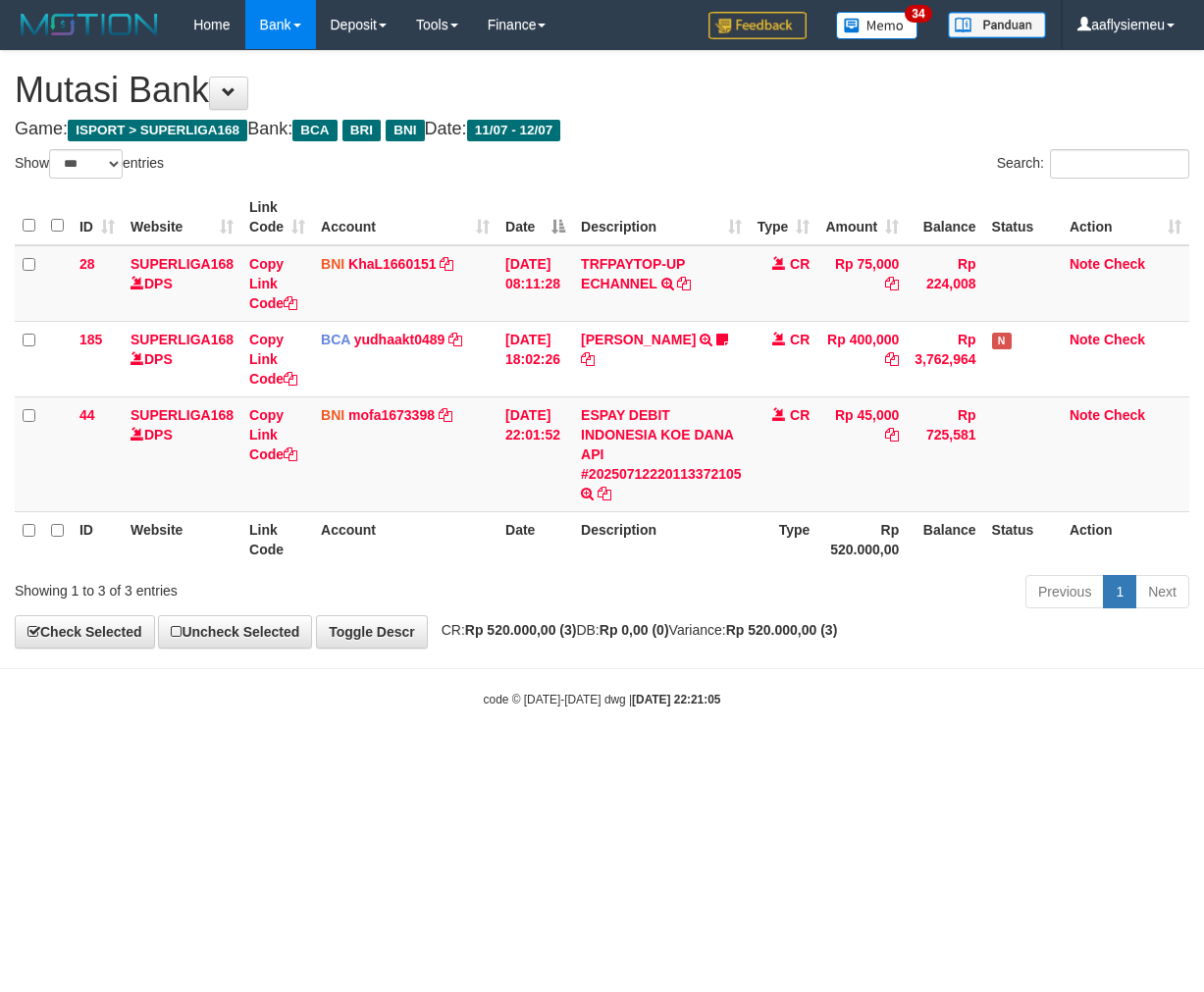 scroll, scrollTop: 0, scrollLeft: 0, axis: both 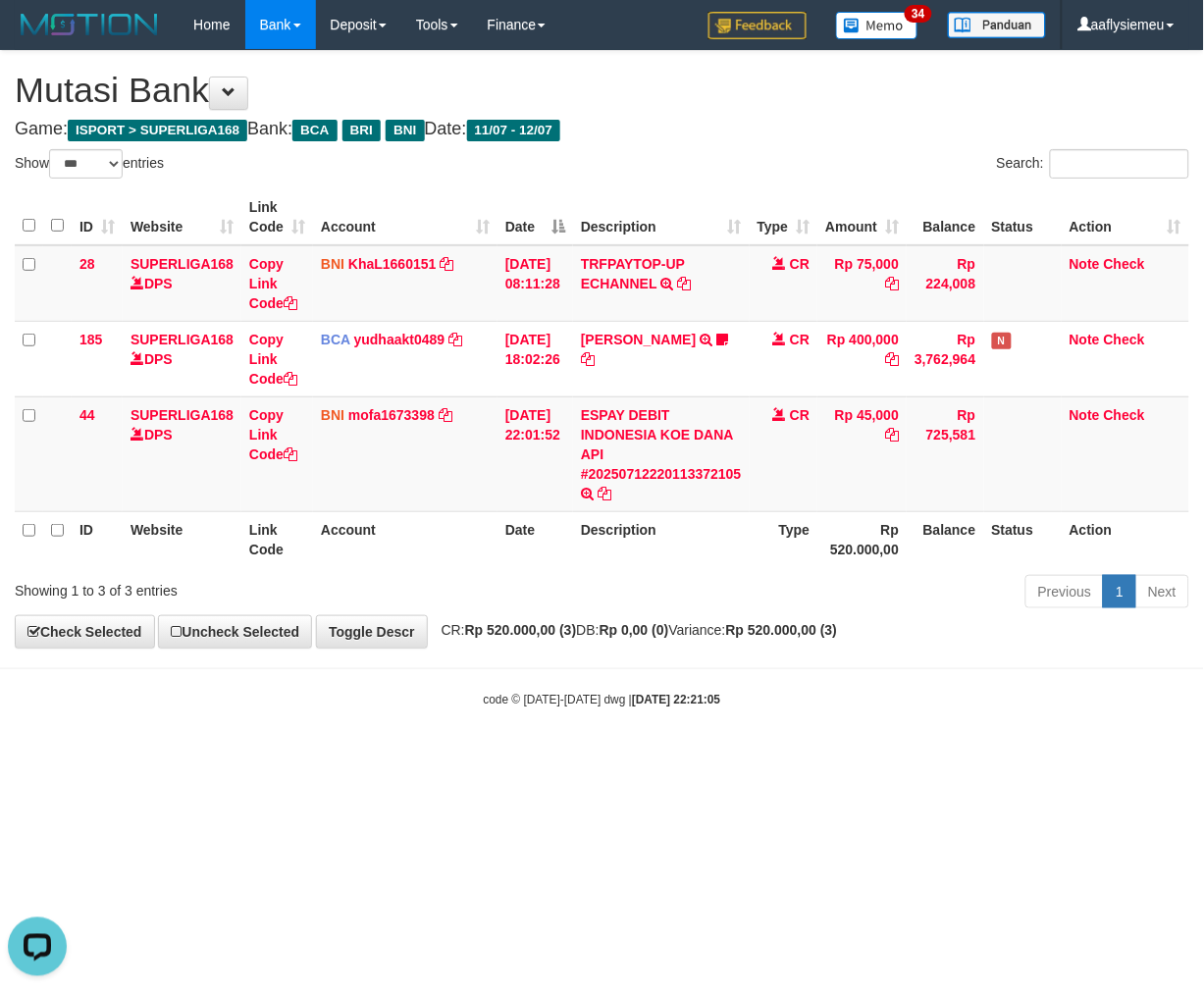 click on "CR:  Rp 520.000,00 (3)      DB:  Rp 0,00 (0)      Variance:  Rp 520.000,00 (3)" at bounding box center [635, 630] 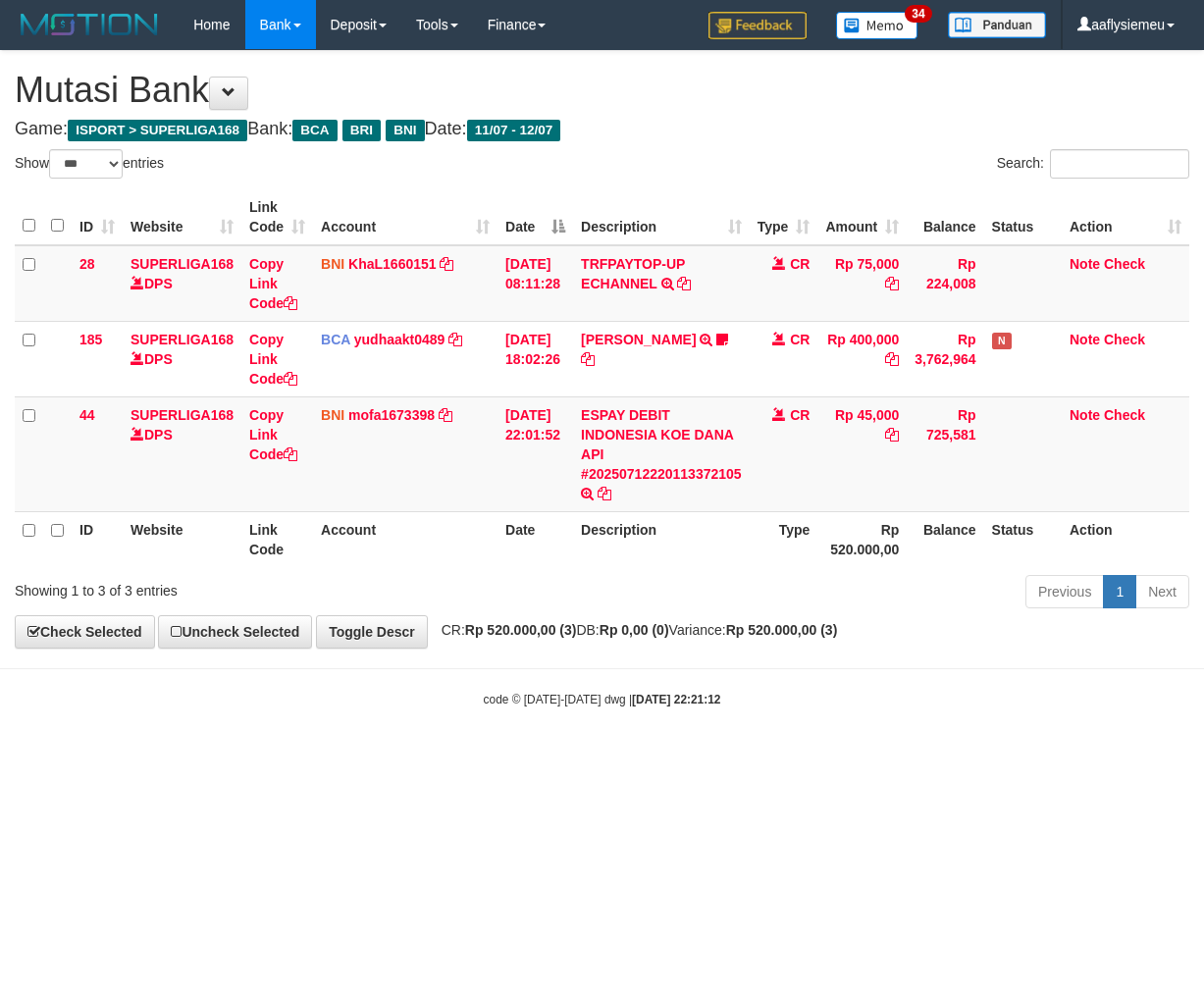 select on "***" 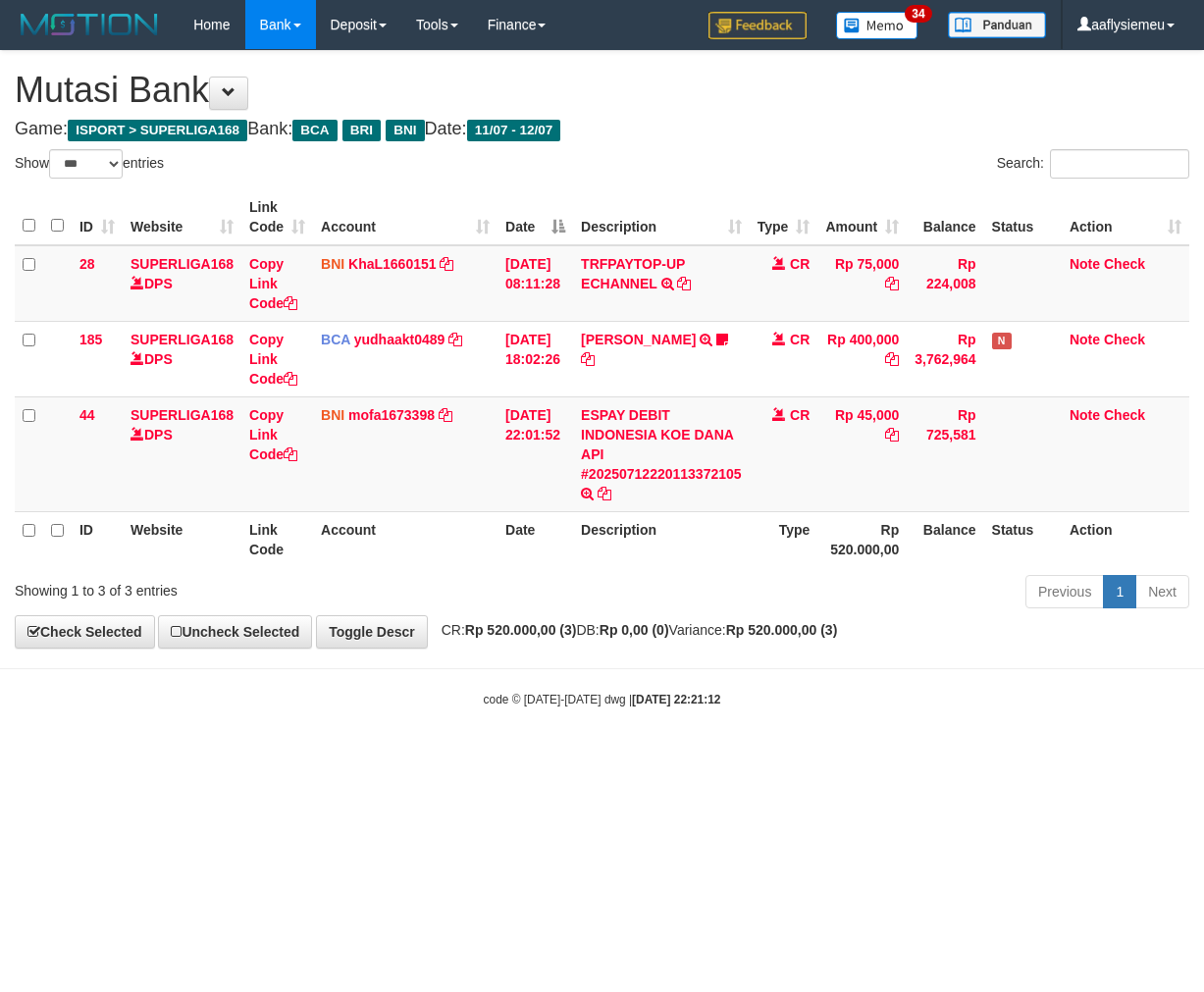 scroll, scrollTop: 0, scrollLeft: 0, axis: both 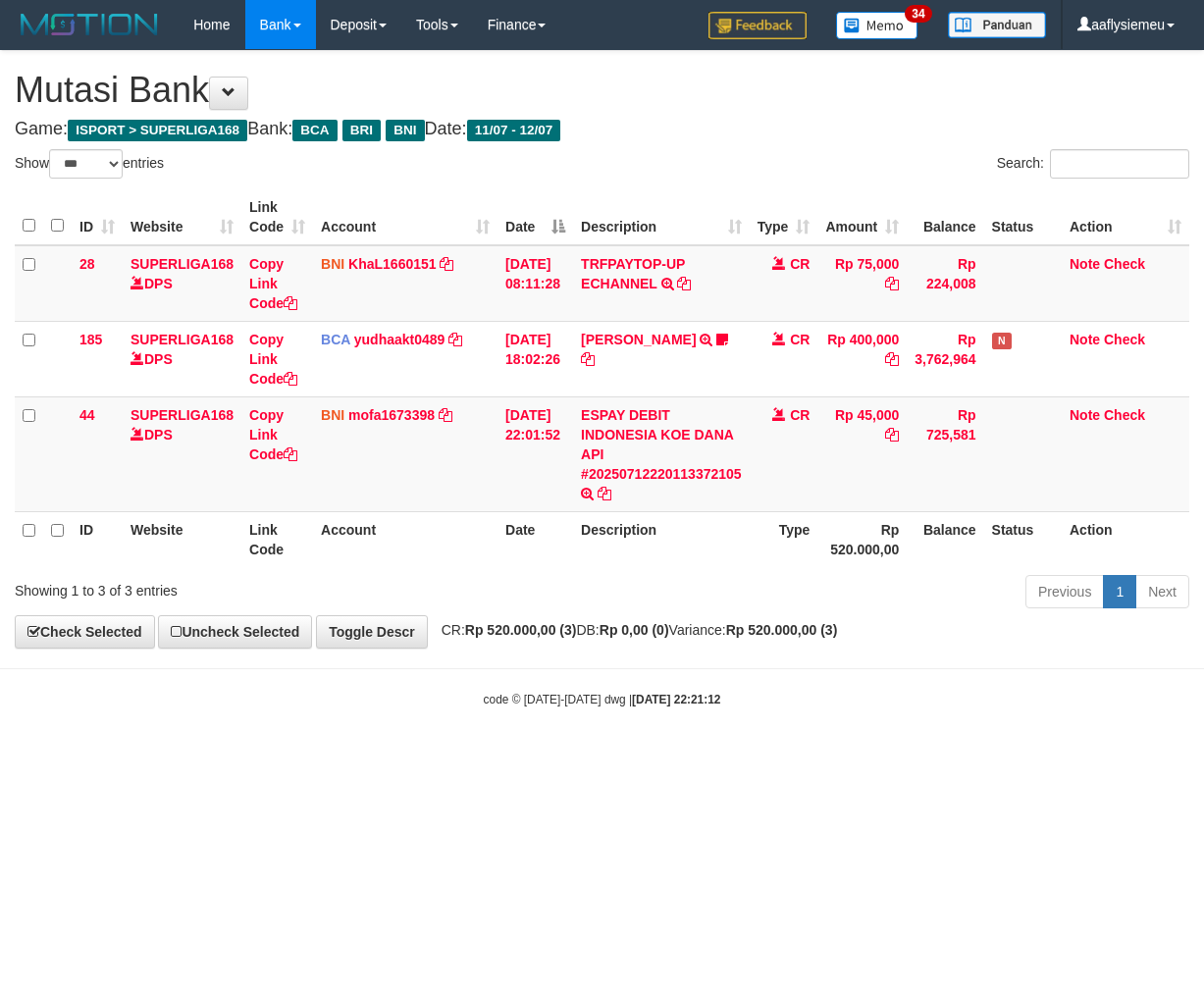 select on "***" 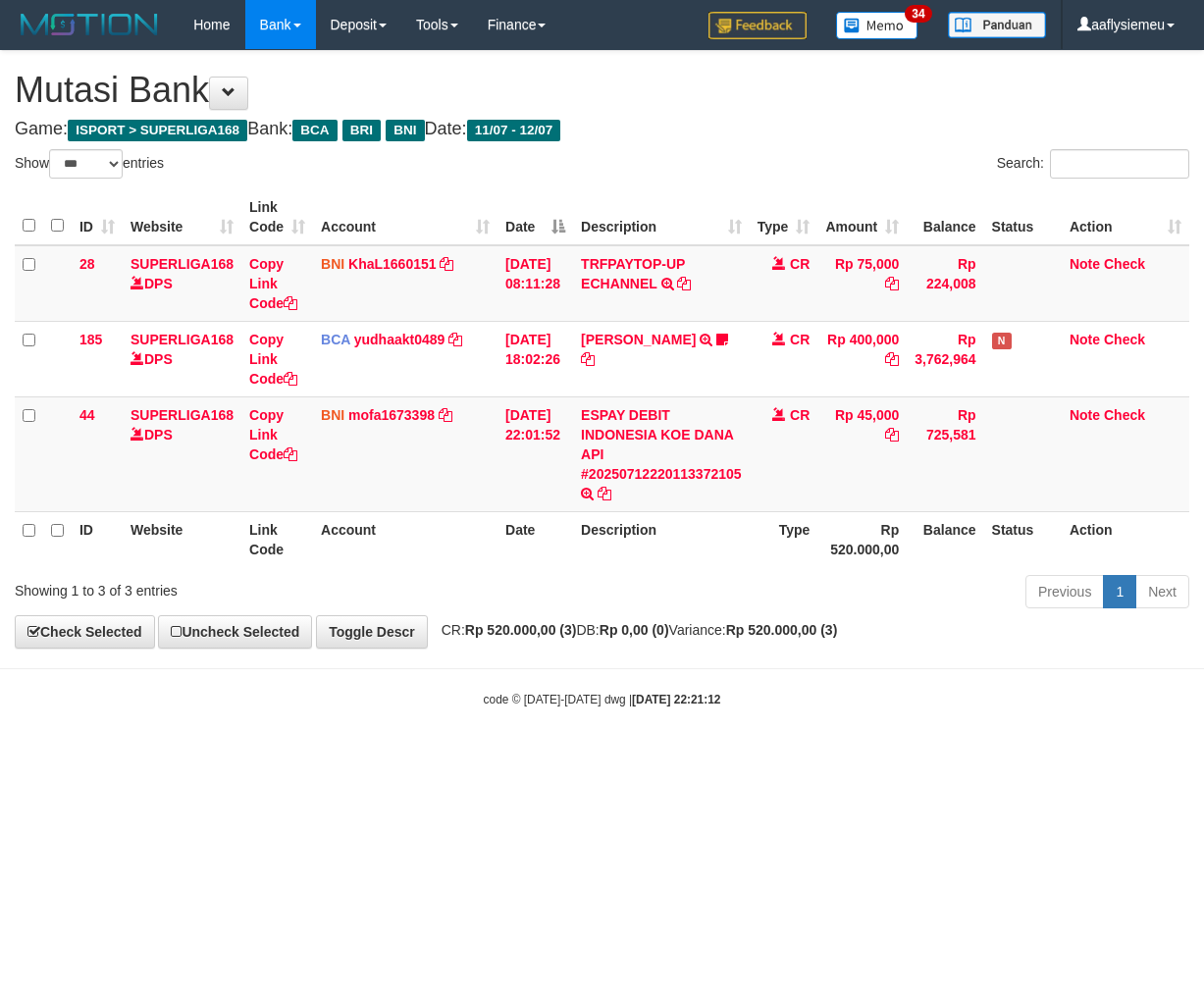scroll, scrollTop: 0, scrollLeft: 0, axis: both 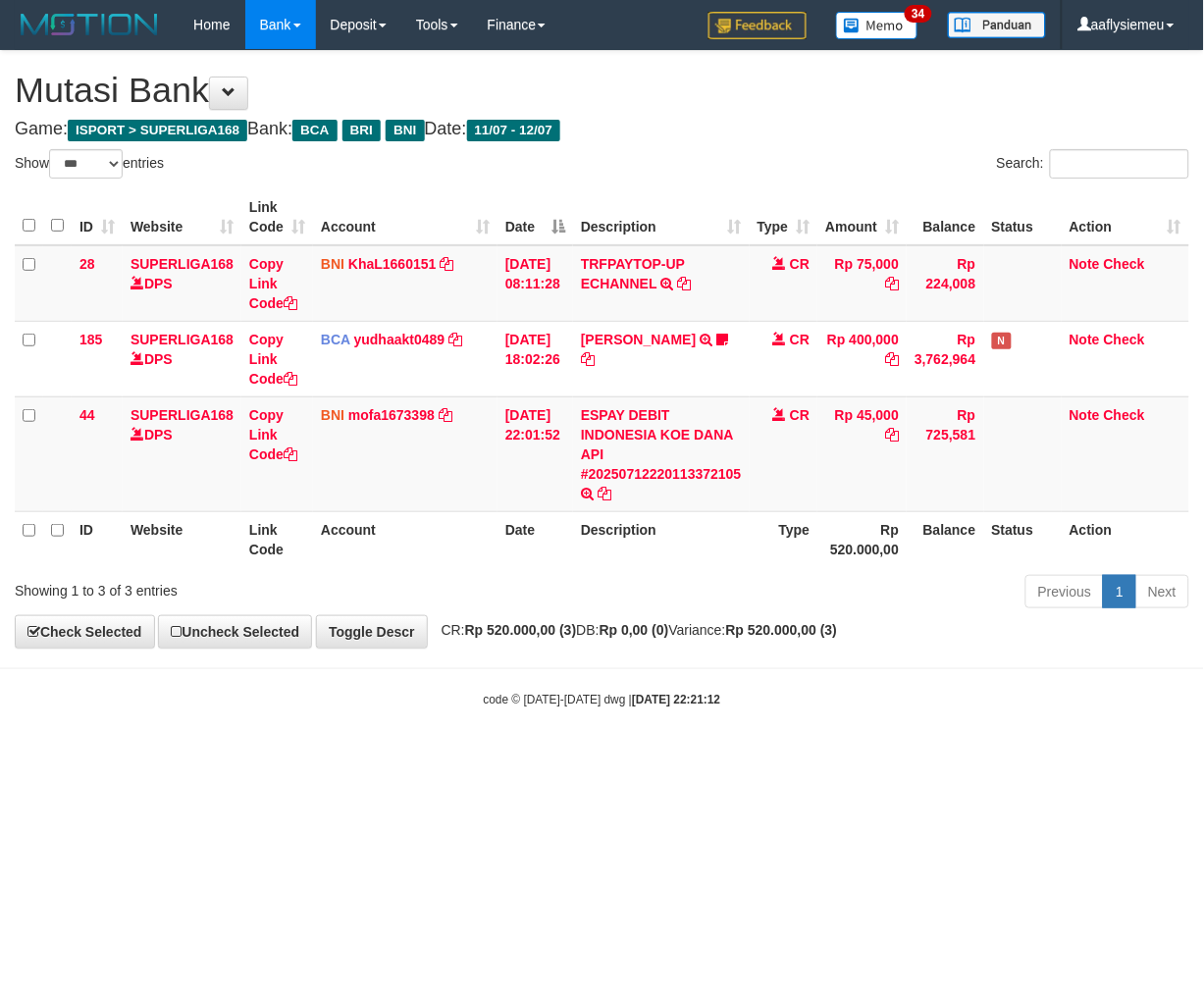 click on "**********" at bounding box center (602, 349) 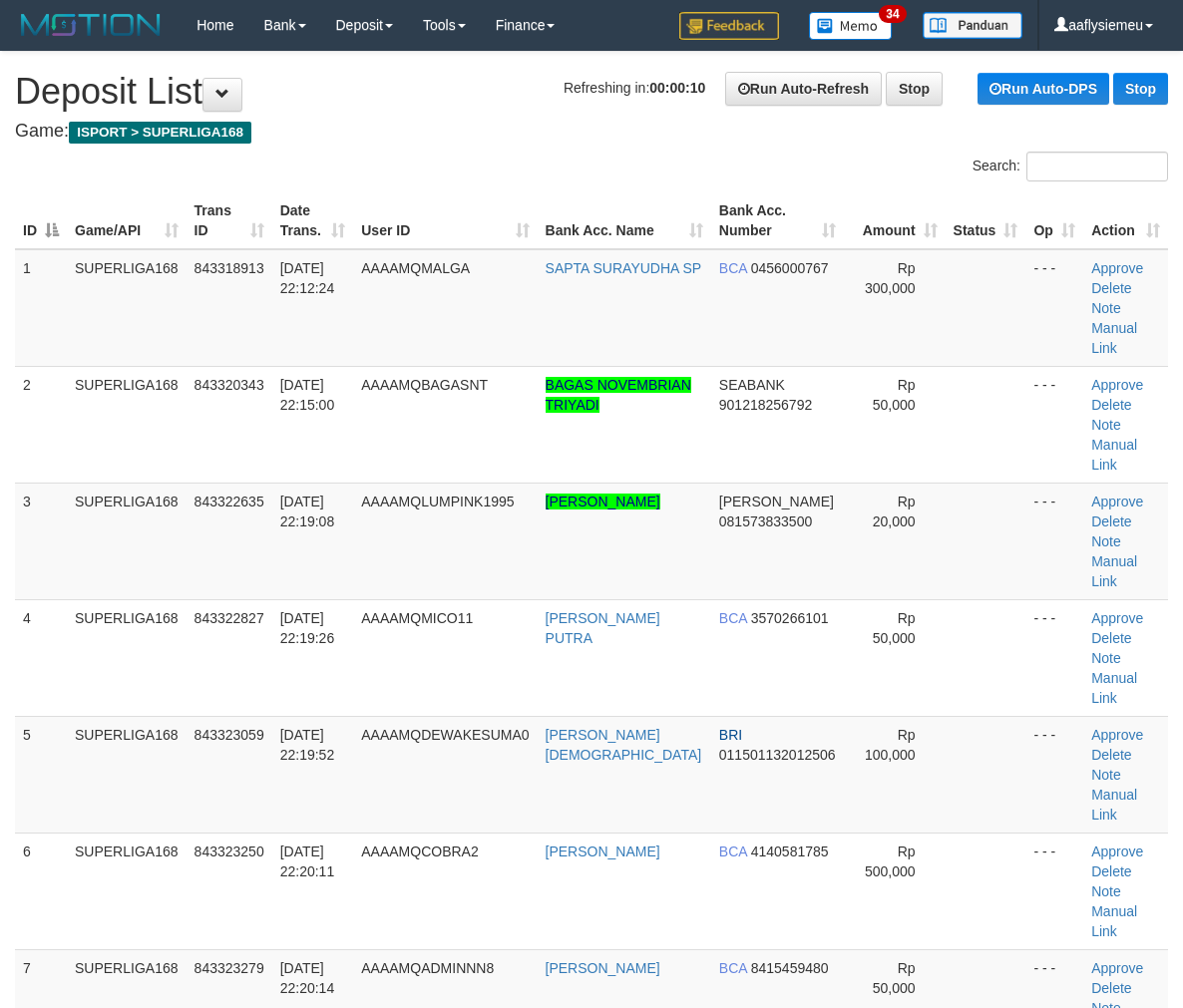 scroll, scrollTop: 0, scrollLeft: 0, axis: both 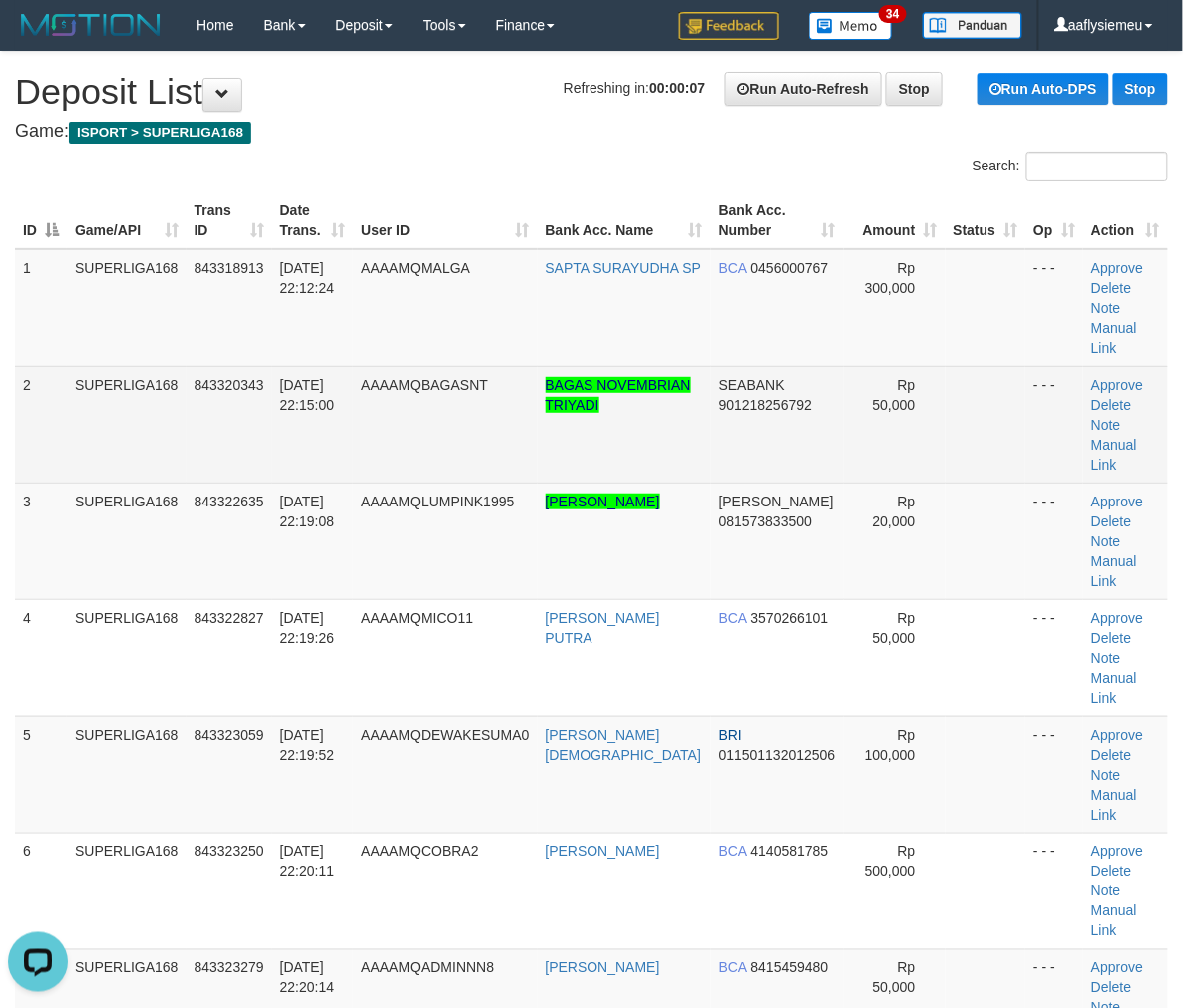 drag, startPoint x: 329, startPoint y: 349, endPoint x: 269, endPoint y: 381, distance: 68 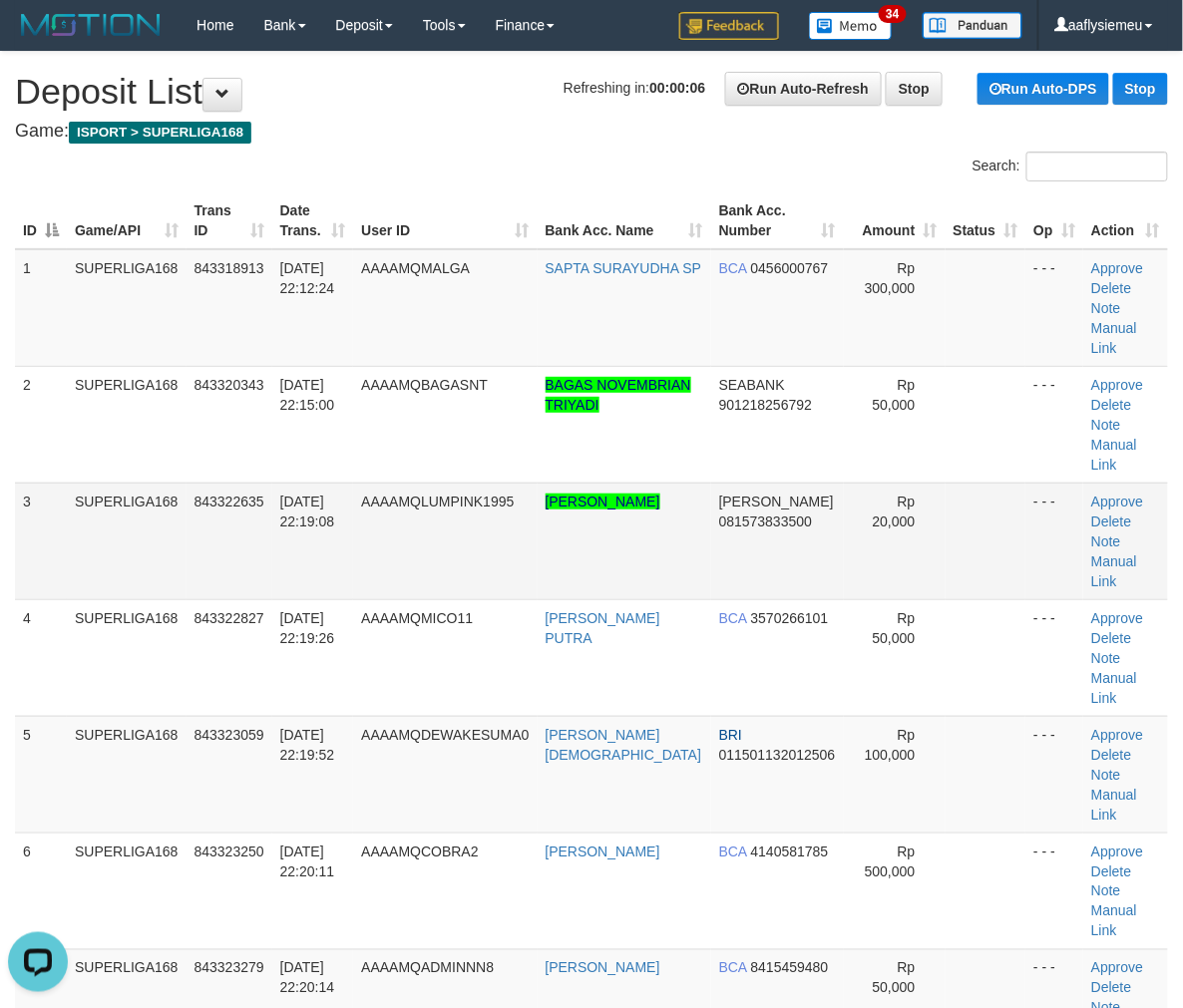 click on "SUPERLIGA168" at bounding box center (127, 540) 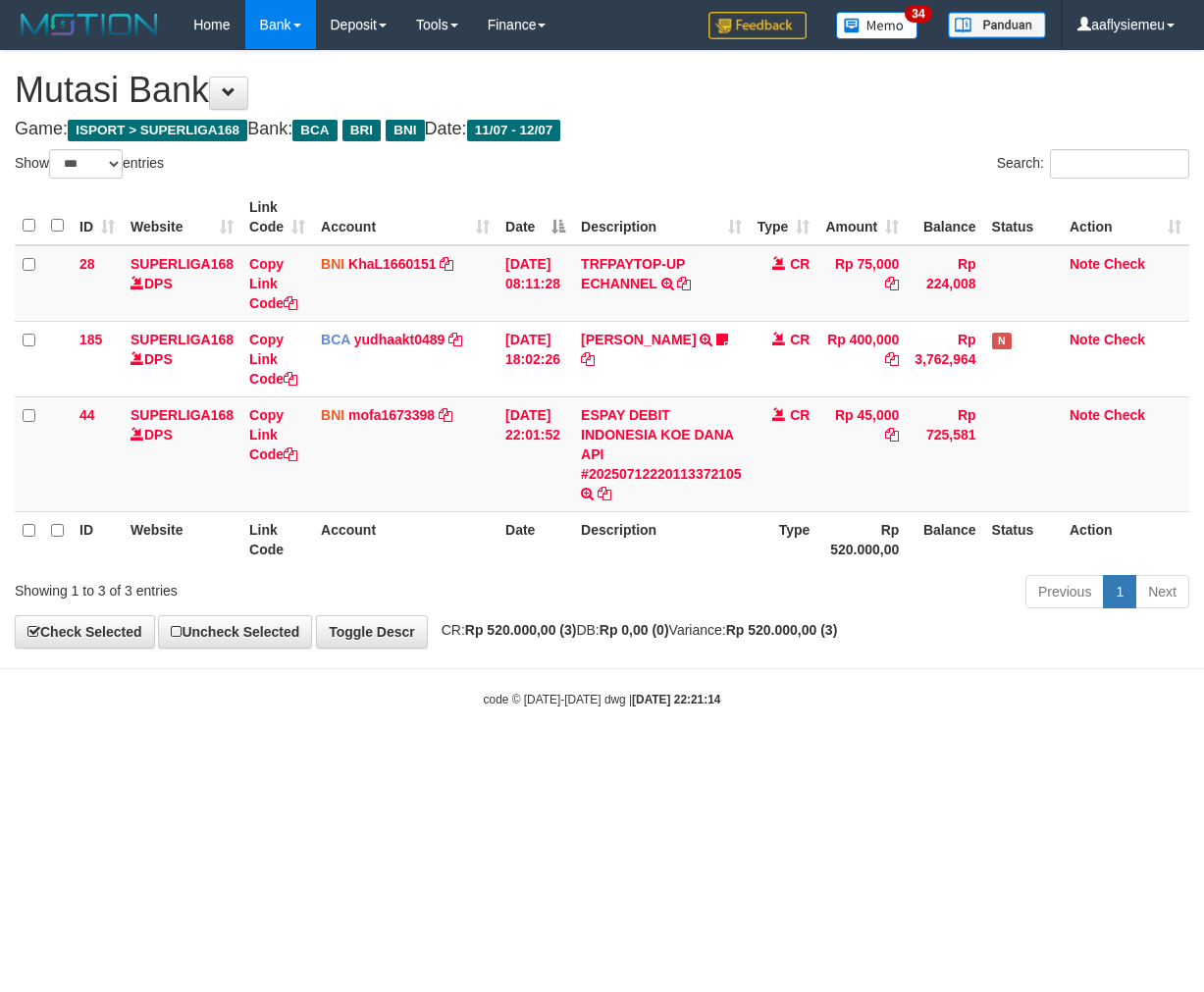 select on "***" 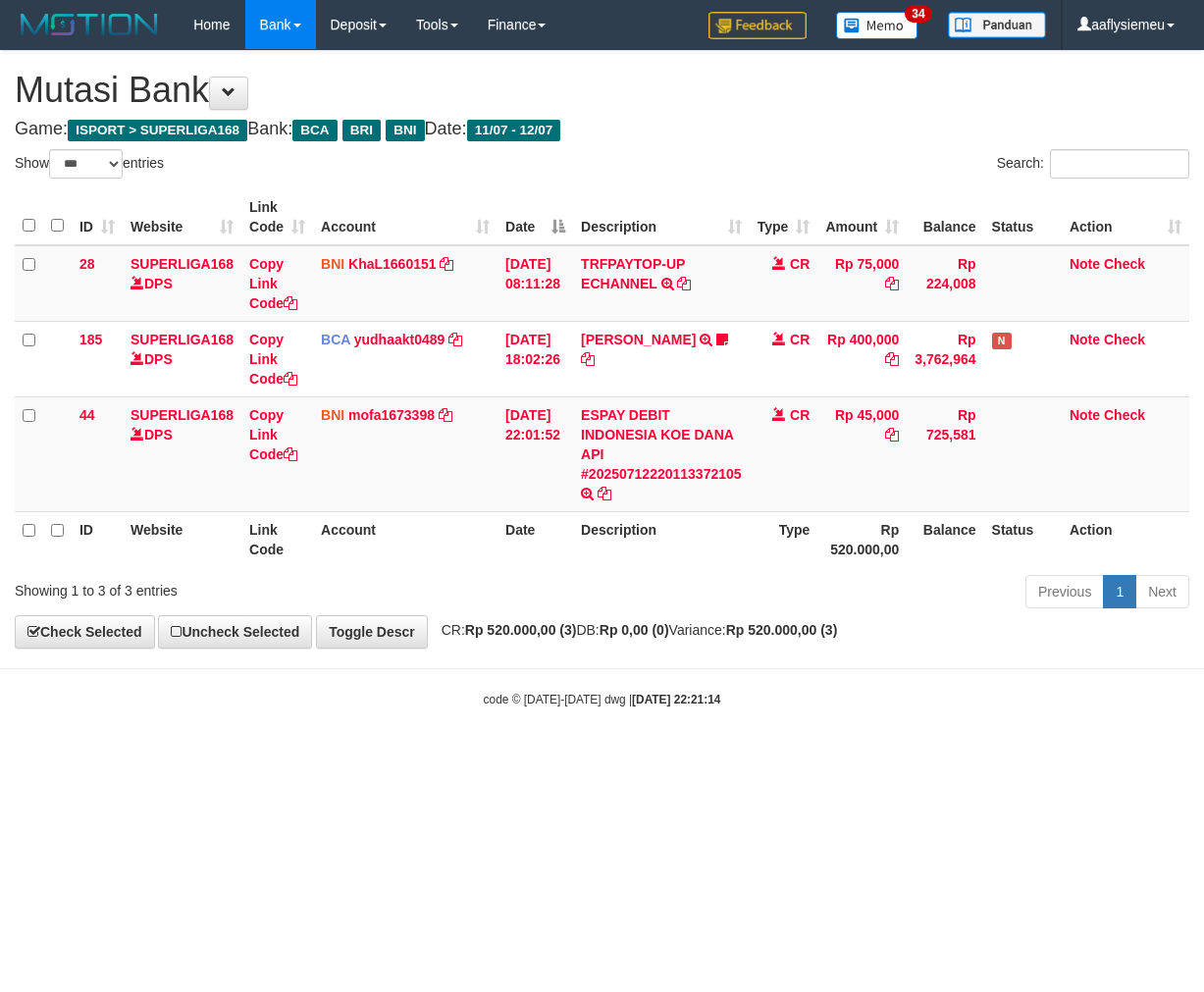 scroll, scrollTop: 0, scrollLeft: 0, axis: both 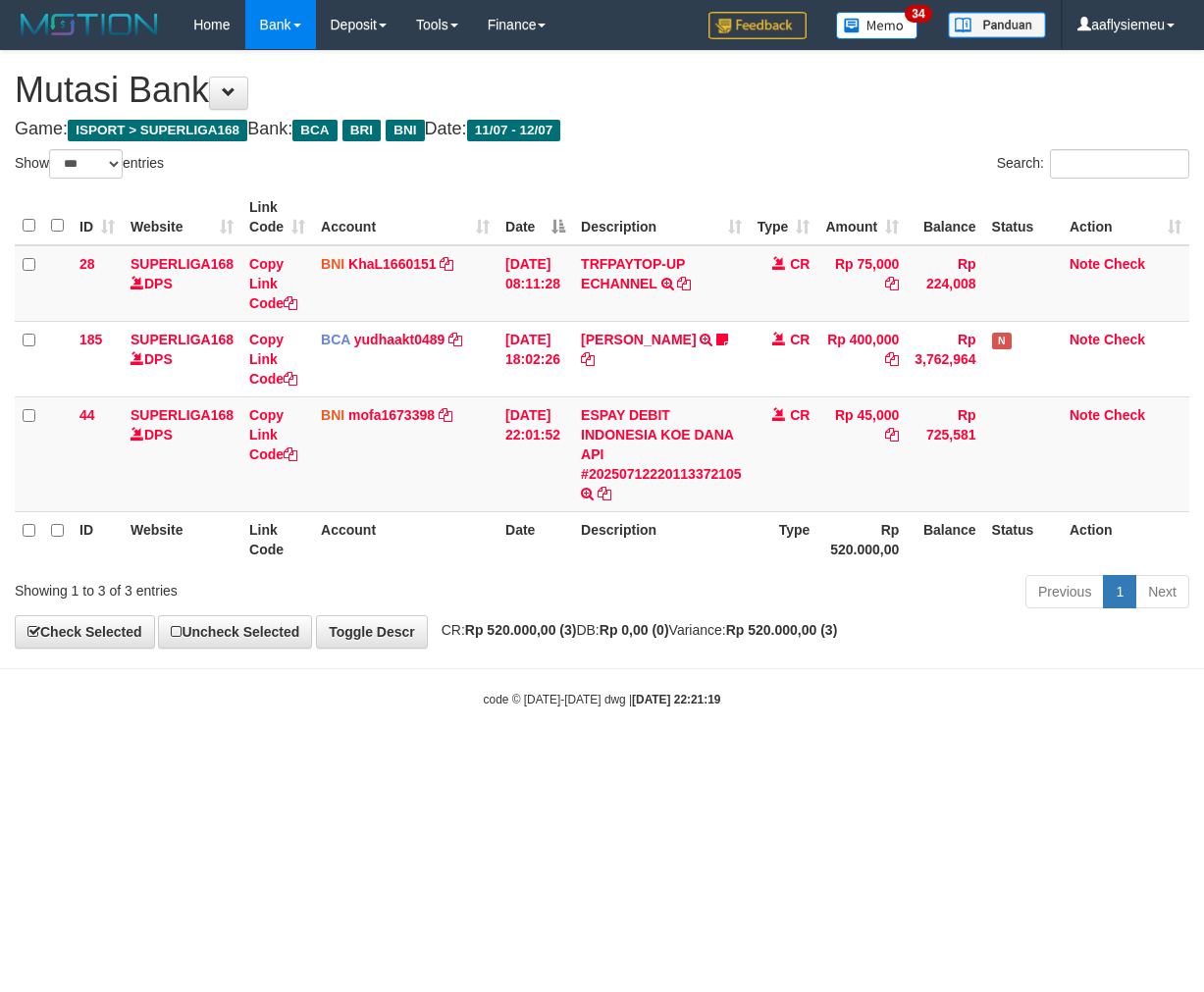 select on "***" 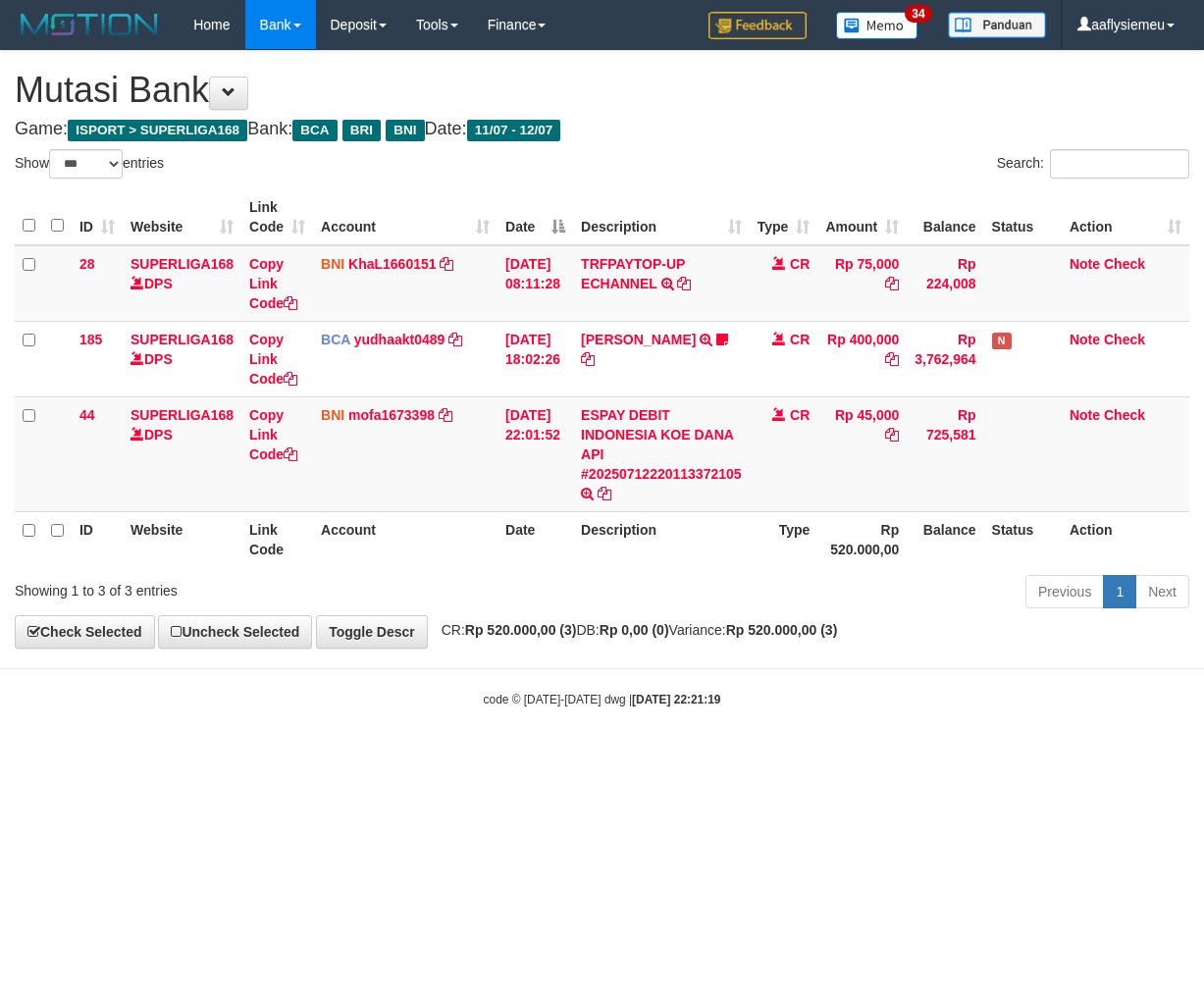 scroll, scrollTop: 0, scrollLeft: 0, axis: both 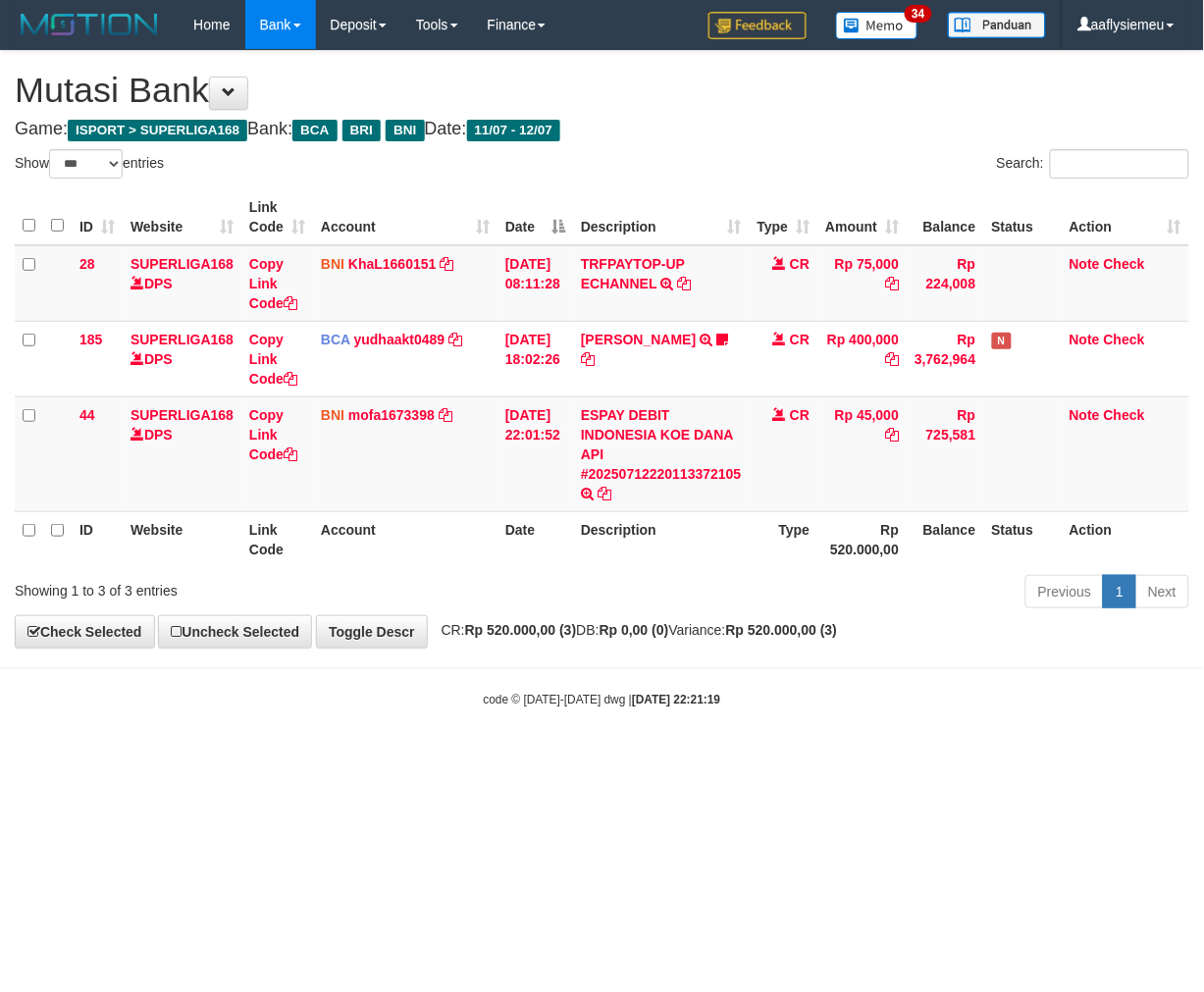 click on "Toggle navigation
Home
Bank
Account List
Load
By Website
Group
[ISPORT]													SUPERLIGA168
By Load Group (DPS)" at bounding box center (602, 379) 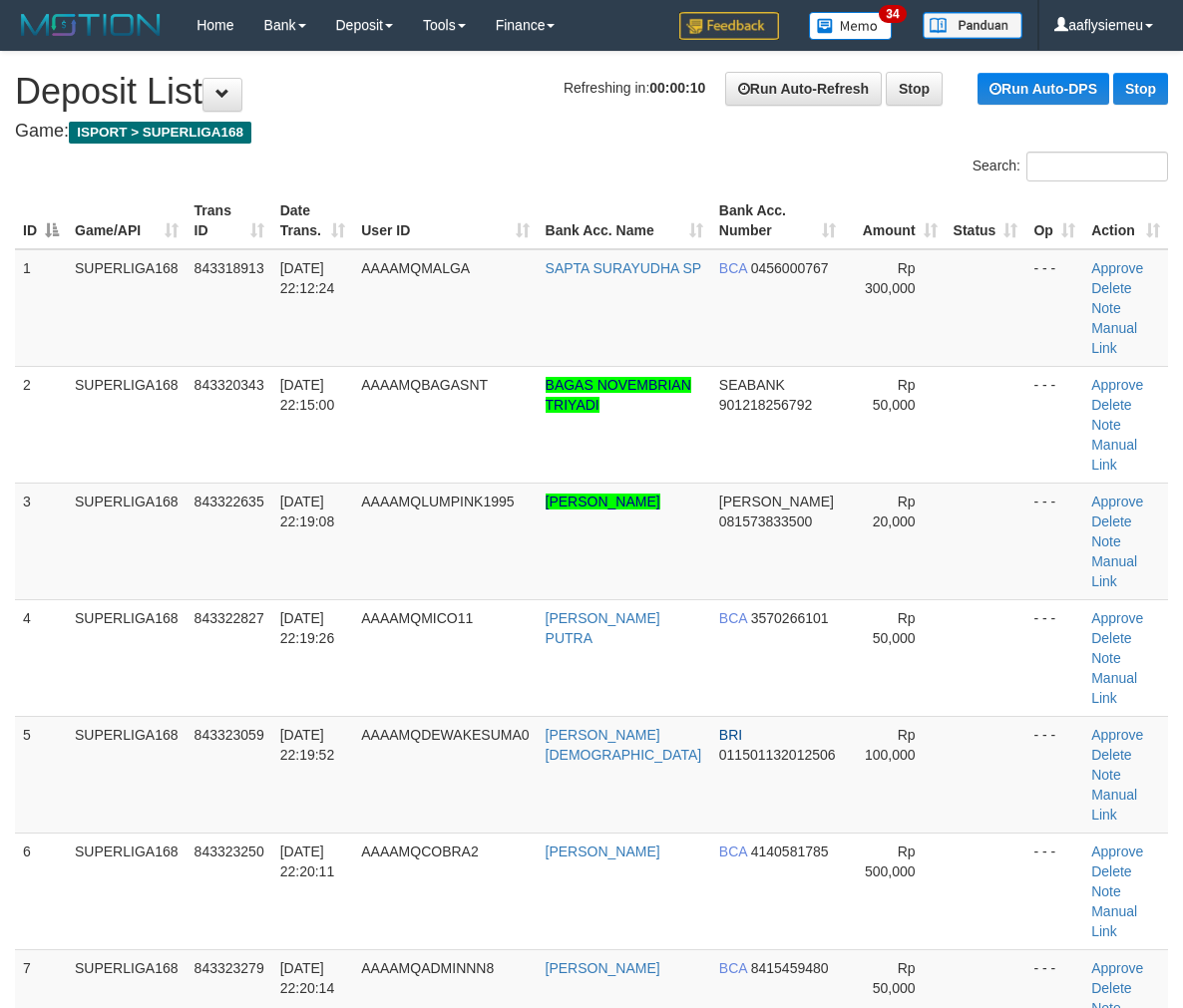 scroll, scrollTop: 0, scrollLeft: 0, axis: both 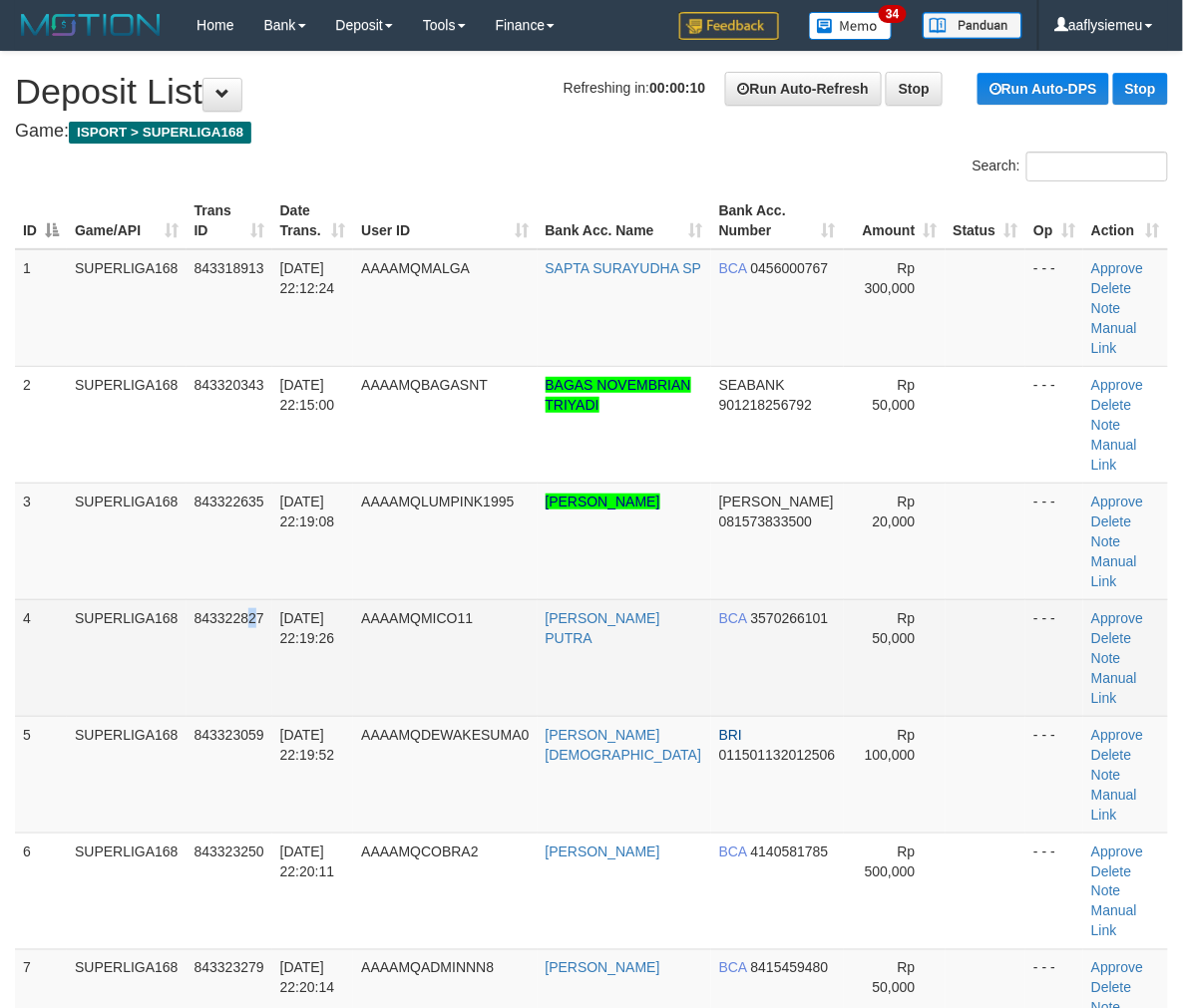 drag, startPoint x: 253, startPoint y: 559, endPoint x: 201, endPoint y: 593, distance: 62.1289 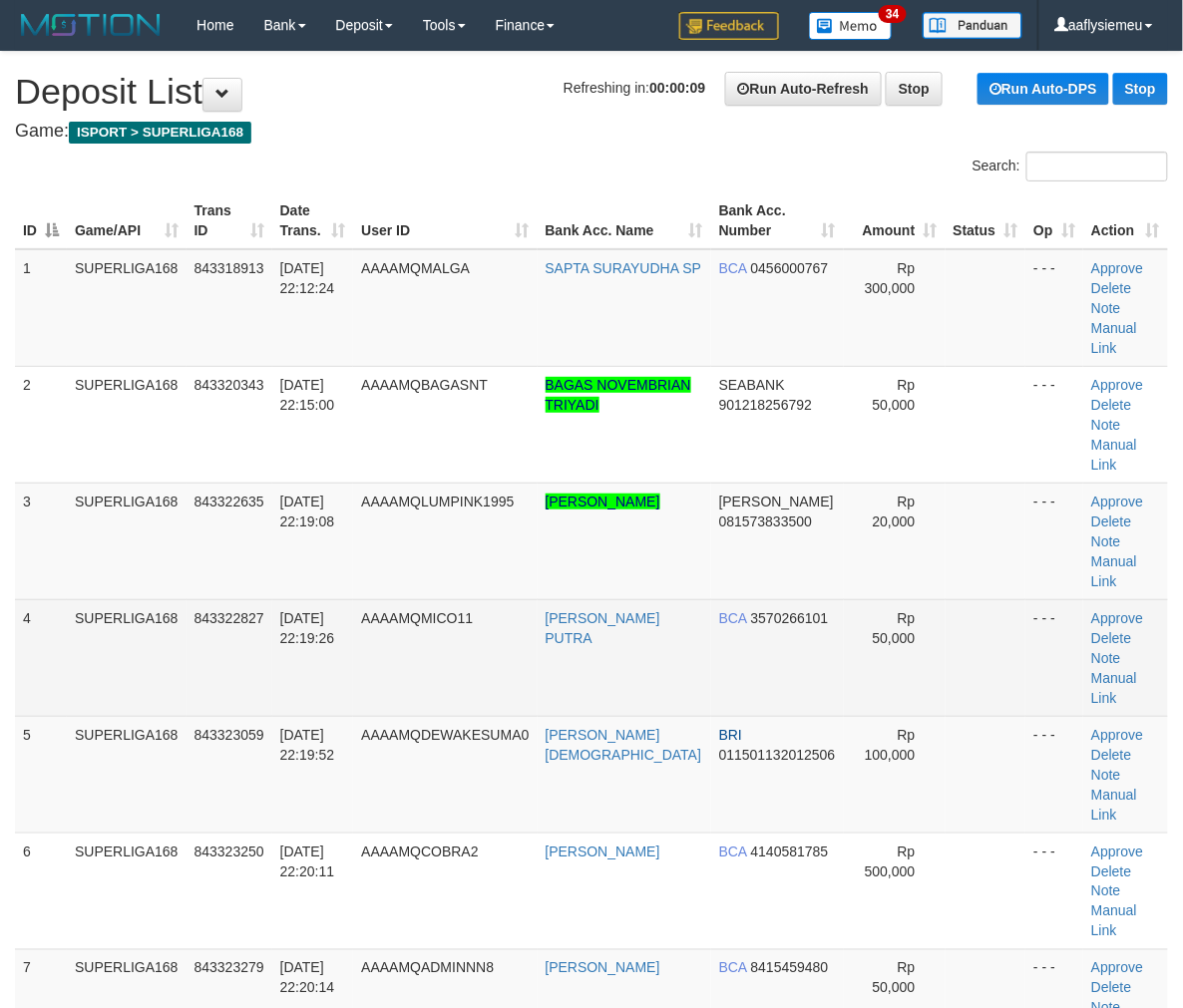 drag, startPoint x: 339, startPoint y: 585, endPoint x: 271, endPoint y: 620, distance: 76.47876 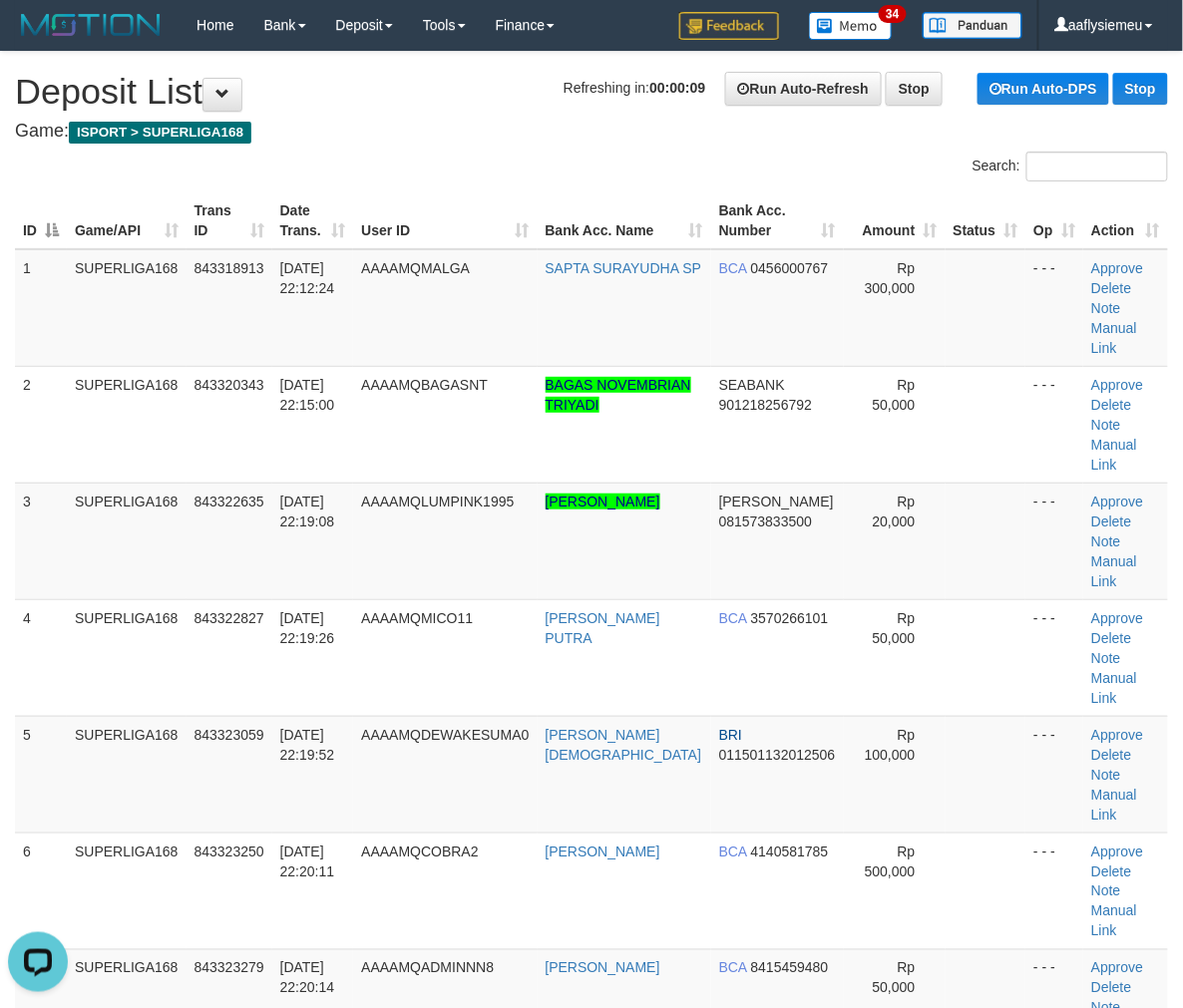 scroll, scrollTop: 0, scrollLeft: 0, axis: both 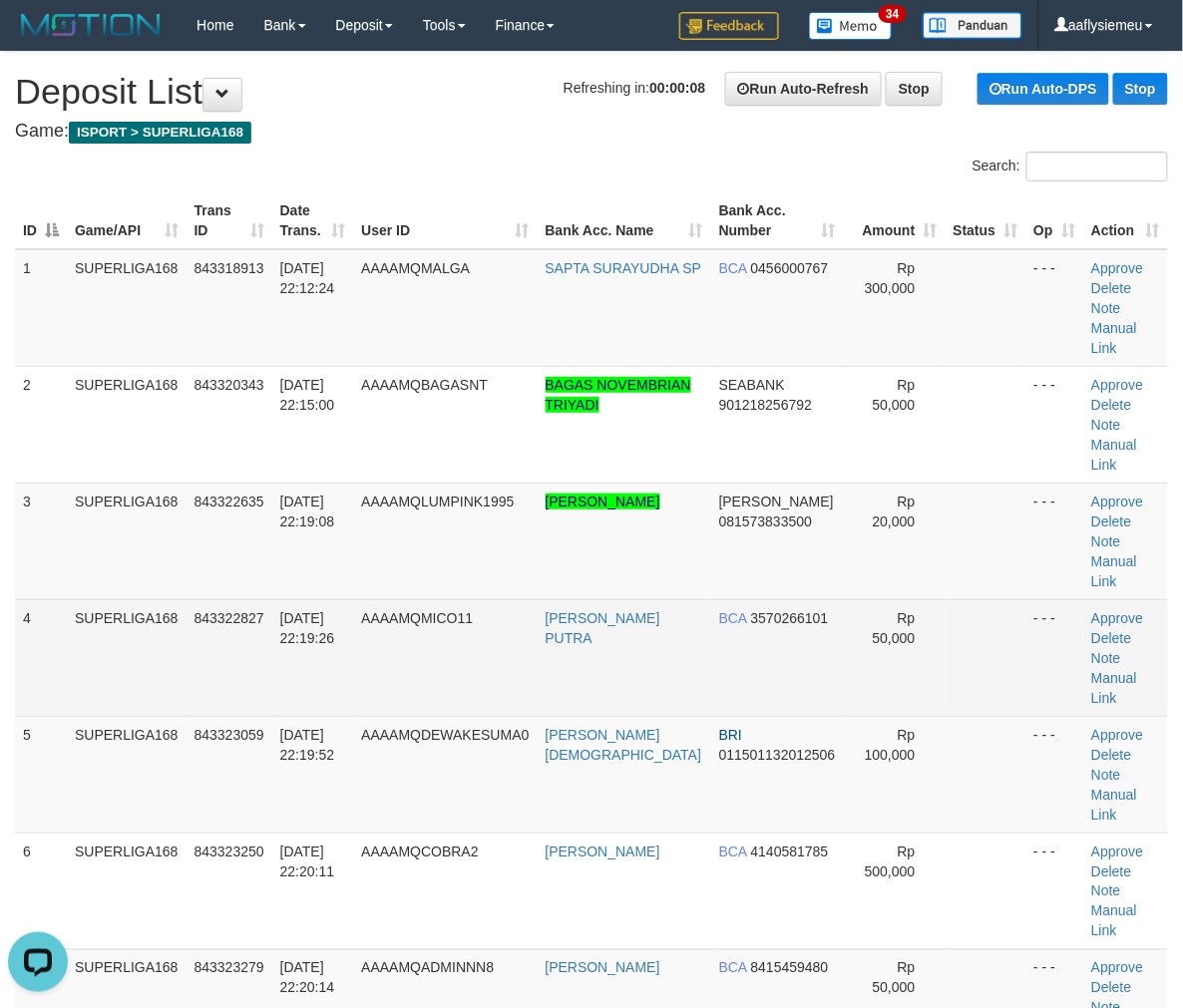 drag, startPoint x: 343, startPoint y: 518, endPoint x: 81, endPoint y: 625, distance: 283.0071 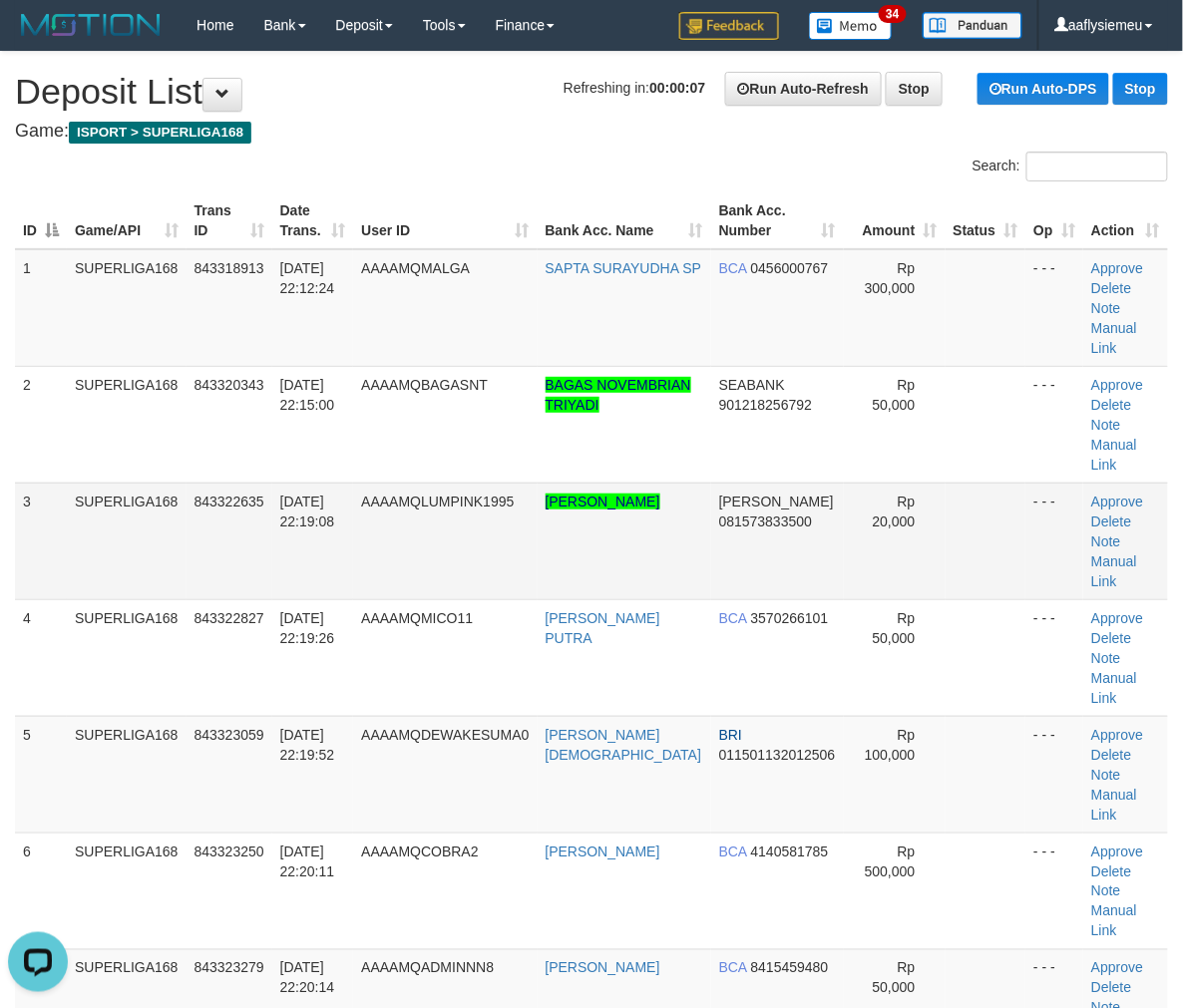 drag, startPoint x: 299, startPoint y: 525, endPoint x: 123, endPoint y: 591, distance: 187.96808 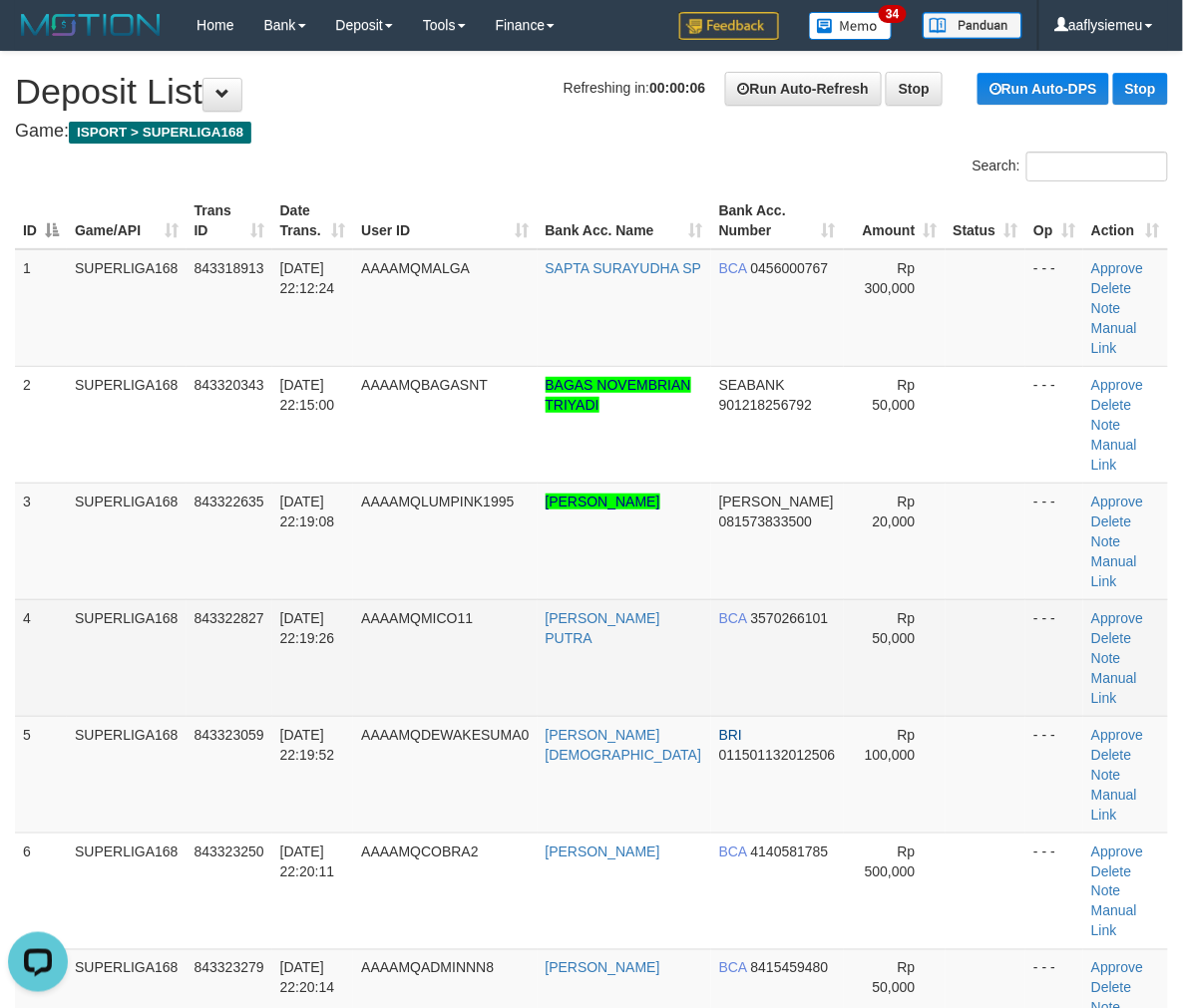 drag, startPoint x: 292, startPoint y: 549, endPoint x: 253, endPoint y: 579, distance: 49.20366 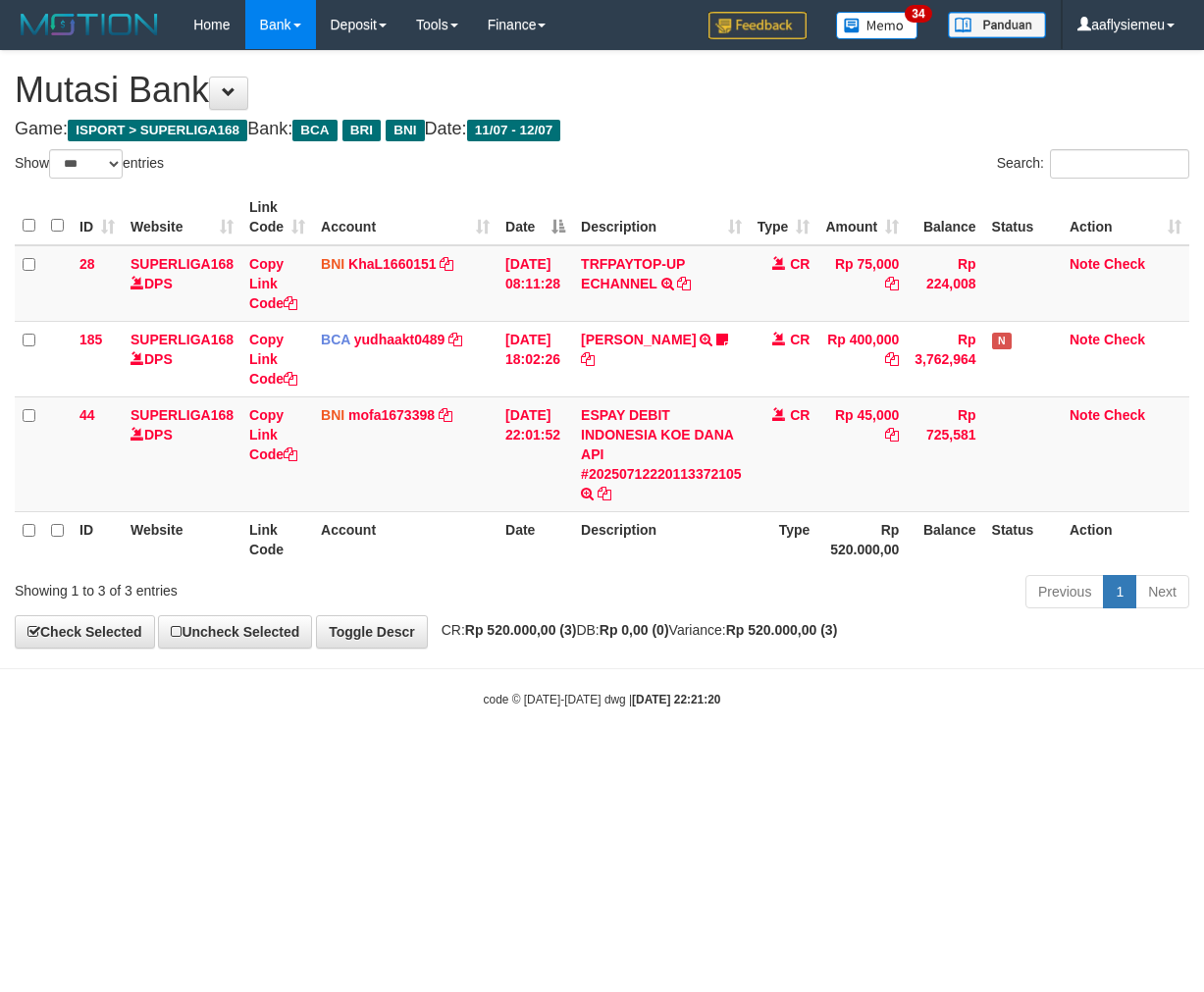 select on "***" 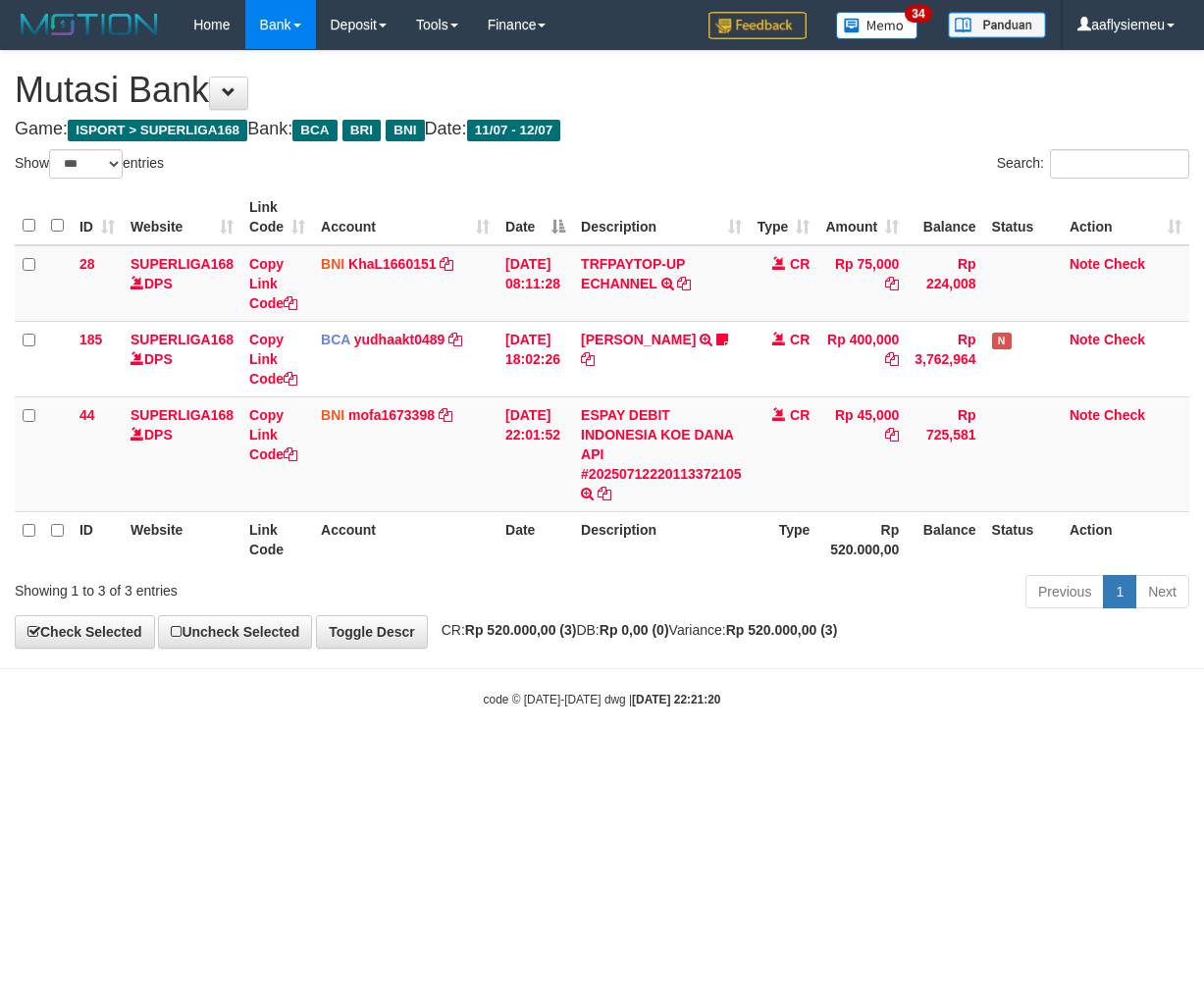 scroll, scrollTop: 0, scrollLeft: 0, axis: both 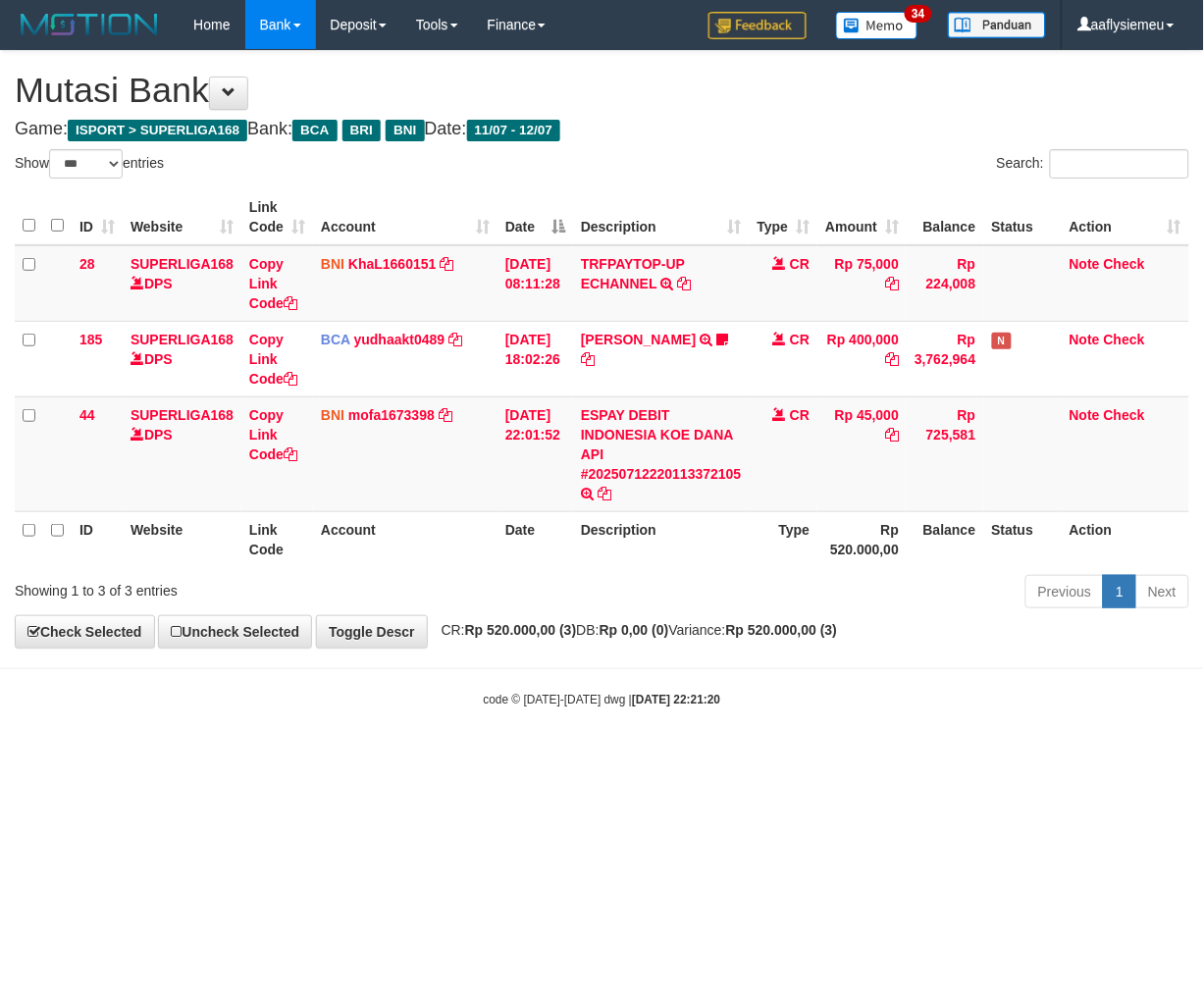 drag, startPoint x: 1042, startPoint y: 737, endPoint x: 1199, endPoint y: 668, distance: 171.49344 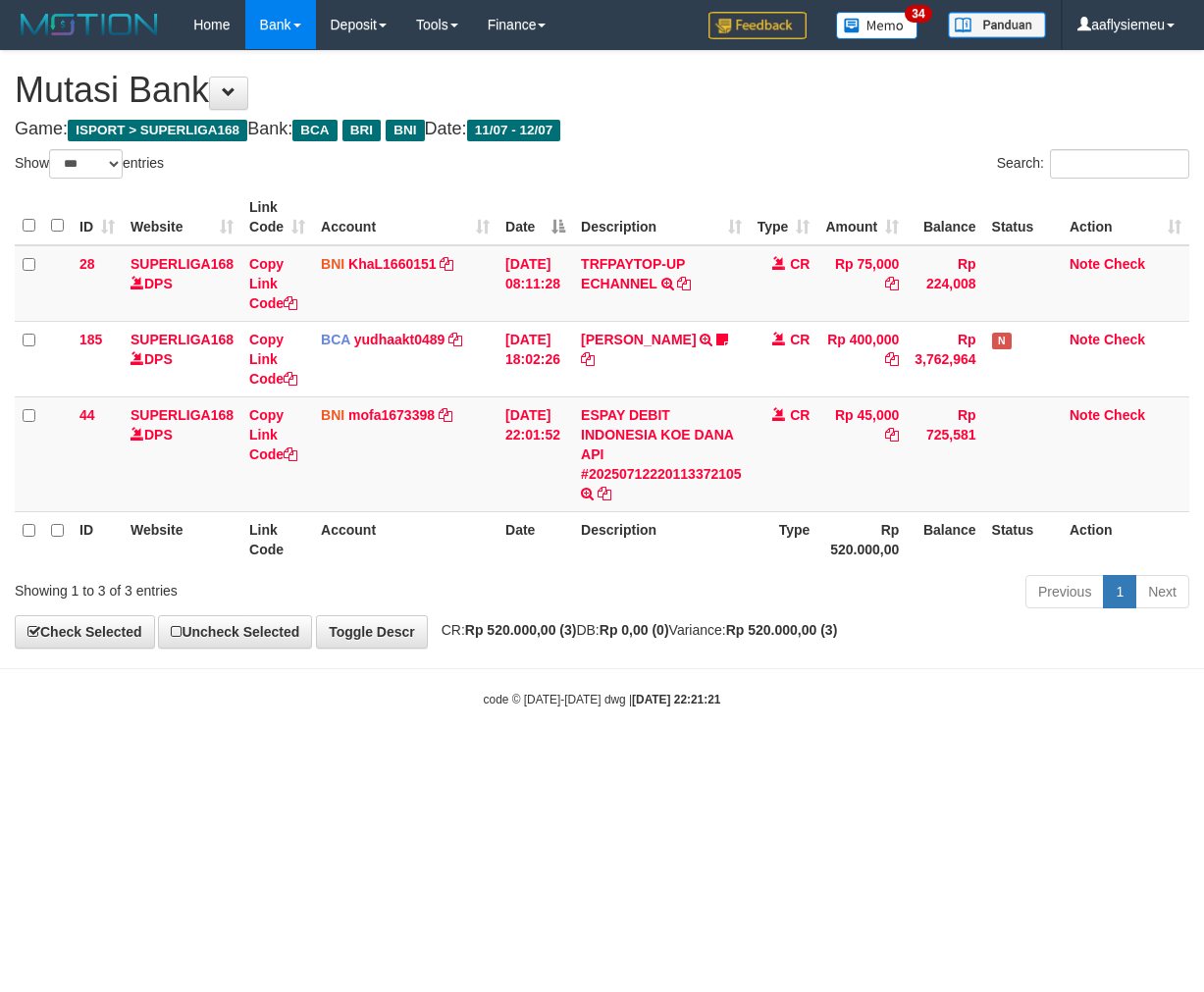 select on "***" 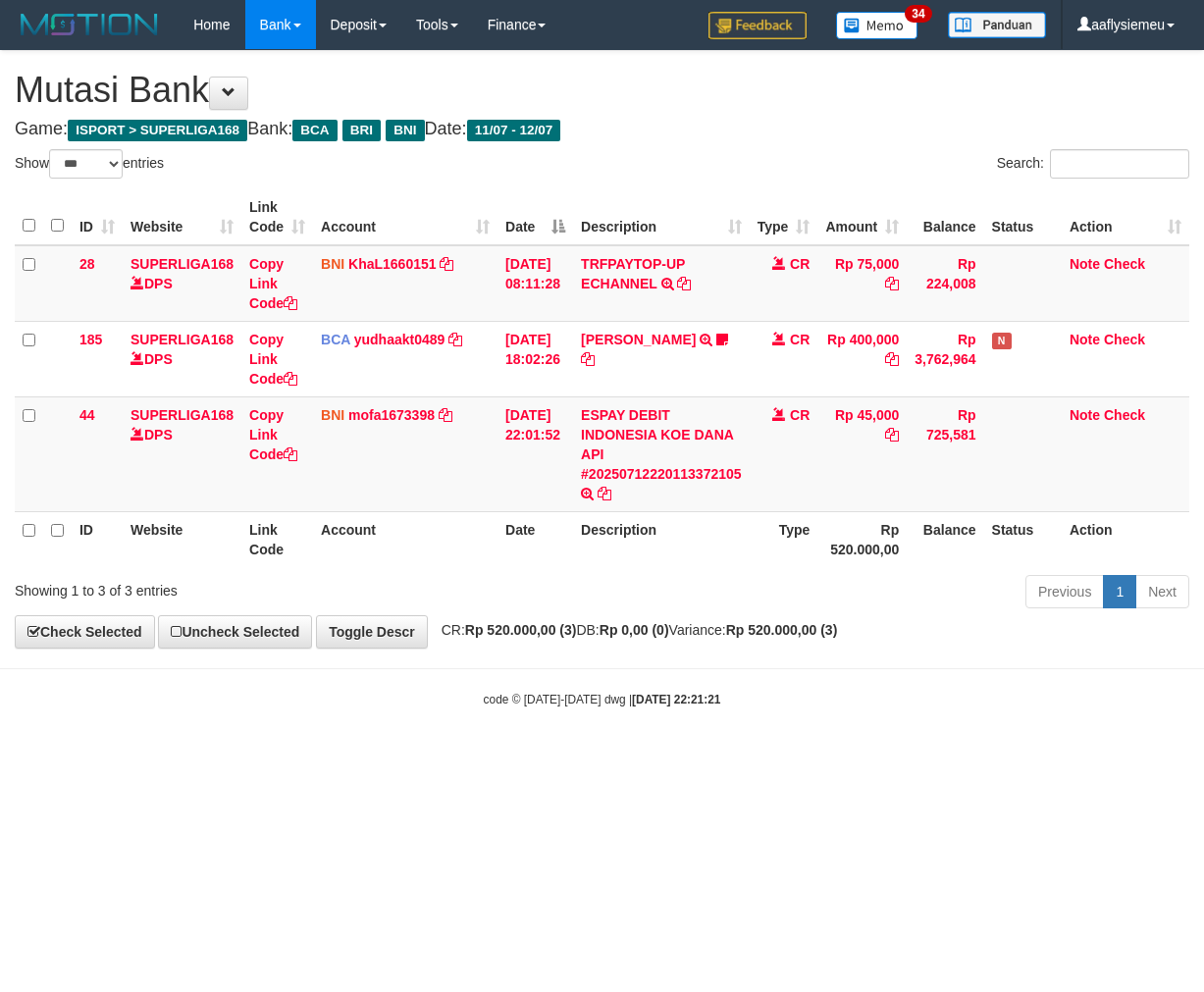 scroll, scrollTop: 0, scrollLeft: 0, axis: both 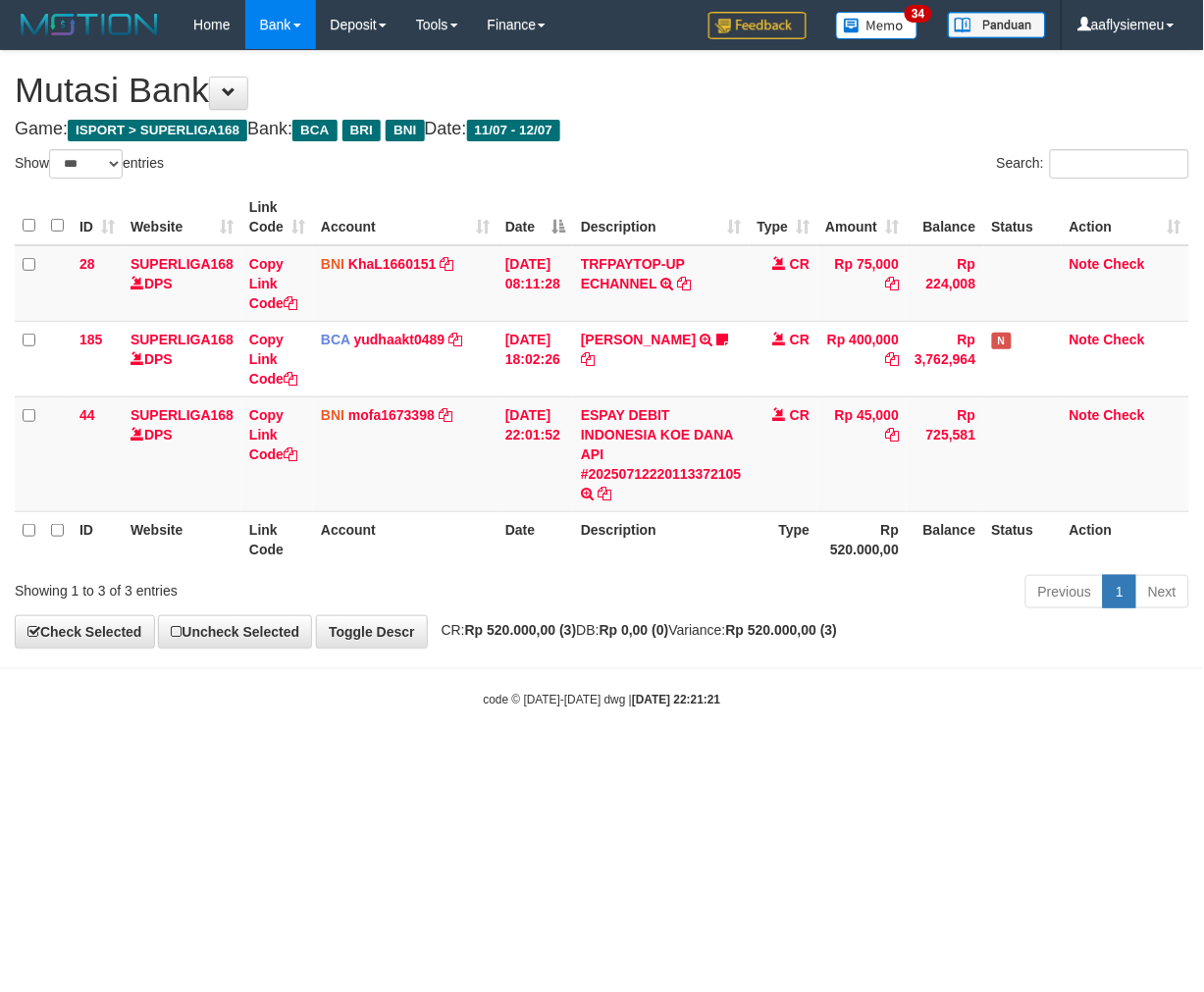 click on "Toggle navigation
Home
Bank
Account List
Load
By Website
Group
[ISPORT]													SUPERLIGA168
By Load Group (DPS)
34" at bounding box center (602, 379) 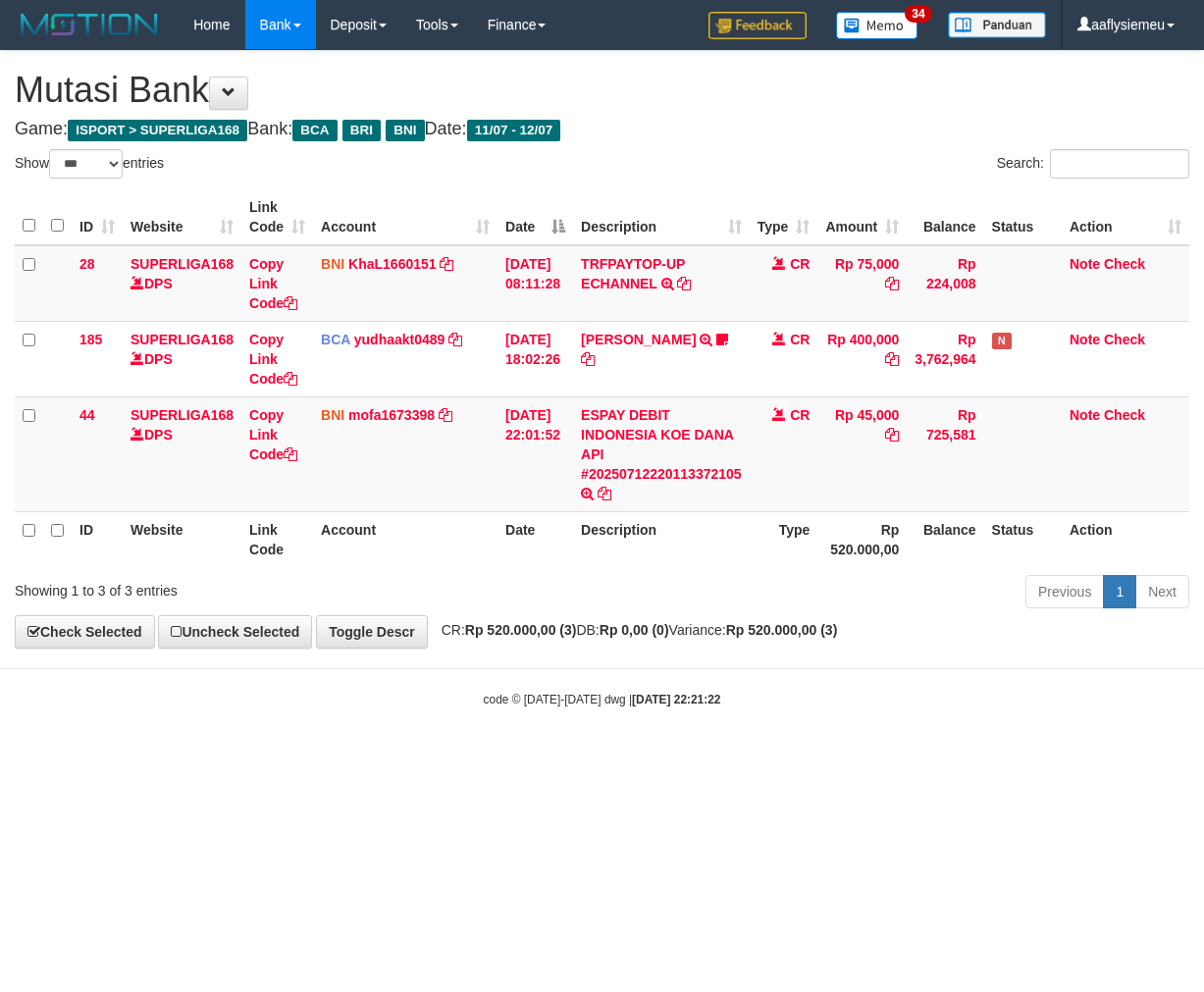 select on "***" 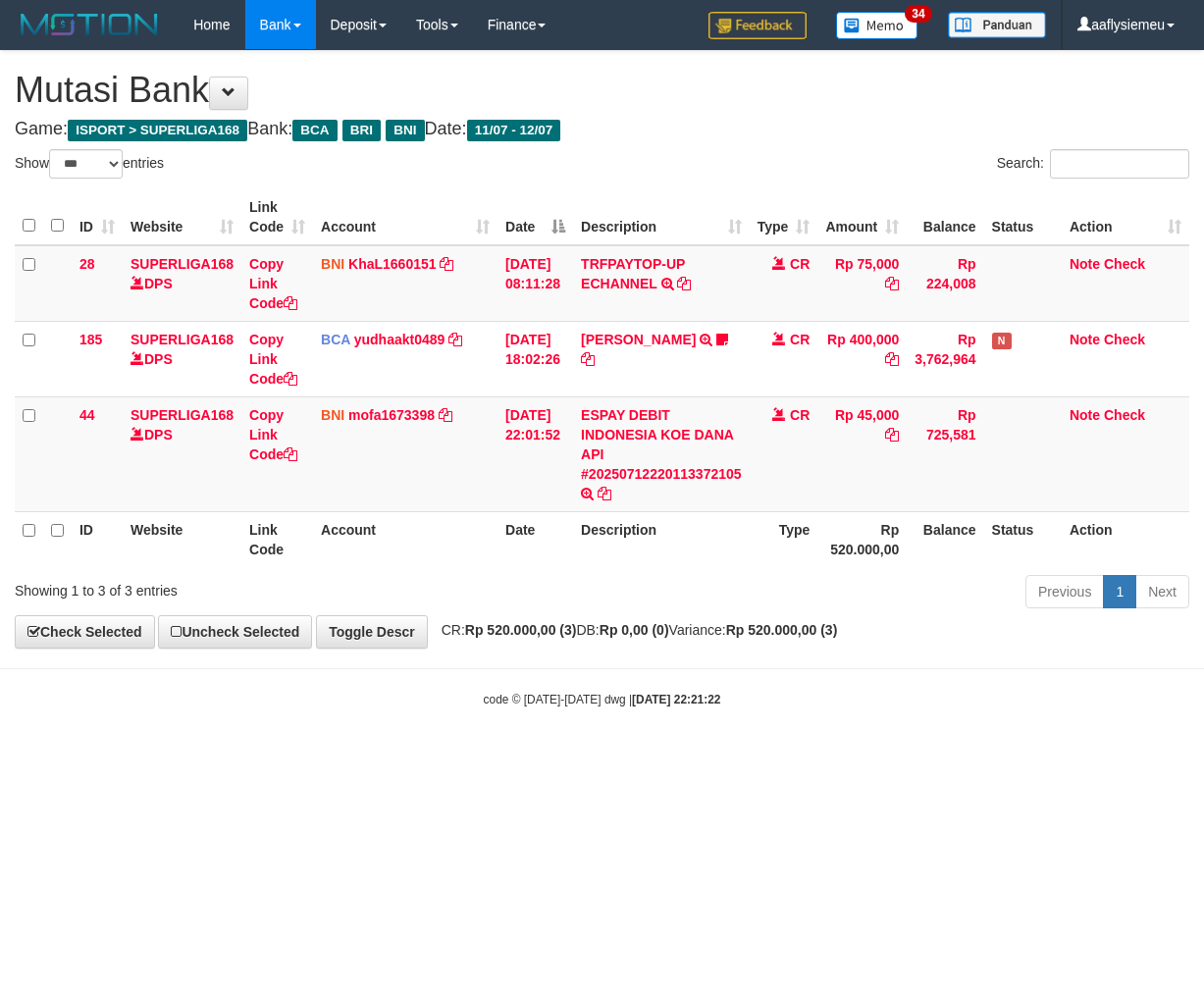 scroll, scrollTop: 0, scrollLeft: 0, axis: both 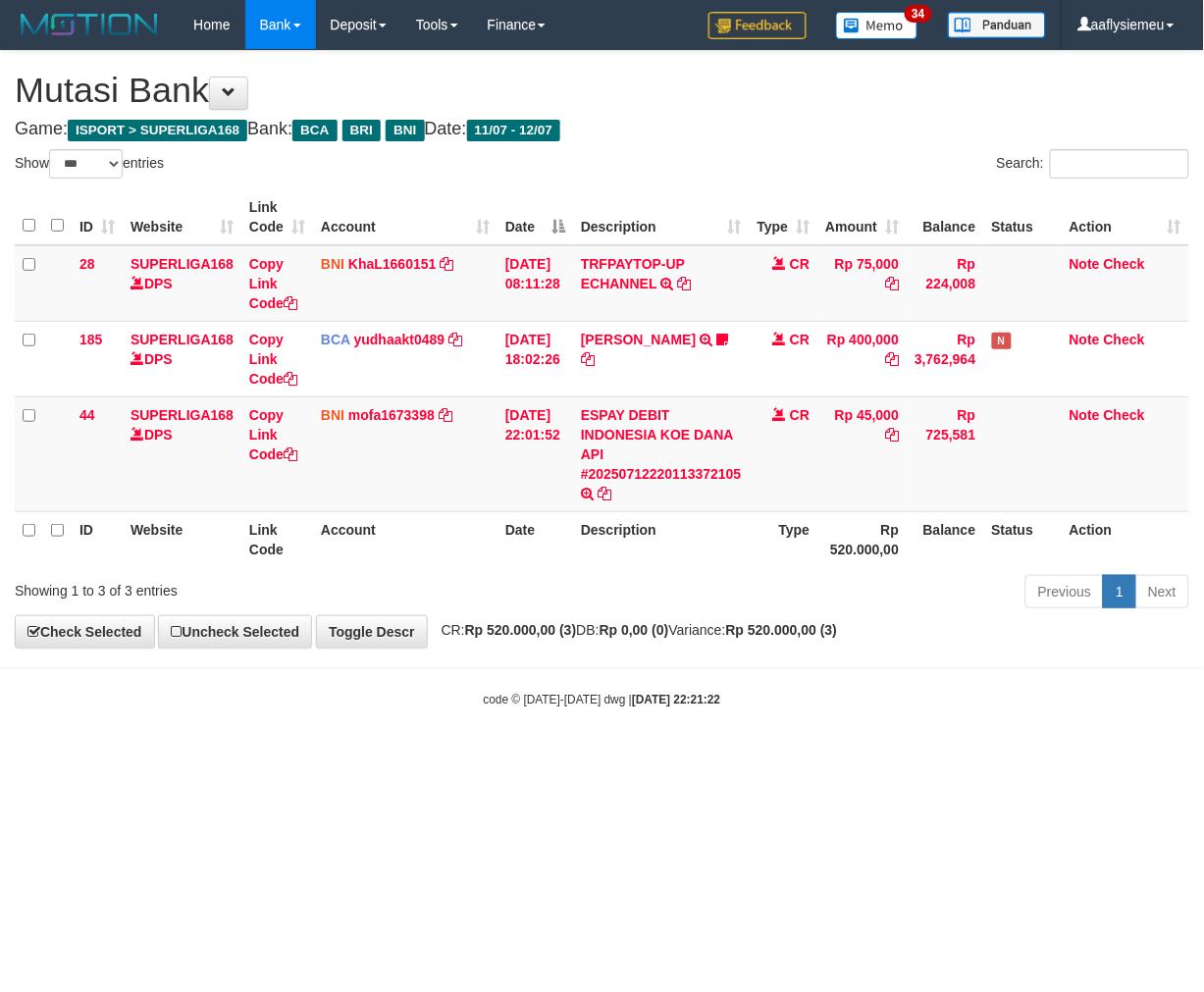 click on "code © 2012-2018 dwg |  2025/07/12 22:21:22" at bounding box center [602, 699] 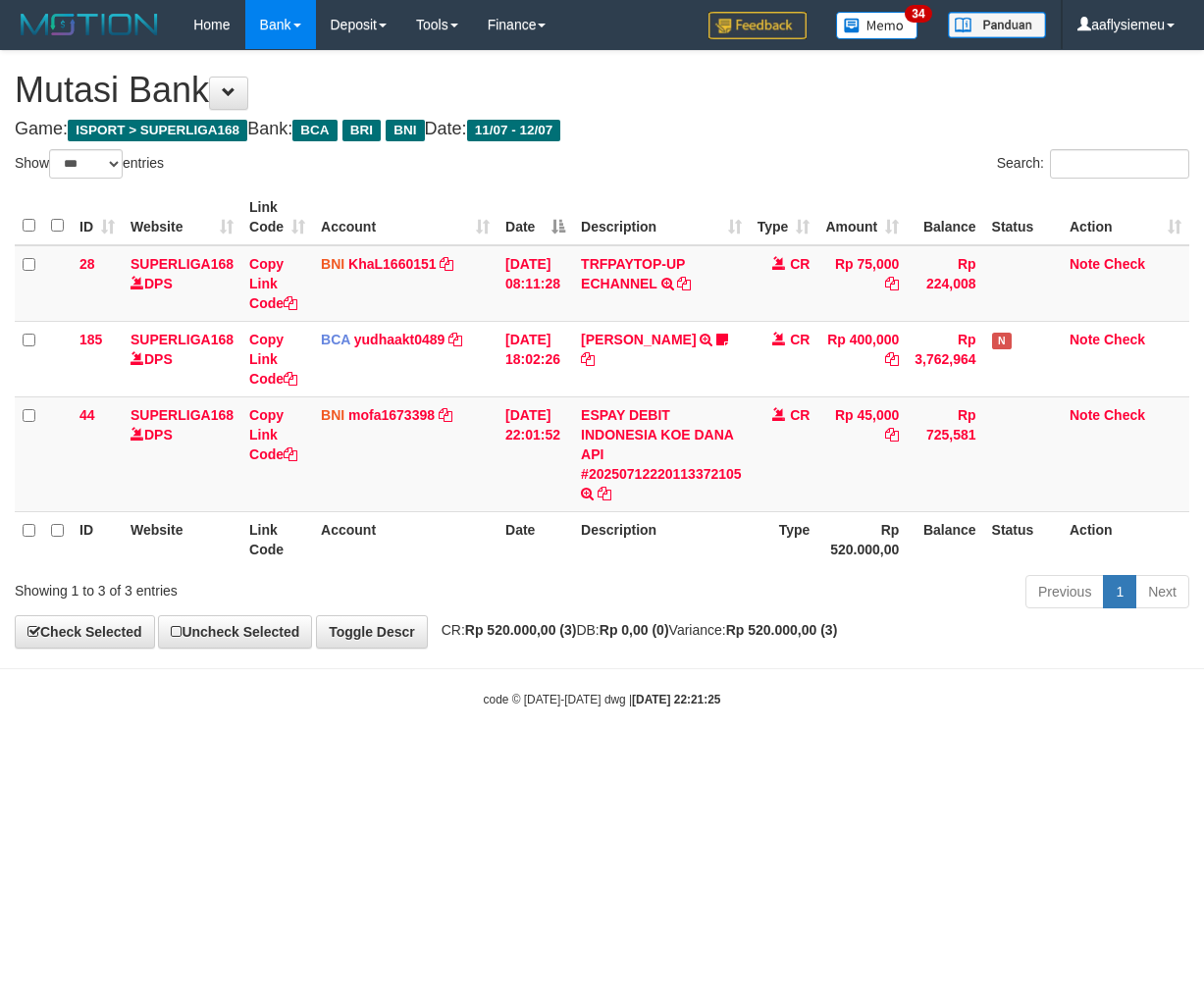 select on "***" 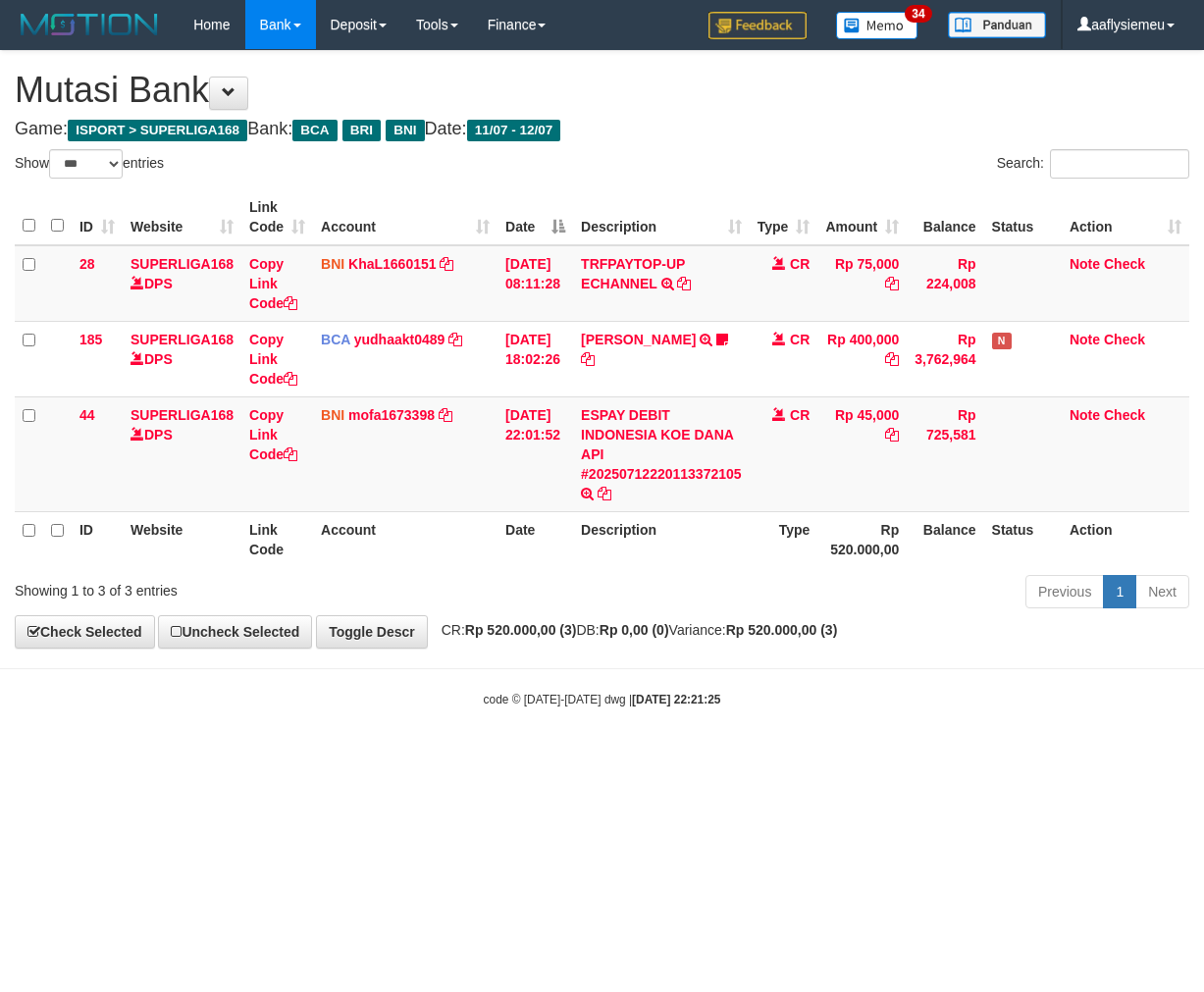scroll, scrollTop: 0, scrollLeft: 0, axis: both 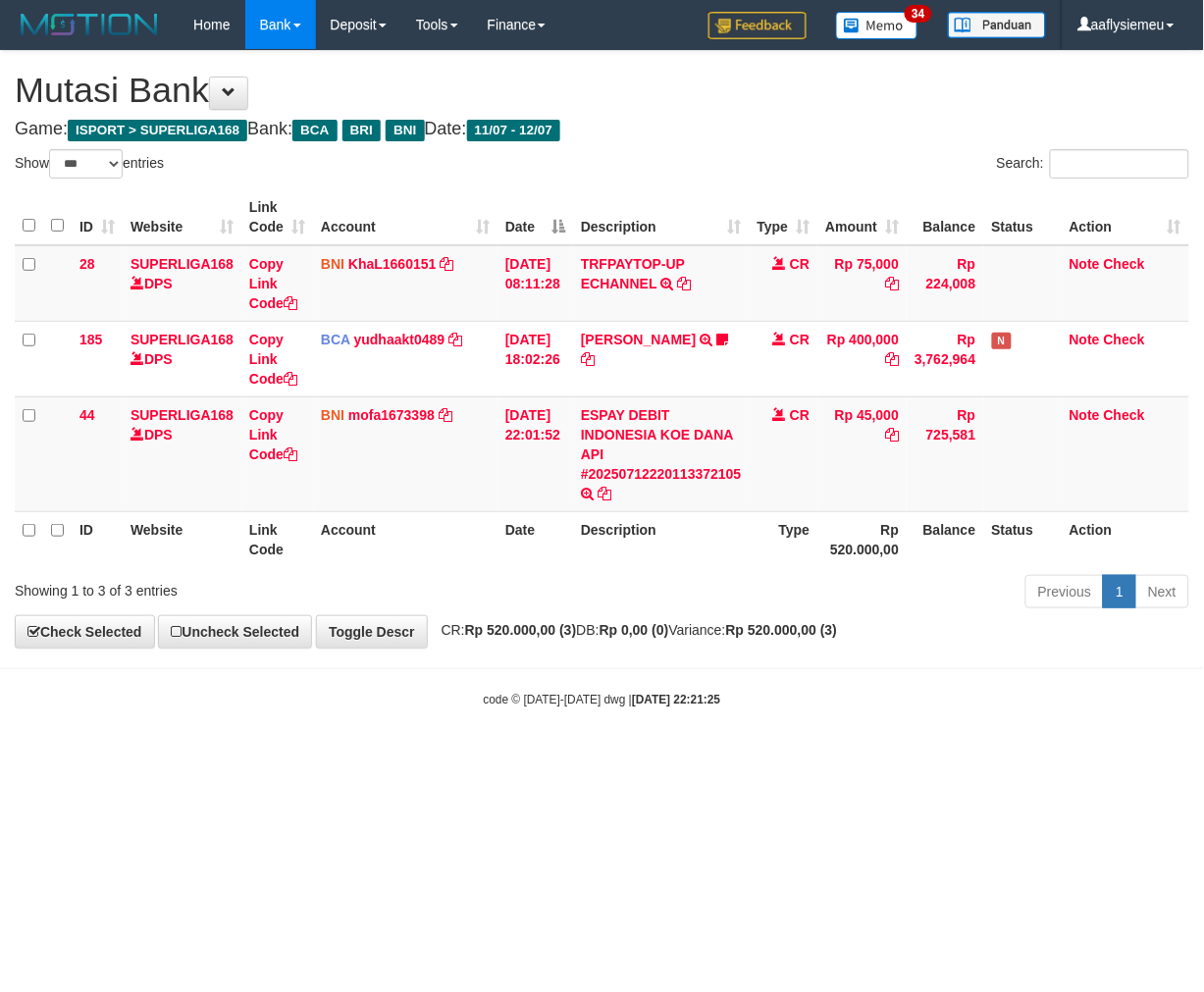 click on "Toggle navigation
Home
Bank
Account List
Load
By Website
Group
[ISPORT]													SUPERLIGA168
By Load Group (DPS)
34" at bounding box center [602, 379] 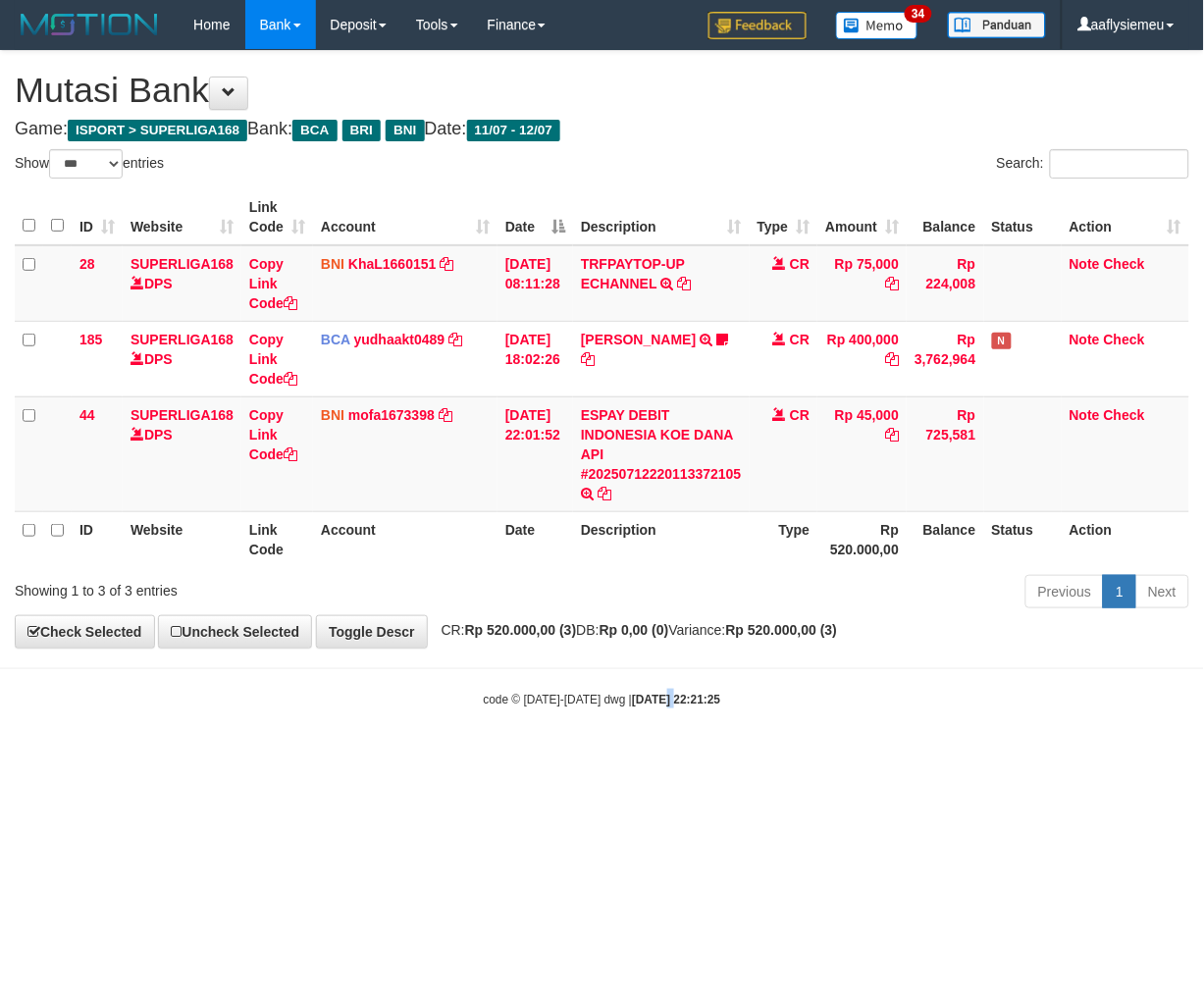 click on "Toggle navigation
Home
Bank
Account List
Load
By Website
Group
[ISPORT]													SUPERLIGA168
By Load Group (DPS)
34" at bounding box center [602, 379] 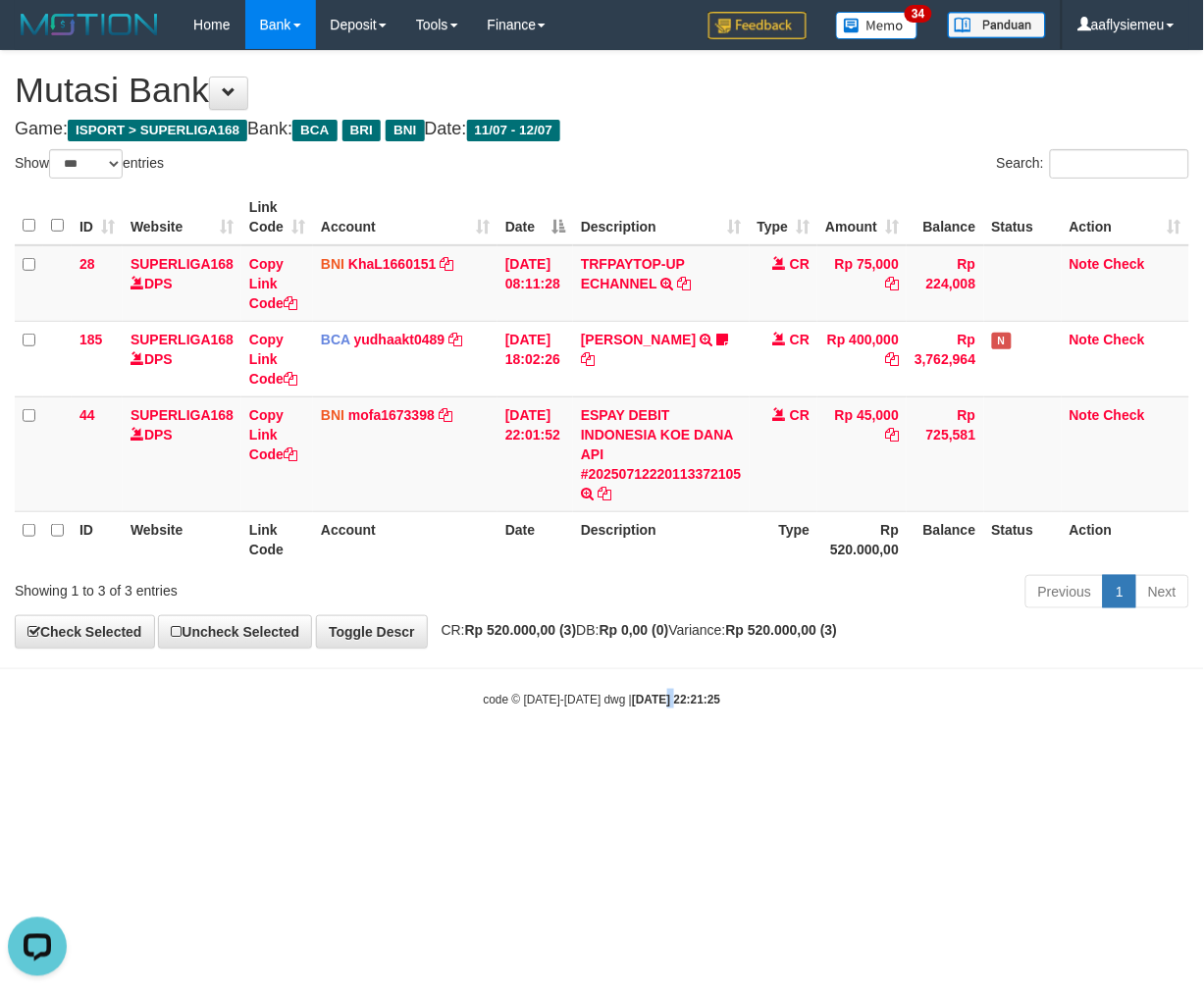 scroll, scrollTop: 0, scrollLeft: 0, axis: both 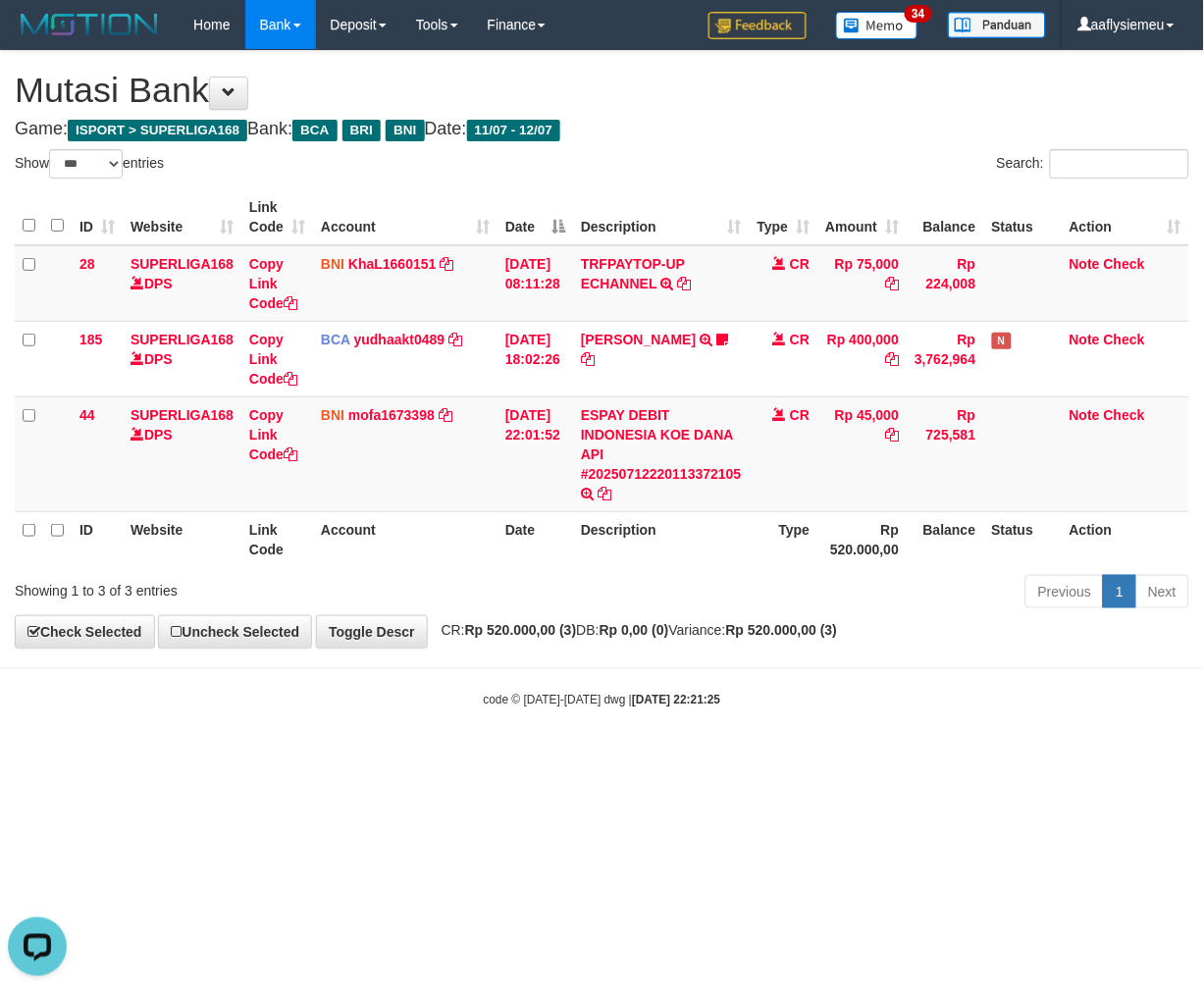 click on "Toggle navigation
Home
Bank
Account List
Load
By Website
Group
[ISPORT]													SUPERLIGA168
By Load Group (DPS)
34" at bounding box center (602, 379) 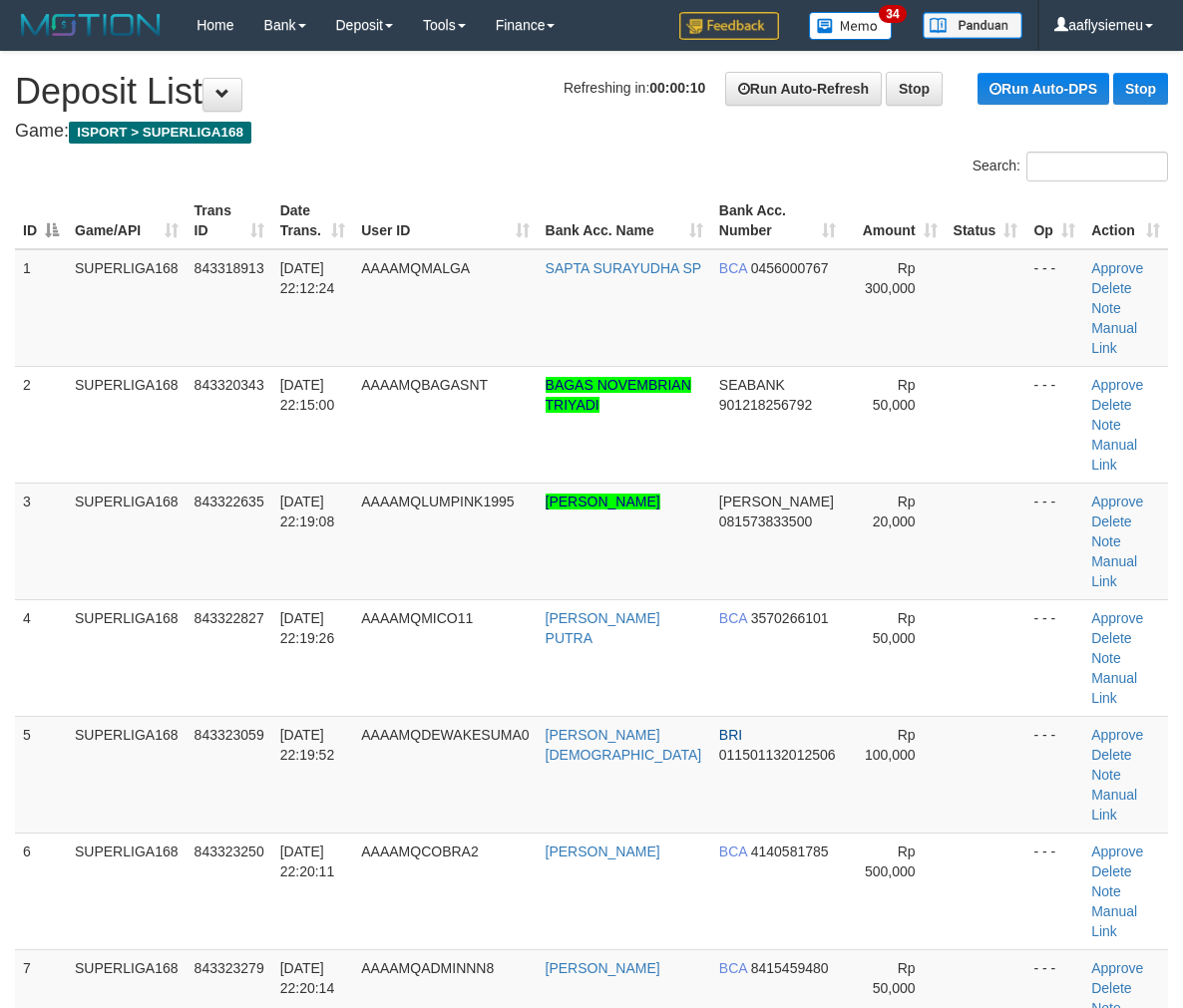 scroll, scrollTop: 0, scrollLeft: 0, axis: both 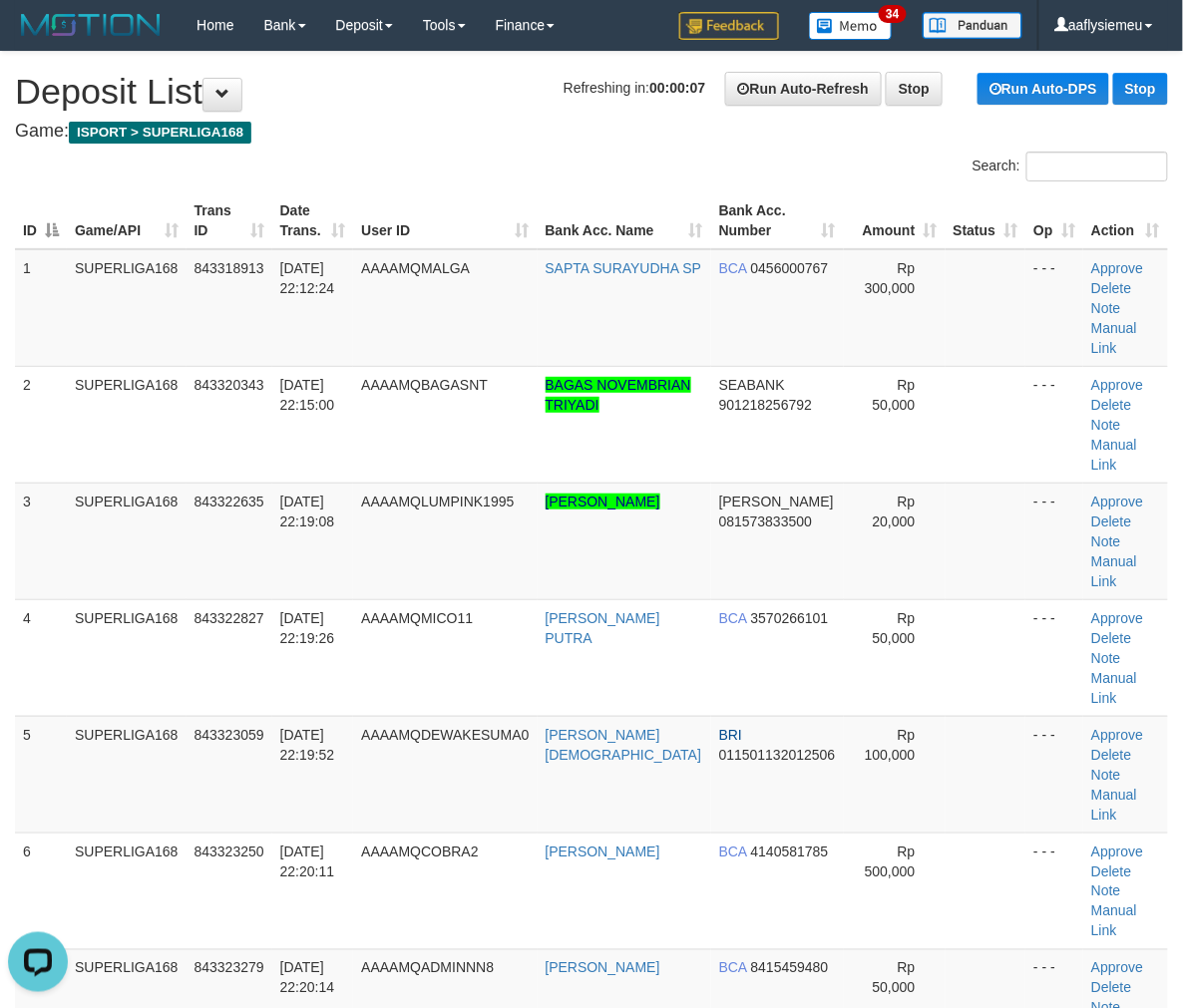 click on "ID Game/API Trans ID Date Trans. User ID Bank Acc. Name Bank Acc. Number Amount Status Op Action
1
SUPERLIGA168
843318913
12/07/2025 22:12:24
AAAAMQMALGA
SAPTA SURAYUDHA SP
BCA
0456000767
Rp 300,000
- - -
Approve
Delete
Note
Manual Link
2
SUPERLIGA168
843320343
12/07/2025 22:15:00
AAAAMQBAGASNT
BAGAS NOVEMBRIAN TRIYADI
SEABANK
Note" at bounding box center [592, 890] 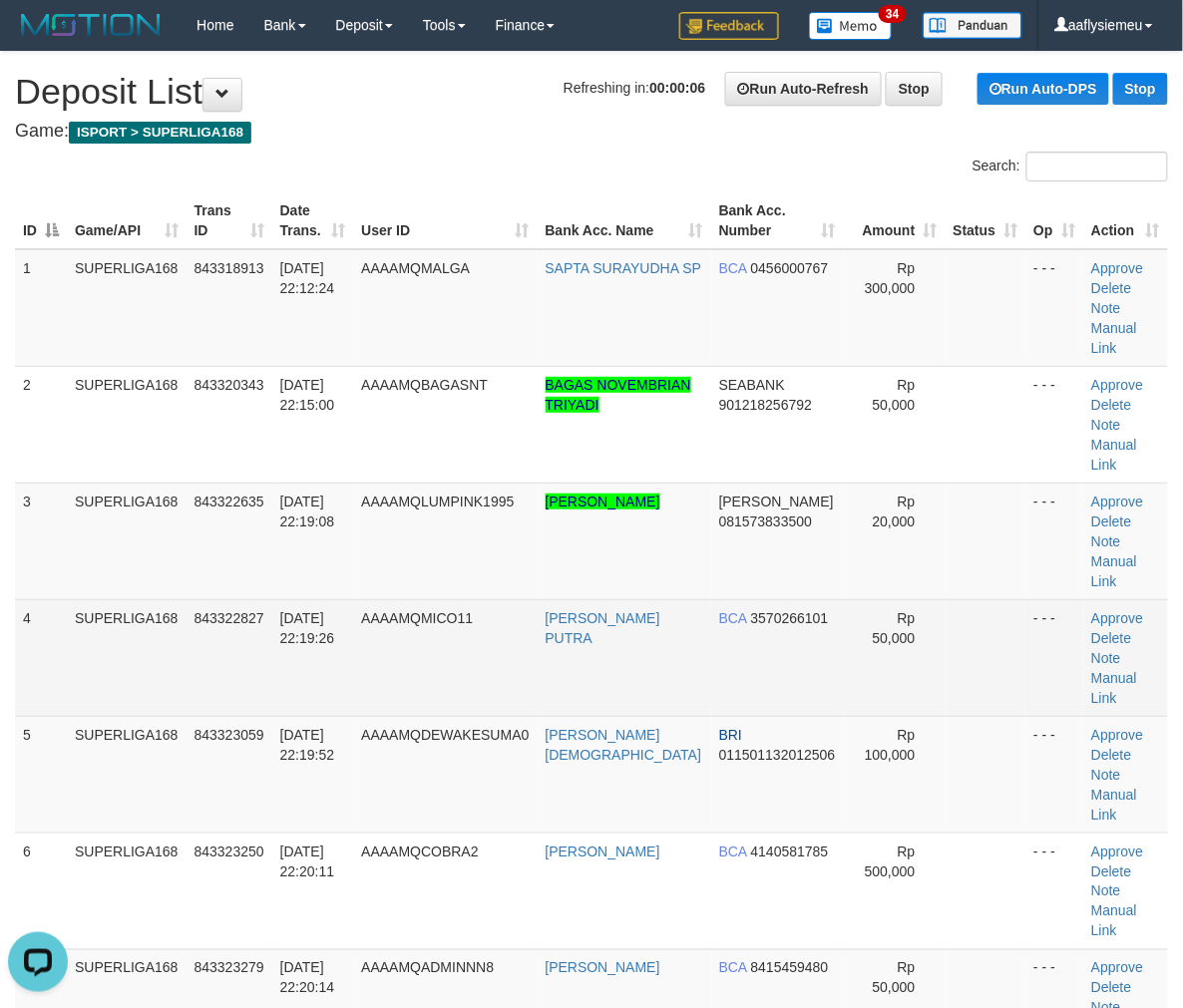 click on "843322827" at bounding box center (229, 618) 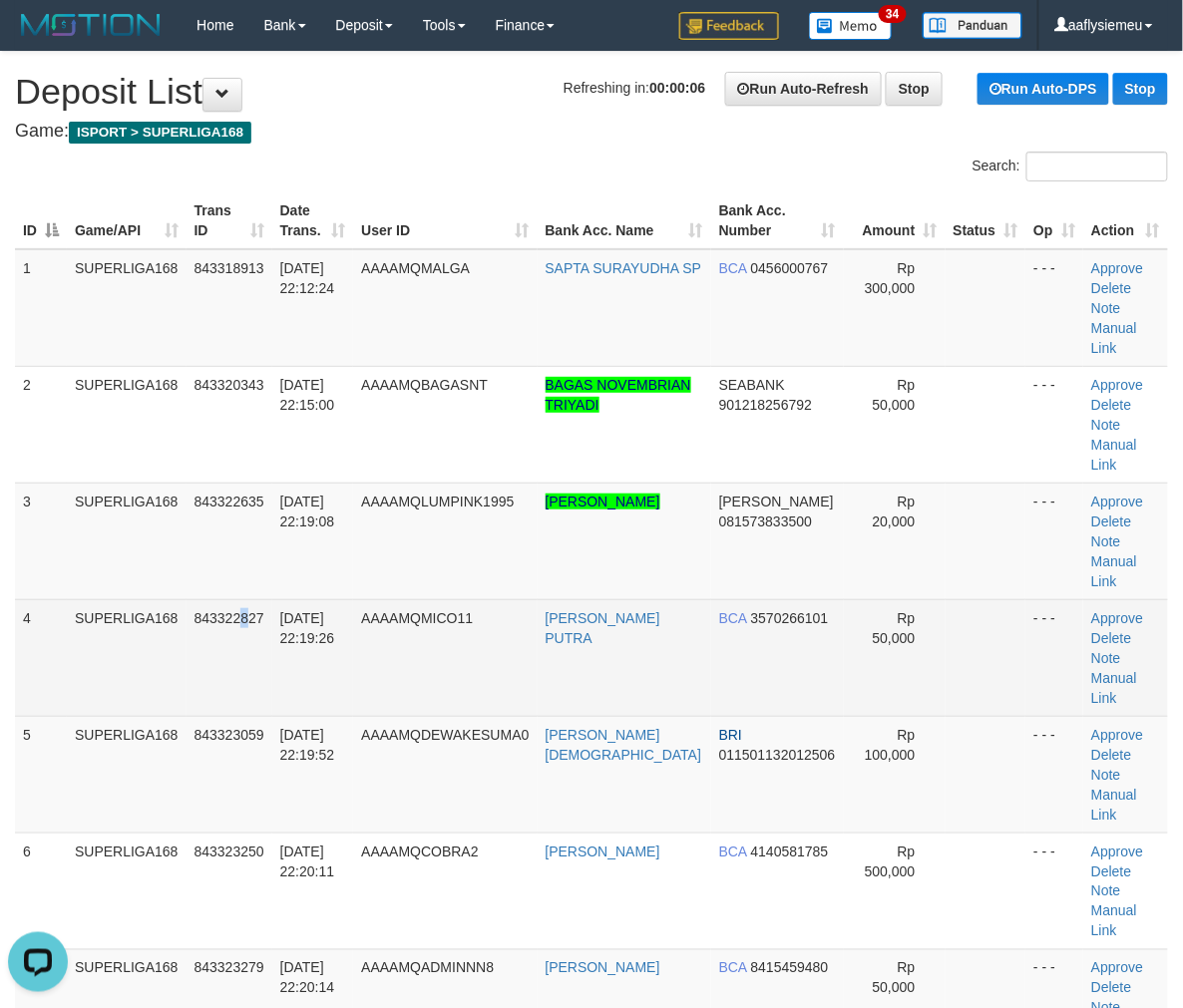 click on "843322827" at bounding box center [229, 618] 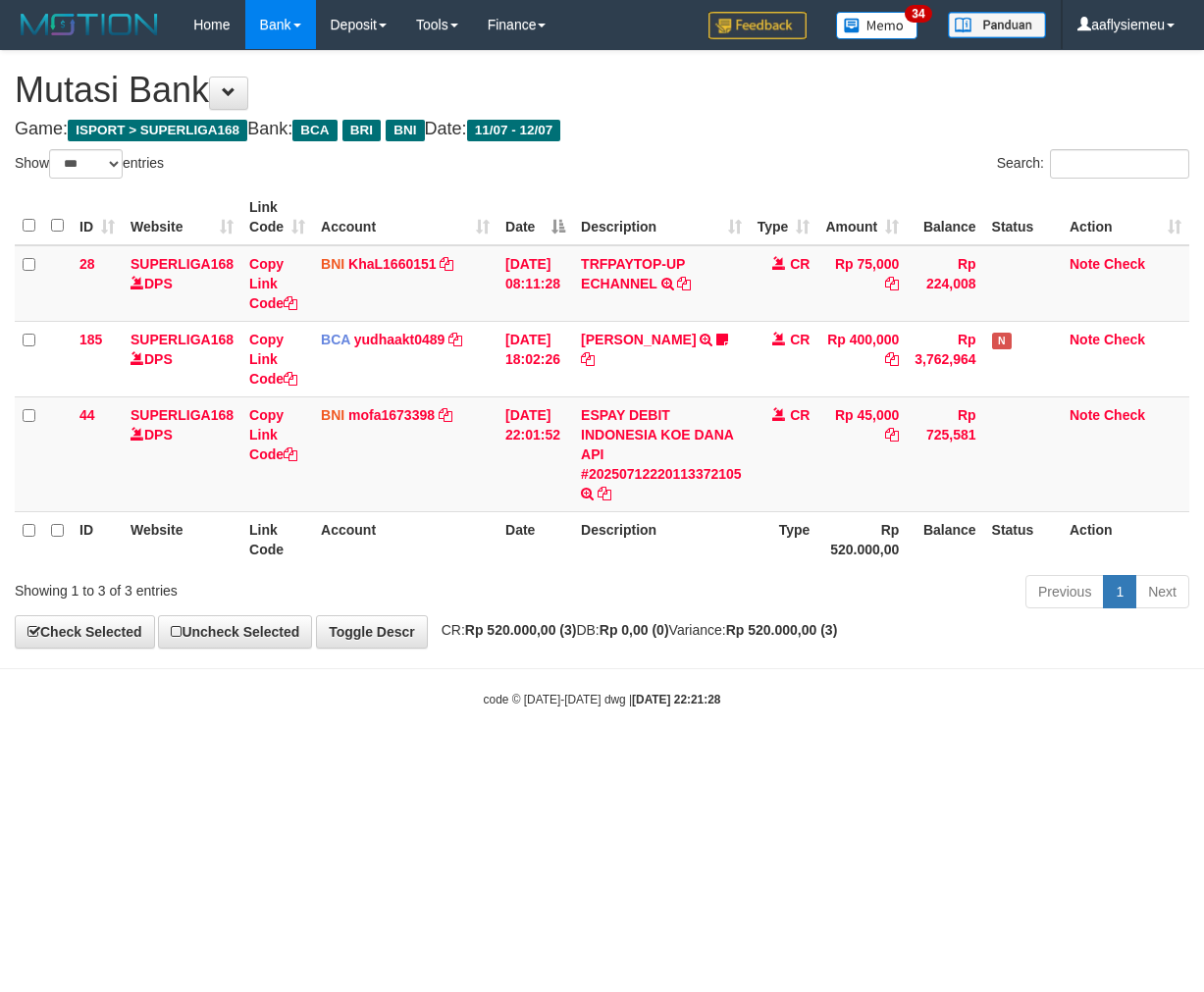 select on "***" 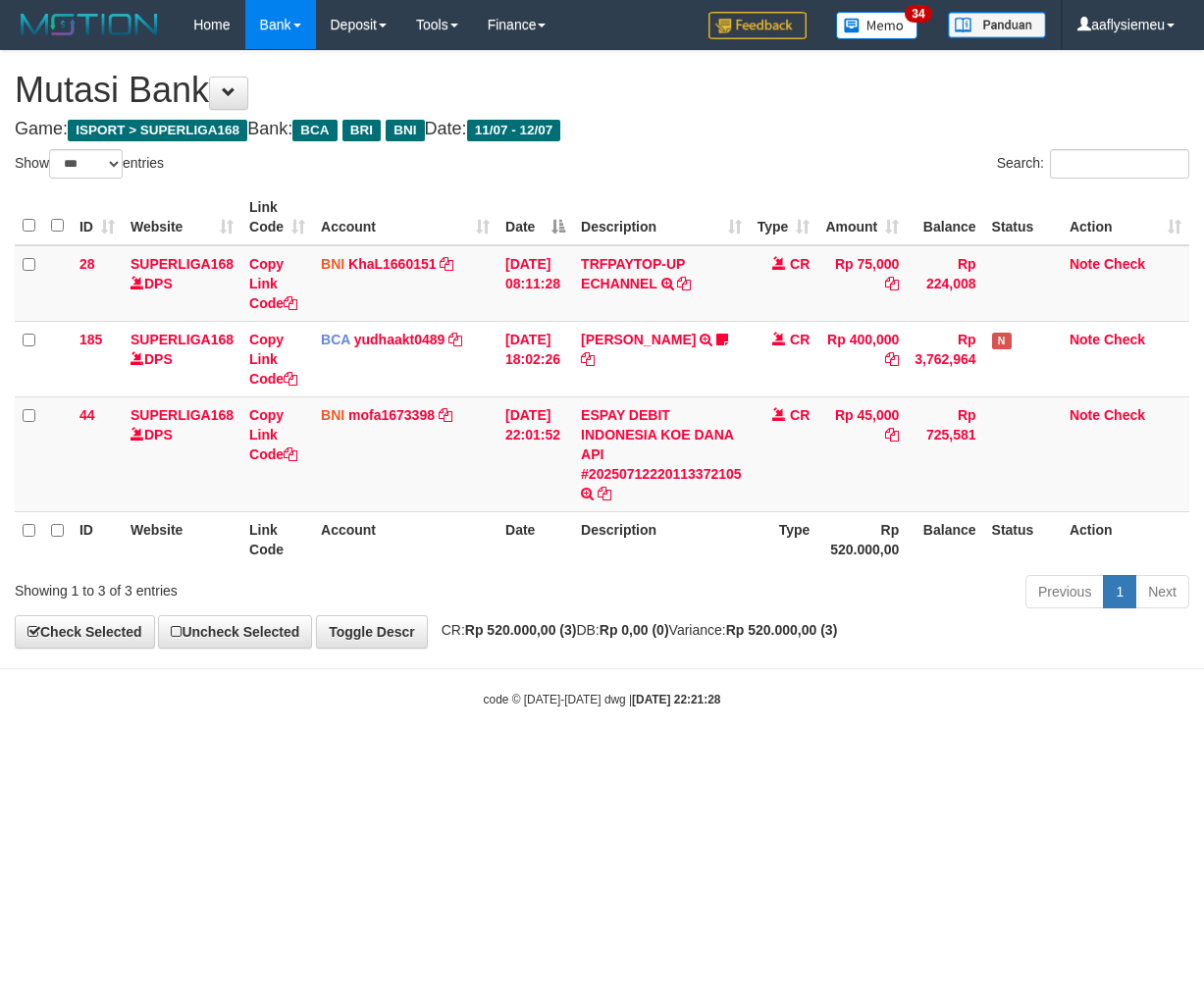 scroll, scrollTop: 0, scrollLeft: 0, axis: both 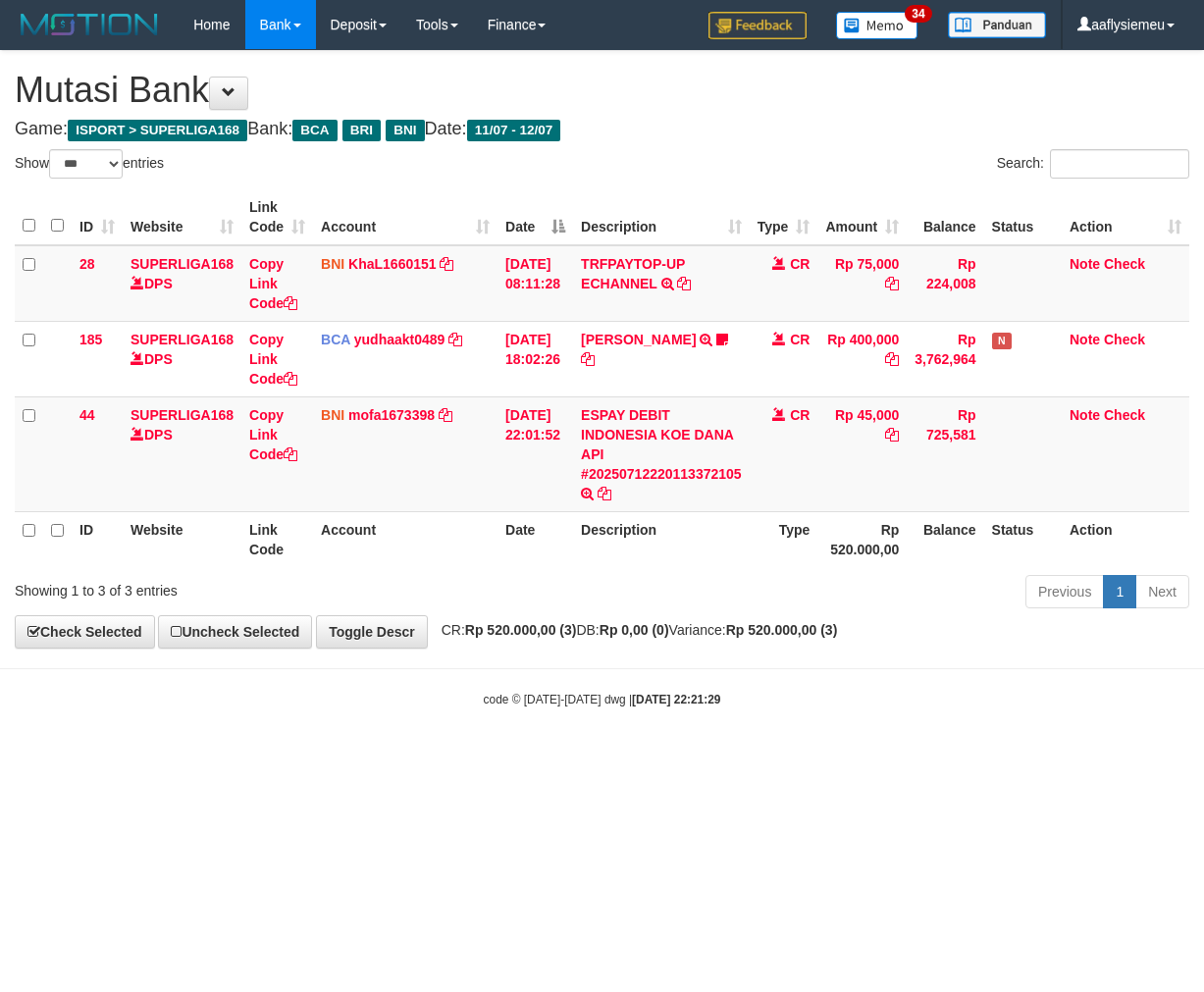 select on "***" 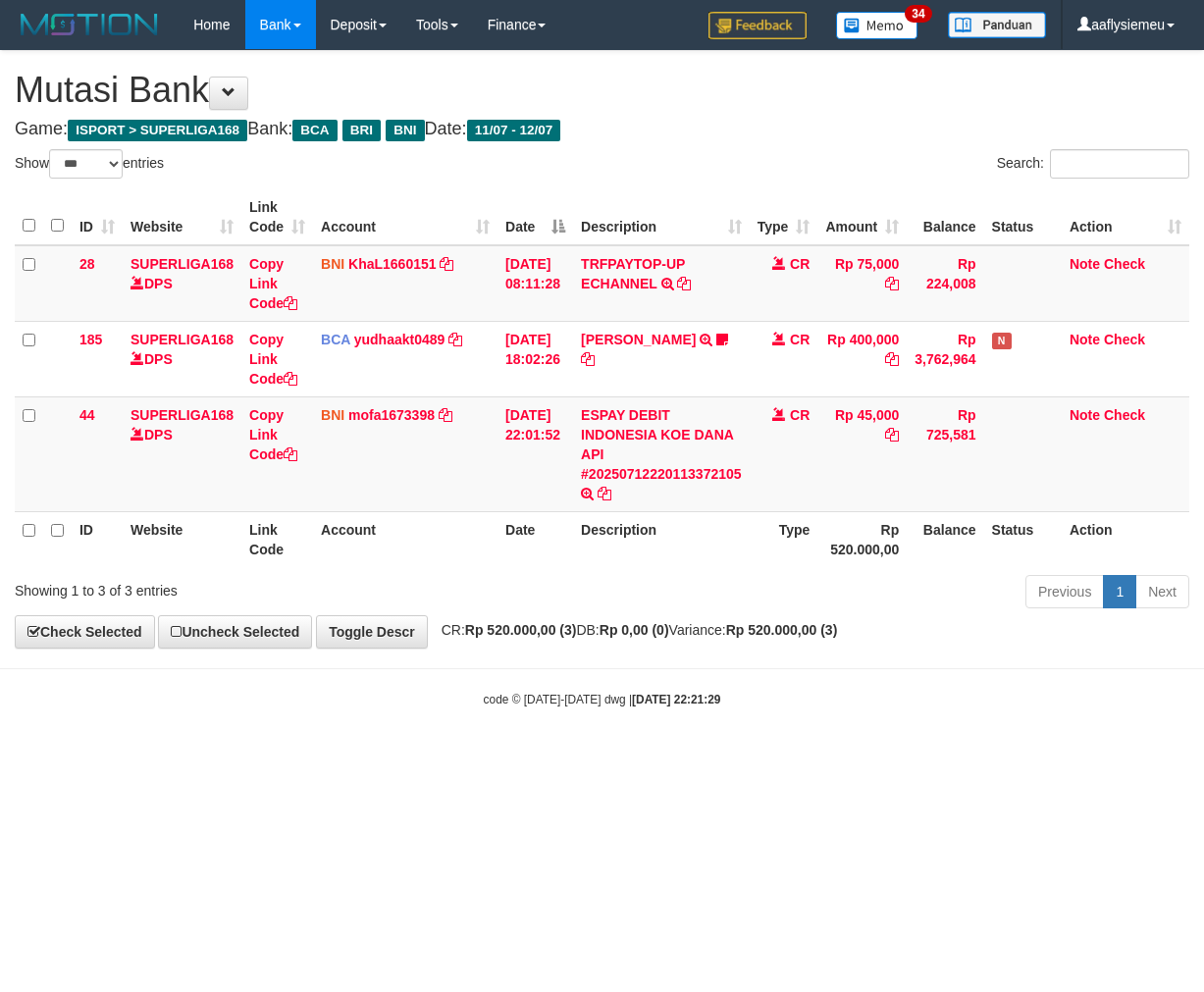 scroll, scrollTop: 0, scrollLeft: 0, axis: both 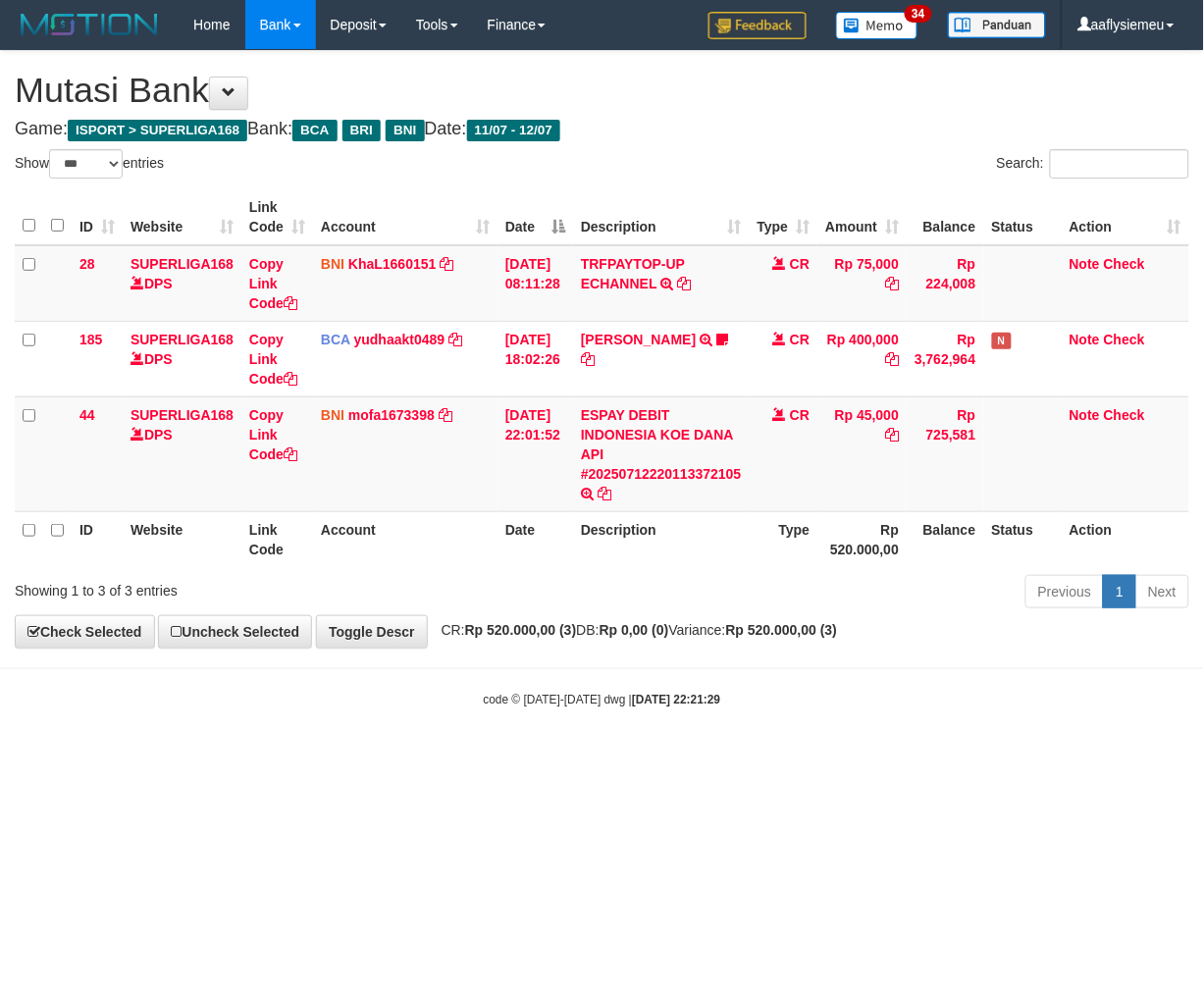 click on "Toggle navigation
Home
Bank
Account List
Load
By Website
Group
[ISPORT]													SUPERLIGA168
By Load Group (DPS)" at bounding box center (602, 379) 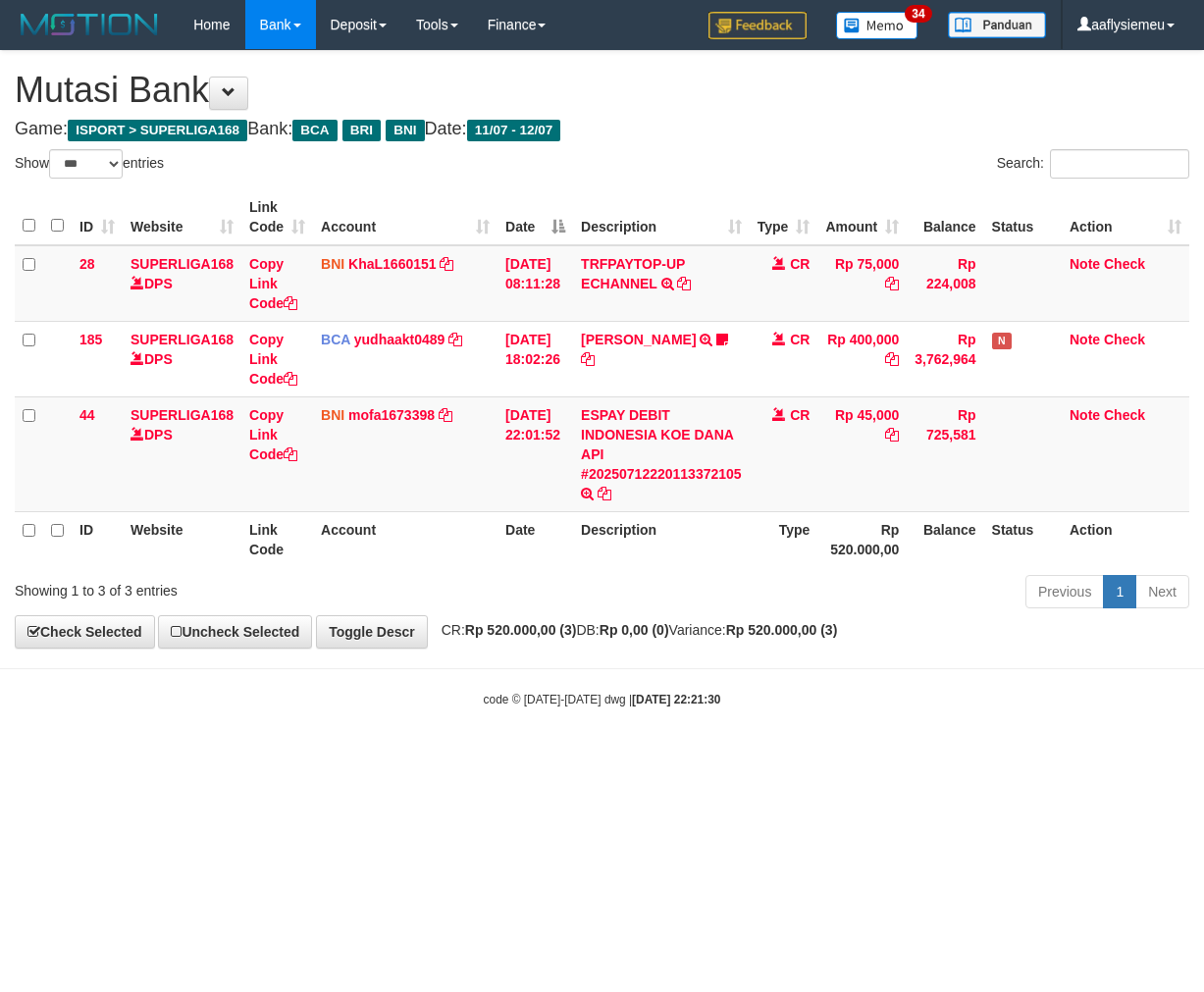 select on "***" 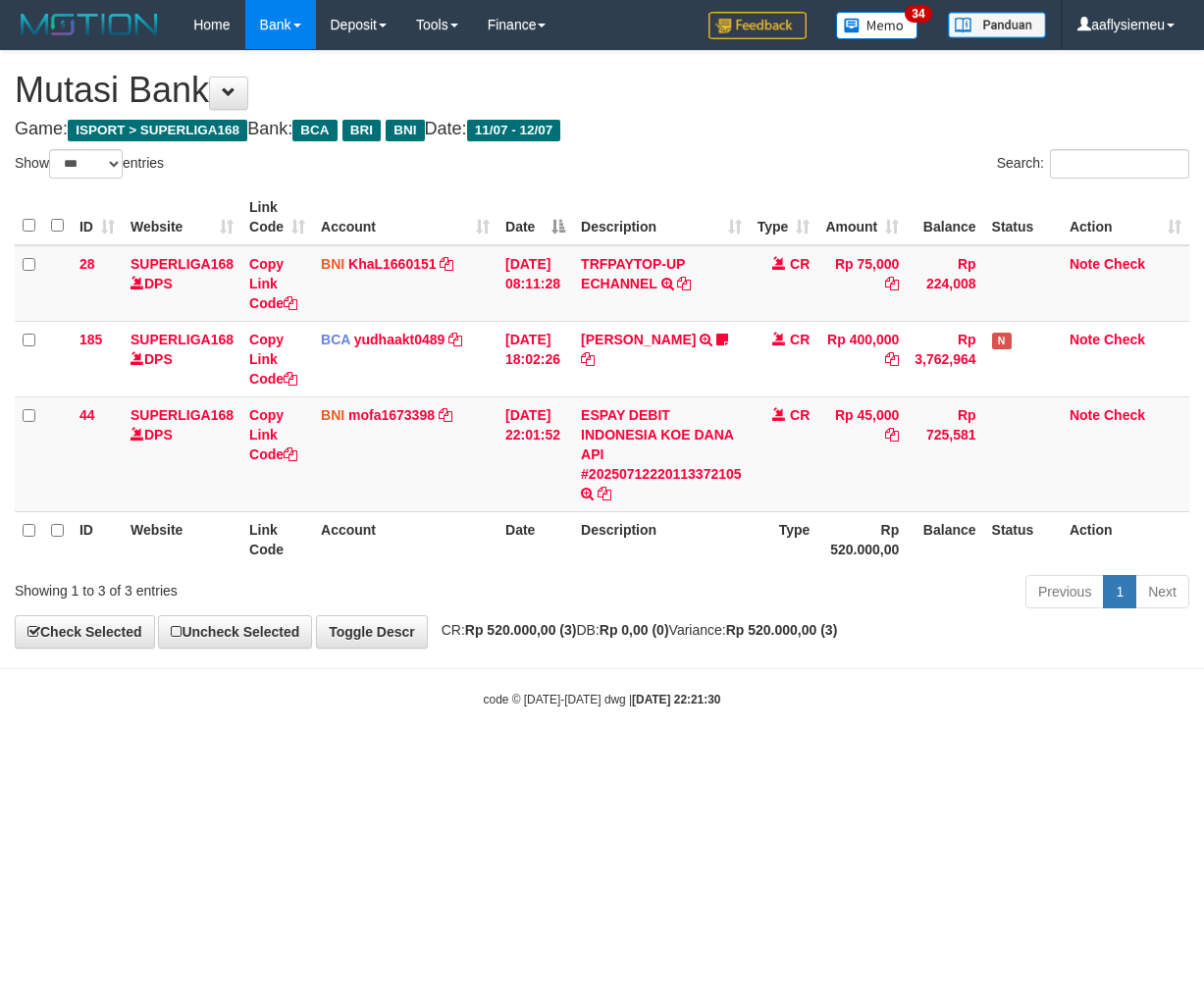 scroll, scrollTop: 0, scrollLeft: 0, axis: both 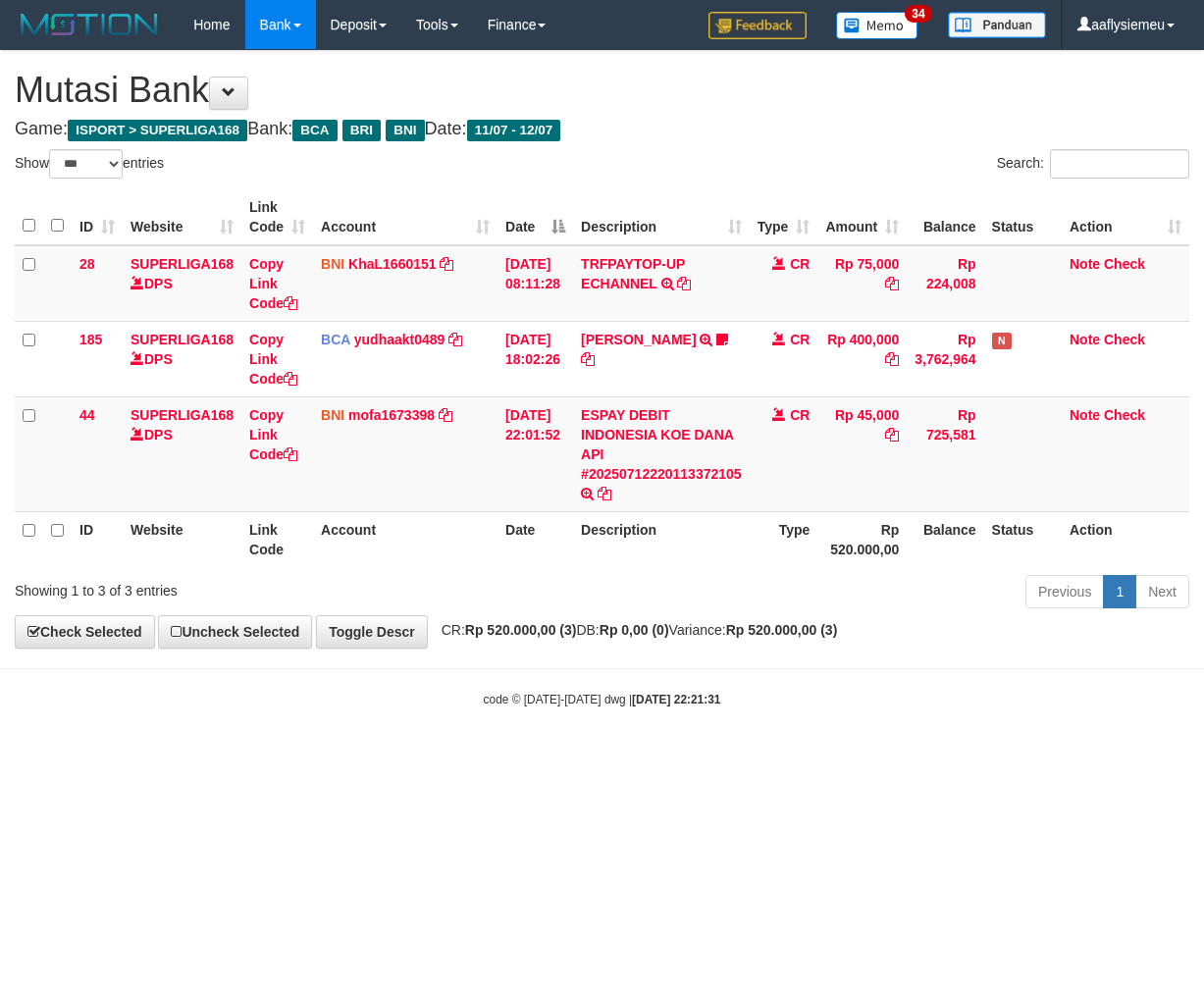 select on "***" 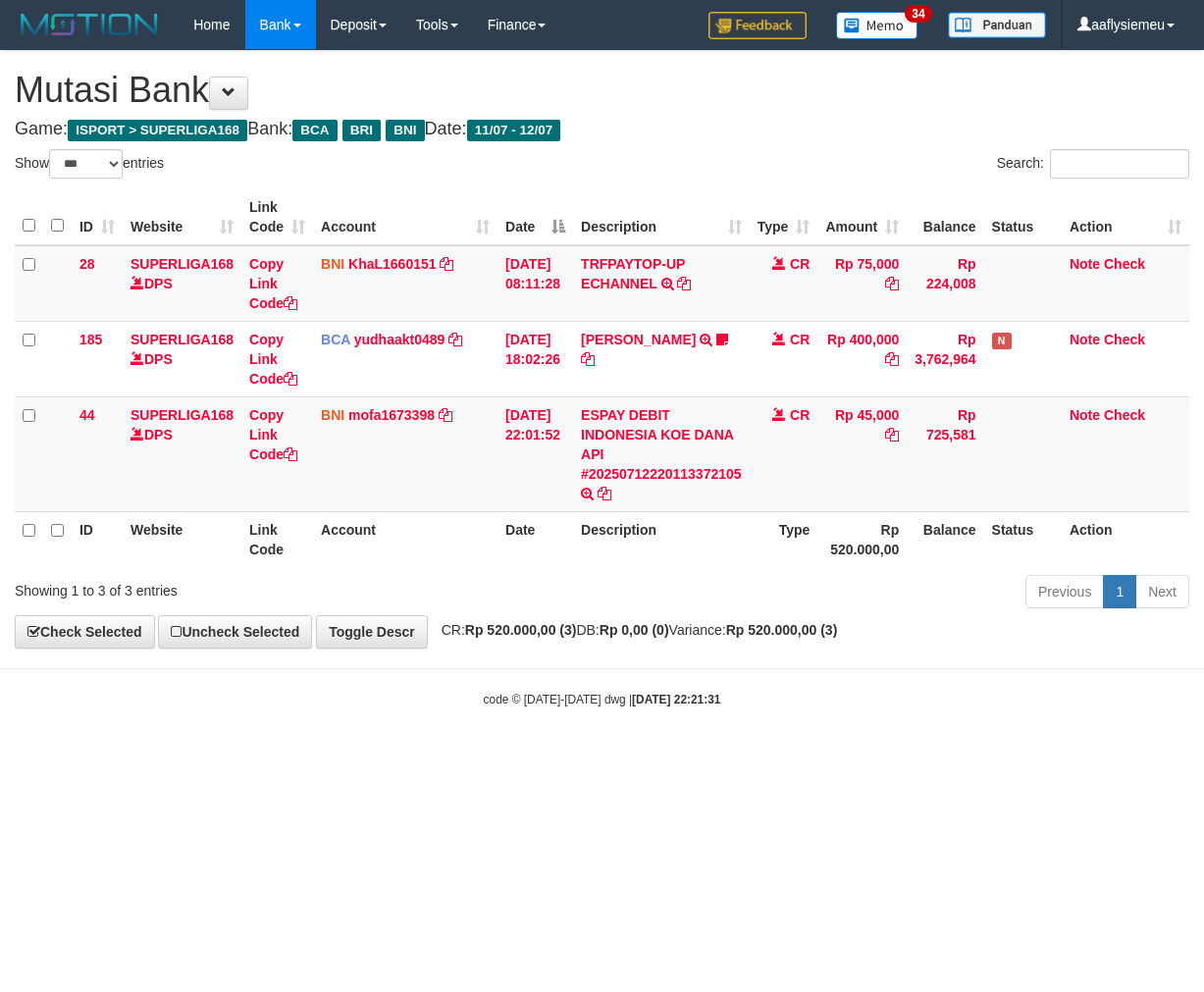 scroll, scrollTop: 0, scrollLeft: 0, axis: both 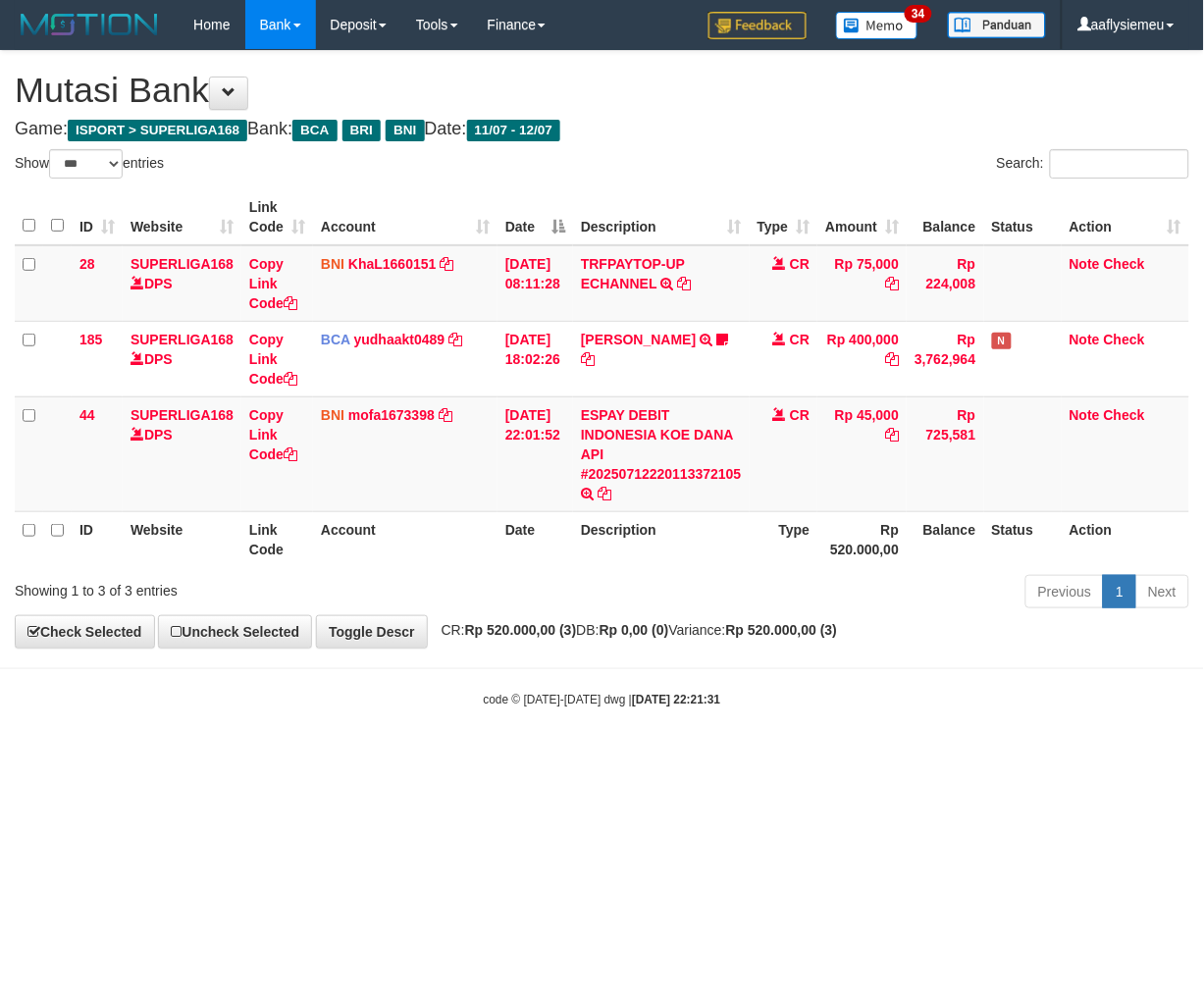 click on "Toggle navigation
Home
Bank
Account List
Load
By Website
Group
[ISPORT]													SUPERLIGA168
By Load Group (DPS)
34" at bounding box center (602, 379) 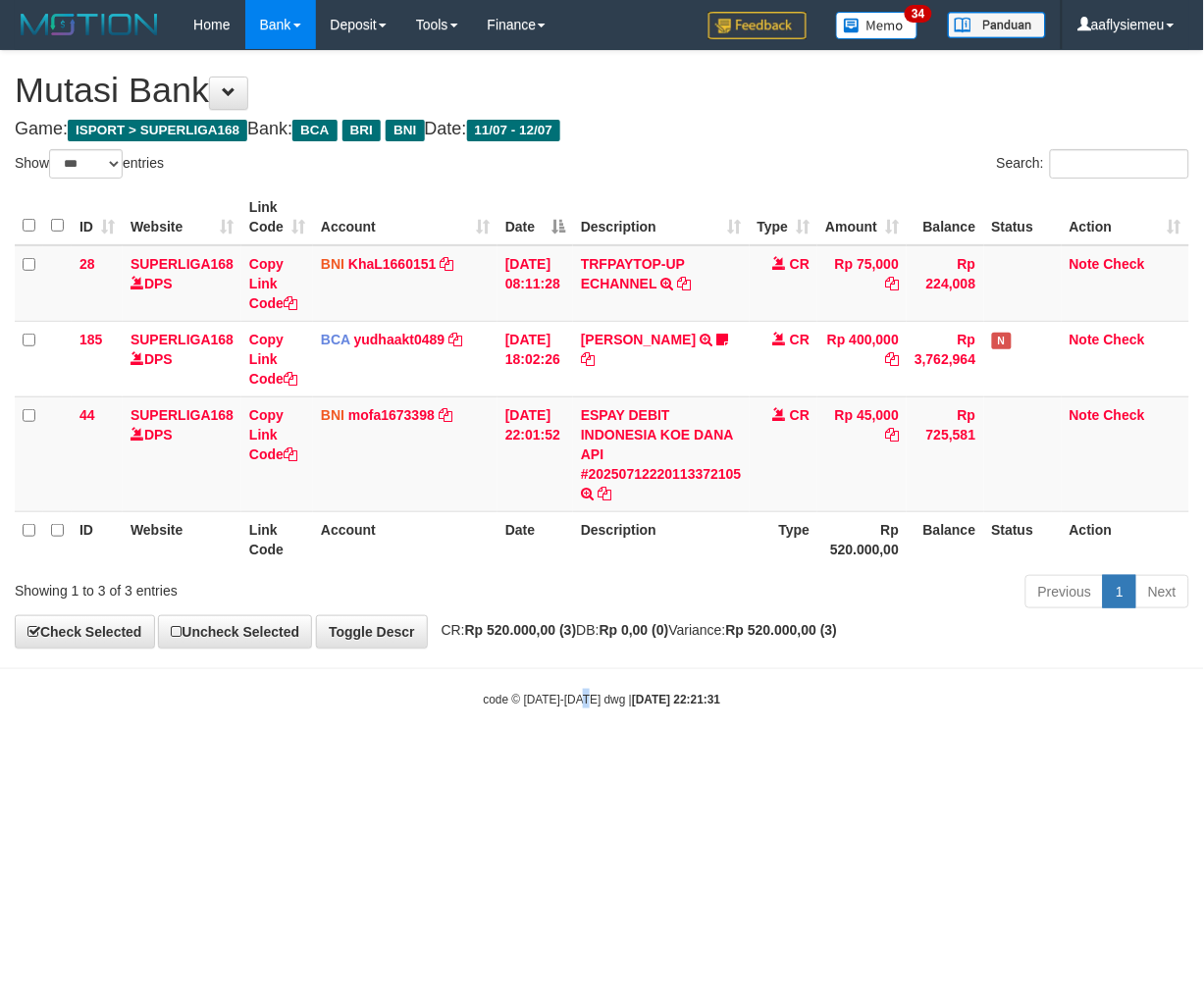 drag, startPoint x: 589, startPoint y: 783, endPoint x: 1198, endPoint y: 689, distance: 616.21181 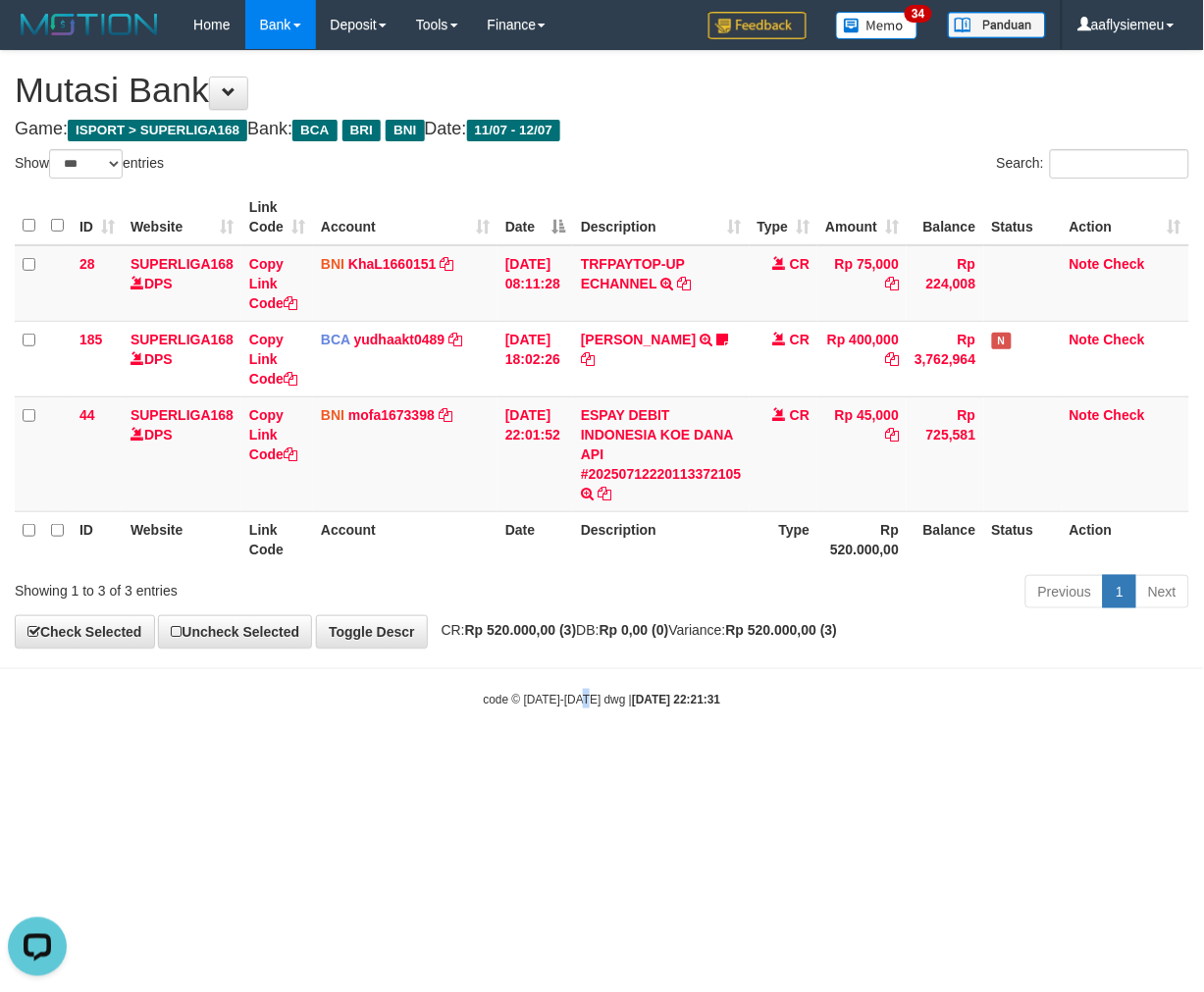 scroll, scrollTop: 0, scrollLeft: 0, axis: both 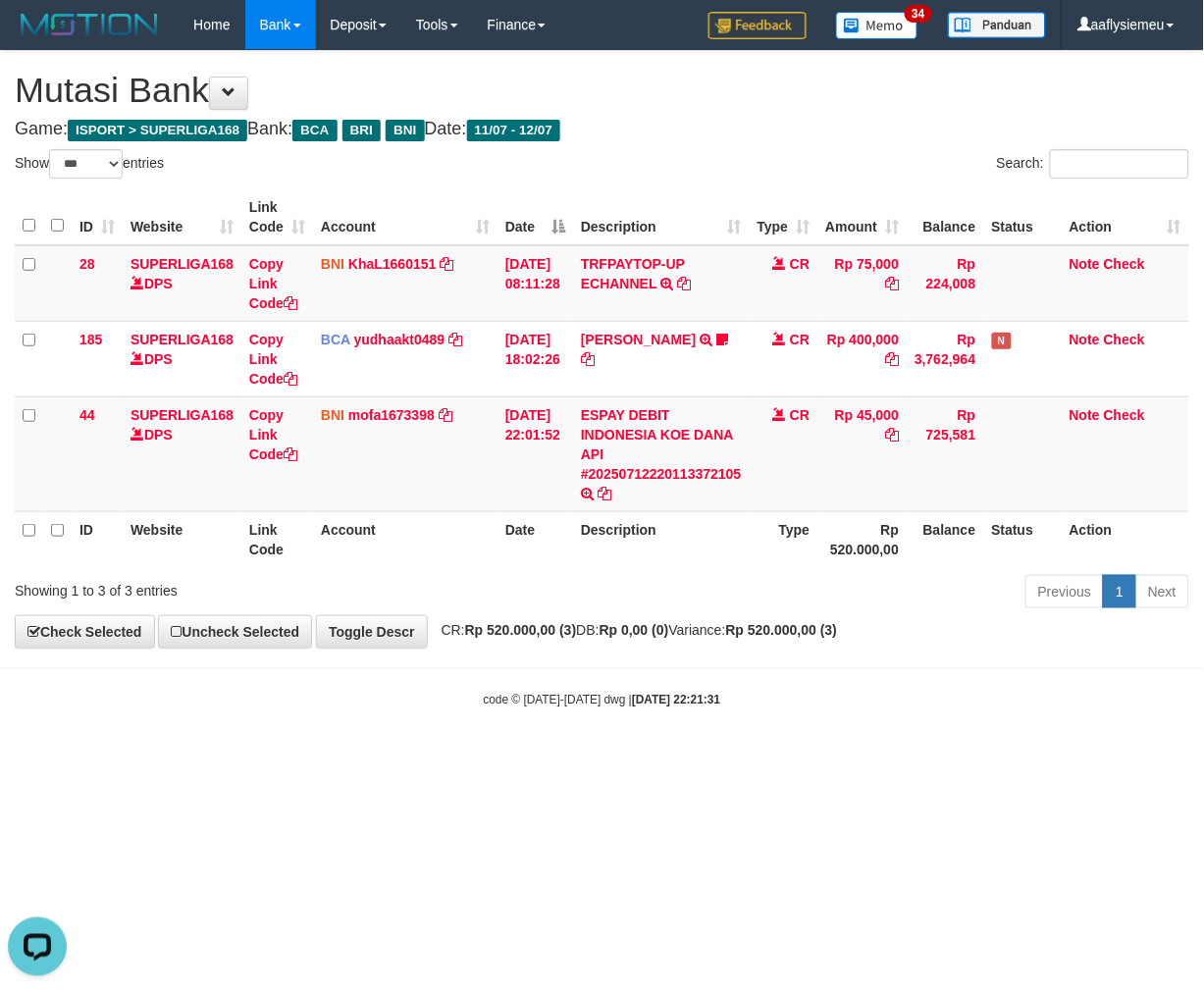 click on "Toggle navigation
Home
Bank
Account List
Load
By Website
Group
[ISPORT]													SUPERLIGA168
By Load Group (DPS)" at bounding box center [602, 379] 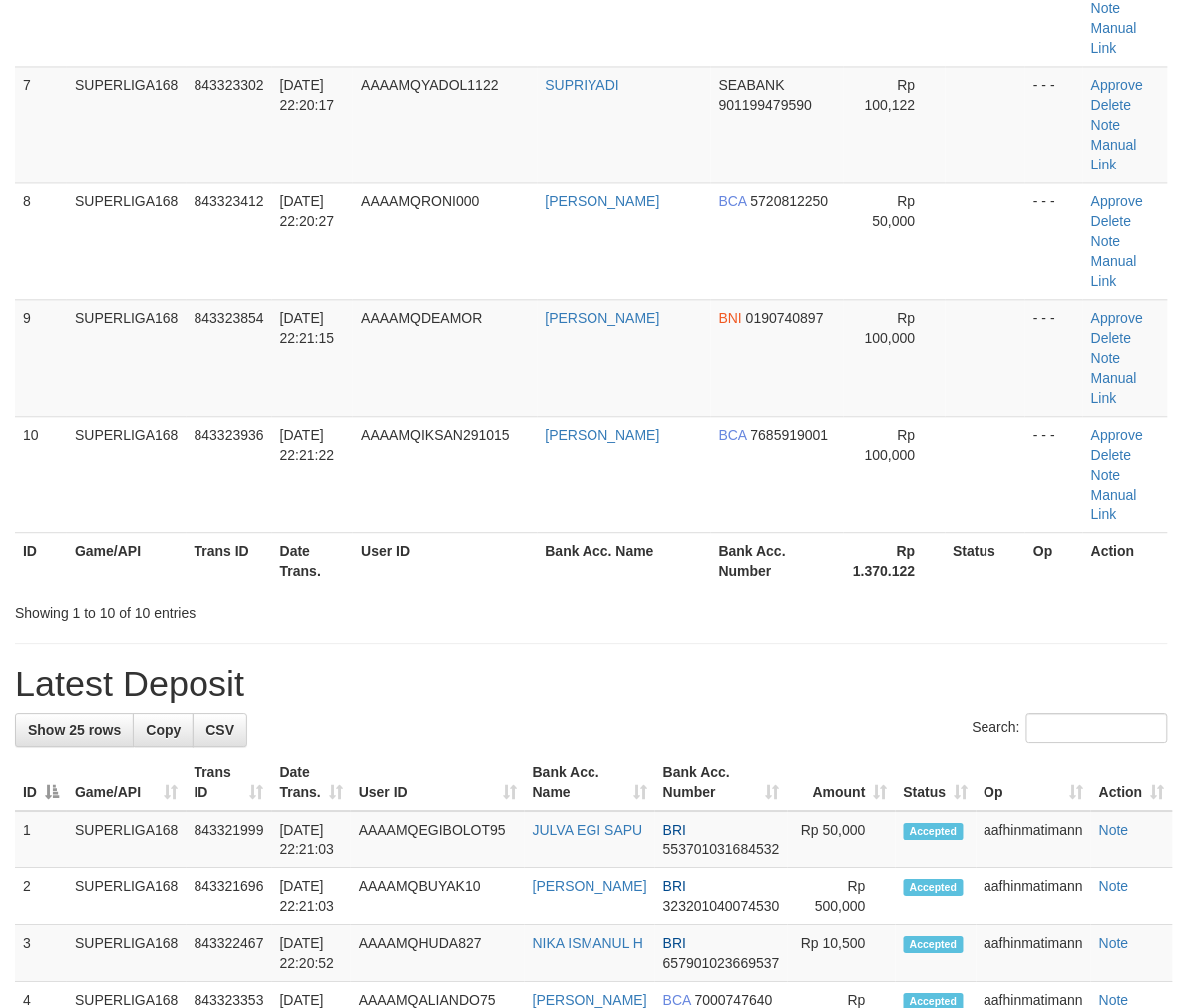 scroll, scrollTop: 776, scrollLeft: 0, axis: vertical 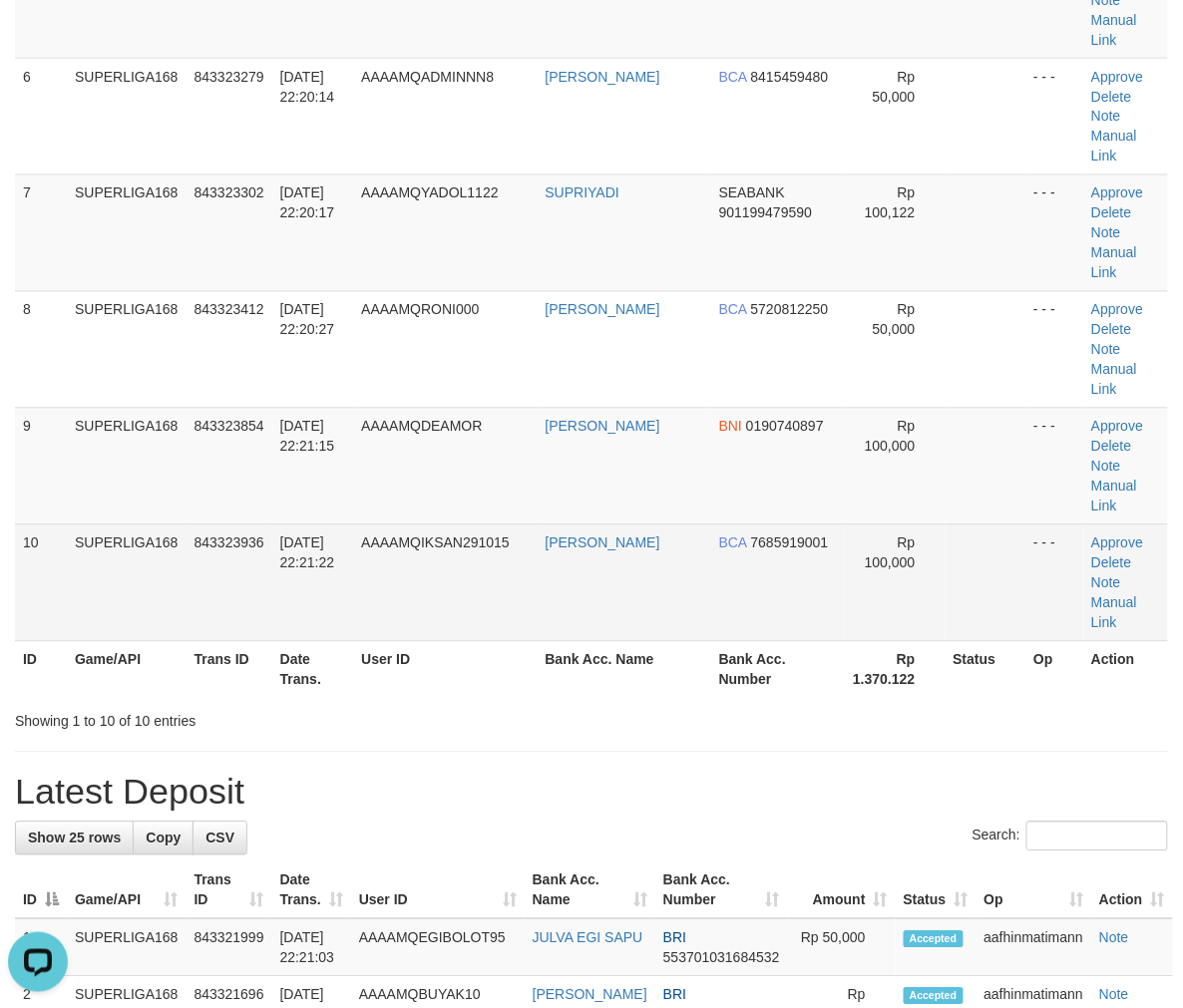 click on "843323936" at bounding box center [229, 582] 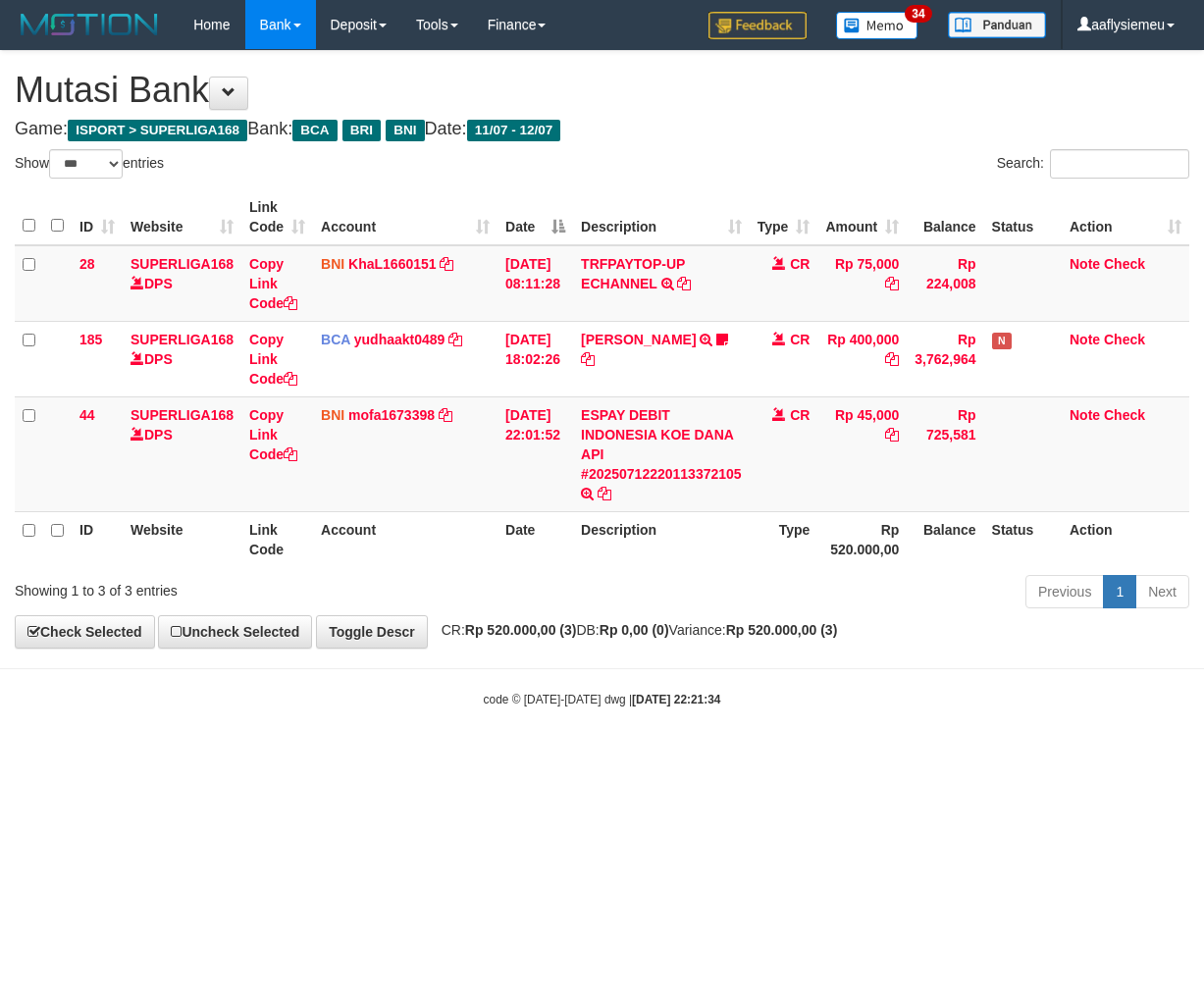 select on "***" 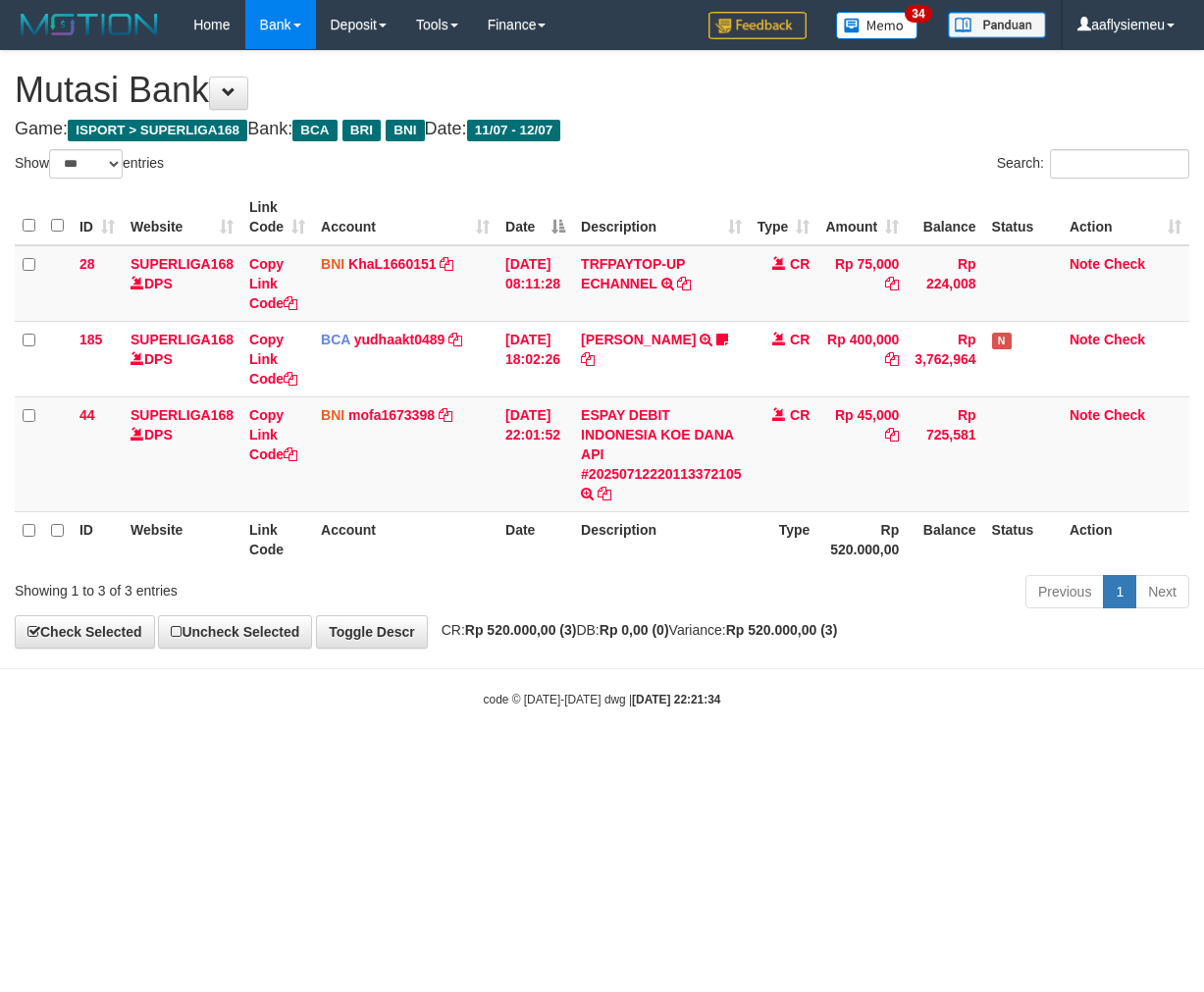 scroll, scrollTop: 0, scrollLeft: 0, axis: both 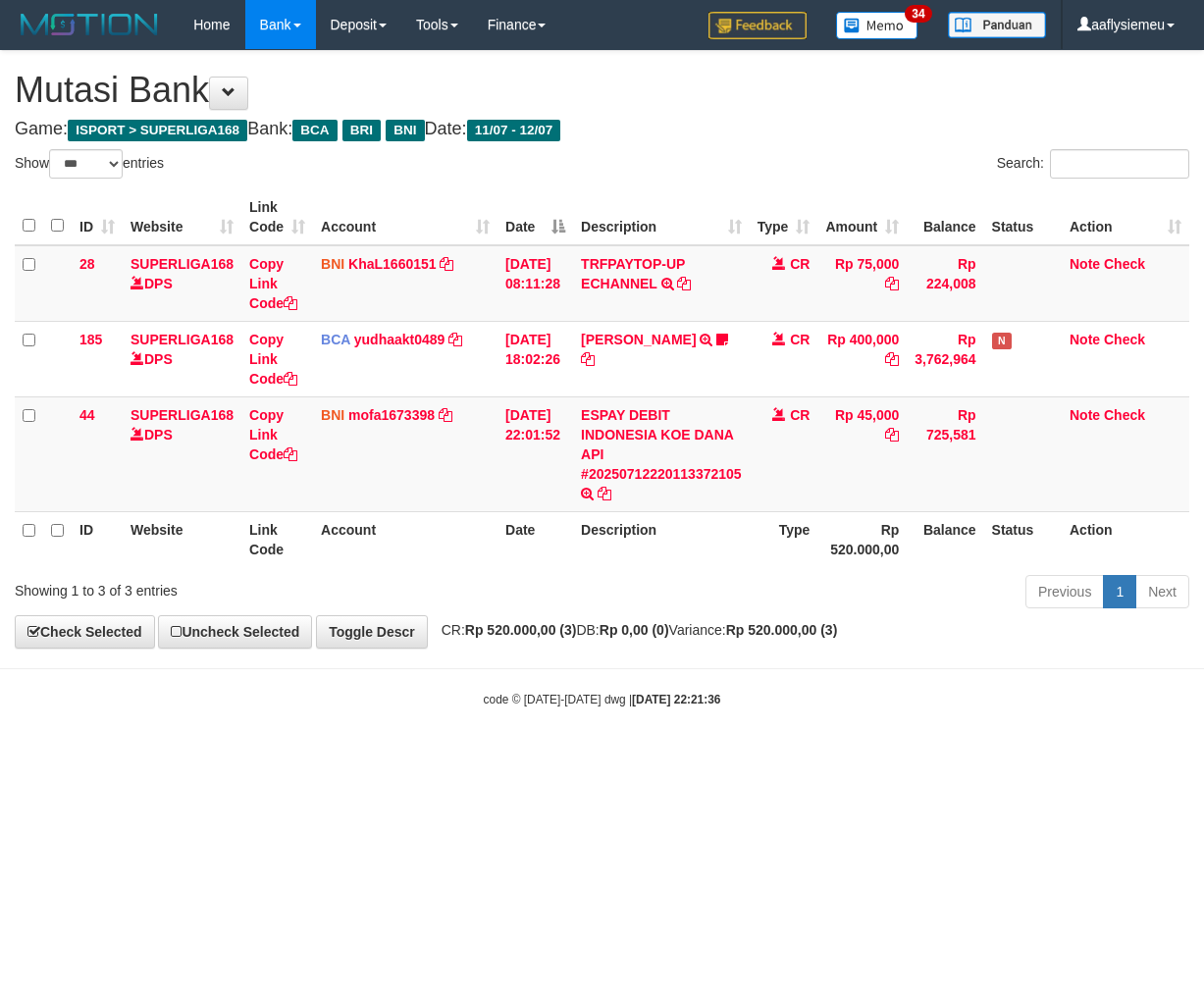 select on "***" 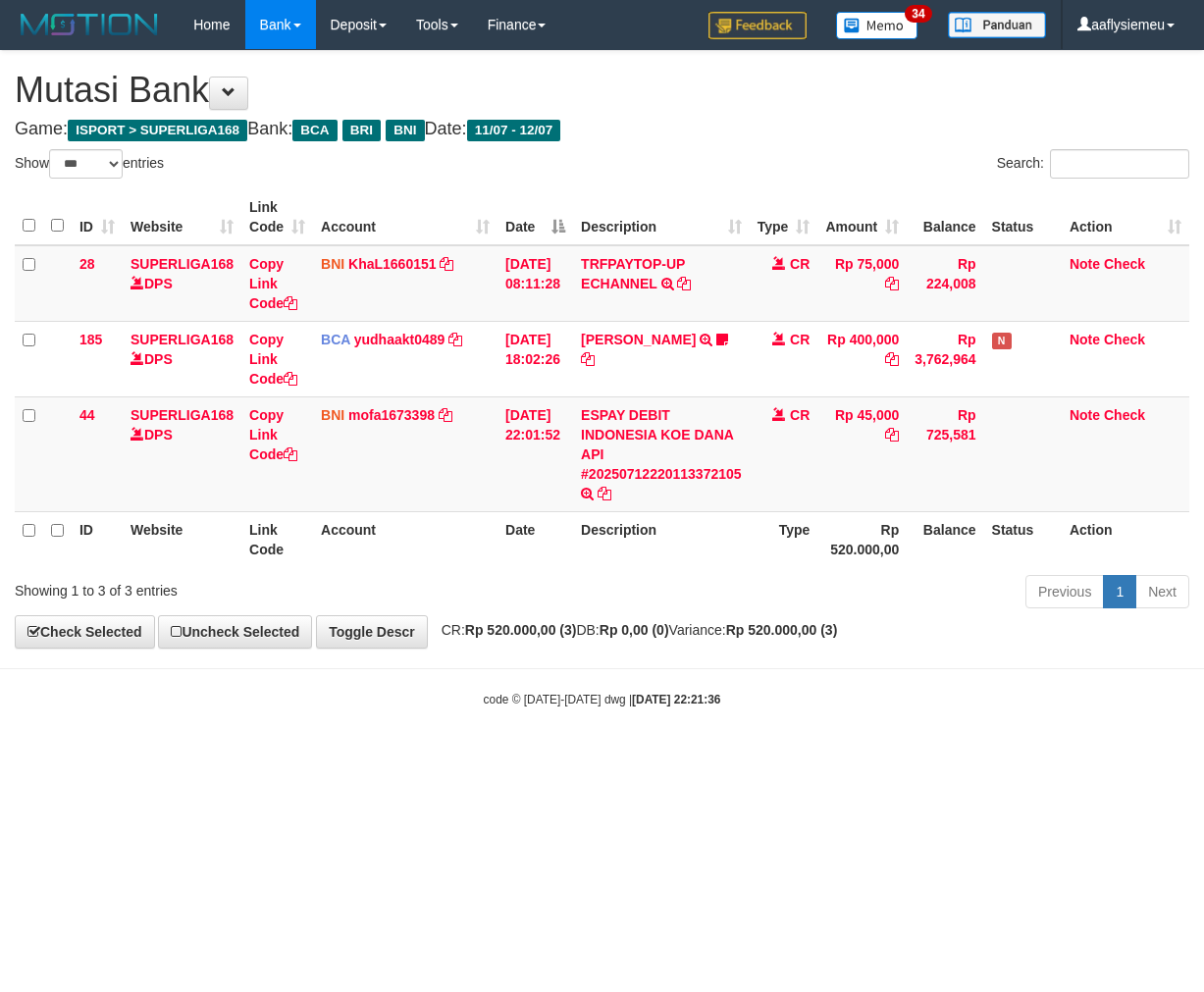 scroll, scrollTop: 0, scrollLeft: 0, axis: both 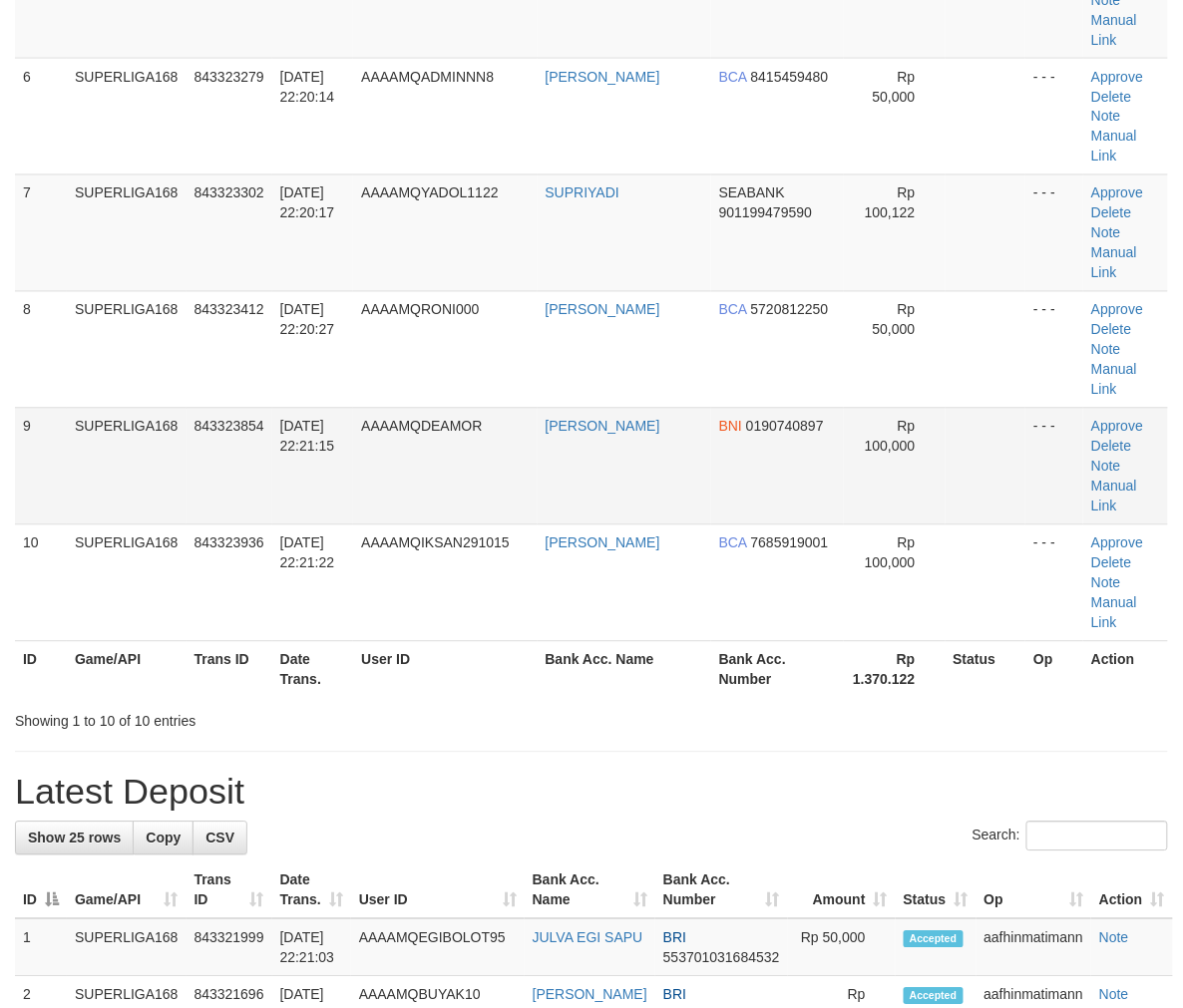 click on "[PERSON_NAME]" at bounding box center (624, 466) 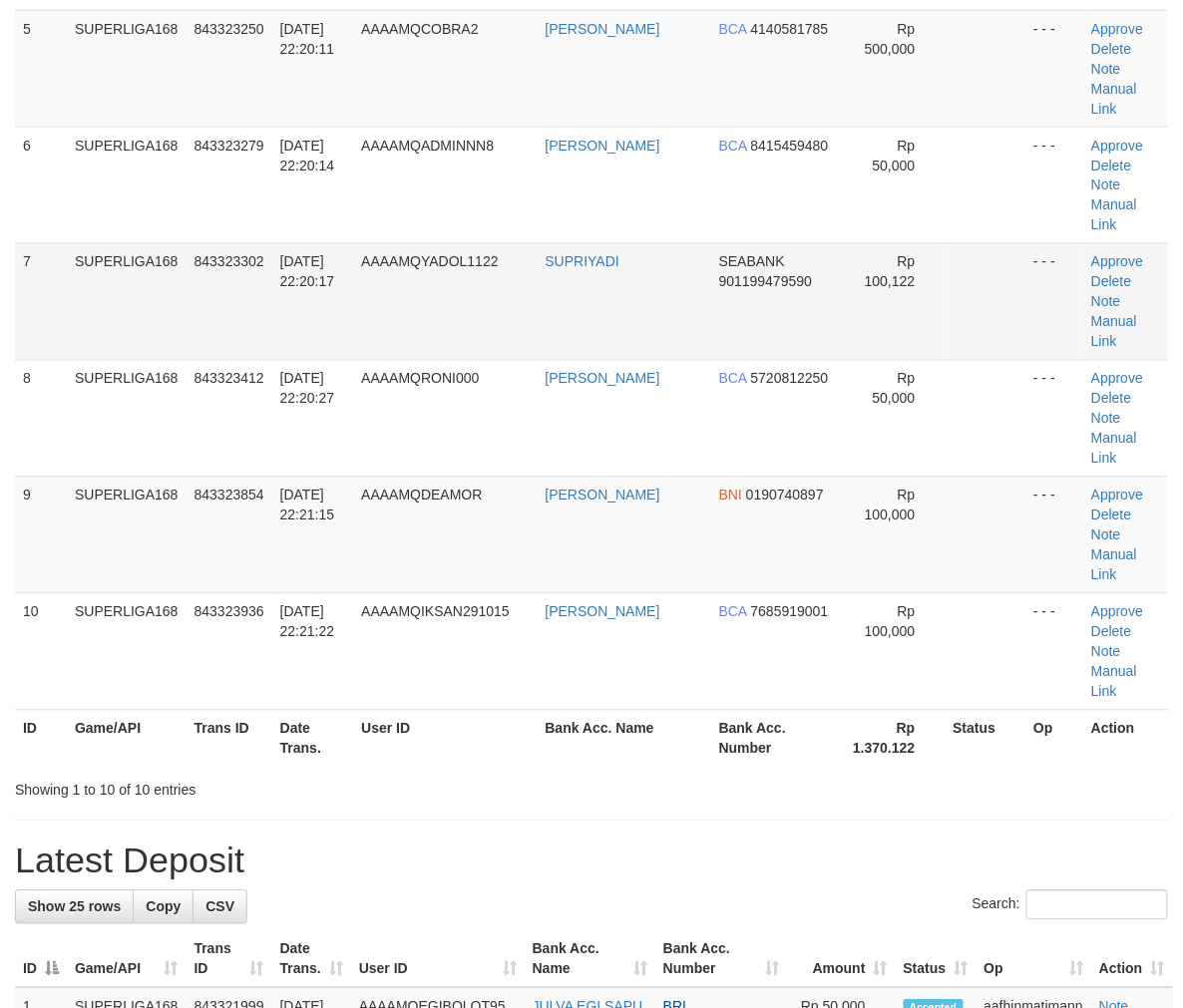 scroll, scrollTop: 443, scrollLeft: 0, axis: vertical 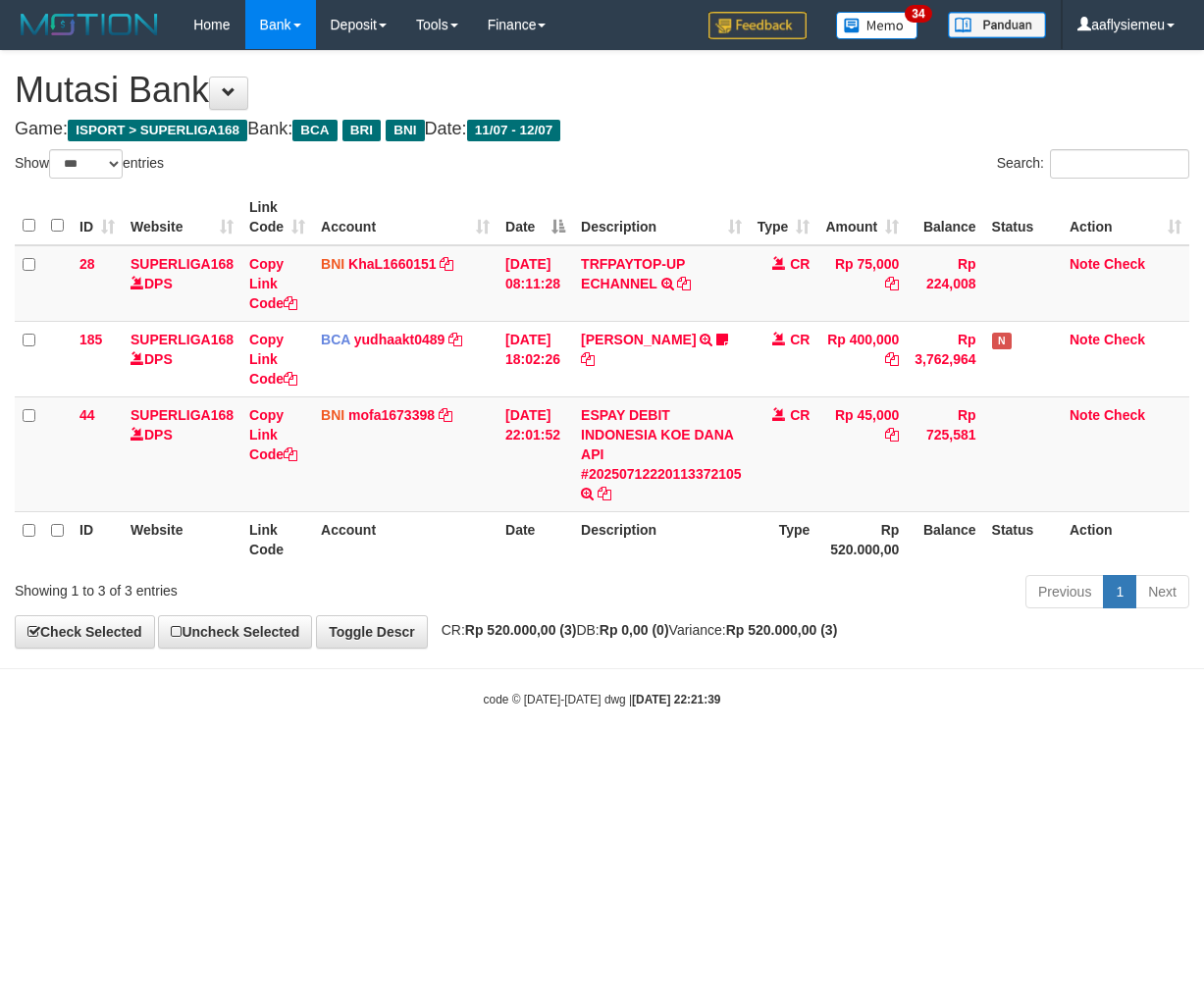 select on "***" 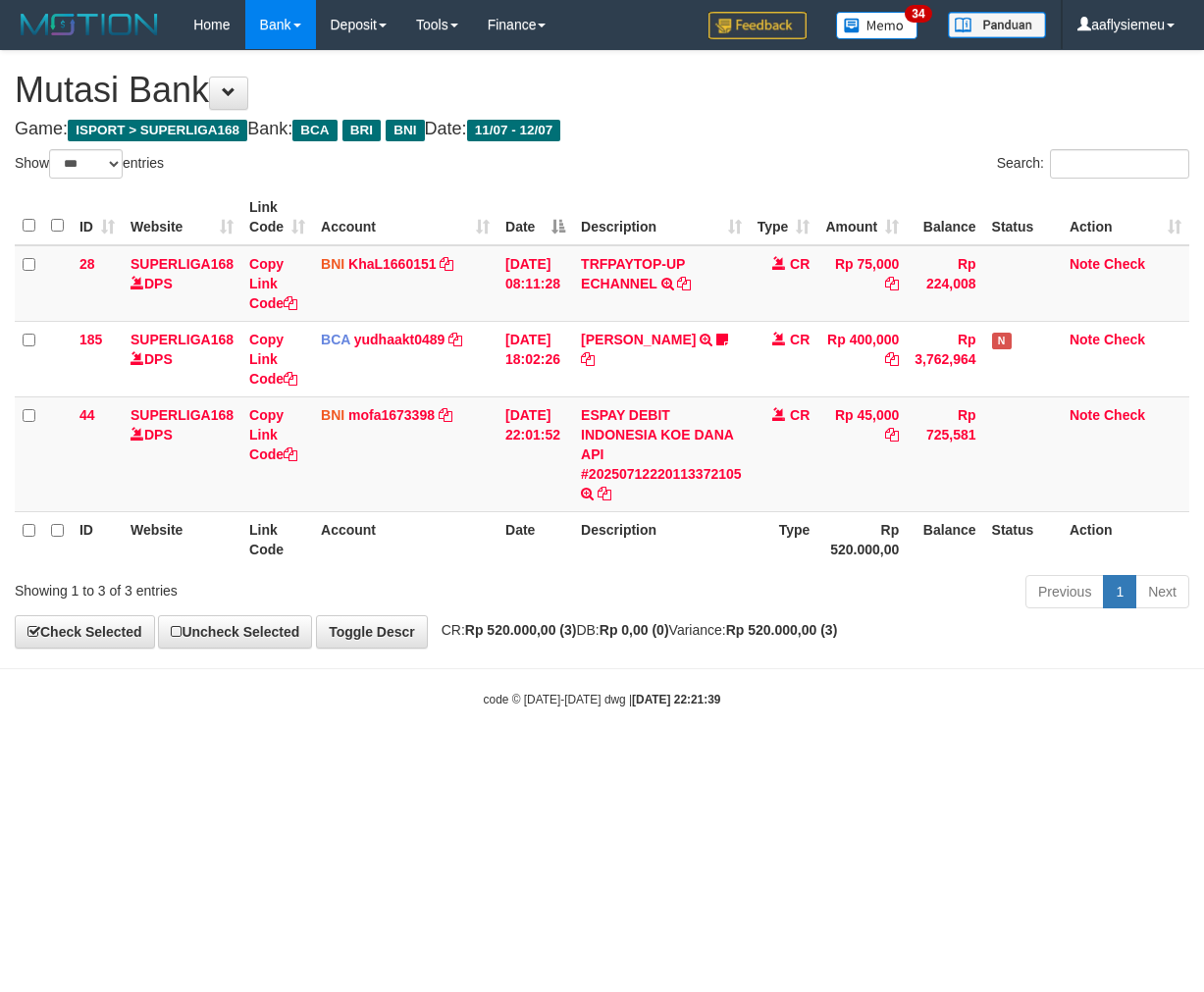 scroll, scrollTop: 0, scrollLeft: 0, axis: both 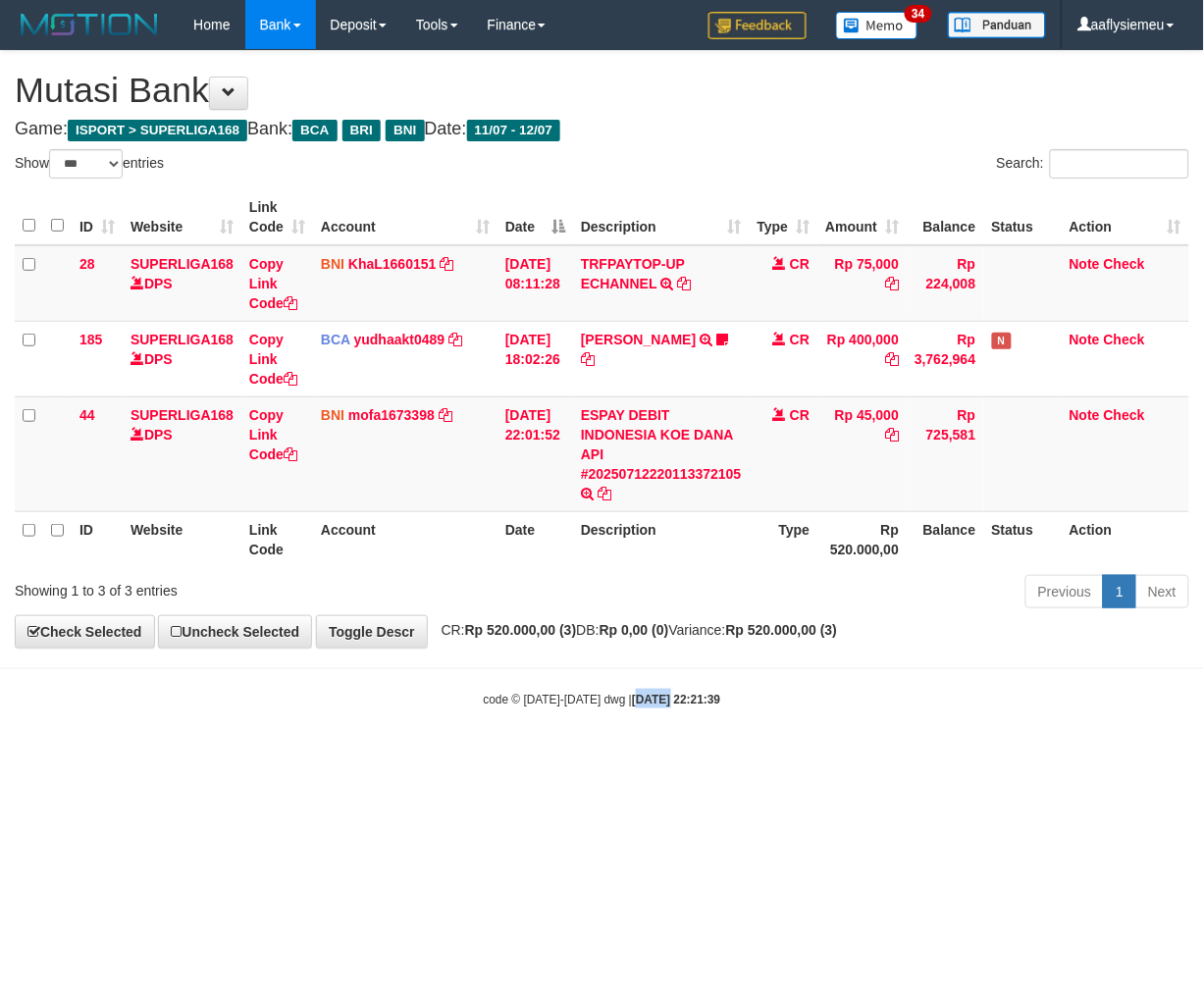 click on "Toggle navigation
Home
Bank
Account List
Load
By Website
Group
[ISPORT]													SUPERLIGA168
By Load Group (DPS)" at bounding box center [602, 379] 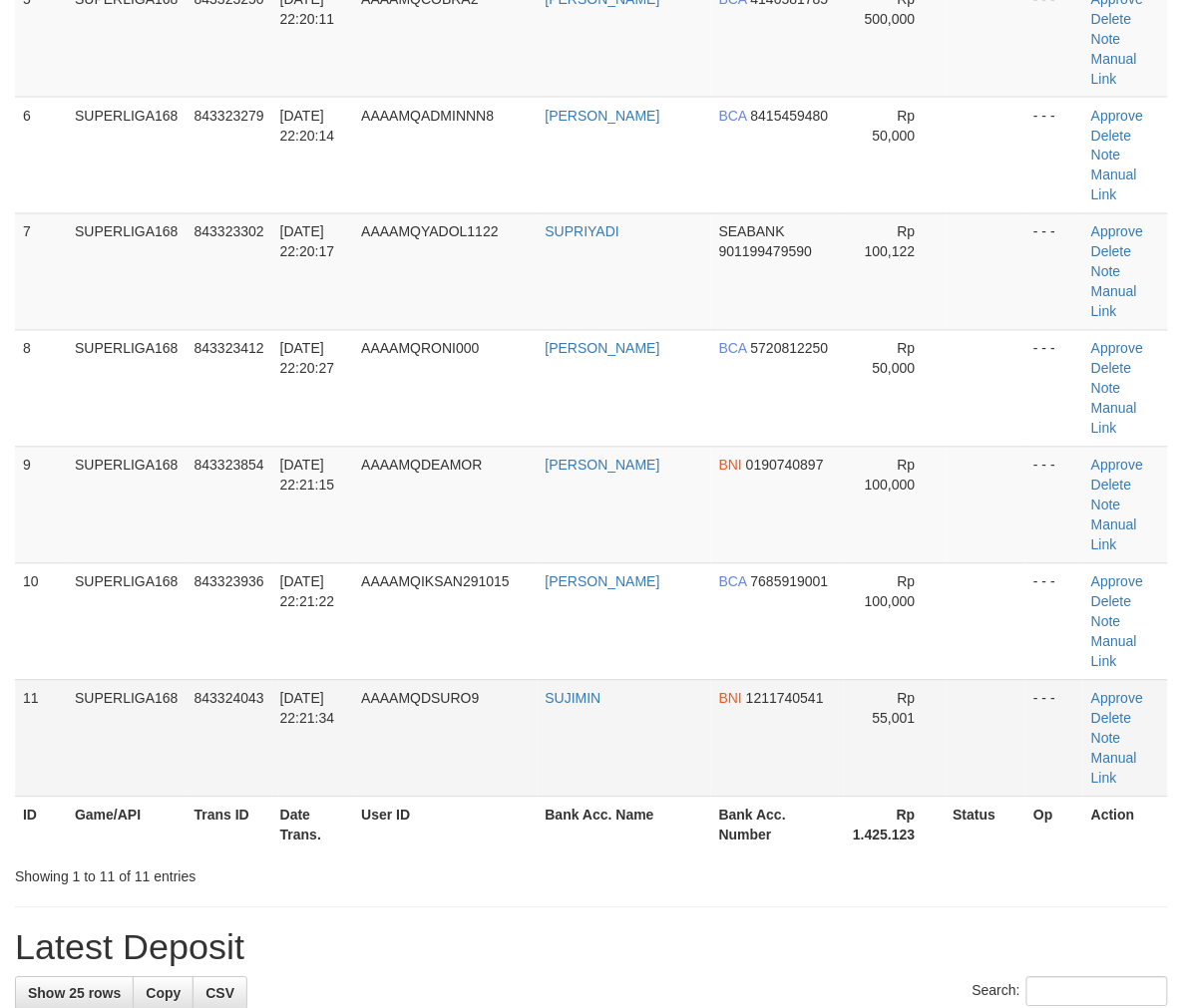 click on "11
SUPERLIGA168
843324043
[DATE] 22:21:34
AAAAMQDSURO9
SUJIMIN
BNI
1211740541
Rp 55,001
- - -
Approve
[GEOGRAPHIC_DATA]
Note
Manual Link" at bounding box center [592, 738] 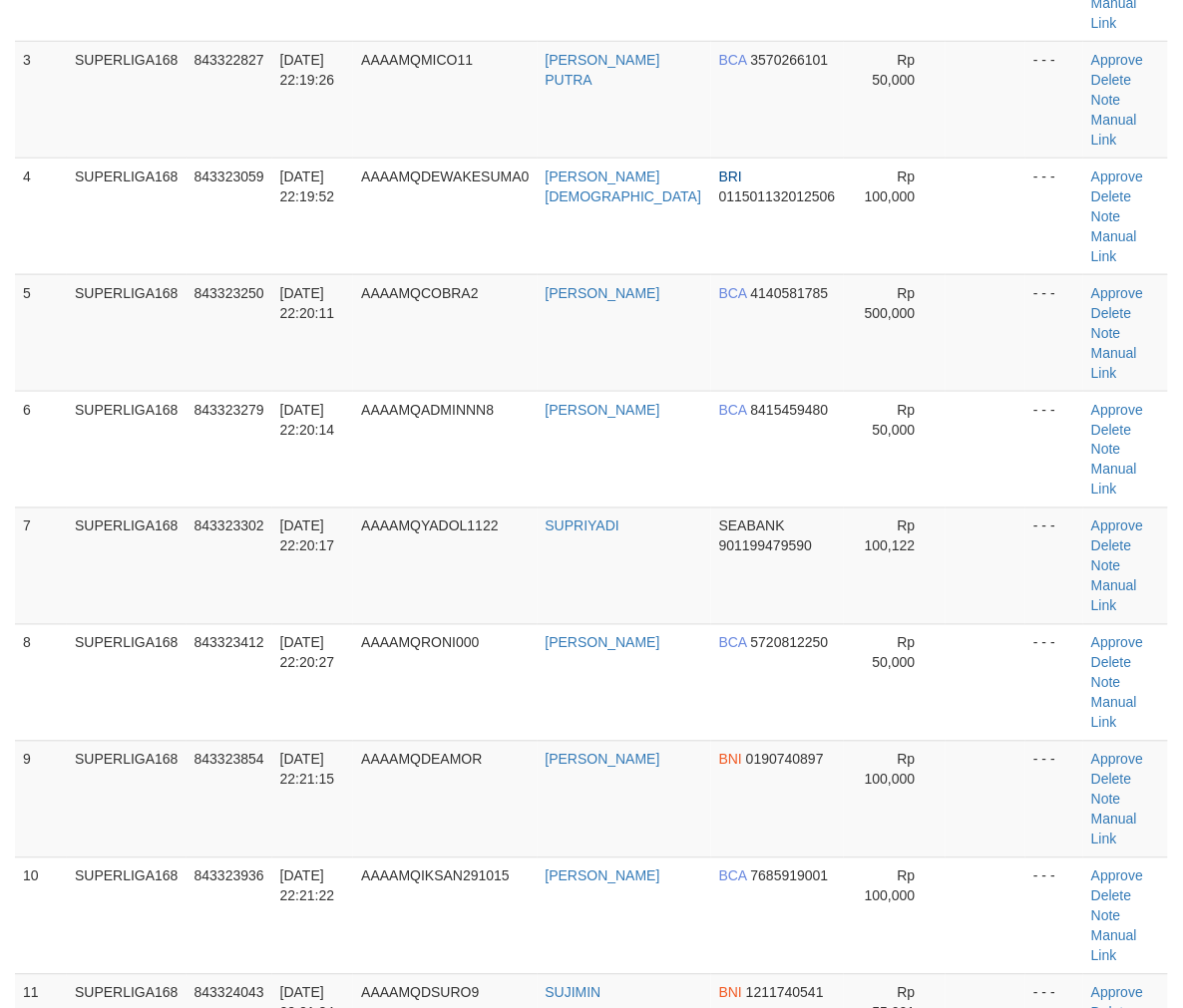 scroll, scrollTop: 293, scrollLeft: 0, axis: vertical 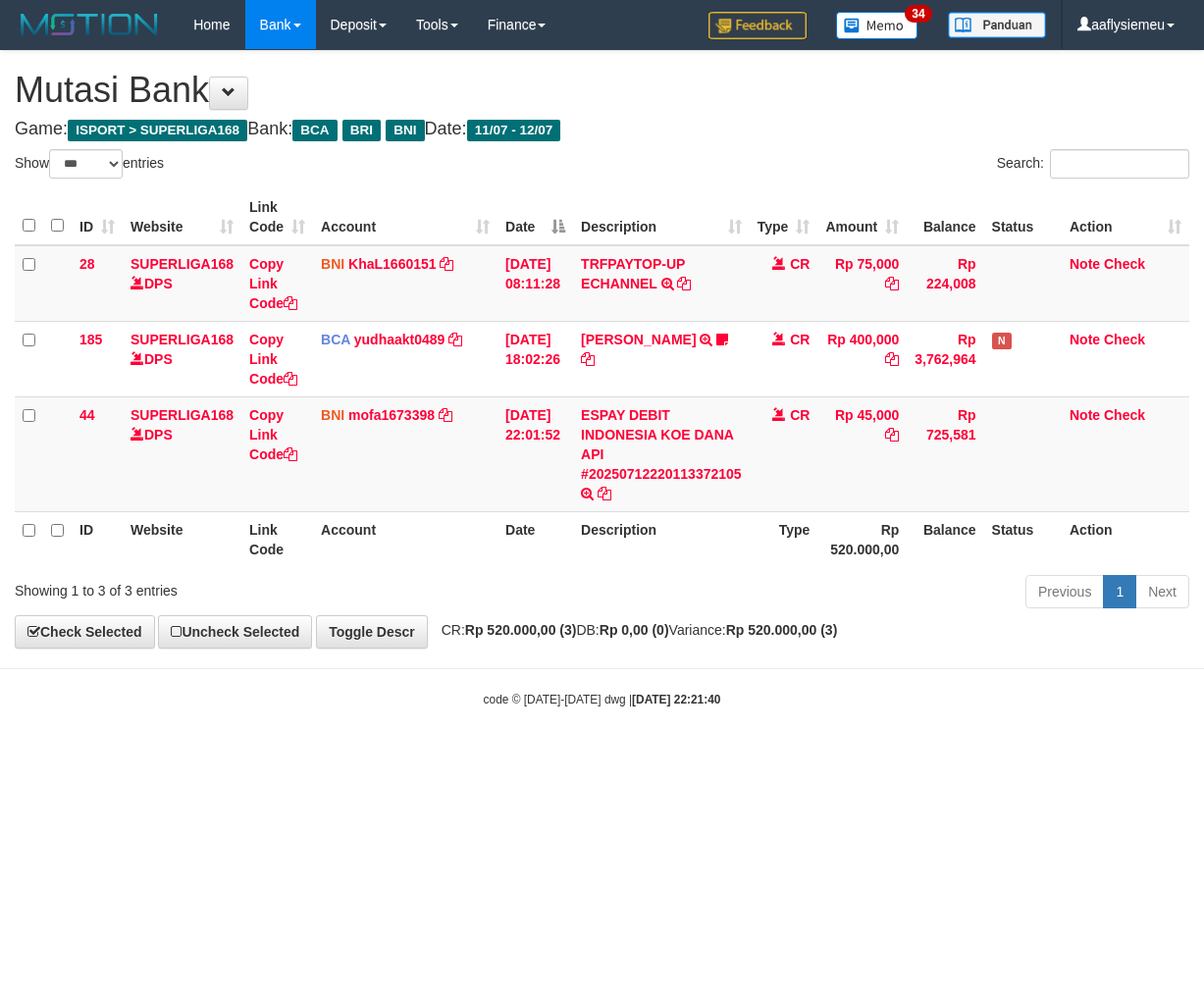 select on "***" 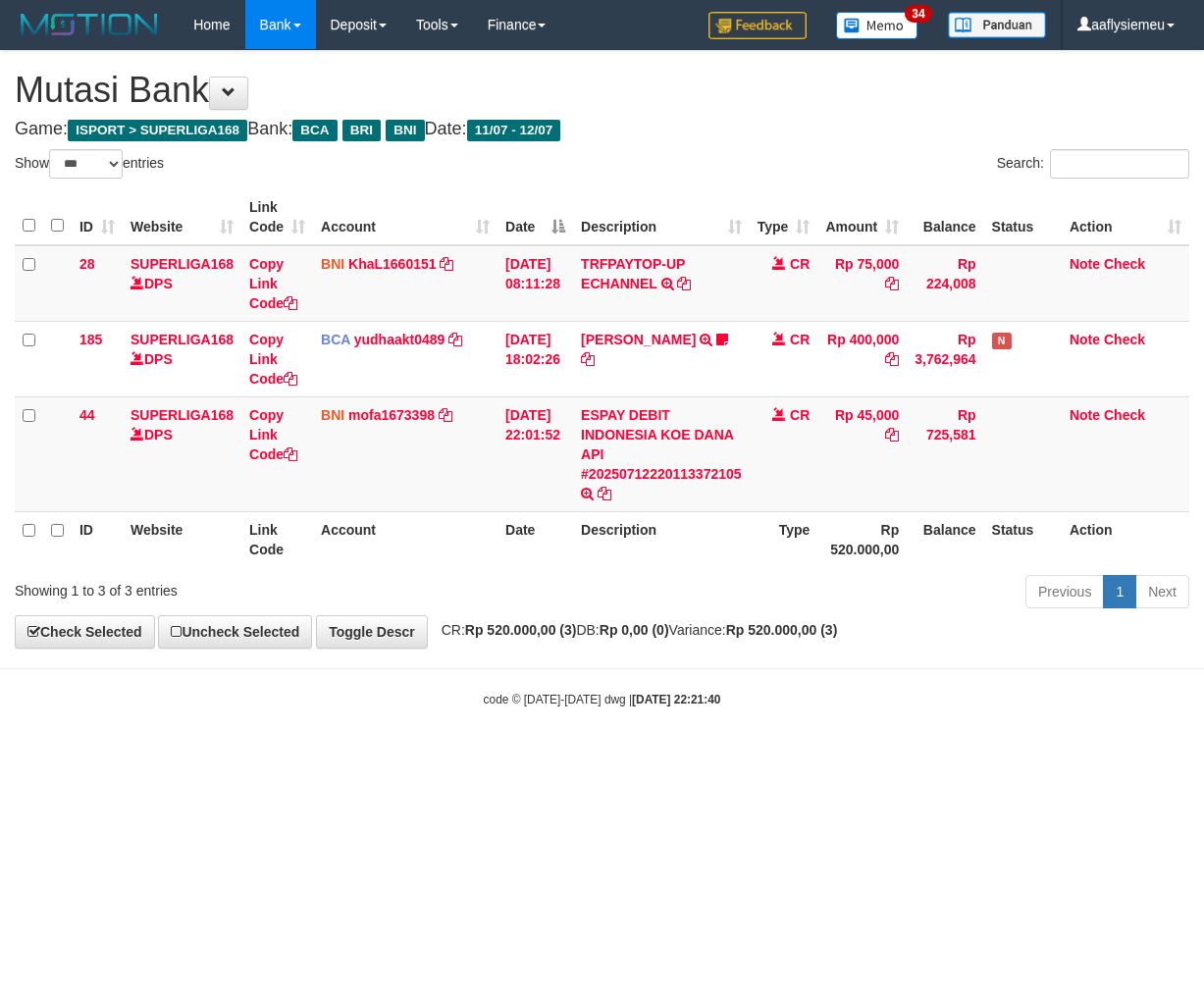 scroll, scrollTop: 0, scrollLeft: 0, axis: both 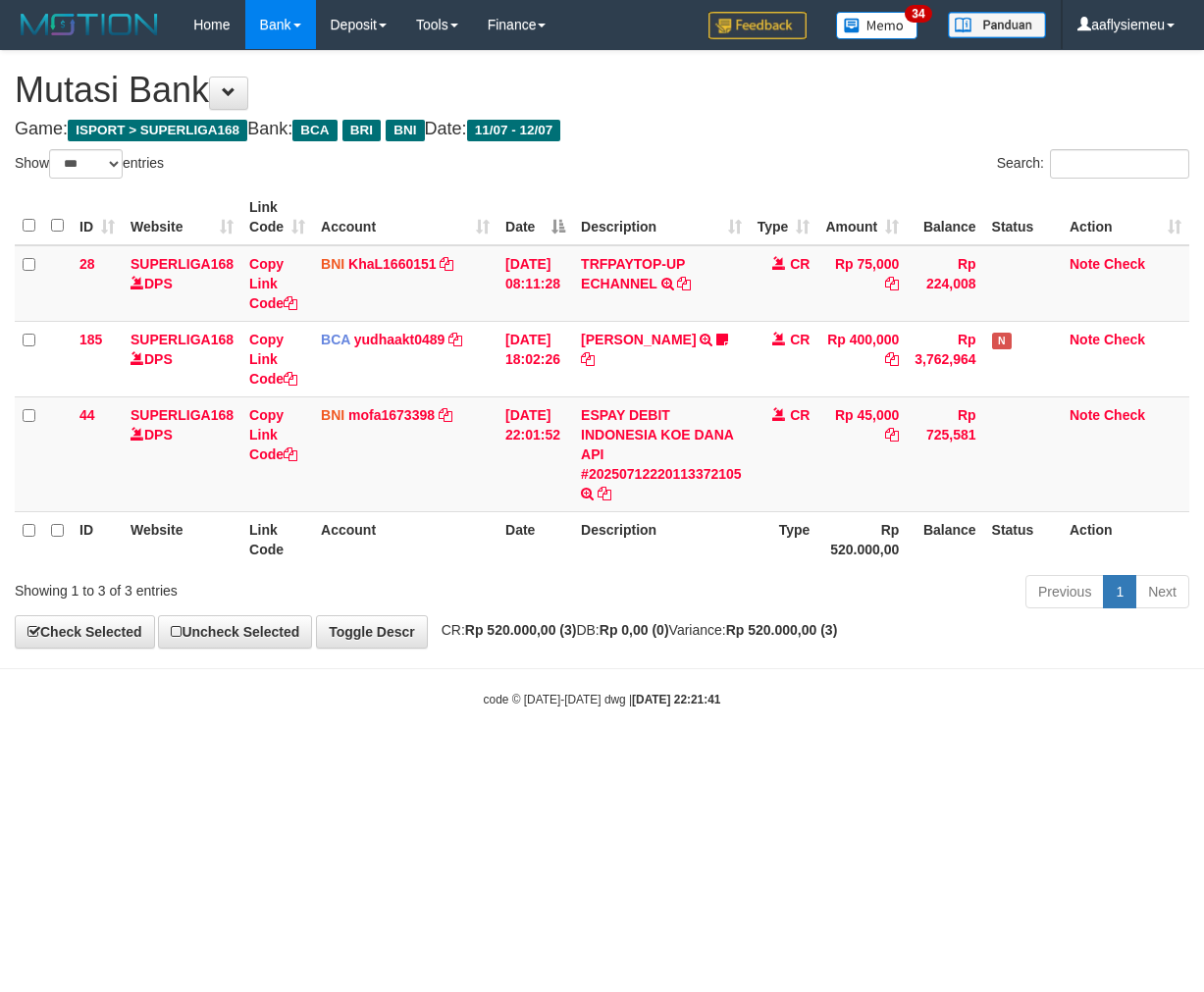 select on "***" 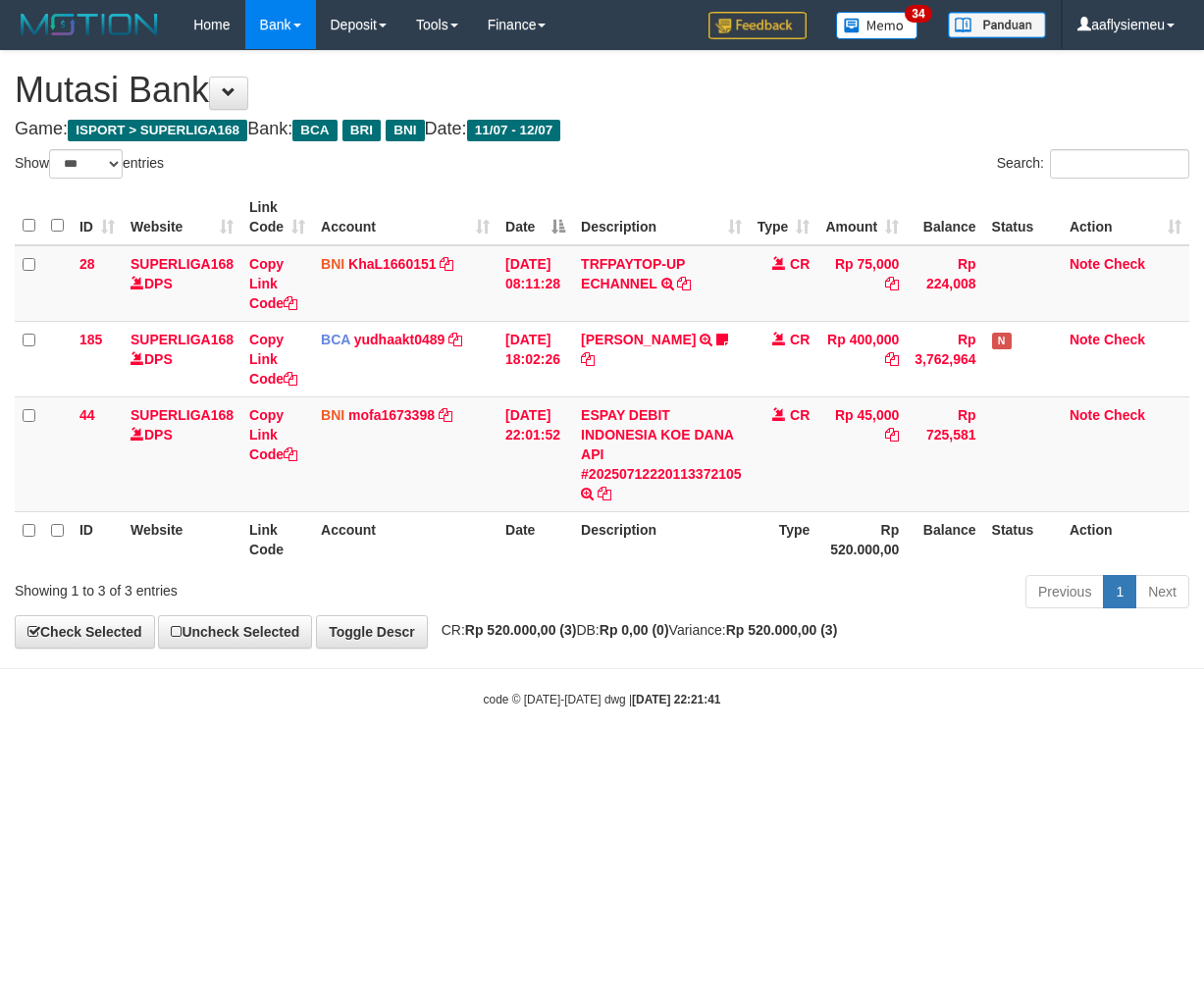 scroll, scrollTop: 0, scrollLeft: 0, axis: both 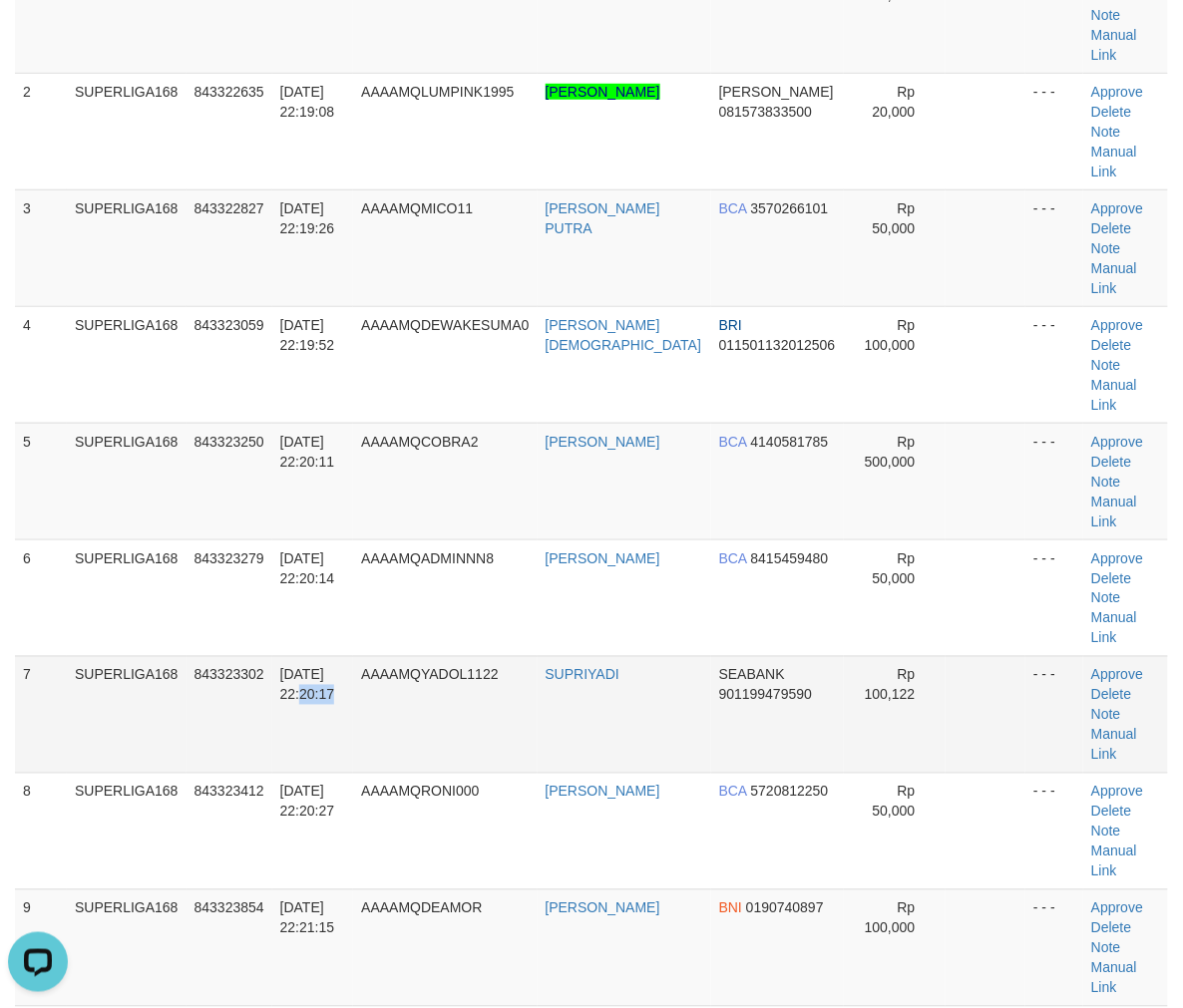 click on "7
SUPERLIGA168
843323302
12/07/2025 22:20:17
AAAAMQYADOL1122
SUPRIYADI
SEABANK
901199479590
Rp 100,122
- - -
Approve
Delete
Note
Manual Link" at bounding box center [592, 714] 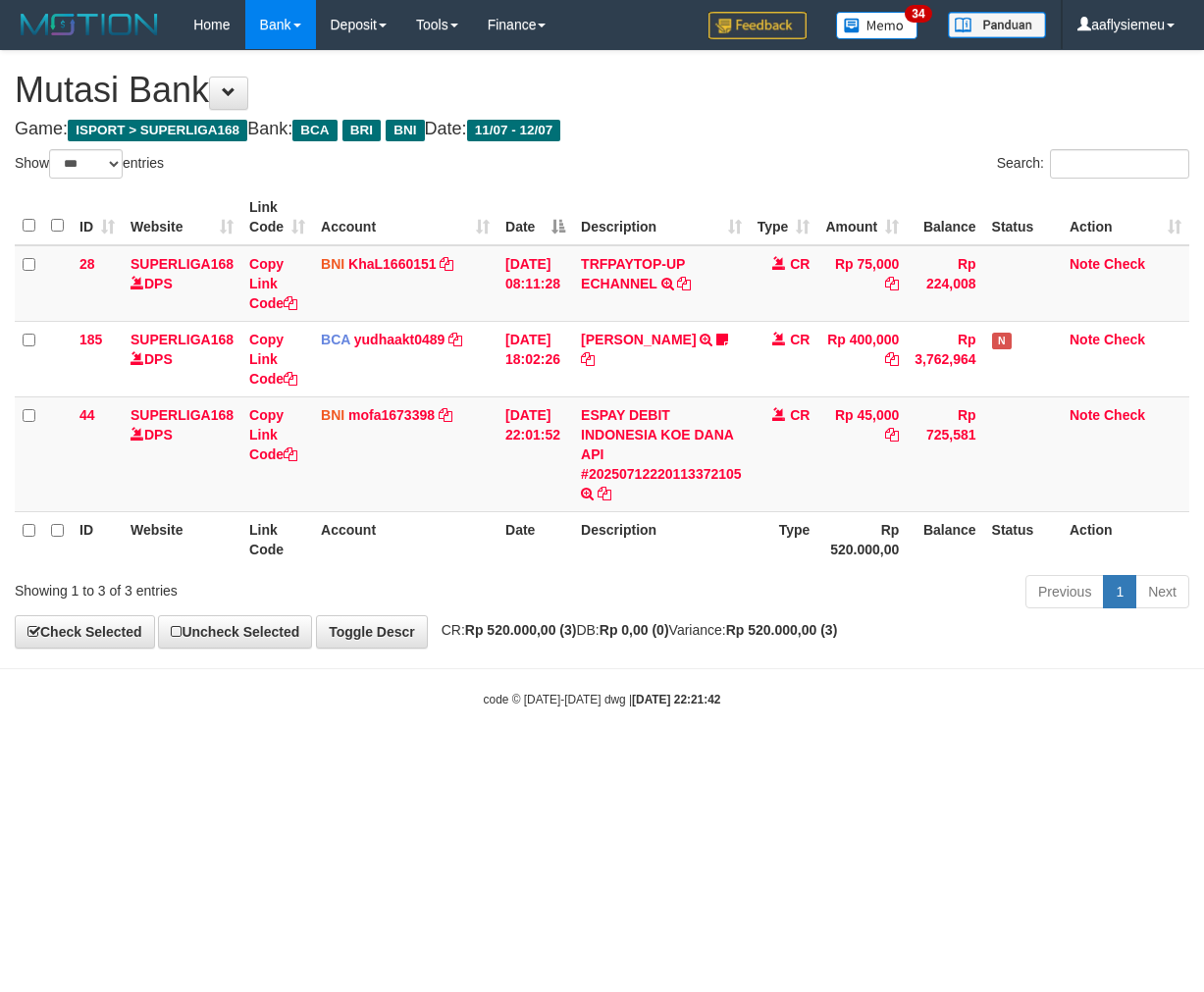 select on "***" 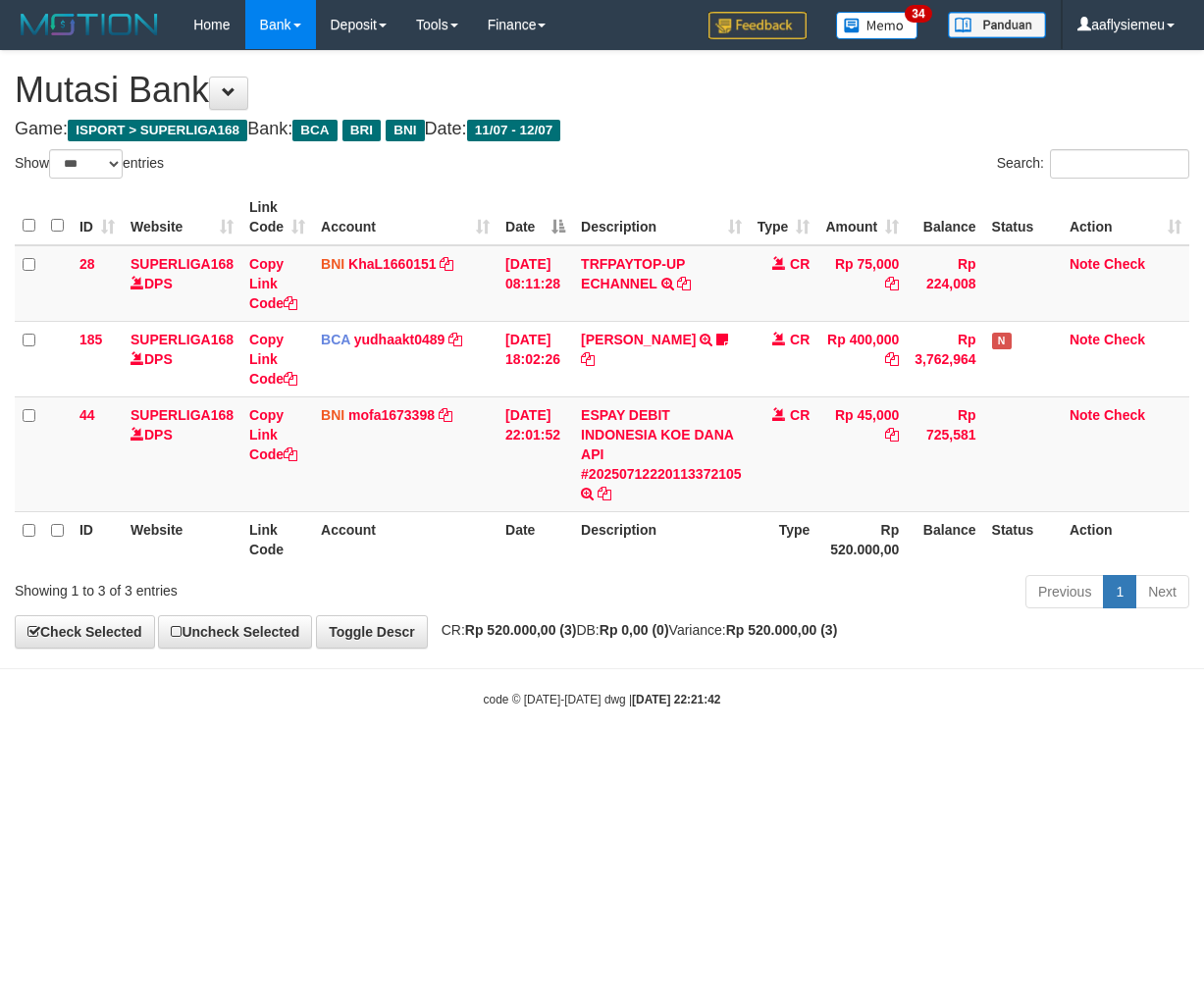 scroll, scrollTop: 0, scrollLeft: 0, axis: both 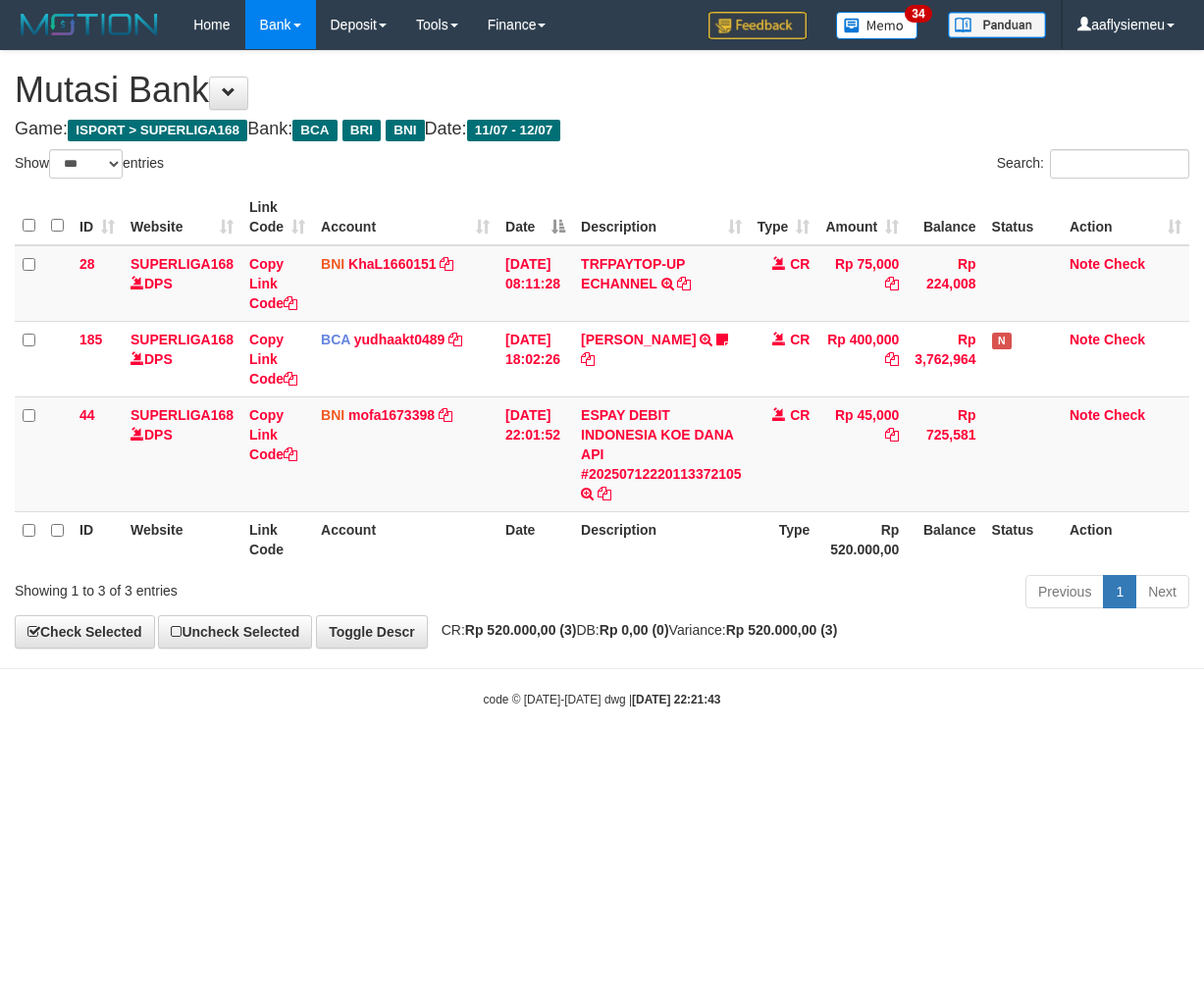 select on "***" 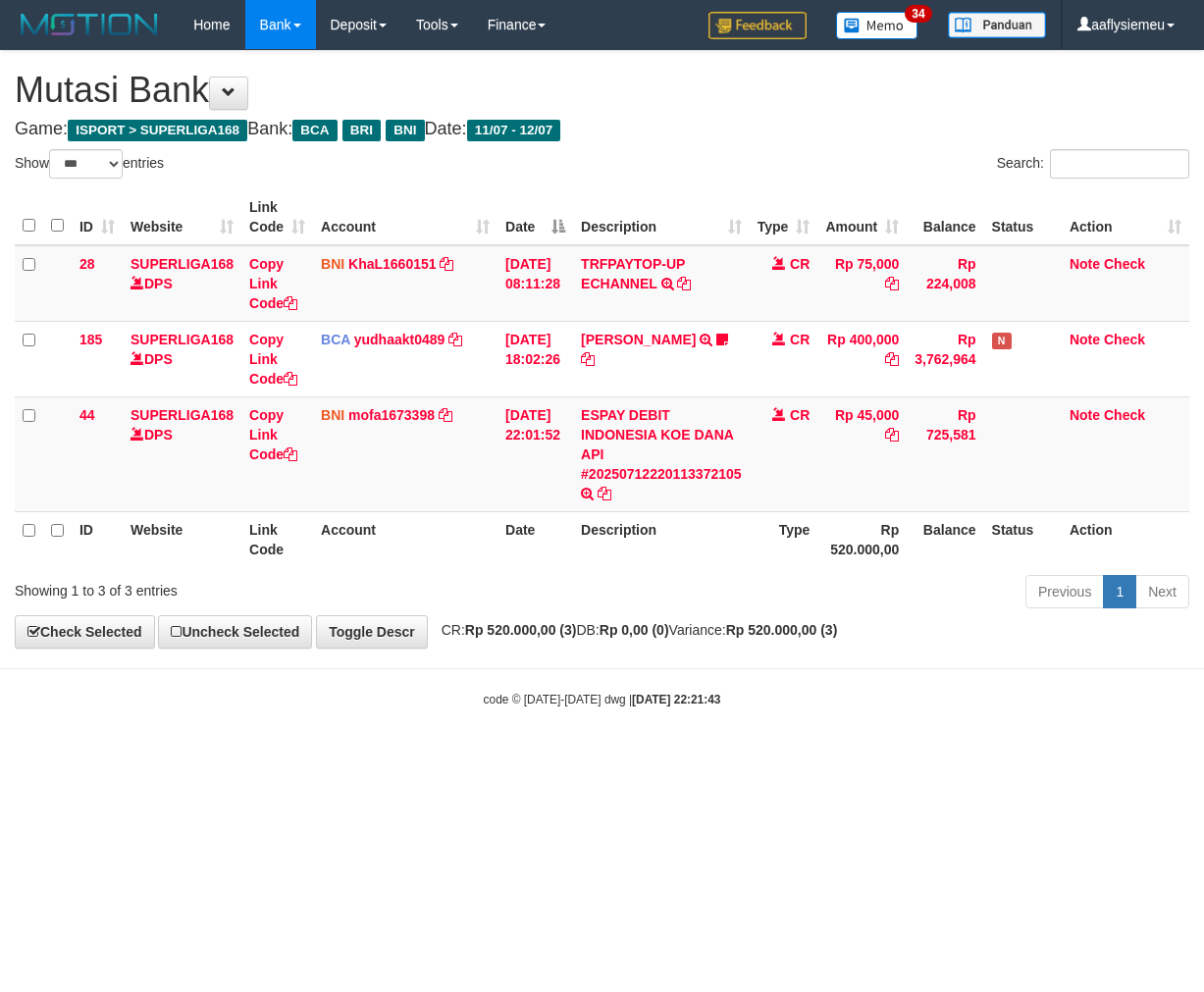 scroll, scrollTop: 0, scrollLeft: 0, axis: both 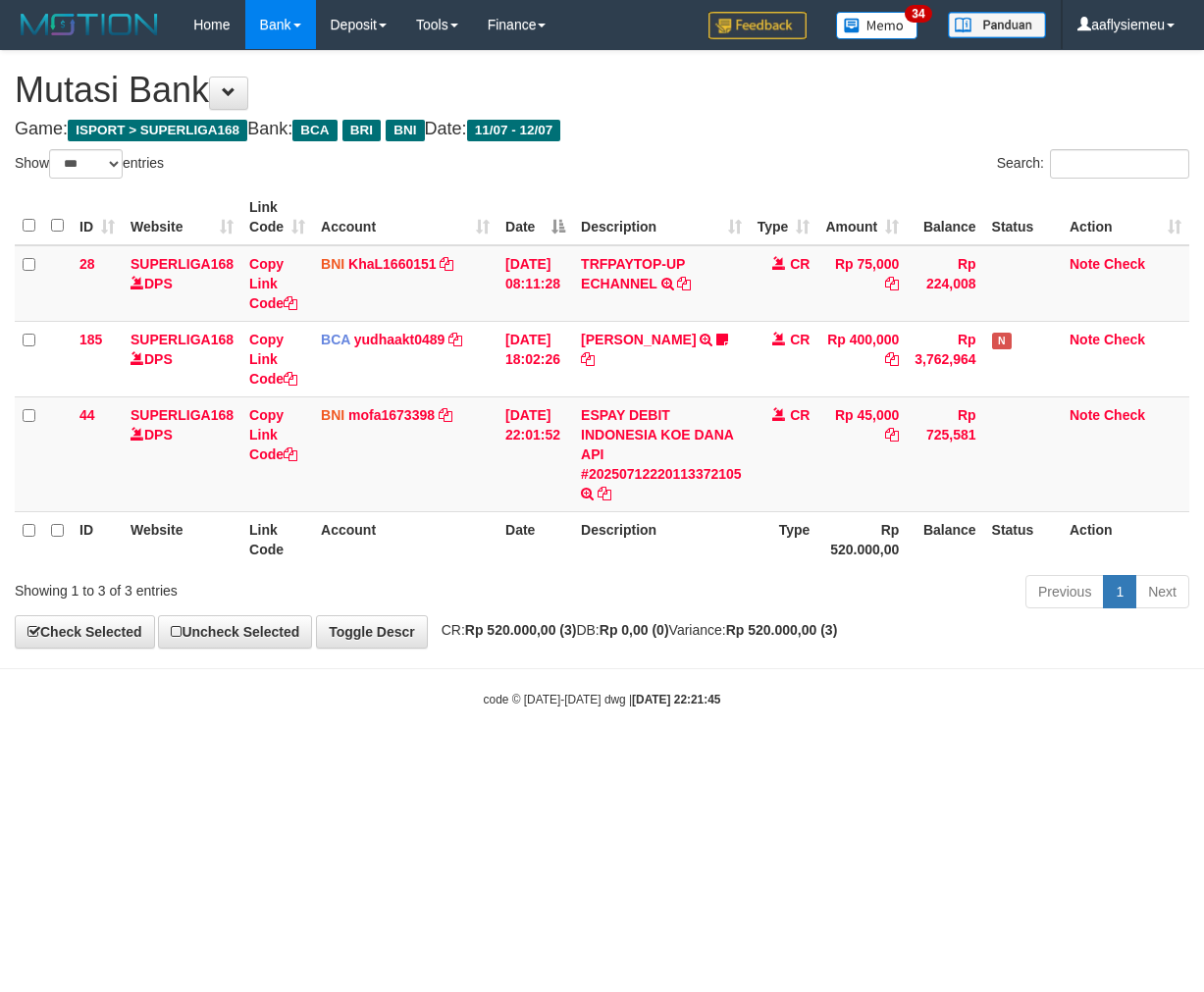 select on "***" 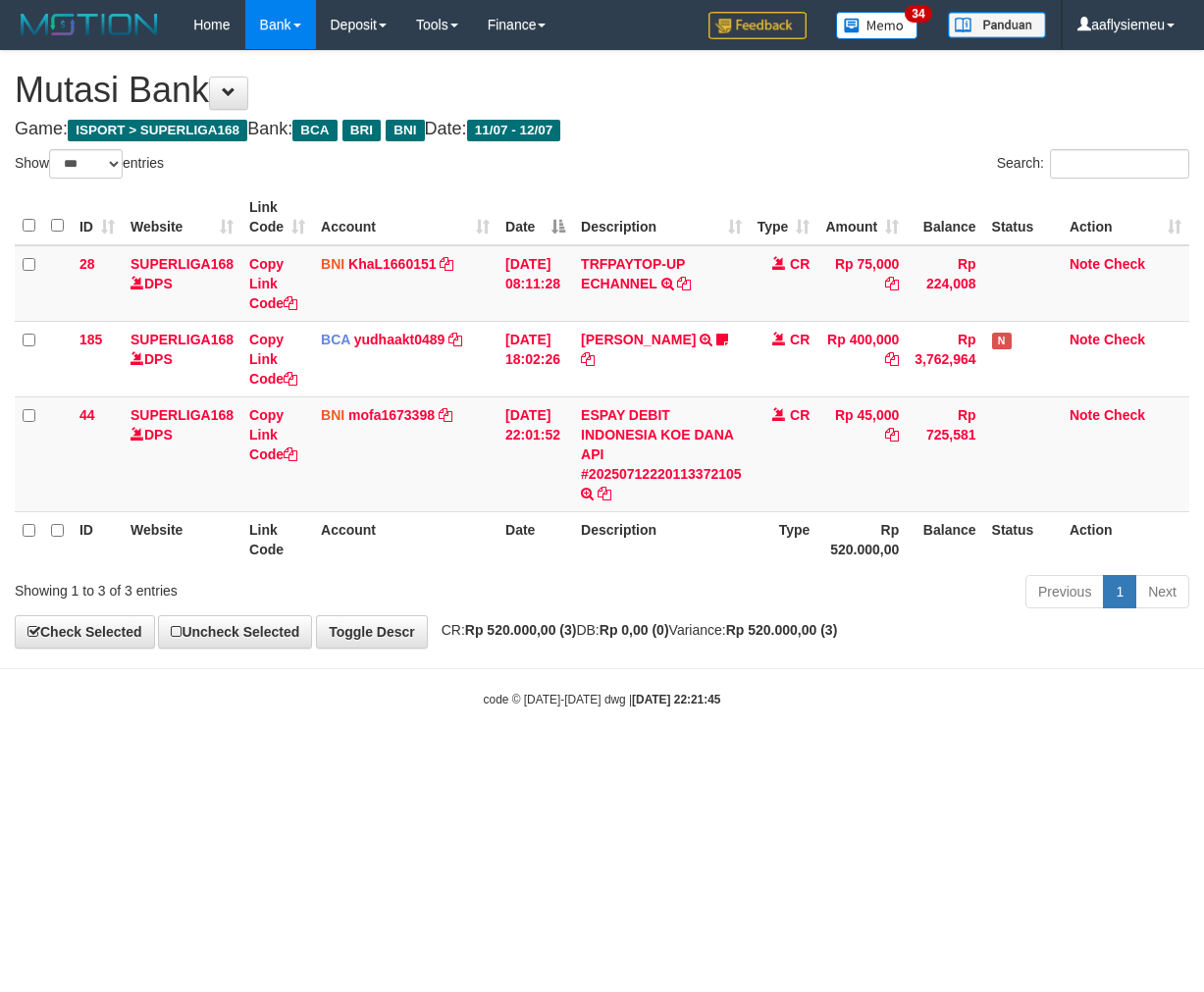 scroll, scrollTop: 0, scrollLeft: 0, axis: both 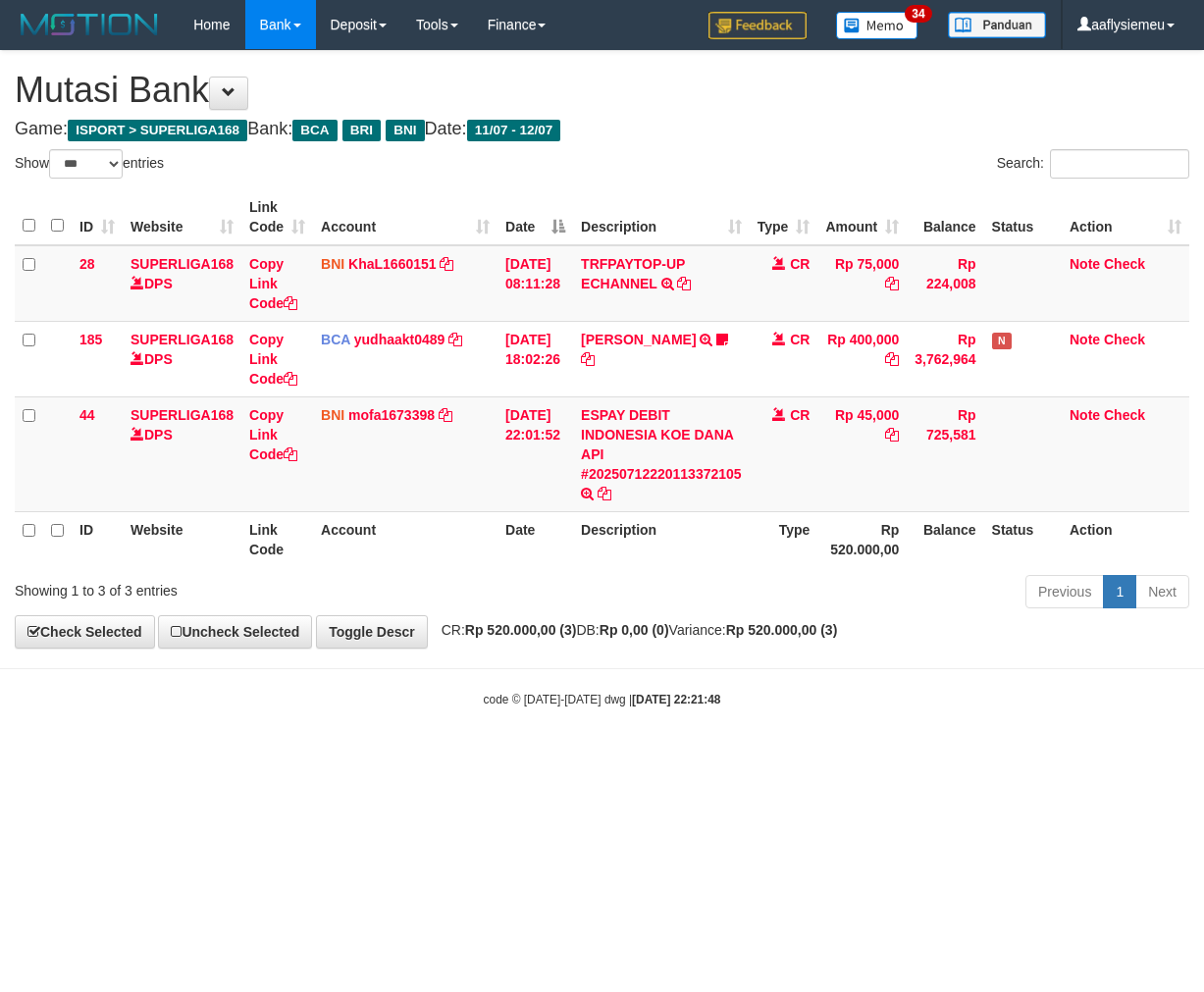 select on "***" 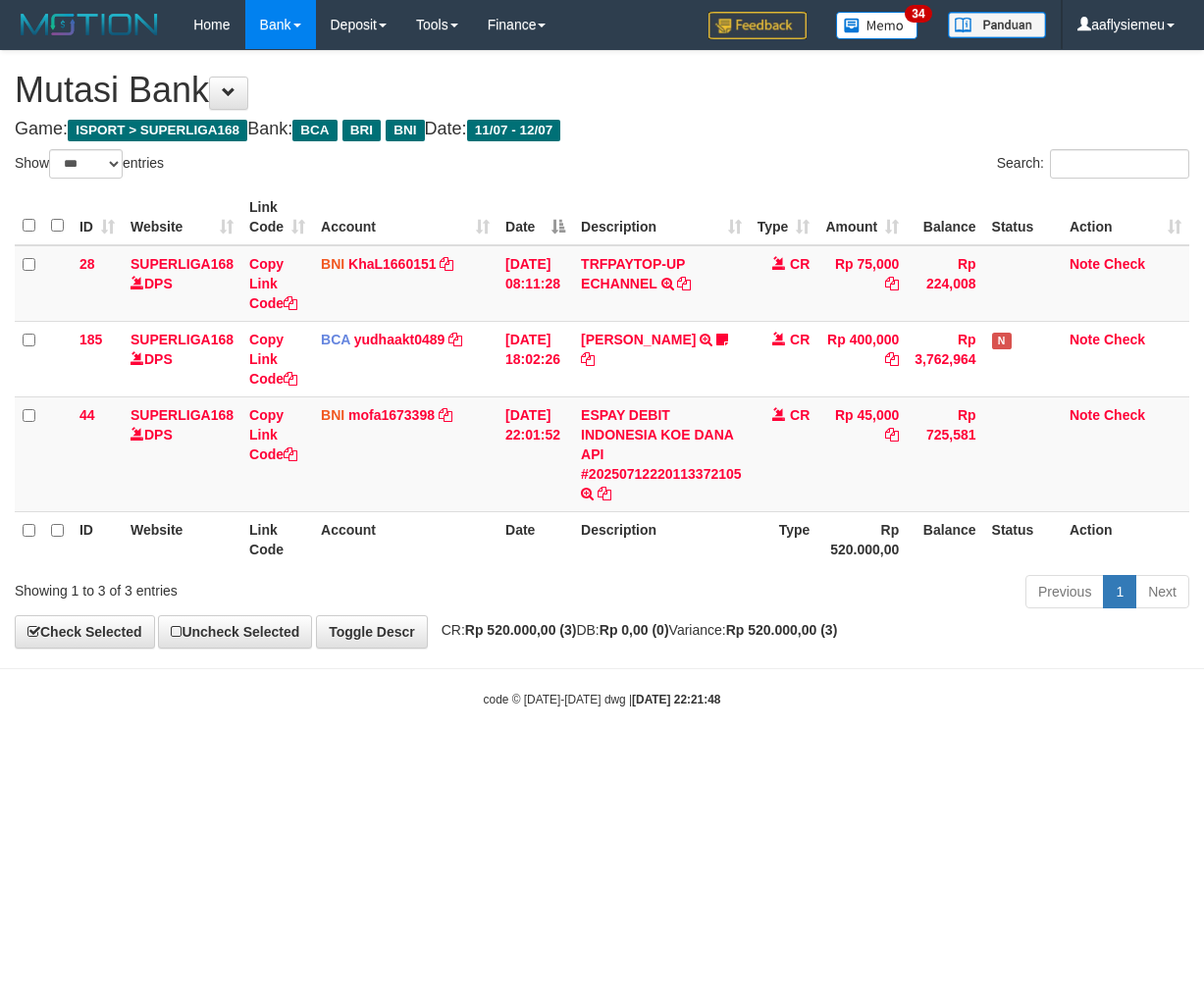 scroll, scrollTop: 0, scrollLeft: 0, axis: both 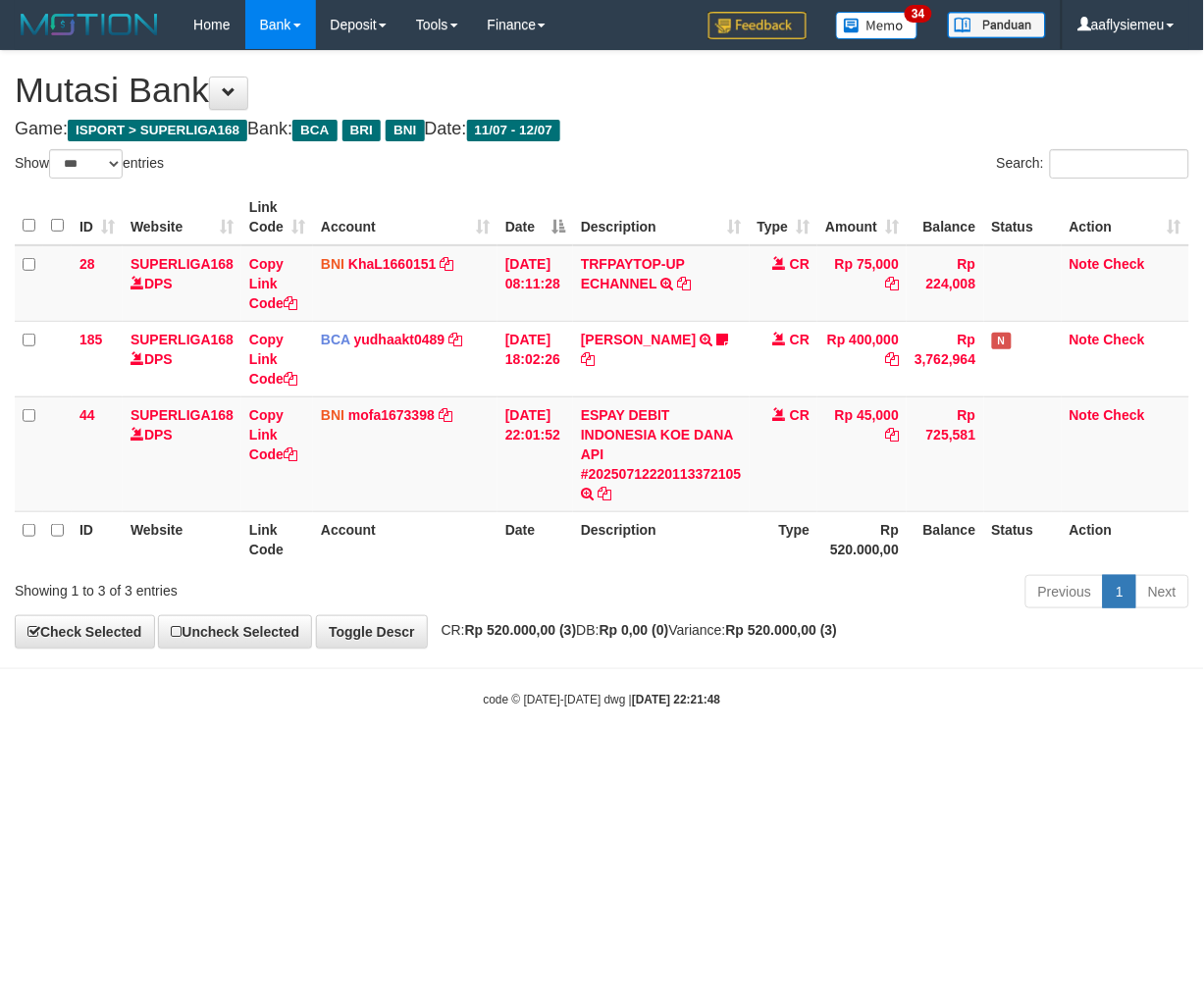 click on "Toggle navigation
Home
Bank
Account List
Load
By Website
Group
[ISPORT]													SUPERLIGA168
By Load Group (DPS)
34" at bounding box center (602, 379) 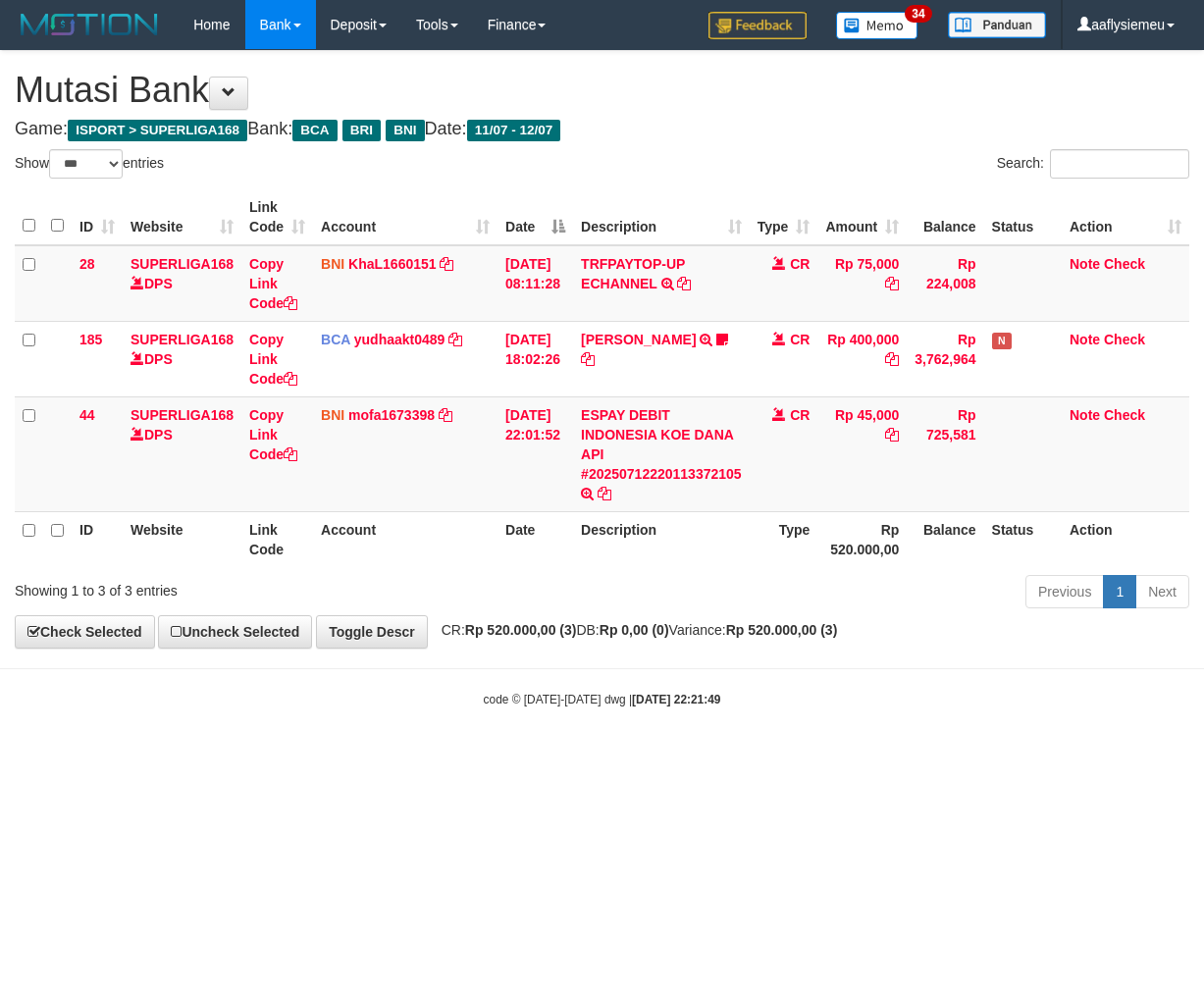 select on "***" 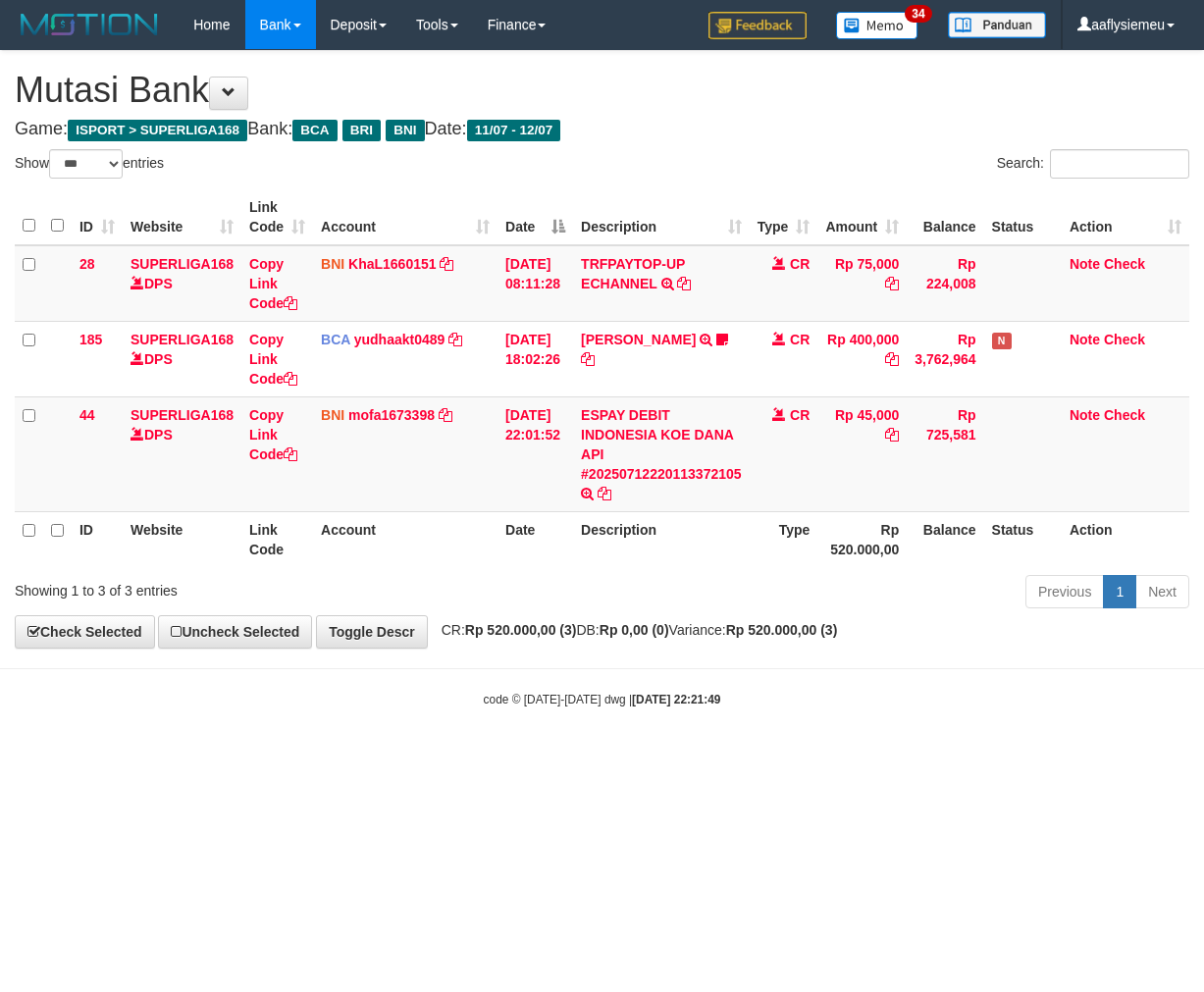 scroll, scrollTop: 0, scrollLeft: 0, axis: both 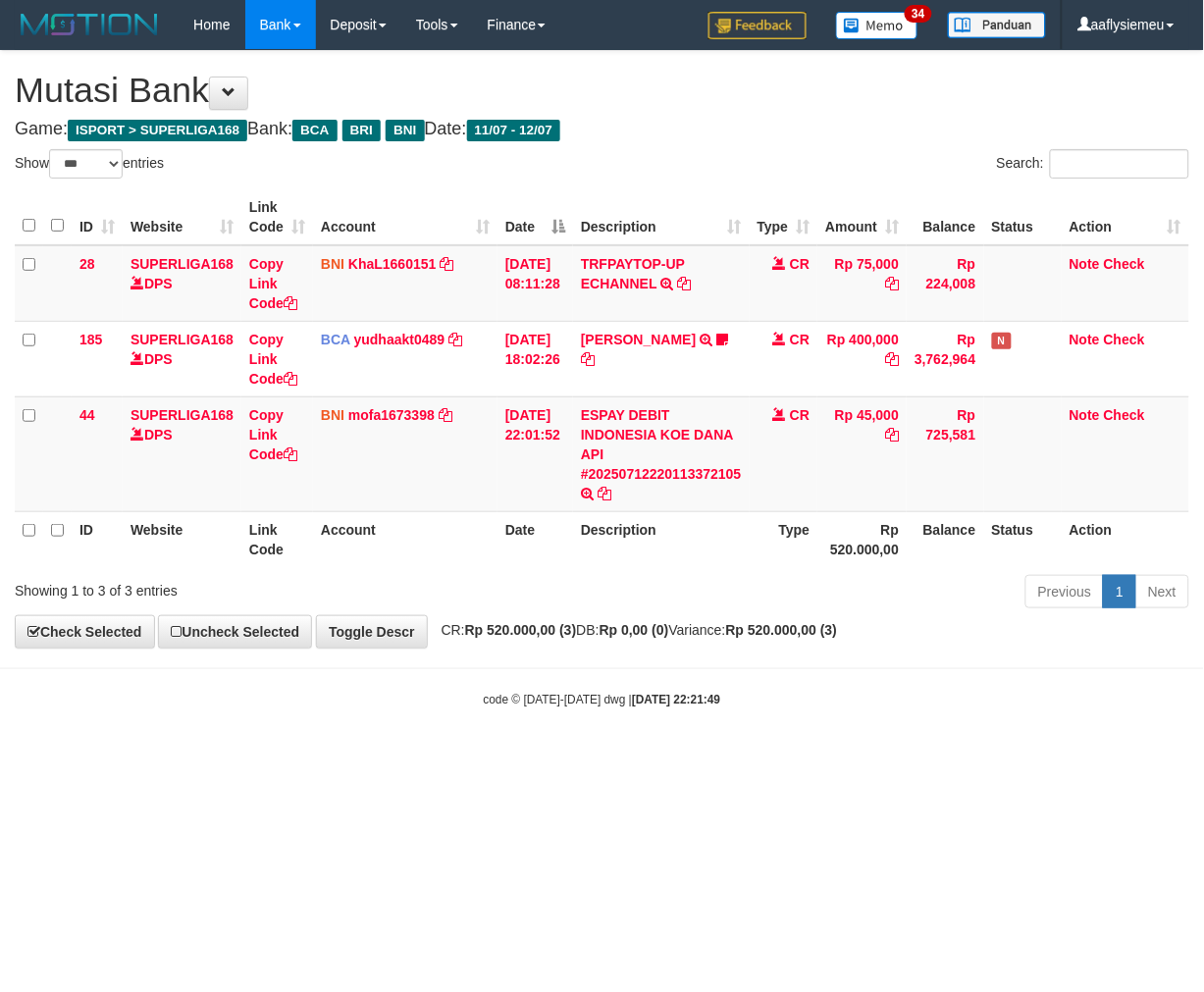 click on "Toggle navigation
Home
Bank
Account List
Load
By Website
Group
[ISPORT]													SUPERLIGA168
By Load Group (DPS)
34" at bounding box center (602, 379) 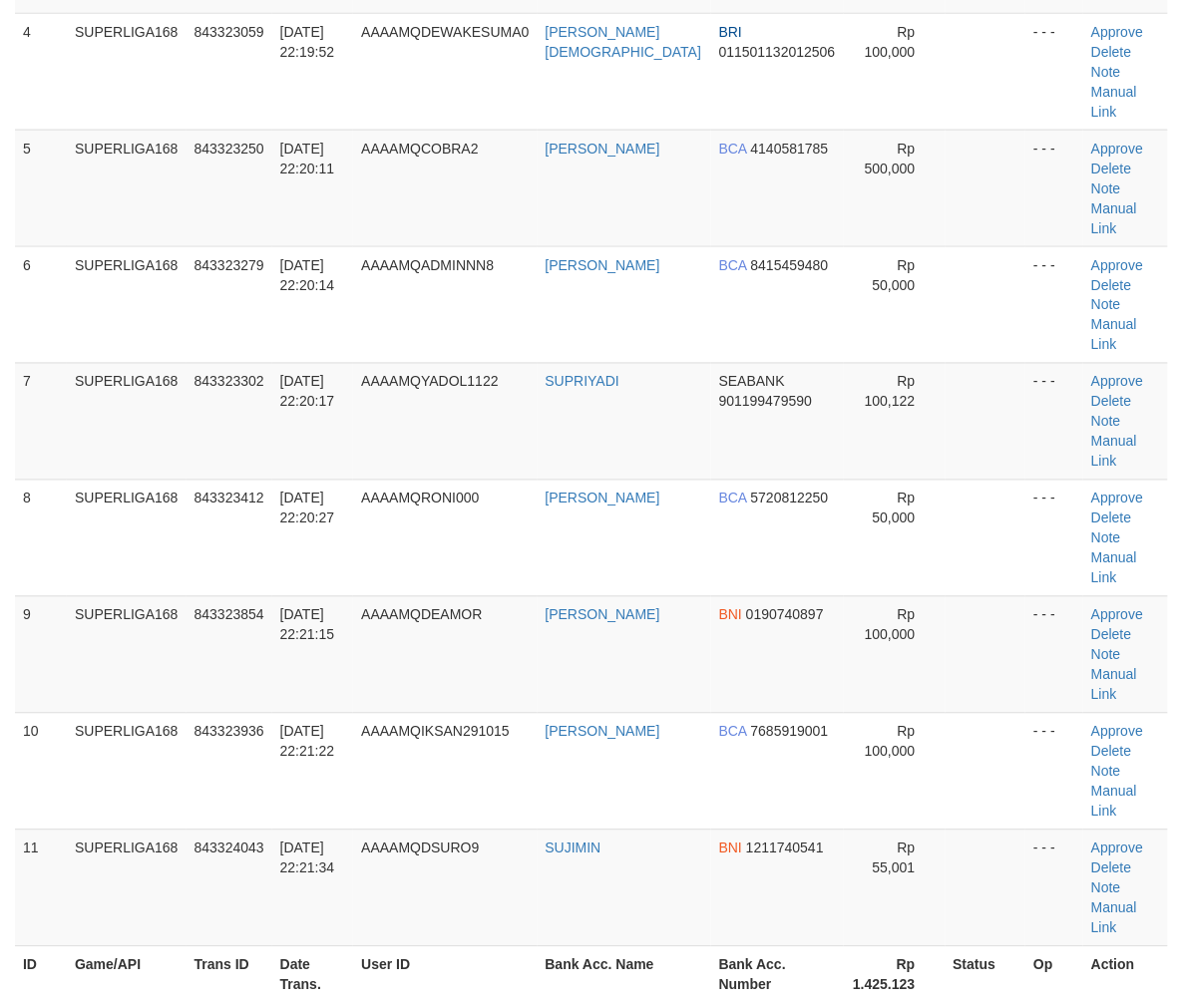 scroll, scrollTop: 293, scrollLeft: 0, axis: vertical 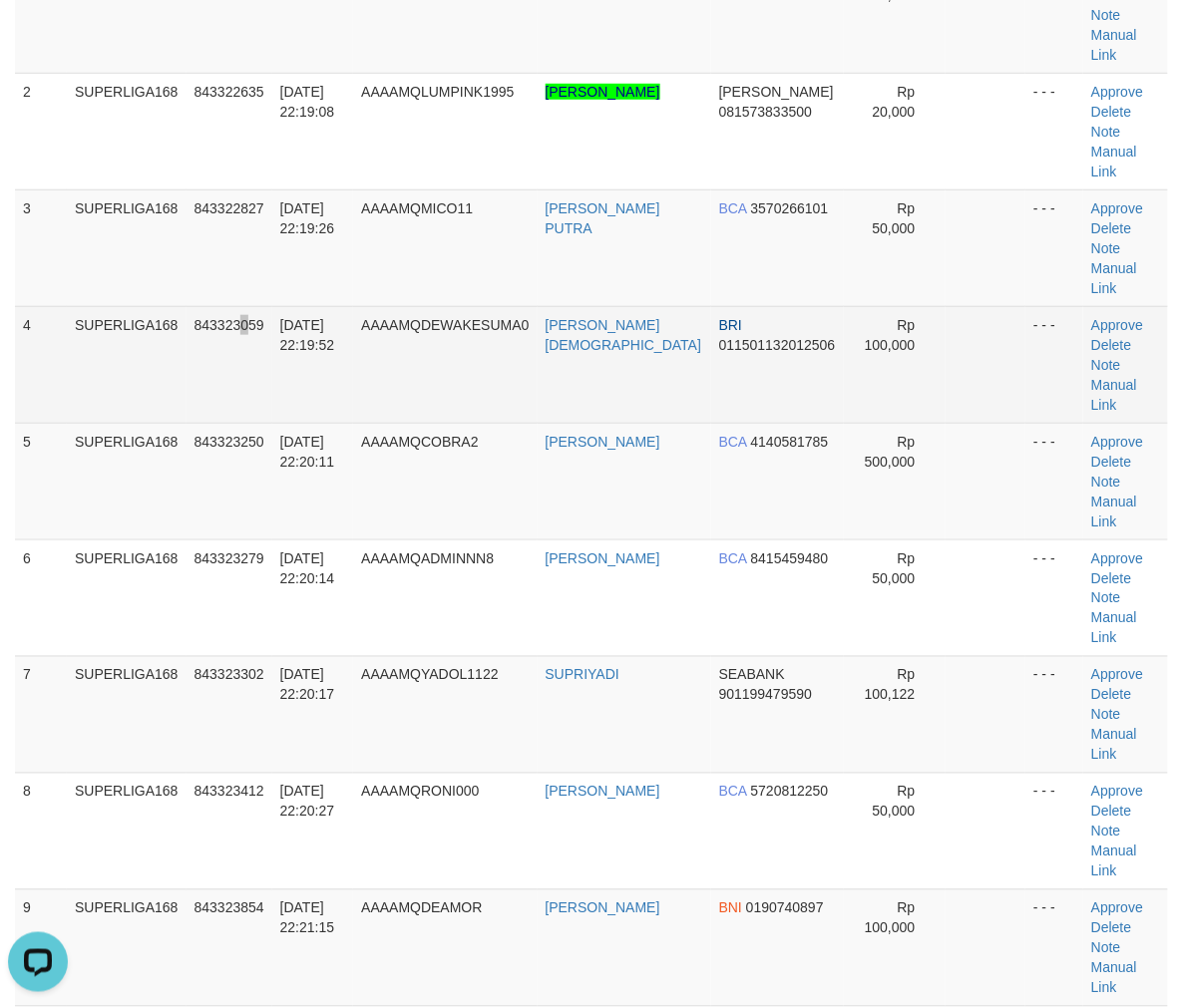 click on "843323059" at bounding box center [229, 364] 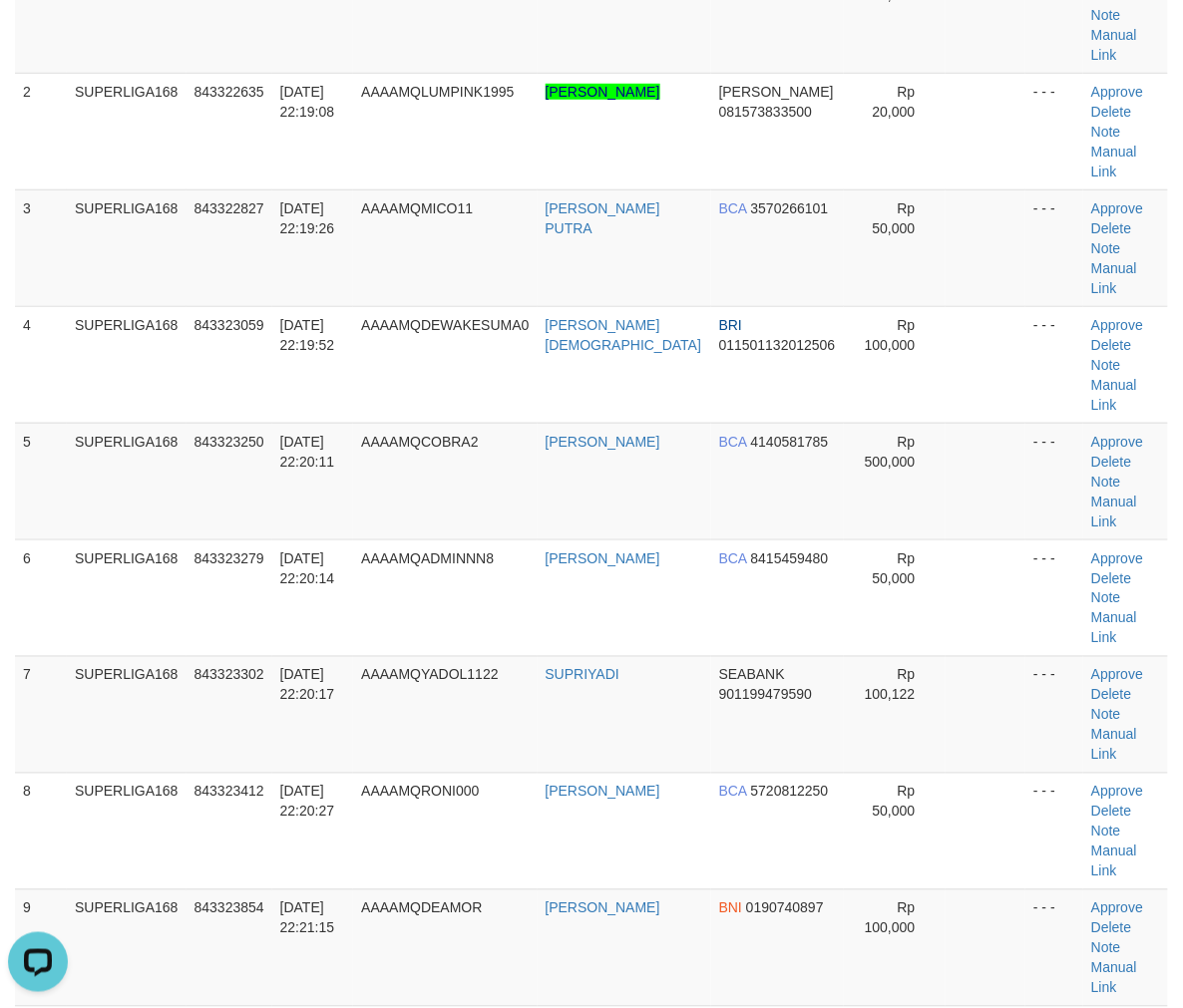 drag, startPoint x: 21, startPoint y: 534, endPoint x: 0, endPoint y: 556, distance: 30.413813 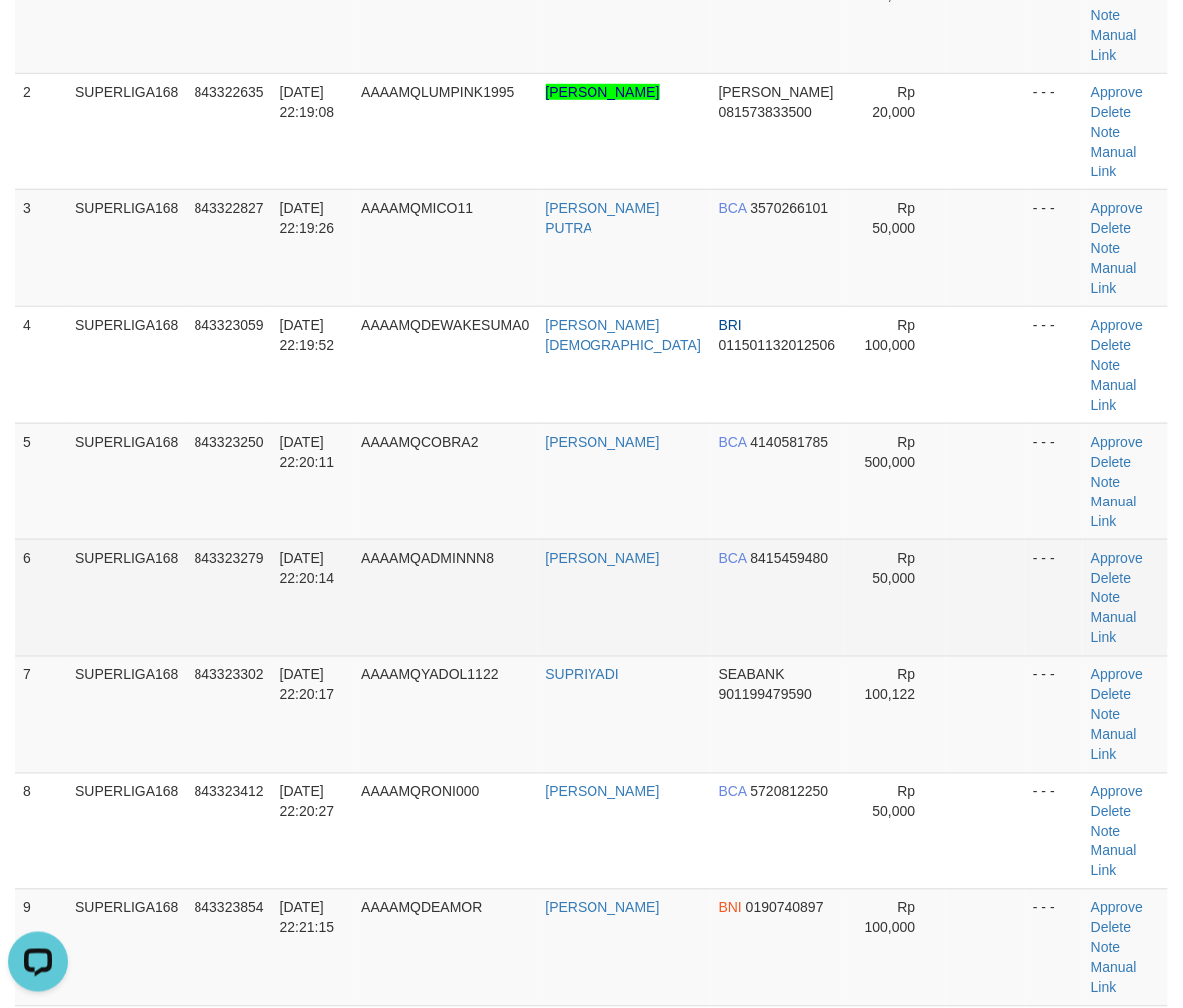 click on "843323279" at bounding box center [229, 597] 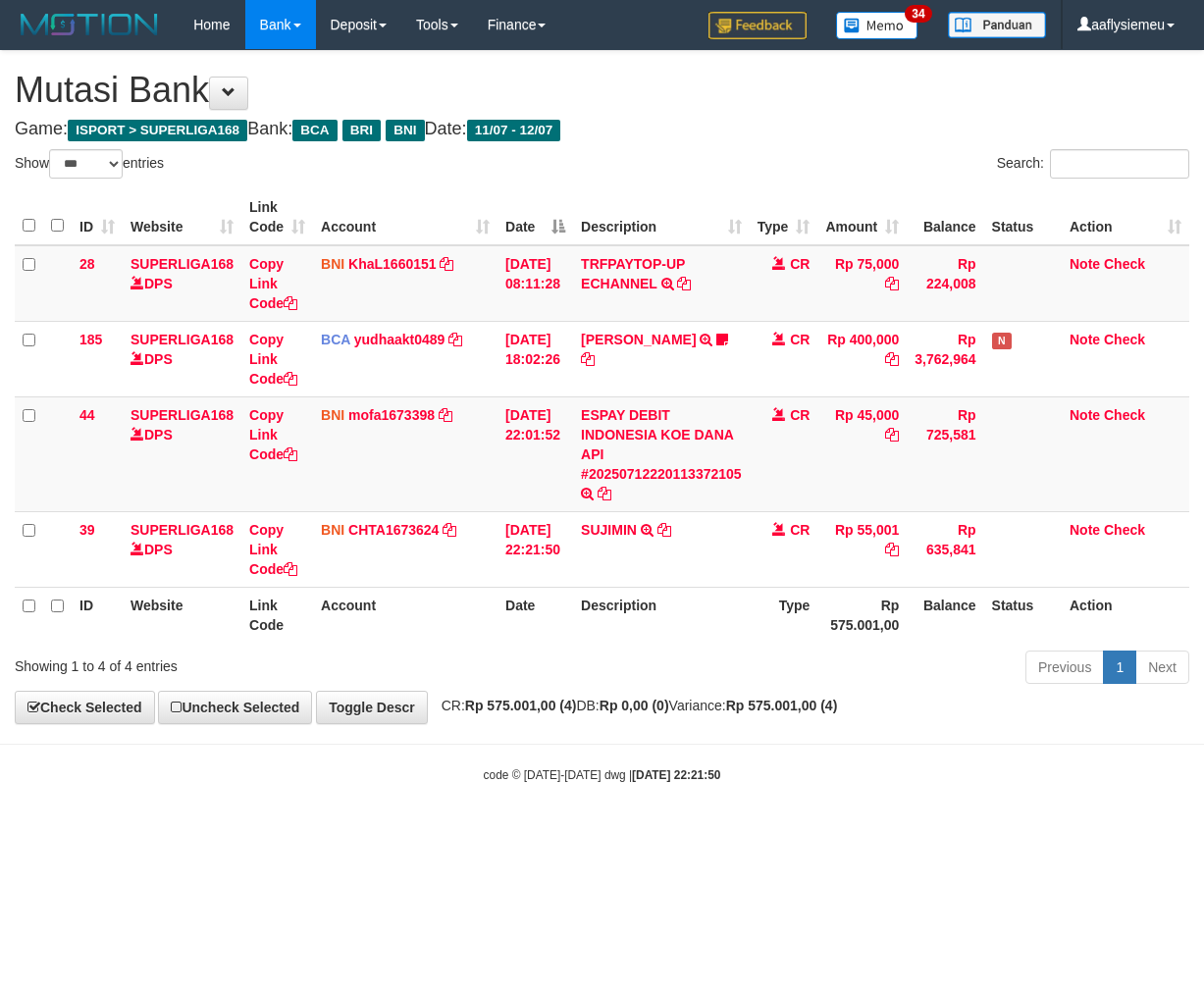 select on "***" 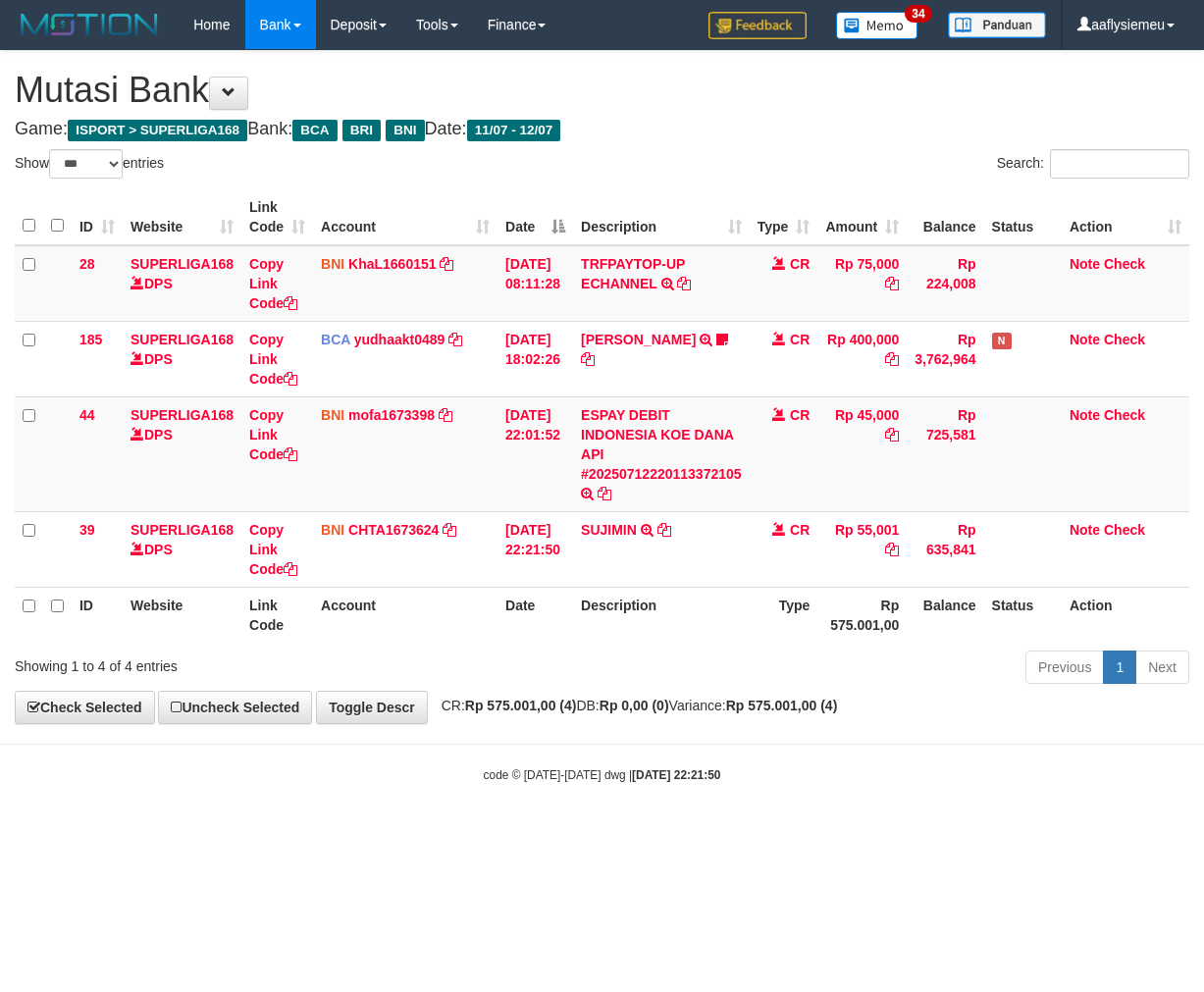 scroll, scrollTop: 0, scrollLeft: 0, axis: both 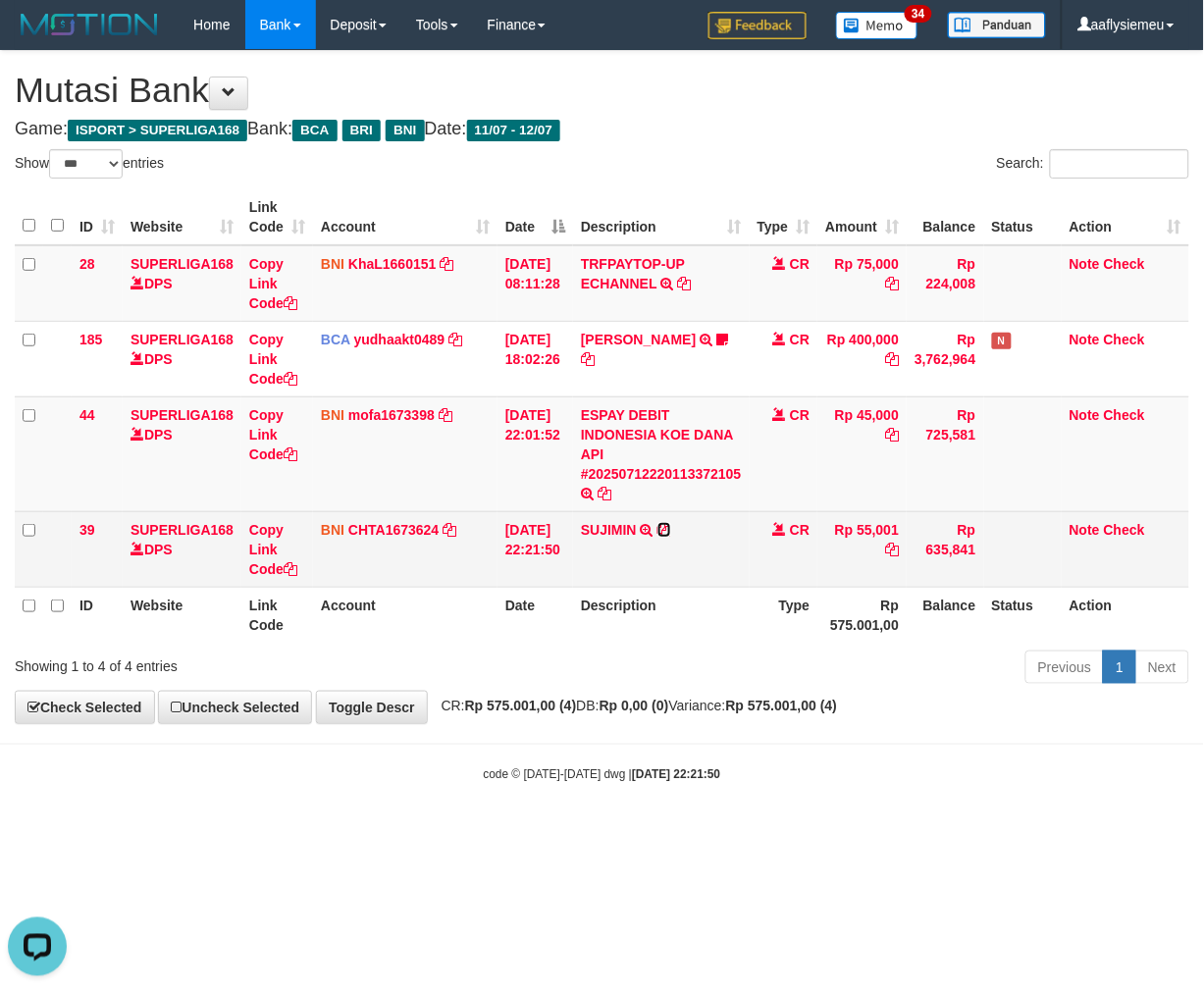 click at bounding box center (664, 530) 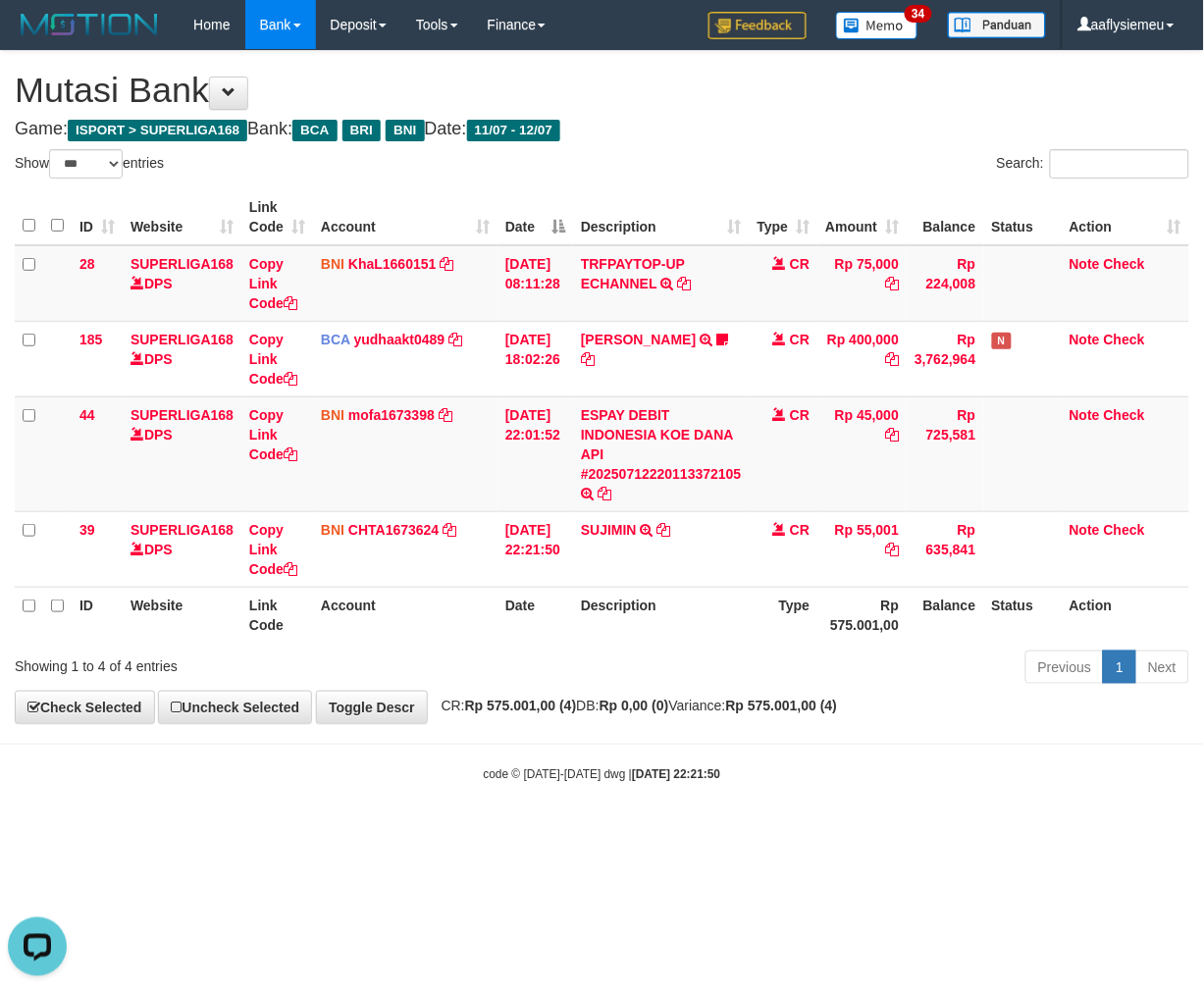 drag, startPoint x: 875, startPoint y: 690, endPoint x: 948, endPoint y: 662, distance: 78.18568 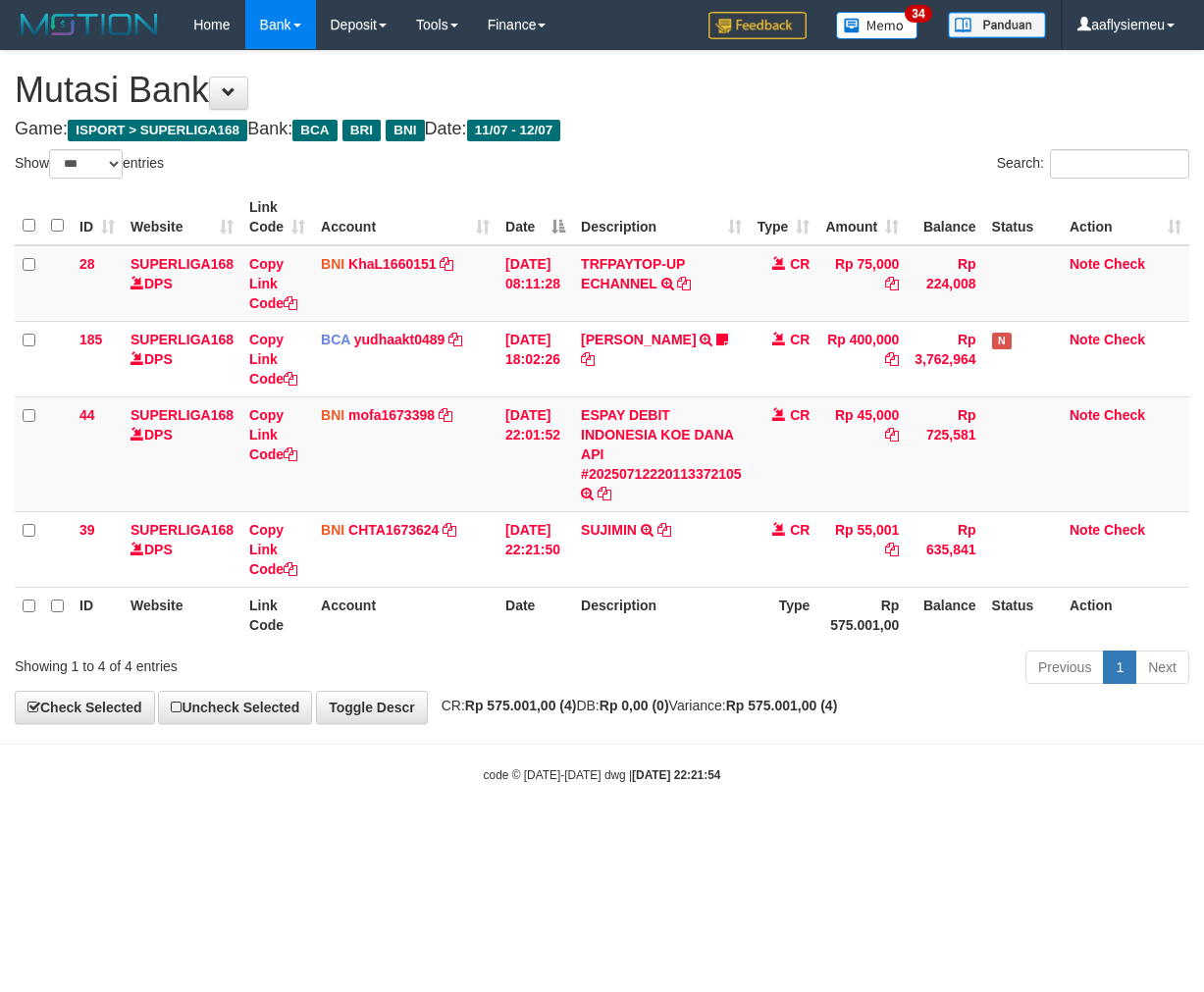select on "***" 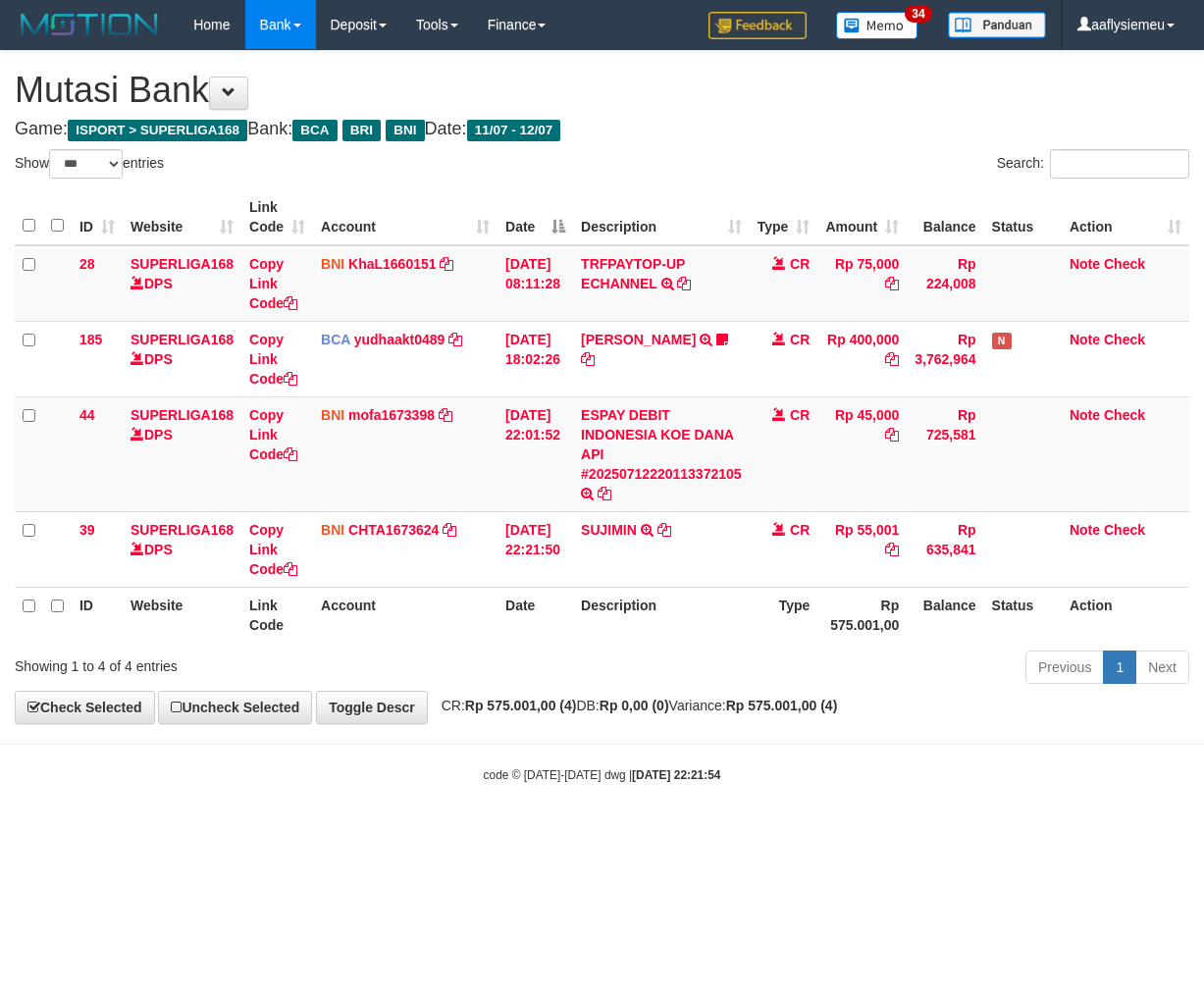 scroll, scrollTop: 0, scrollLeft: 0, axis: both 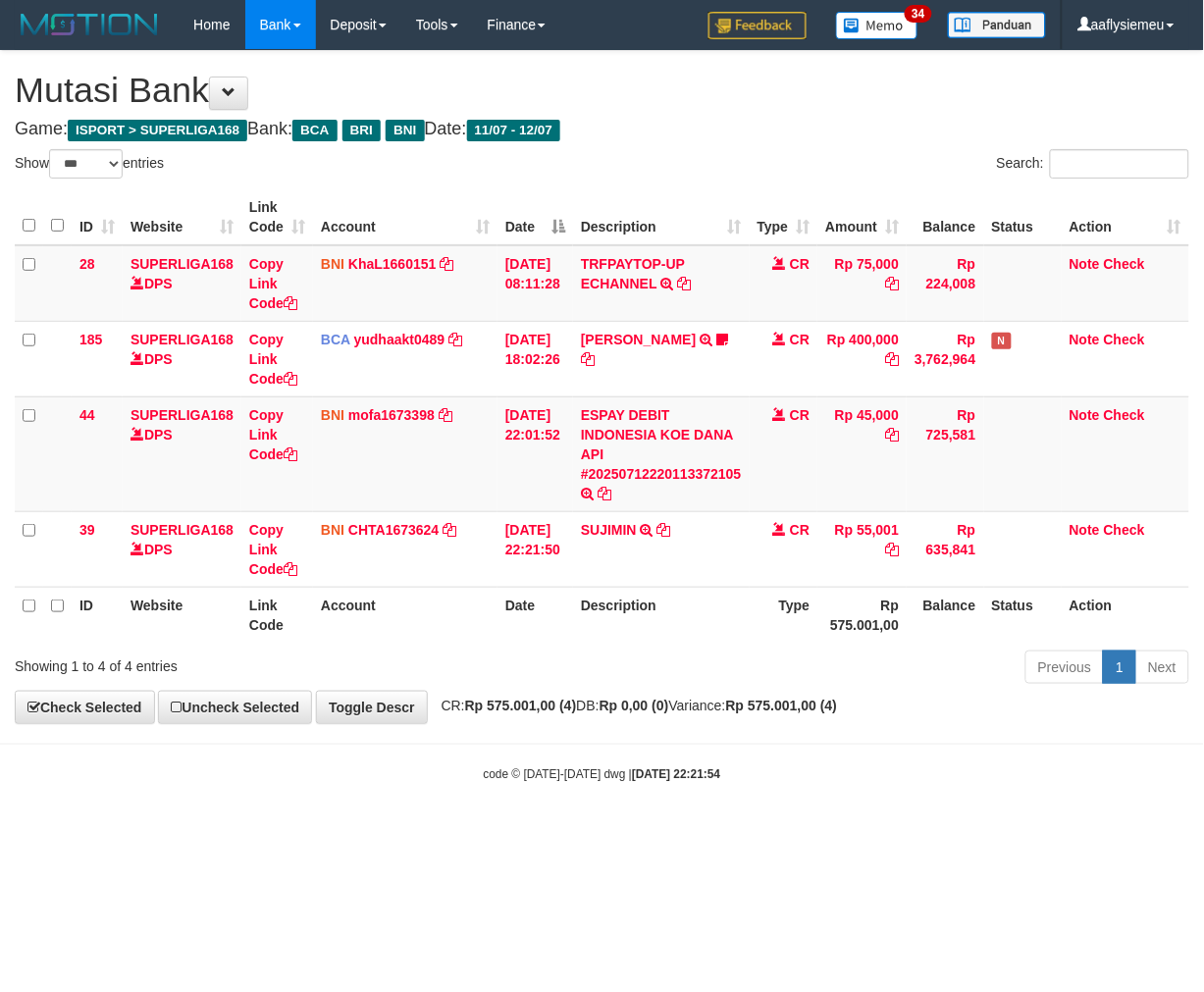 click on "**********" at bounding box center (602, 387) 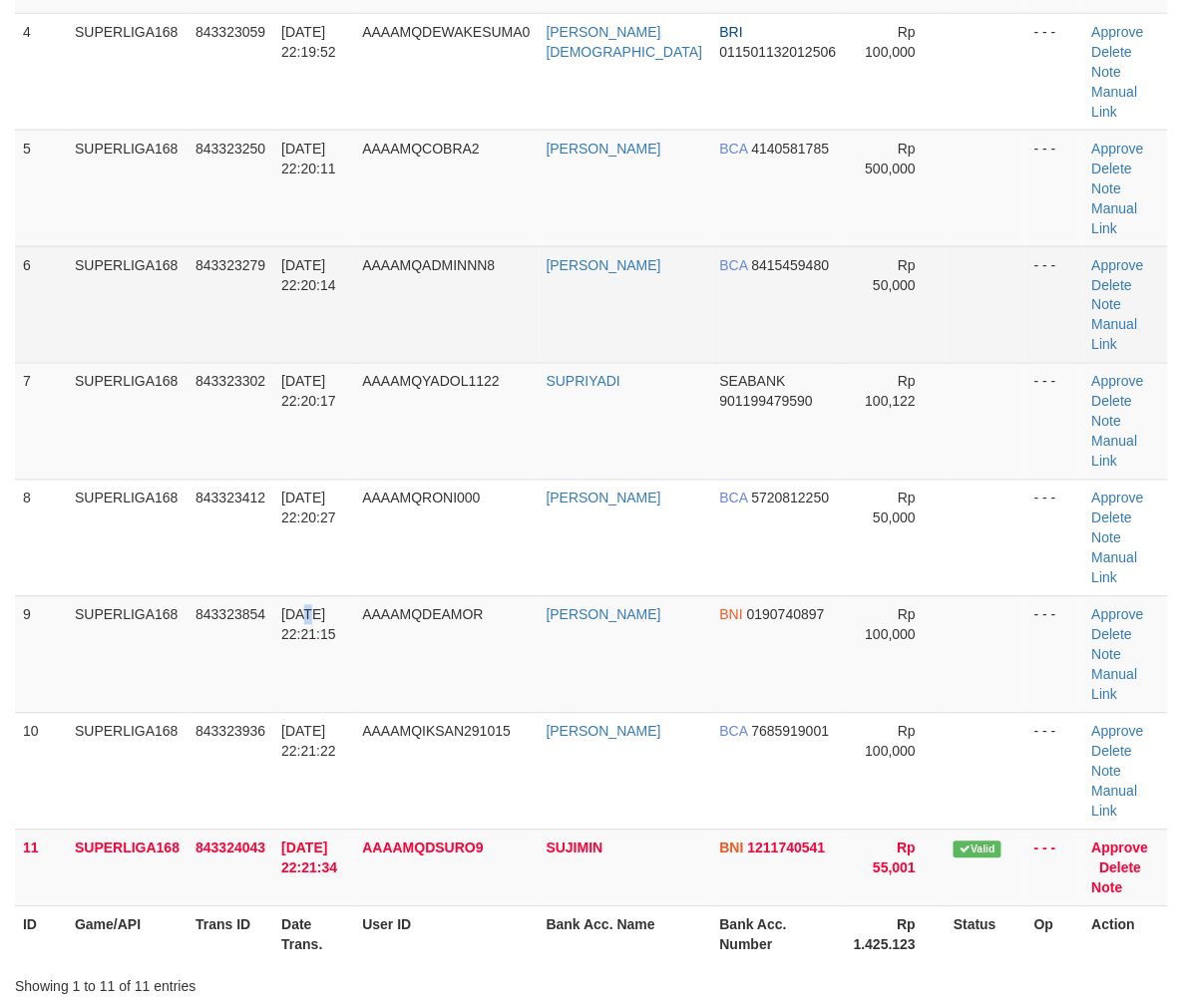 drag, startPoint x: 306, startPoint y: 443, endPoint x: 207, endPoint y: 487, distance: 108.33744 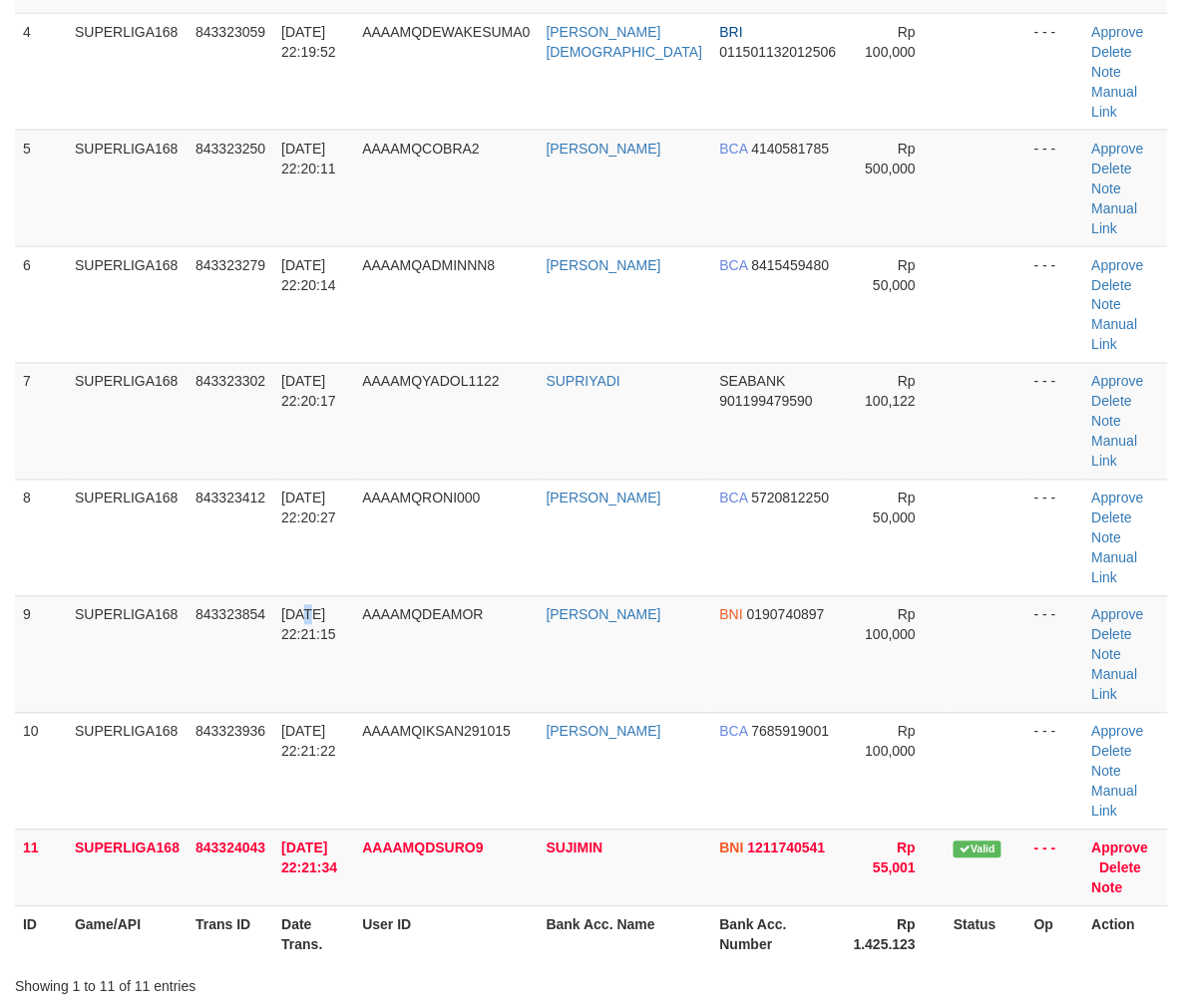scroll, scrollTop: 293, scrollLeft: 0, axis: vertical 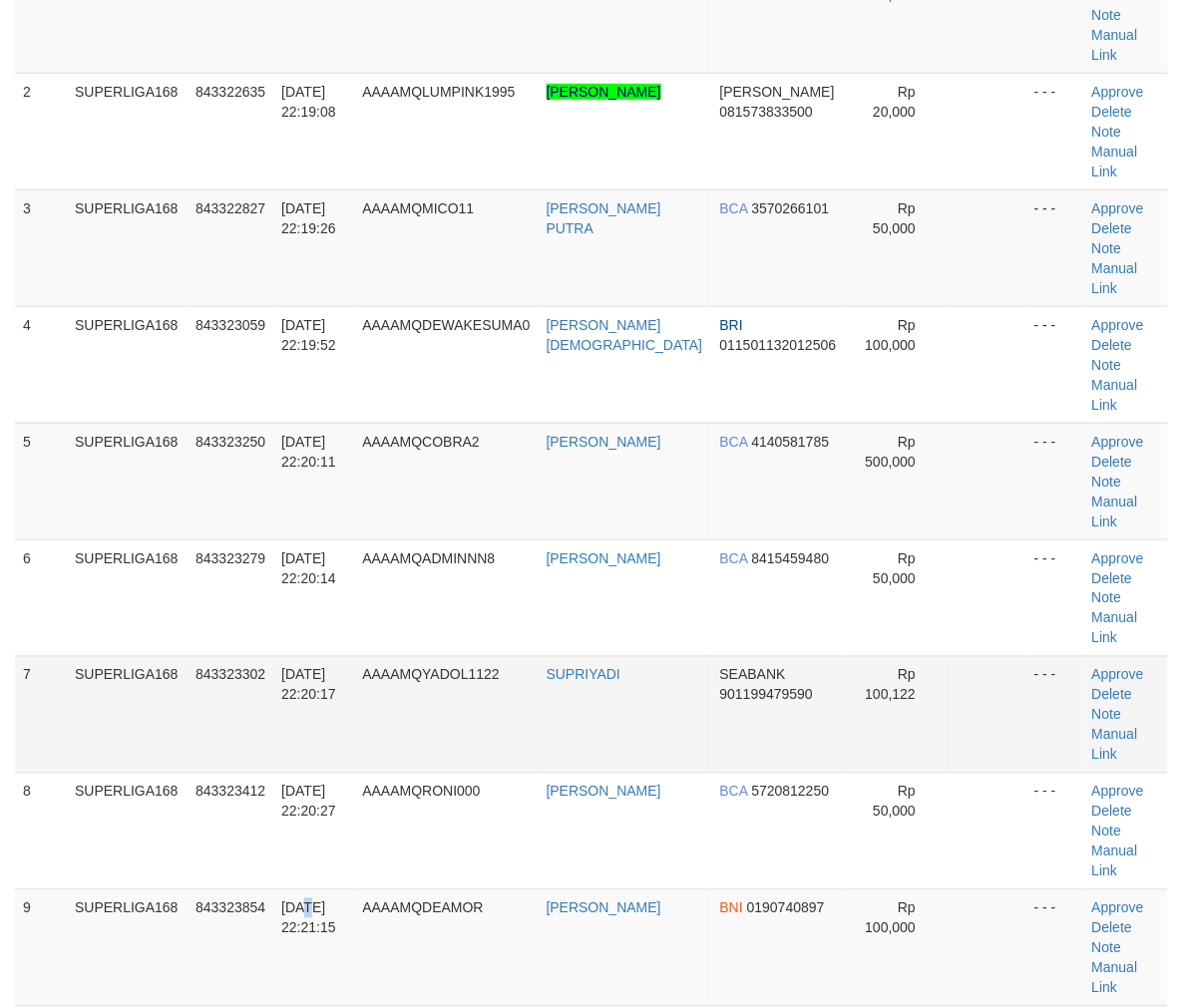 click on "7" at bounding box center [41, 714] 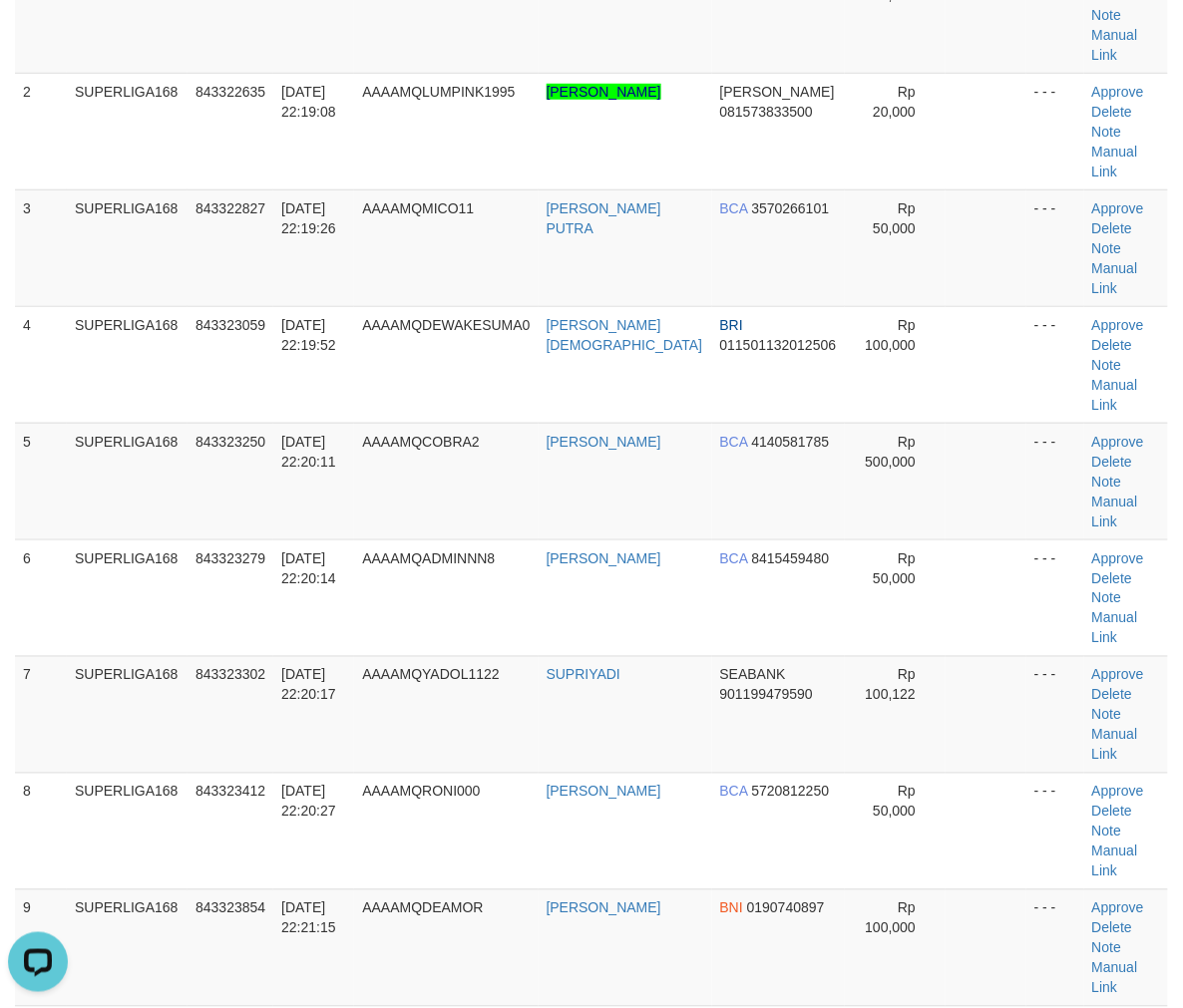 scroll, scrollTop: 0, scrollLeft: 0, axis: both 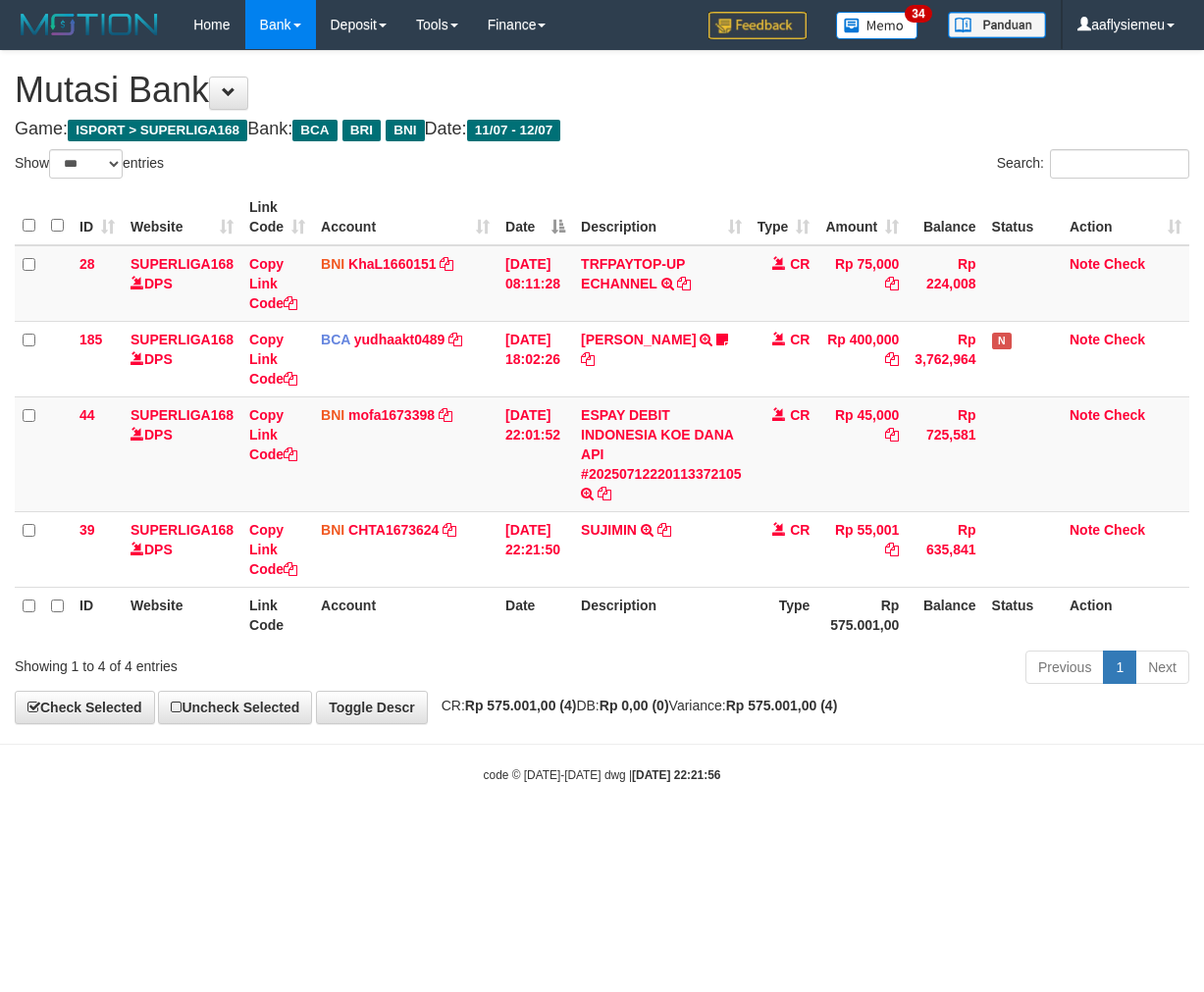 select on "***" 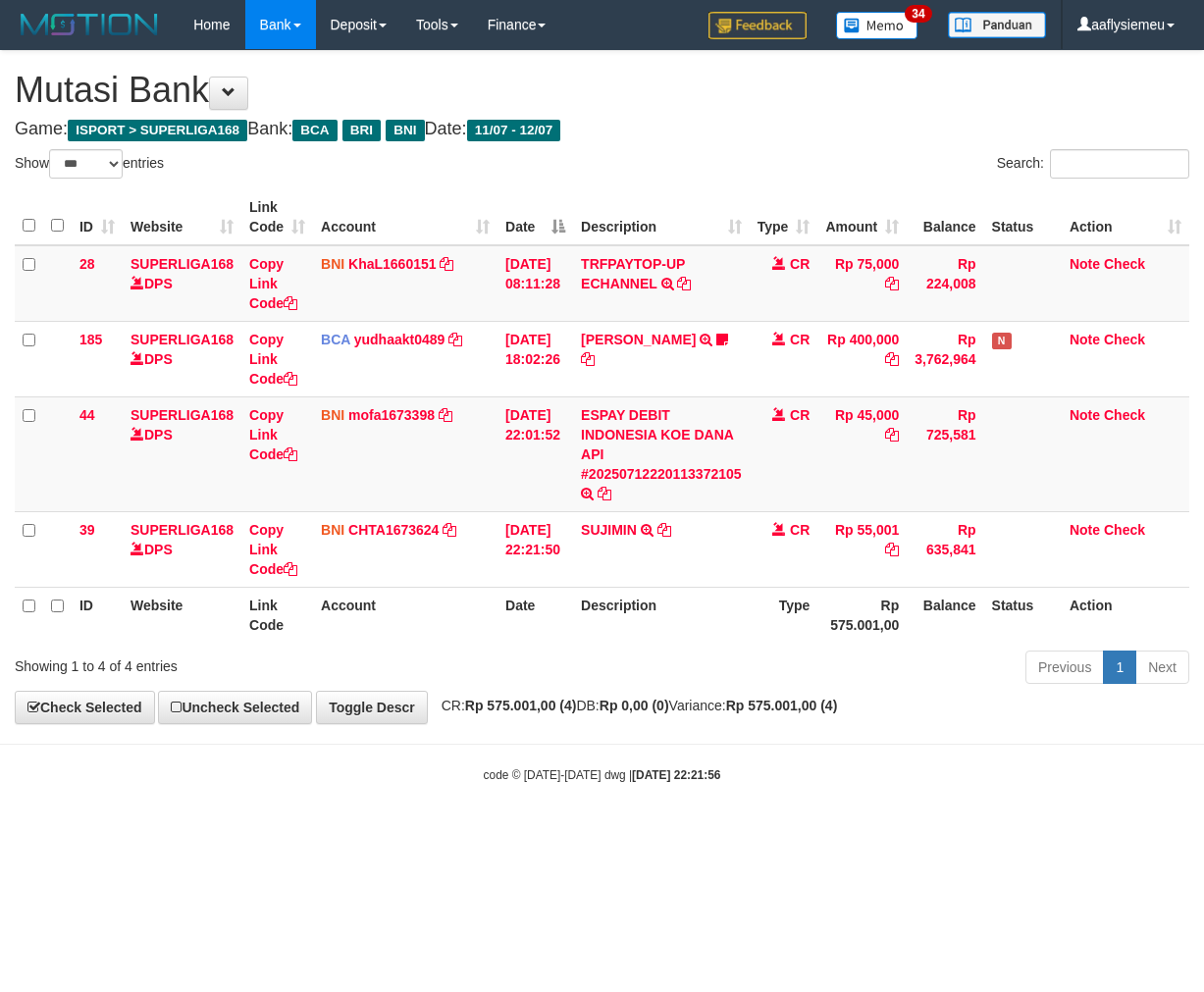 scroll, scrollTop: 0, scrollLeft: 0, axis: both 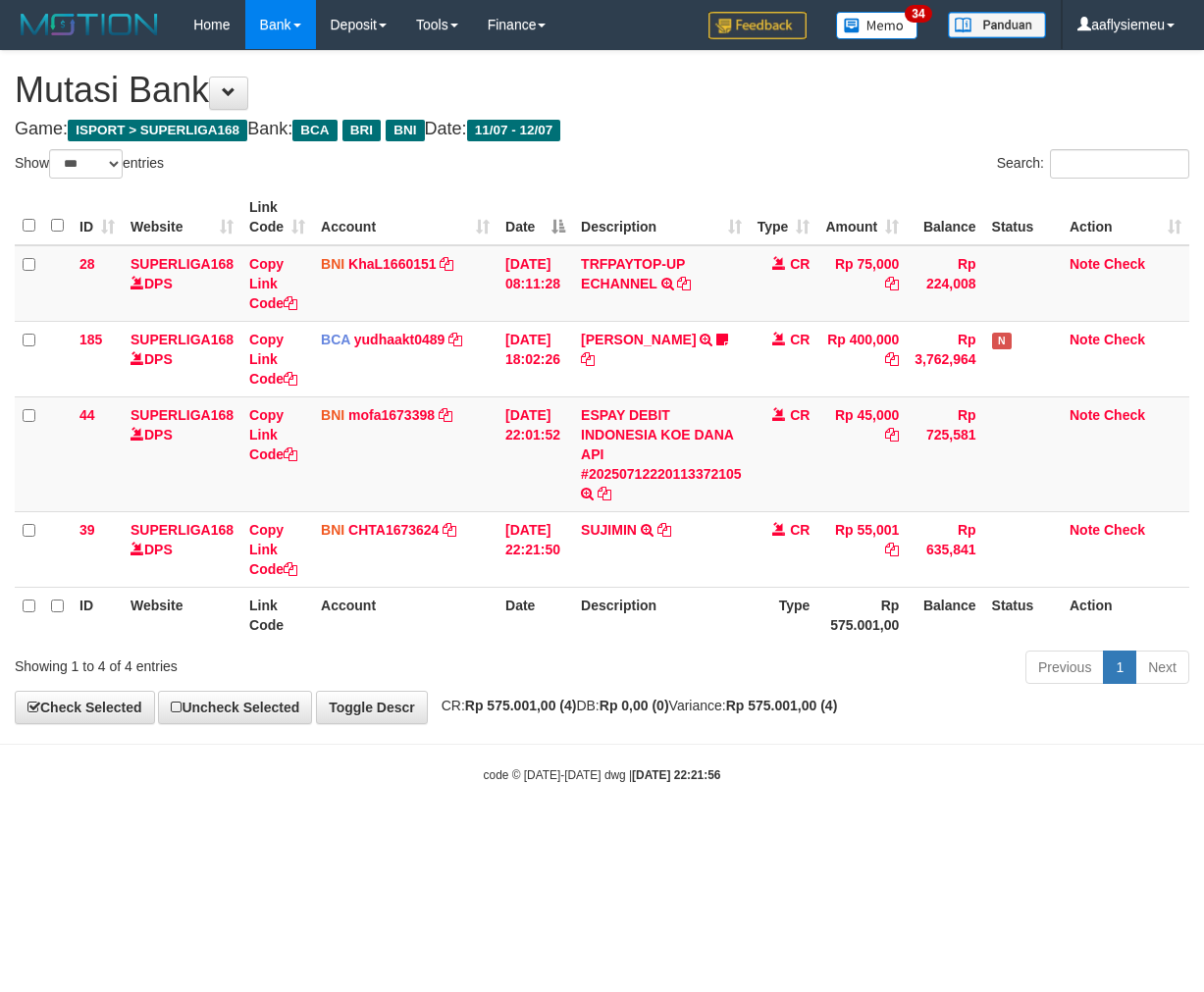 select on "***" 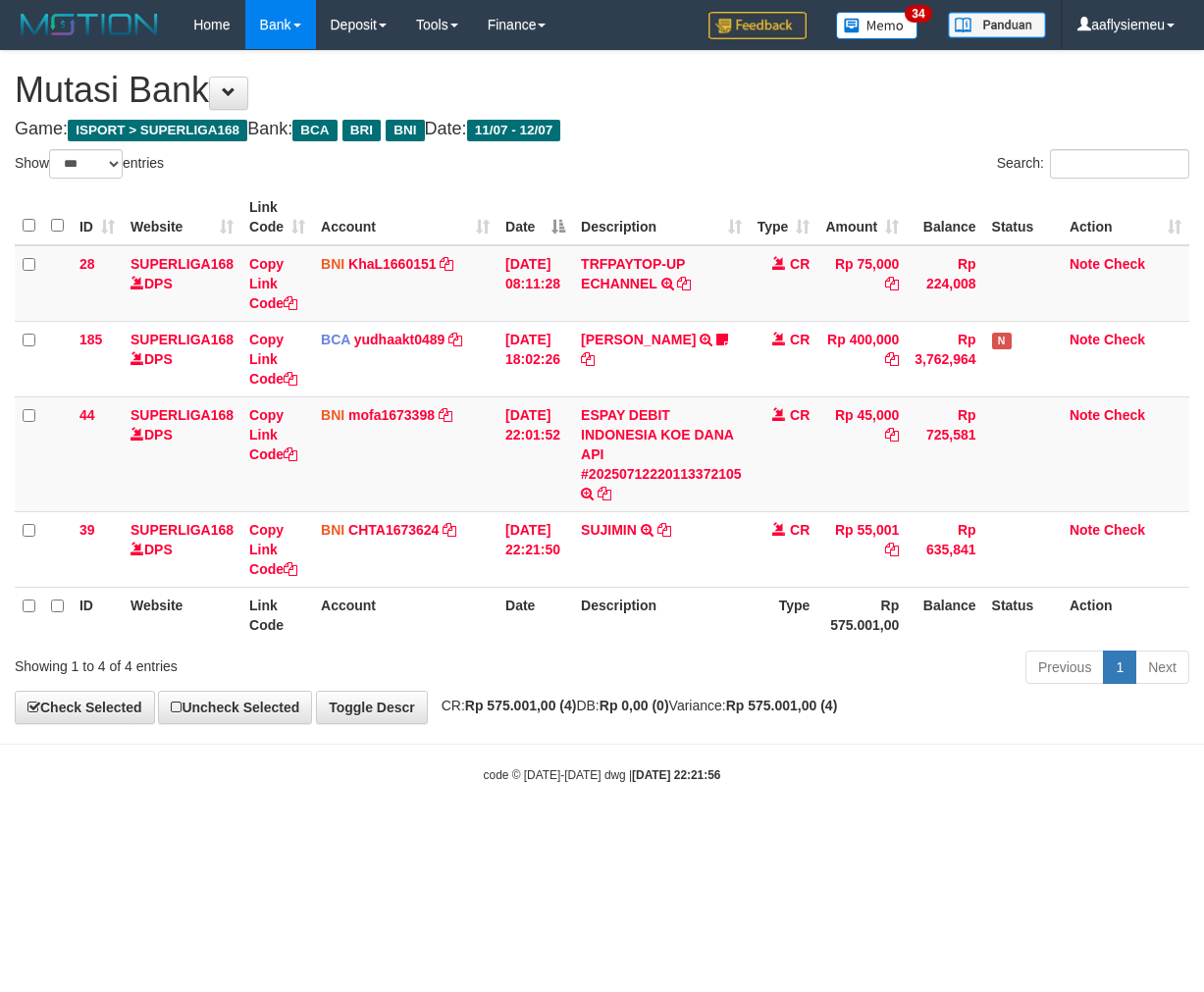 scroll, scrollTop: 0, scrollLeft: 0, axis: both 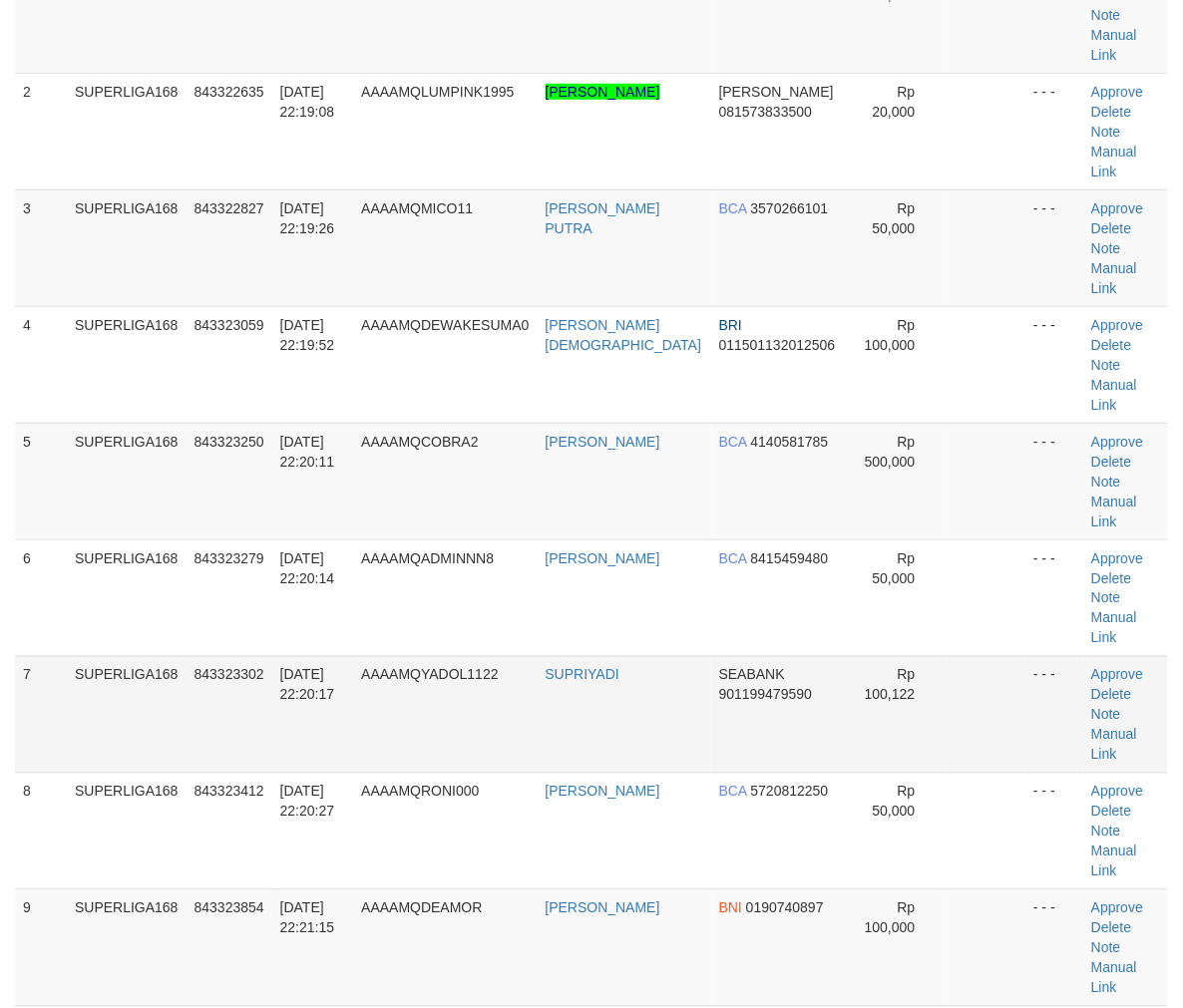 click on "SUPERLIGA168" at bounding box center (127, 714) 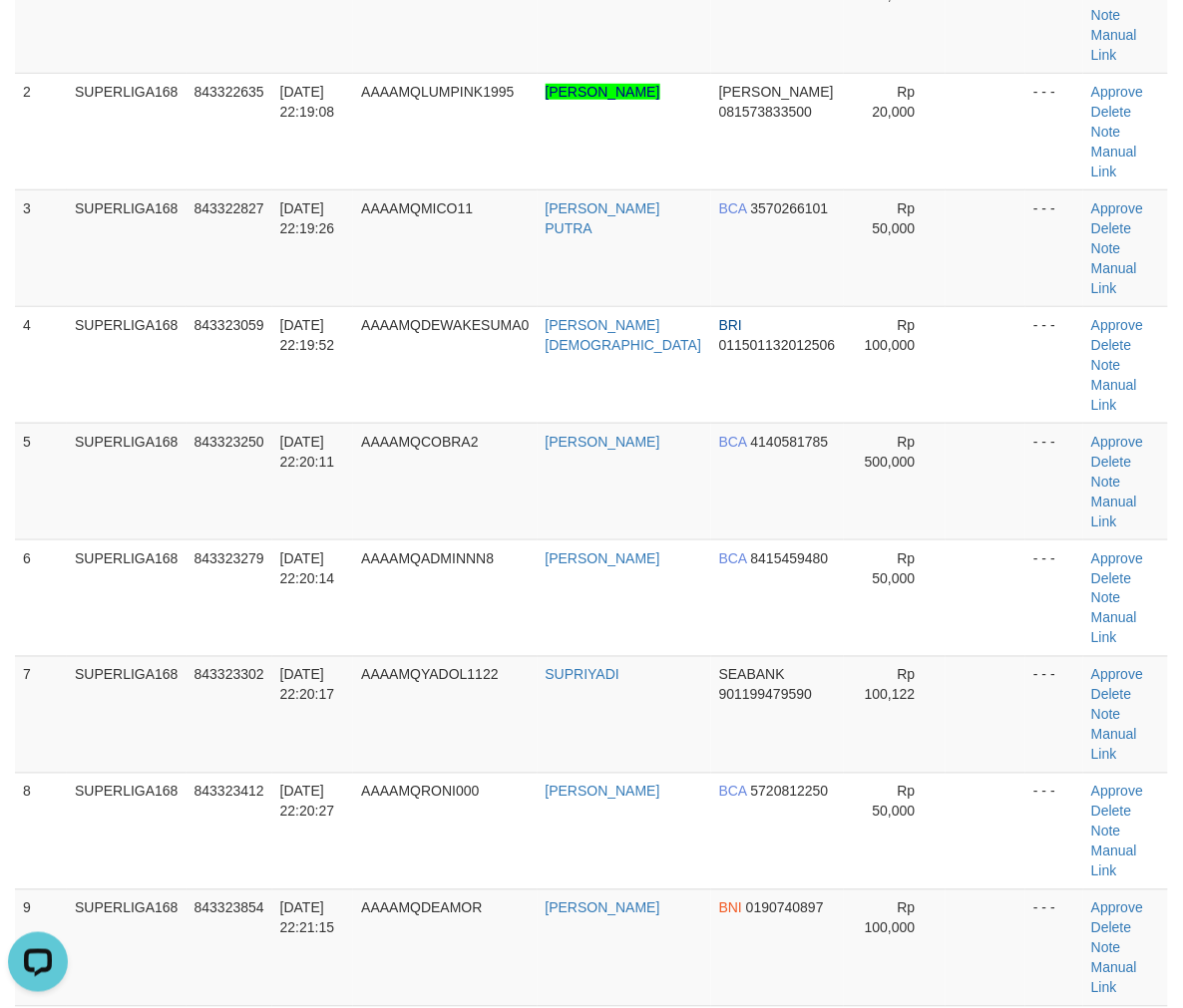 scroll, scrollTop: 0, scrollLeft: 0, axis: both 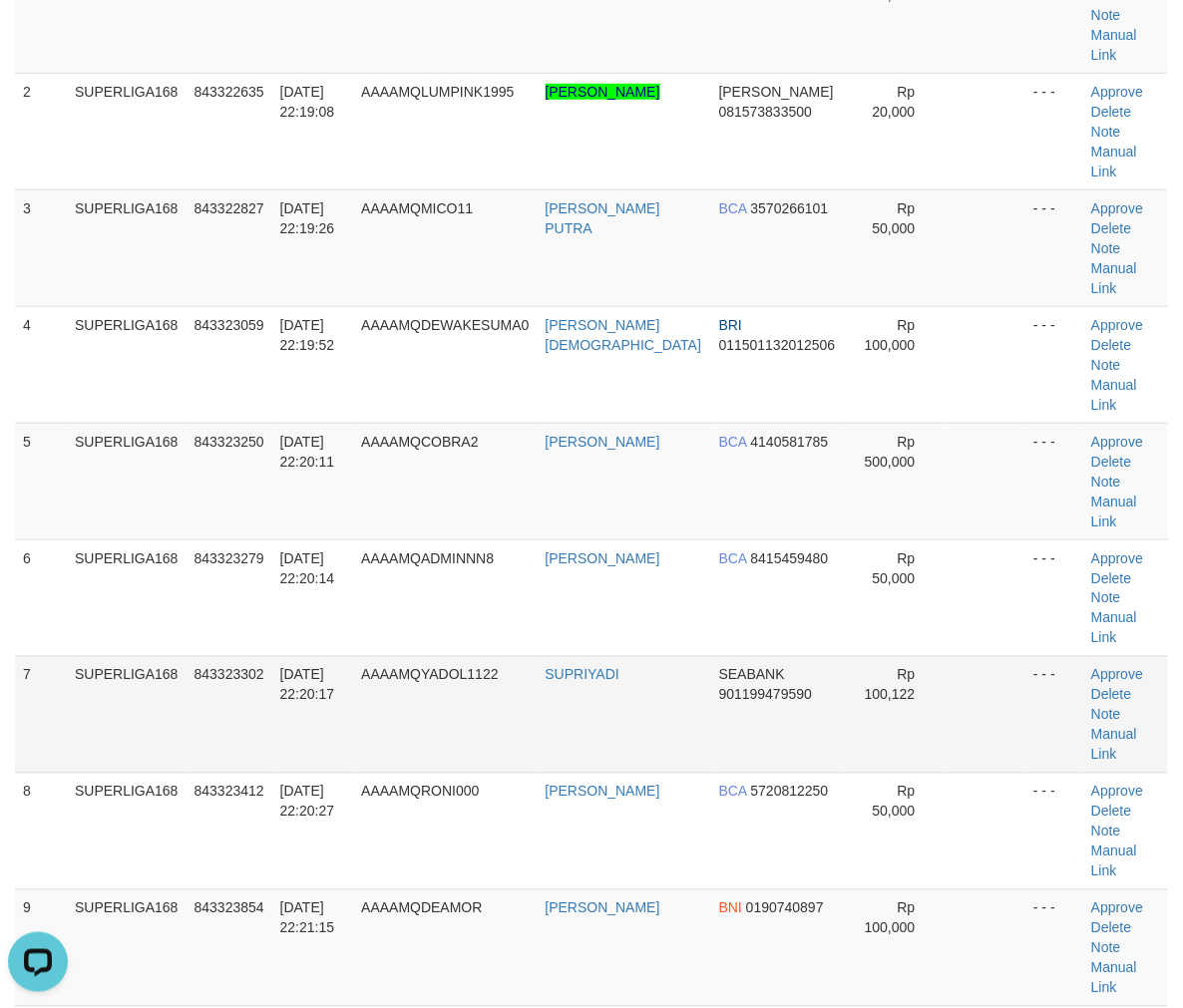 click on "843323302" at bounding box center [229, 714] 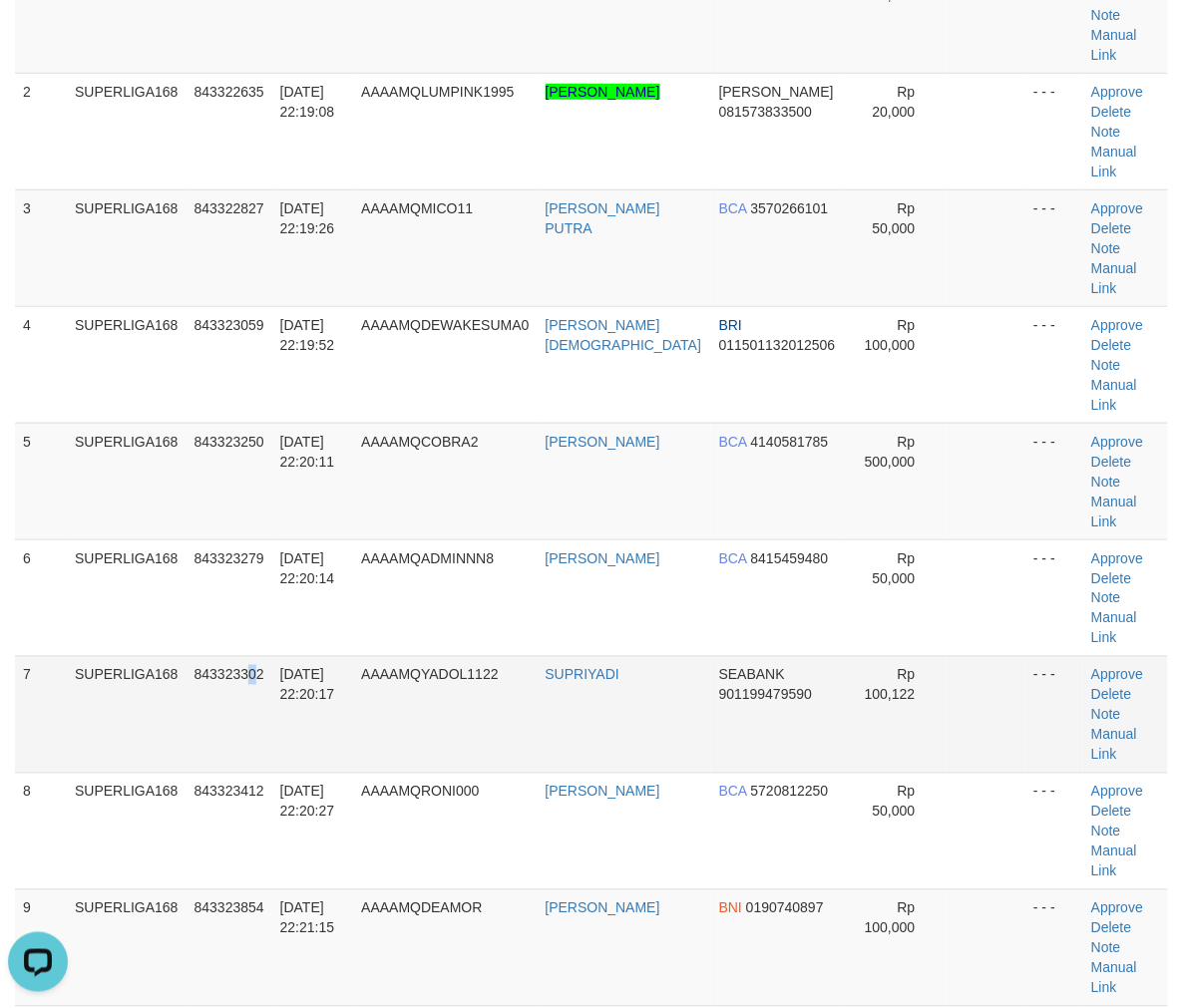 click on "843323302" at bounding box center (229, 714) 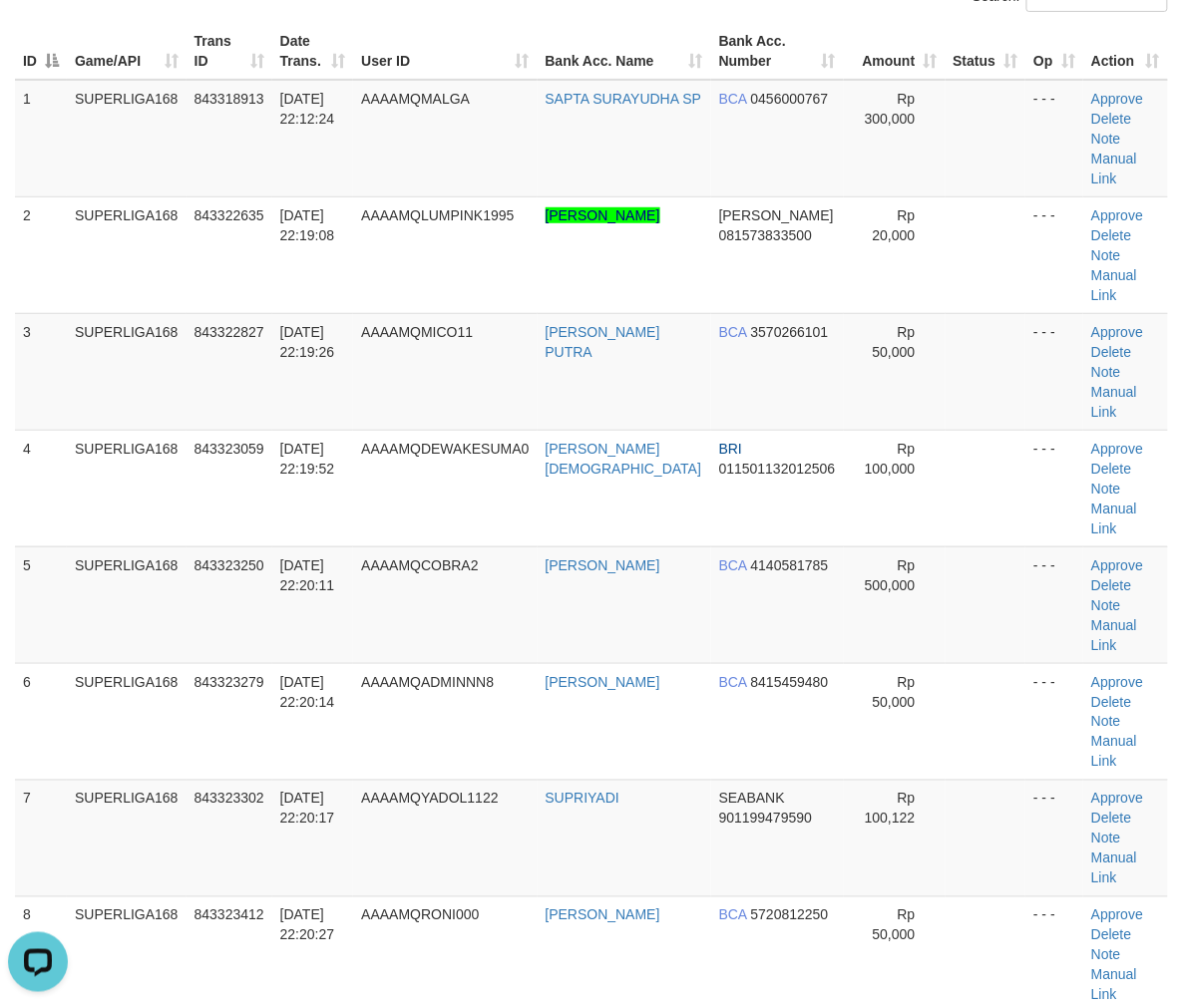 scroll, scrollTop: 0, scrollLeft: 0, axis: both 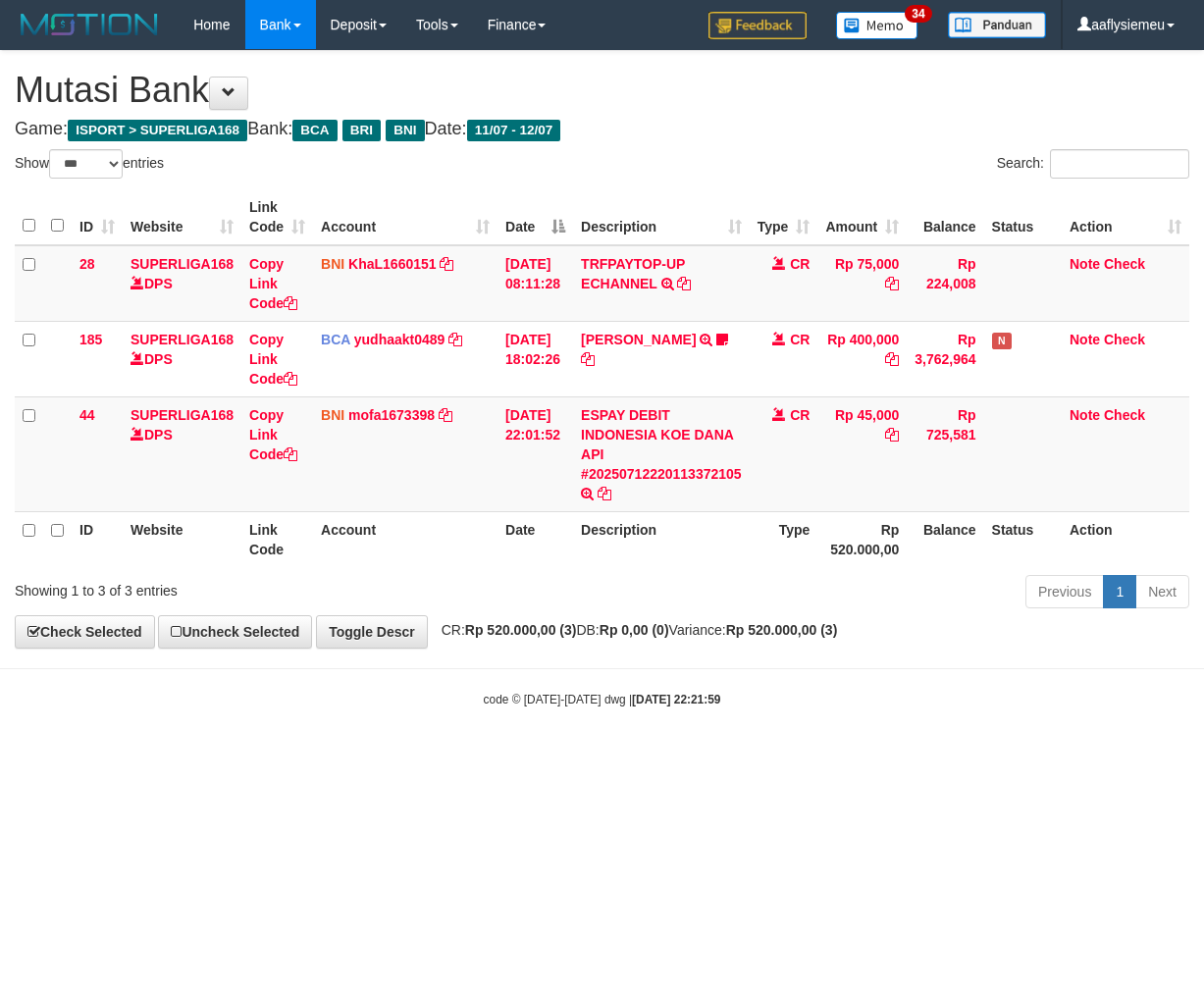 select on "***" 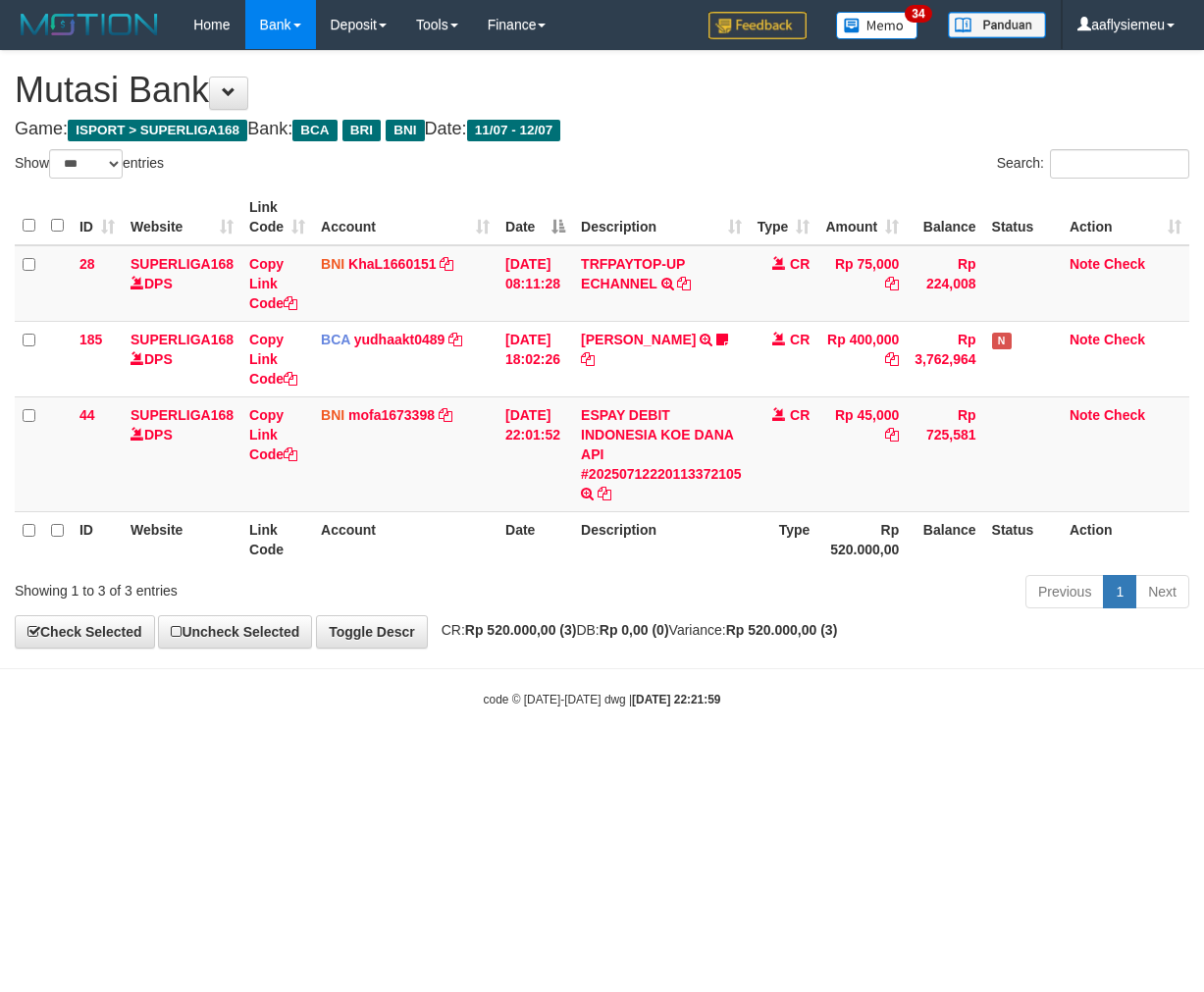 scroll, scrollTop: 0, scrollLeft: 0, axis: both 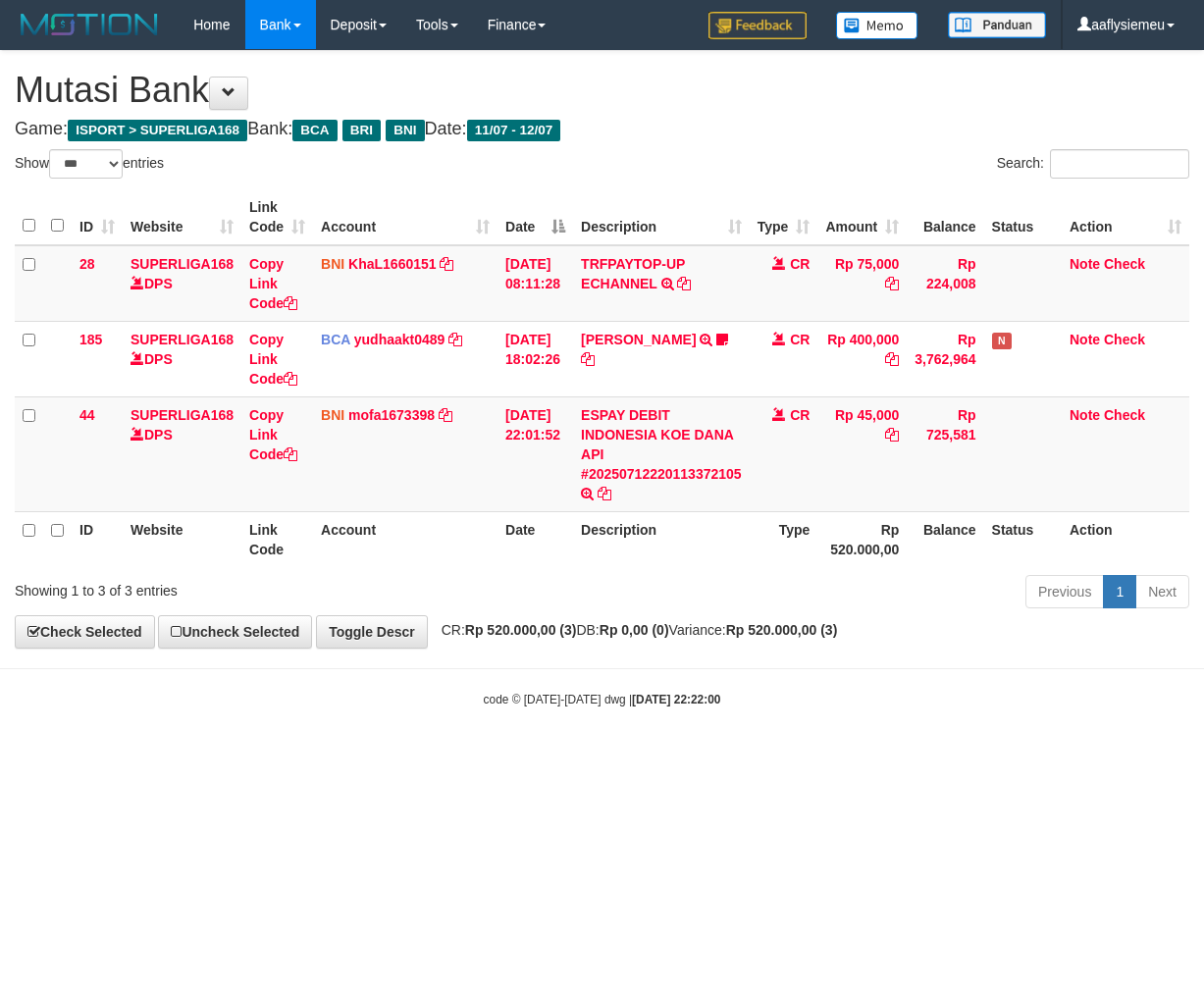 select on "***" 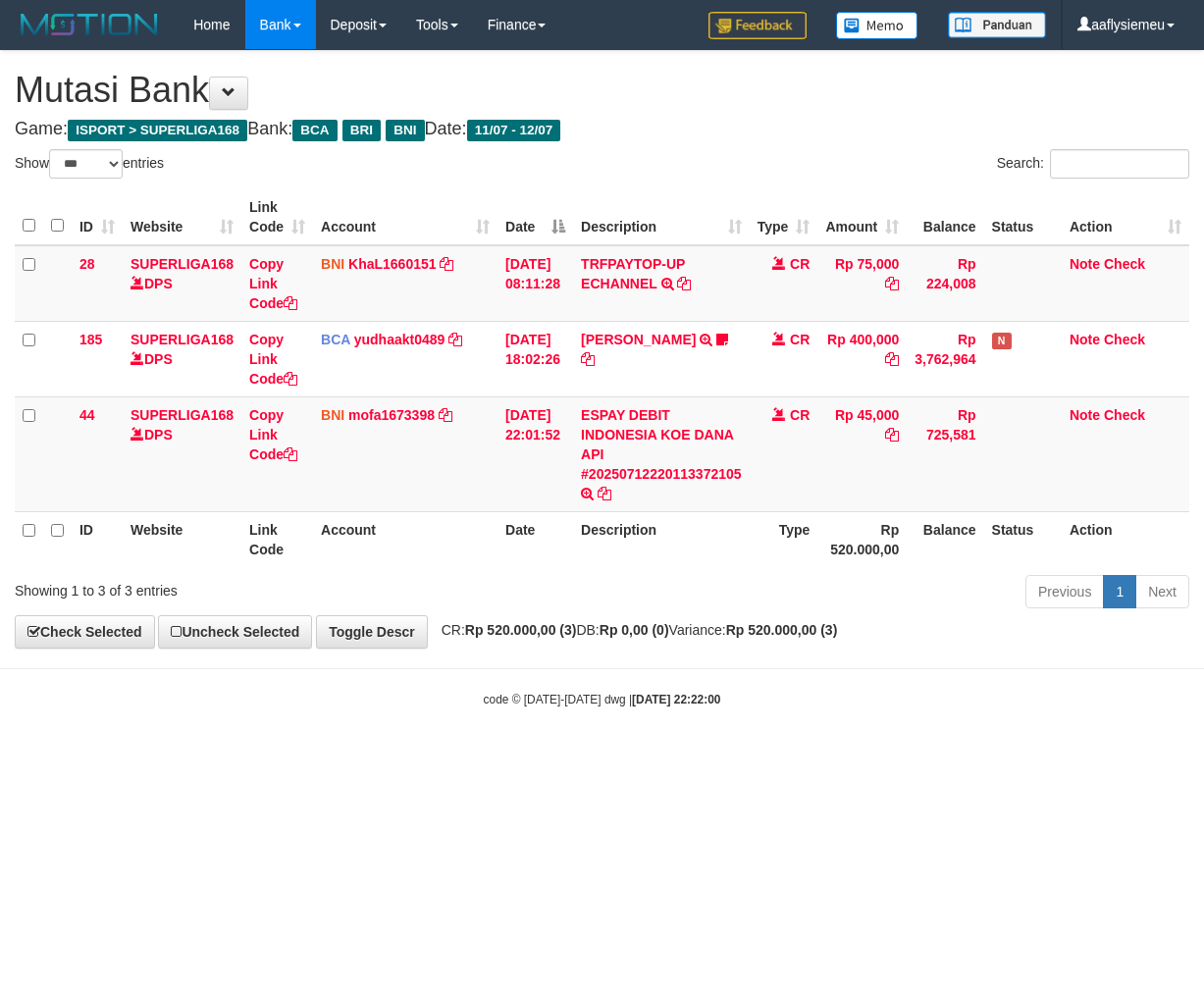 click on "Toggle navigation
Home
Bank
Account List
Load
By Website
Group
[ISPORT]													SUPERLIGA168
By Load Group (DPS)" at bounding box center (602, 379) 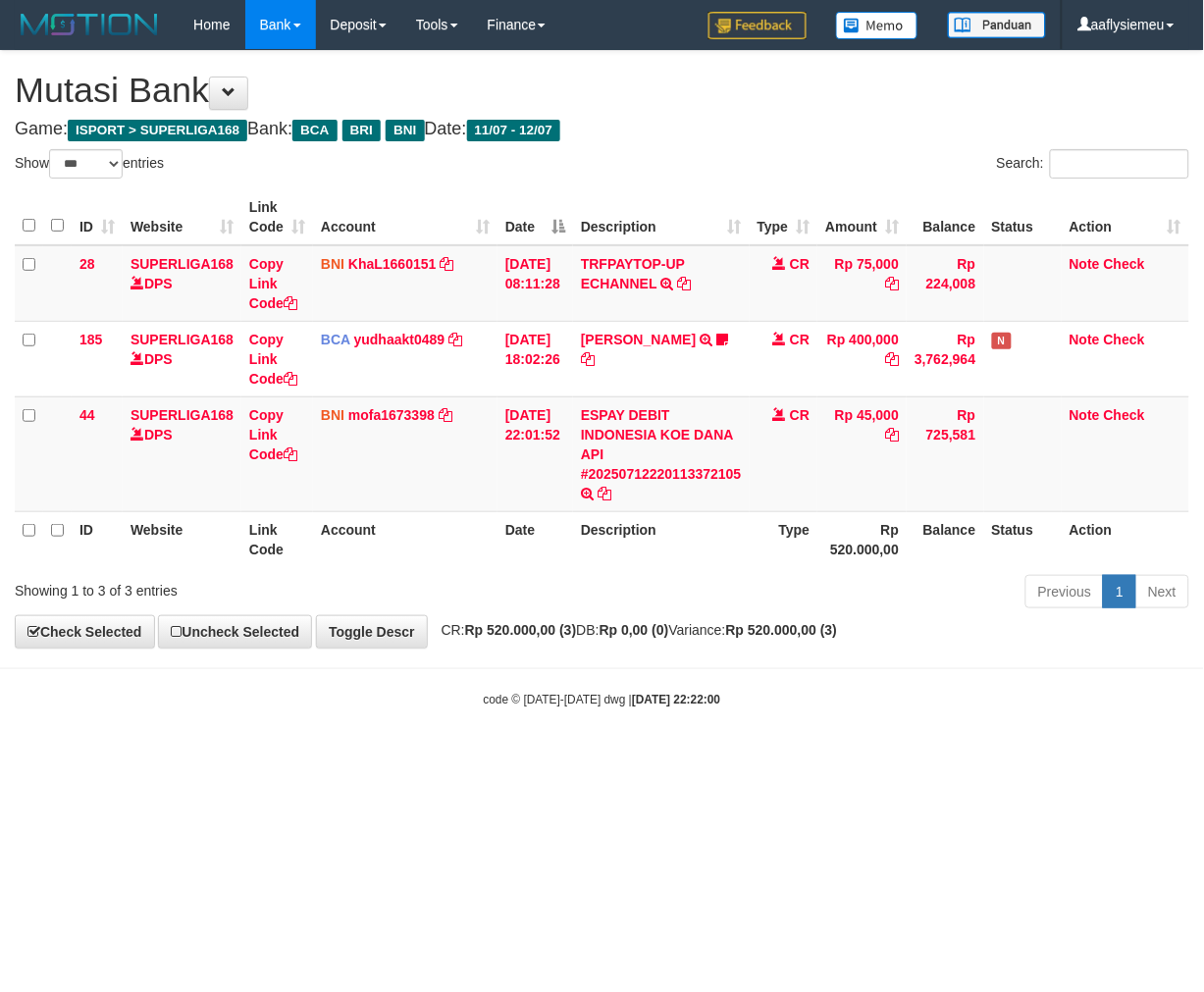 click on "Toggle navigation
Home
Bank
Account List
Load
By Website
Group
[ISPORT]													SUPERLIGA168
By Load Group (DPS)" at bounding box center [602, 379] 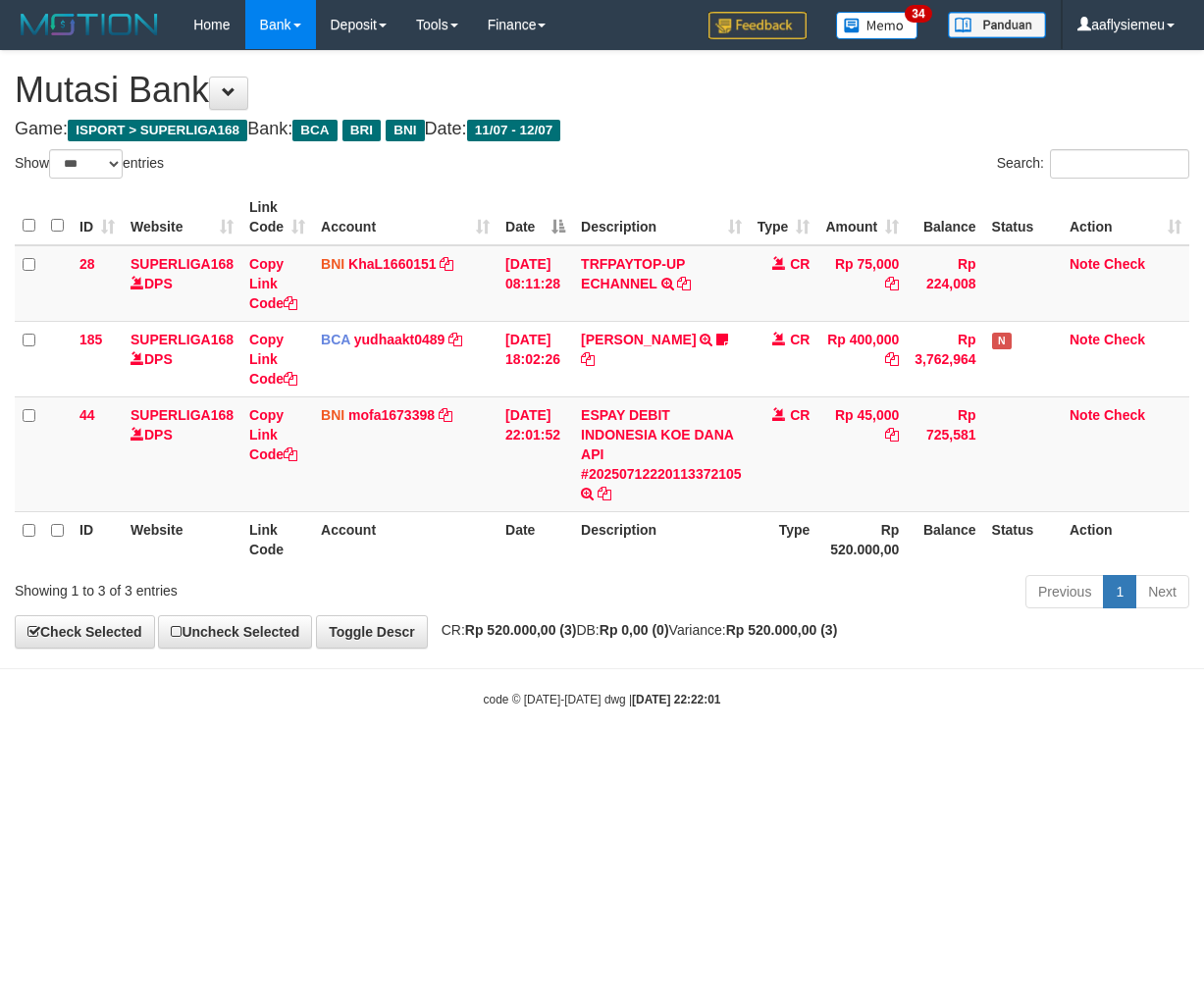select on "***" 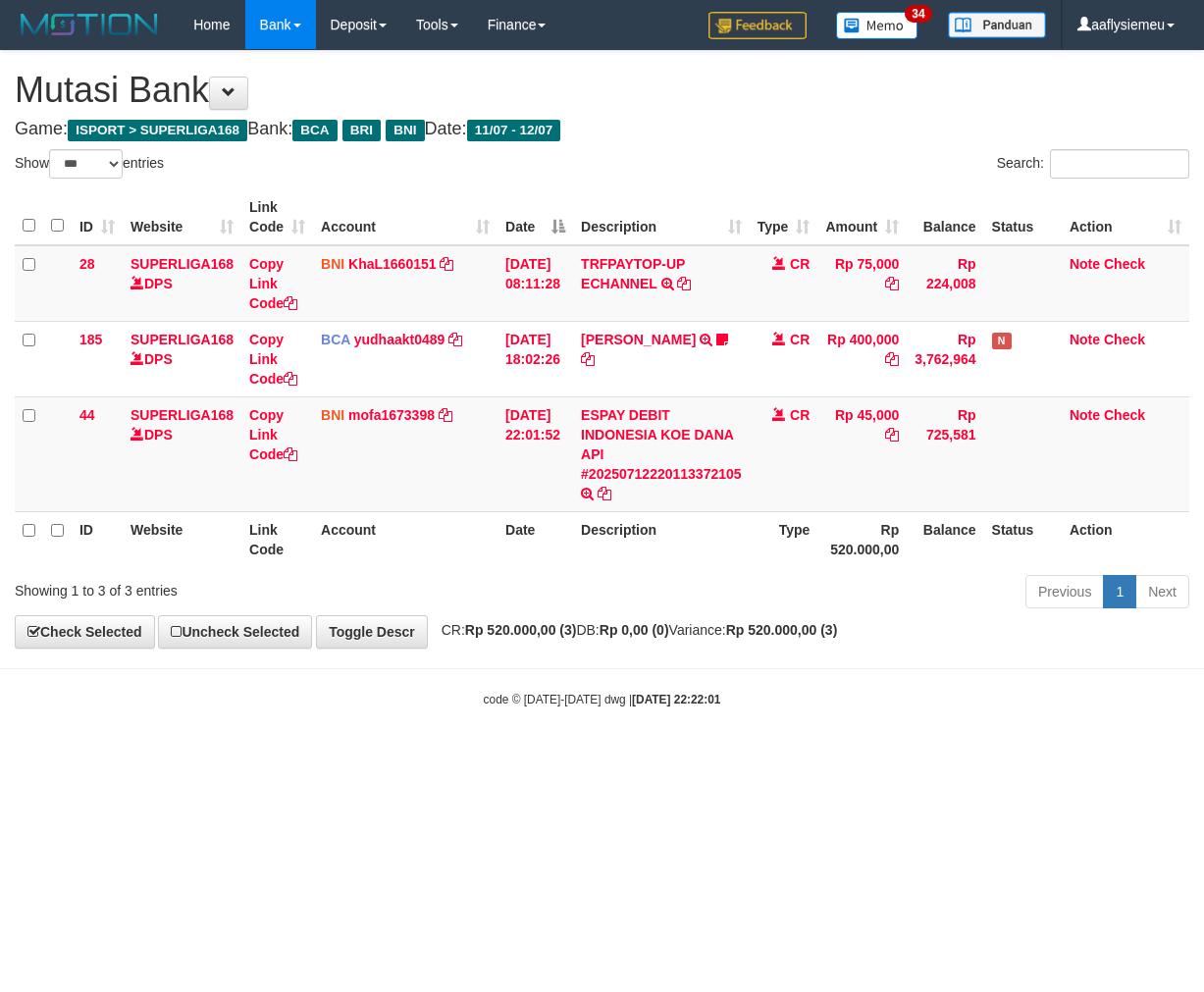 scroll, scrollTop: 0, scrollLeft: 0, axis: both 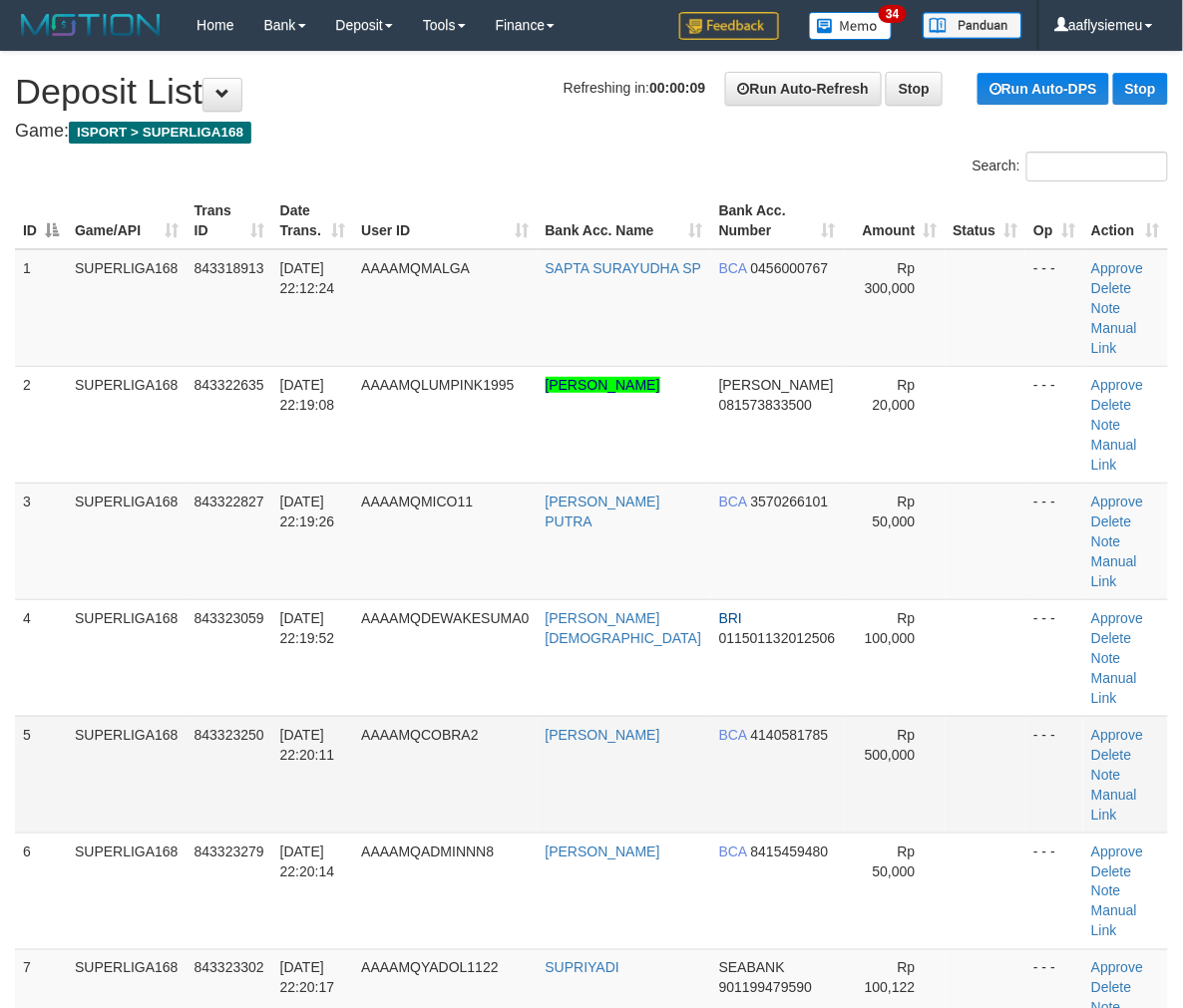 click on "5
SUPERLIGA168
843323250
[DATE] 22:20:11
AAAAMQCOBRA2
HENDRA NUGRAHA
BCA
4140581785
Rp 500,000
- - -
Approve
[GEOGRAPHIC_DATA]
Note
Manual Link" at bounding box center (592, 774) 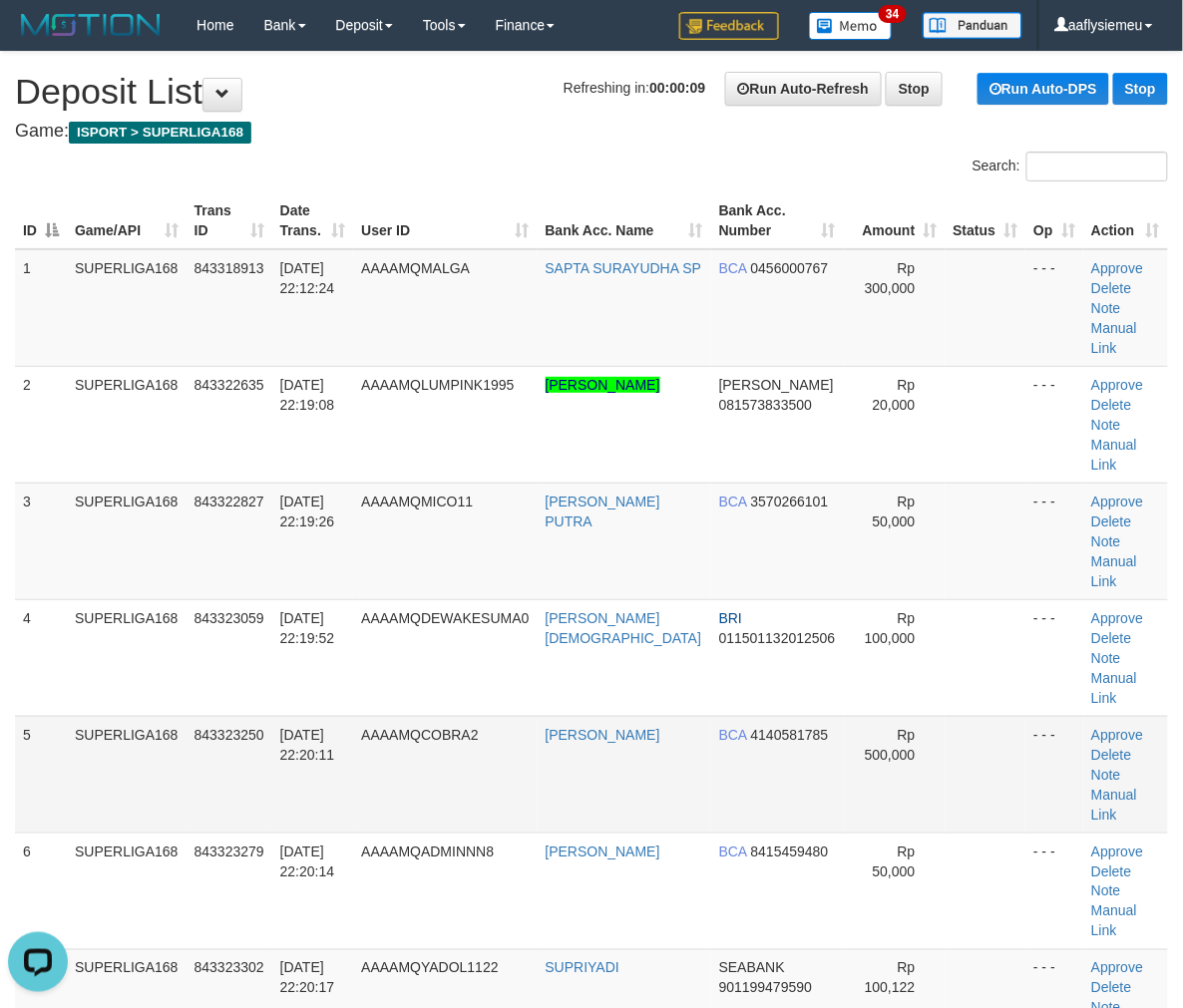 scroll, scrollTop: 0, scrollLeft: 0, axis: both 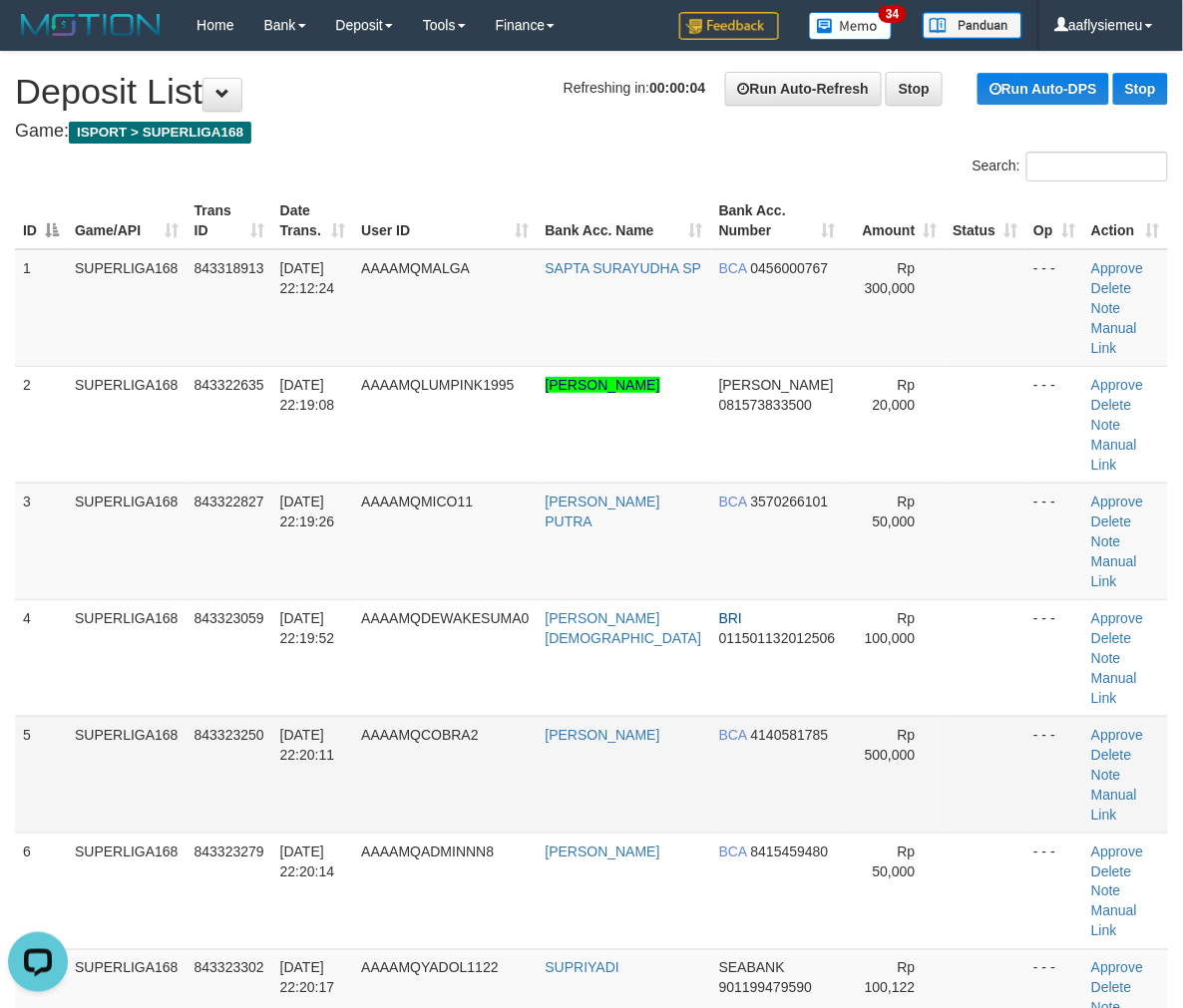 click on "SUPERLIGA168" at bounding box center [127, 774] 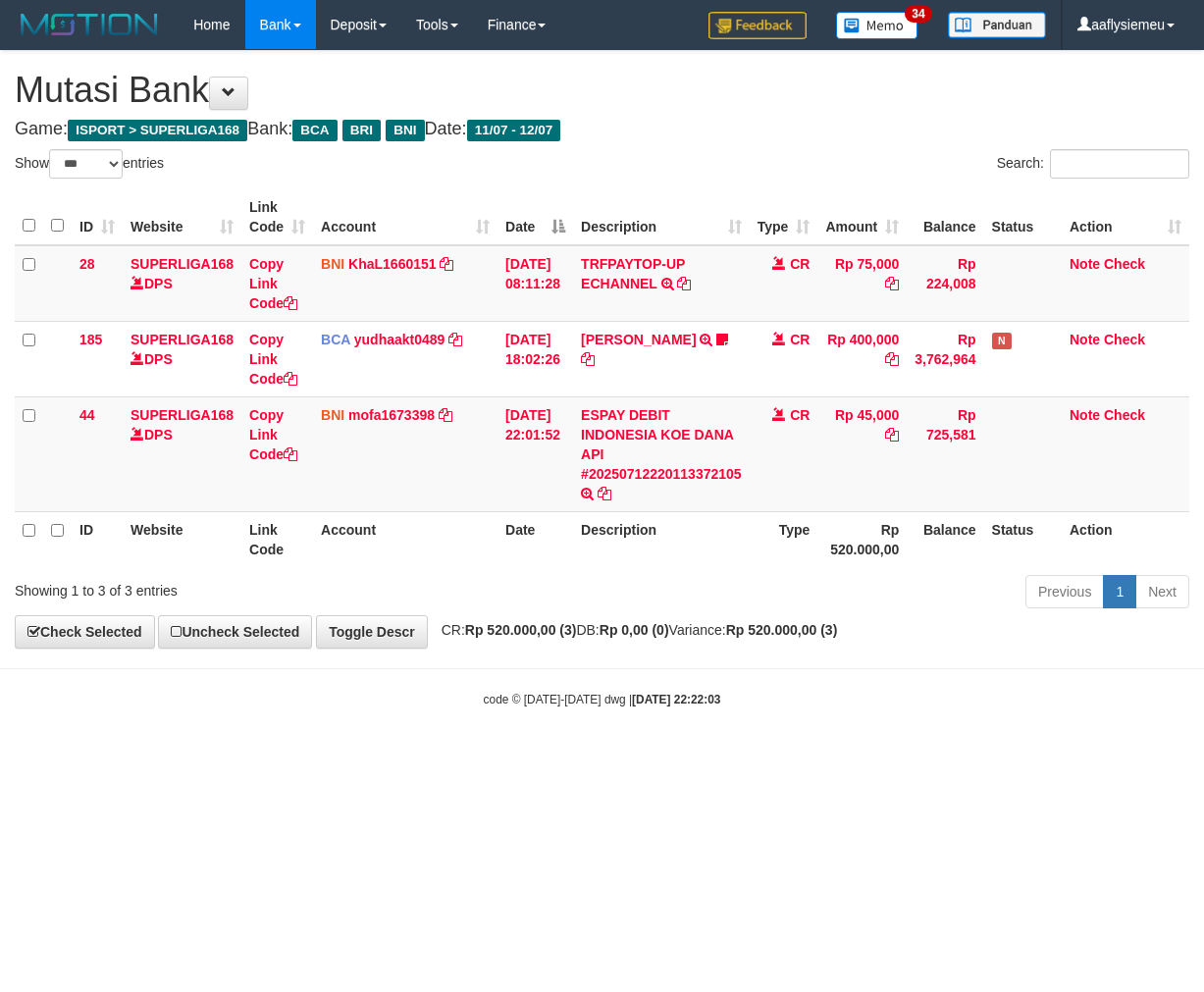 select on "***" 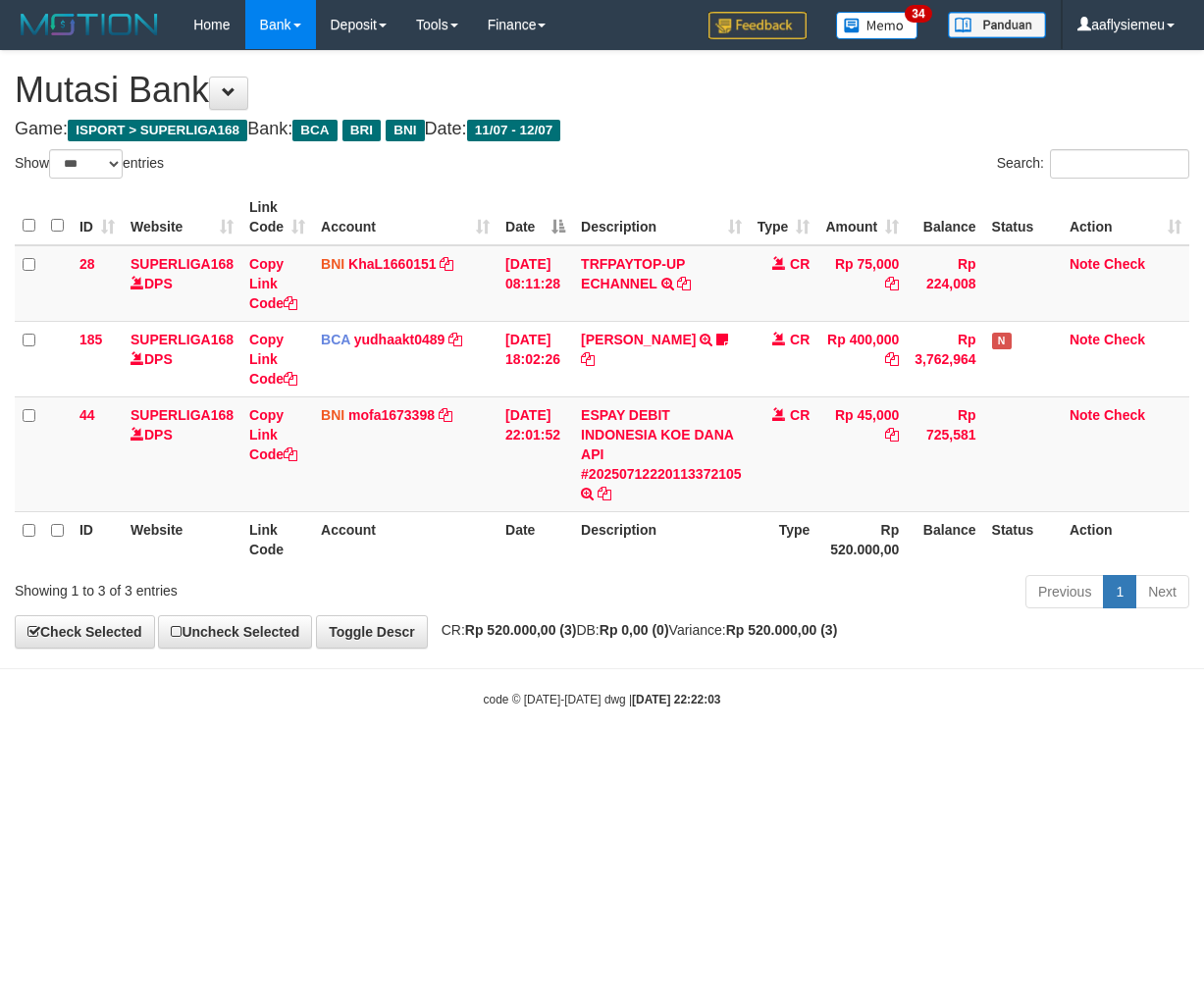 scroll, scrollTop: 0, scrollLeft: 0, axis: both 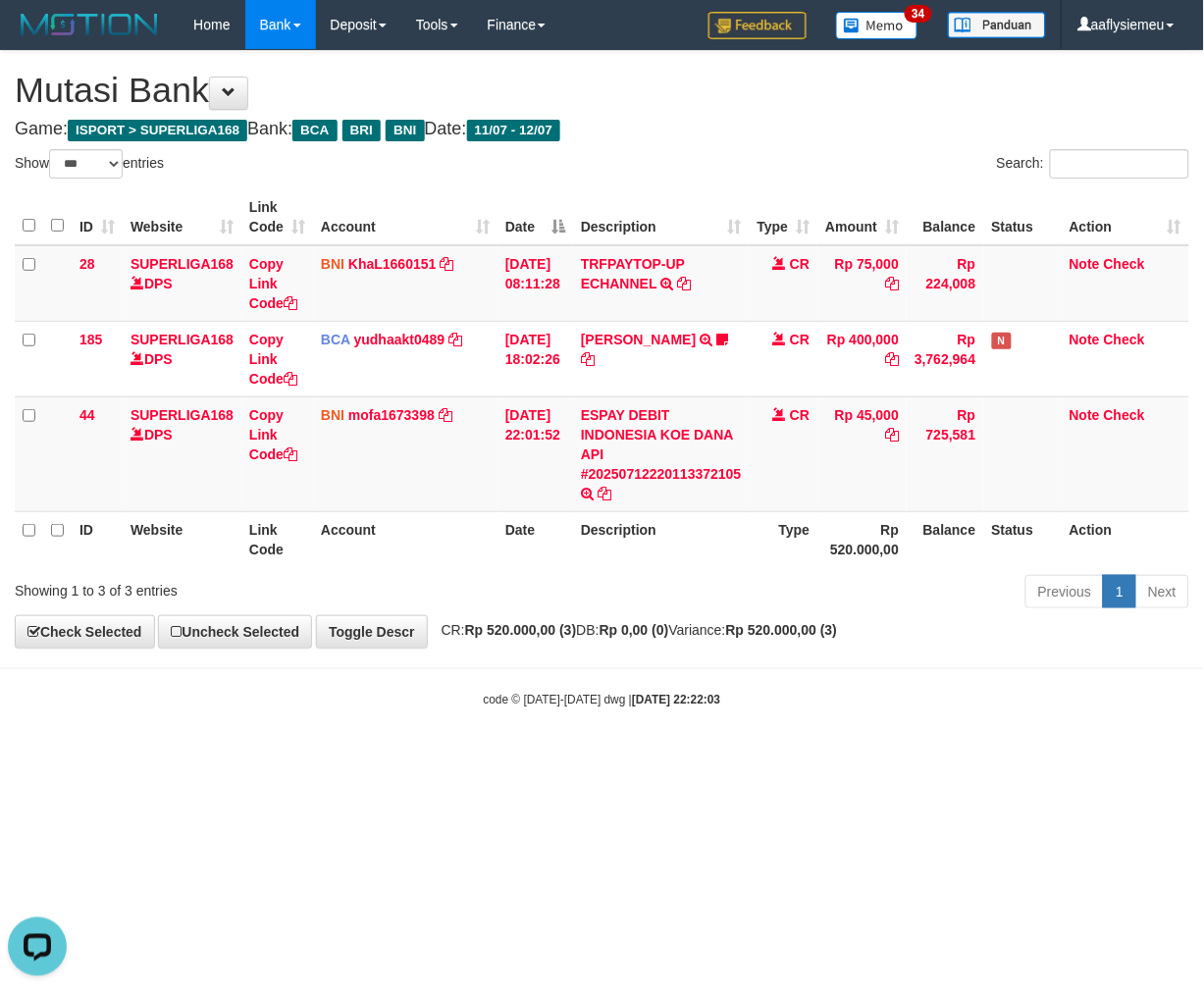 click on "Toggle navigation
Home
Bank
Account List
Load
By Website
Group
[ISPORT]													SUPERLIGA168
By Load Group (DPS)" at bounding box center (602, 379) 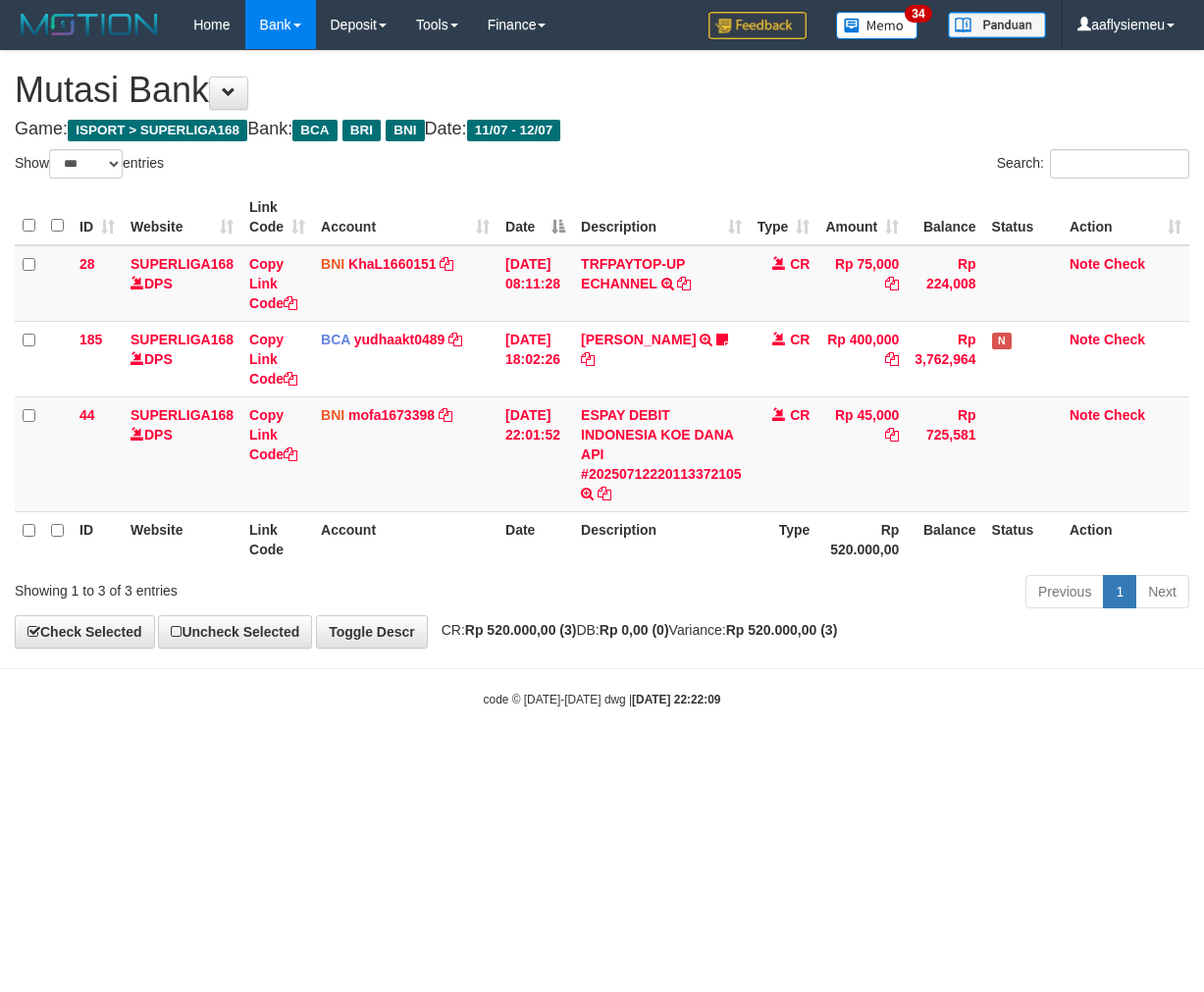 select on "***" 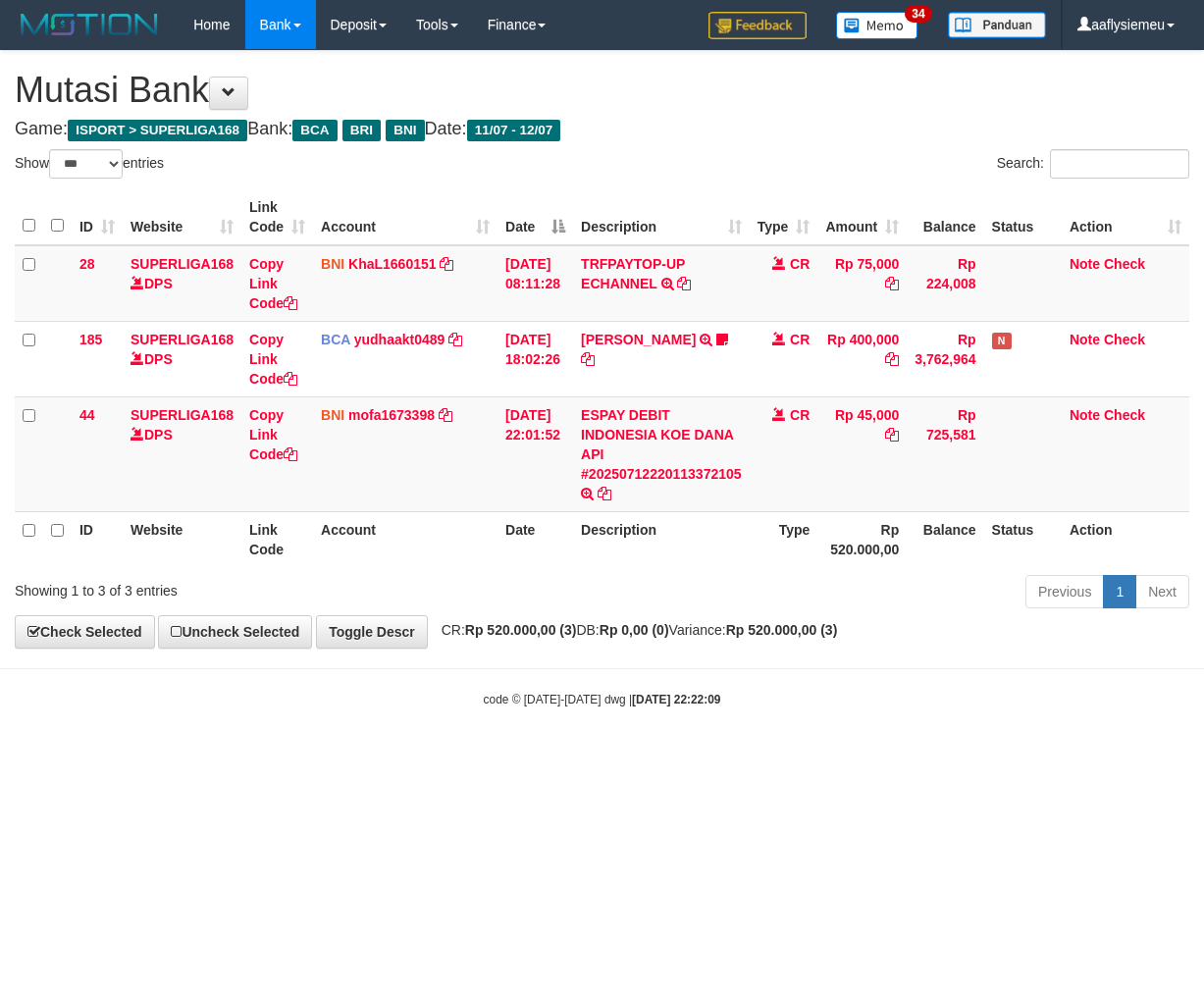 scroll, scrollTop: 0, scrollLeft: 0, axis: both 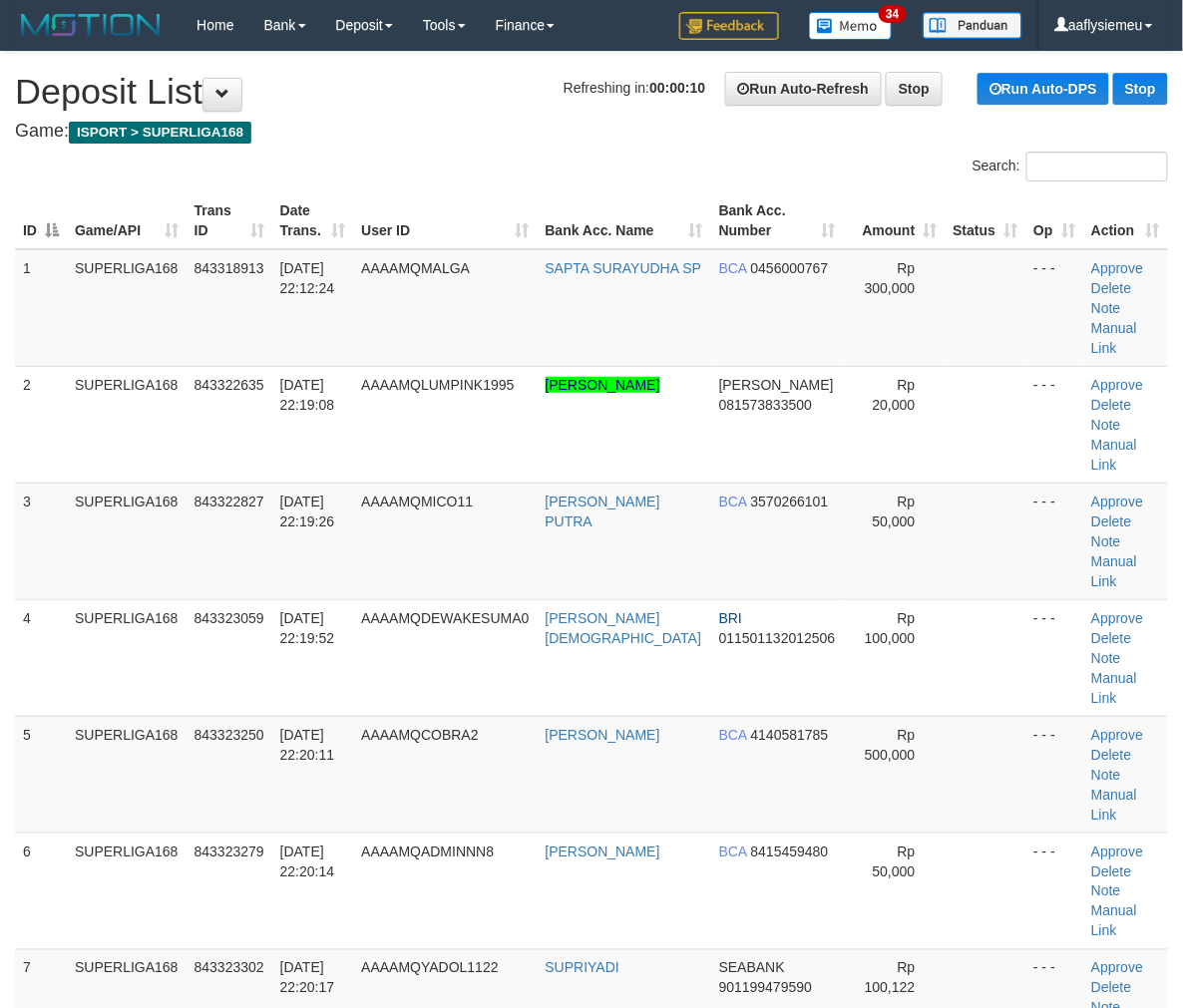 click on "ID Game/API Trans ID Date Trans. User ID Bank Acc. Name Bank Acc. Number Amount Status Op Action
1
SUPERLIGA168
843318913
[DATE] 22:12:24
AAAAMQMALGA
SAPTA SURAYUDHA SP
BCA
0456000767
Rp 300,000
- - -
Approve
[GEOGRAPHIC_DATA]
Note
Manual Link
2
SUPERLIGA168
843322635
[DATE] 22:19:08
AAAAMQLUMPINK1995
[PERSON_NAME] [PERSON_NAME]" at bounding box center (592, 890) 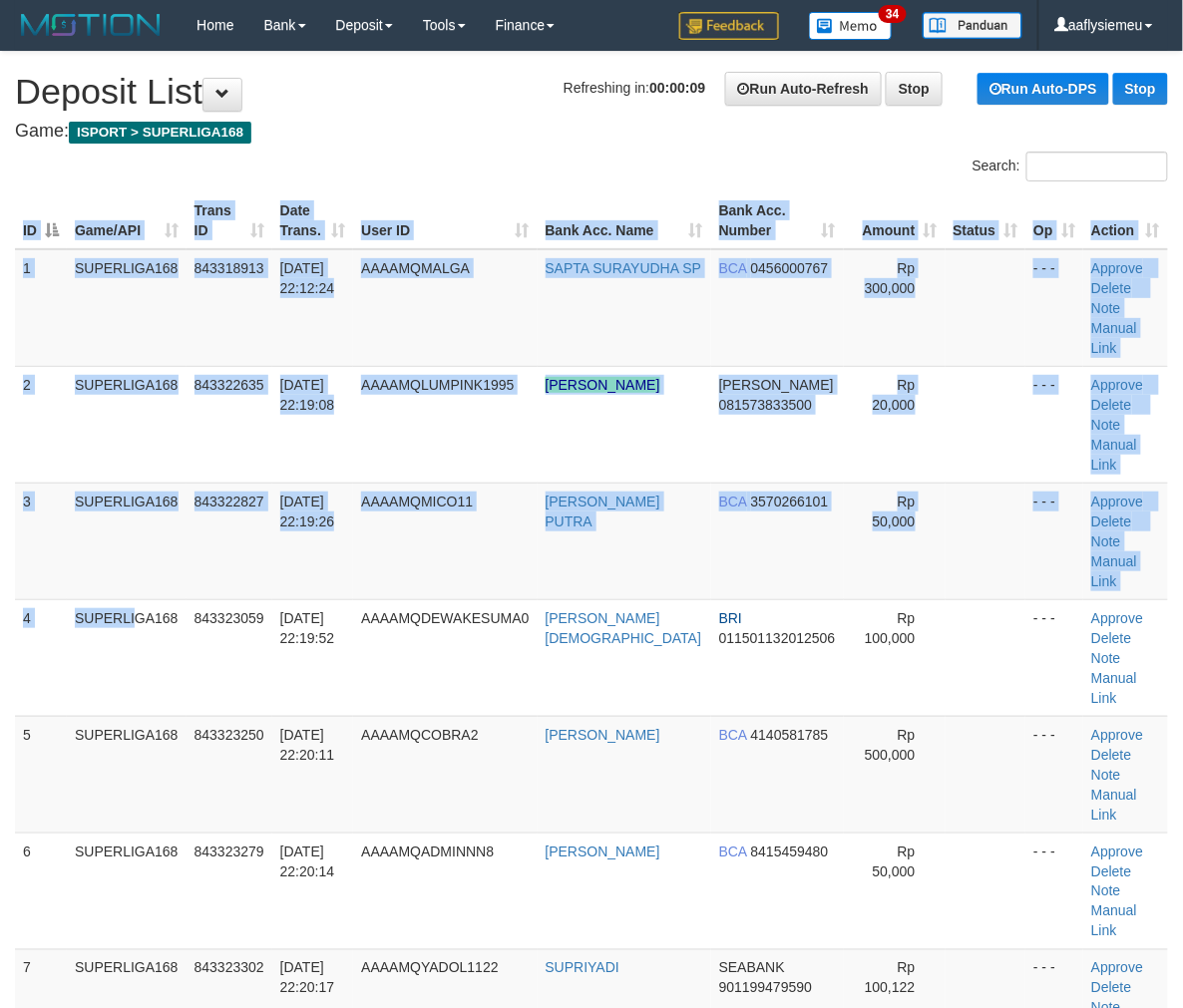 click on "ID Game/API Trans ID Date Trans. User ID Bank Acc. Name Bank Acc. Number Amount Status Op Action
1
SUPERLIGA168
843318913
12/07/2025 22:12:24
AAAAMQMALGA
SAPTA SURAYUDHA SP
BCA
0456000767
Rp 300,000
- - -
Approve
Delete
Note
Manual Link
2
SUPERLIGA168
843322635
12/07/2025 22:19:08
AAAAMQLUMPINK1995
MUHAMMAD LUTFI WAHID
DANA" at bounding box center (592, 890) 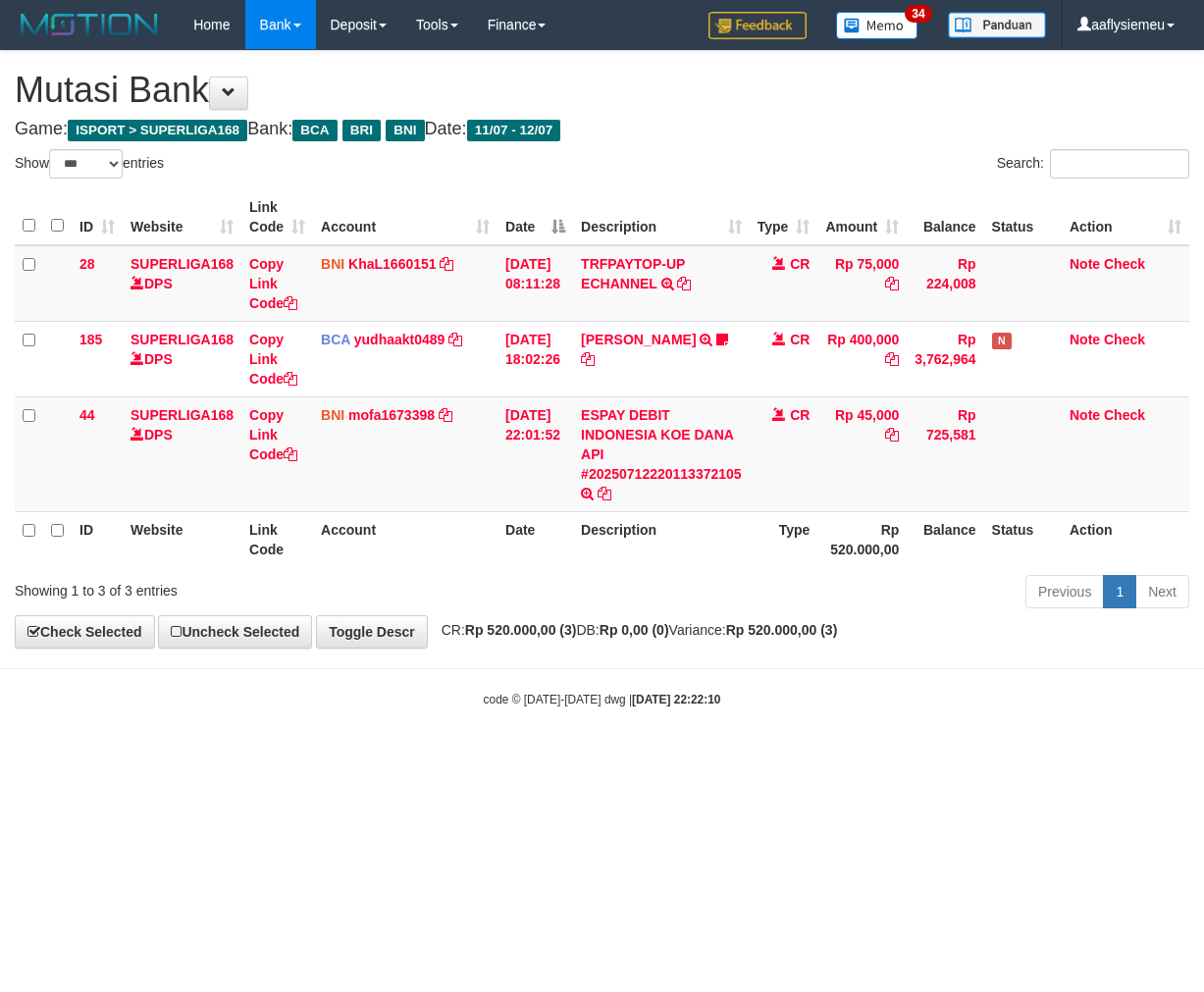 select on "***" 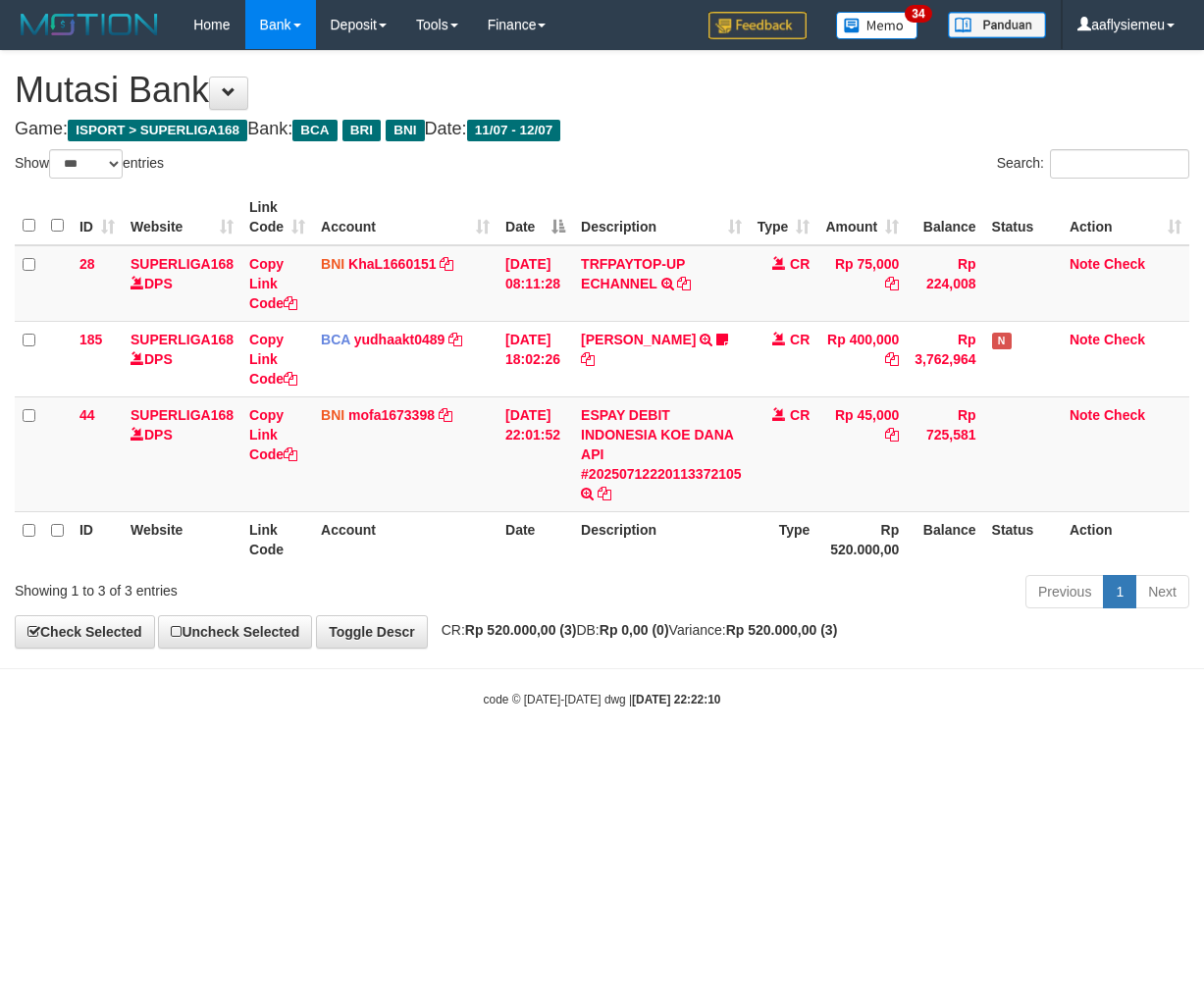 scroll, scrollTop: 0, scrollLeft: 0, axis: both 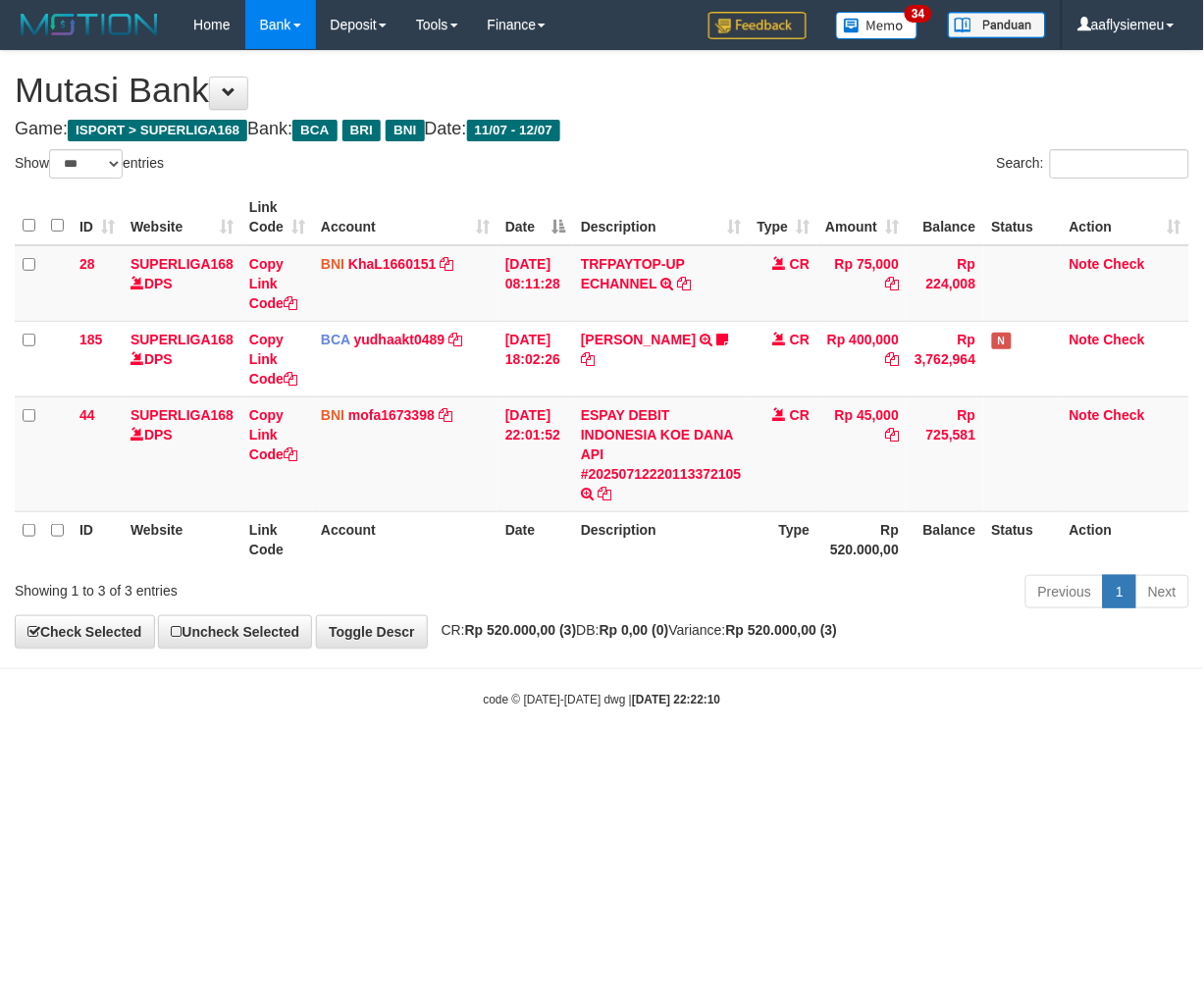 click on "Toggle navigation
Home
Bank
Account List
Load
By Website
Group
[ISPORT]													SUPERLIGA168
By Load Group (DPS)" at bounding box center [602, 379] 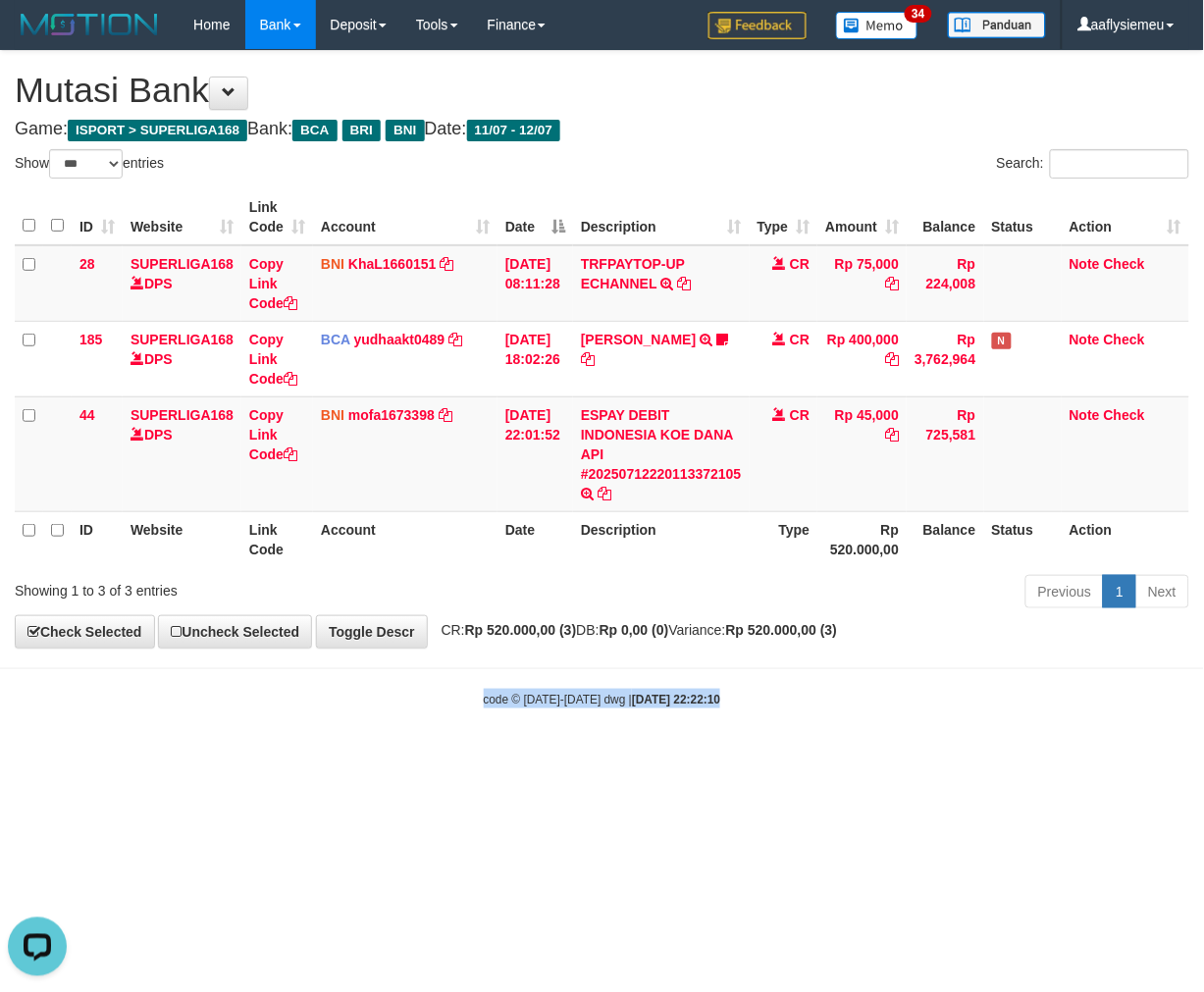 scroll, scrollTop: 0, scrollLeft: 0, axis: both 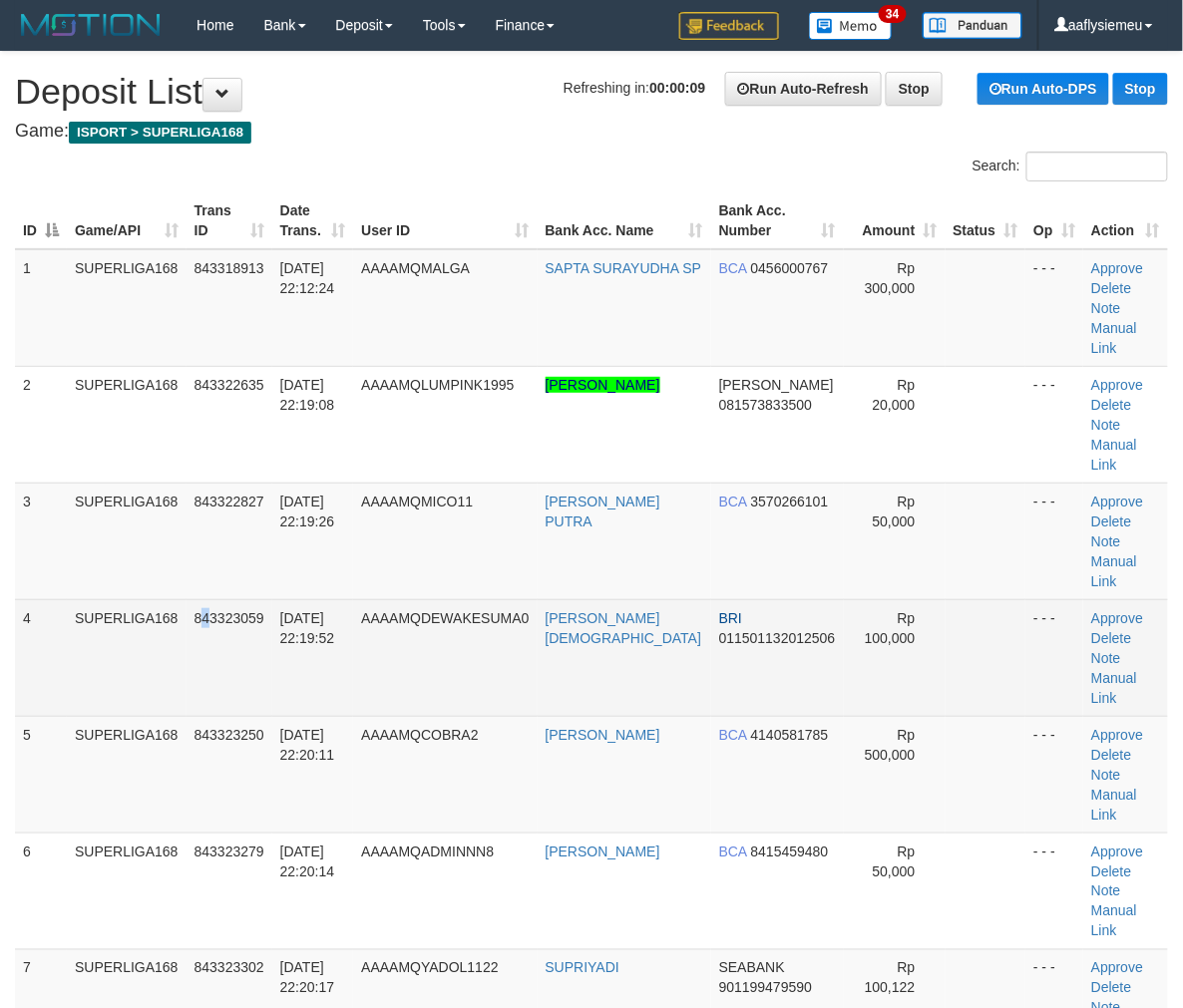click on "843323059" at bounding box center (229, 657) 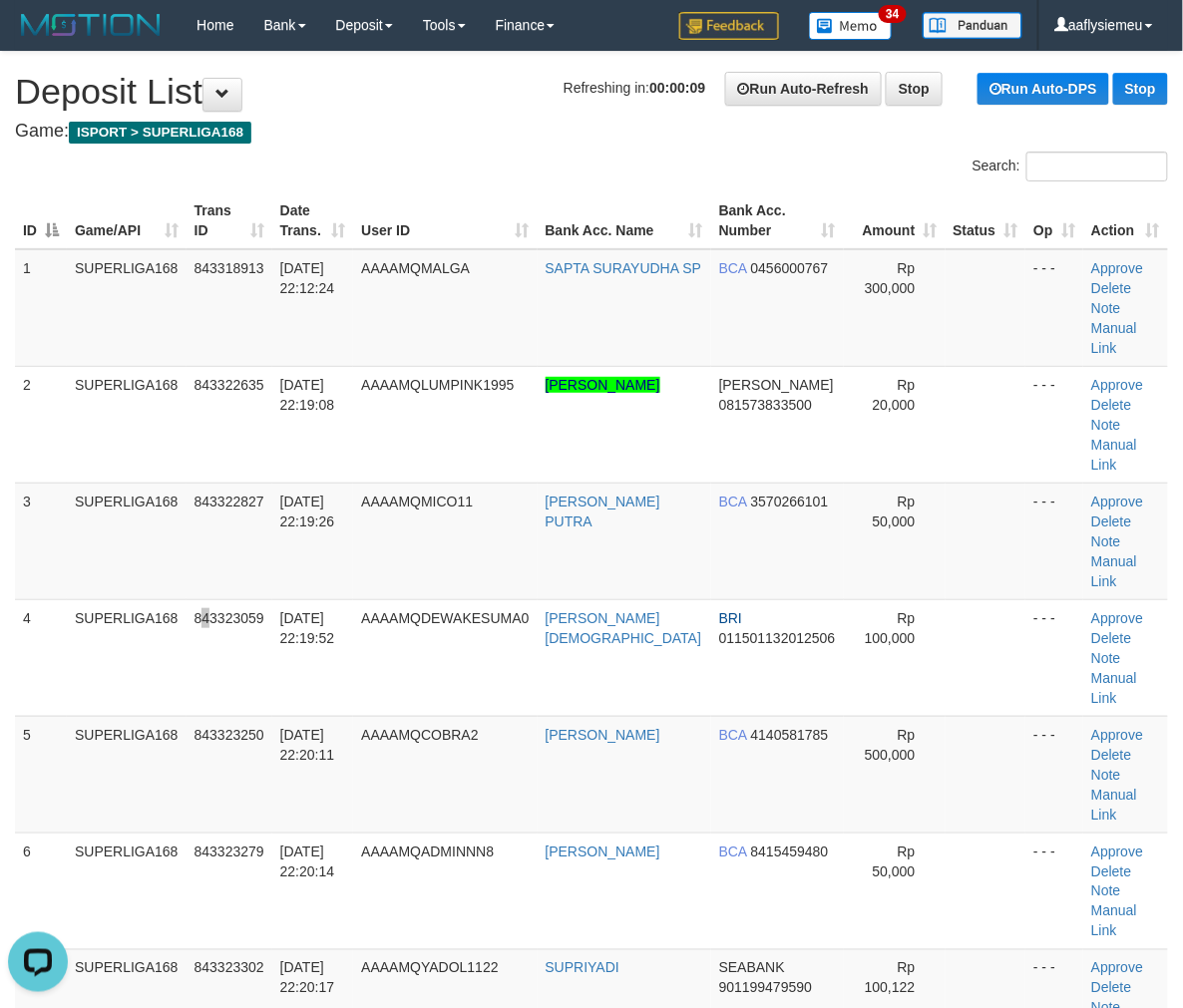 scroll, scrollTop: 0, scrollLeft: 0, axis: both 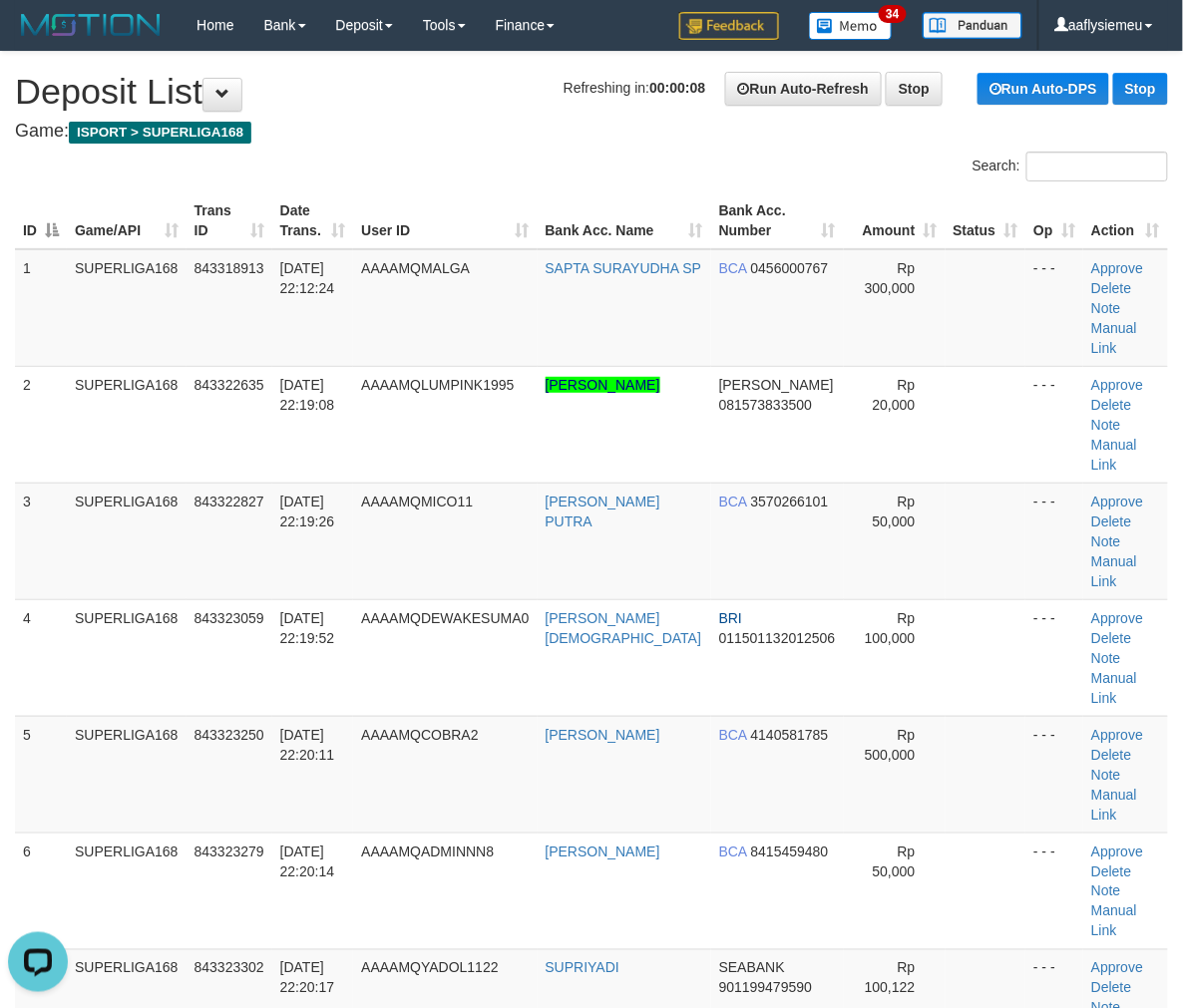 drag, startPoint x: 342, startPoint y: 623, endPoint x: 7, endPoint y: 722, distance: 349.3222 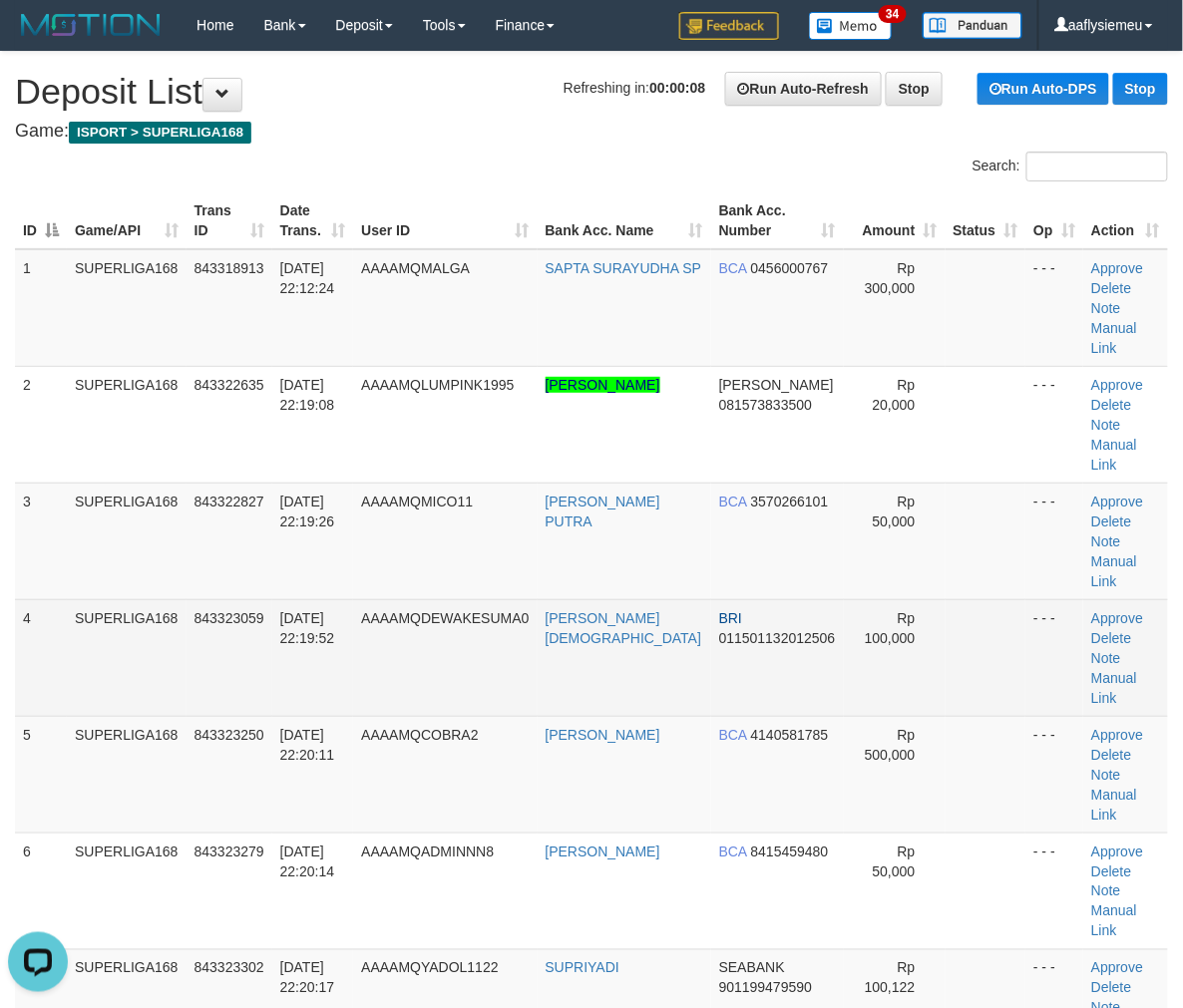 click on "12/07/2025 22:19:52" at bounding box center [313, 657] 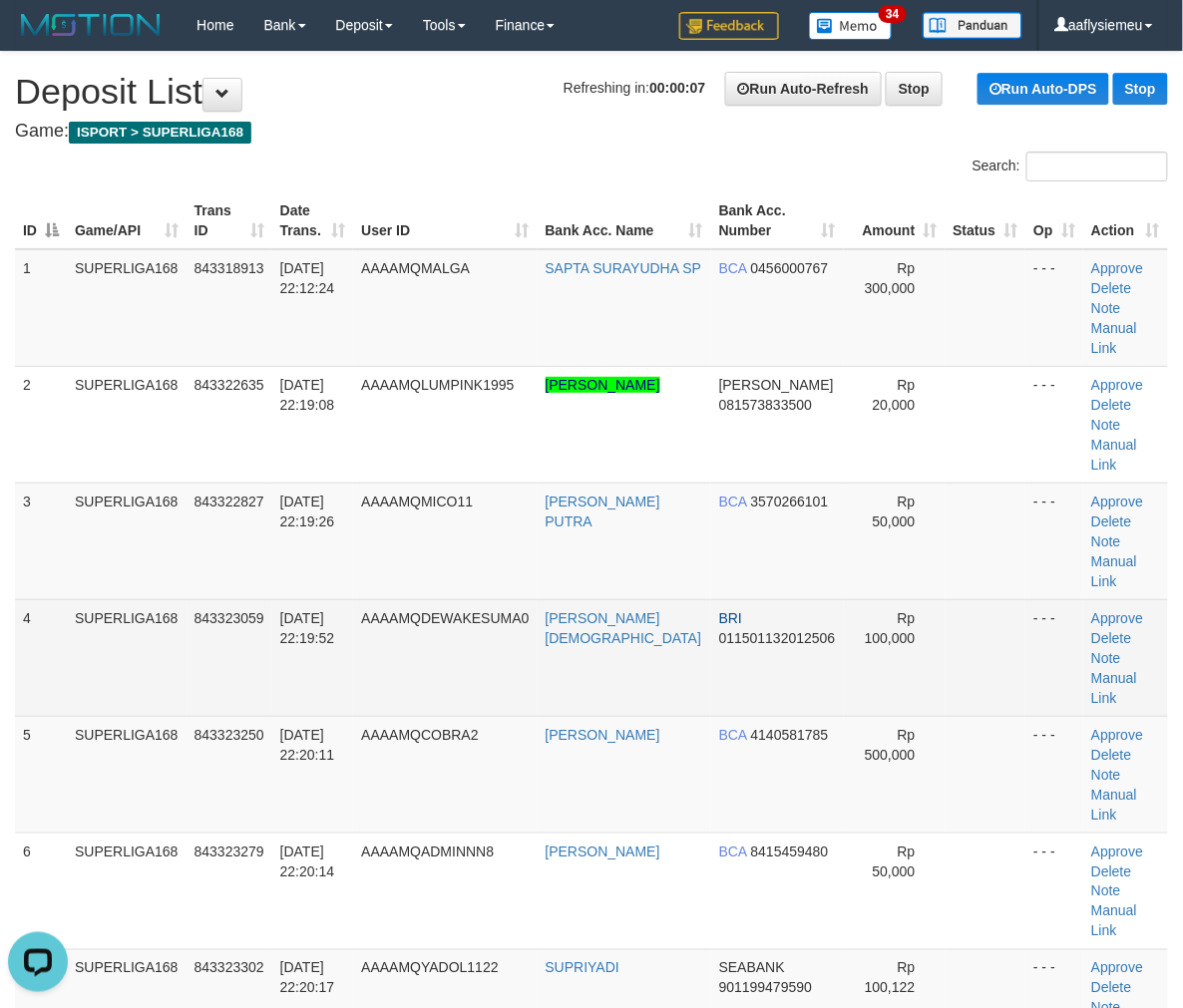 click on "SUPERLIGA168" at bounding box center [127, 657] 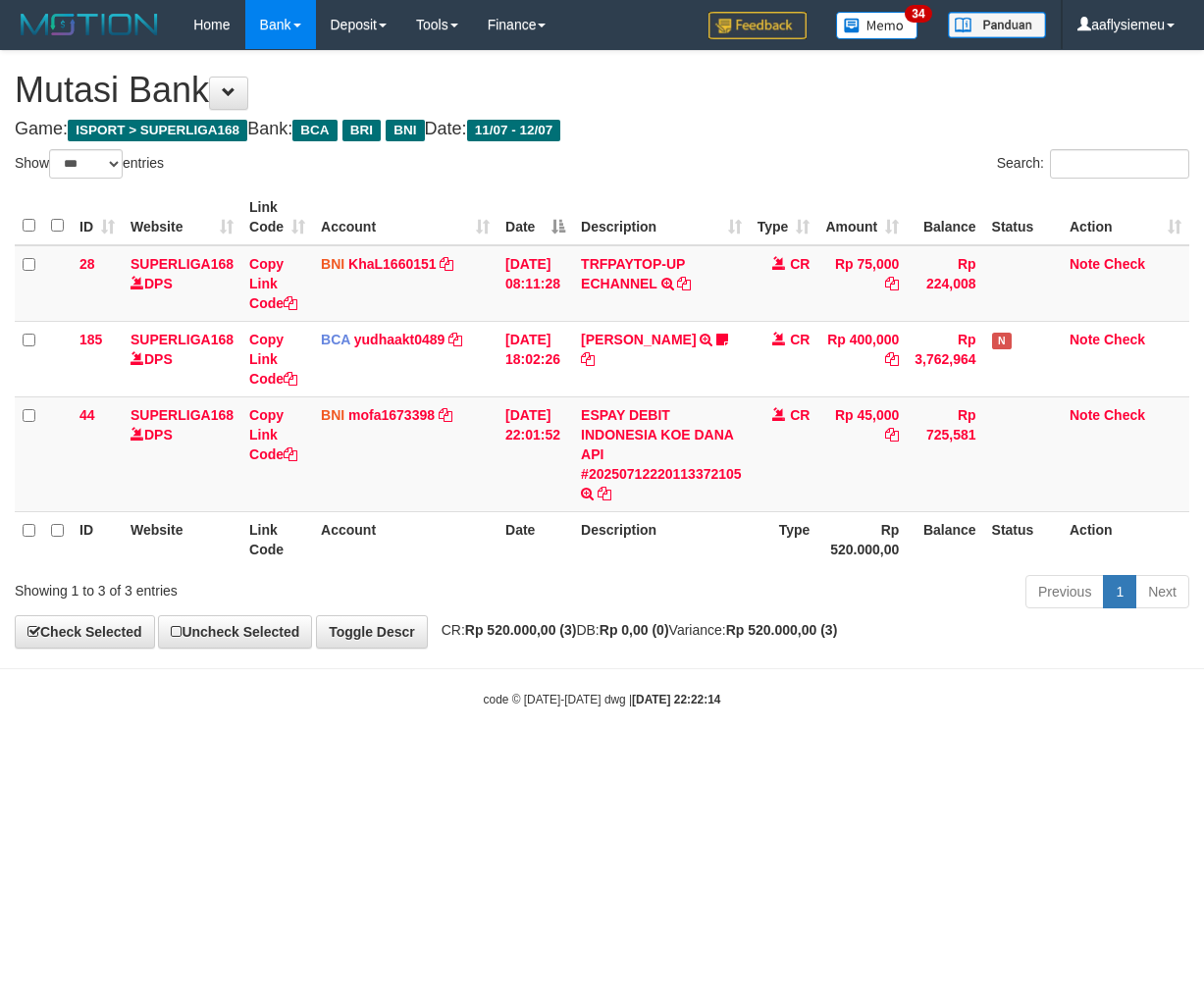 select on "***" 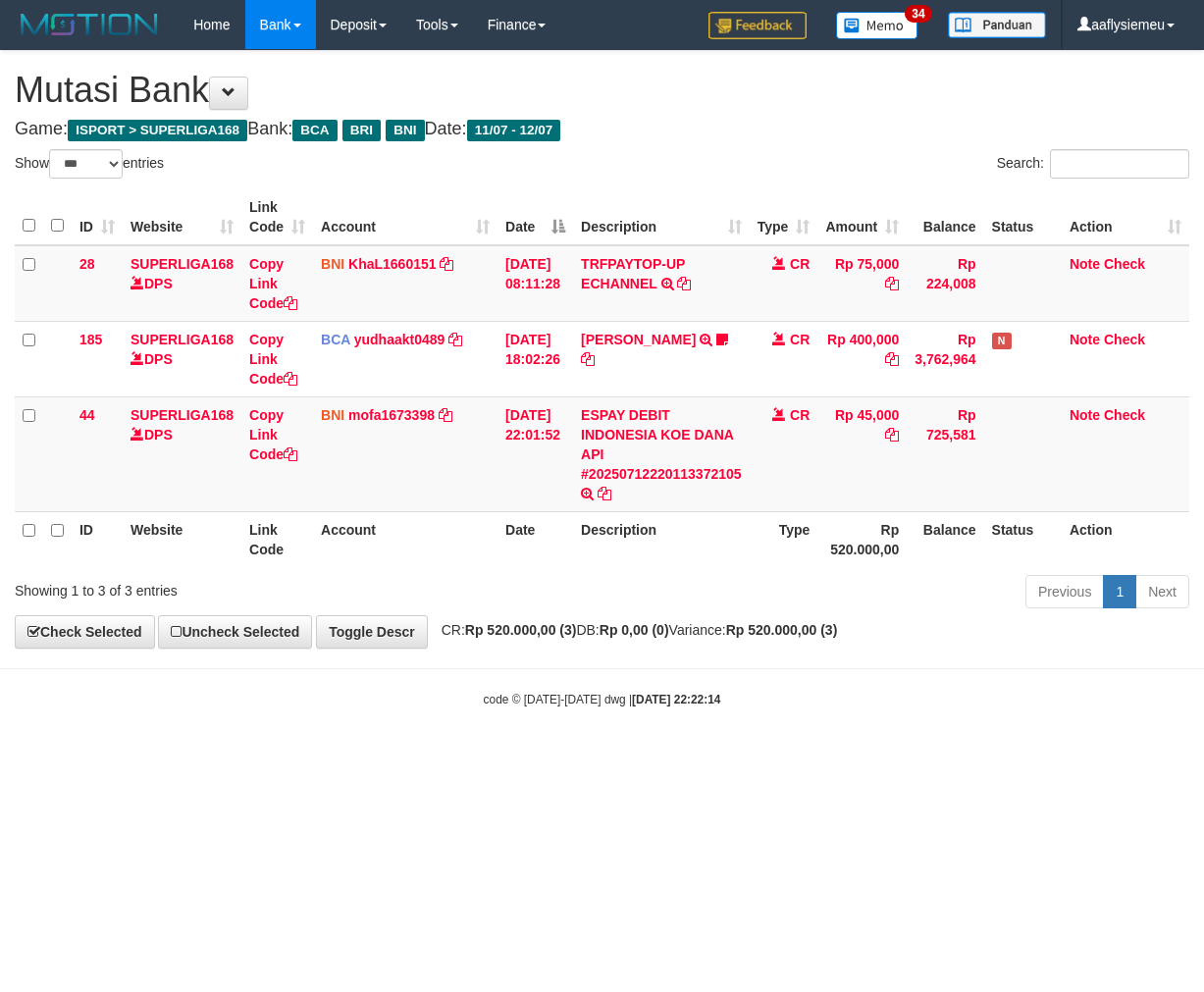 scroll, scrollTop: 0, scrollLeft: 0, axis: both 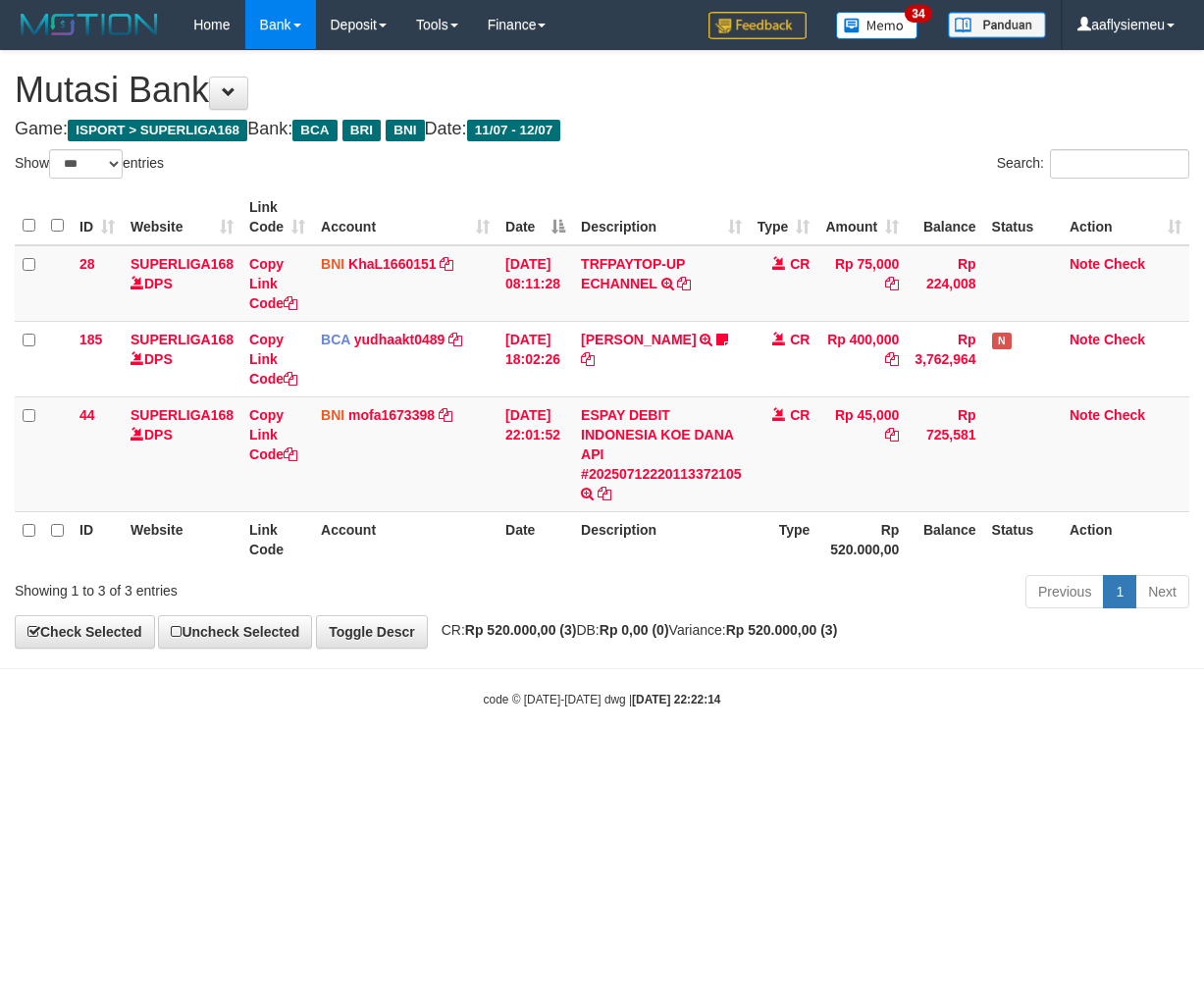 select on "***" 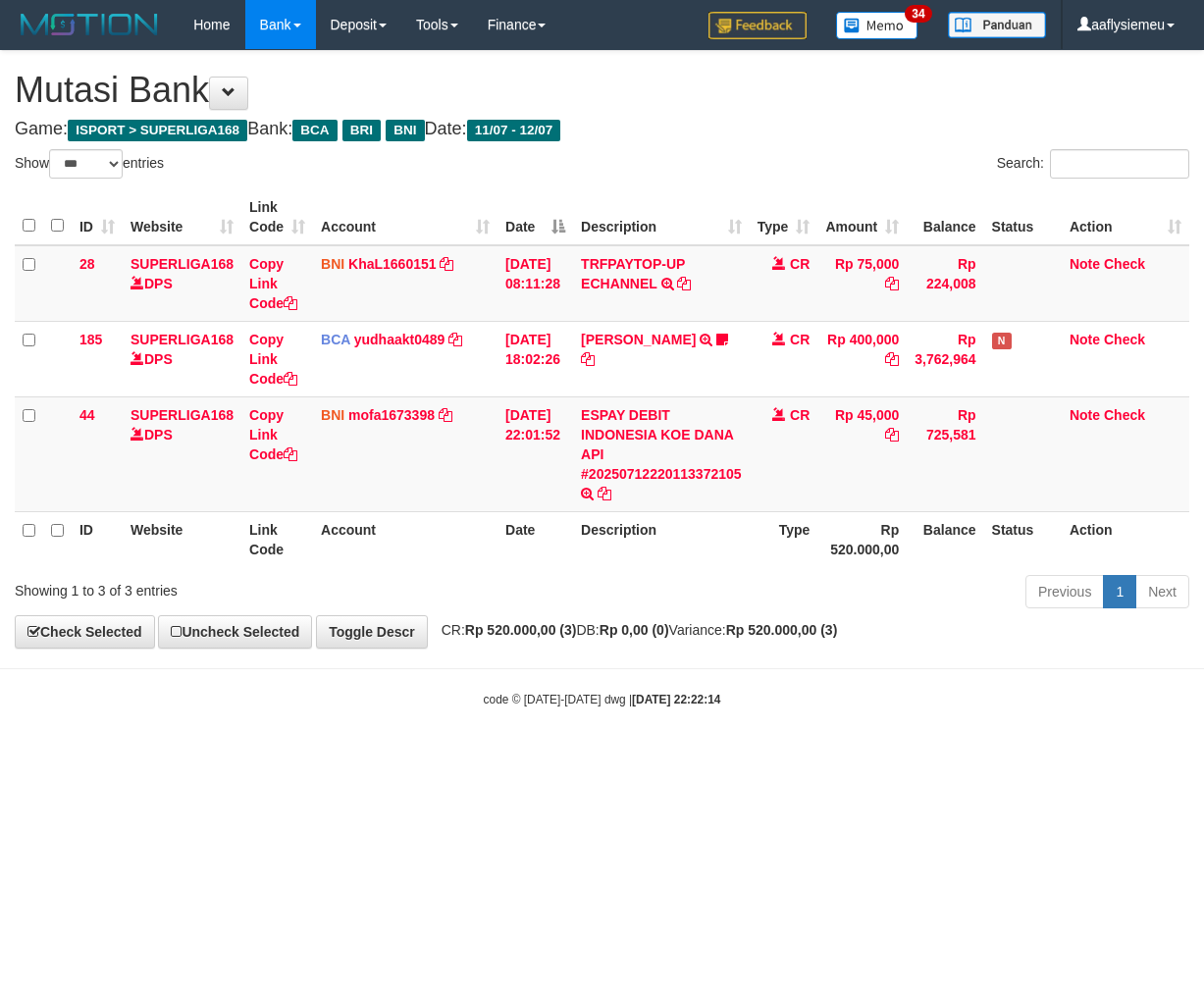 scroll, scrollTop: 0, scrollLeft: 0, axis: both 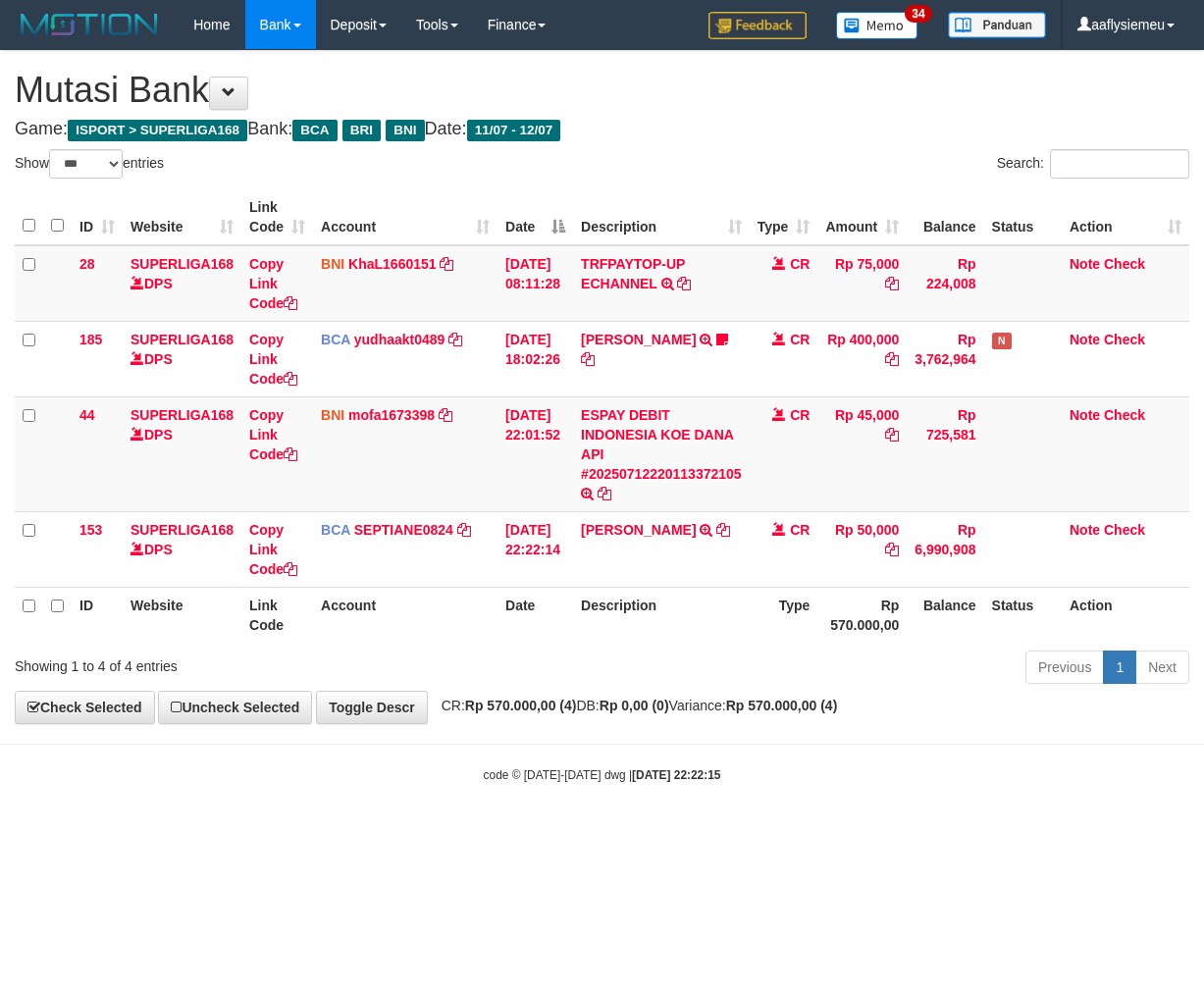 select on "***" 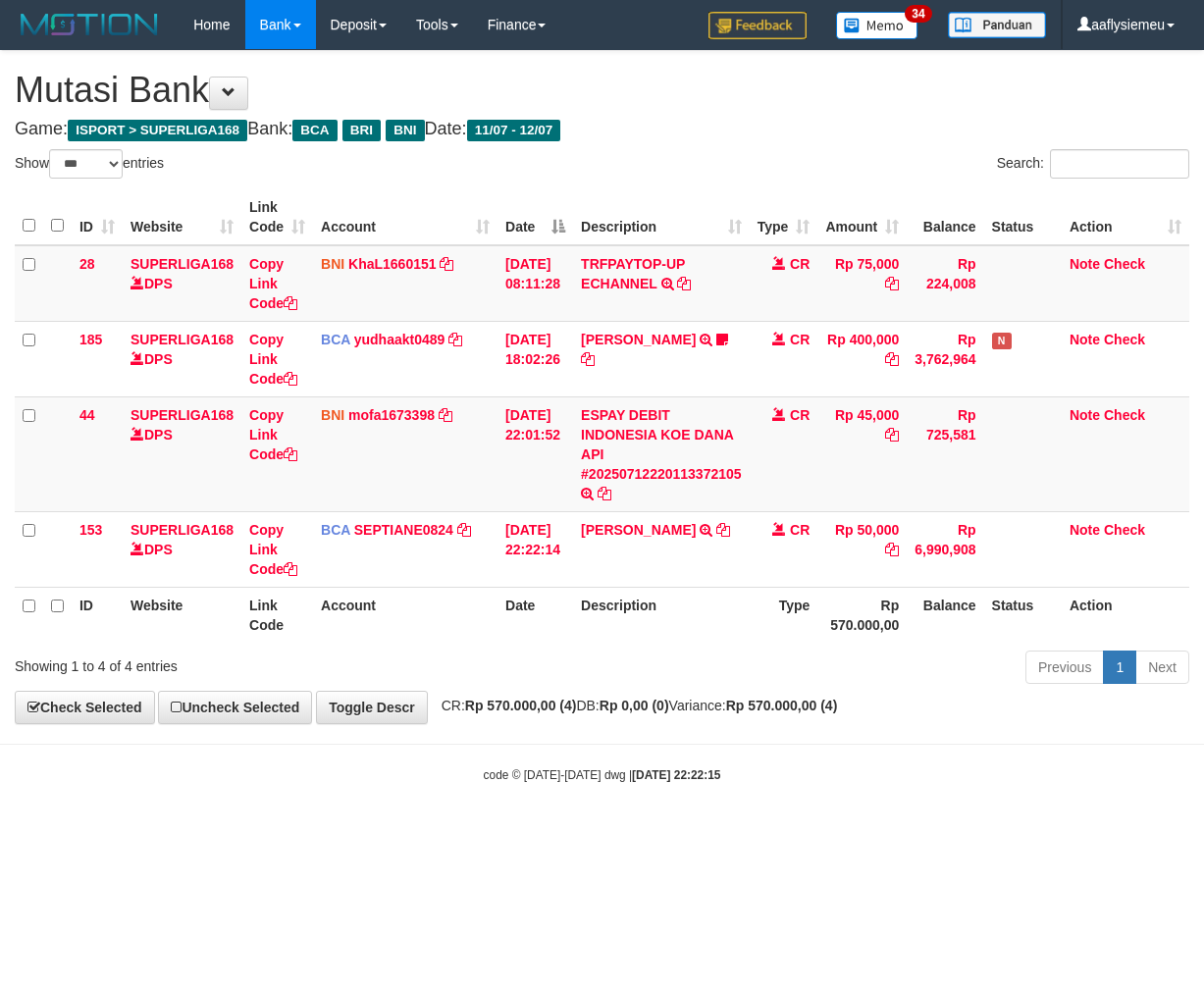 scroll, scrollTop: 0, scrollLeft: 0, axis: both 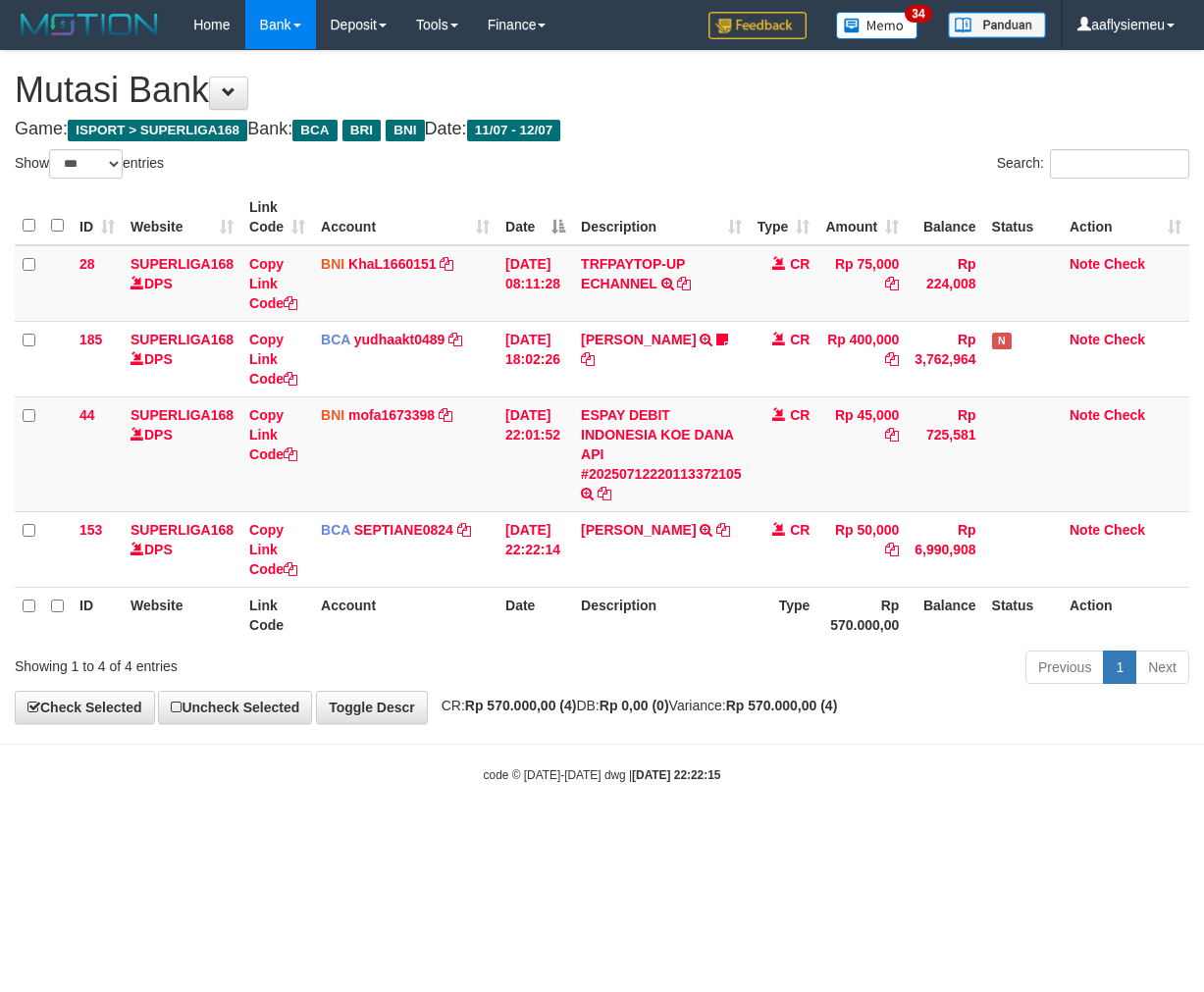 select on "***" 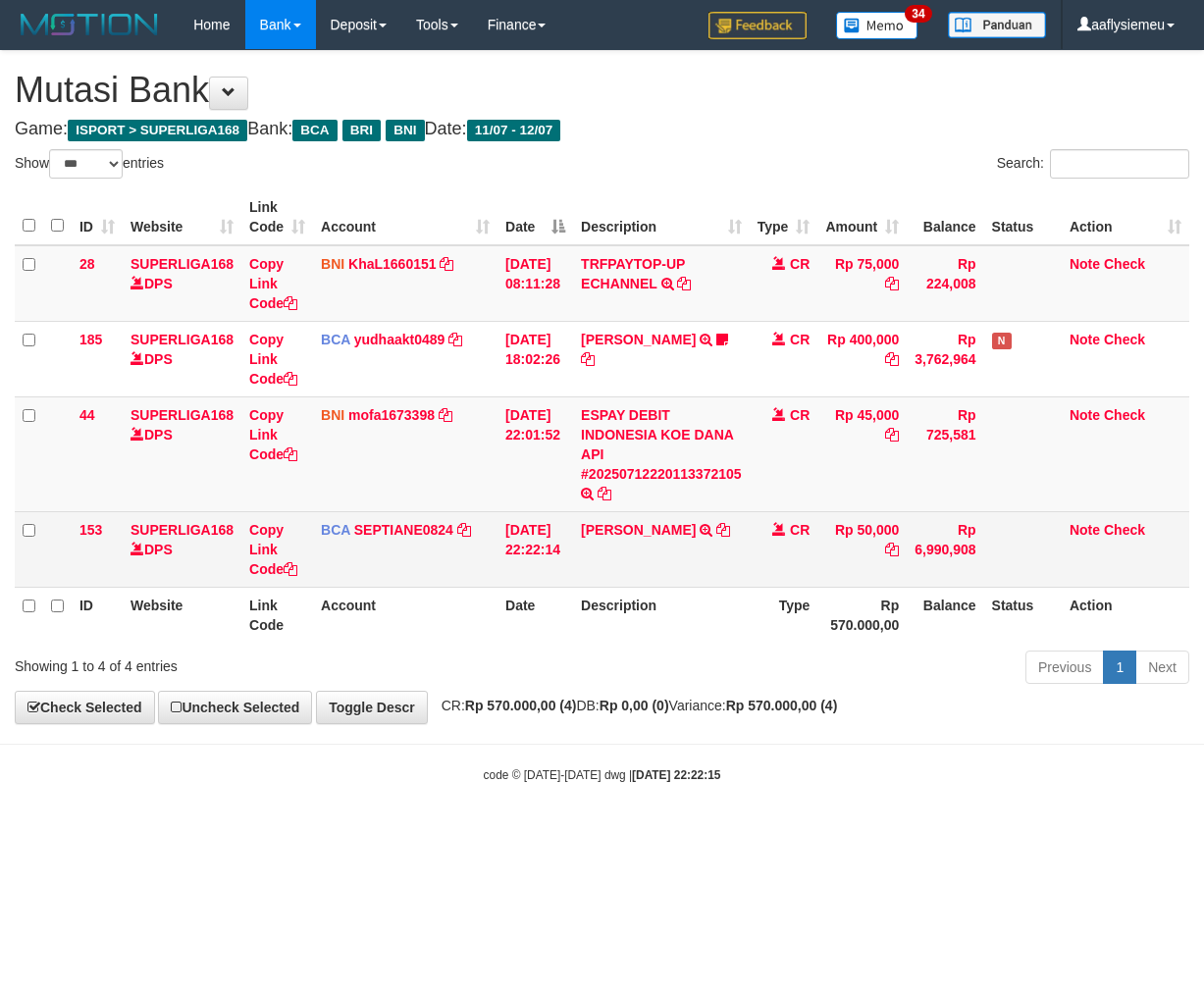 scroll, scrollTop: 0, scrollLeft: 0, axis: both 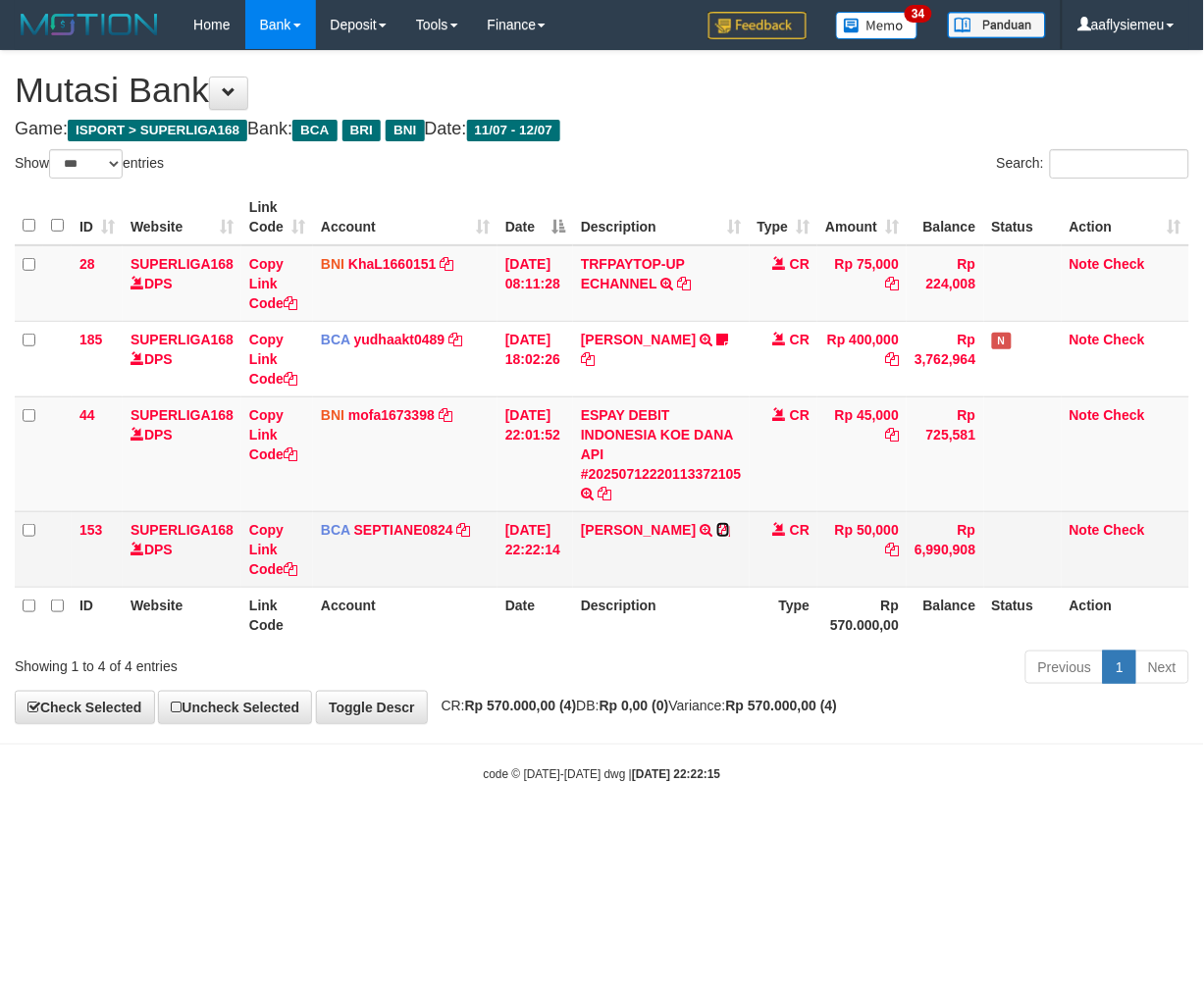 click at bounding box center (723, 530) 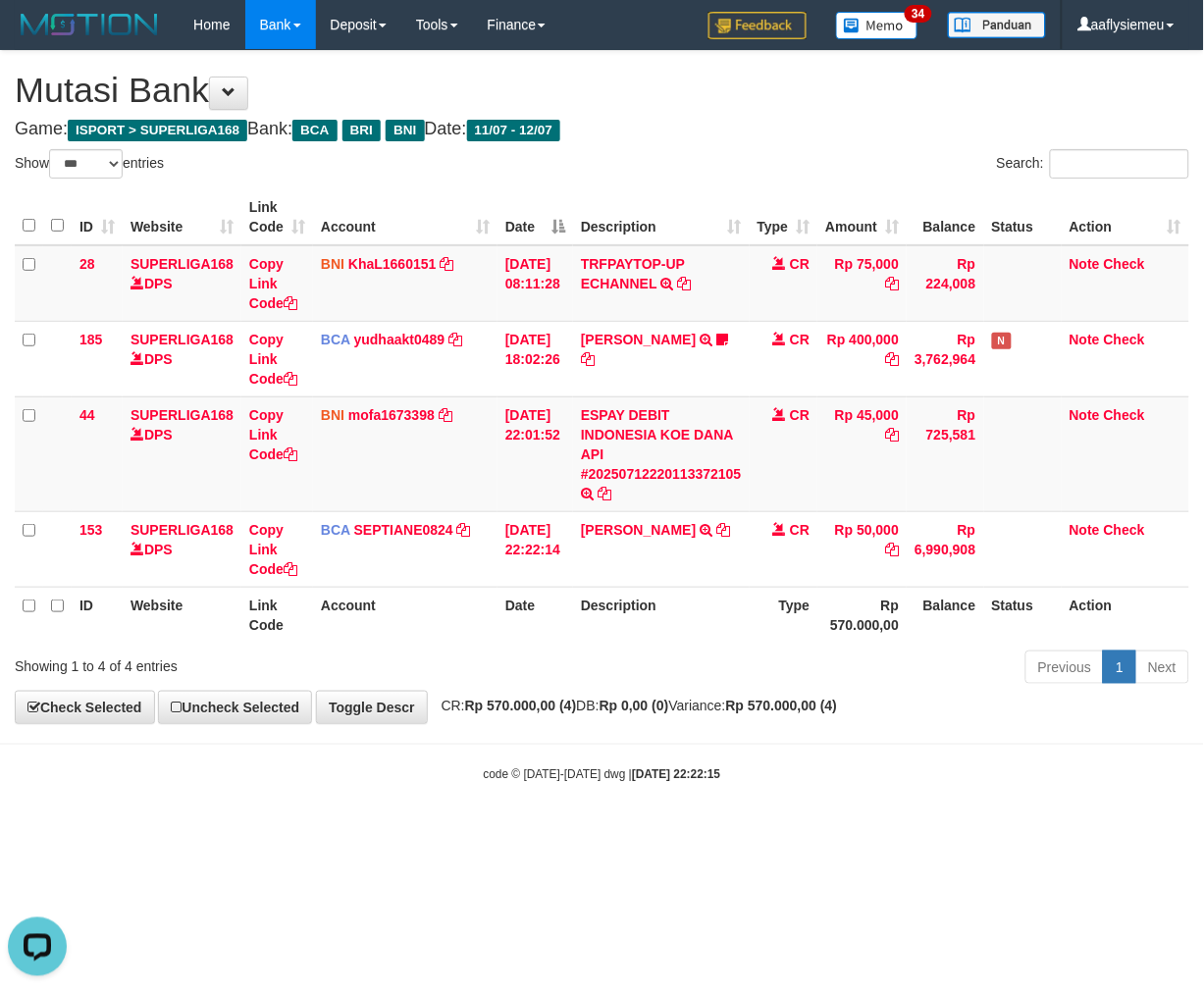 scroll, scrollTop: 0, scrollLeft: 0, axis: both 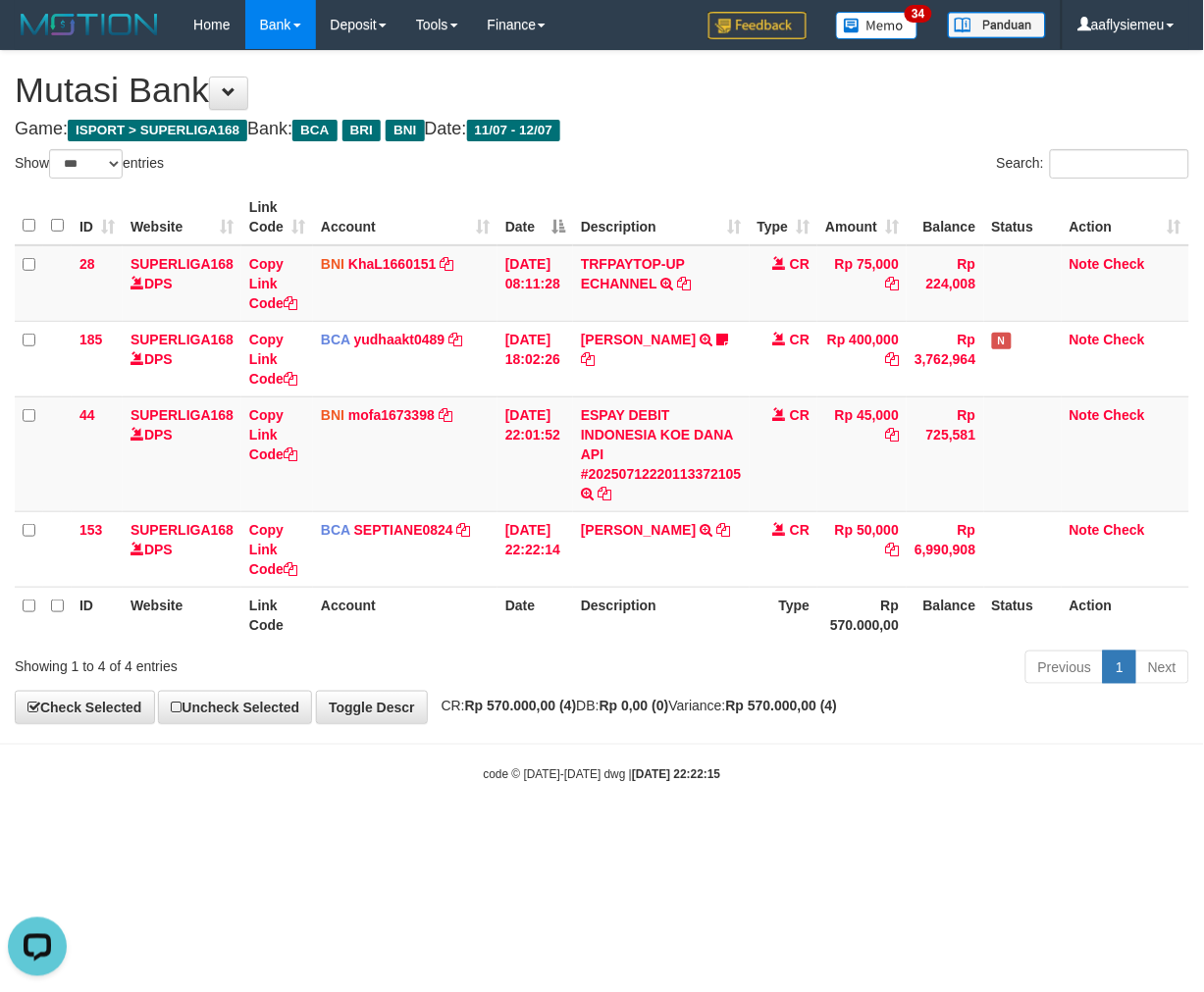 drag, startPoint x: 830, startPoint y: 710, endPoint x: 826, endPoint y: 749, distance: 39.20459 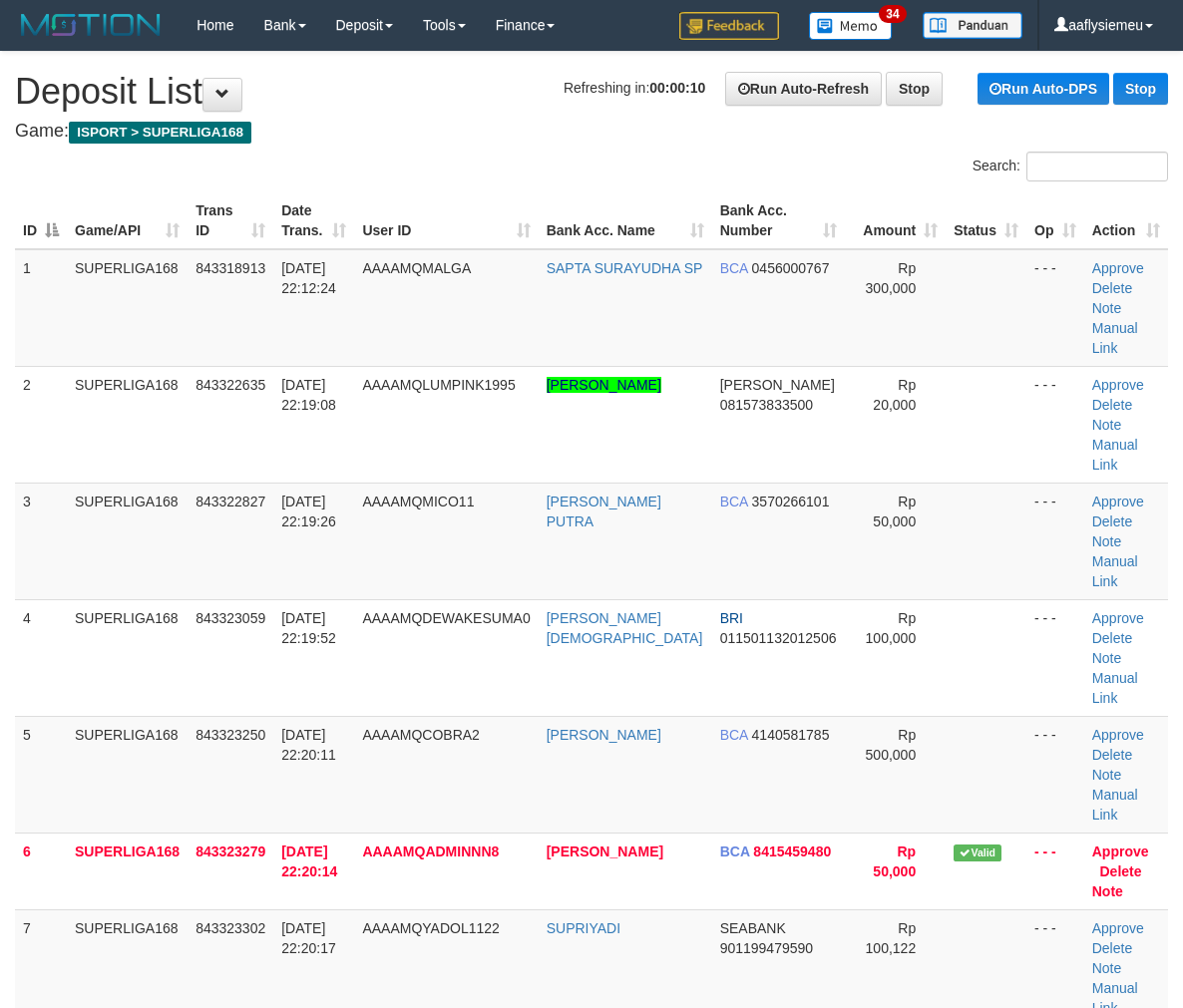 scroll, scrollTop: 0, scrollLeft: 0, axis: both 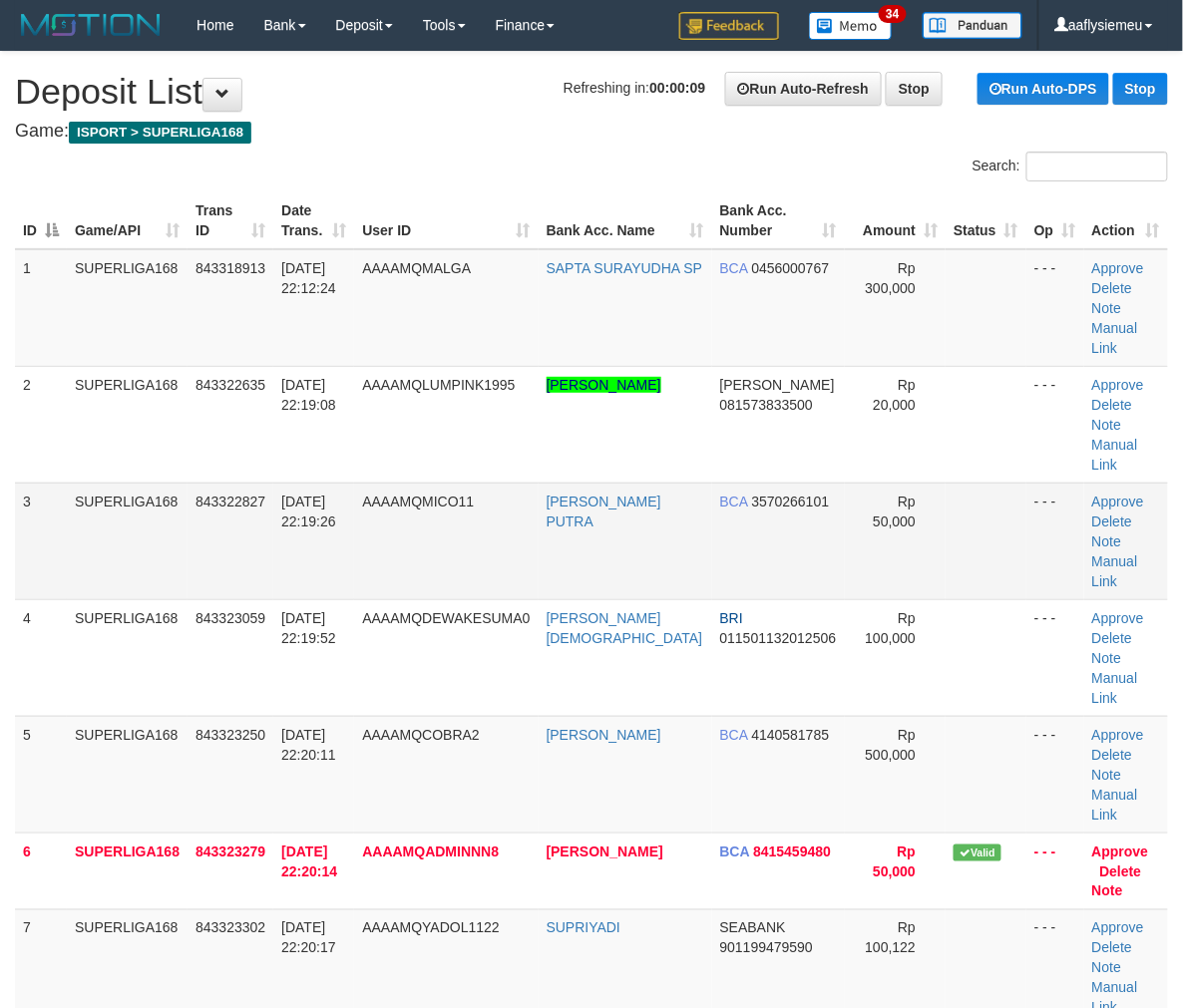 click on "843322827" at bounding box center [230, 502] 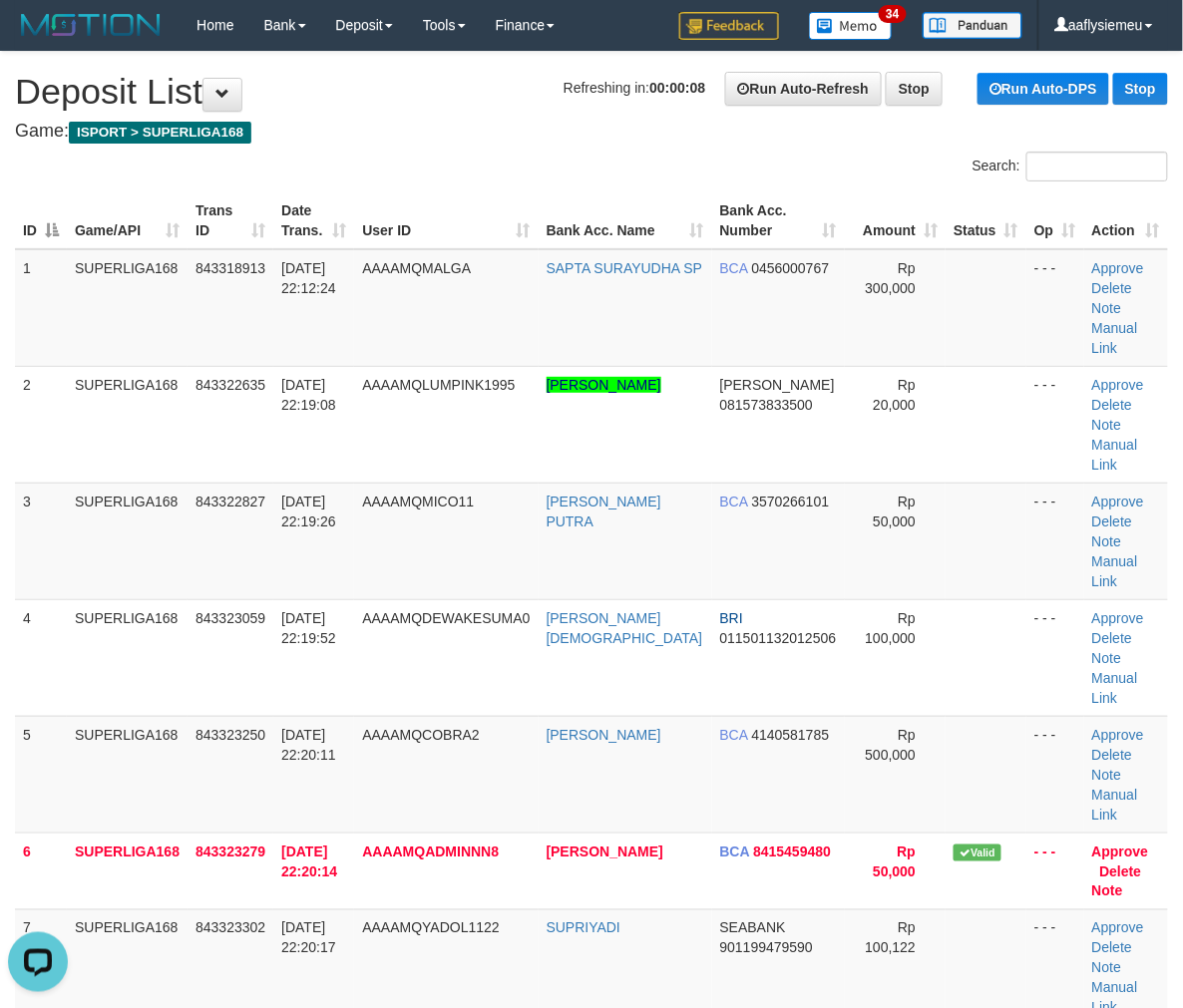 scroll, scrollTop: 0, scrollLeft: 0, axis: both 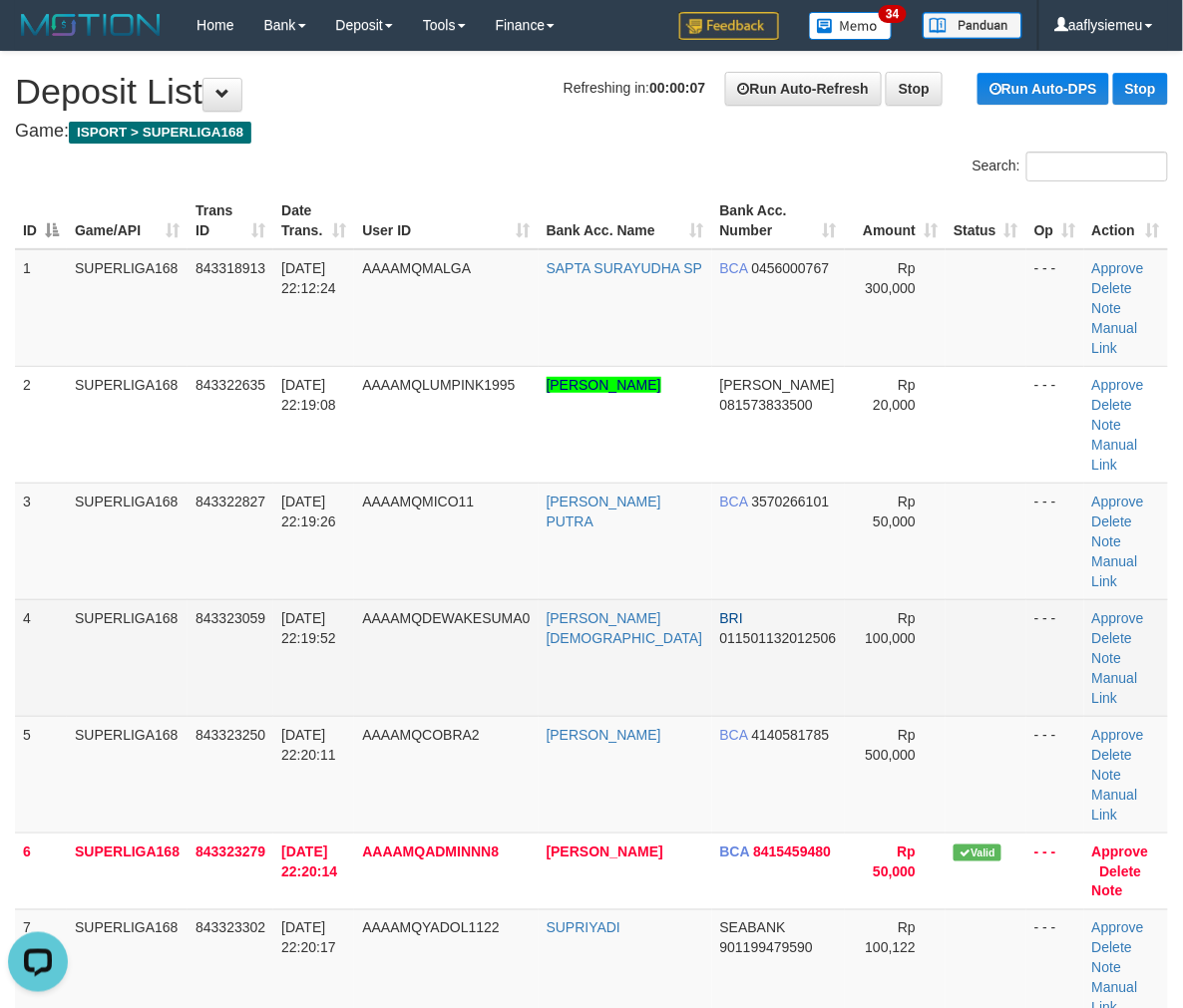 click on "12/07/2025 22:19:52" at bounding box center [313, 657] 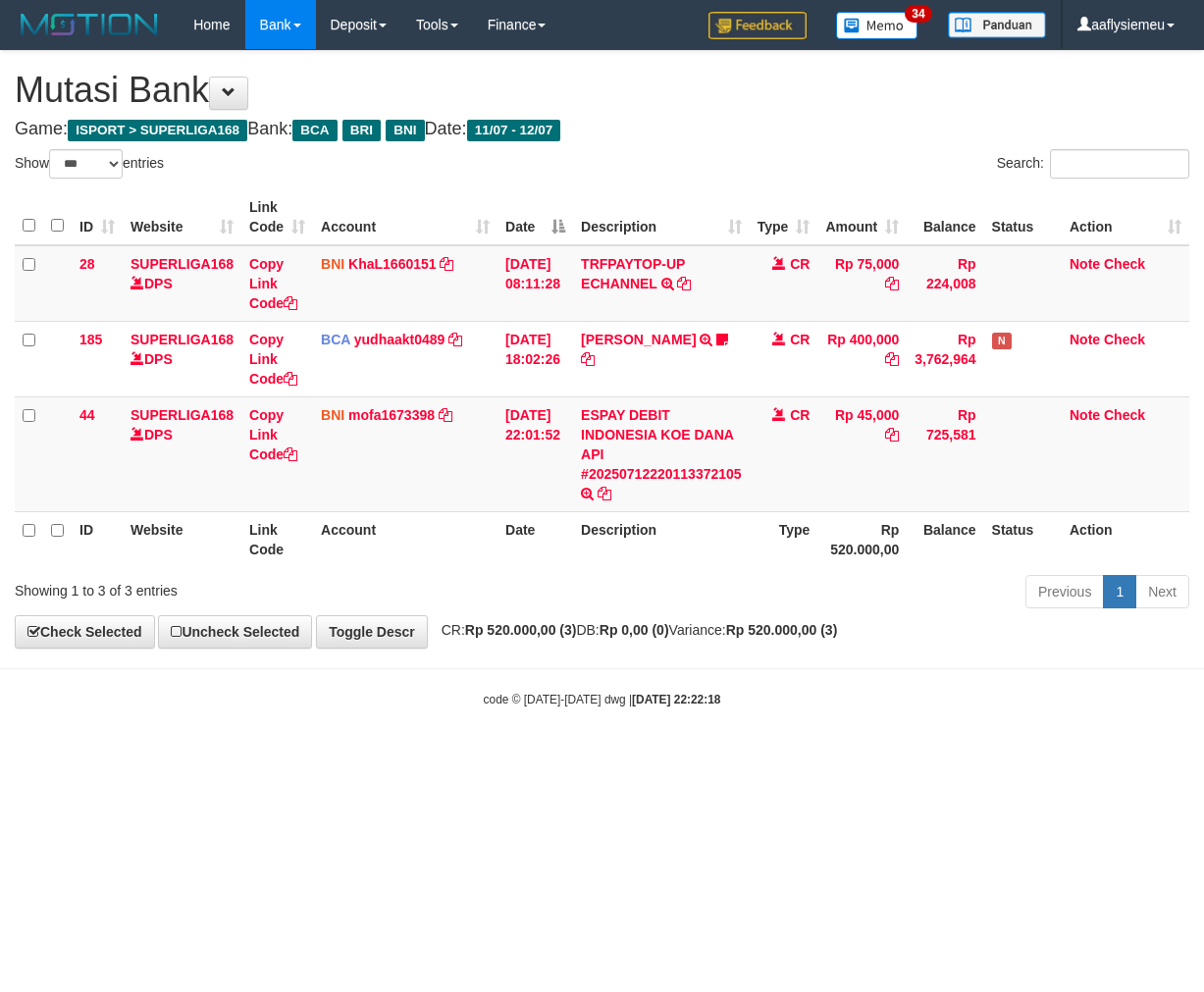 select on "***" 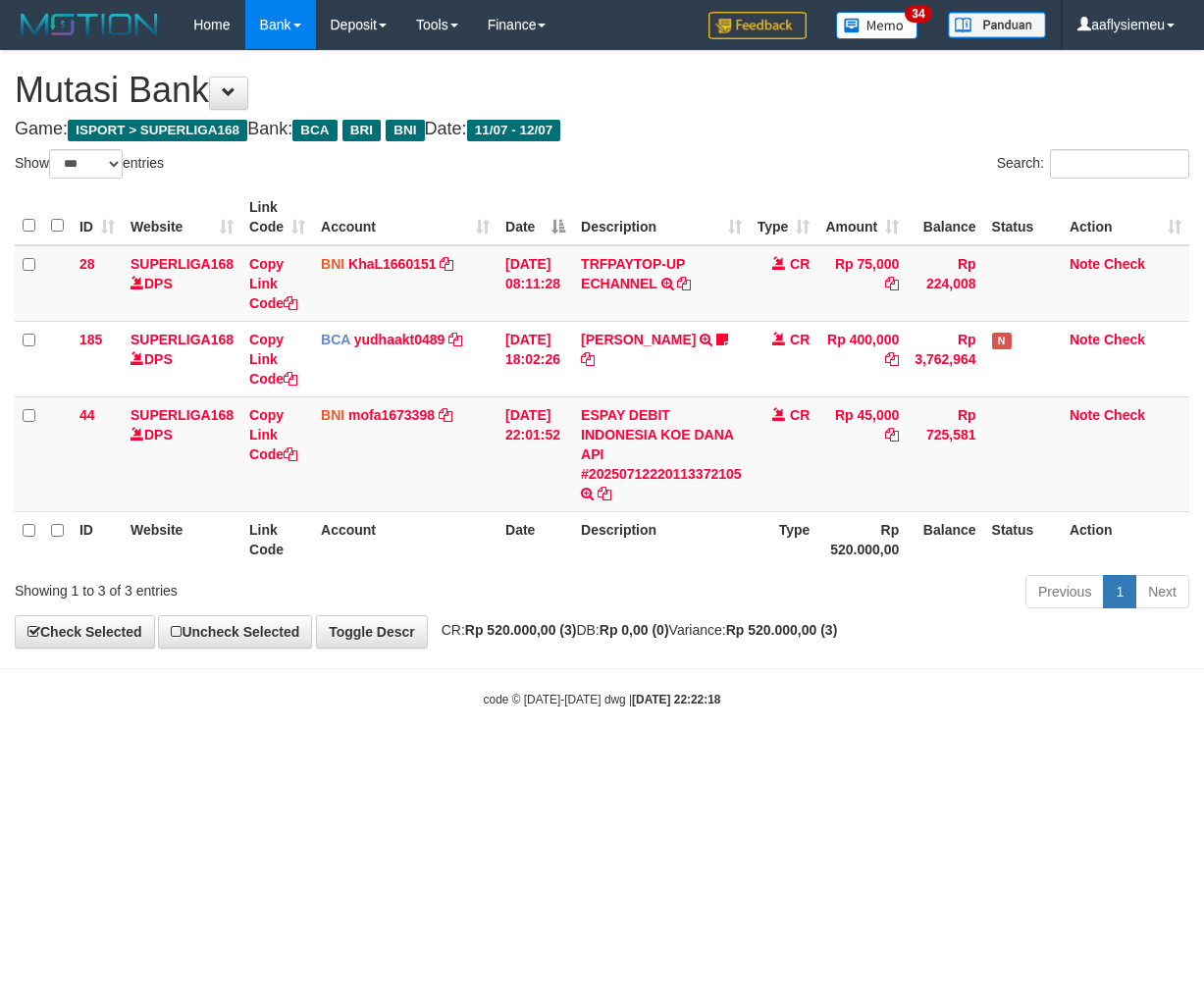 scroll, scrollTop: 0, scrollLeft: 0, axis: both 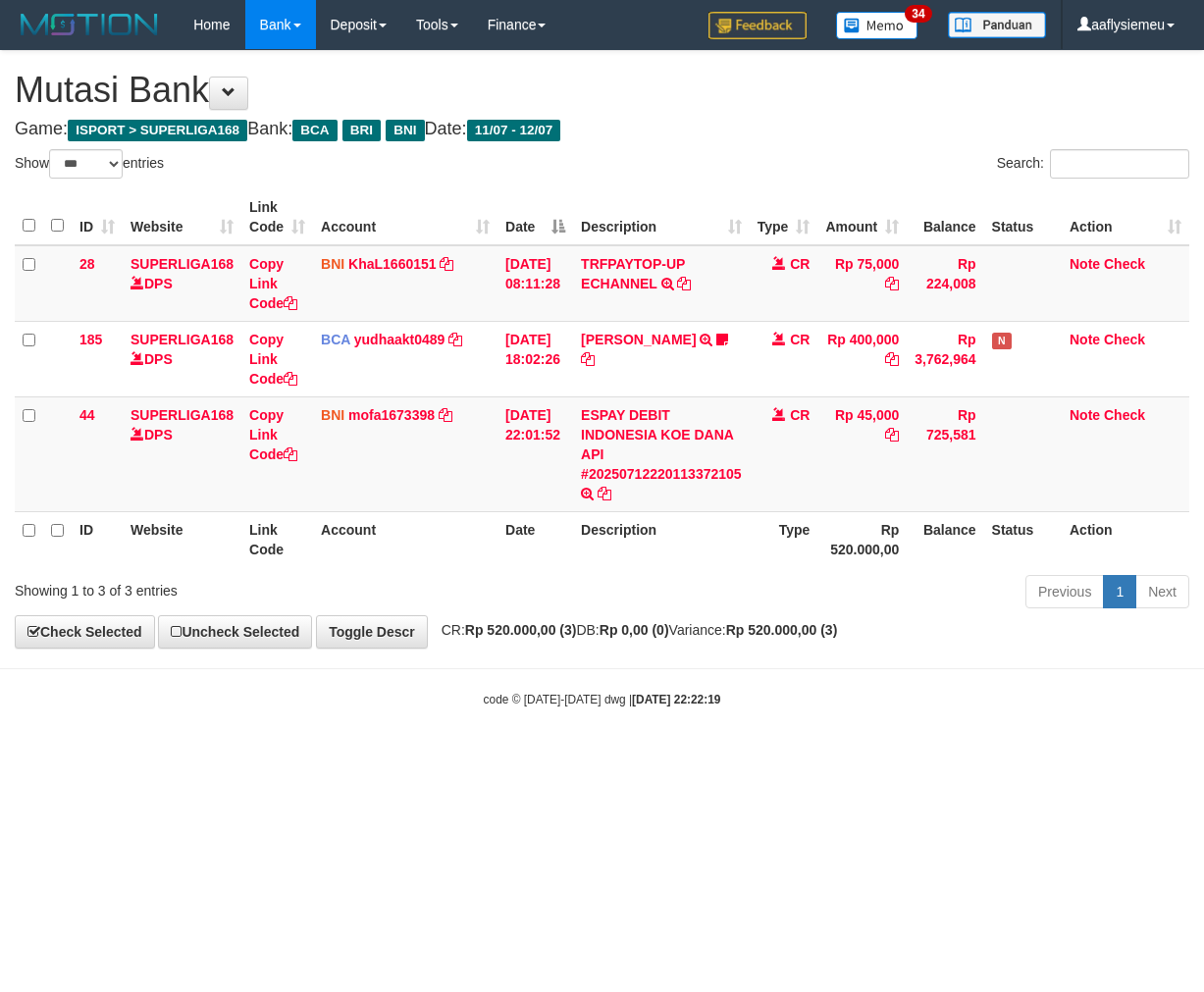 select on "***" 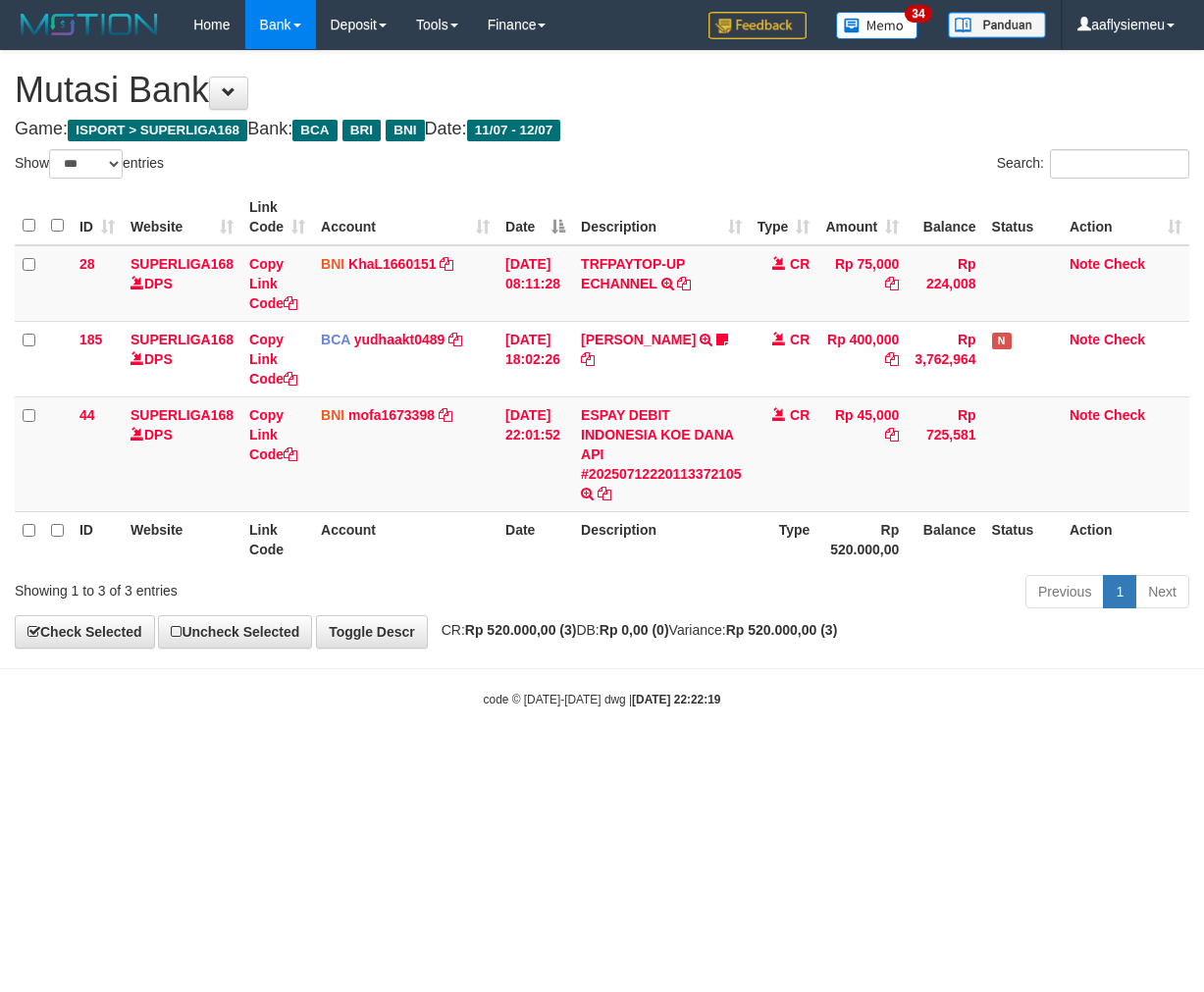 scroll, scrollTop: 0, scrollLeft: 0, axis: both 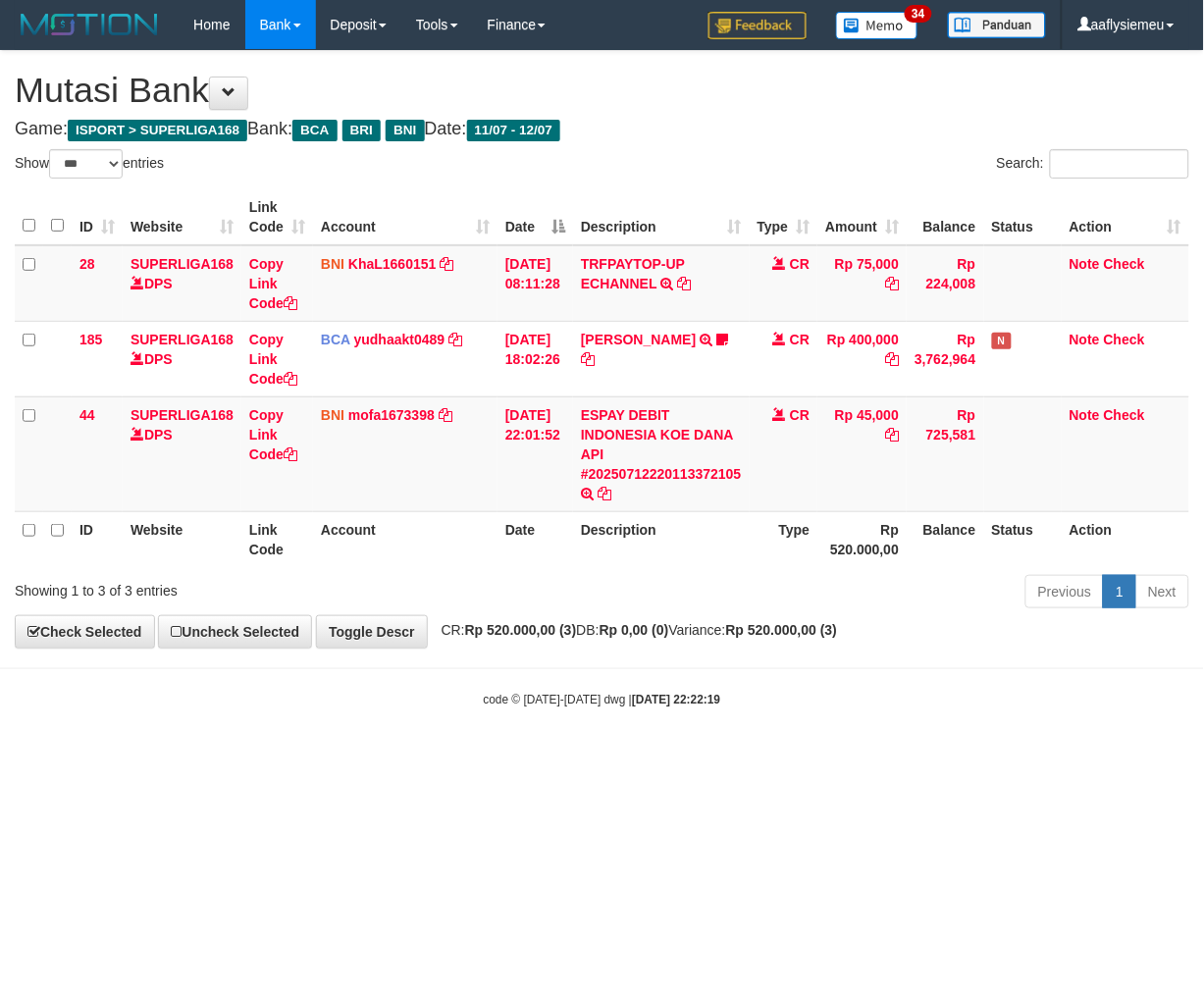 click on "Toggle navigation
Home
Bank
Account List
Load
By Website
Group
[ISPORT]													SUPERLIGA168
By Load Group (DPS)
34" at bounding box center [602, 379] 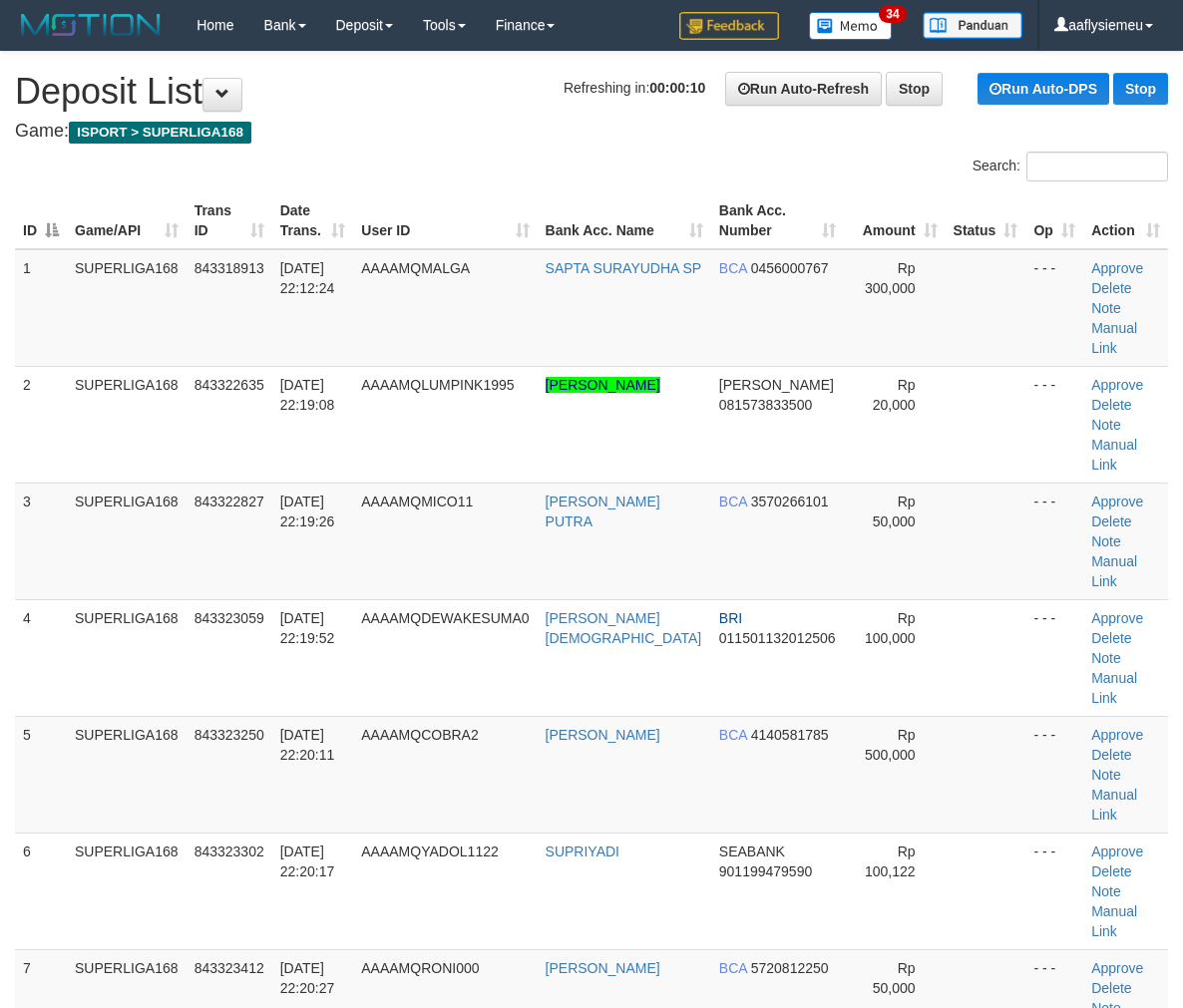 scroll, scrollTop: 0, scrollLeft: 0, axis: both 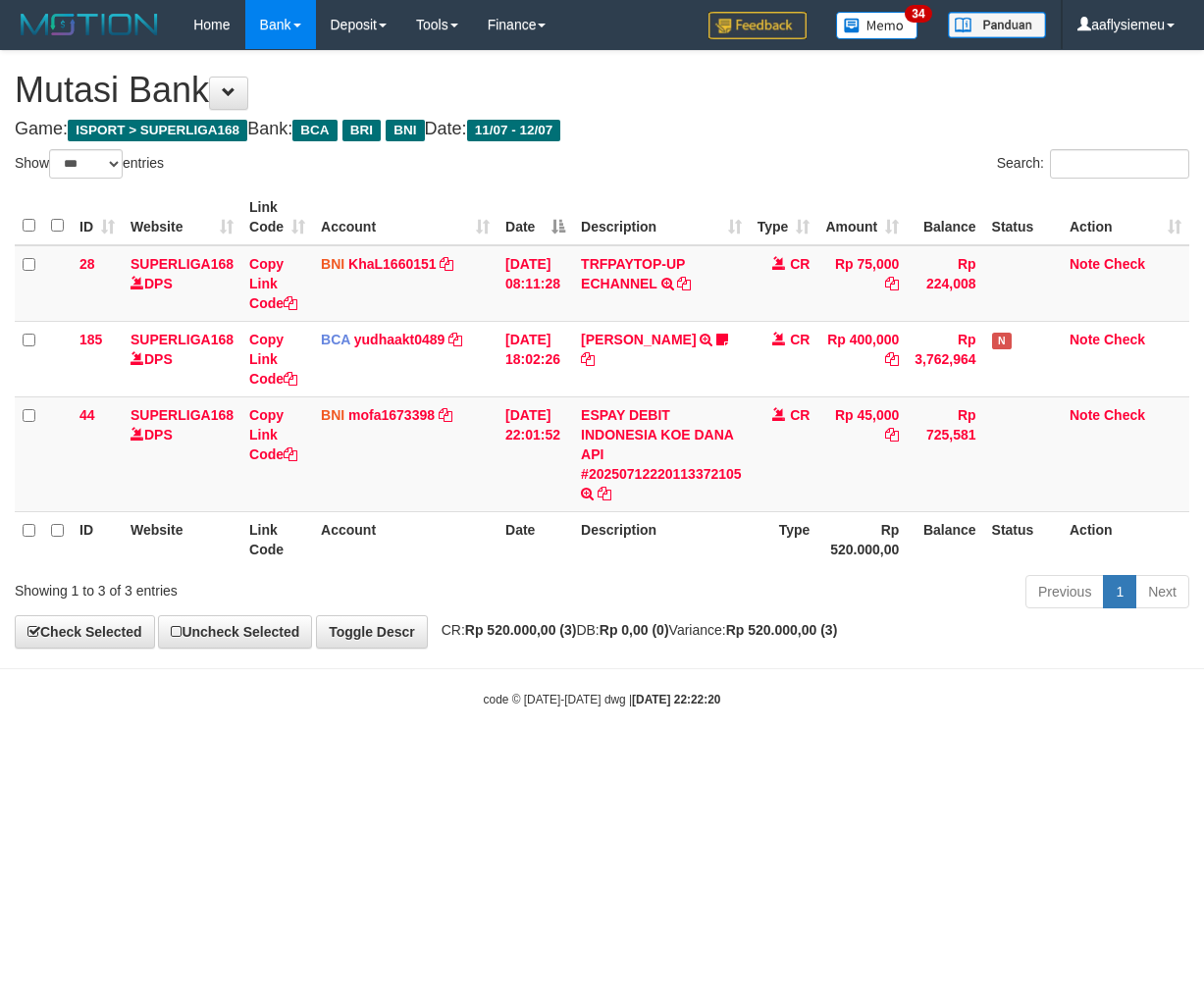 select on "***" 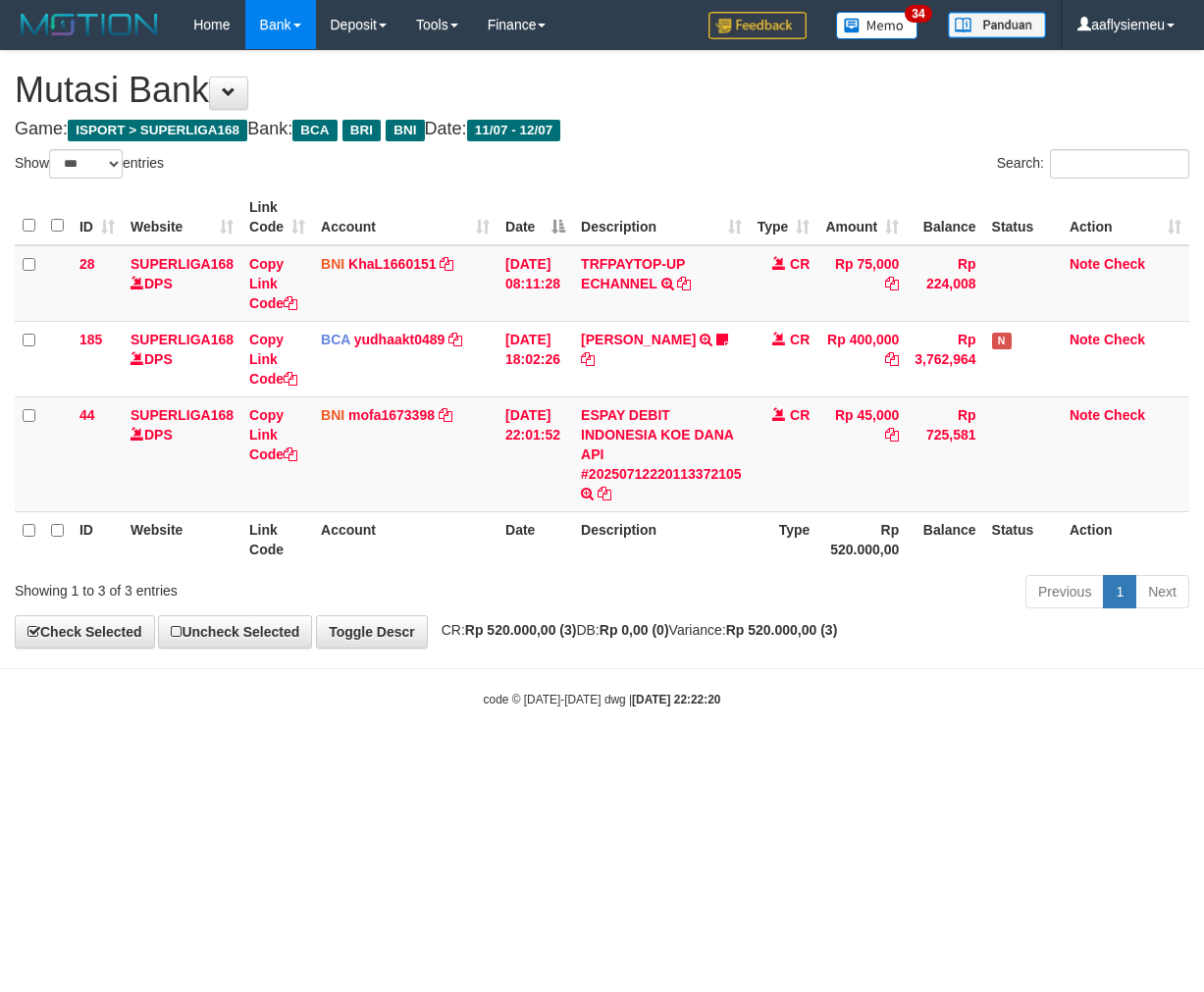 scroll, scrollTop: 0, scrollLeft: 0, axis: both 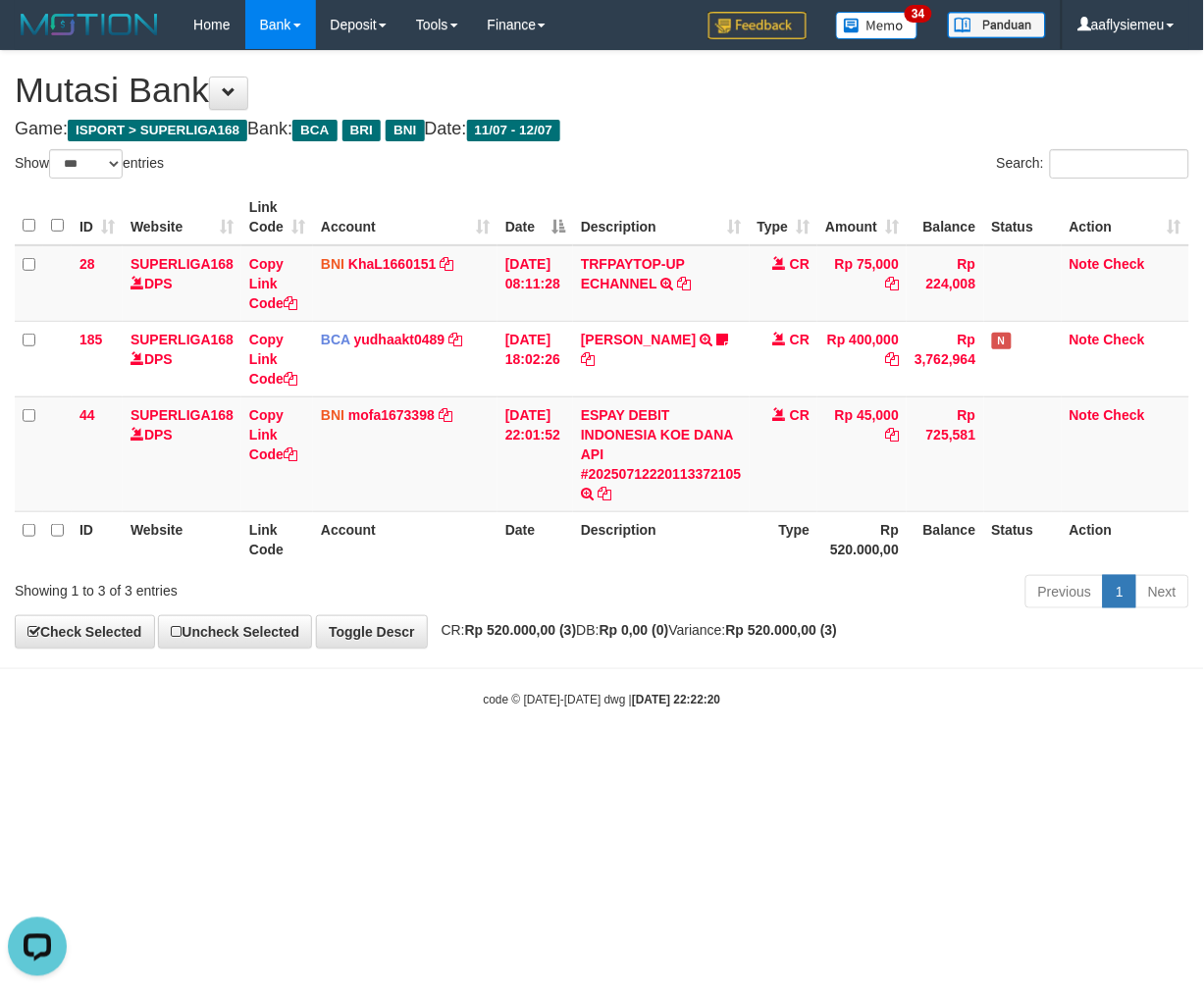 click on "Rp 520.000,00 (3)" at bounding box center (782, 630) 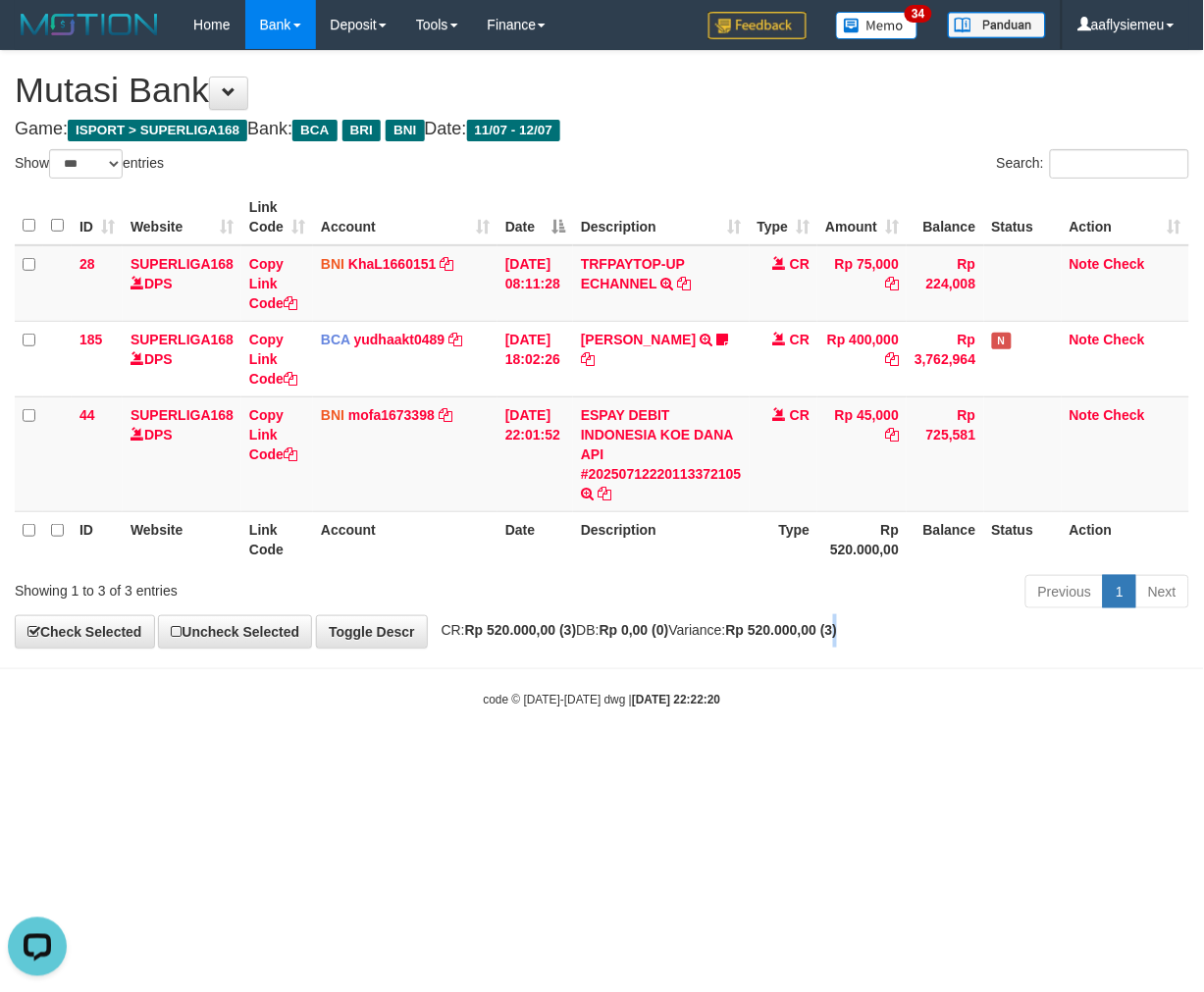 click on "Rp 520.000,00 (3)" at bounding box center (782, 630) 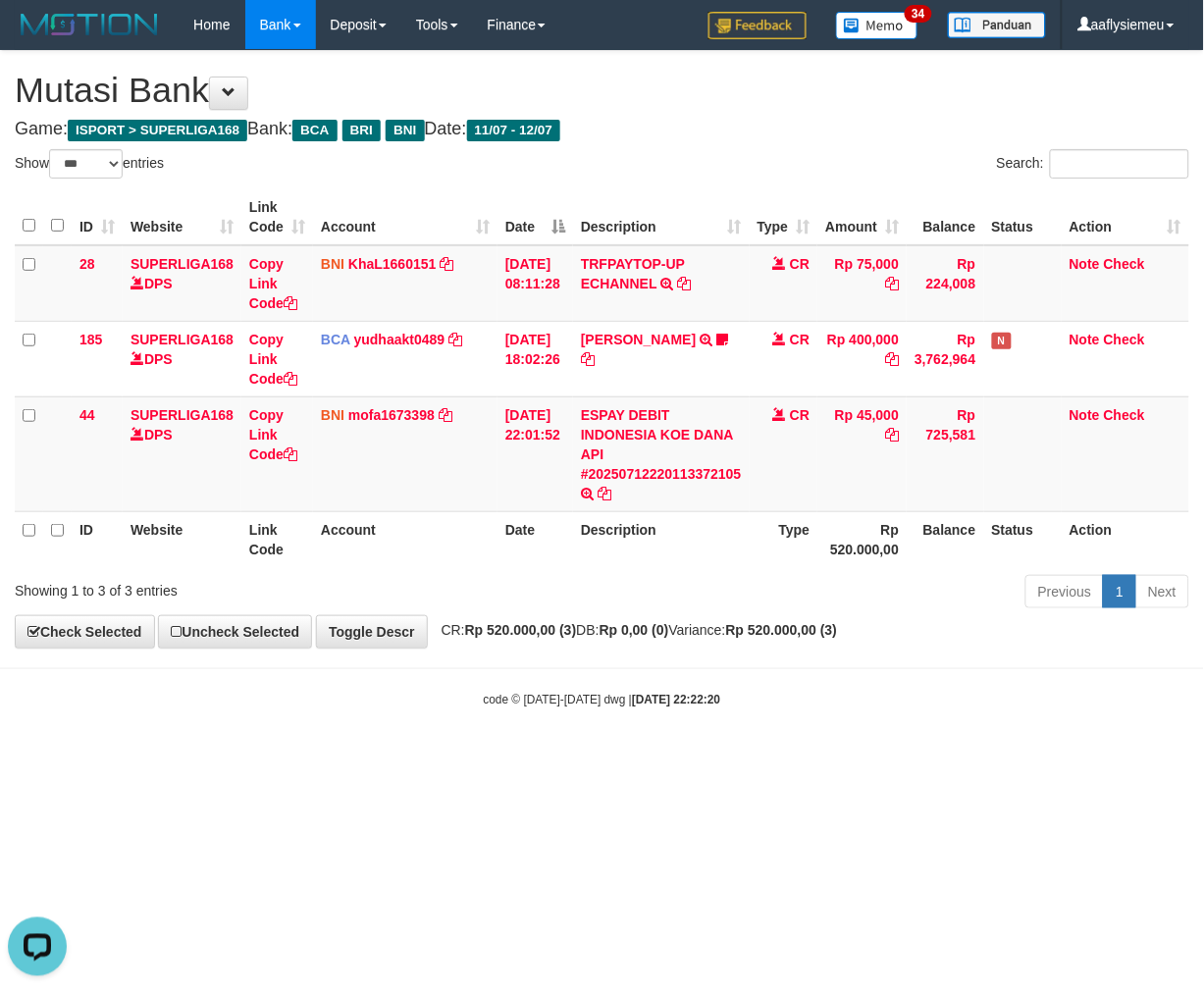 click on "code © 2012-2018 dwg |  2025/07/12 22:22:20" at bounding box center [602, 699] 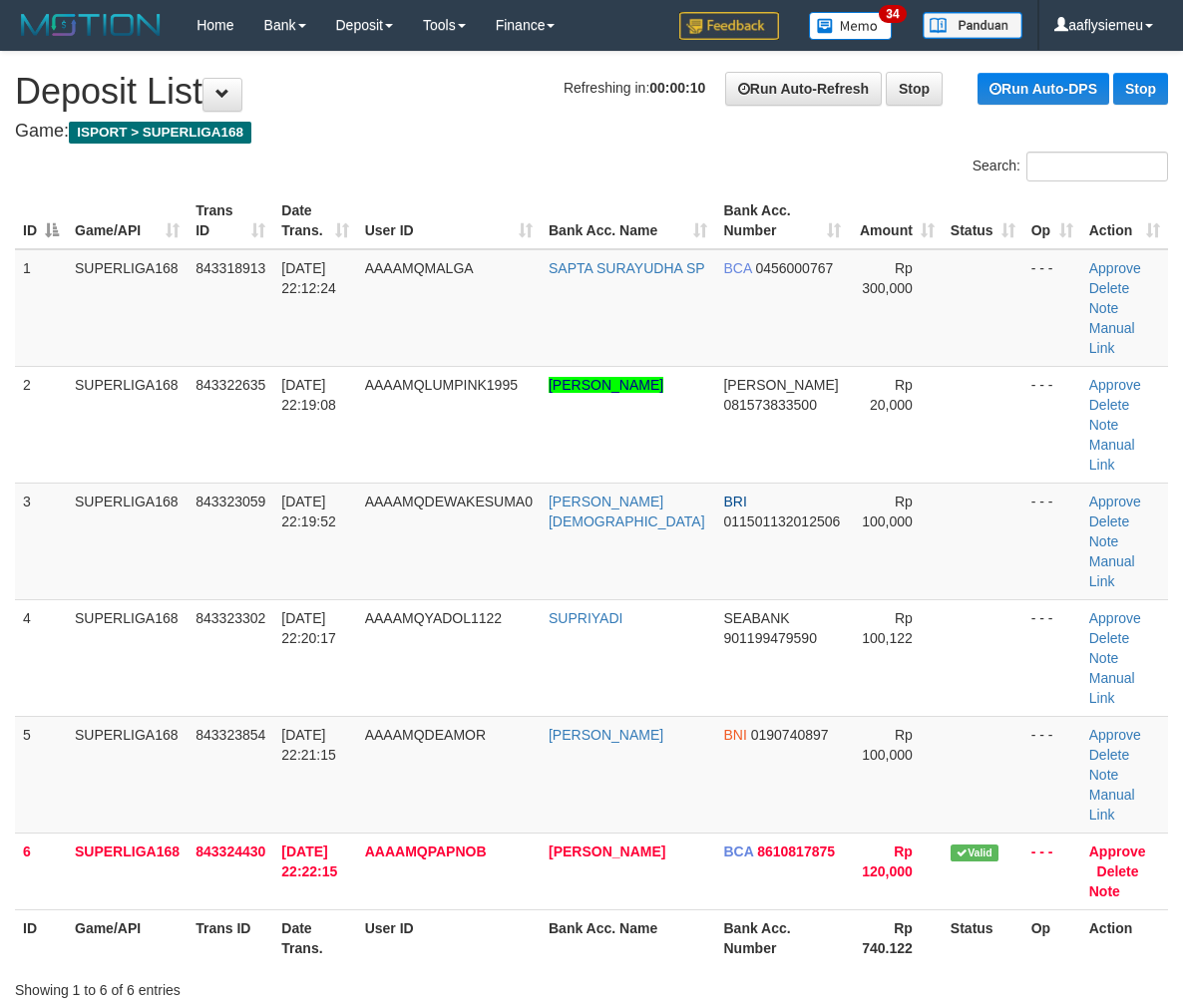 scroll, scrollTop: 0, scrollLeft: 0, axis: both 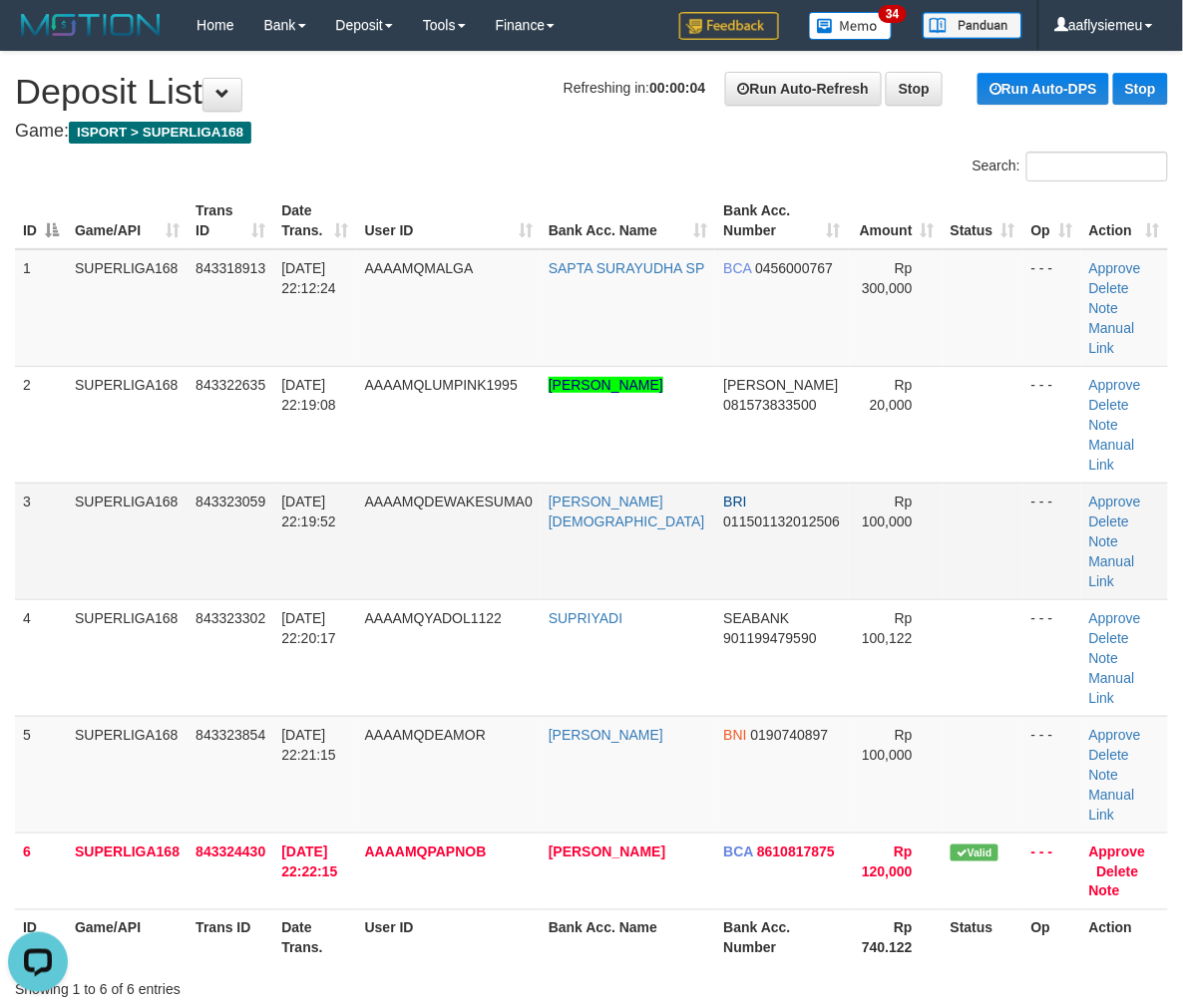 click on "3" at bounding box center [41, 540] 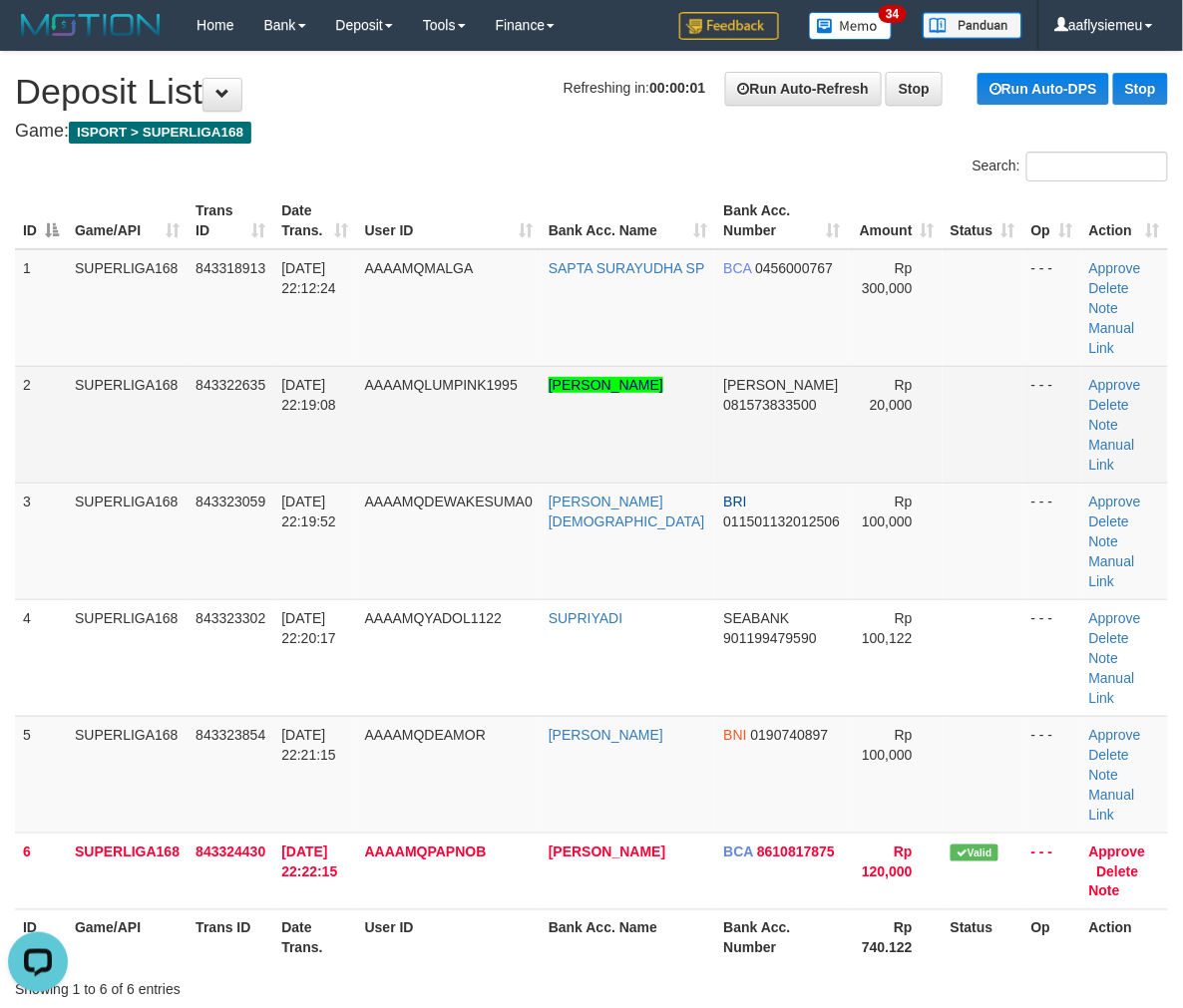 click on "12/07/2025 22:19:08" at bounding box center [314, 424] 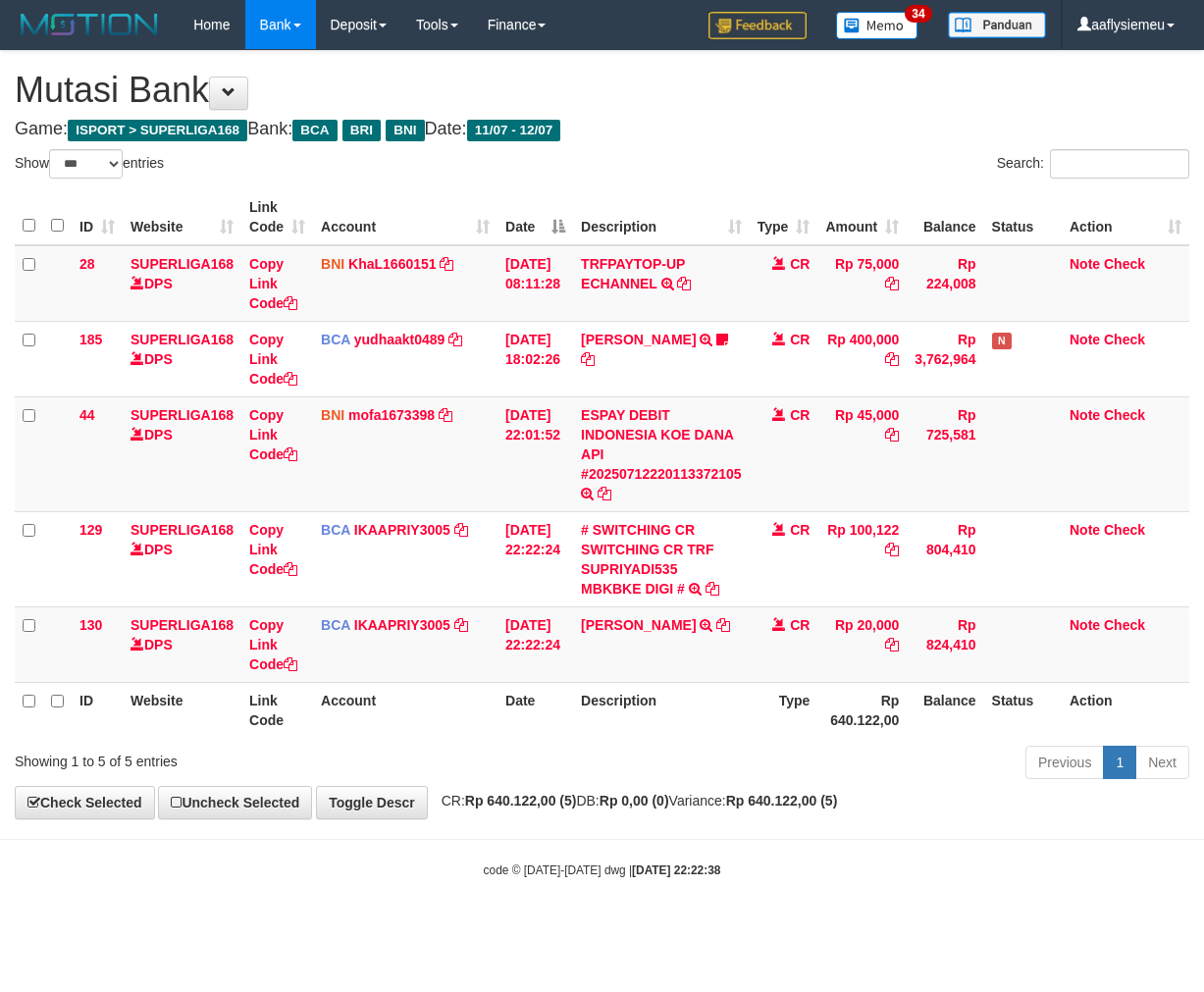 select on "***" 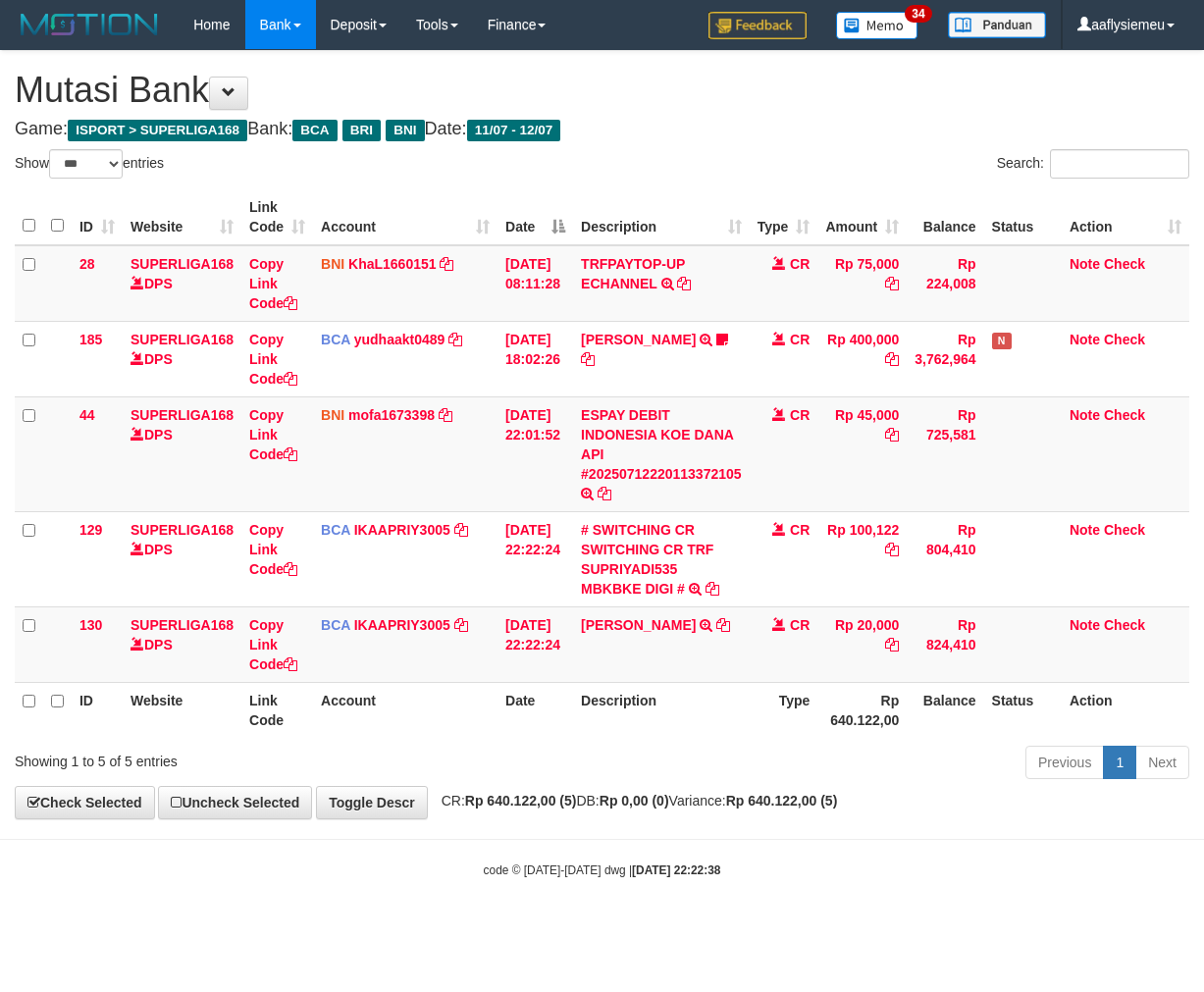 scroll, scrollTop: 0, scrollLeft: 0, axis: both 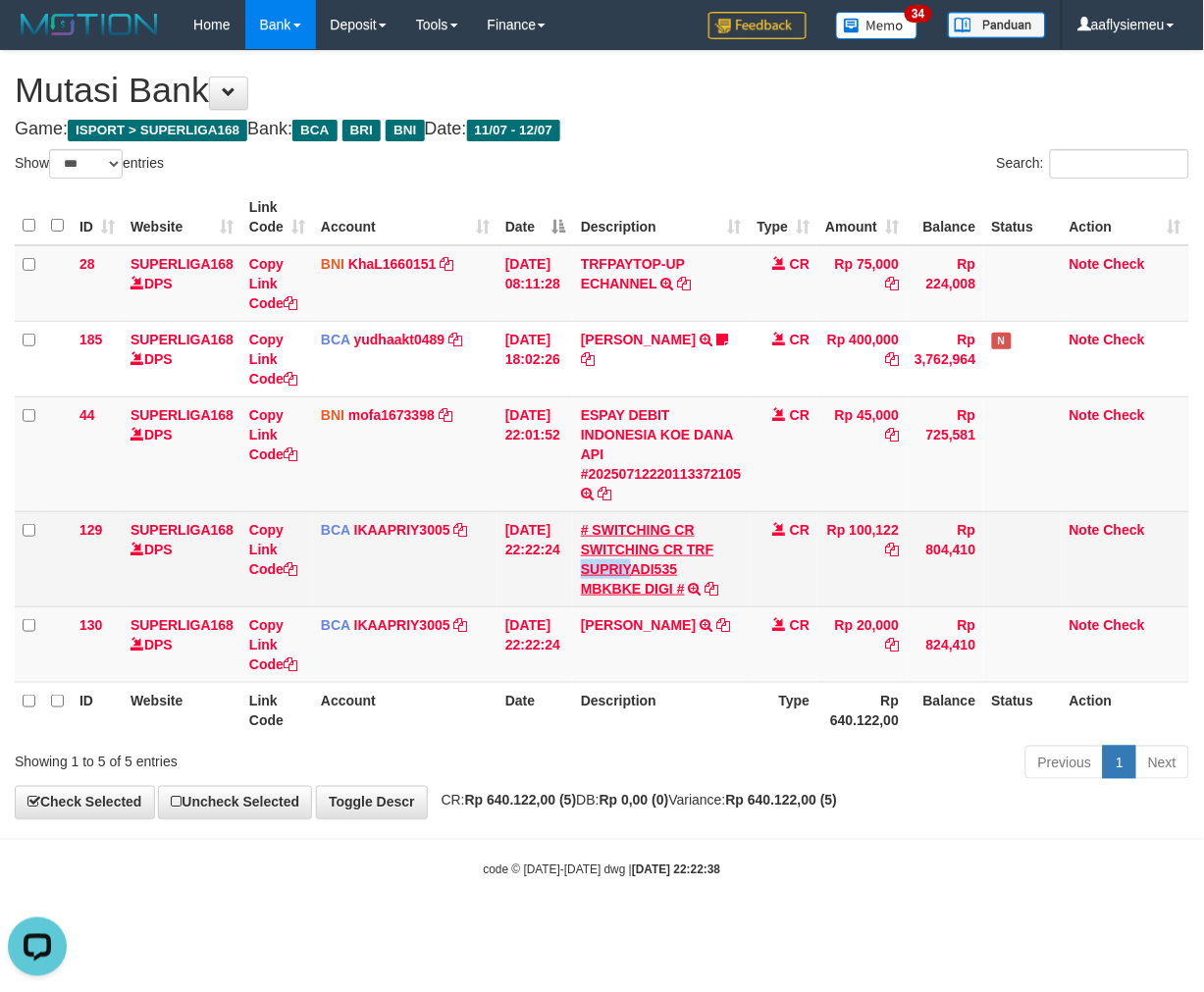 copy on "SUPRIY" 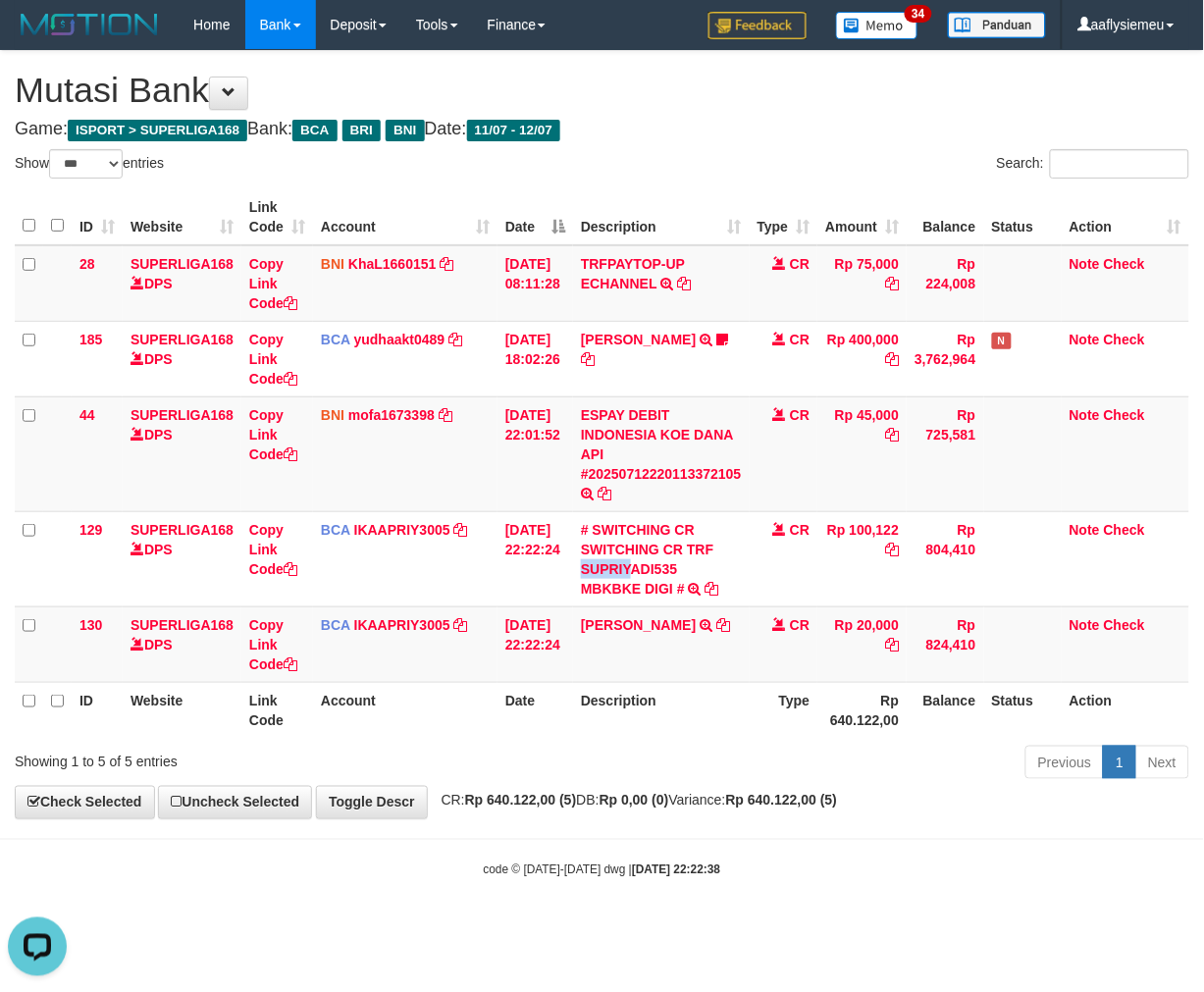 drag, startPoint x: 583, startPoint y: 570, endPoint x: 1198, endPoint y: 531, distance: 616.2353 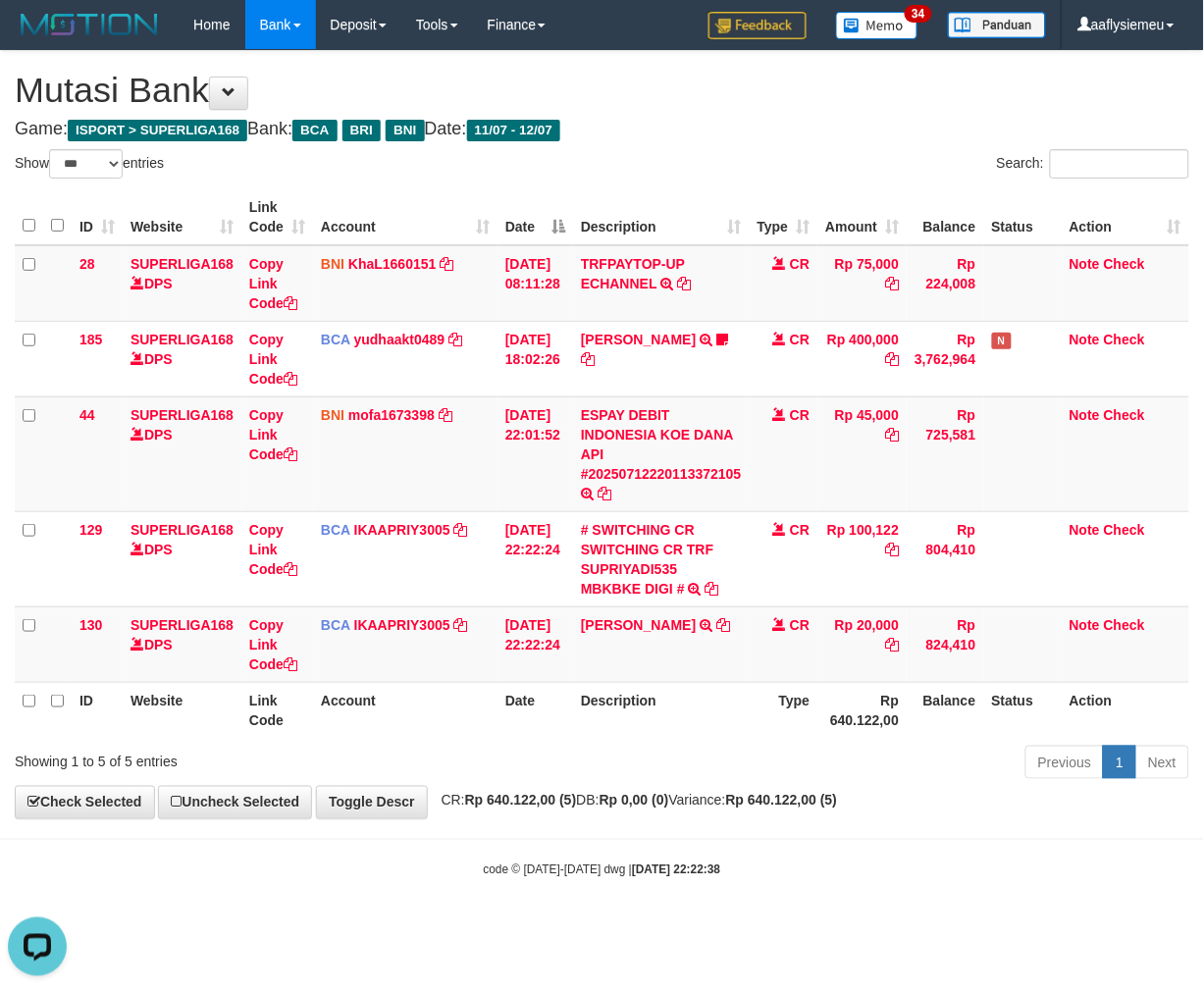 click on "Balance" at bounding box center (945, 709) 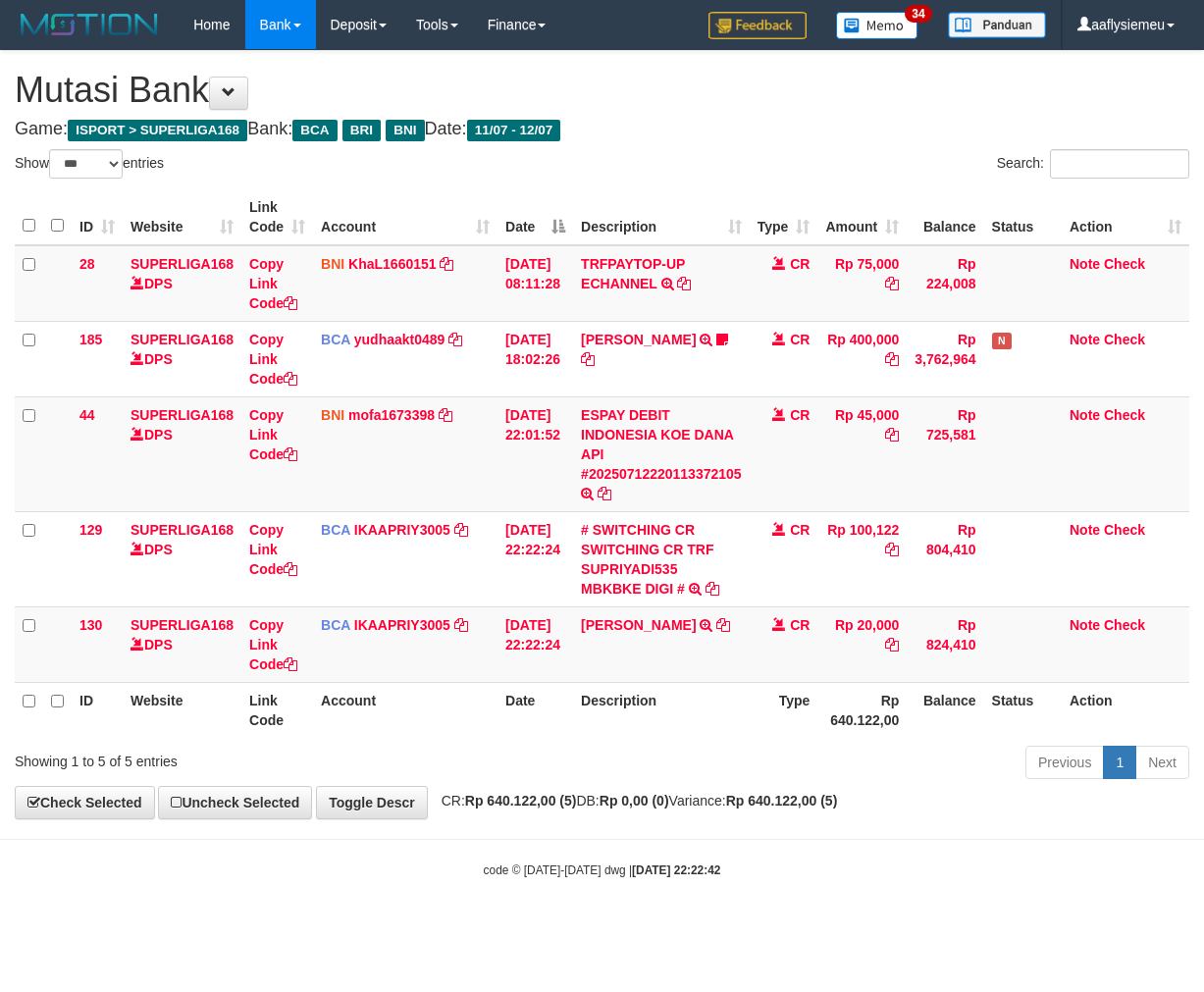 select on "***" 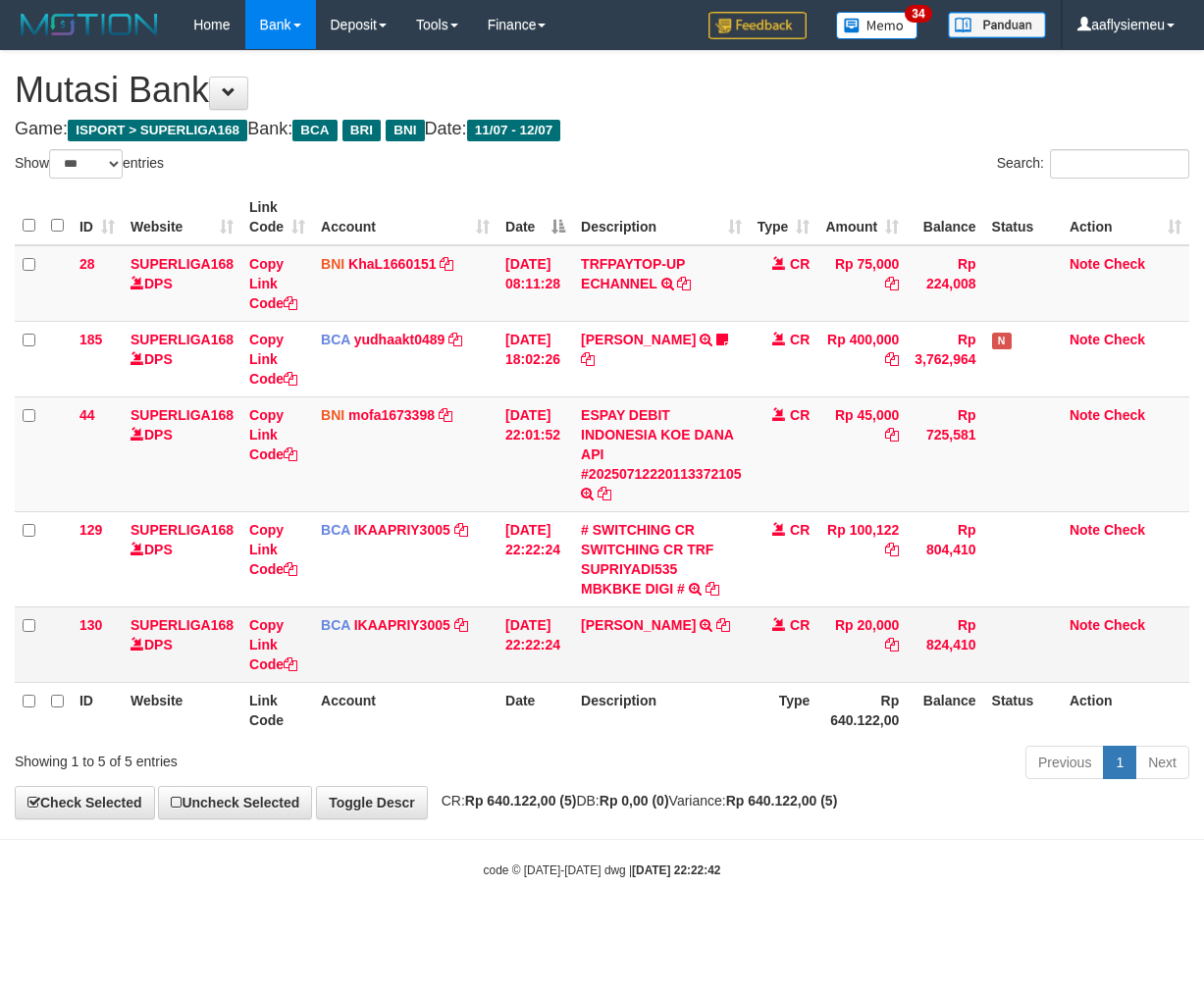 scroll, scrollTop: 0, scrollLeft: 0, axis: both 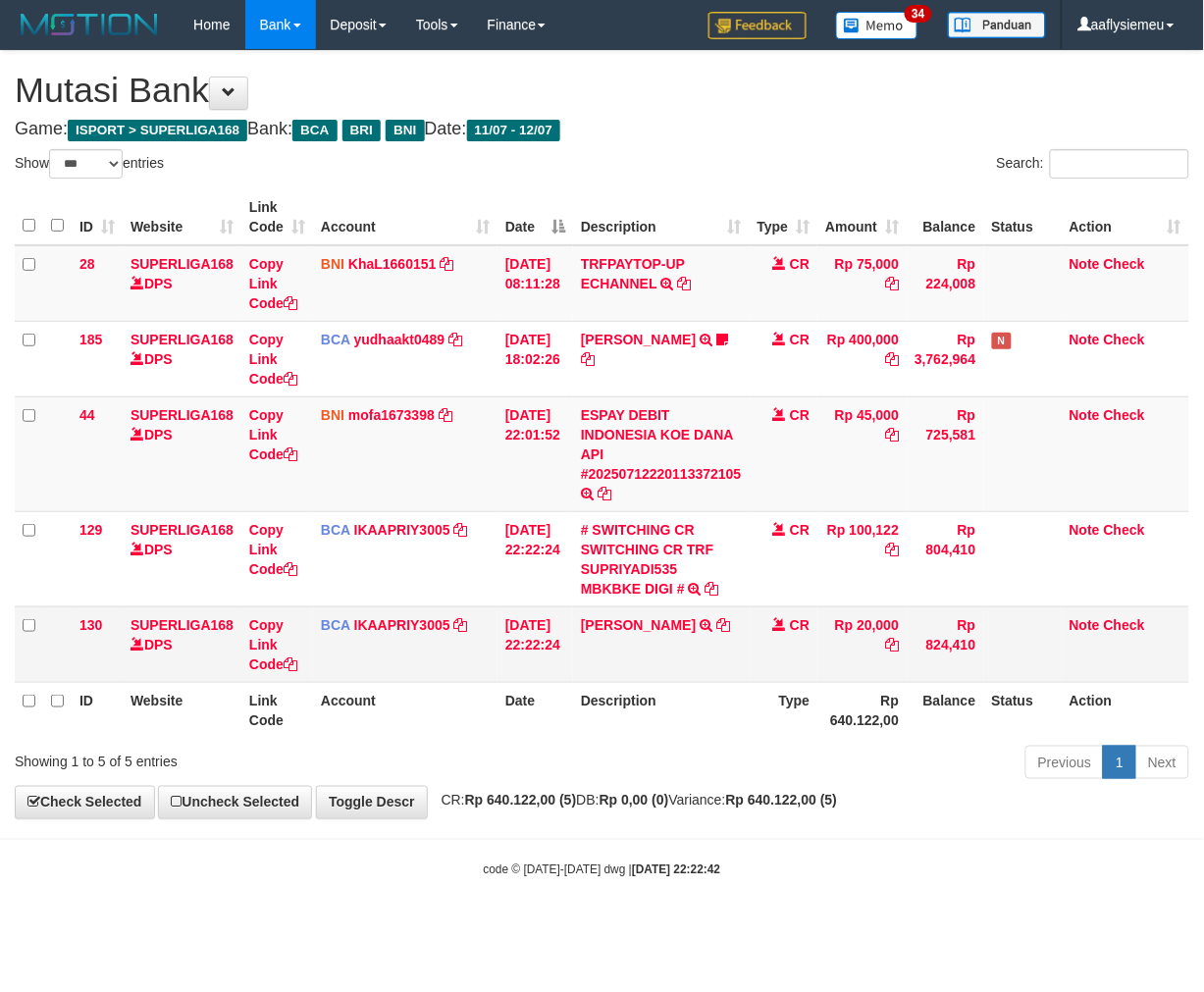 click at bounding box center (723, 625) 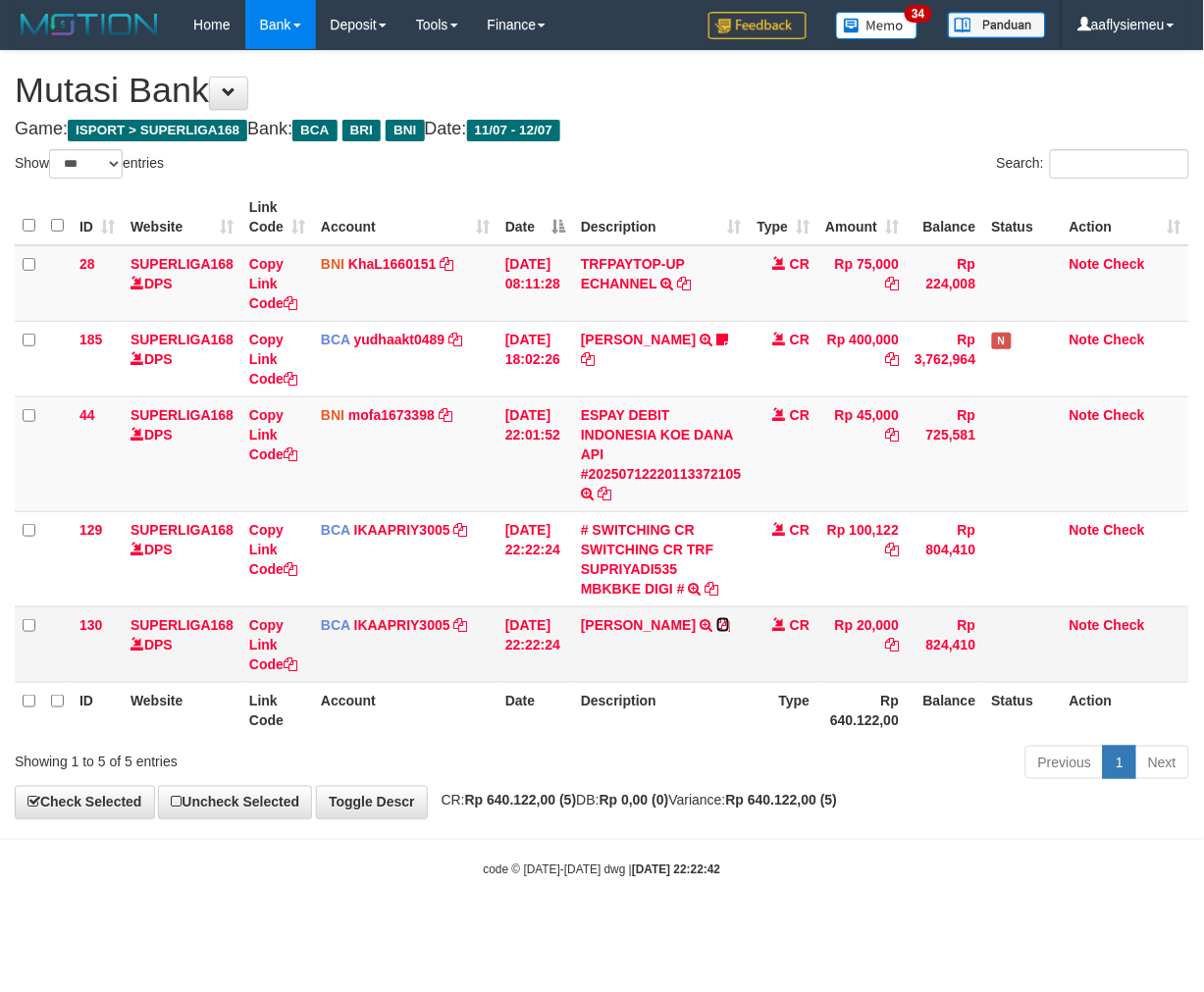 click at bounding box center (723, 625) 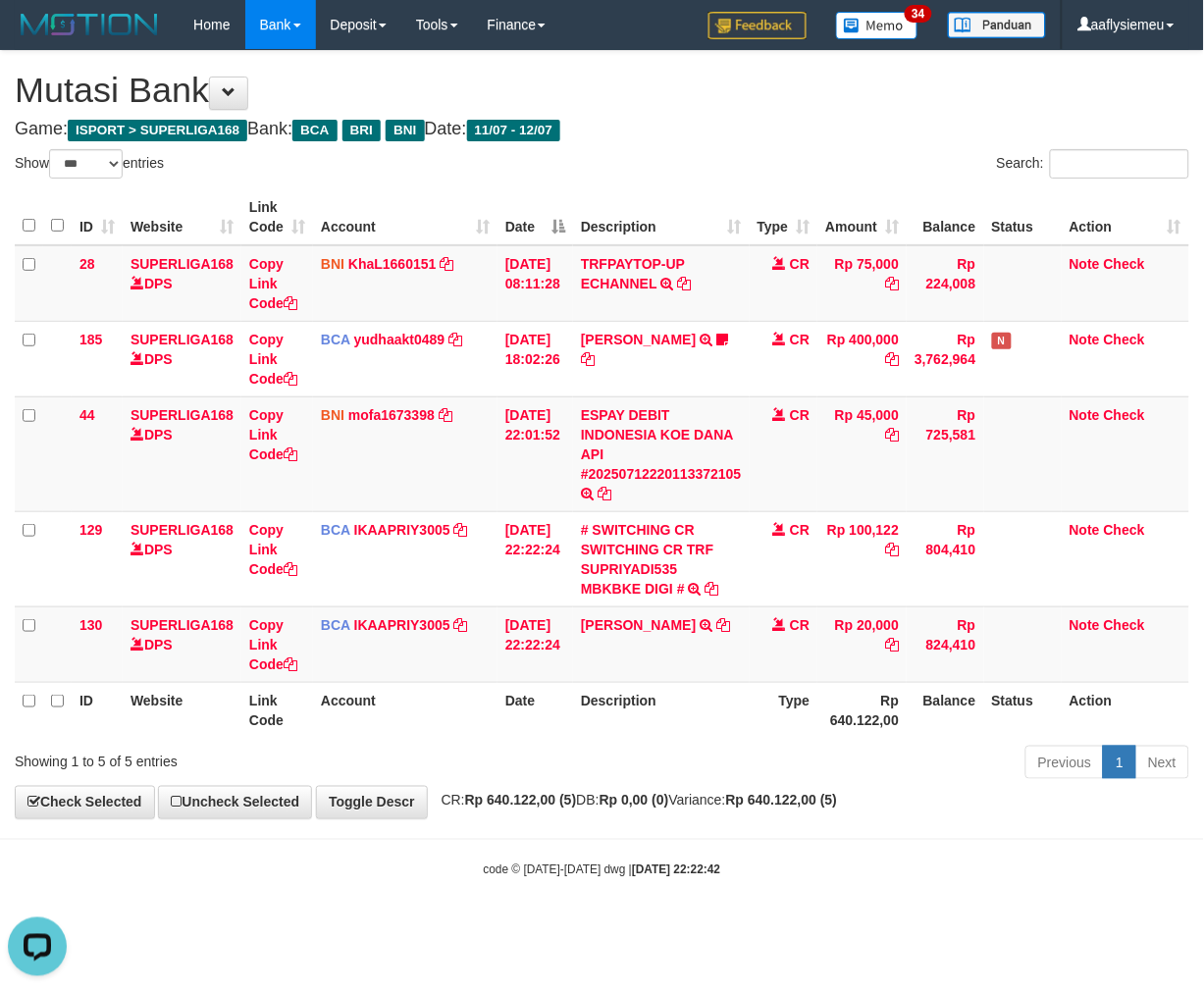 scroll, scrollTop: 0, scrollLeft: 0, axis: both 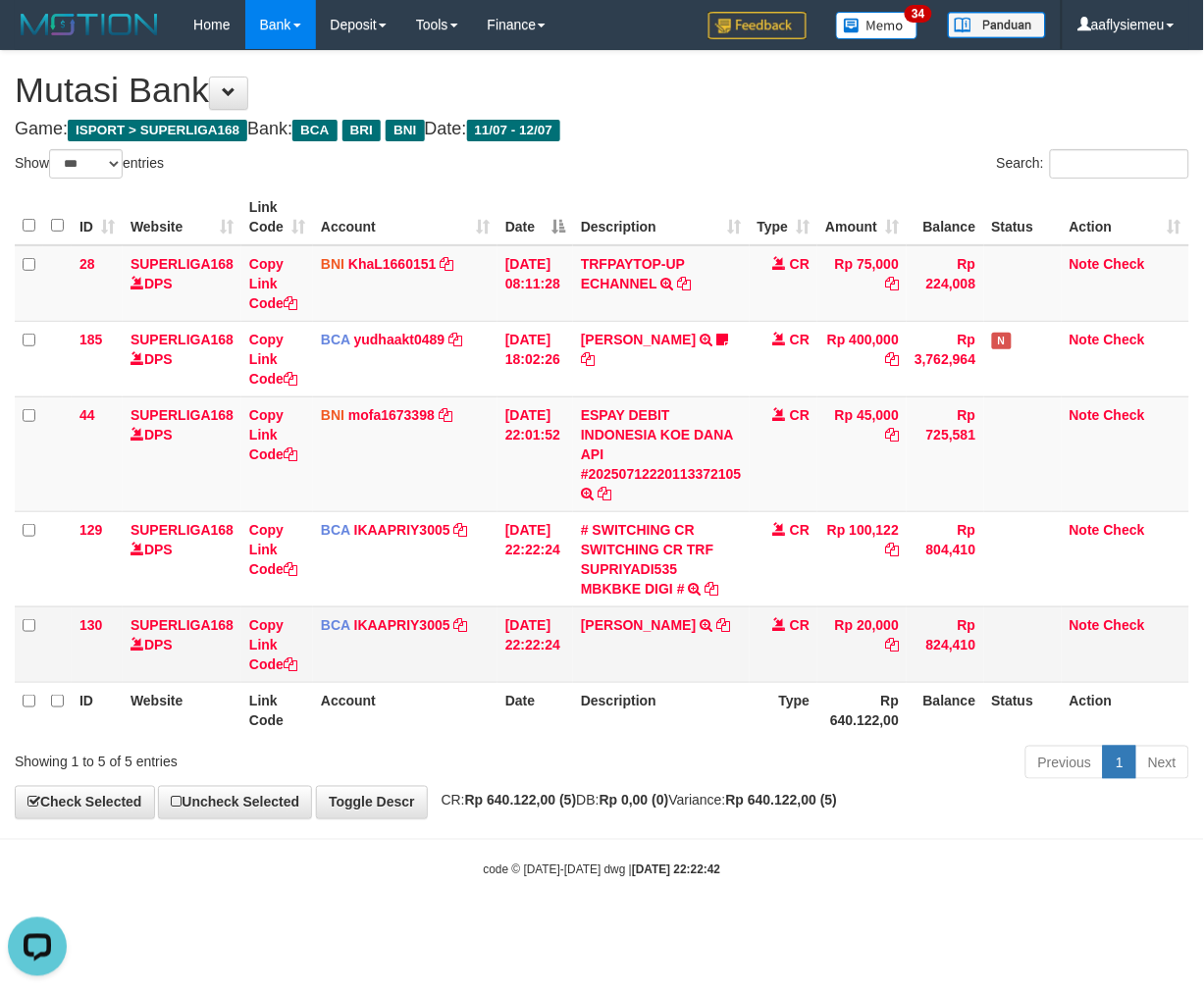 click on "CR" at bounding box center [784, 644] 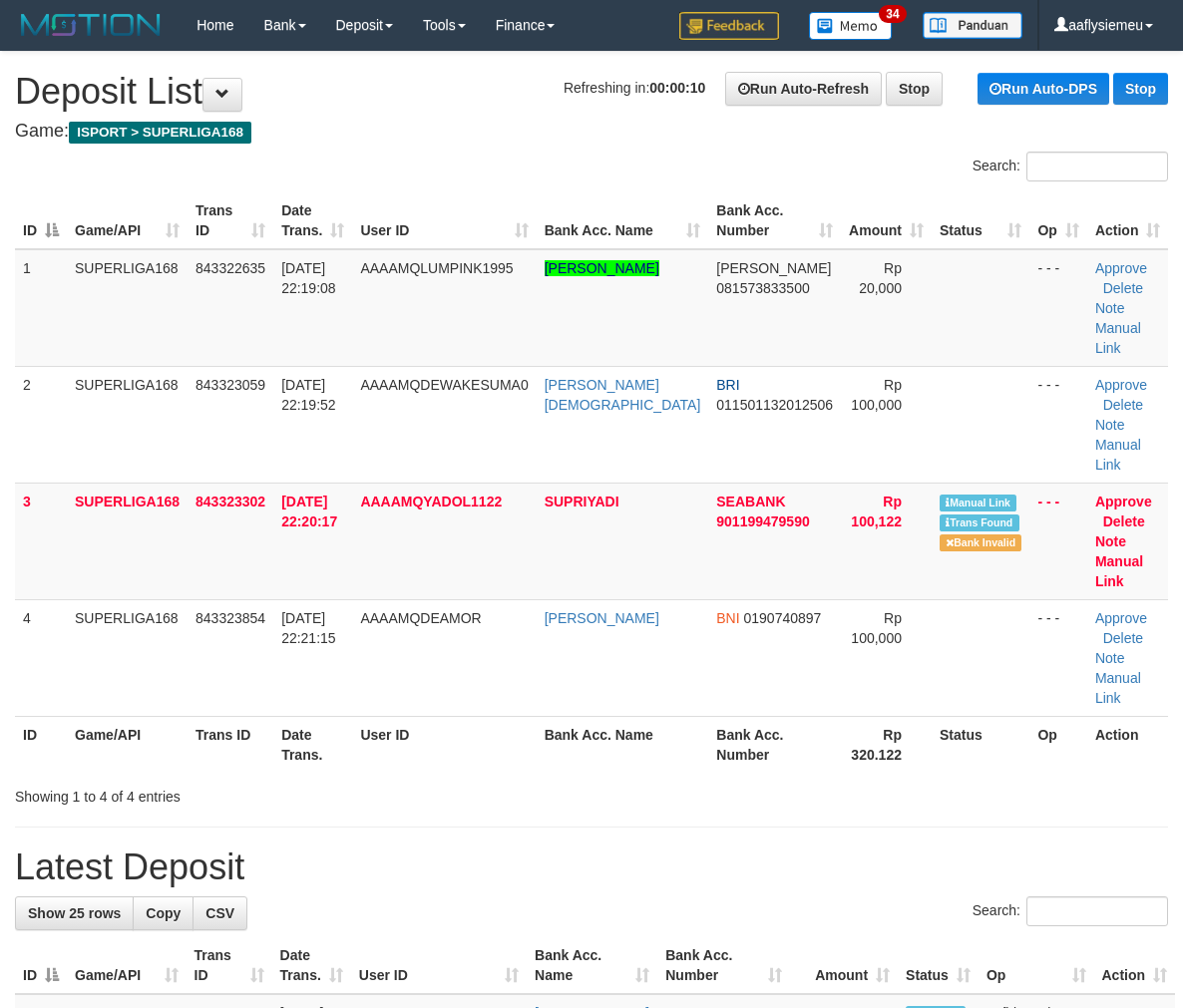 scroll, scrollTop: 0, scrollLeft: 0, axis: both 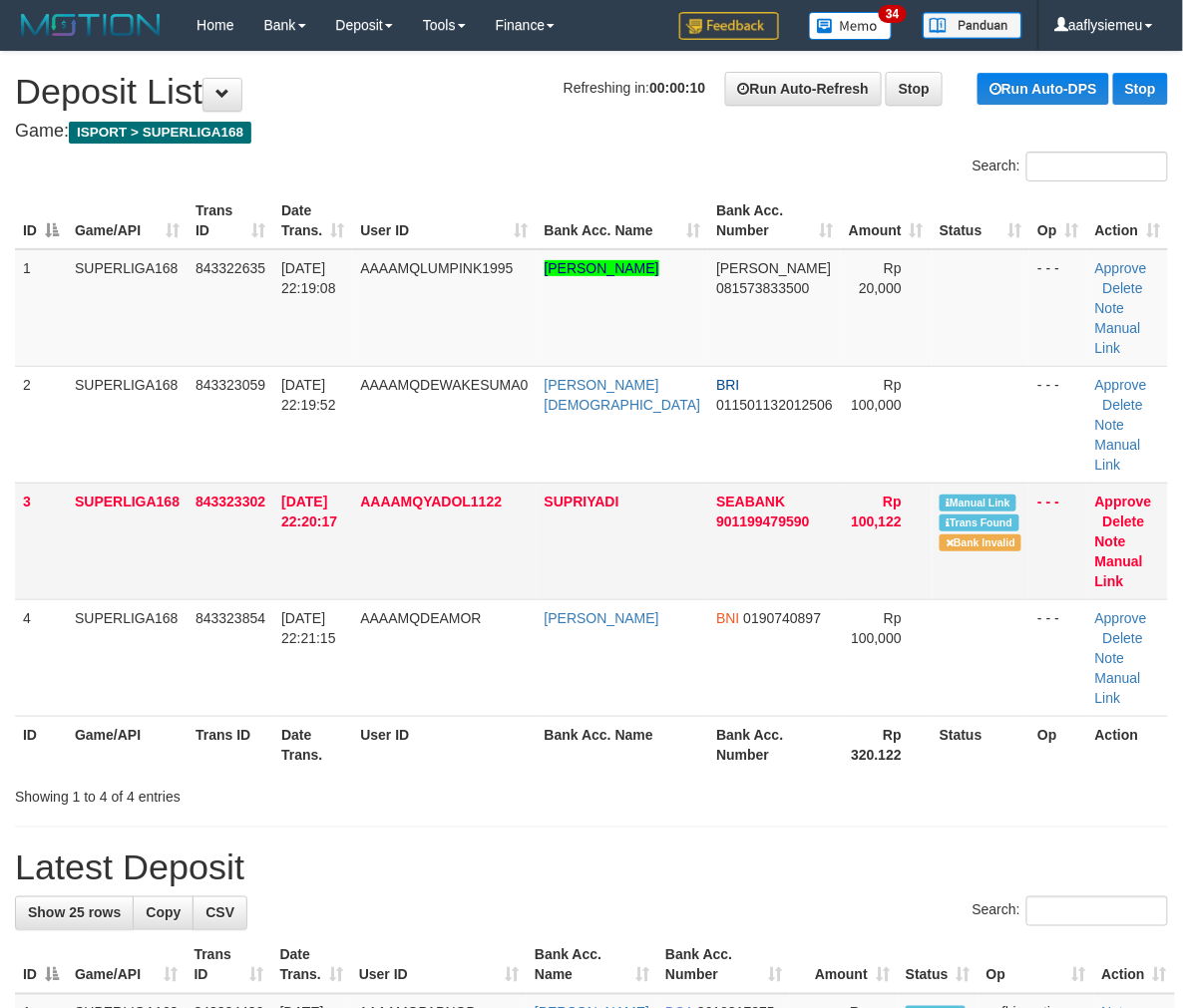 click on "[DATE] 22:20:17" at bounding box center (312, 540) 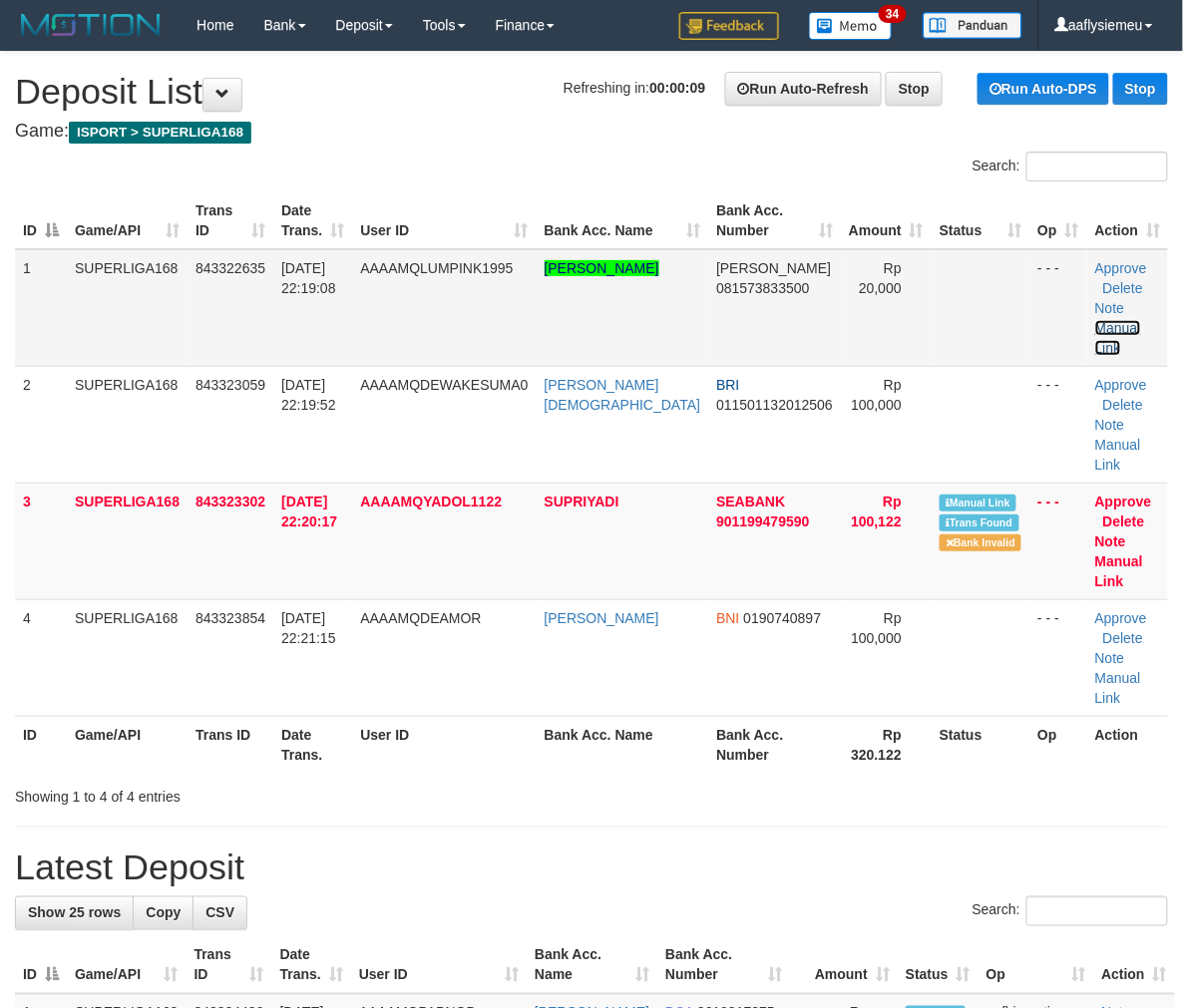 click on "Manual Link" at bounding box center [1118, 338] 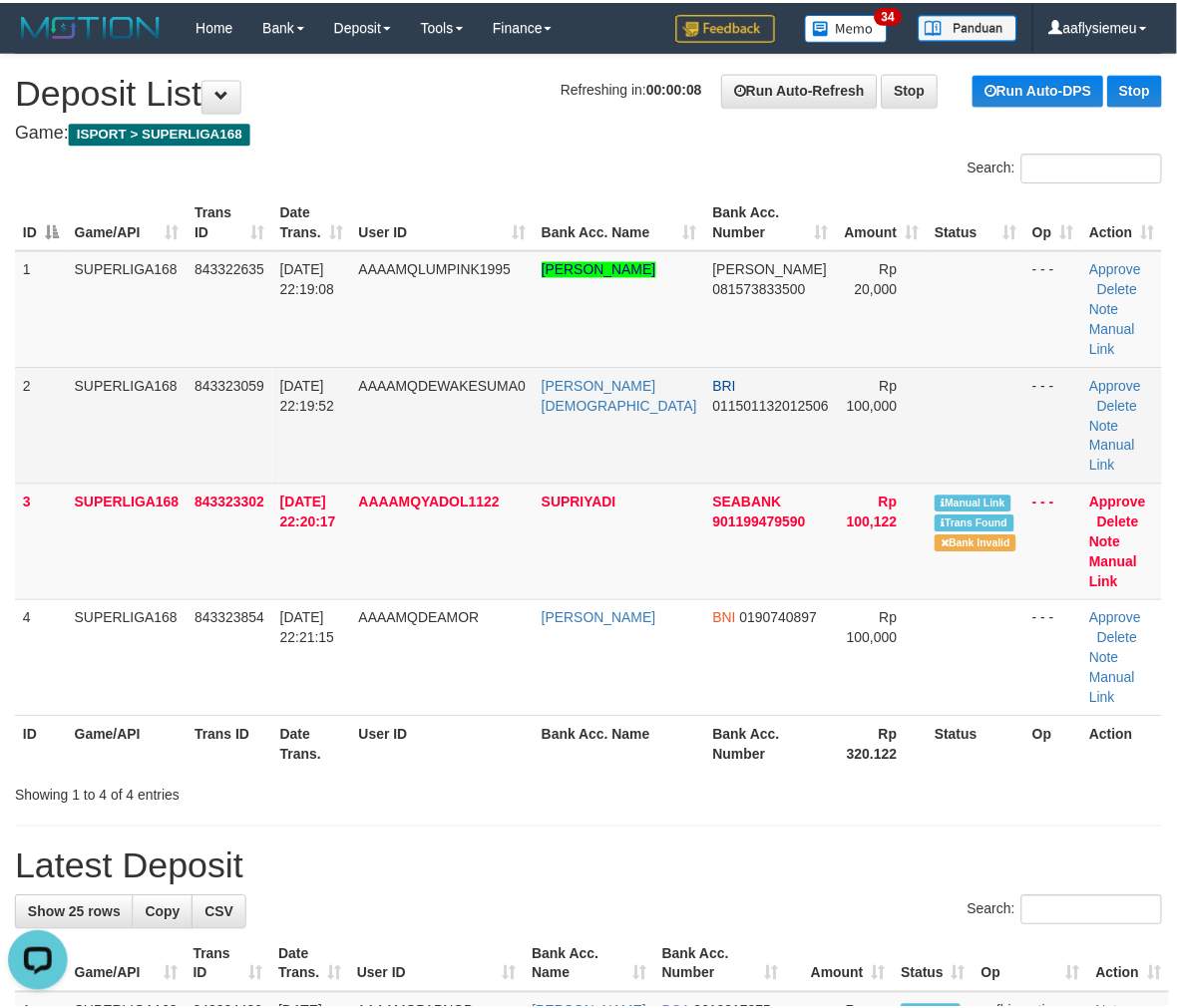 scroll, scrollTop: 0, scrollLeft: 0, axis: both 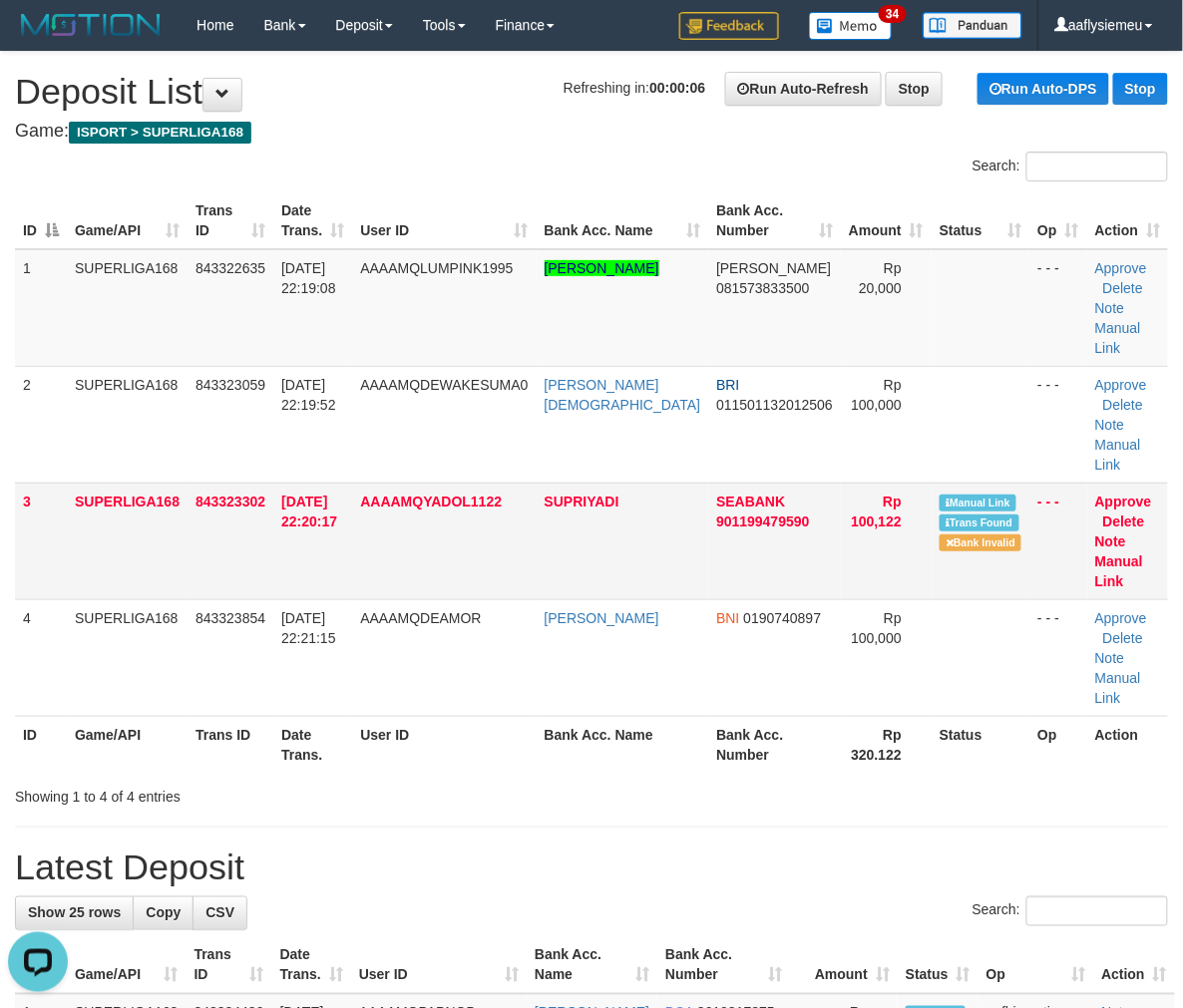 click on "12/07/2025 22:20:17" at bounding box center (312, 540) 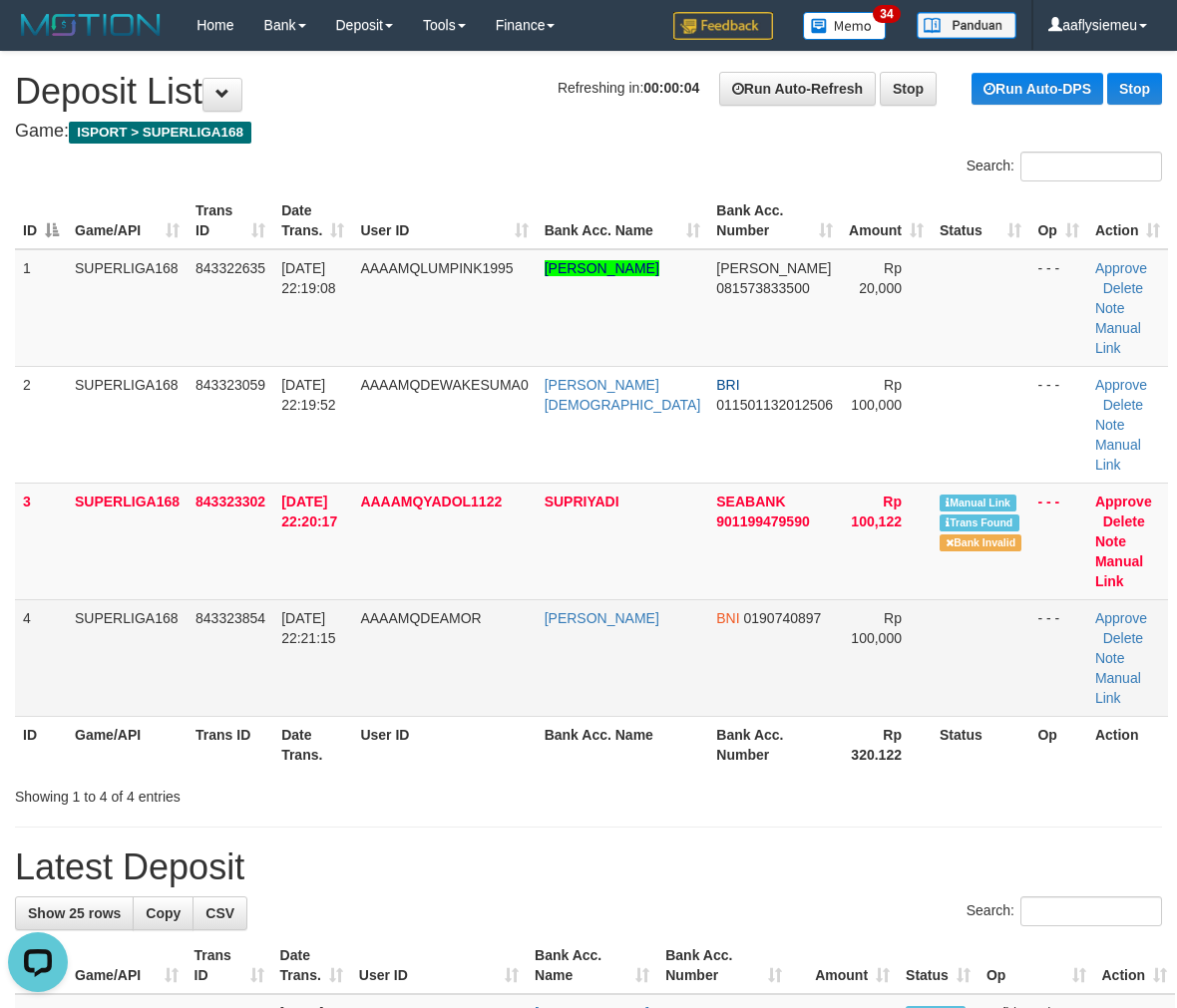 click on "SUPERLIGA168" at bounding box center [127, 657] 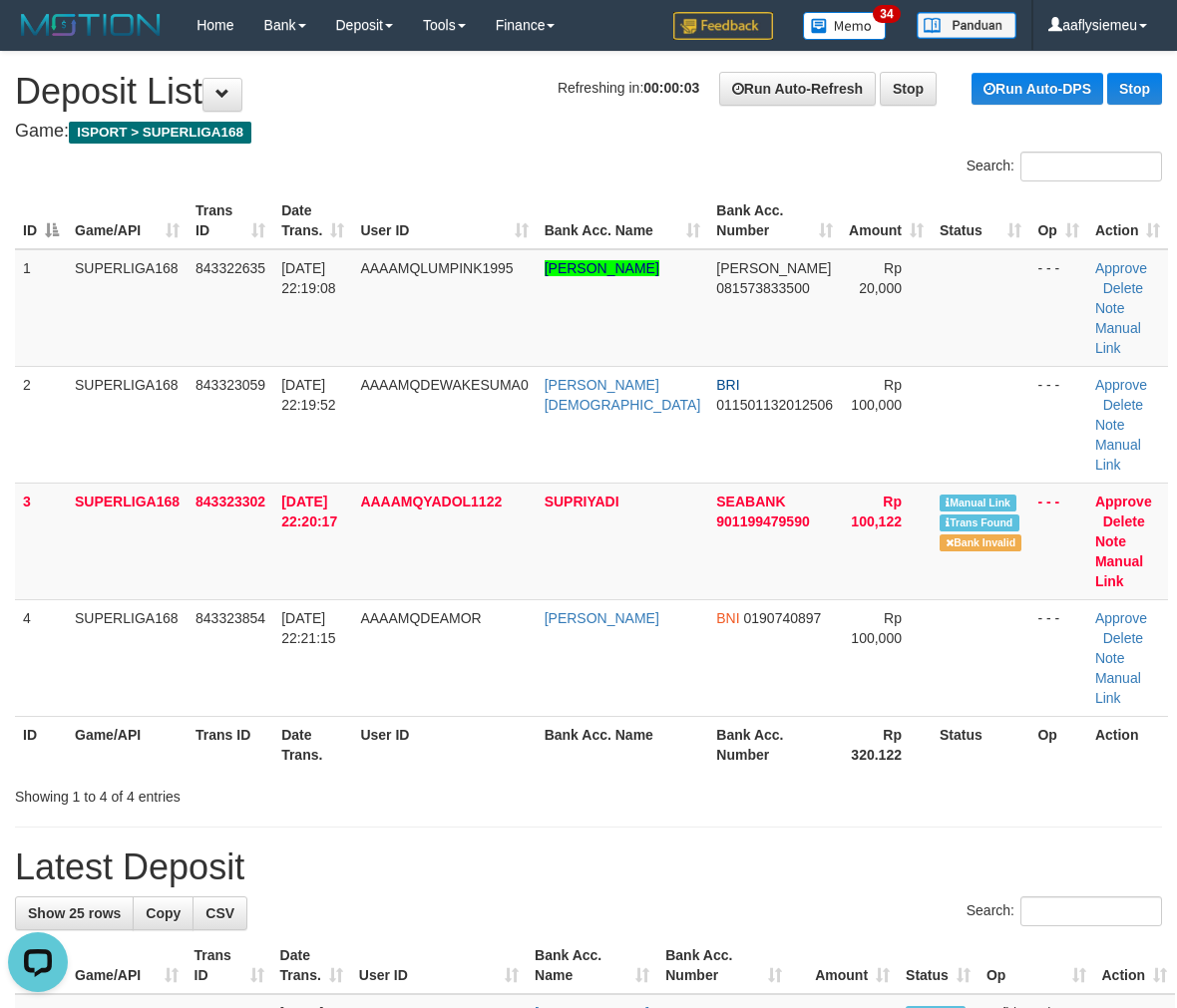 drag, startPoint x: 180, startPoint y: 529, endPoint x: 10, endPoint y: 585, distance: 178.98603 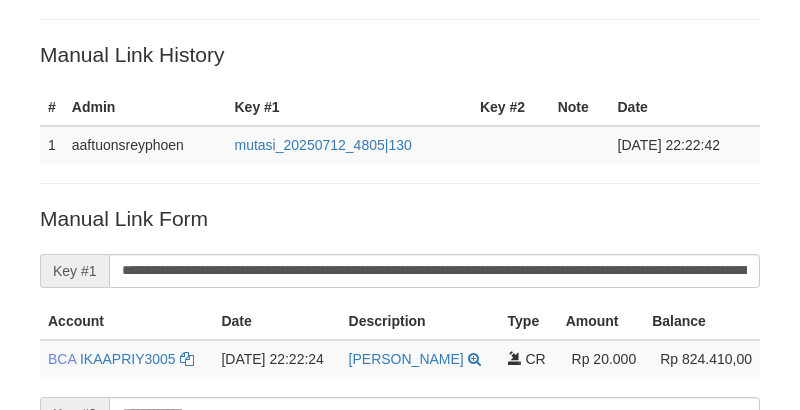scroll, scrollTop: 202, scrollLeft: 0, axis: vertical 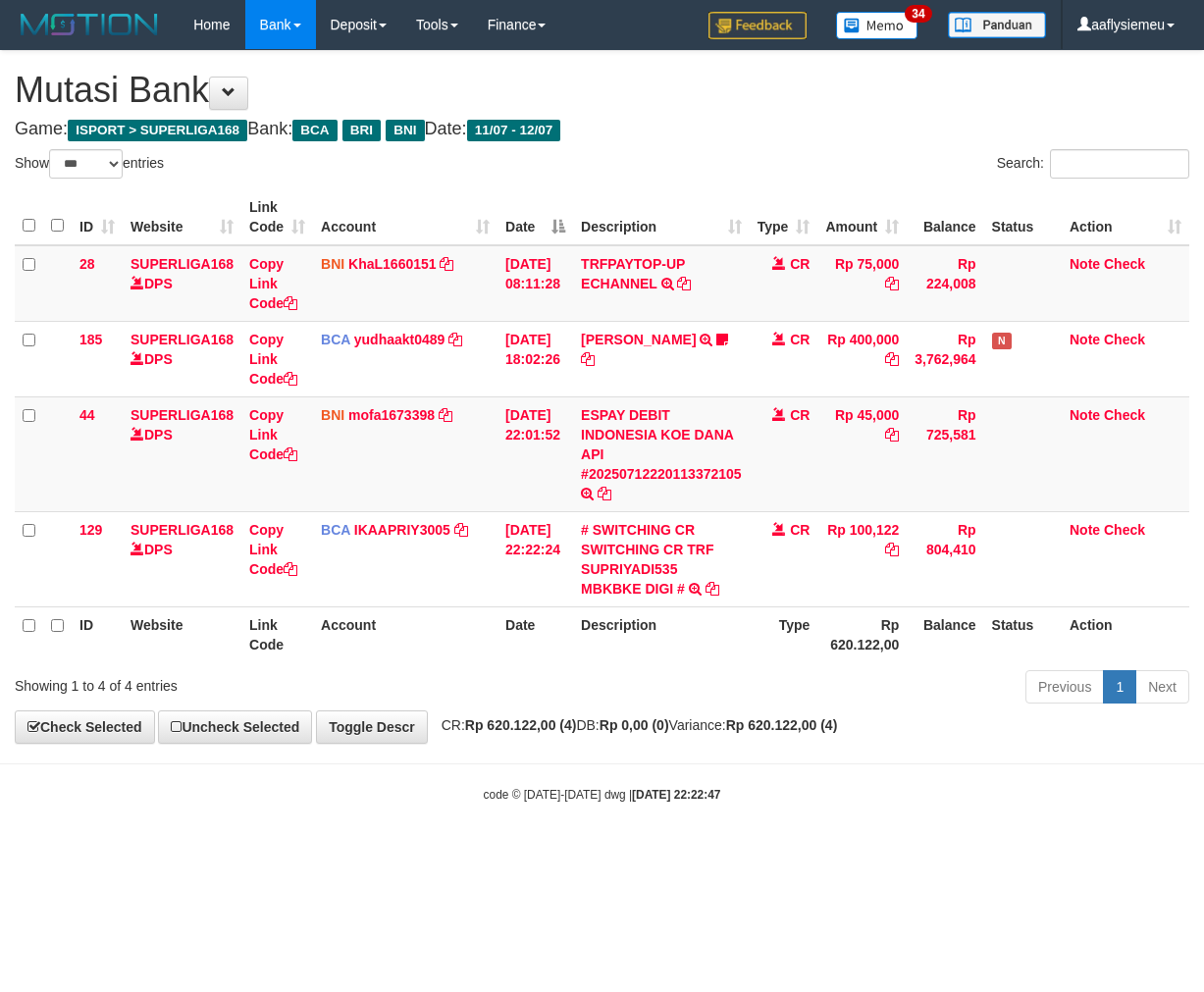 select on "***" 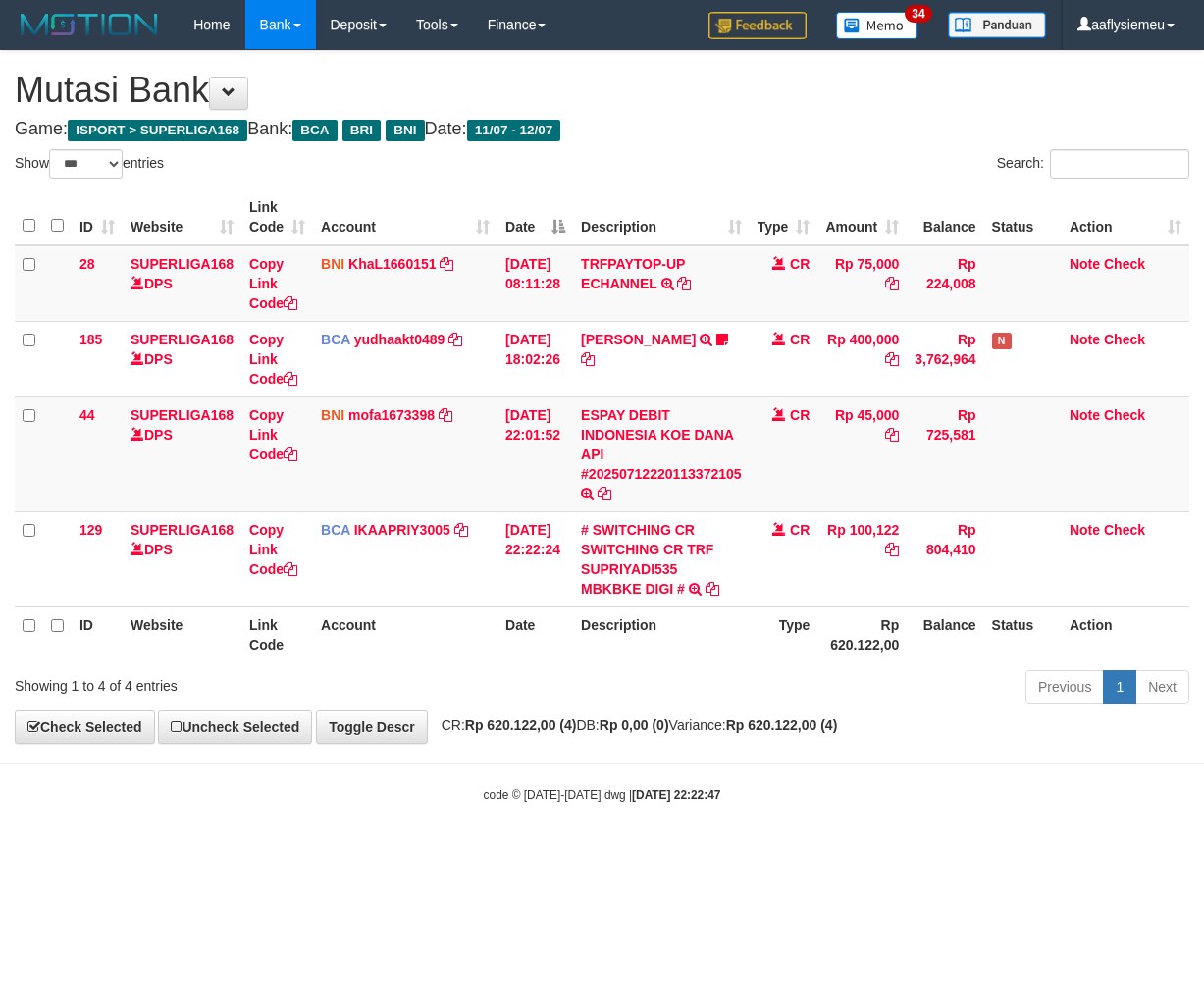 scroll, scrollTop: 0, scrollLeft: 0, axis: both 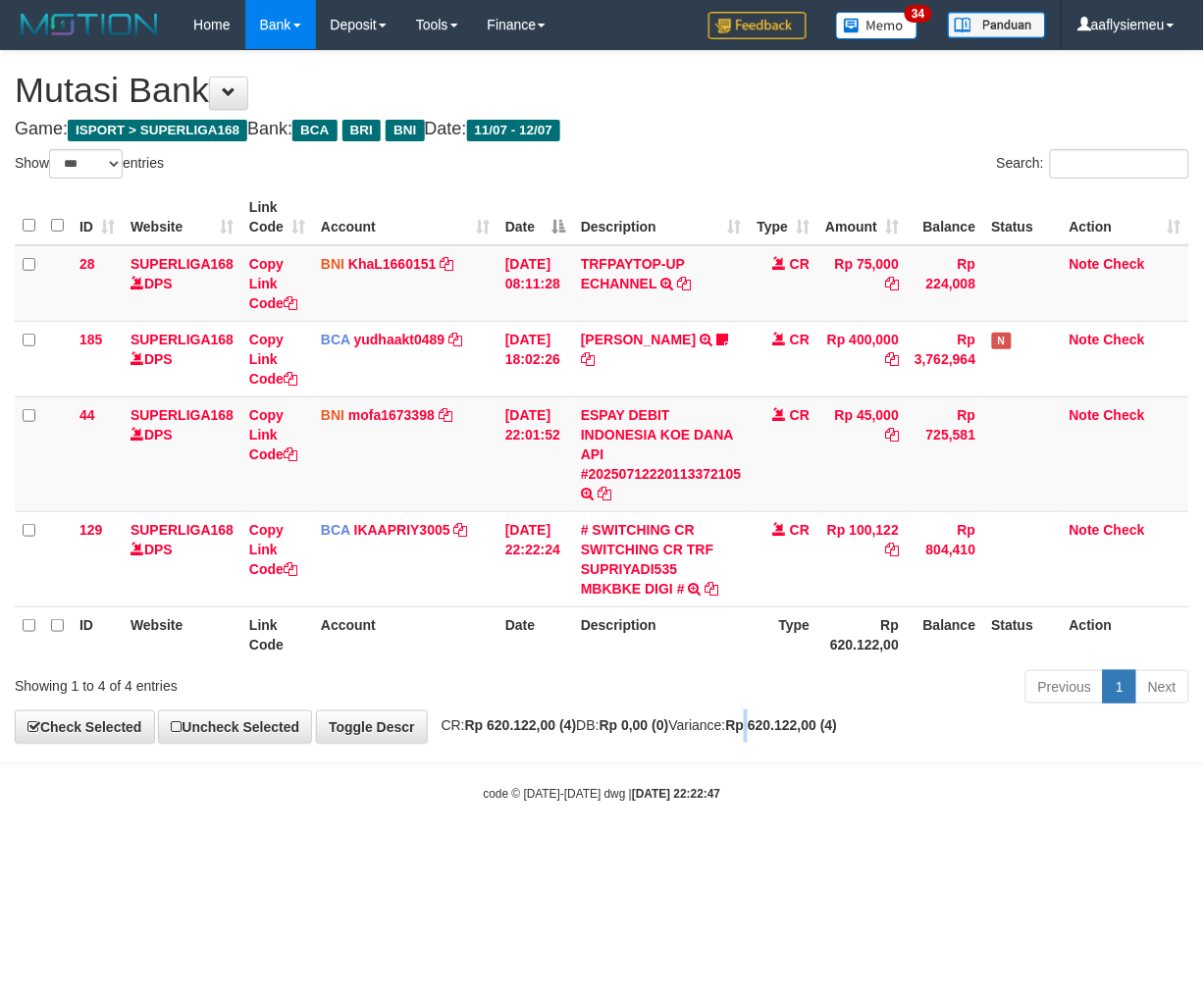 click on "Rp 620.122,00 (4)" at bounding box center (782, 725) 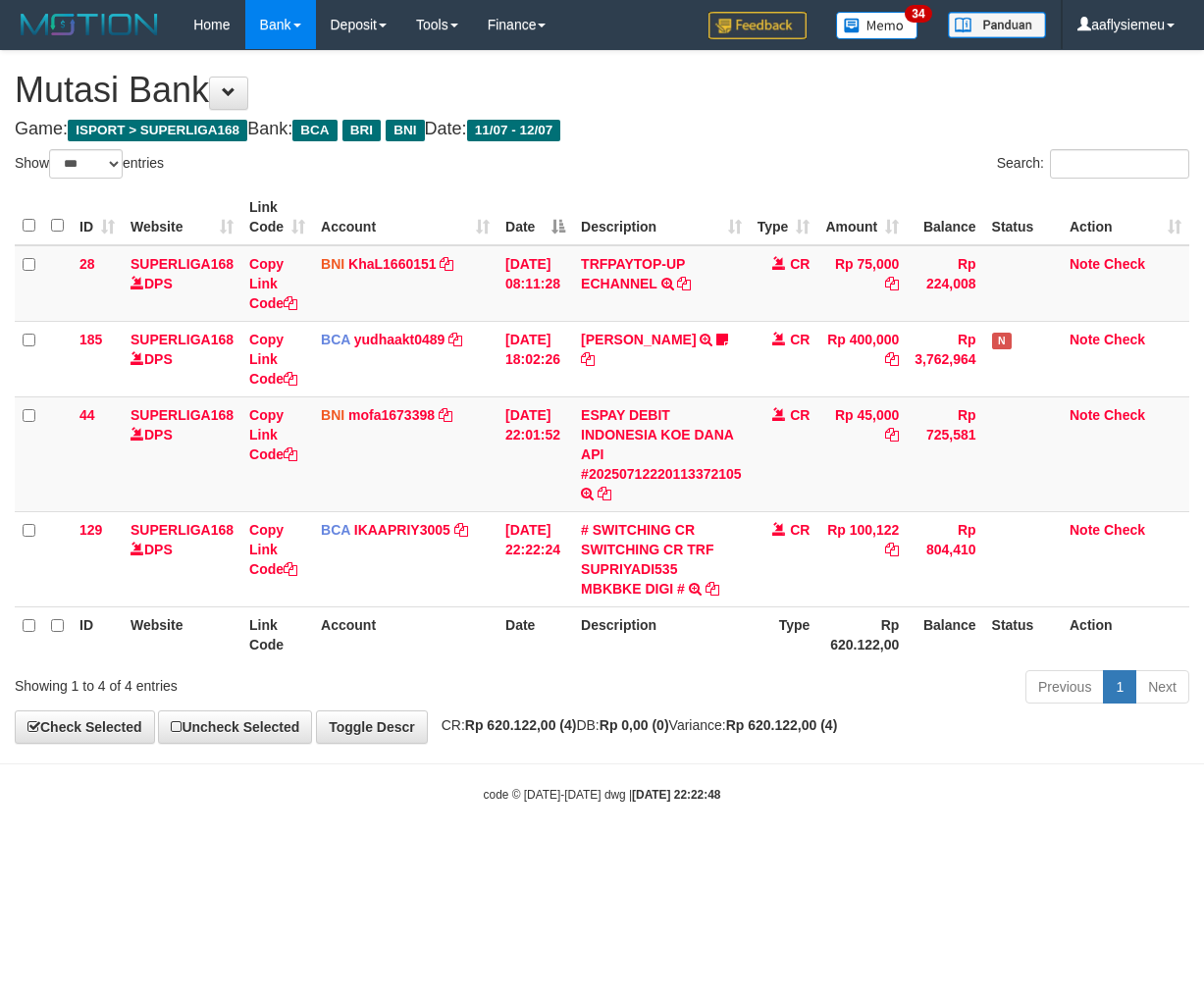 select on "***" 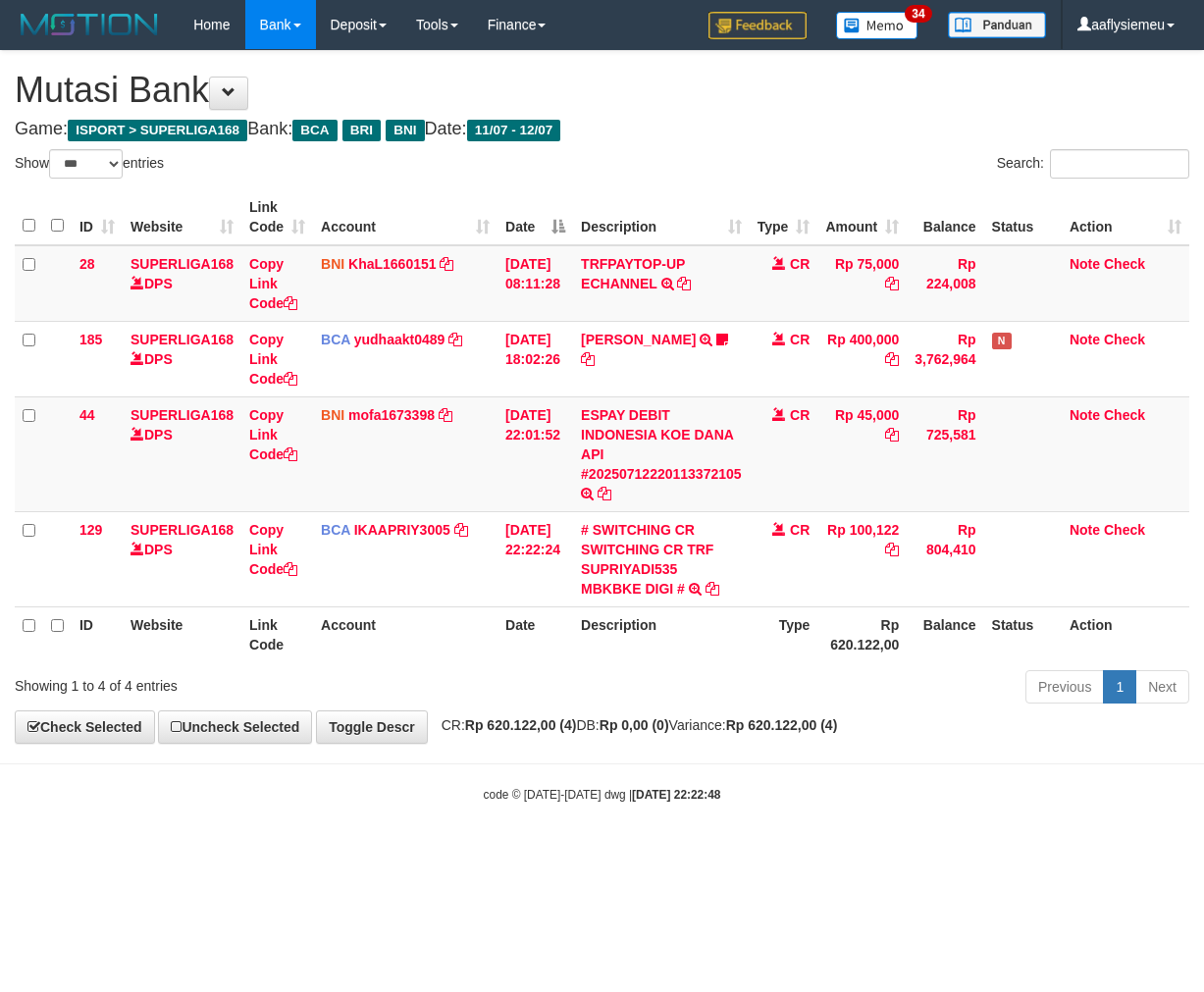 scroll, scrollTop: 0, scrollLeft: 0, axis: both 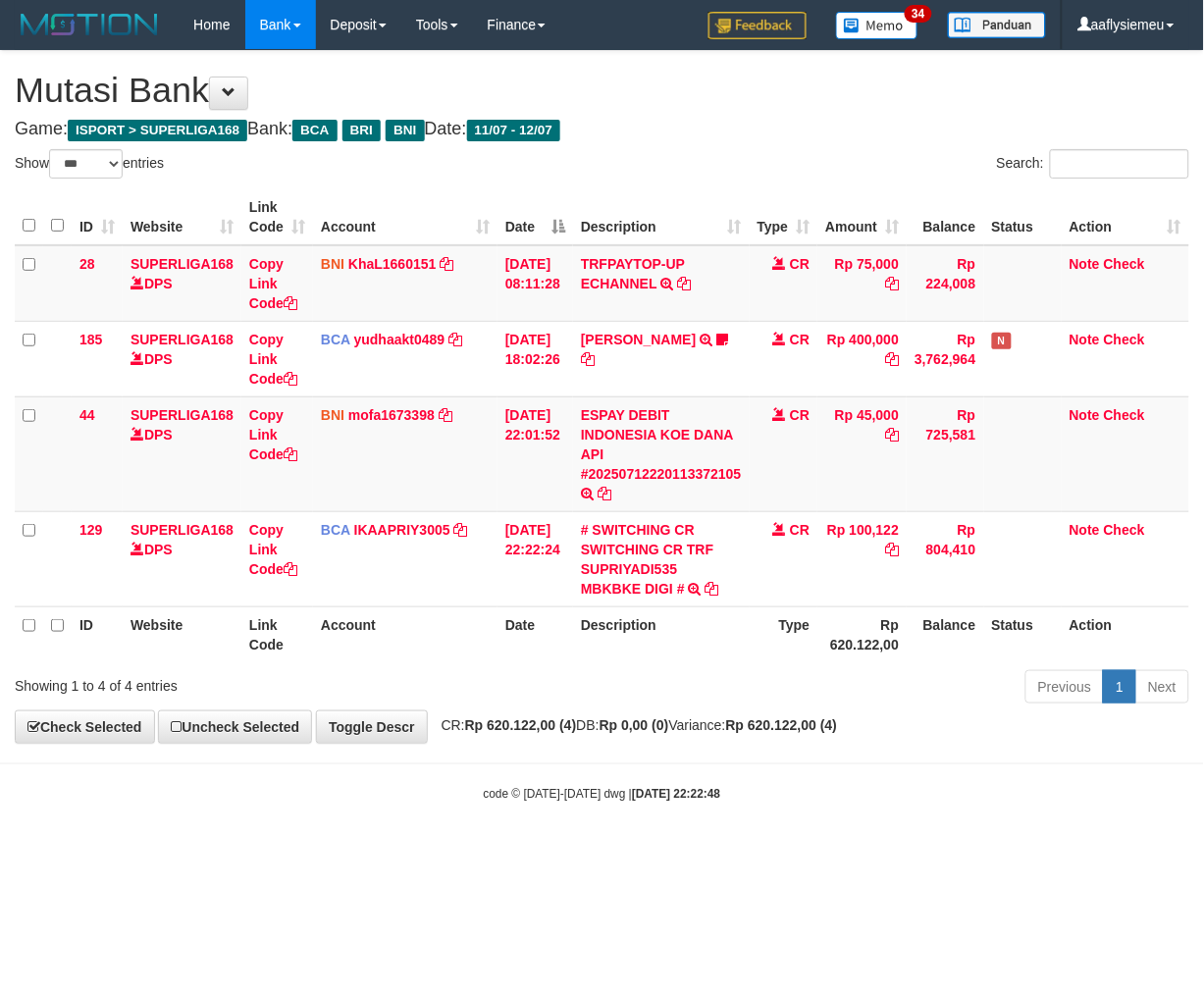 click on "Toggle navigation
Home
Bank
Account List
Load
By Website
Group
[ISPORT]													SUPERLIGA168
By Load Group (DPS)
34" at bounding box center [602, 426] 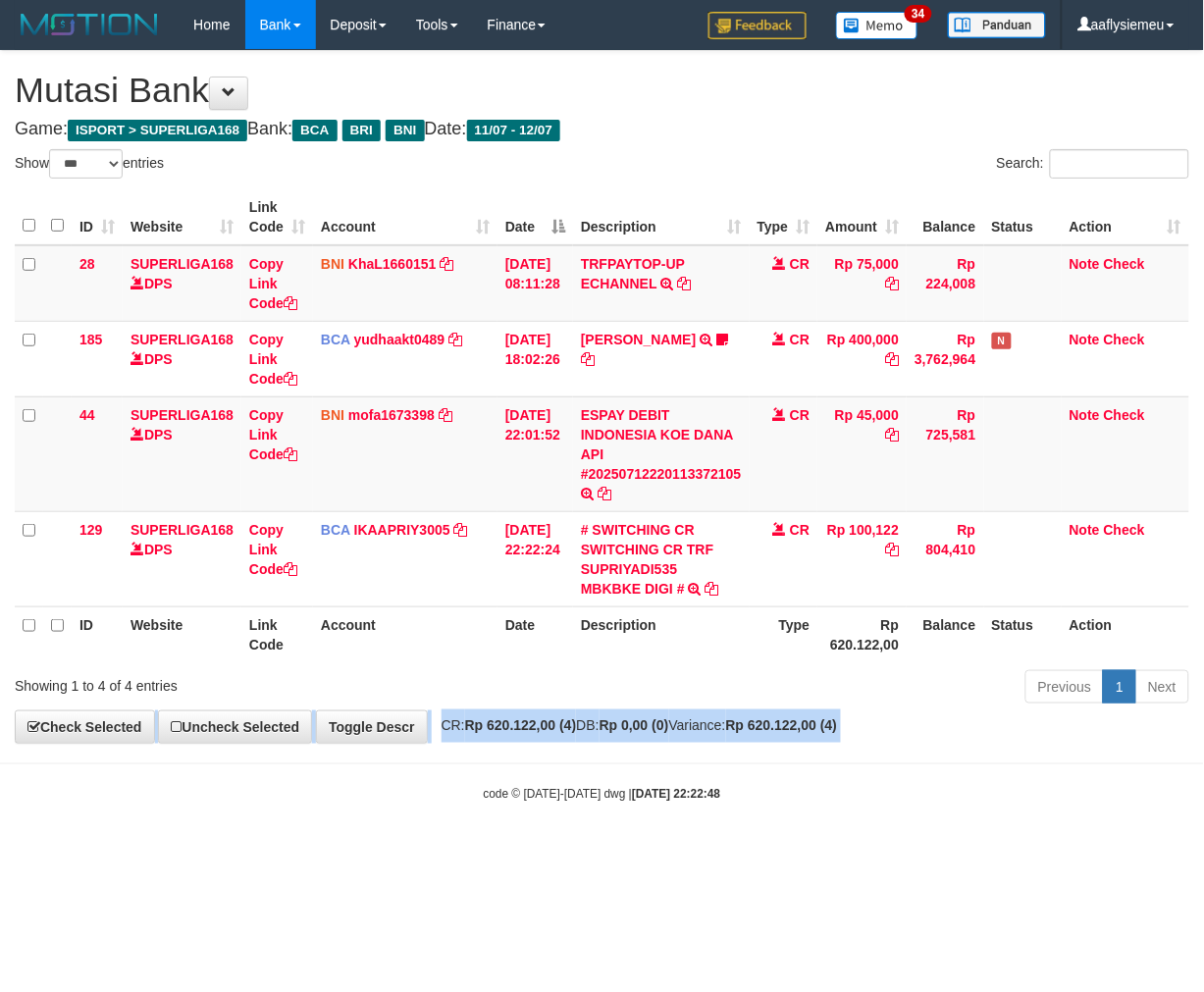 click on "Toggle navigation
Home
Bank
Account List
Load
By Website
Group
[ISPORT]													SUPERLIGA168
By Load Group (DPS)
34" at bounding box center [602, 426] 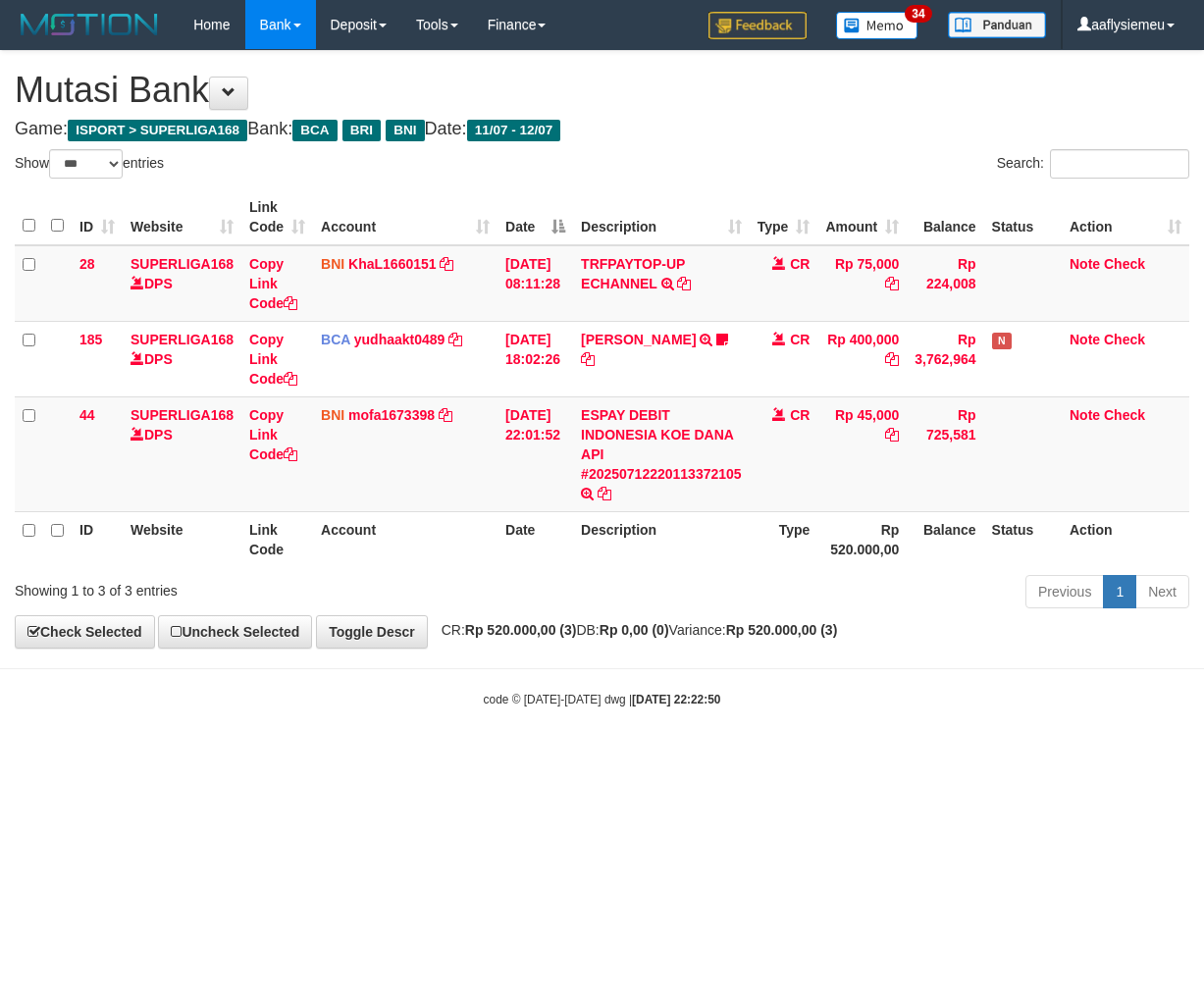 select on "***" 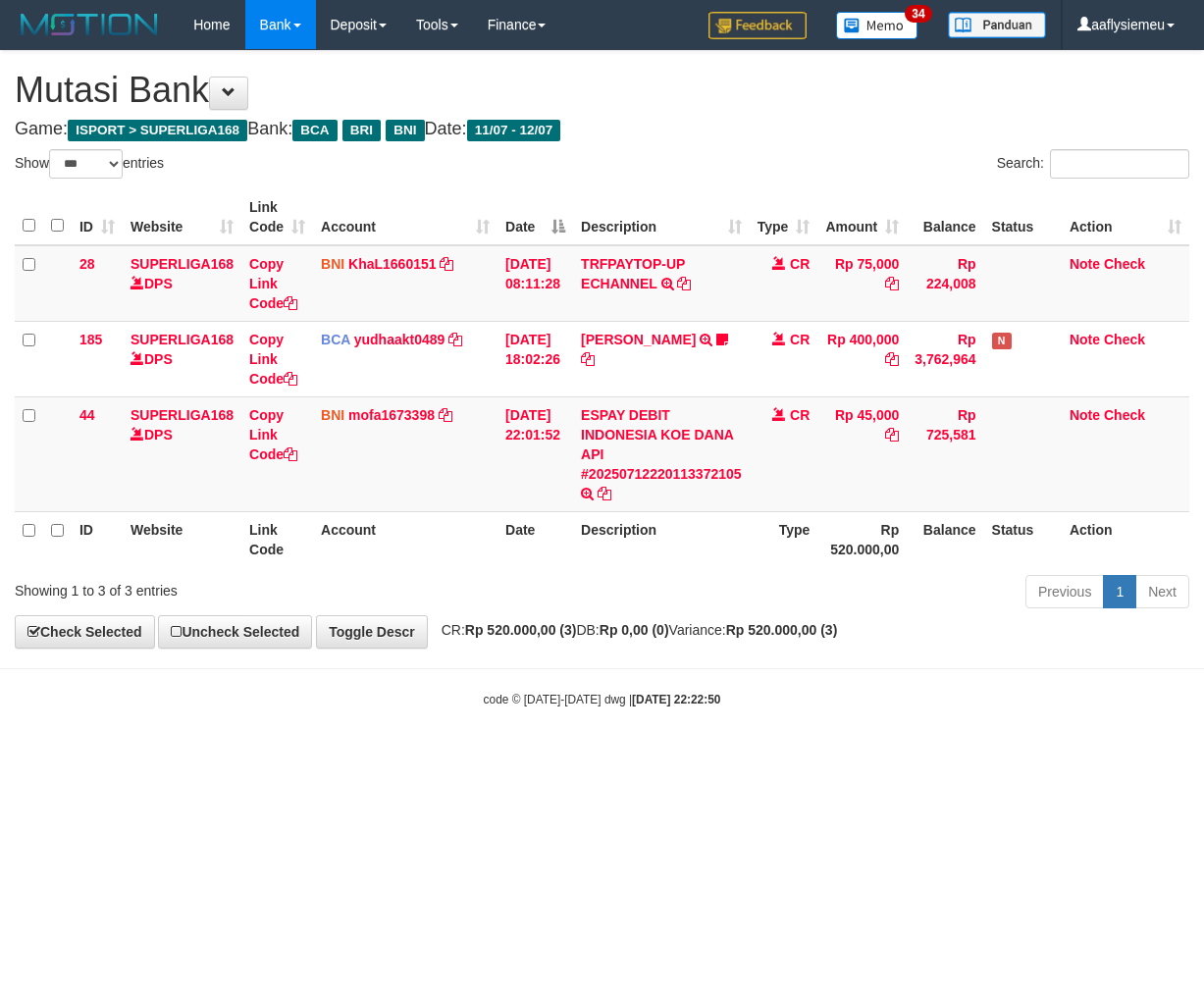 scroll, scrollTop: 0, scrollLeft: 0, axis: both 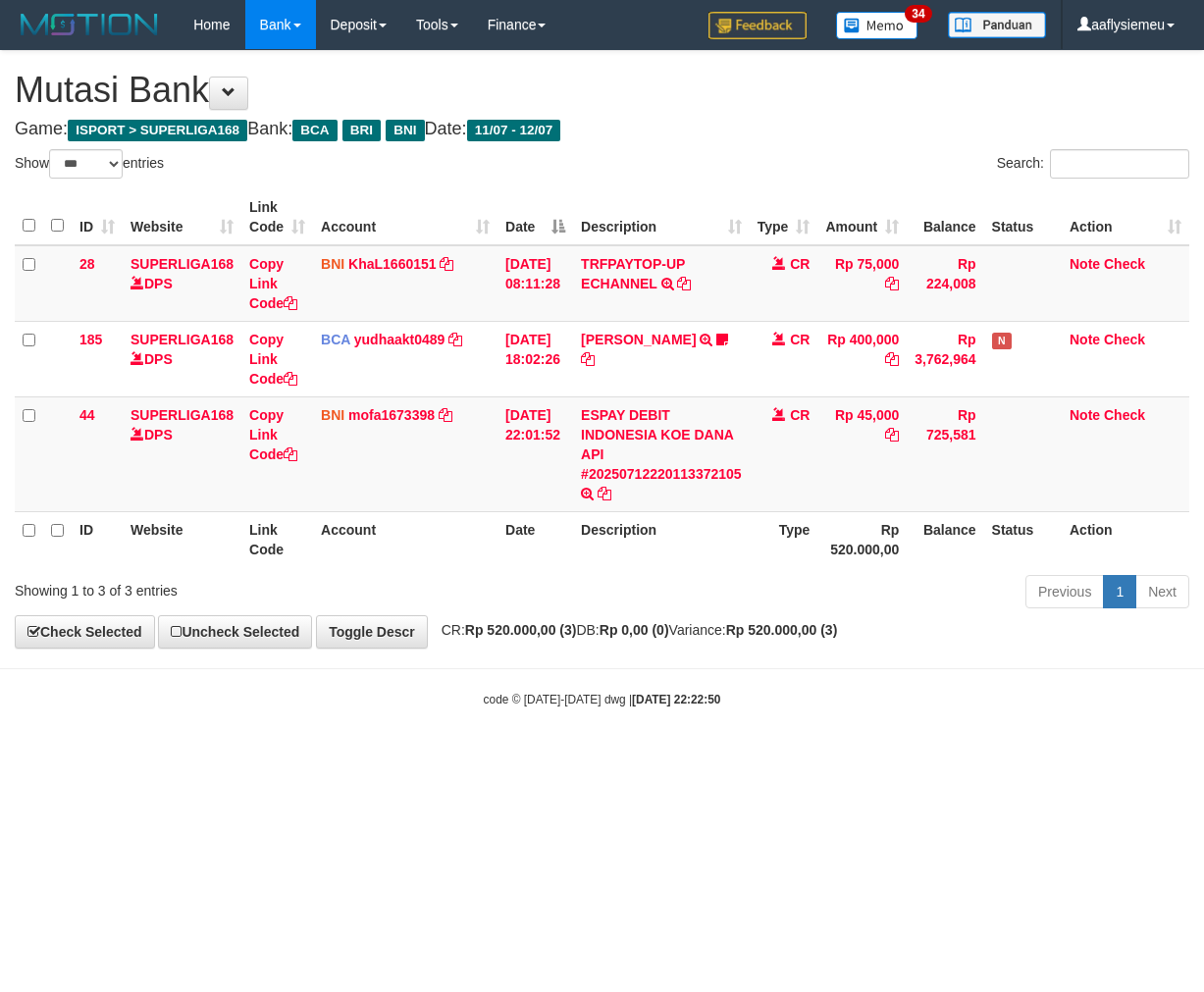select on "***" 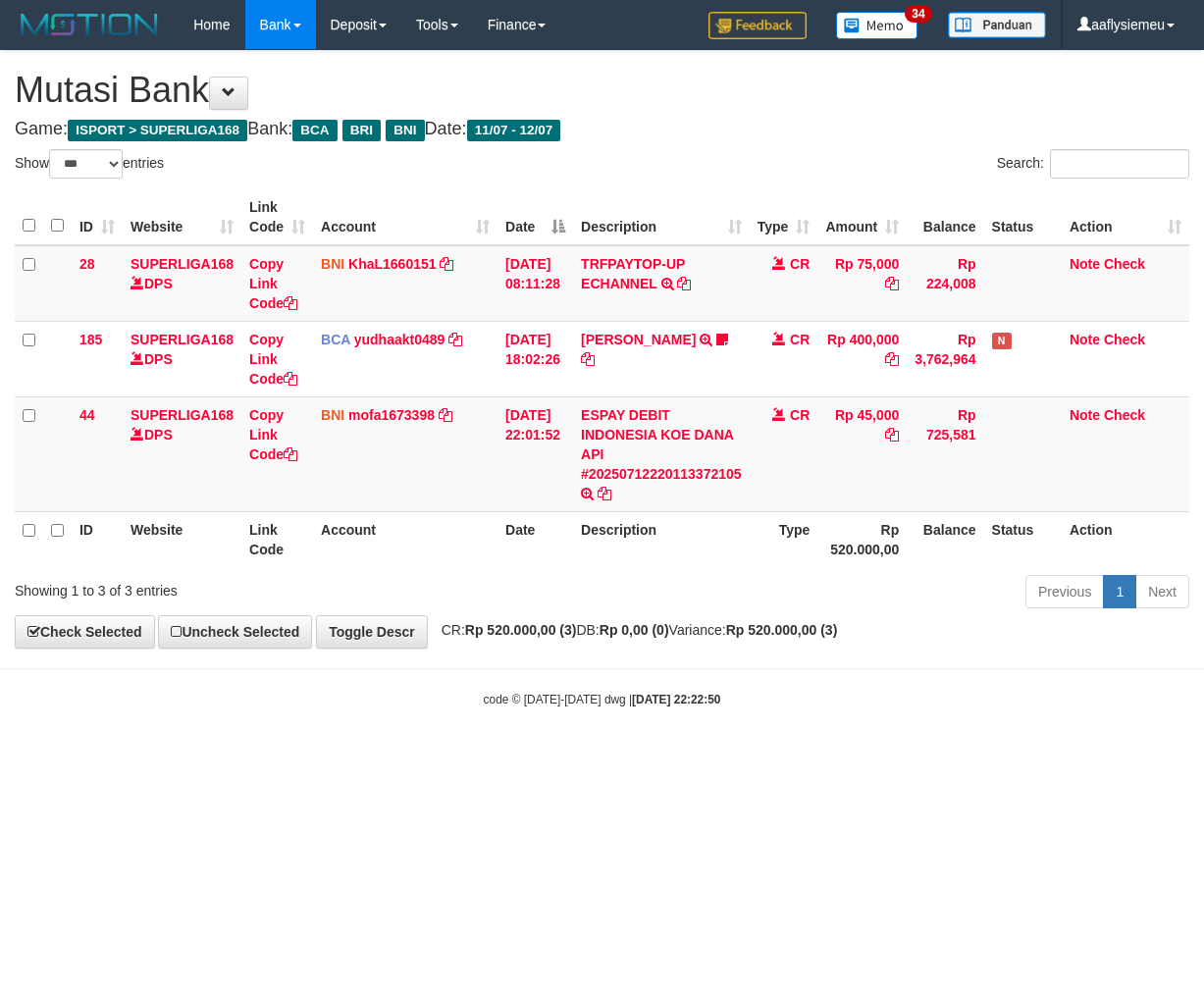 scroll, scrollTop: 0, scrollLeft: 0, axis: both 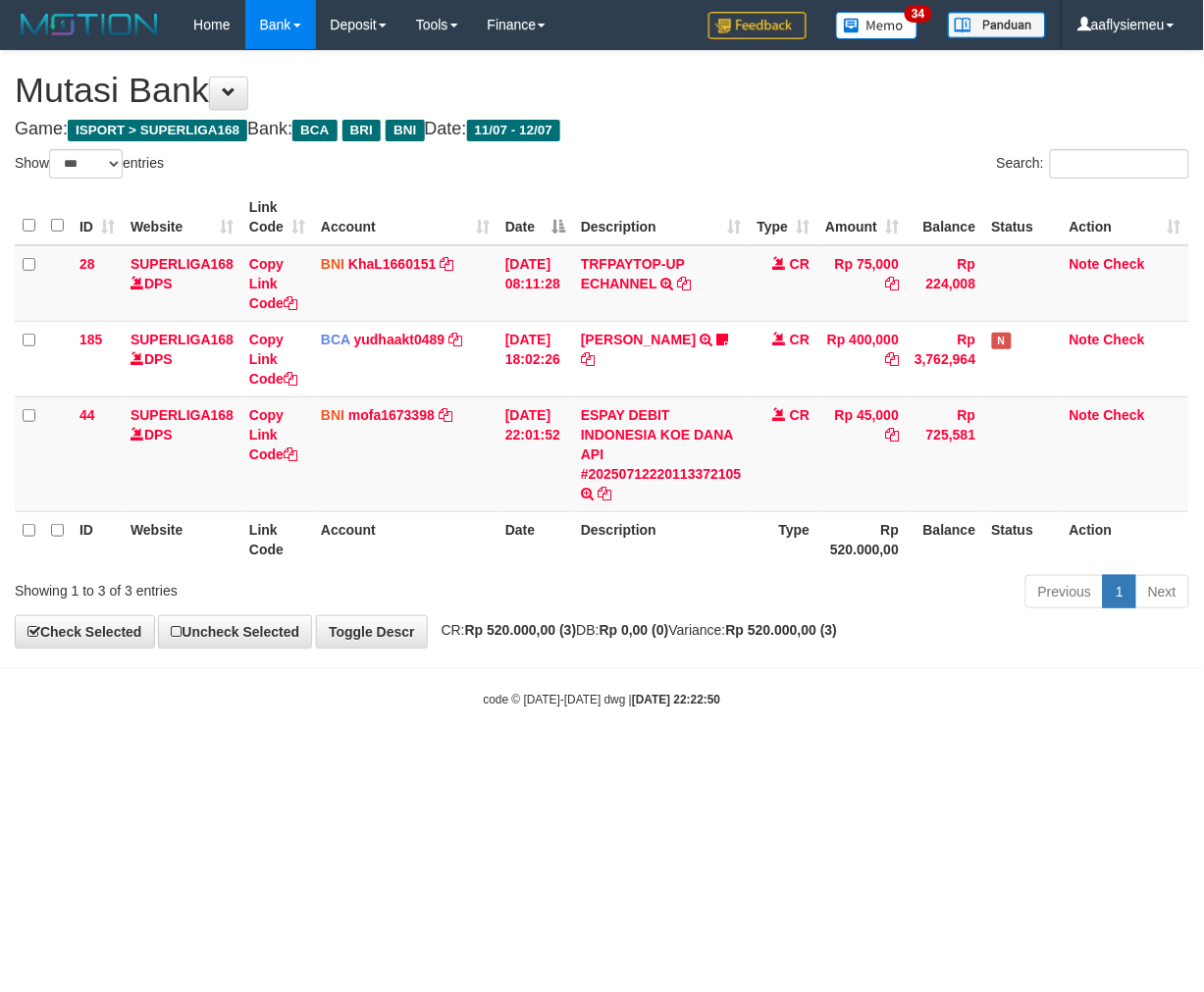 click on "Rp 520.000,00 (3)" at bounding box center (521, 630) 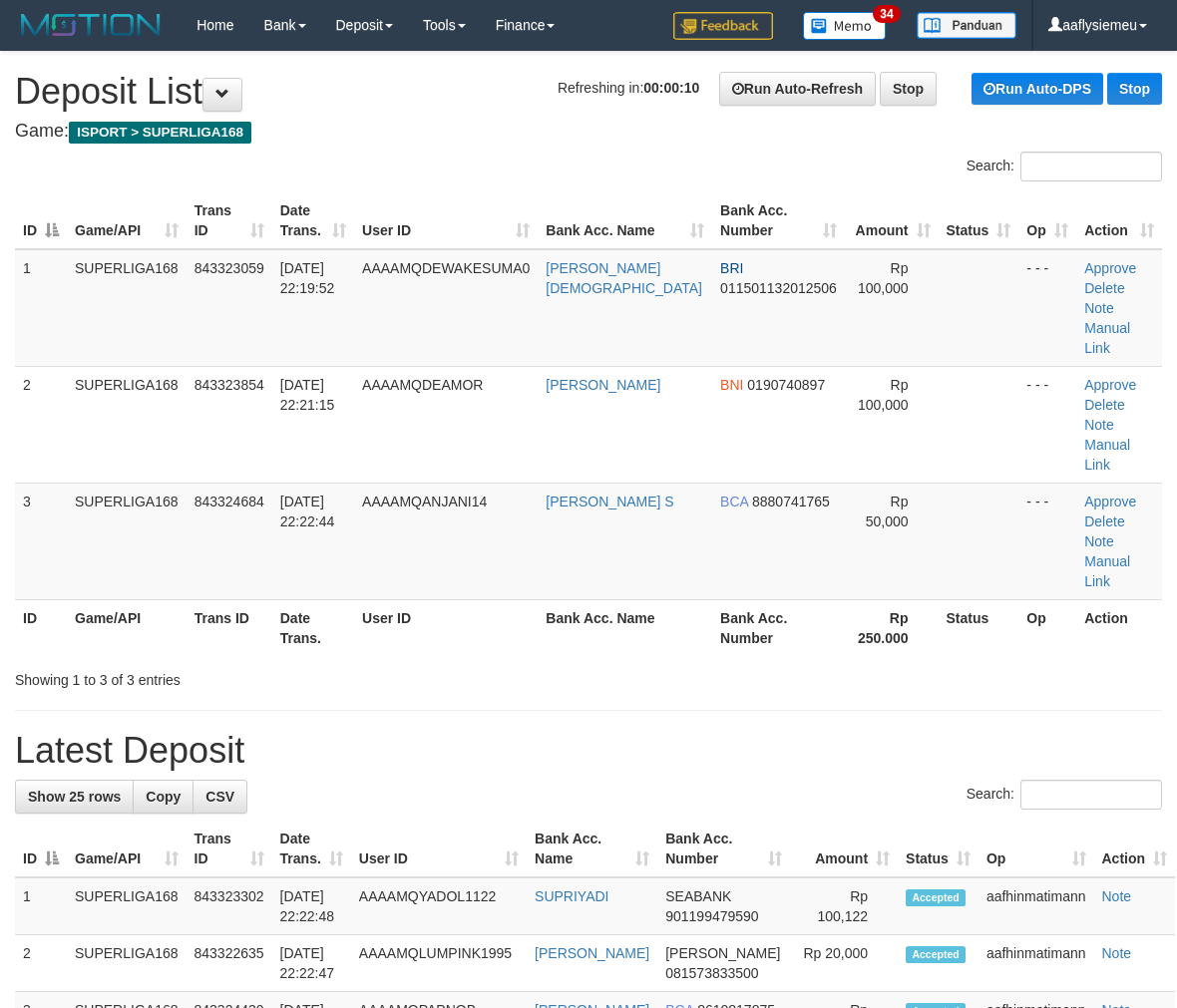 scroll, scrollTop: 0, scrollLeft: 0, axis: both 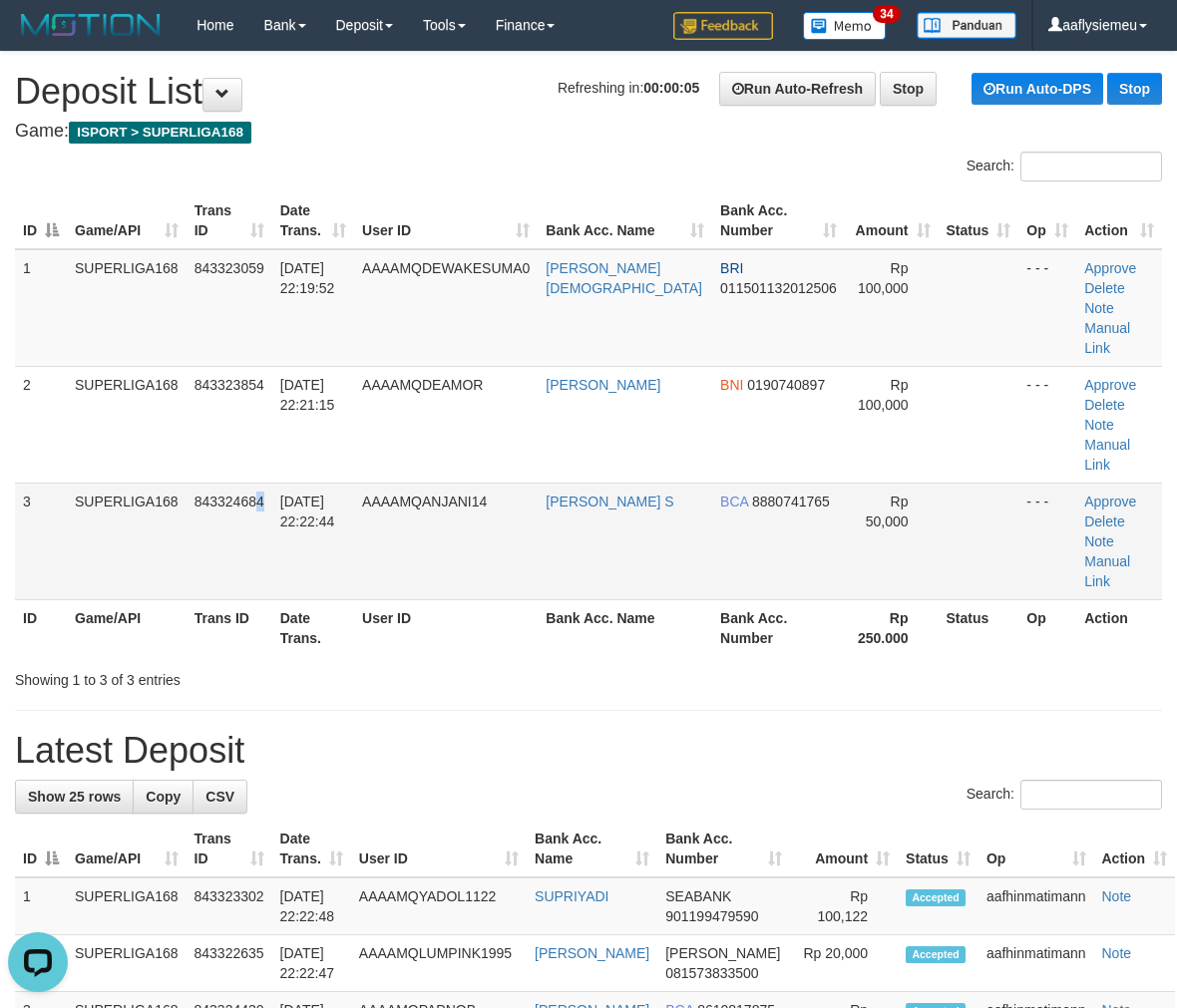 drag, startPoint x: 263, startPoint y: 442, endPoint x: 166, endPoint y: 484, distance: 105.70241 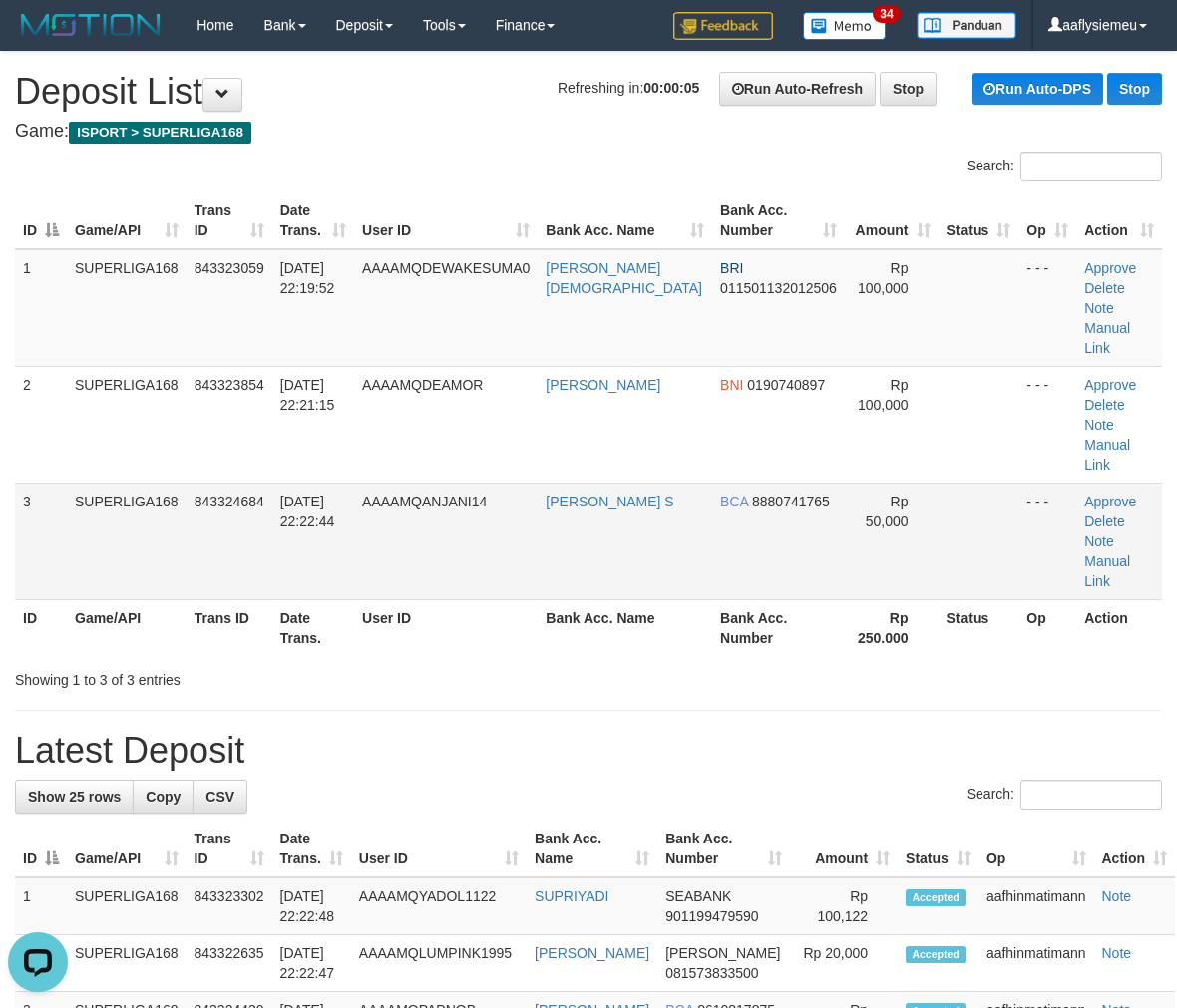 click on "12/07/2025 22:22:44" at bounding box center (307, 511) 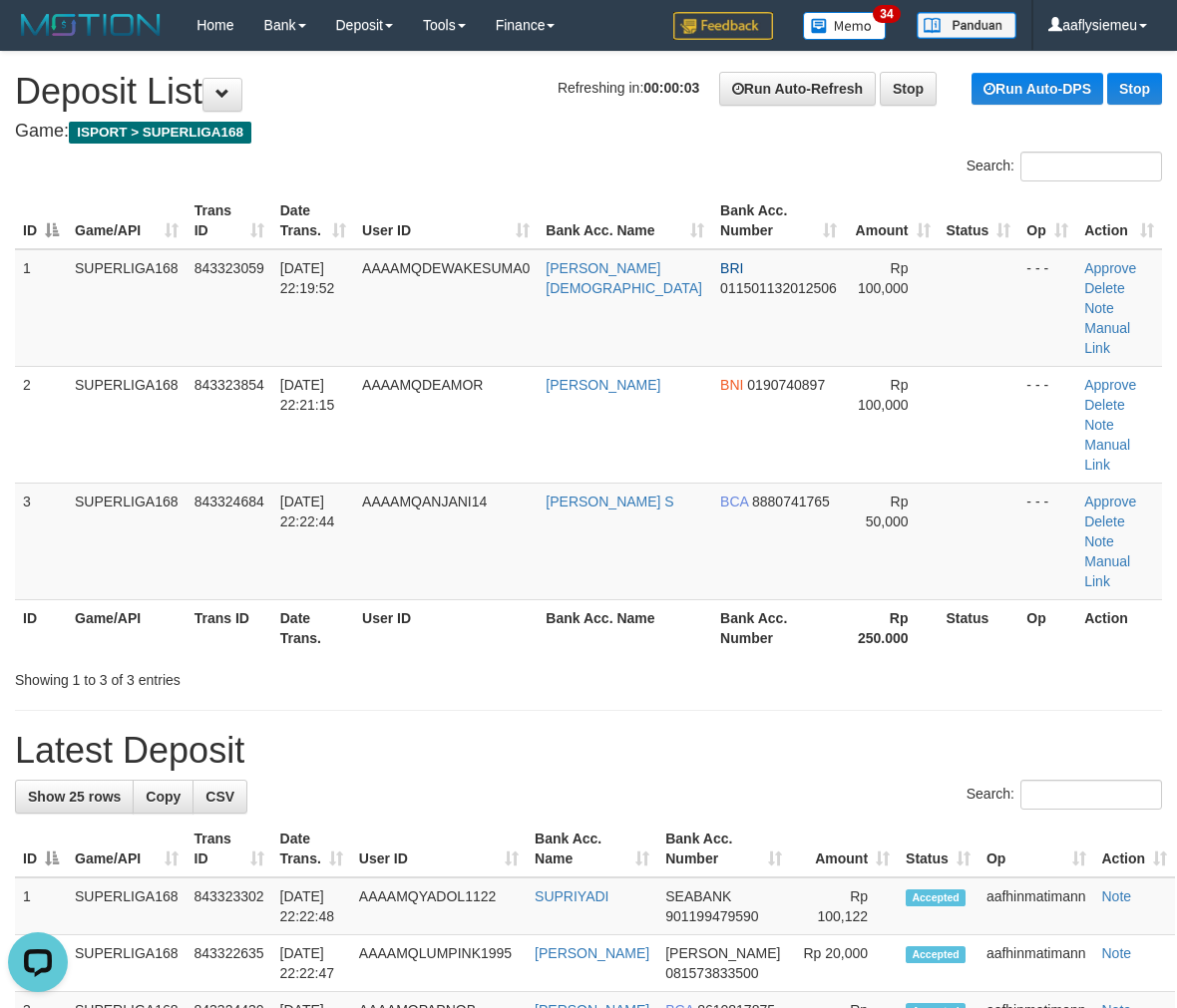 drag, startPoint x: 192, startPoint y: 502, endPoint x: 93, endPoint y: 568, distance: 118.98319 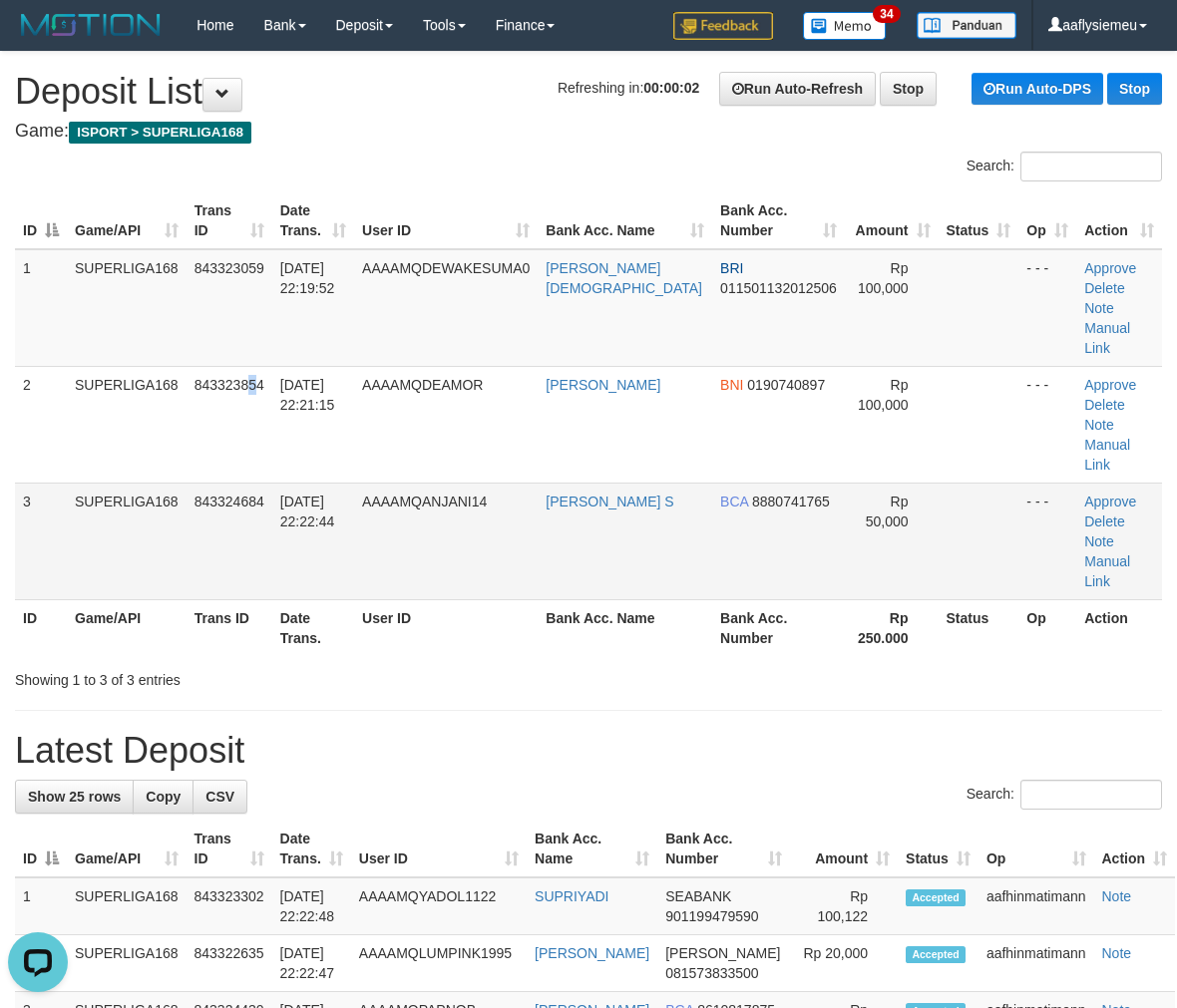 drag, startPoint x: 255, startPoint y: 431, endPoint x: 168, endPoint y: 453, distance: 89.73851 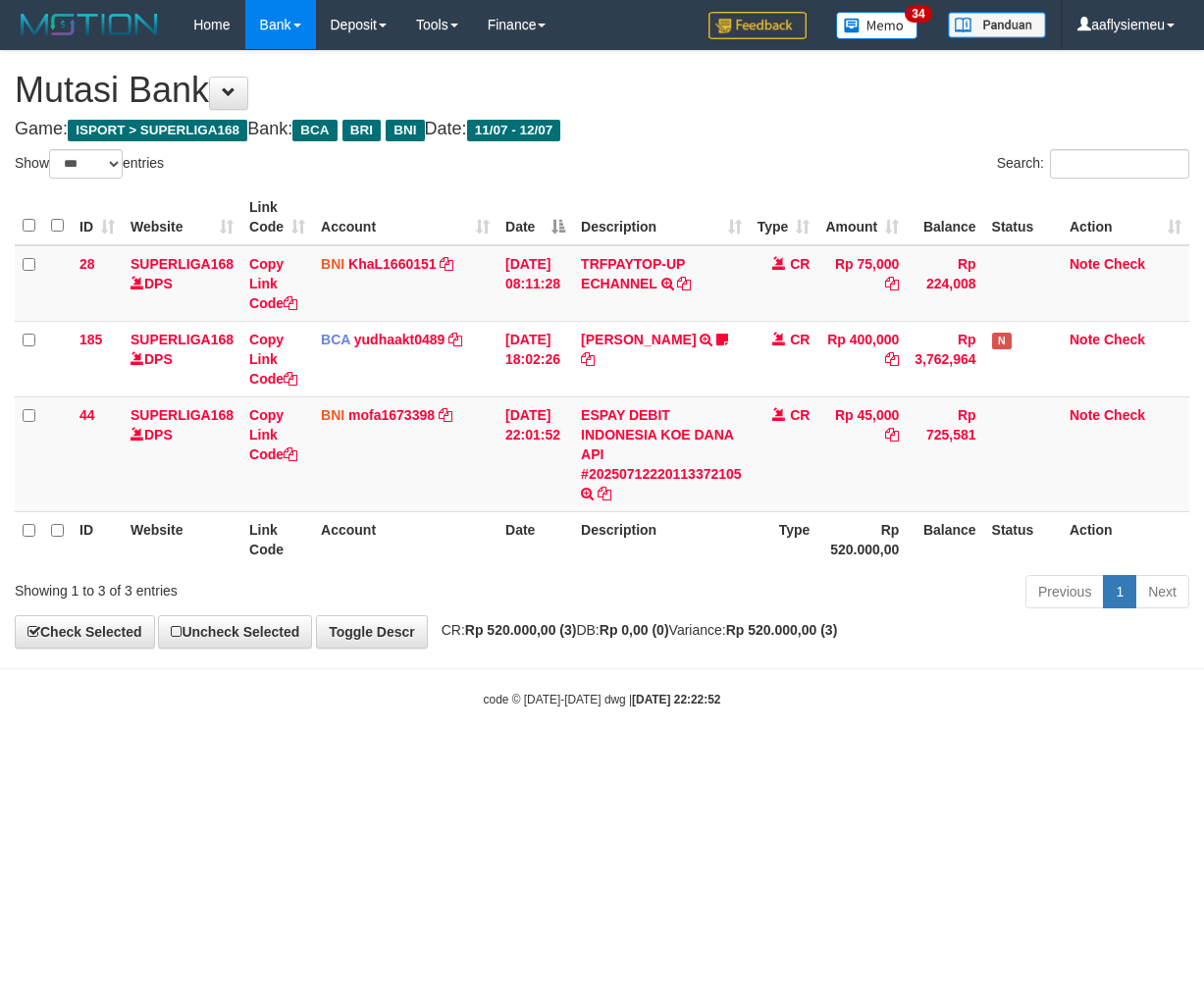 select on "***" 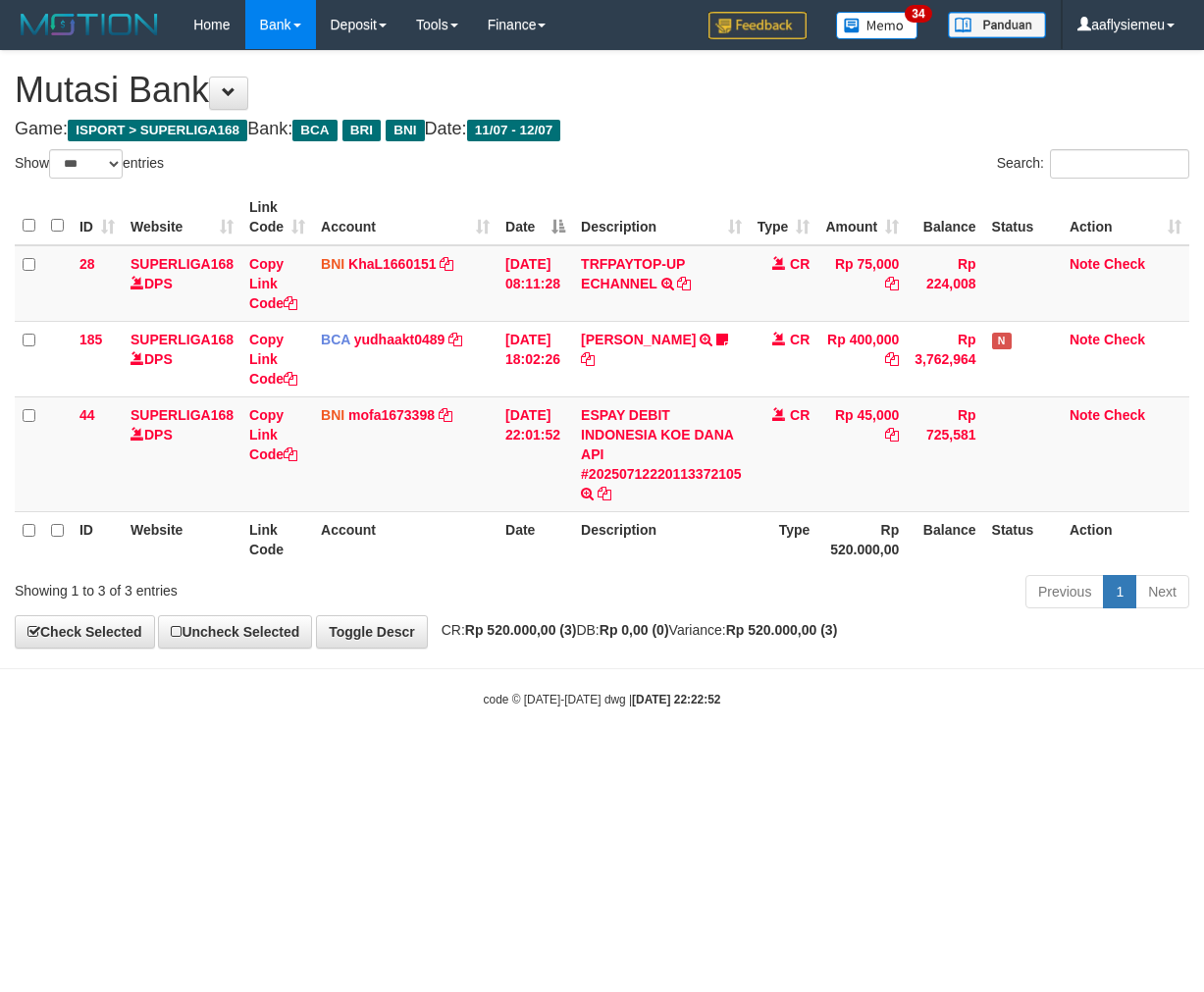 scroll, scrollTop: 0, scrollLeft: 0, axis: both 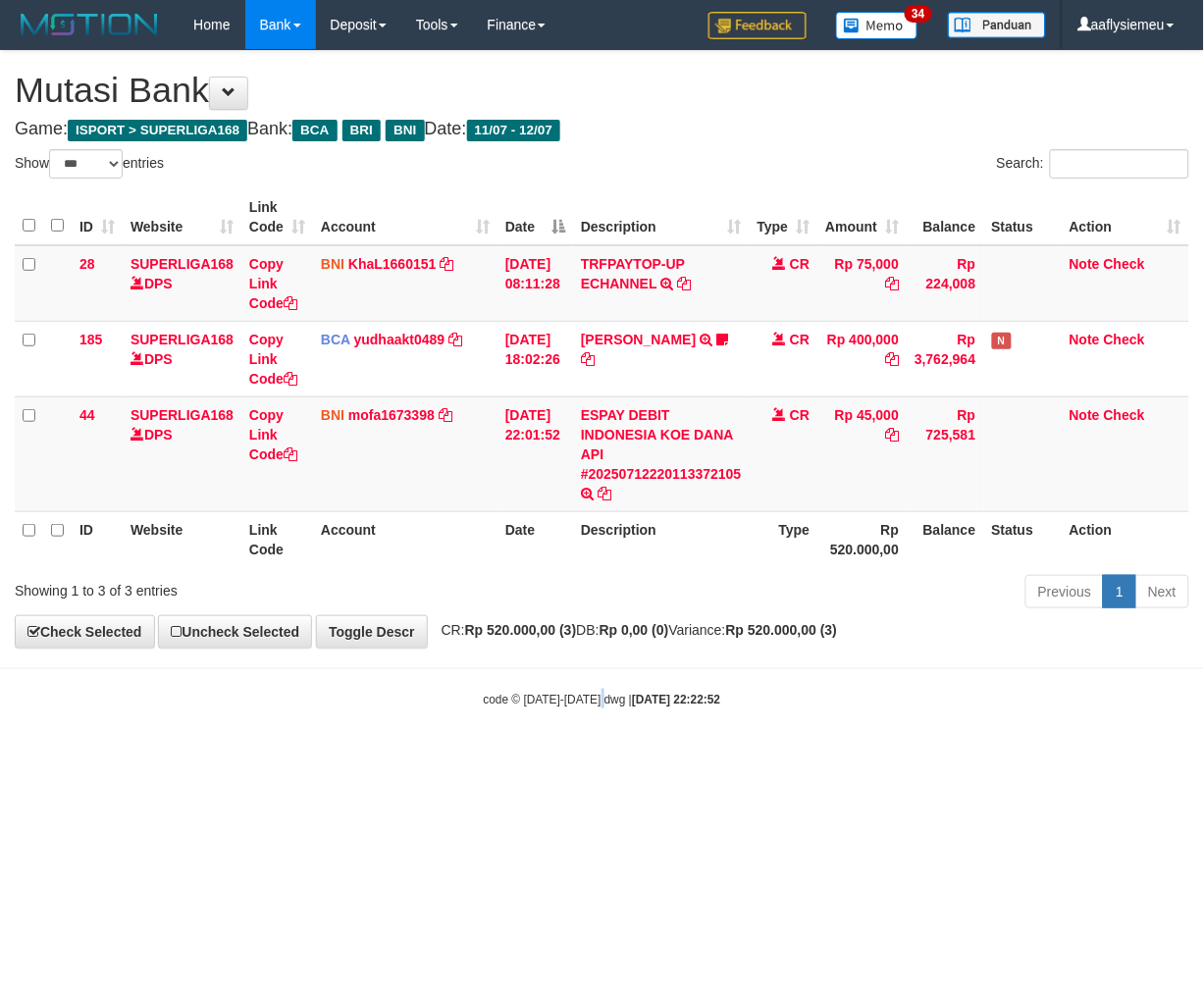 click on "Toggle navigation
Home
Bank
Account List
Load
By Website
Group
[ISPORT]													SUPERLIGA168
By Load Group (DPS)
34" at bounding box center (602, 379) 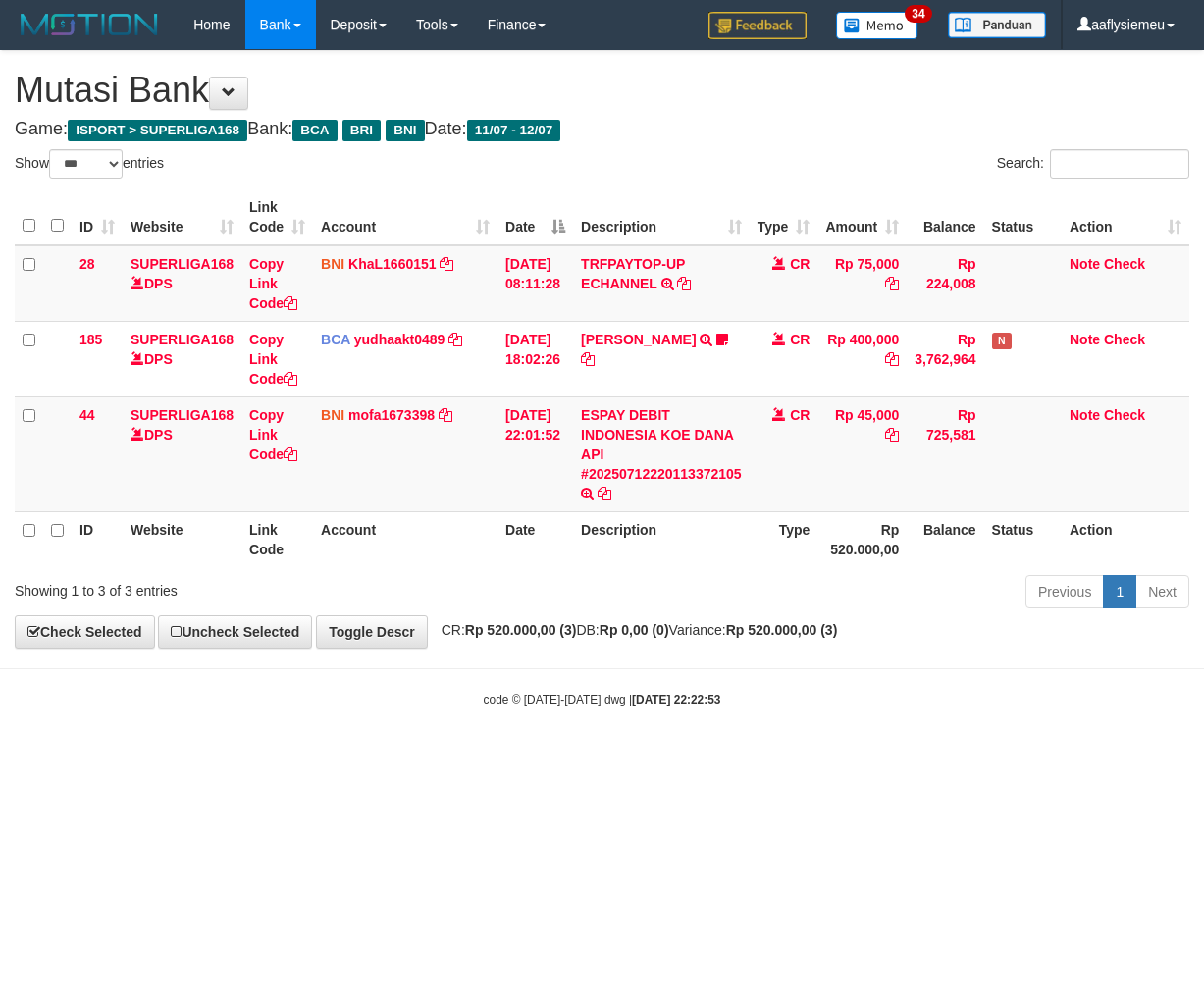 select on "***" 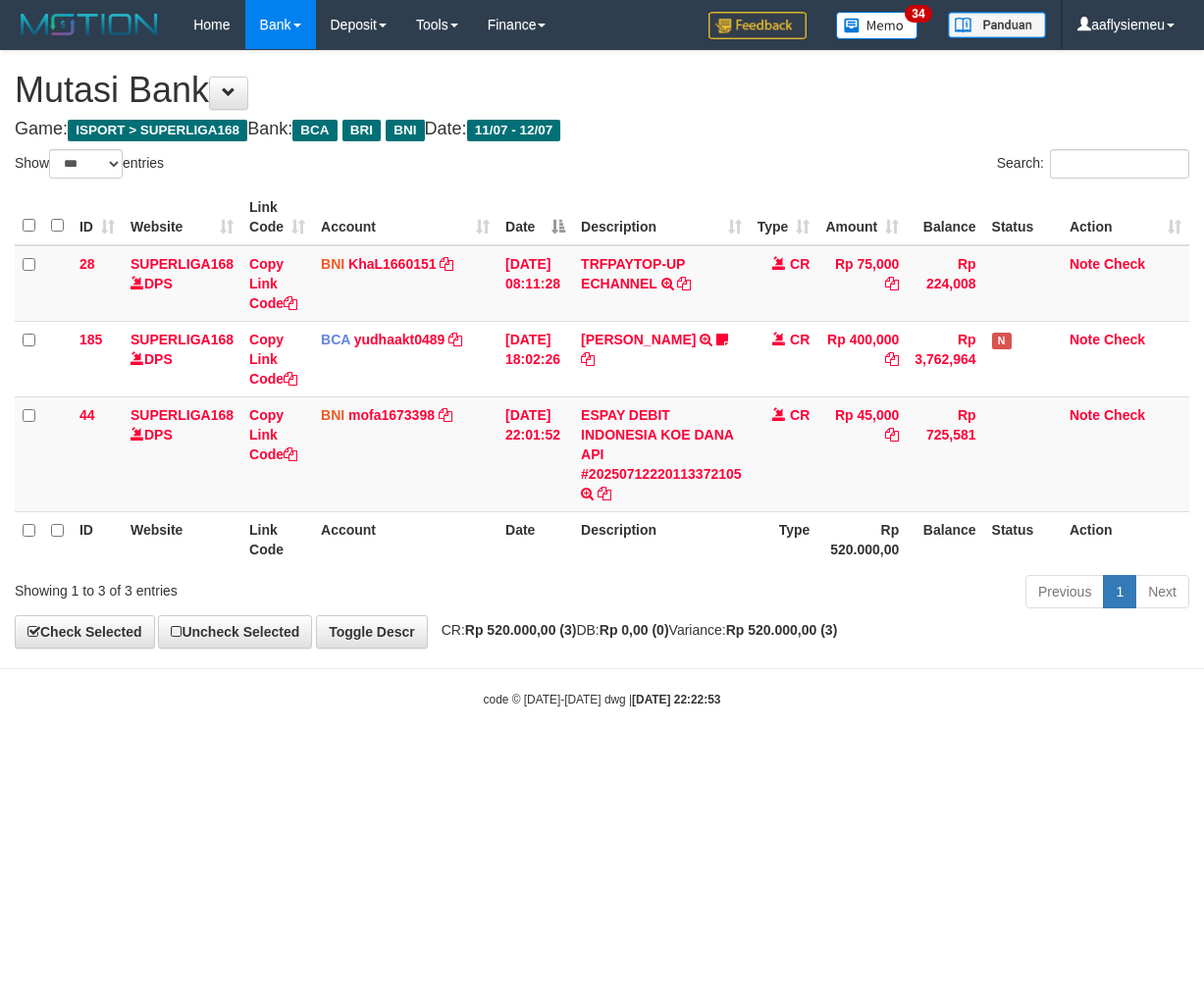 scroll, scrollTop: 0, scrollLeft: 0, axis: both 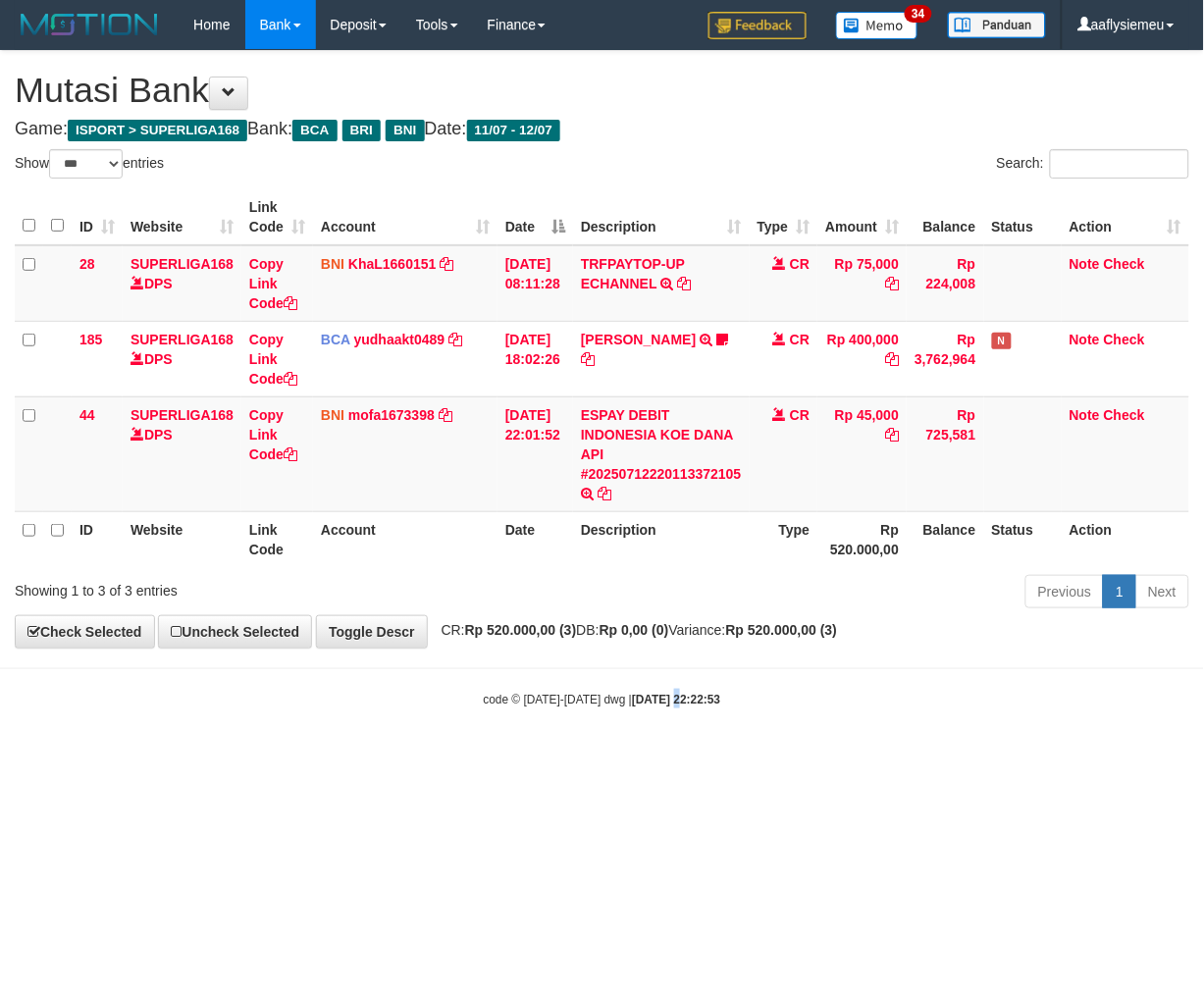 click on "Toggle navigation
Home
Bank
Account List
Load
By Website
Group
[ISPORT]													SUPERLIGA168
By Load Group (DPS)" at bounding box center (602, 379) 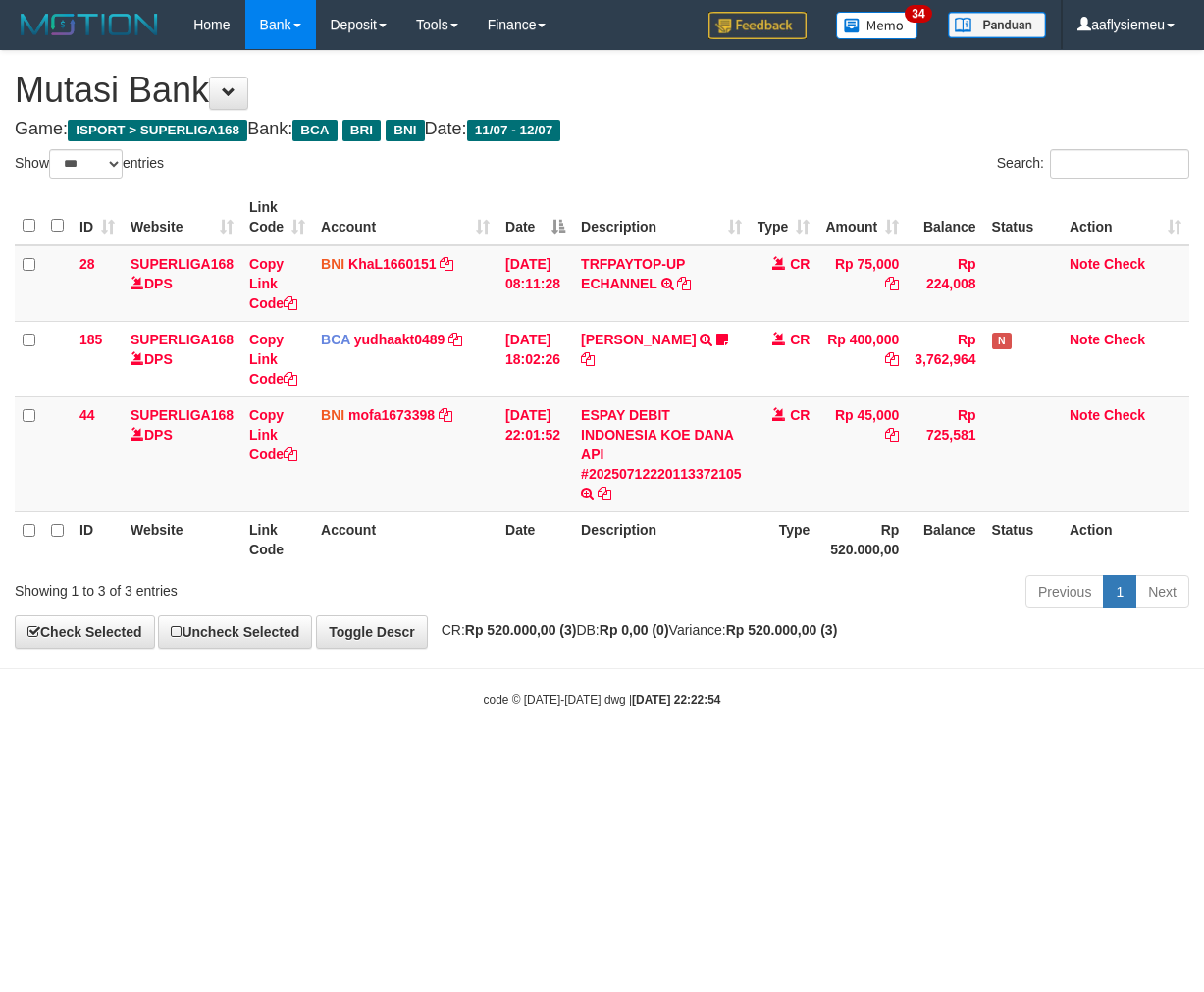 select on "***" 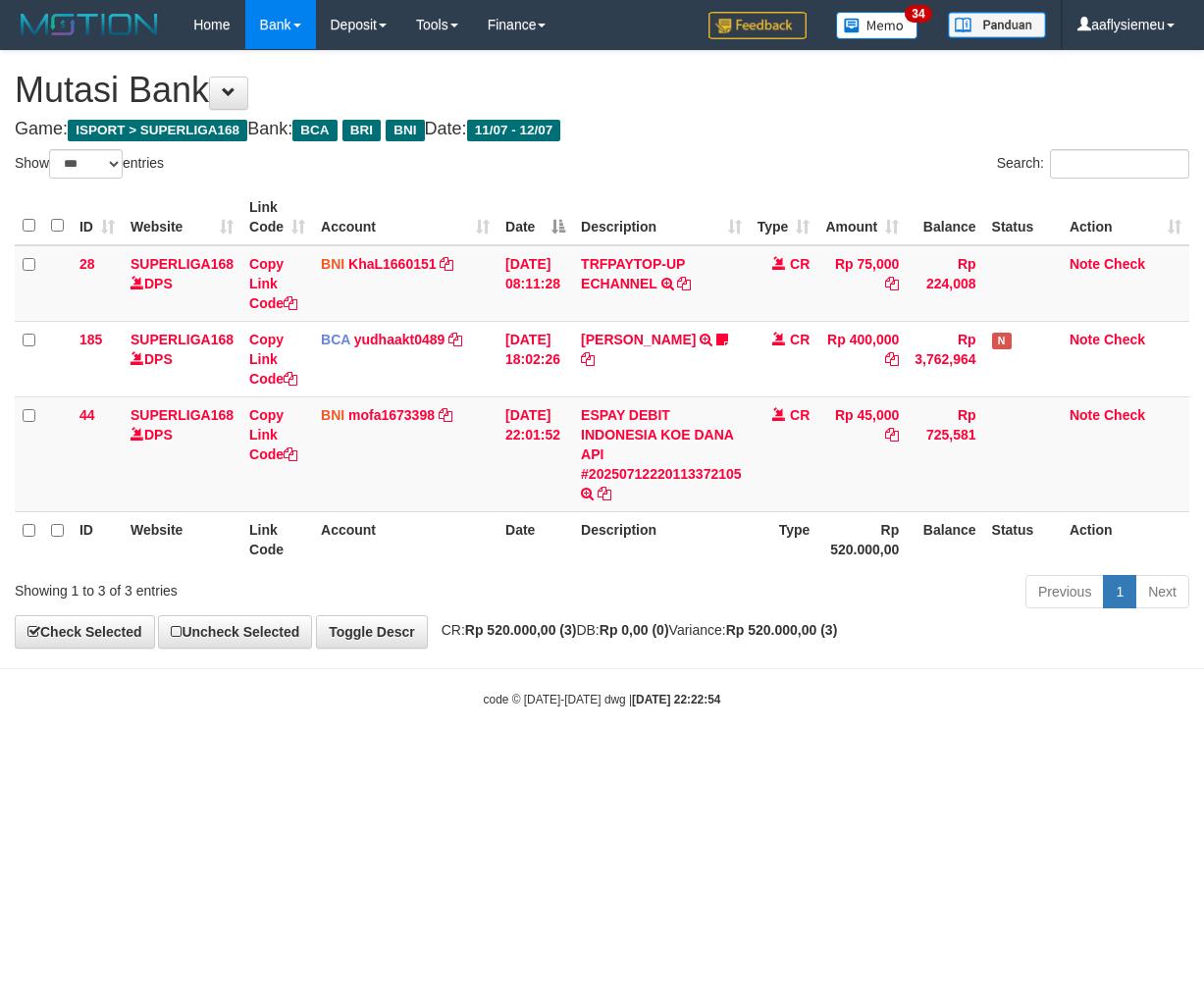 scroll, scrollTop: 0, scrollLeft: 0, axis: both 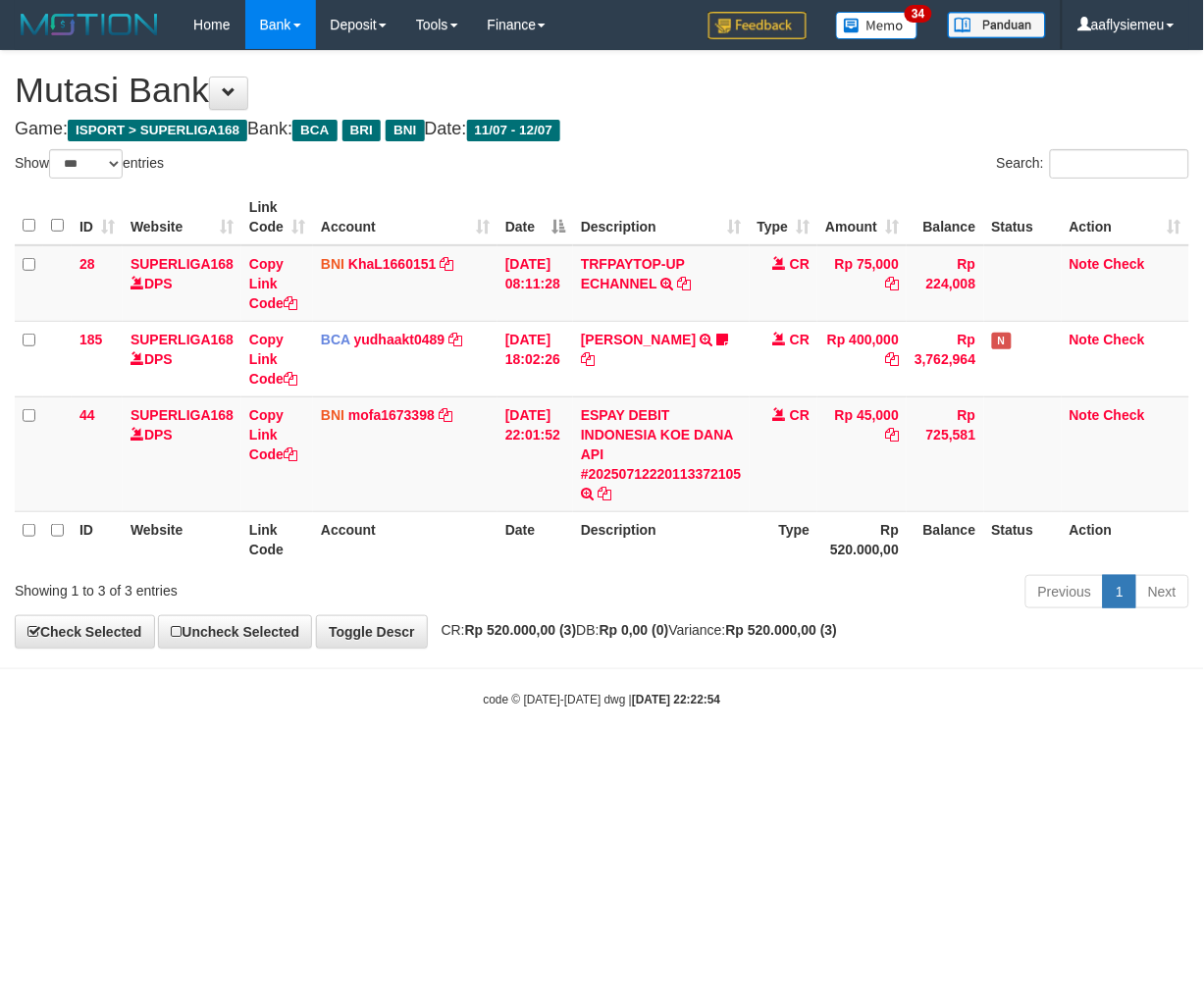click on "Toggle navigation
Home
Bank
Account List
Load
By Website
Group
[ISPORT]													SUPERLIGA168
By Load Group (DPS)" at bounding box center [602, 379] 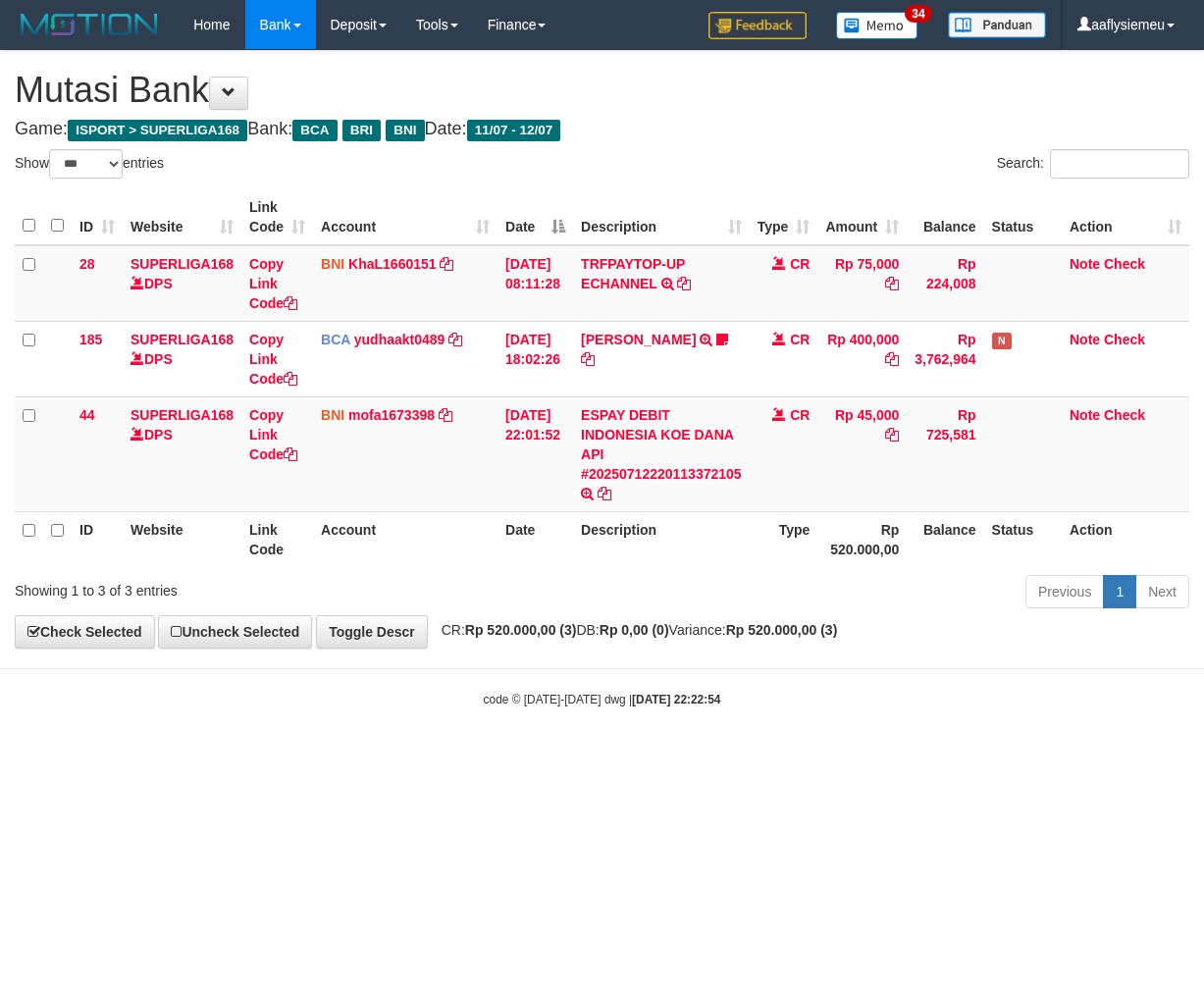 select on "***" 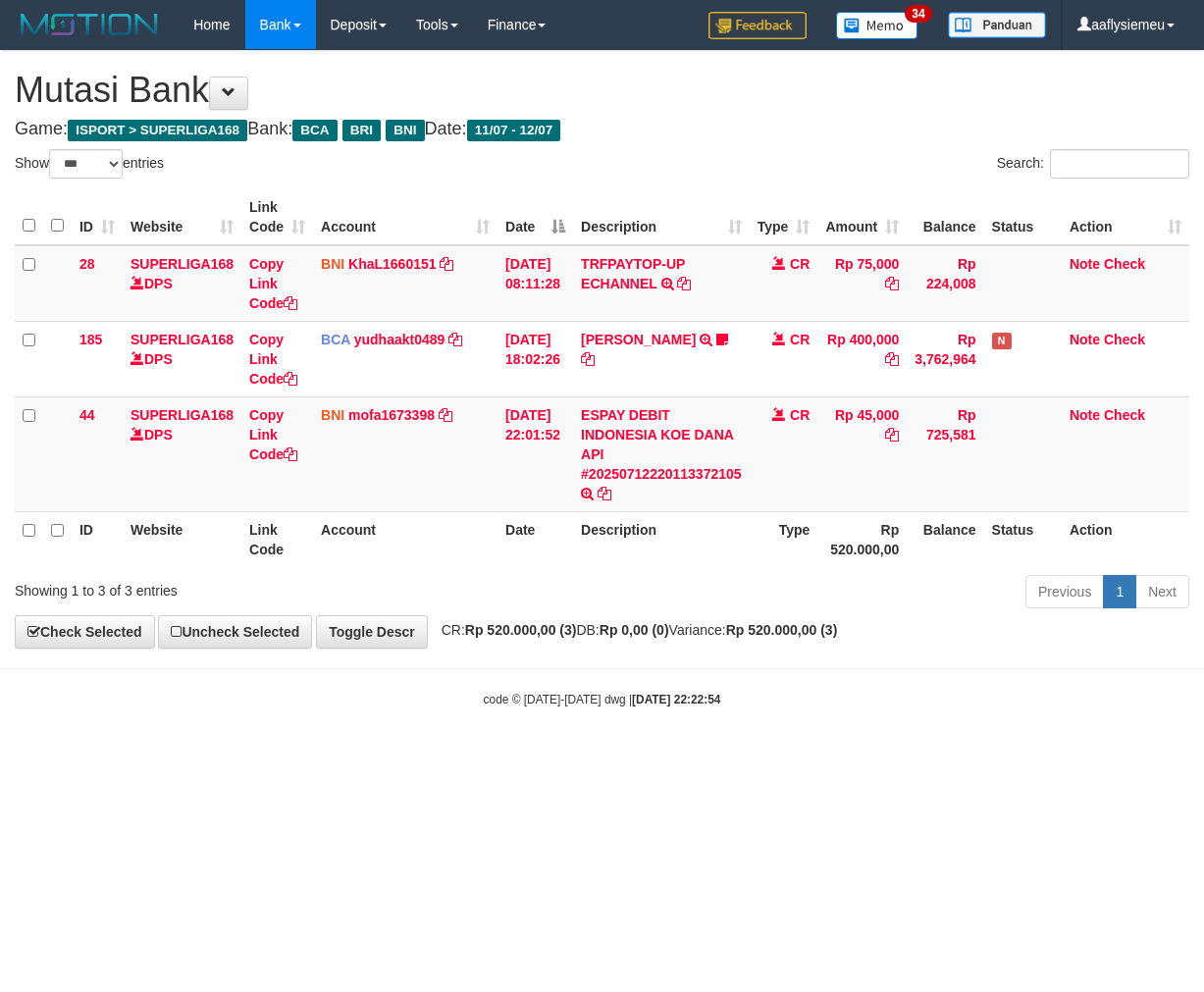 scroll, scrollTop: 0, scrollLeft: 0, axis: both 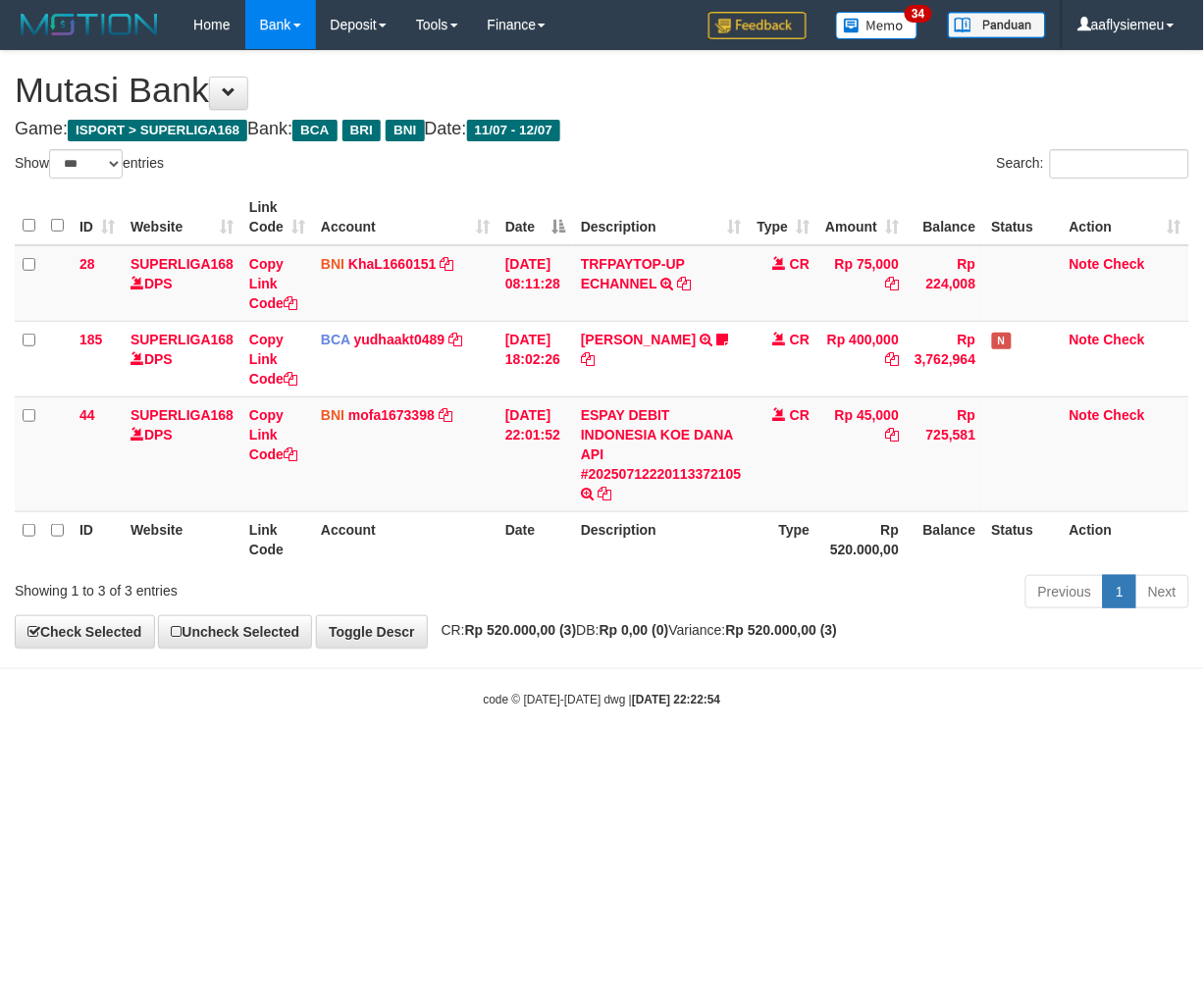 drag, startPoint x: 523, startPoint y: 626, endPoint x: 693, endPoint y: 599, distance: 172.13076 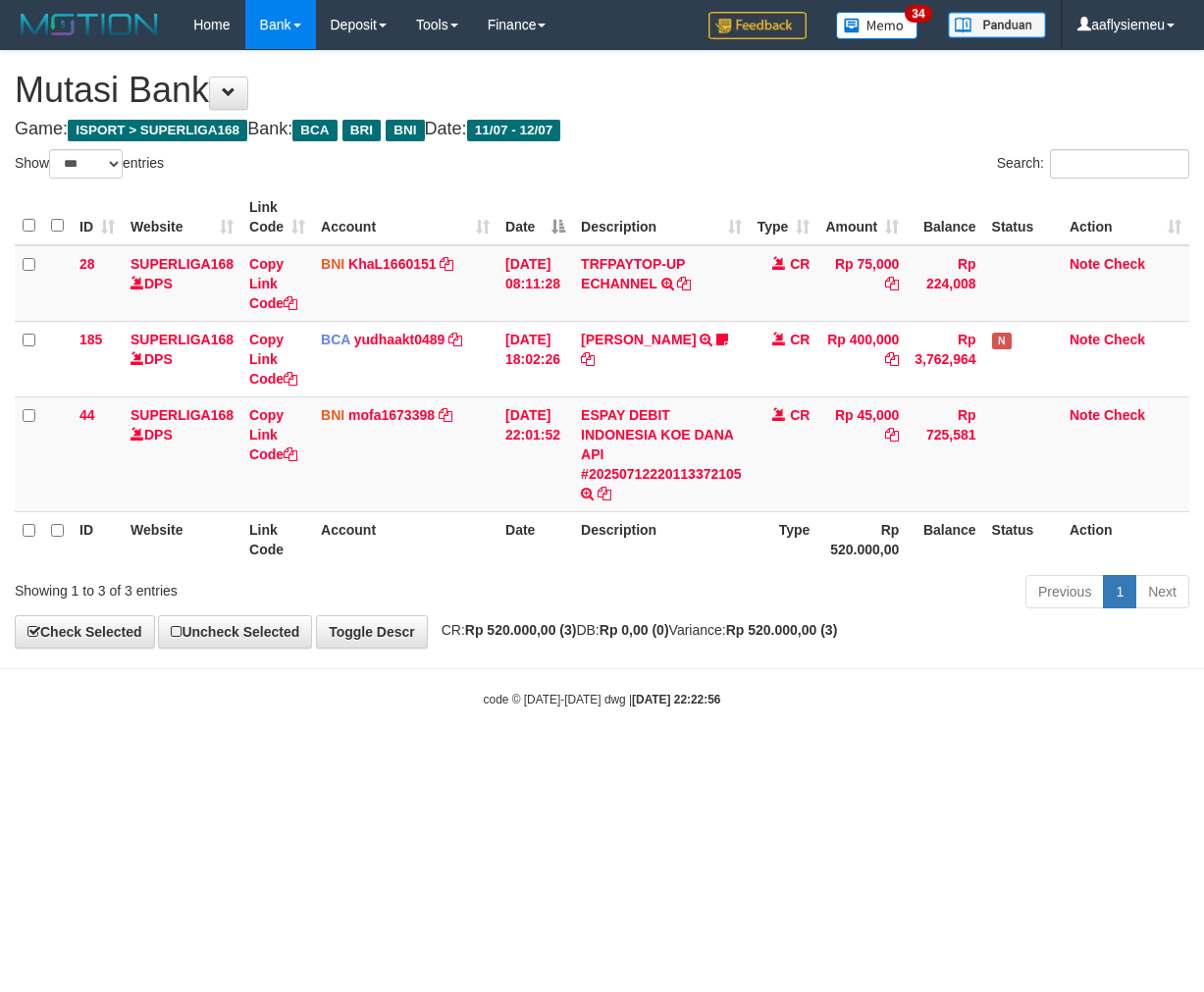 select on "***" 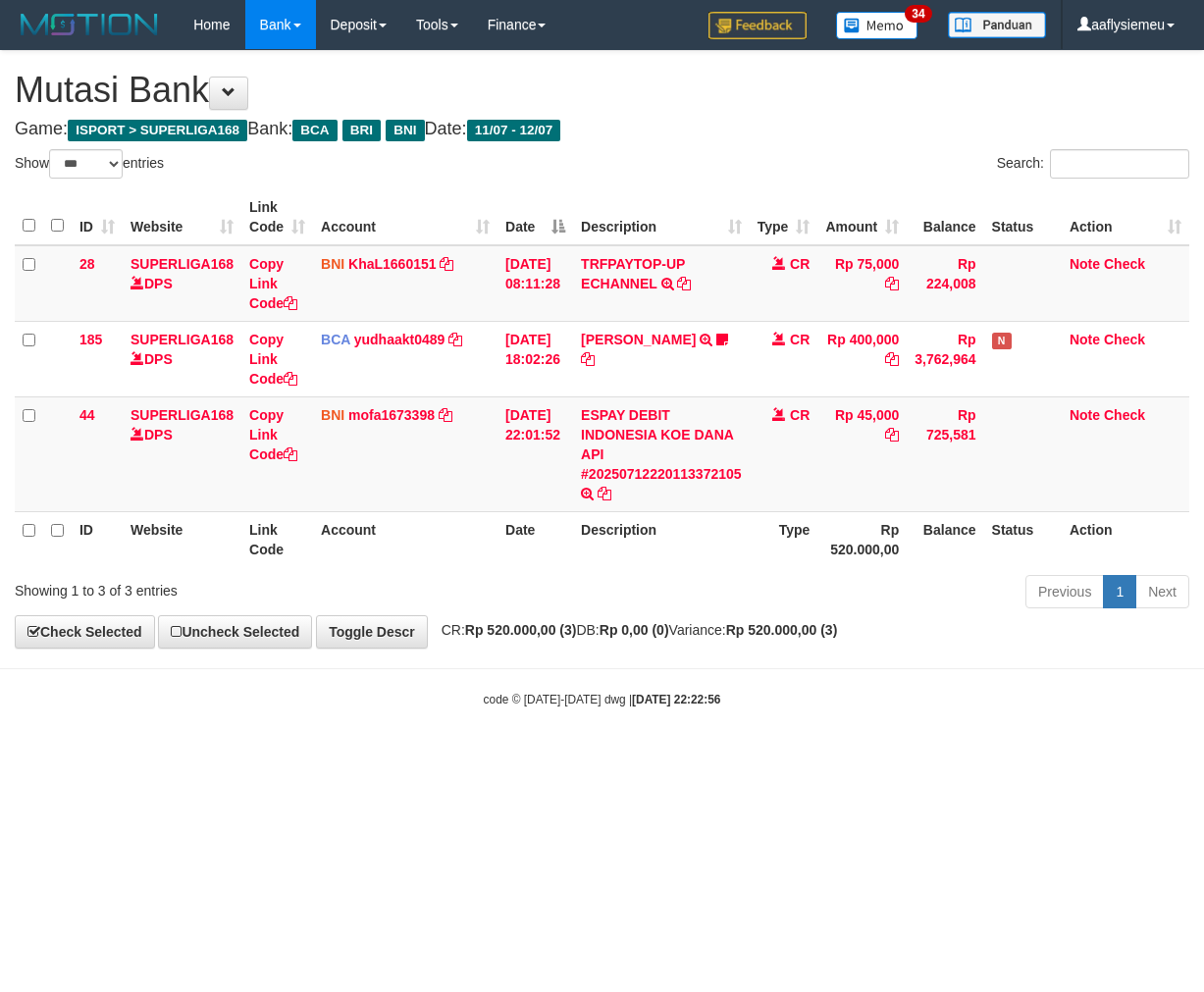 scroll, scrollTop: 0, scrollLeft: 0, axis: both 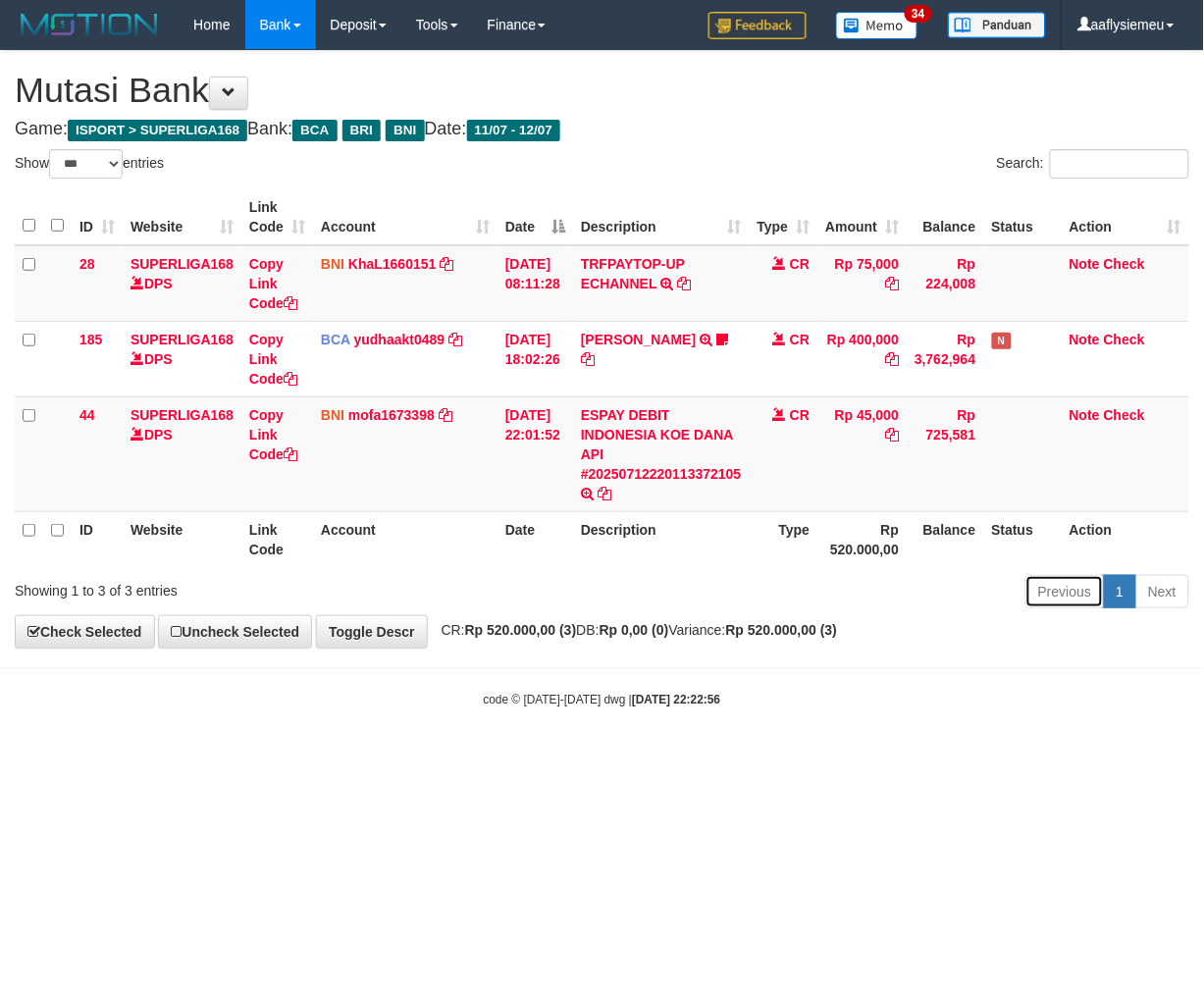 click on "Previous" at bounding box center [1065, 592] 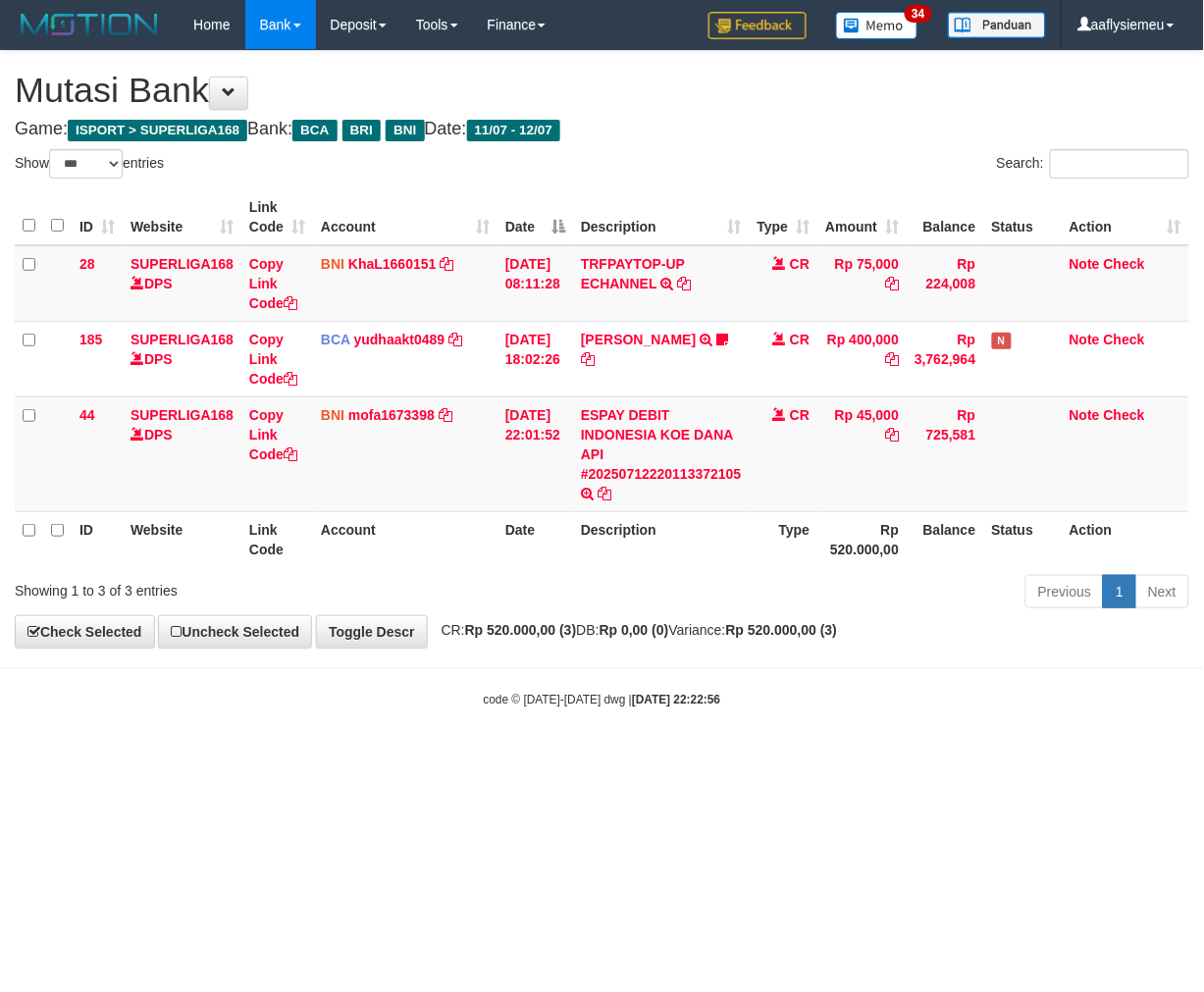 click on "**********" at bounding box center [602, 349] 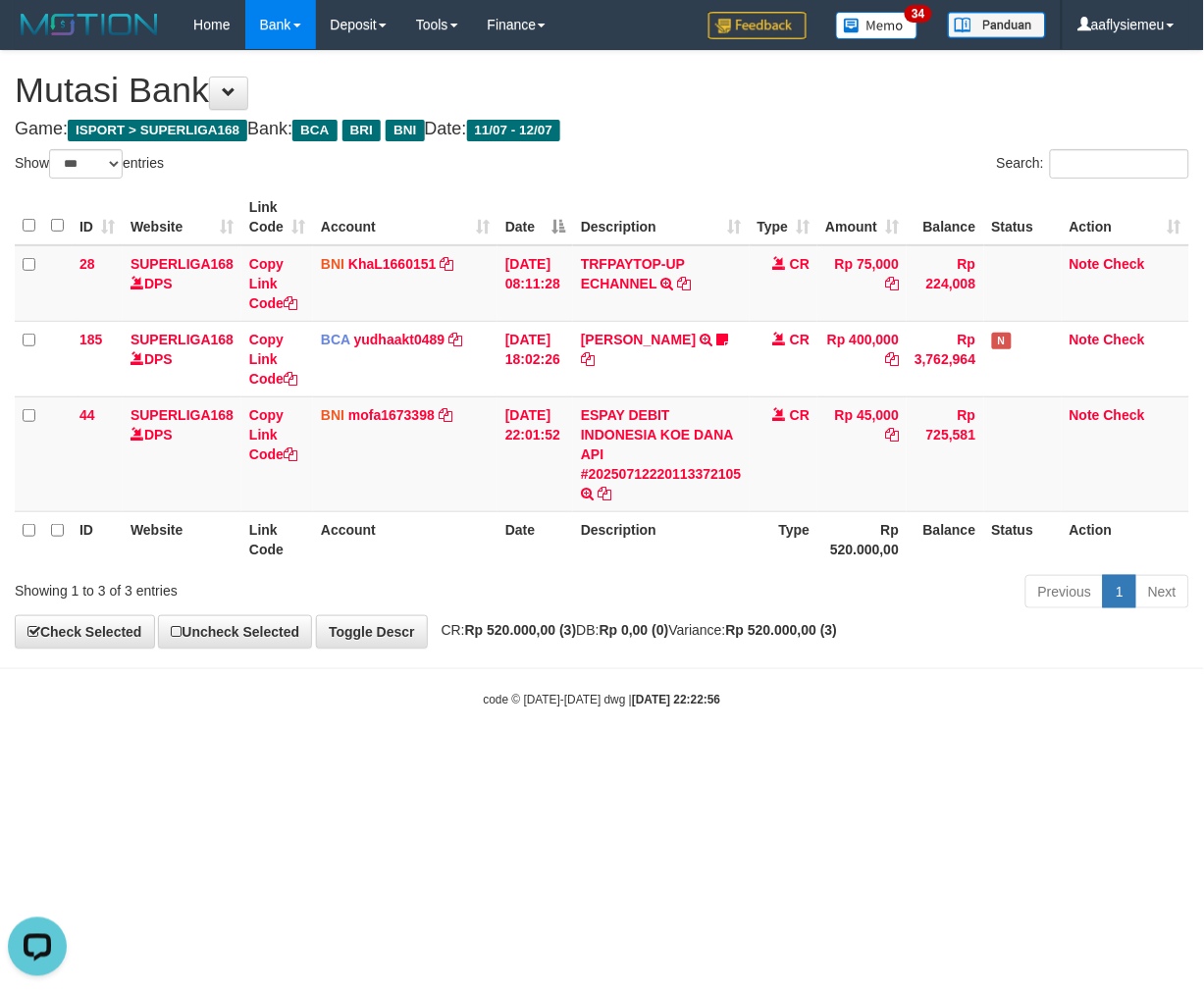 scroll, scrollTop: 0, scrollLeft: 0, axis: both 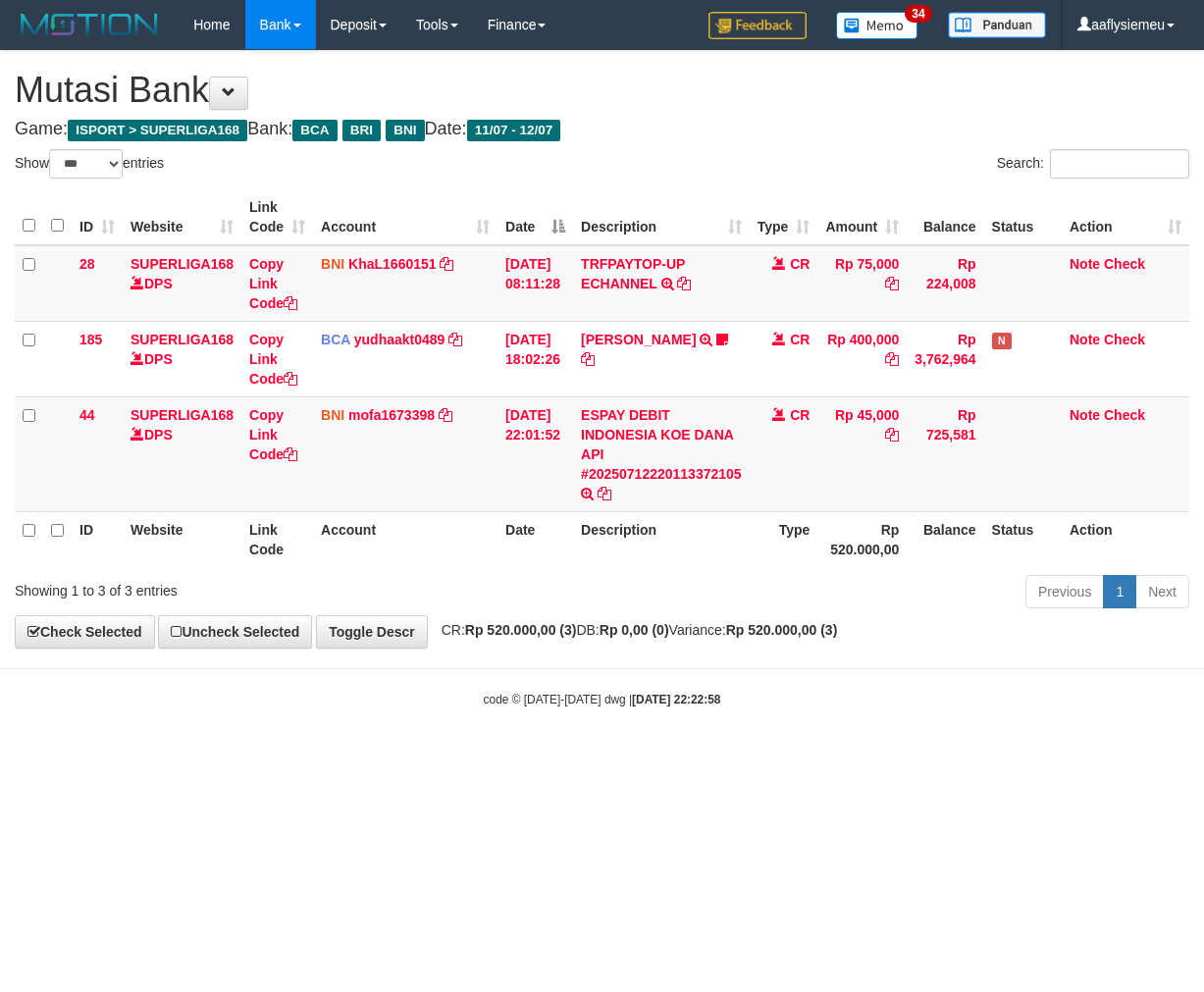 select on "***" 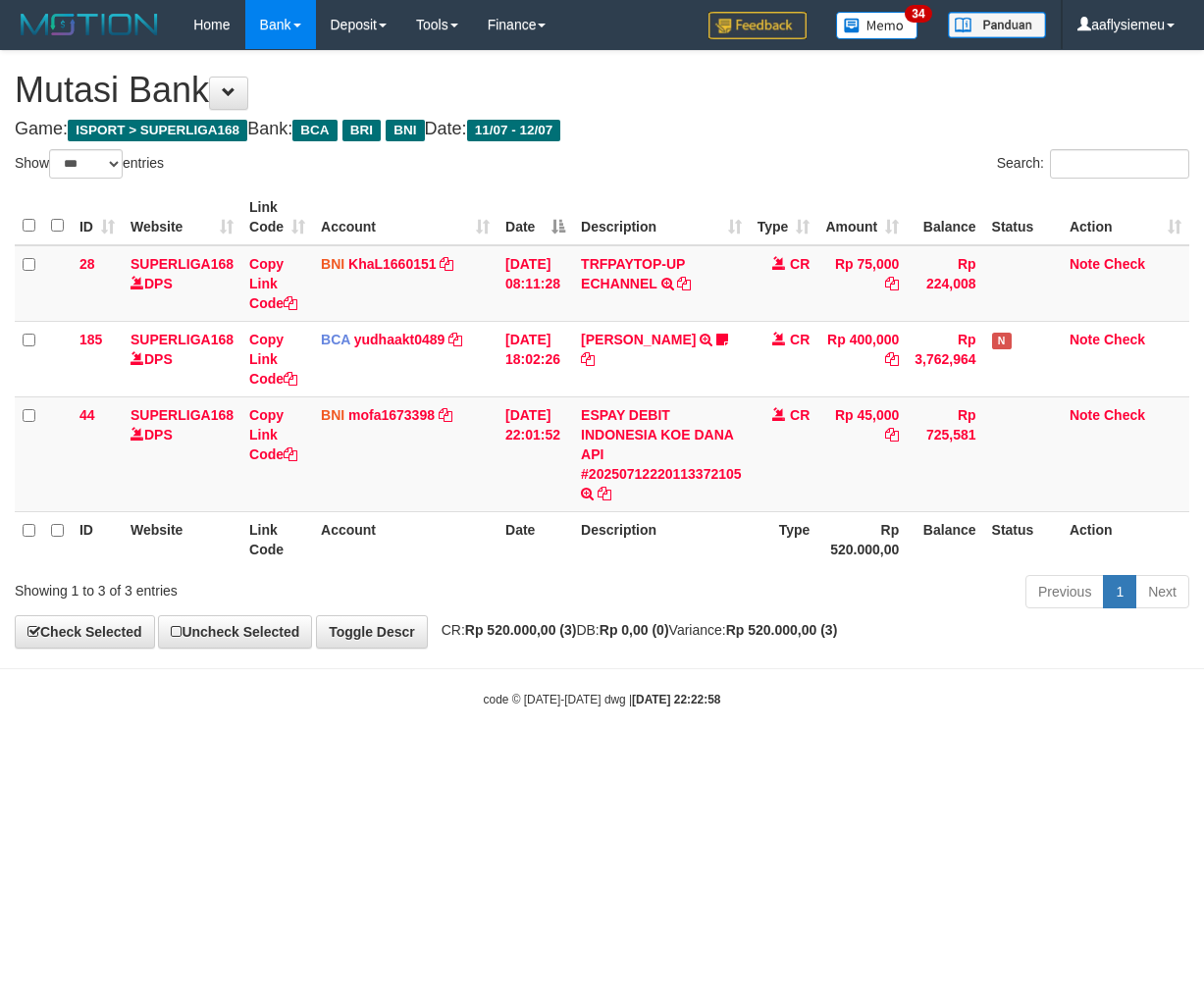 scroll, scrollTop: 0, scrollLeft: 0, axis: both 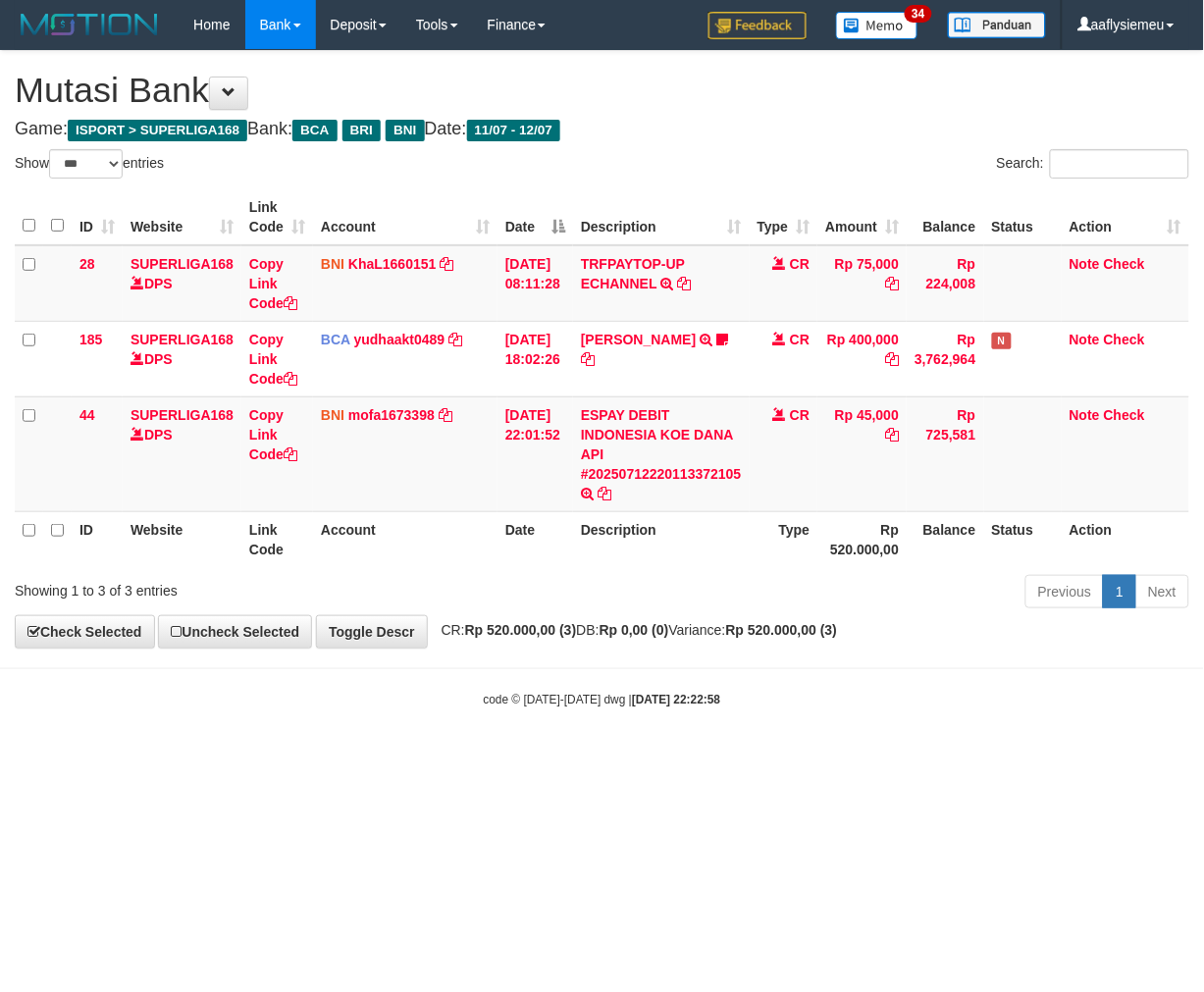 click on "Toggle navigation
Home
Bank
Account List
Load
By Website
Group
[ISPORT]													SUPERLIGA168
By Load Group (DPS)
34" at bounding box center [602, 379] 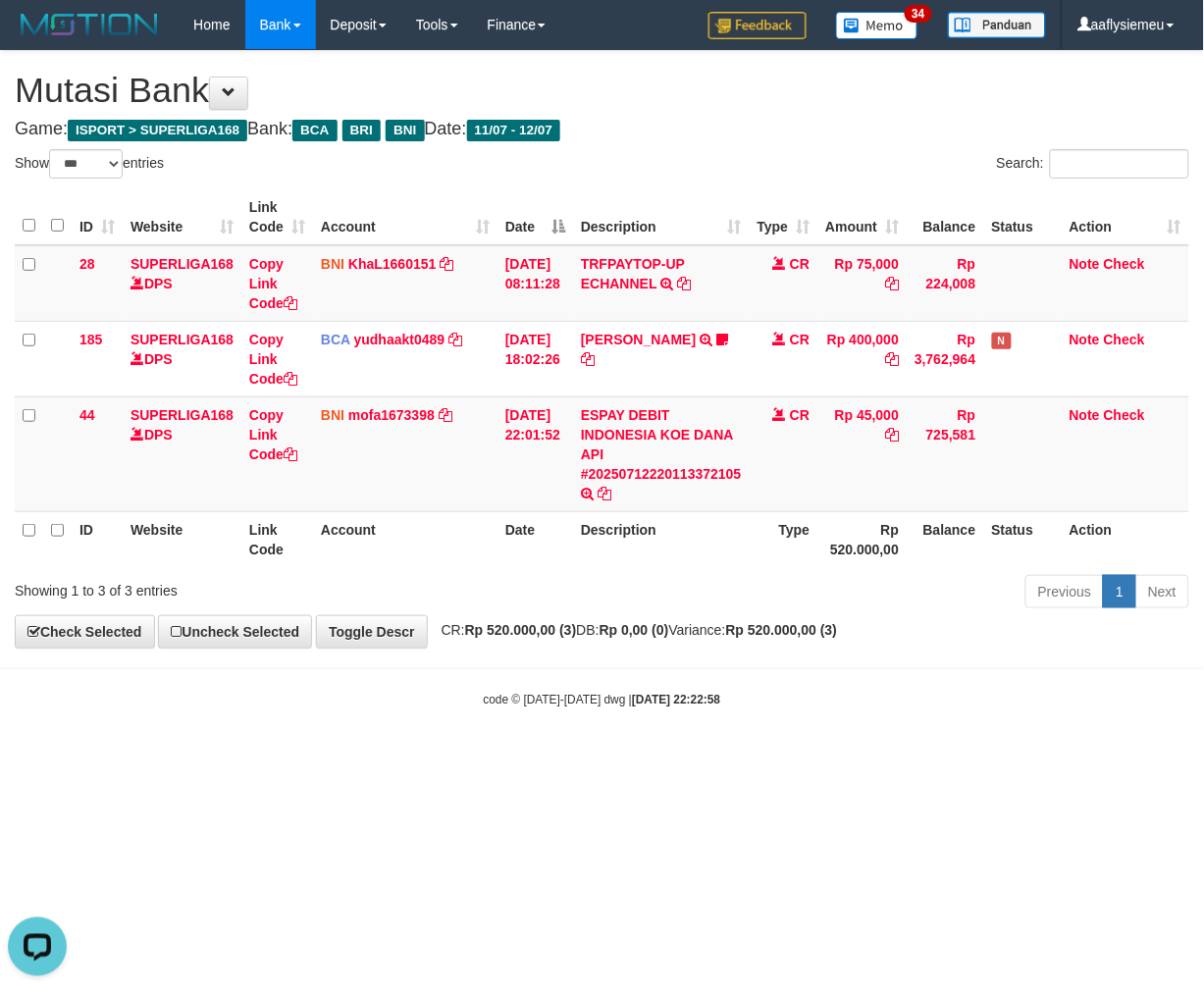 scroll, scrollTop: 0, scrollLeft: 0, axis: both 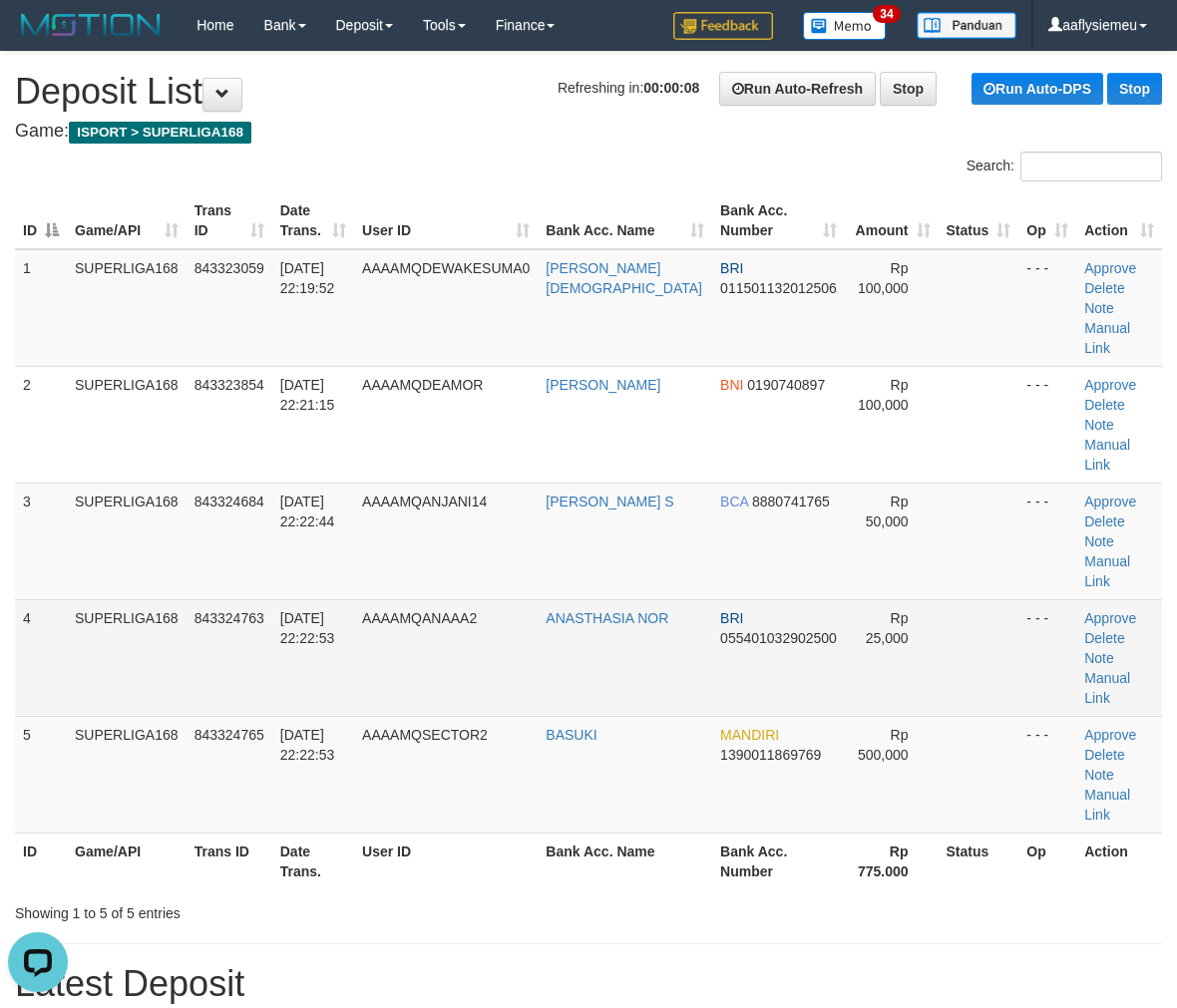 click on "843324763" at bounding box center (229, 618) 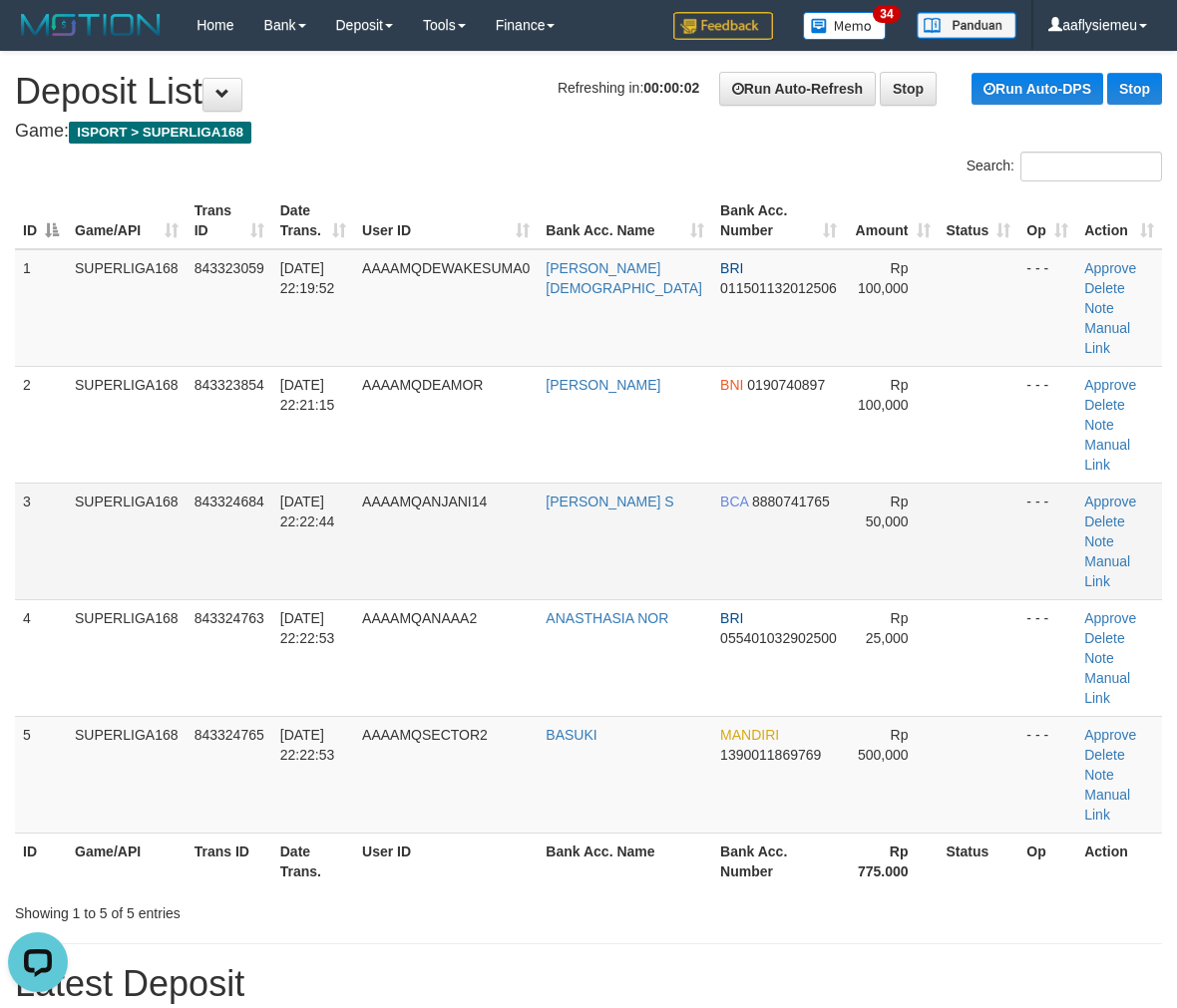 drag, startPoint x: 158, startPoint y: 505, endPoint x: 0, endPoint y: 574, distance: 172.4094 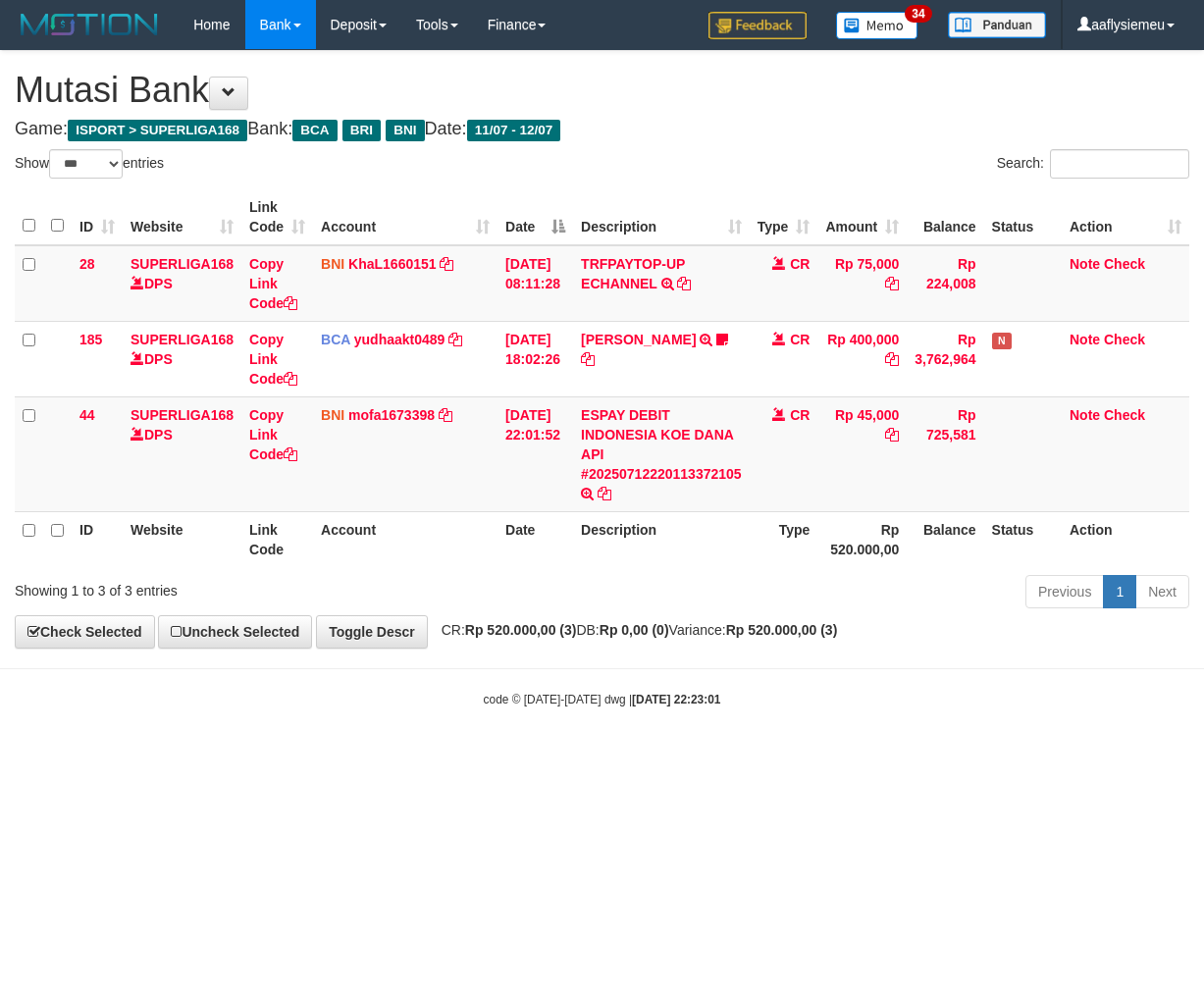 select on "***" 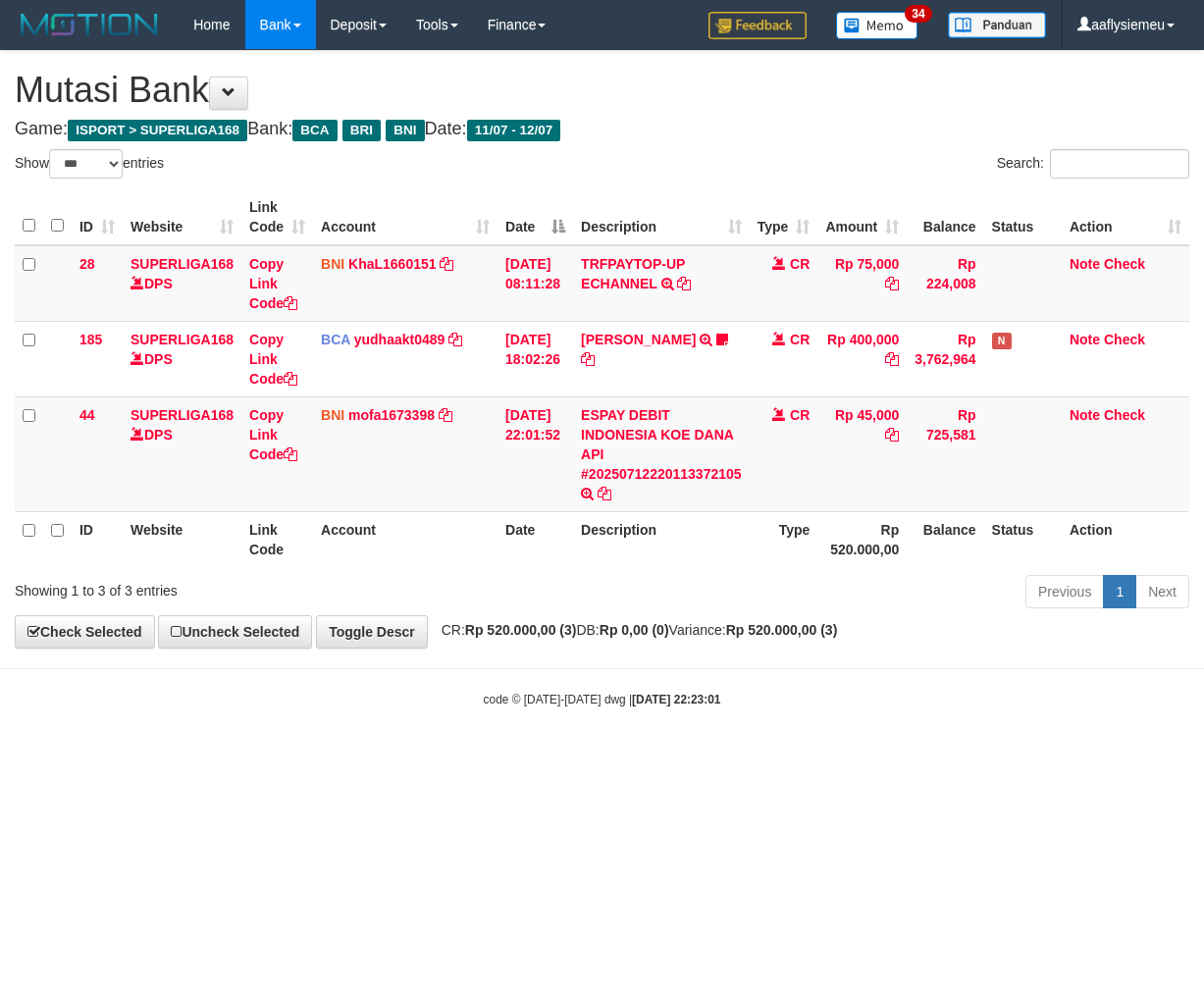 scroll, scrollTop: 0, scrollLeft: 0, axis: both 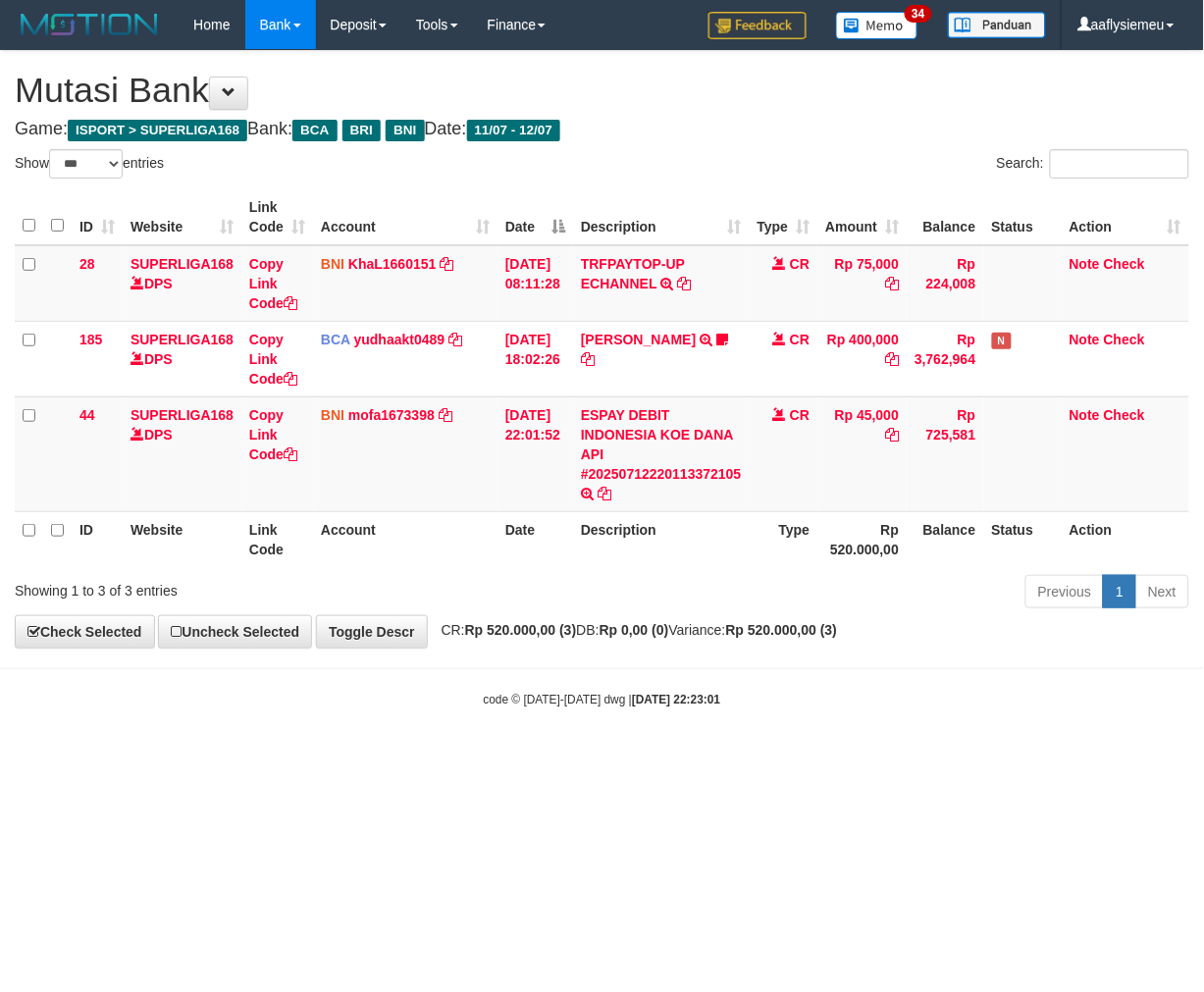 click on "Toggle navigation
Home
Bank
Account List
Load
By Website
Group
[ISPORT]													SUPERLIGA168
By Load Group (DPS)
34" at bounding box center [602, 379] 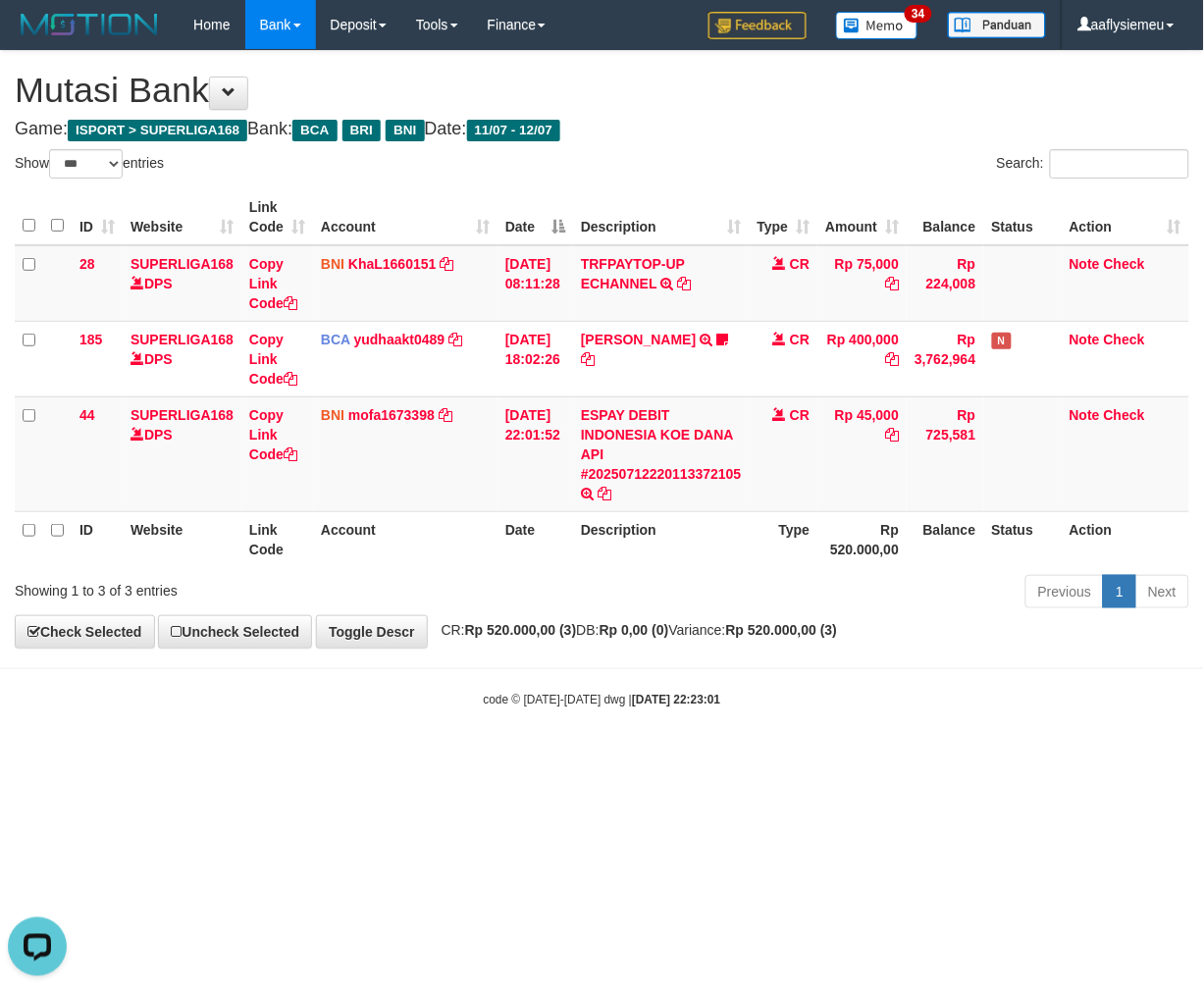 scroll, scrollTop: 0, scrollLeft: 0, axis: both 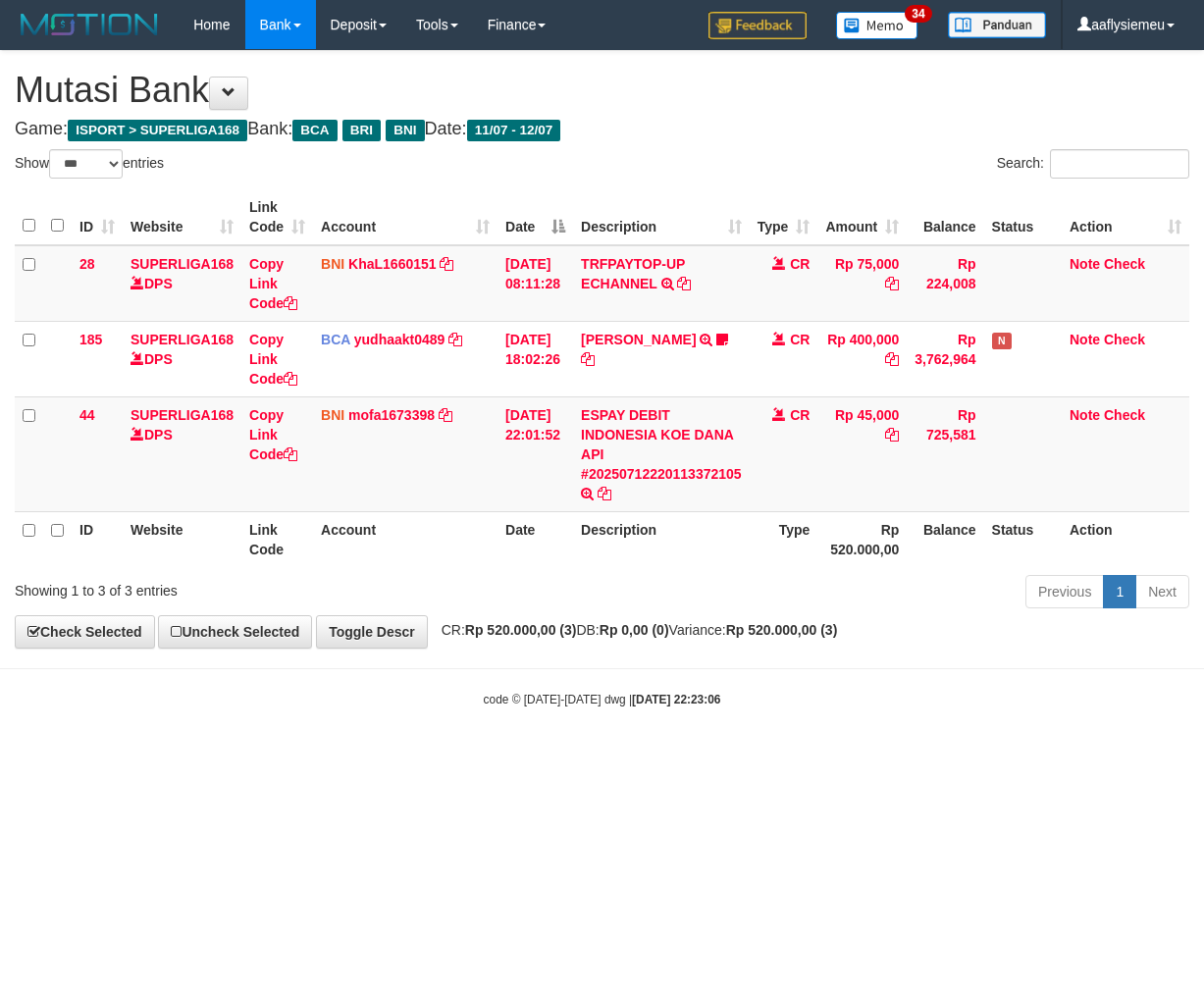 select on "***" 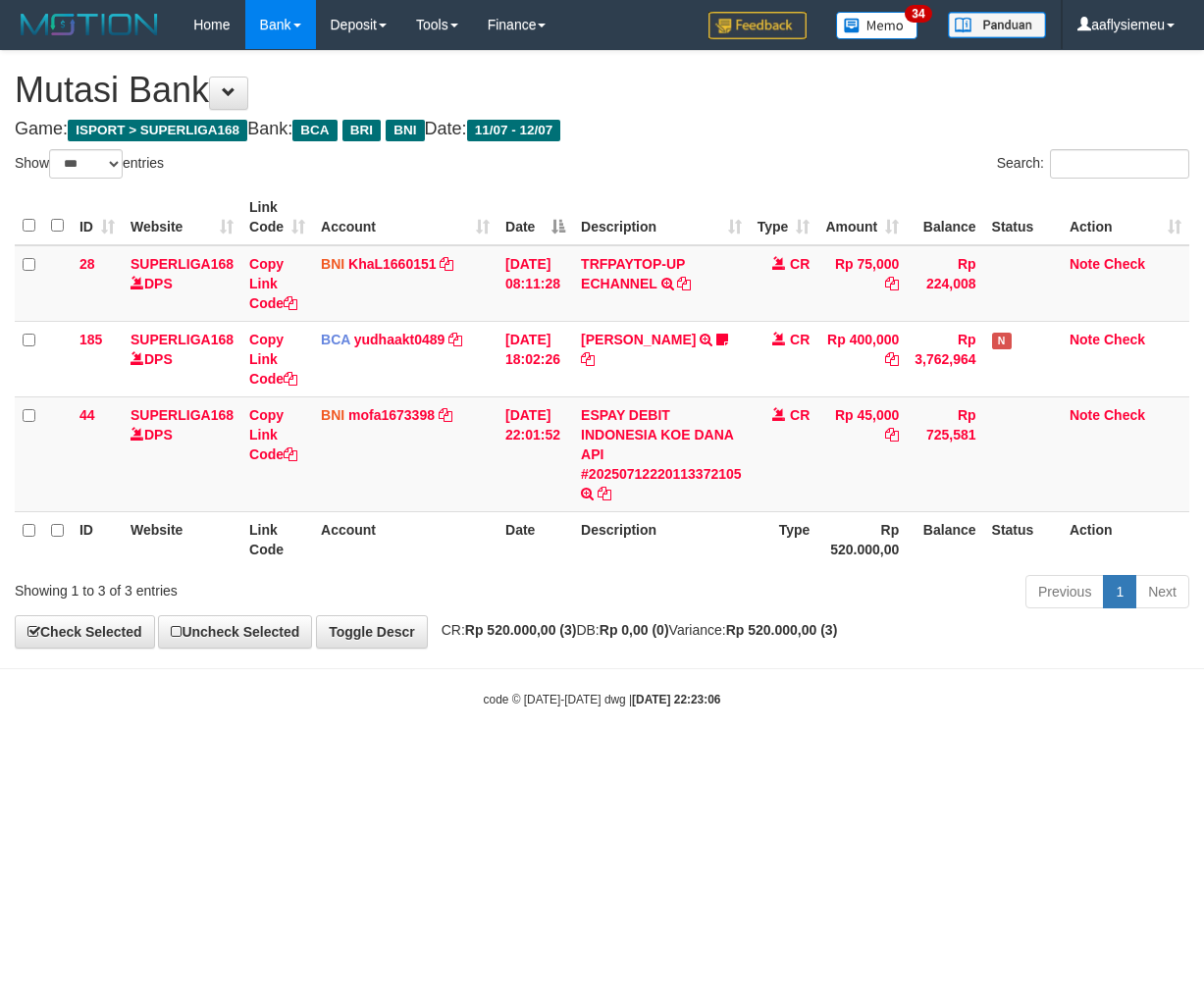 scroll, scrollTop: 0, scrollLeft: 0, axis: both 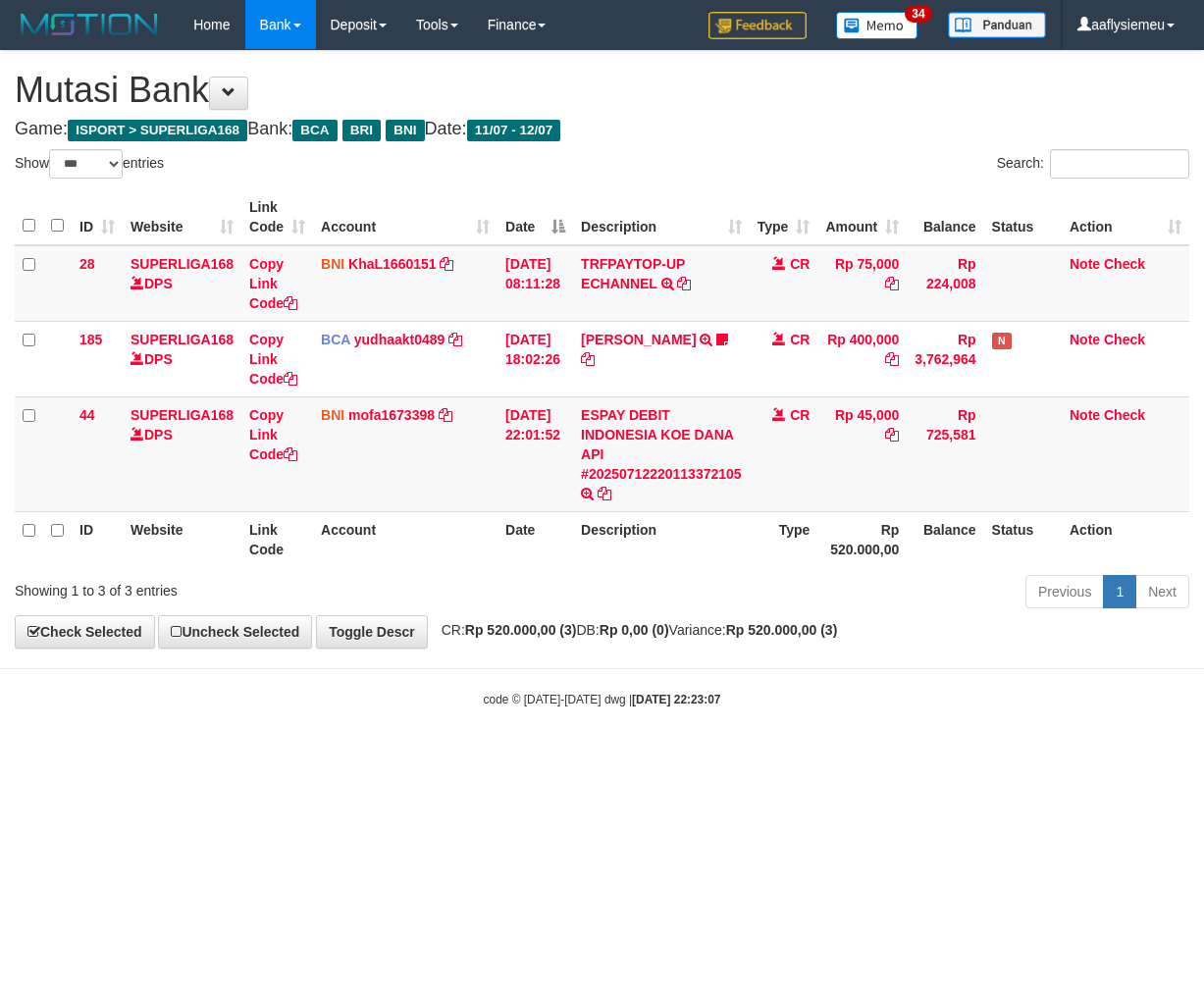 select on "***" 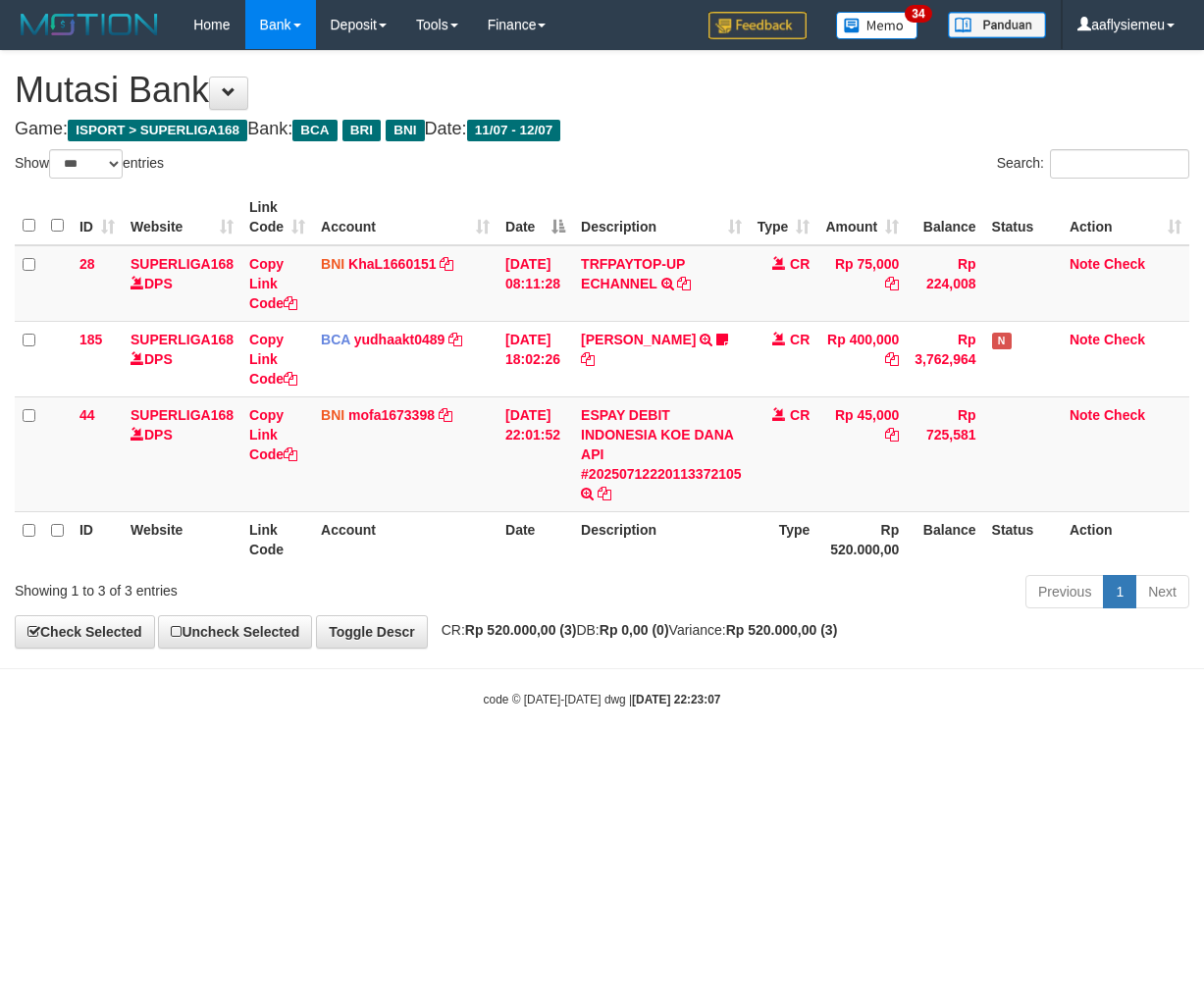 scroll, scrollTop: 0, scrollLeft: 0, axis: both 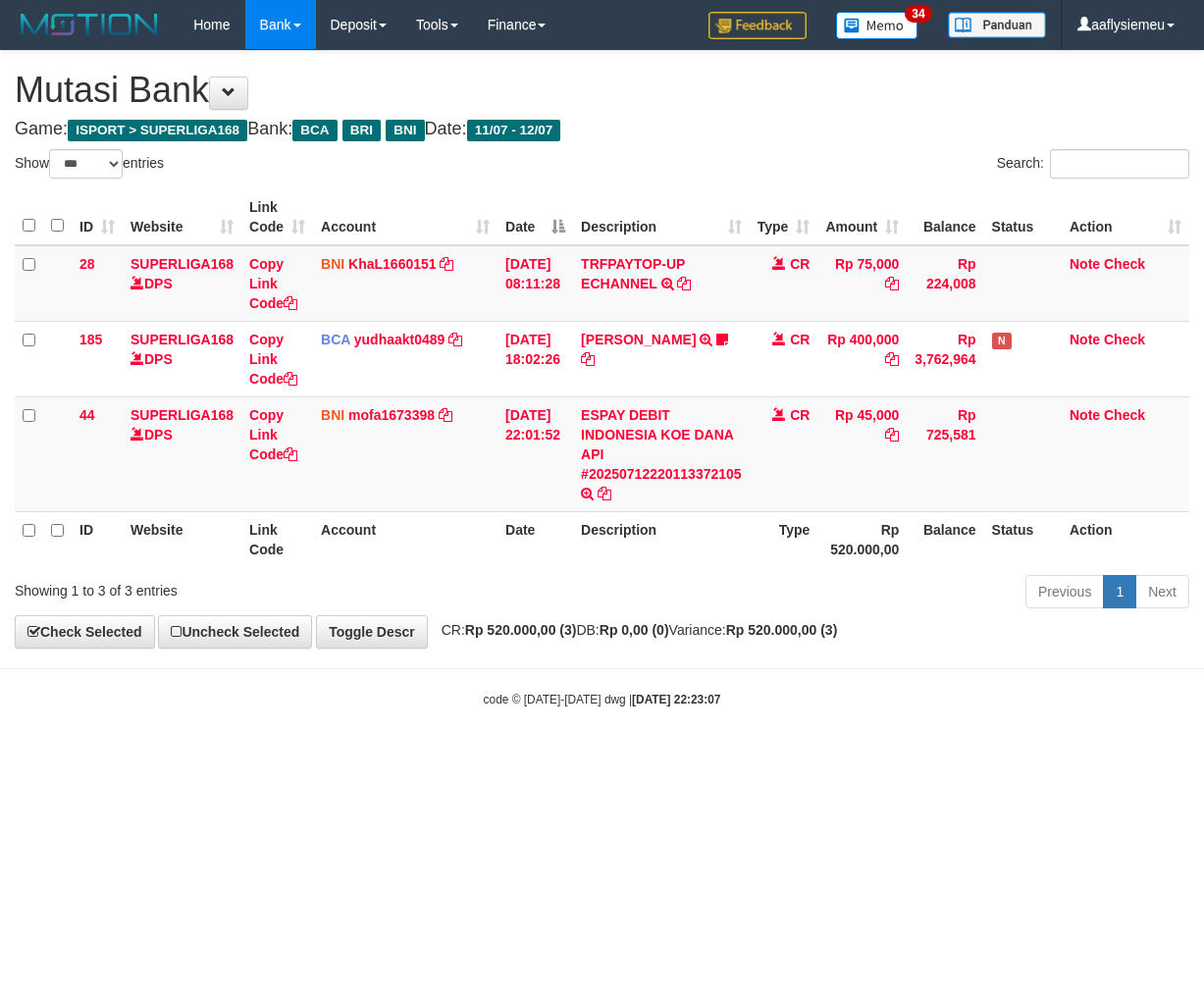 select on "***" 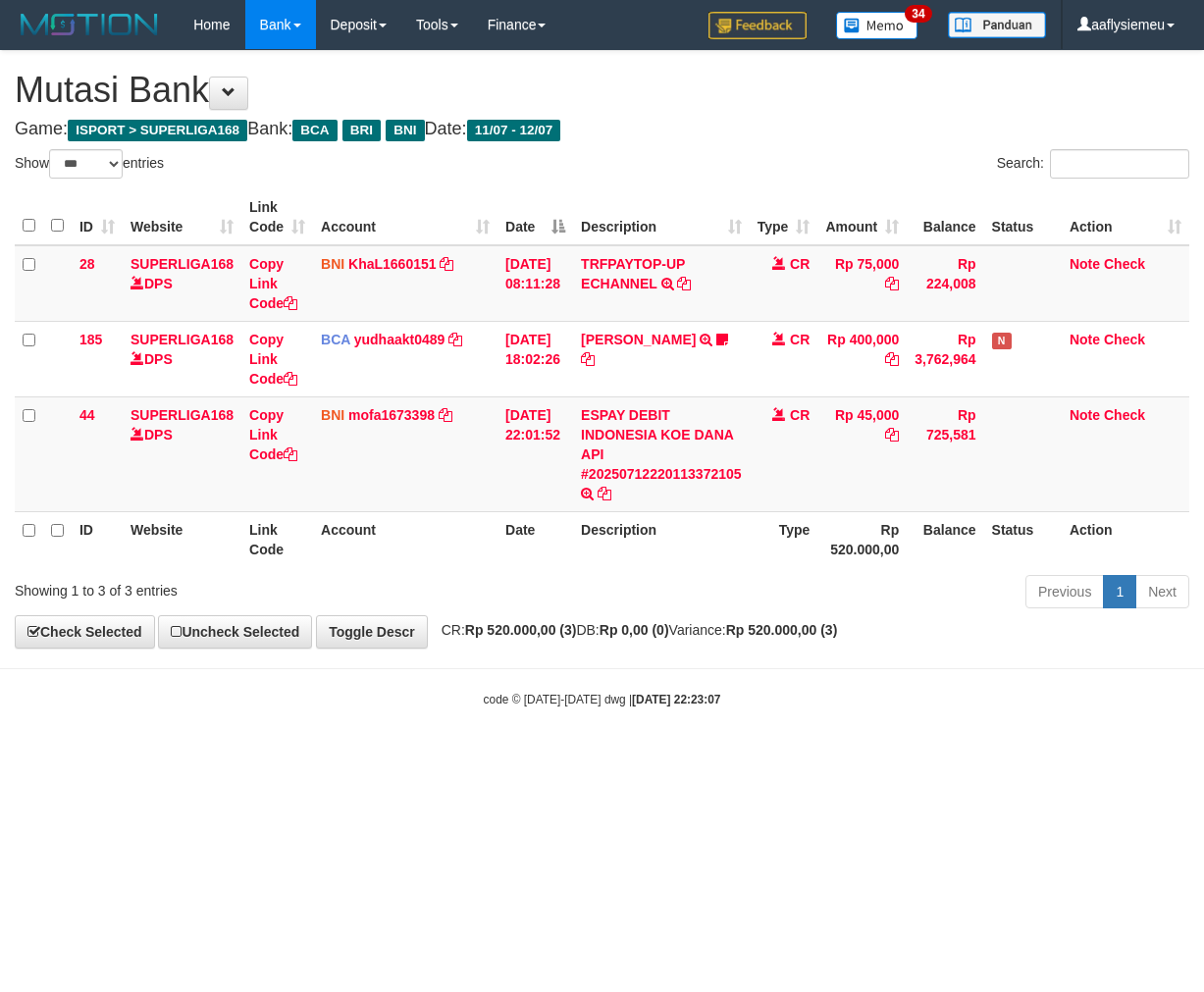 scroll, scrollTop: 0, scrollLeft: 0, axis: both 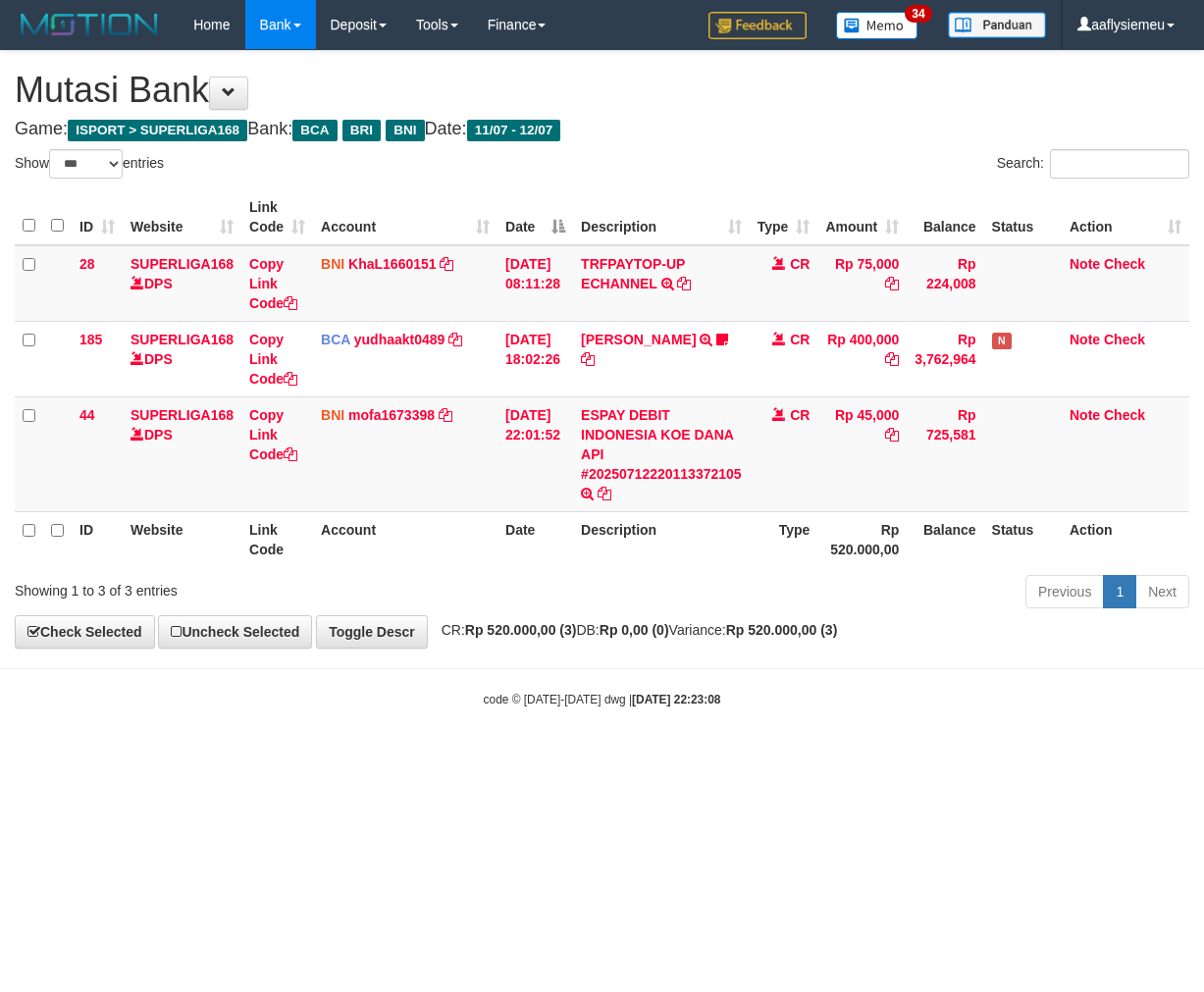 select on "***" 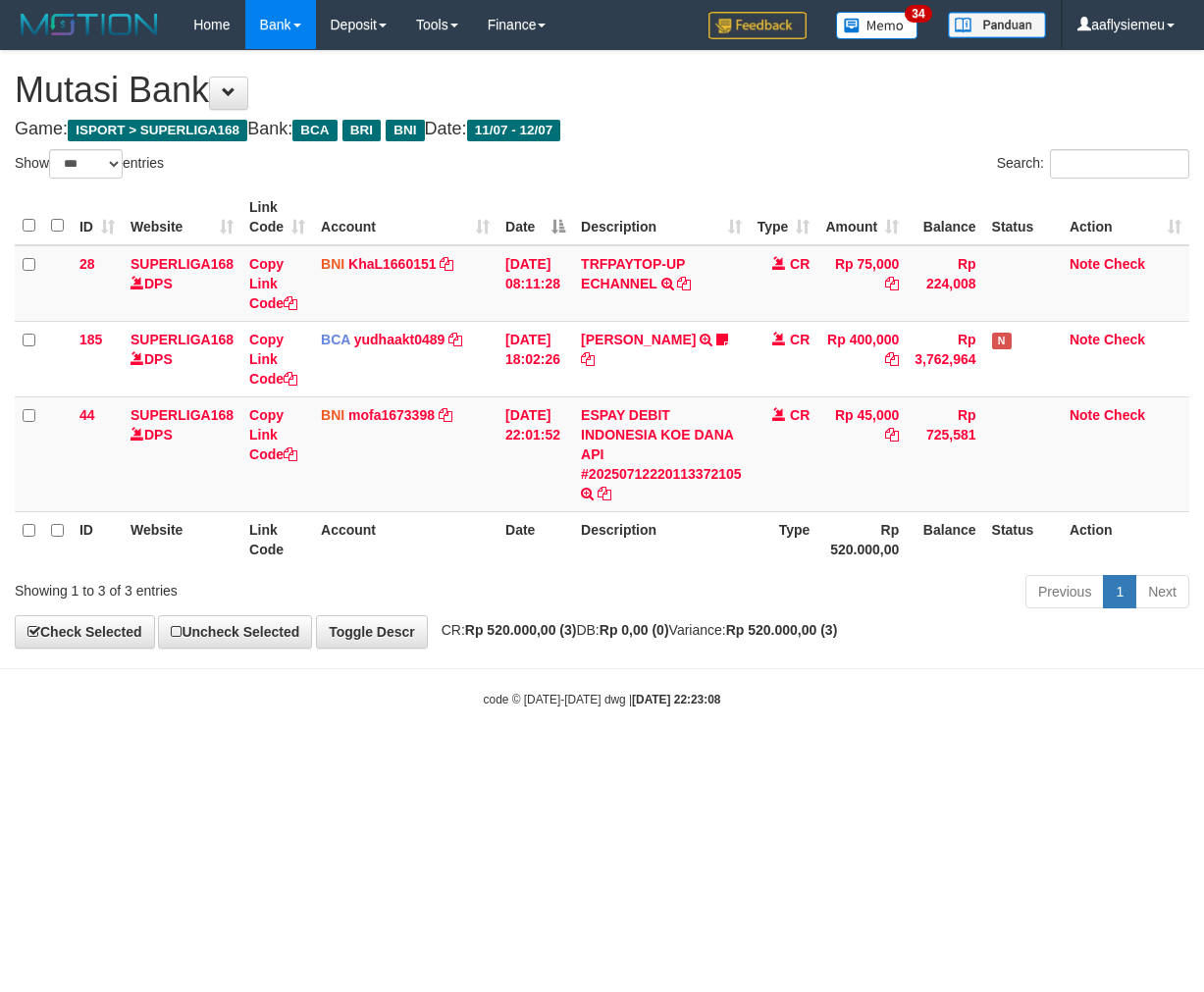 scroll, scrollTop: 0, scrollLeft: 0, axis: both 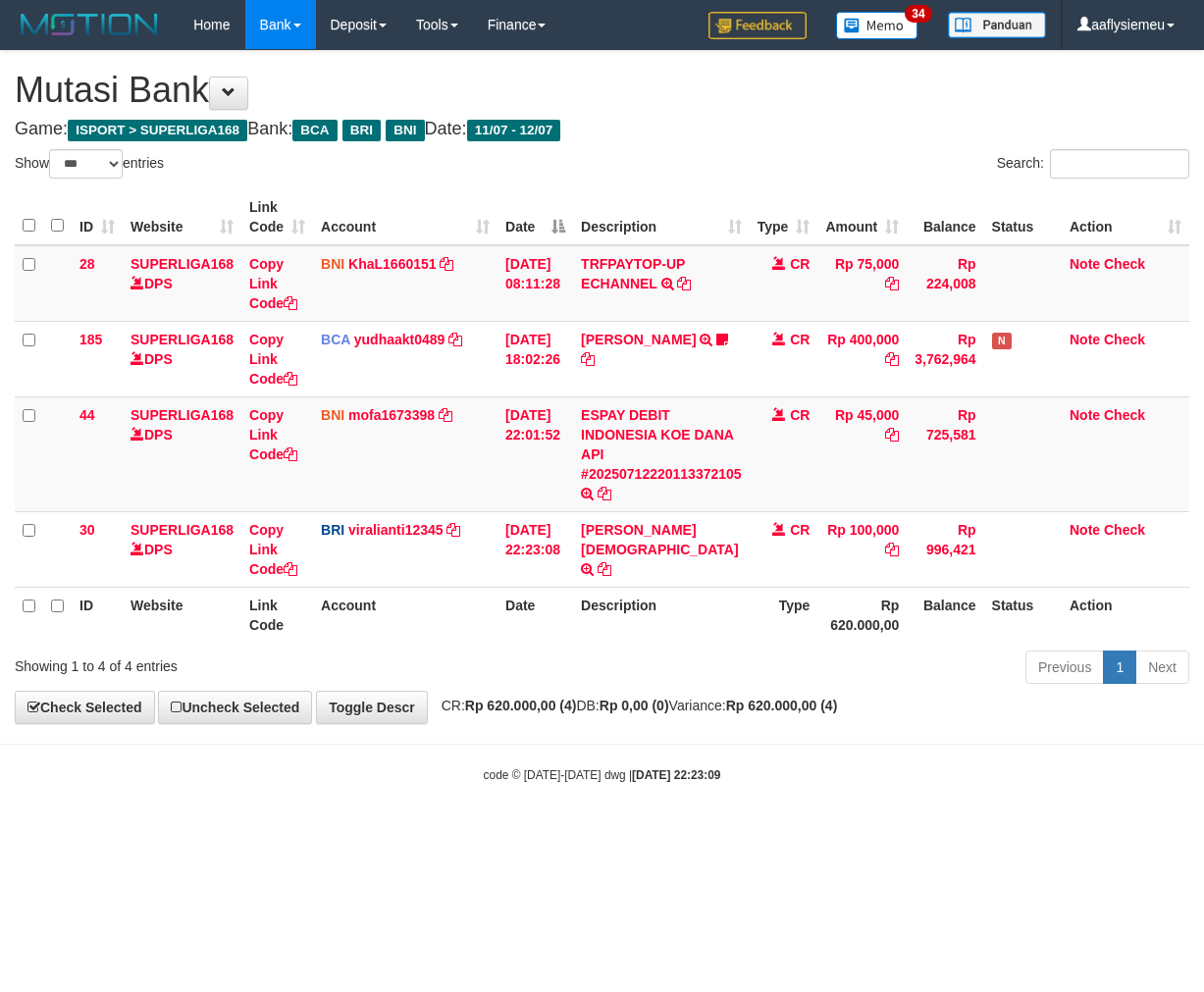 select on "***" 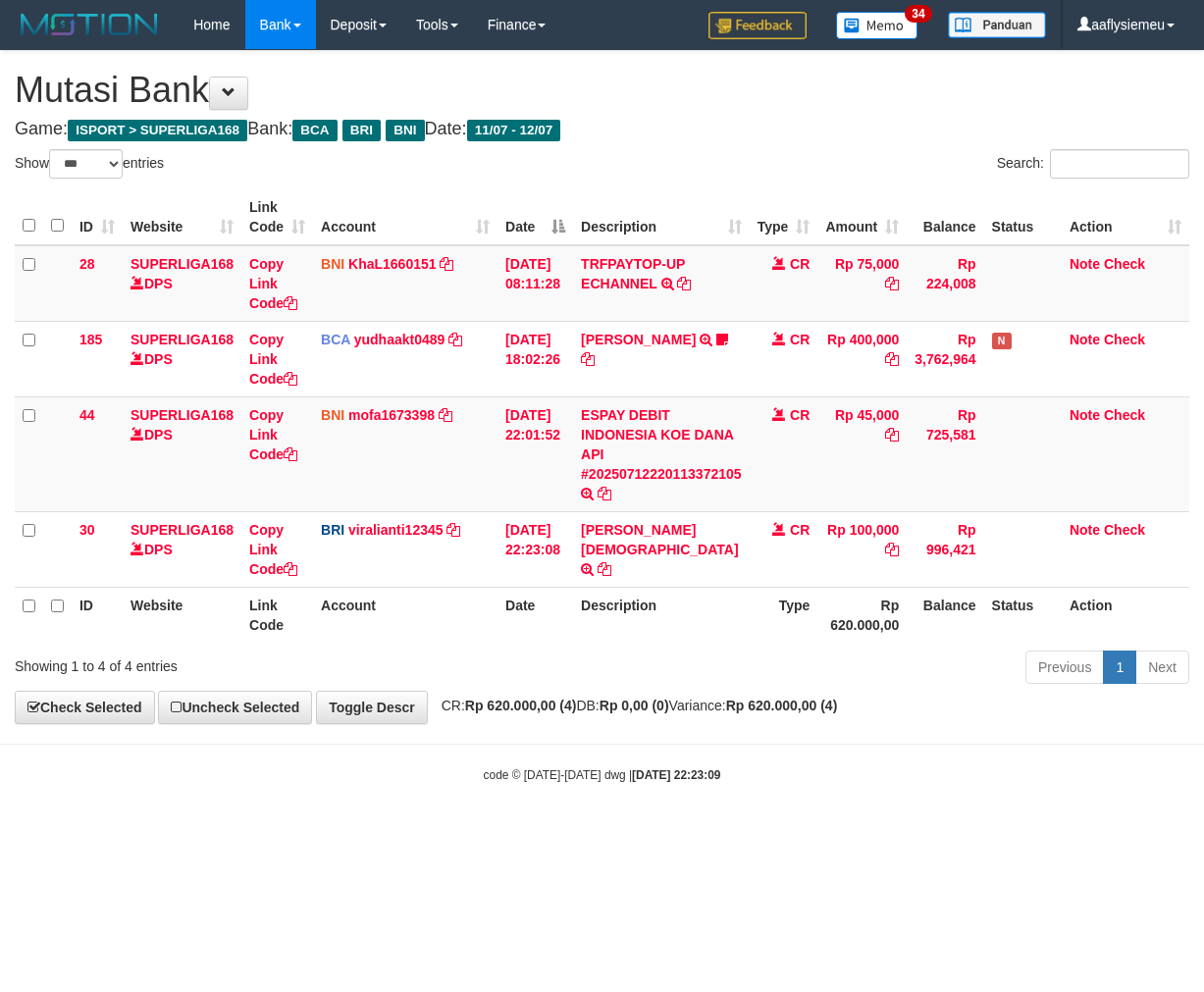 scroll, scrollTop: 0, scrollLeft: 0, axis: both 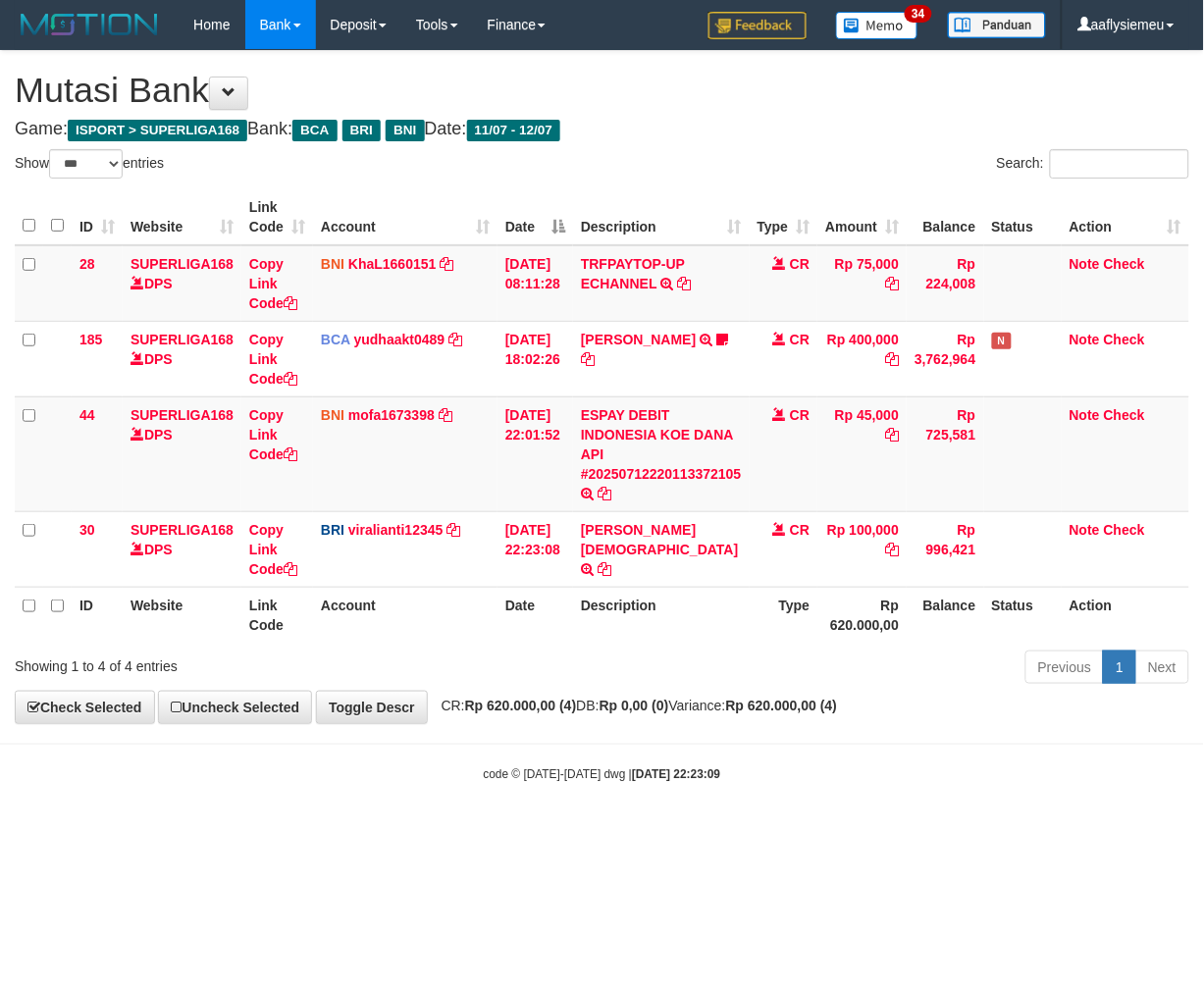 click on "Previous 1 Next" at bounding box center [853, 669] 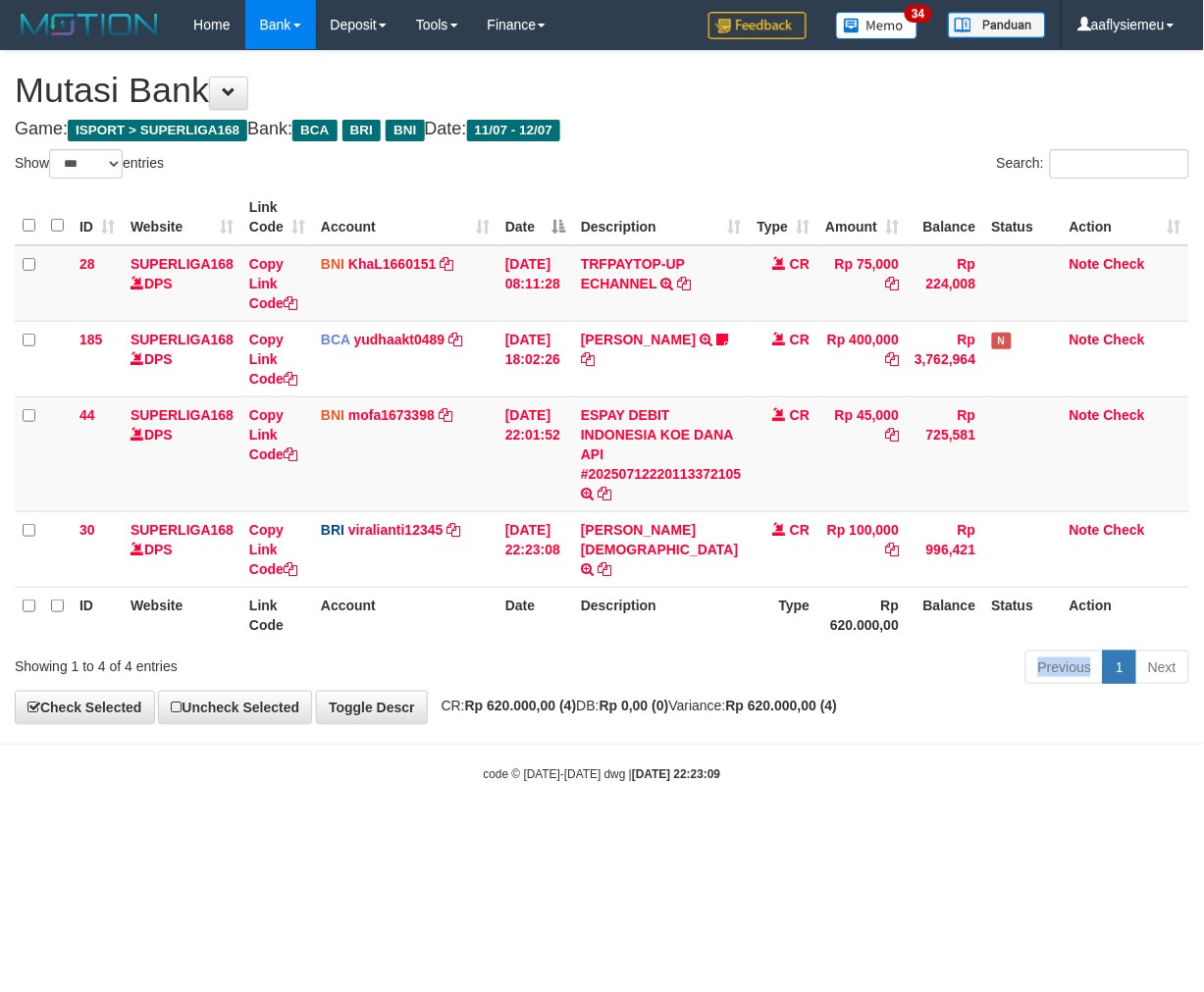 click on "Previous 1 Next" at bounding box center (853, 669) 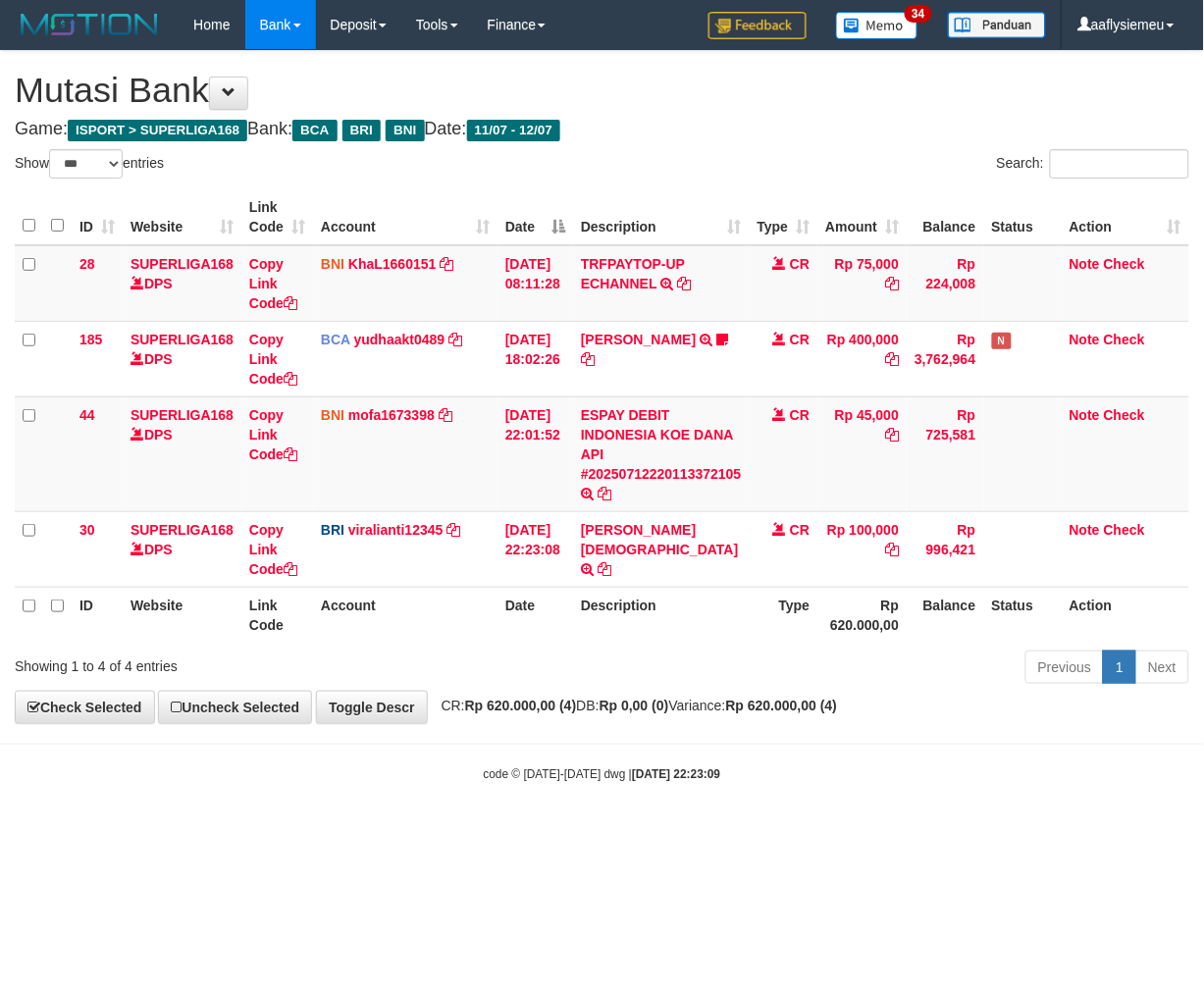 click on "Previous 1 Next" at bounding box center [853, 669] 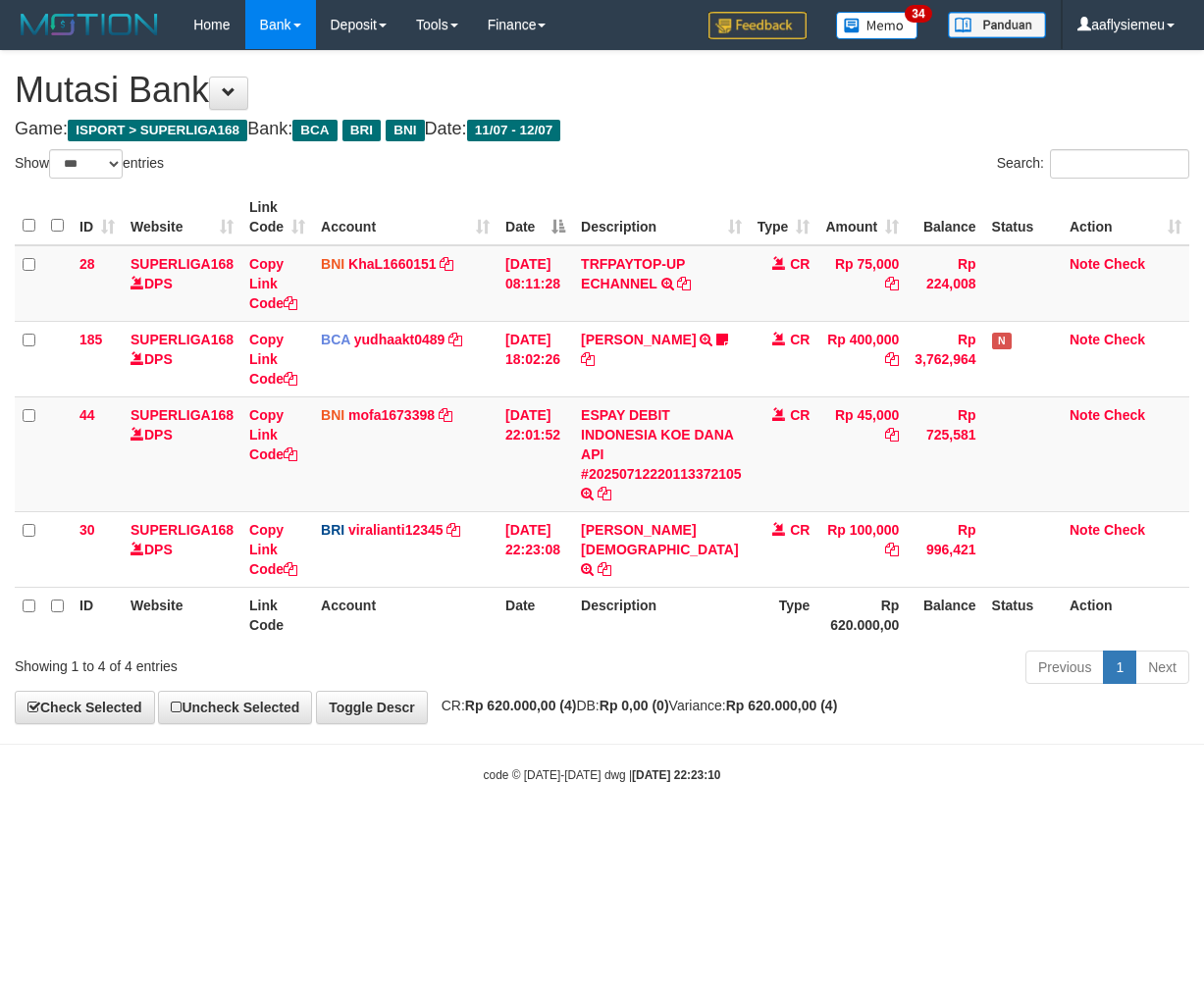 select on "***" 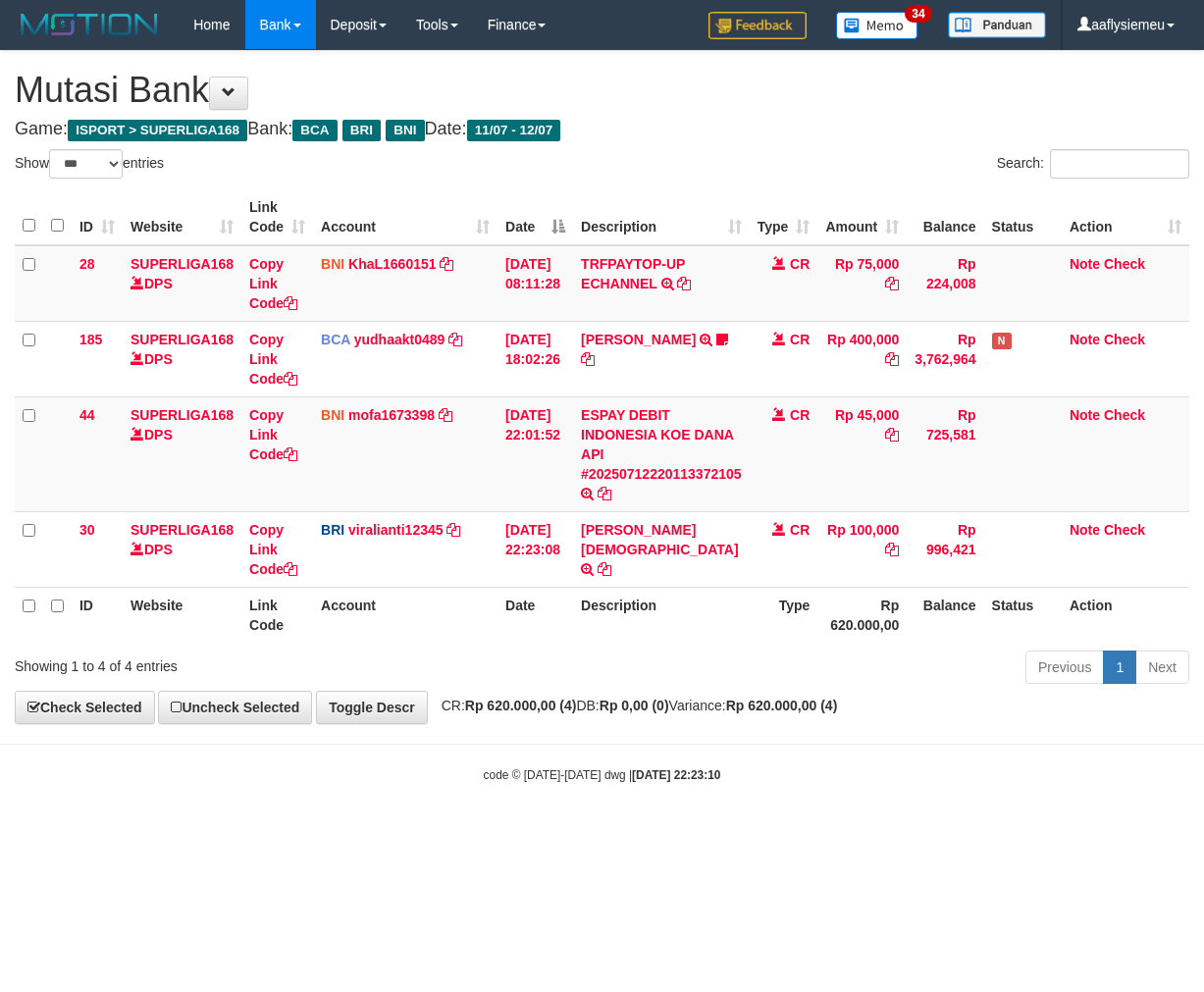 scroll, scrollTop: 0, scrollLeft: 0, axis: both 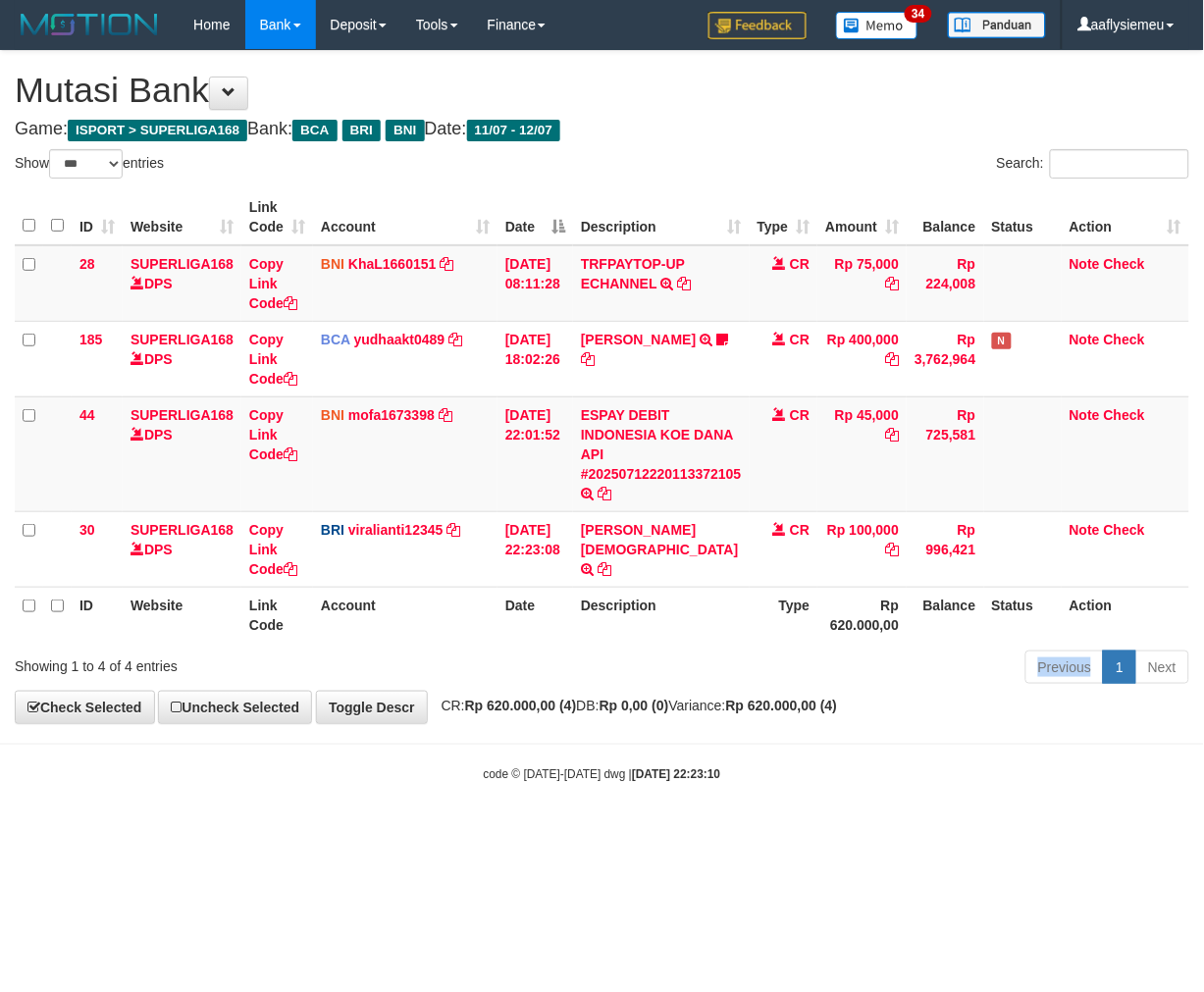 click on "Previous 1 Next" at bounding box center [853, 669] 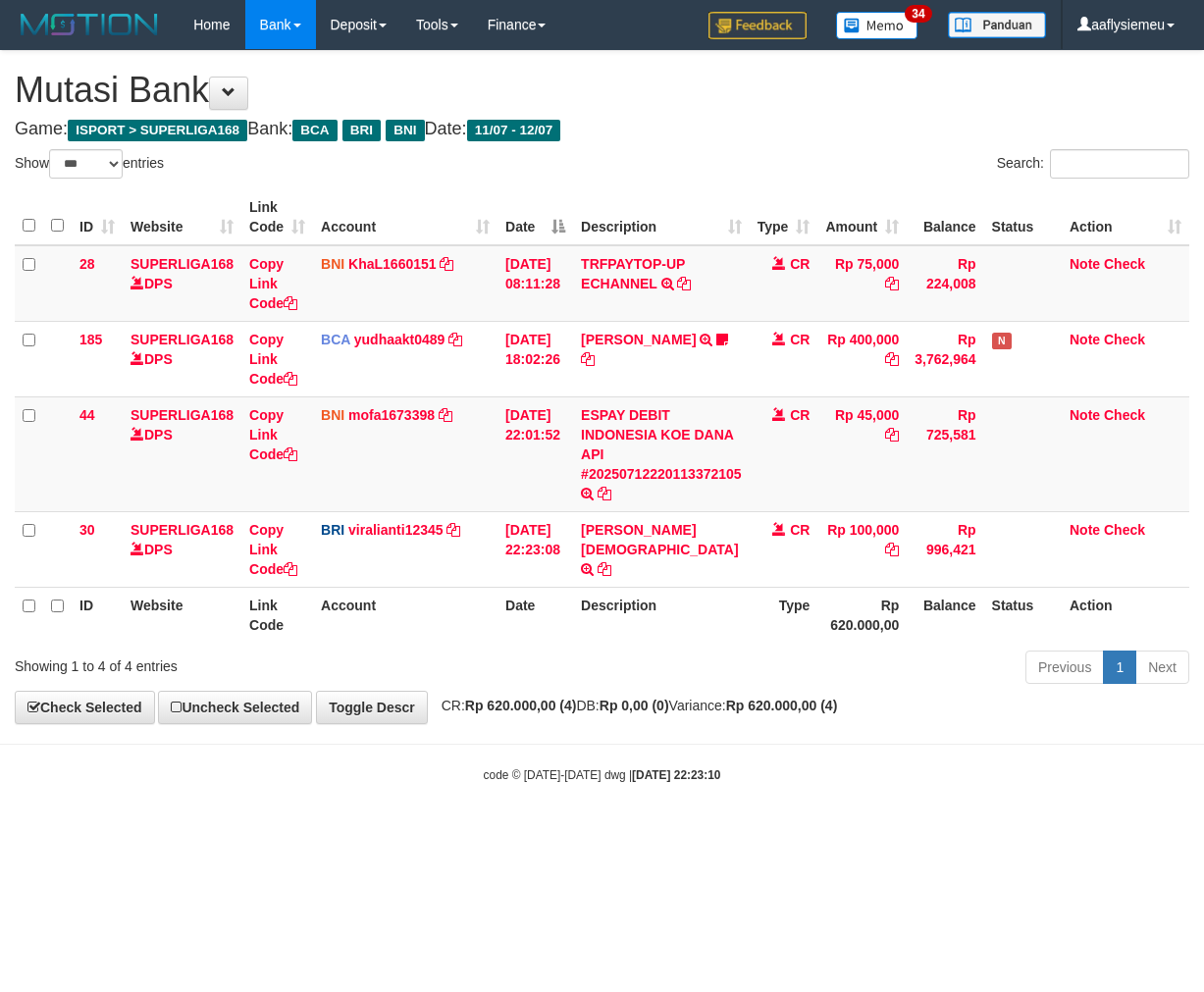select on "***" 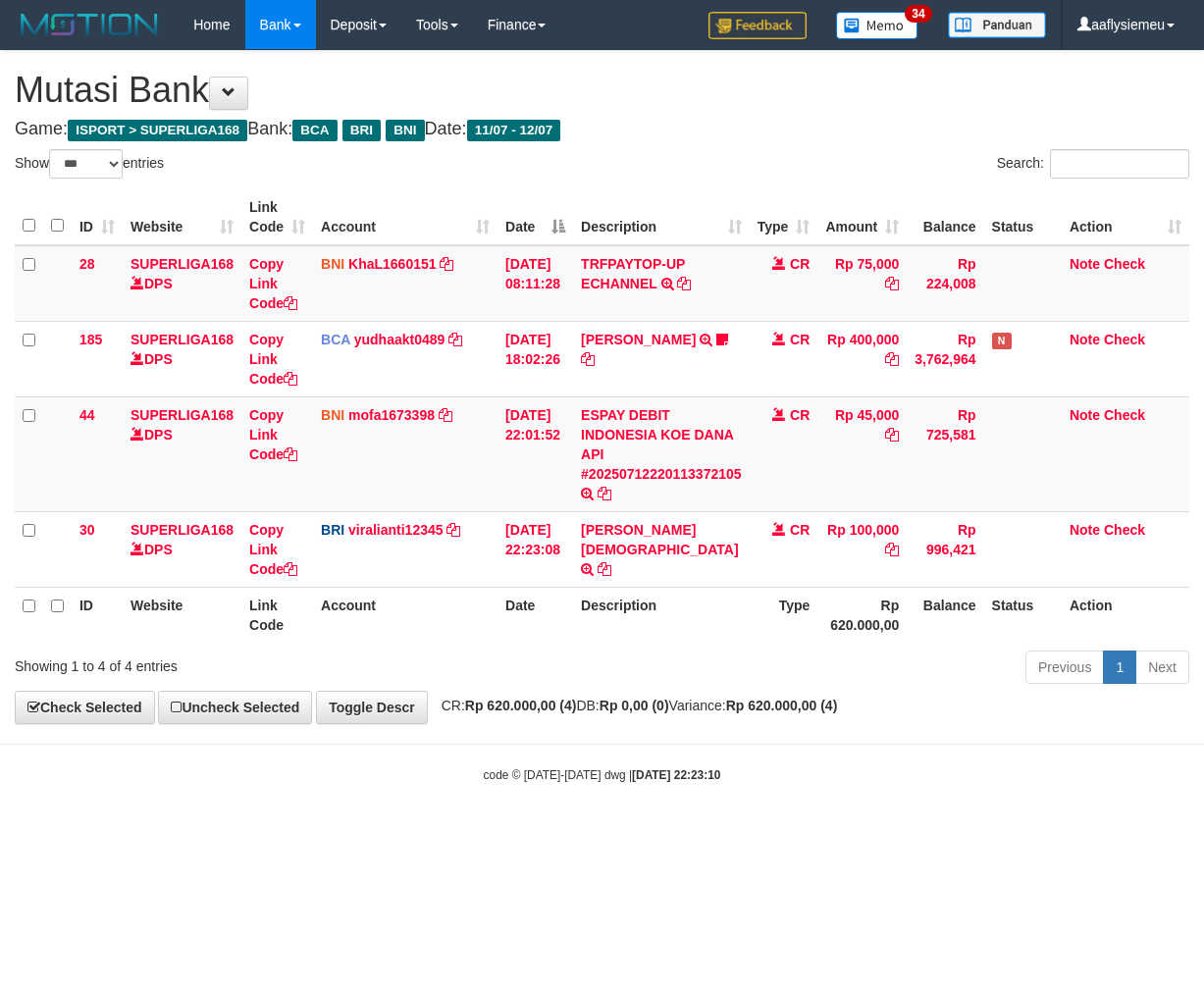 scroll, scrollTop: 0, scrollLeft: 0, axis: both 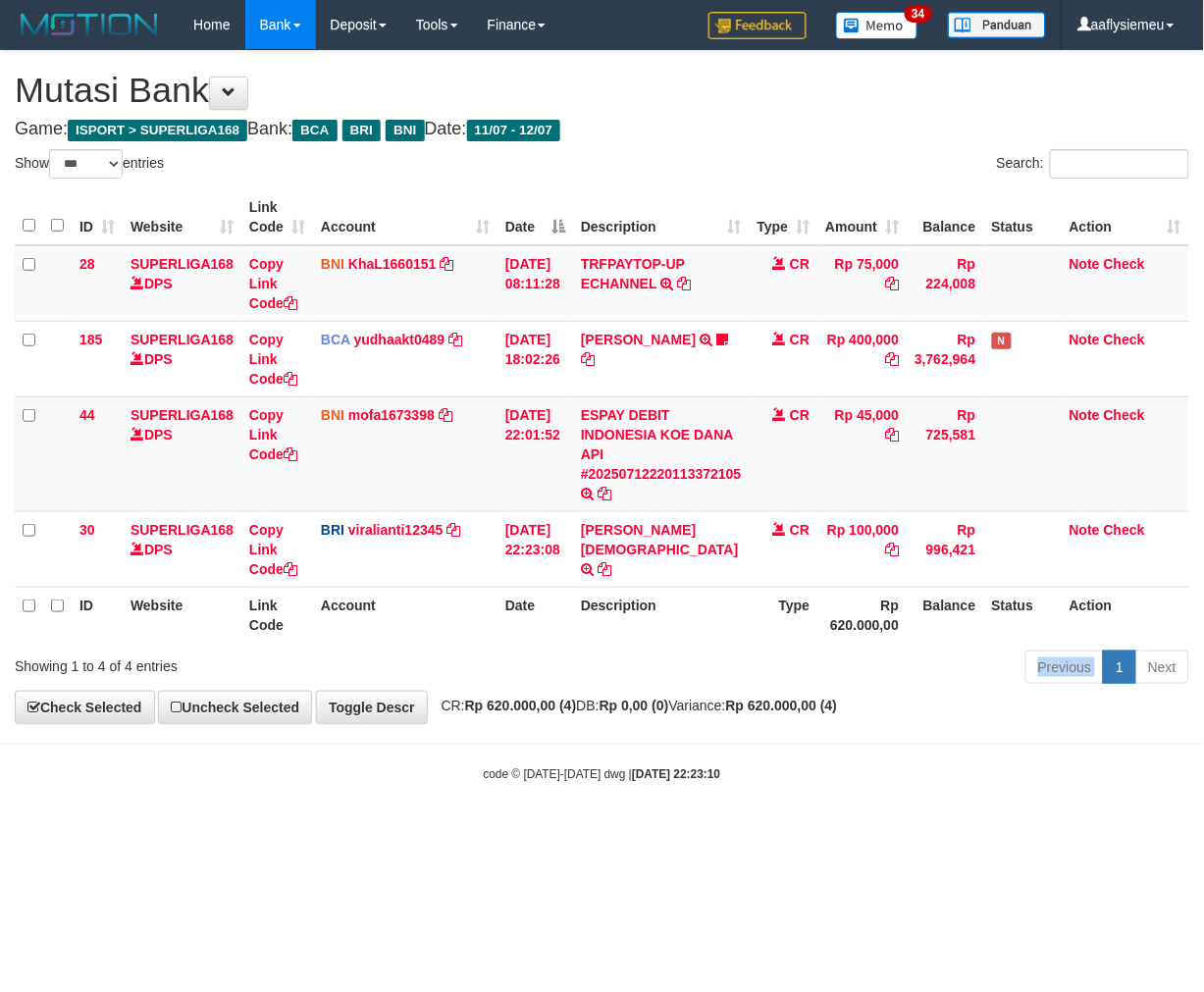 click on "Previous 1 Next" at bounding box center (853, 669) 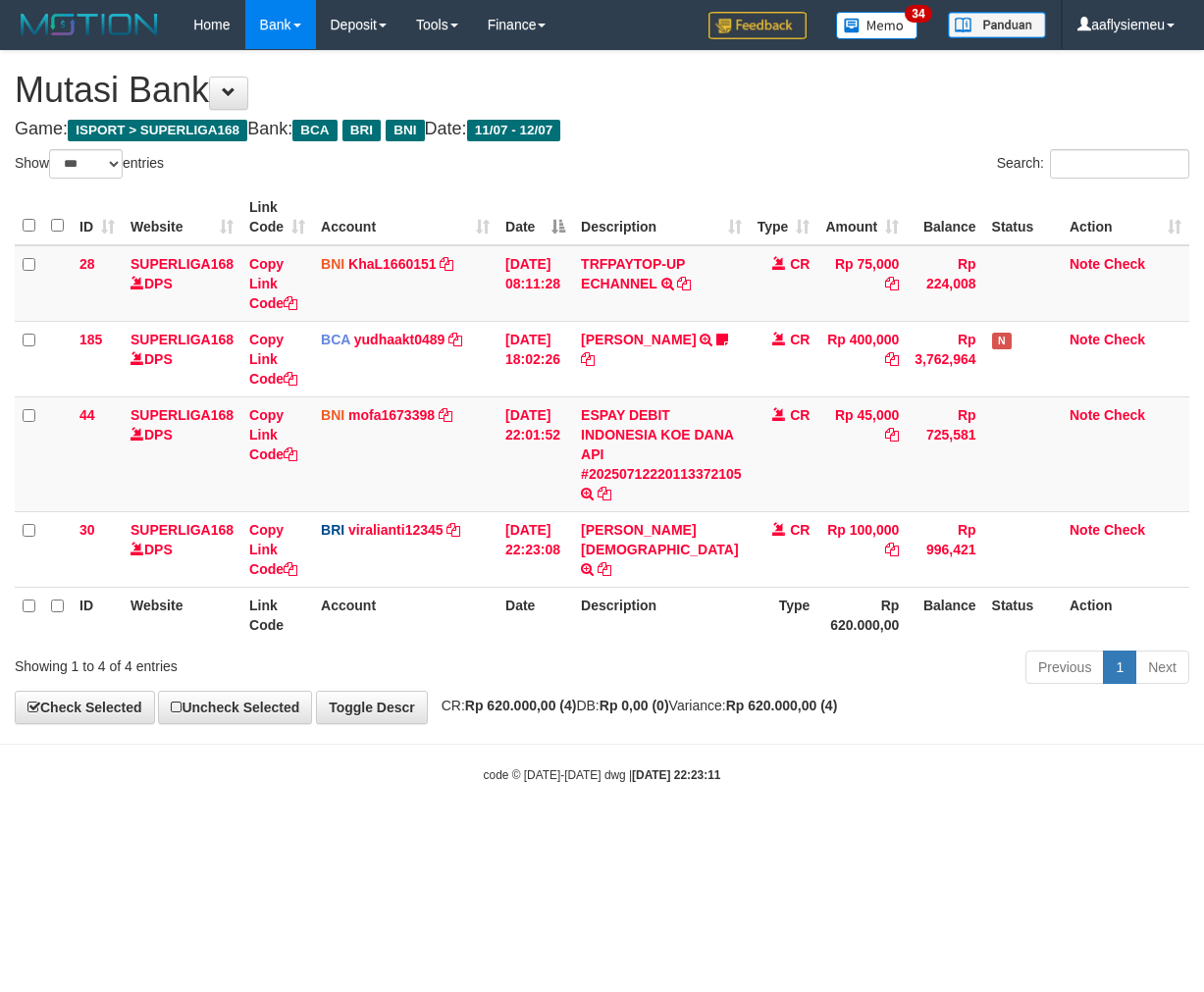 select on "***" 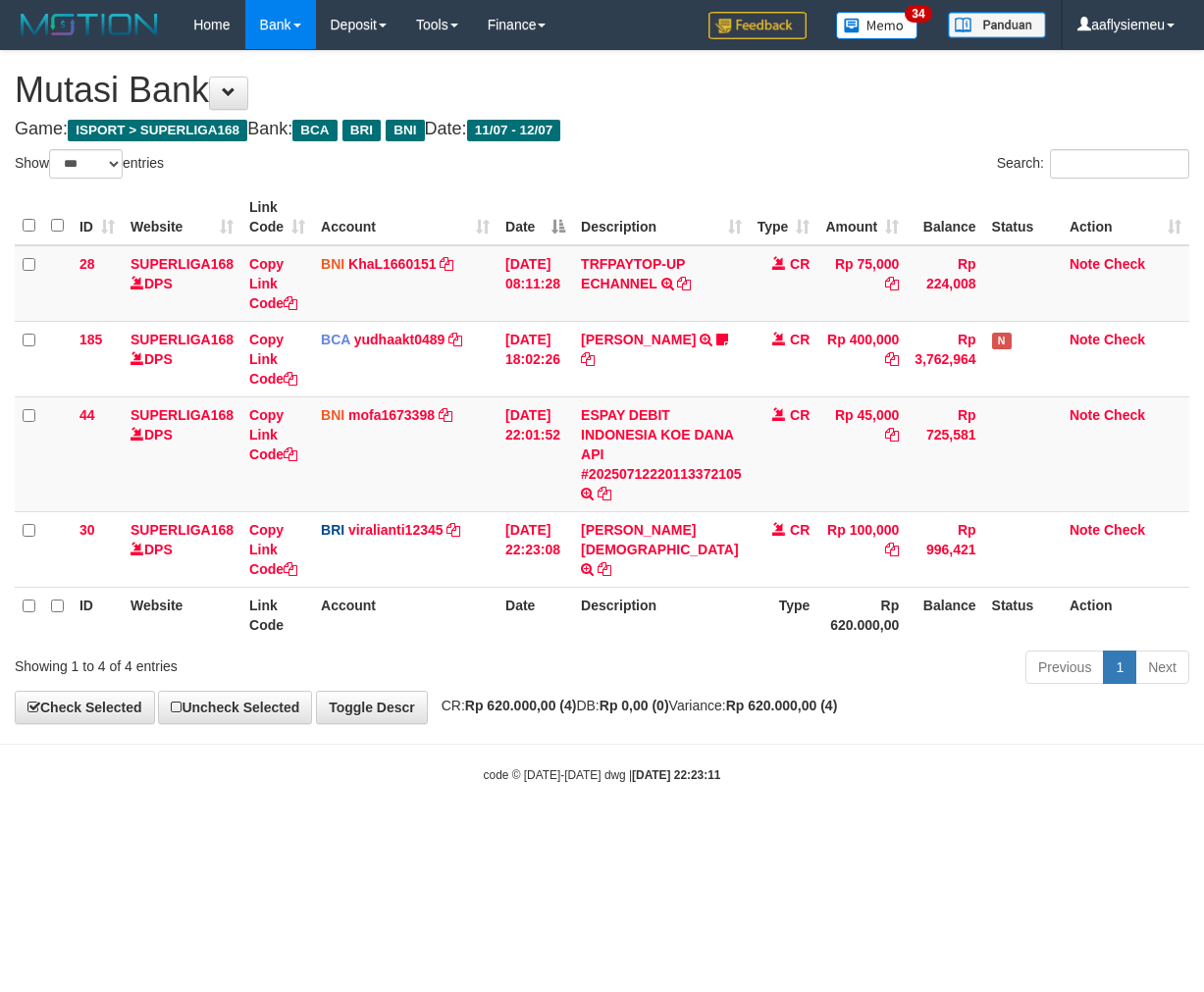 scroll, scrollTop: 0, scrollLeft: 0, axis: both 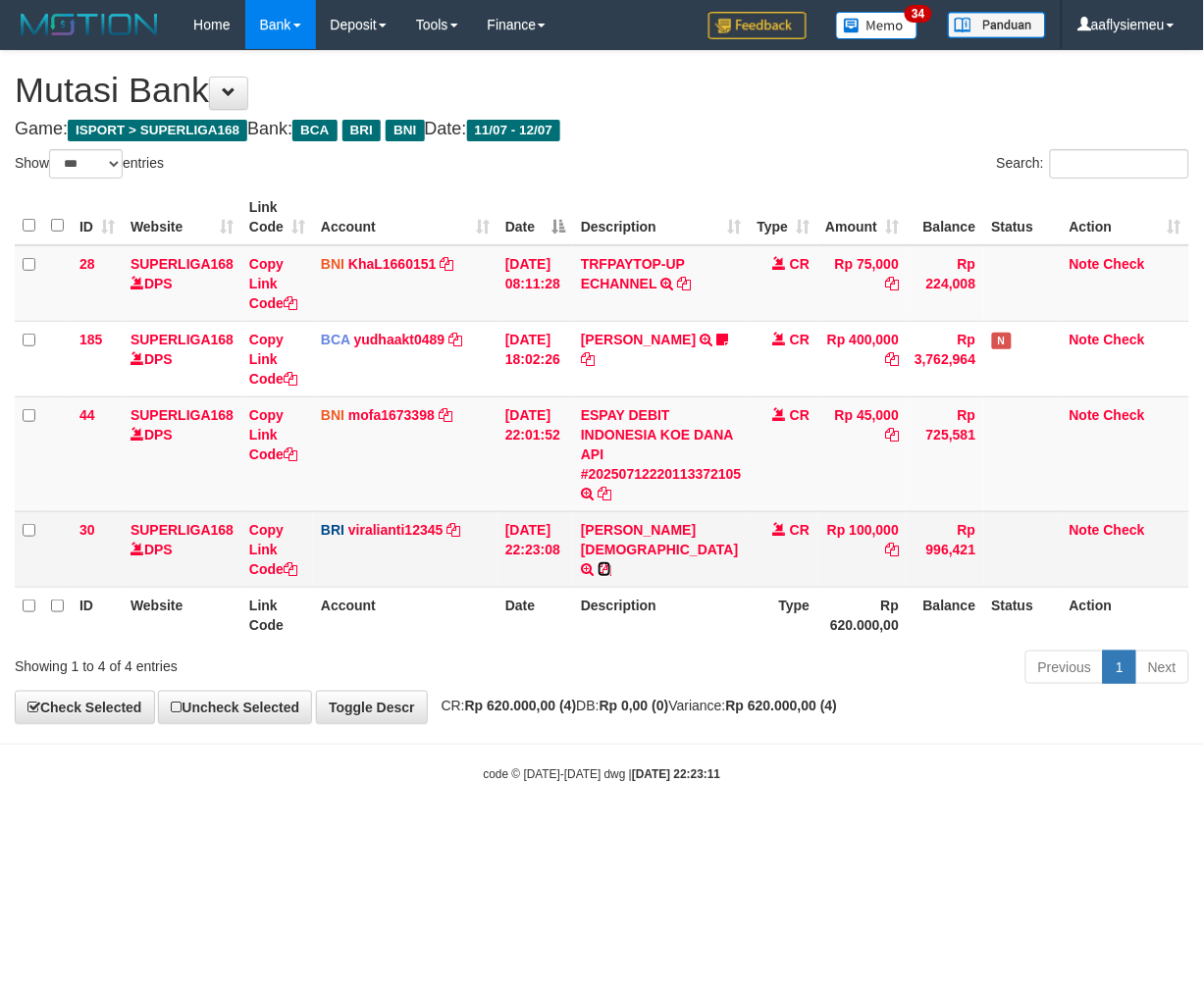 click at bounding box center (604, 569) 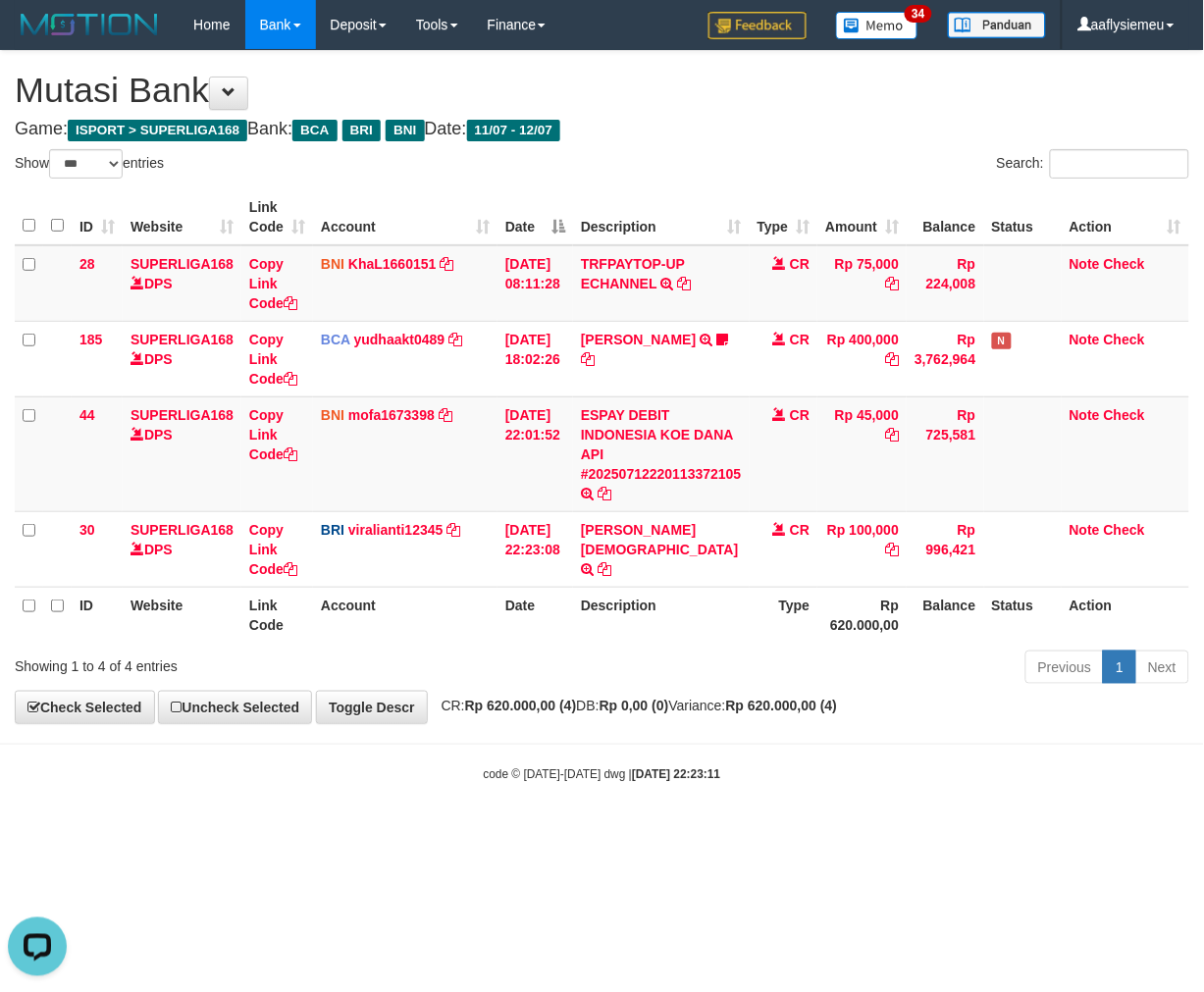 scroll, scrollTop: 0, scrollLeft: 0, axis: both 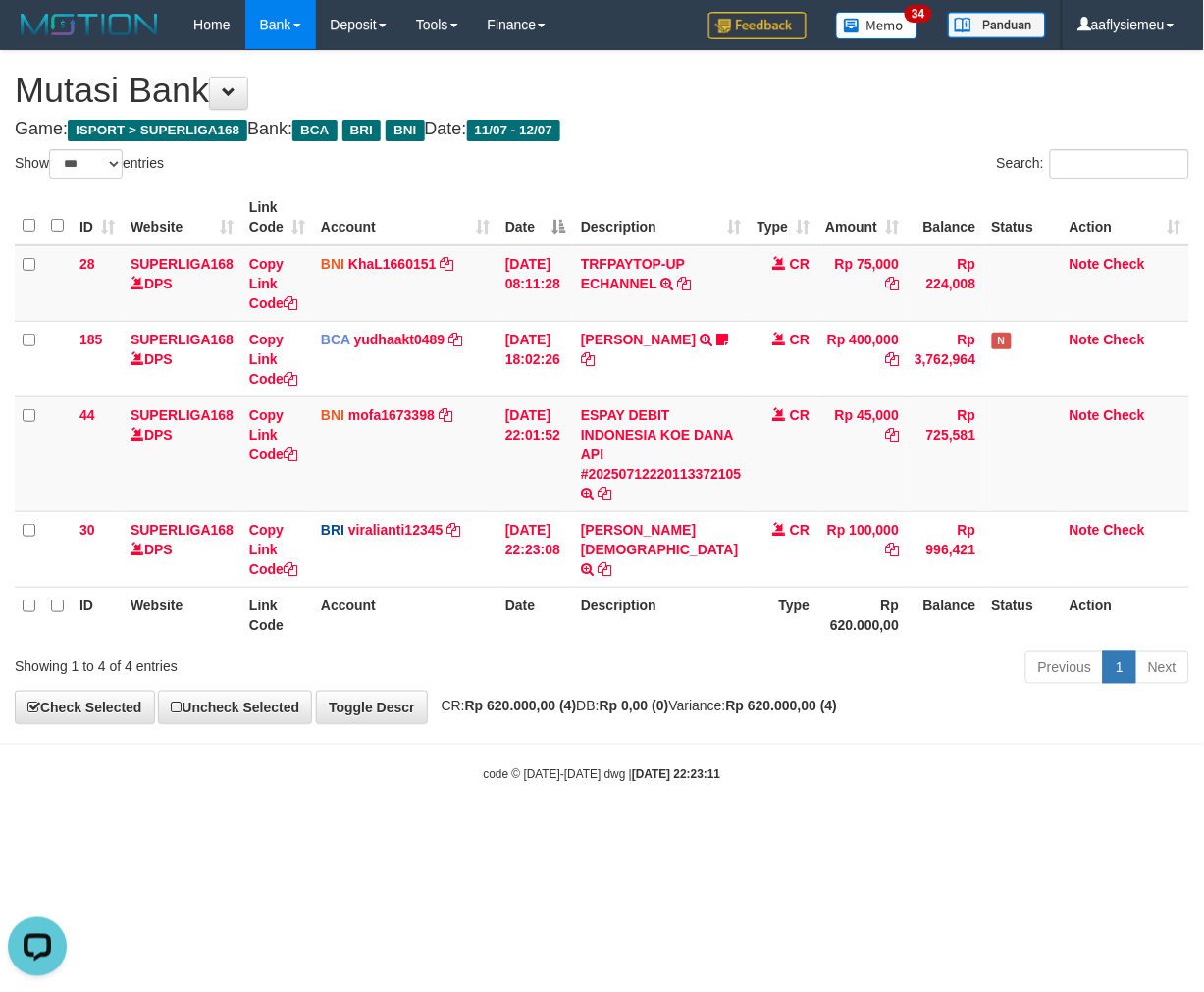 click on "Rp 0,00 (0)" at bounding box center [634, 705] 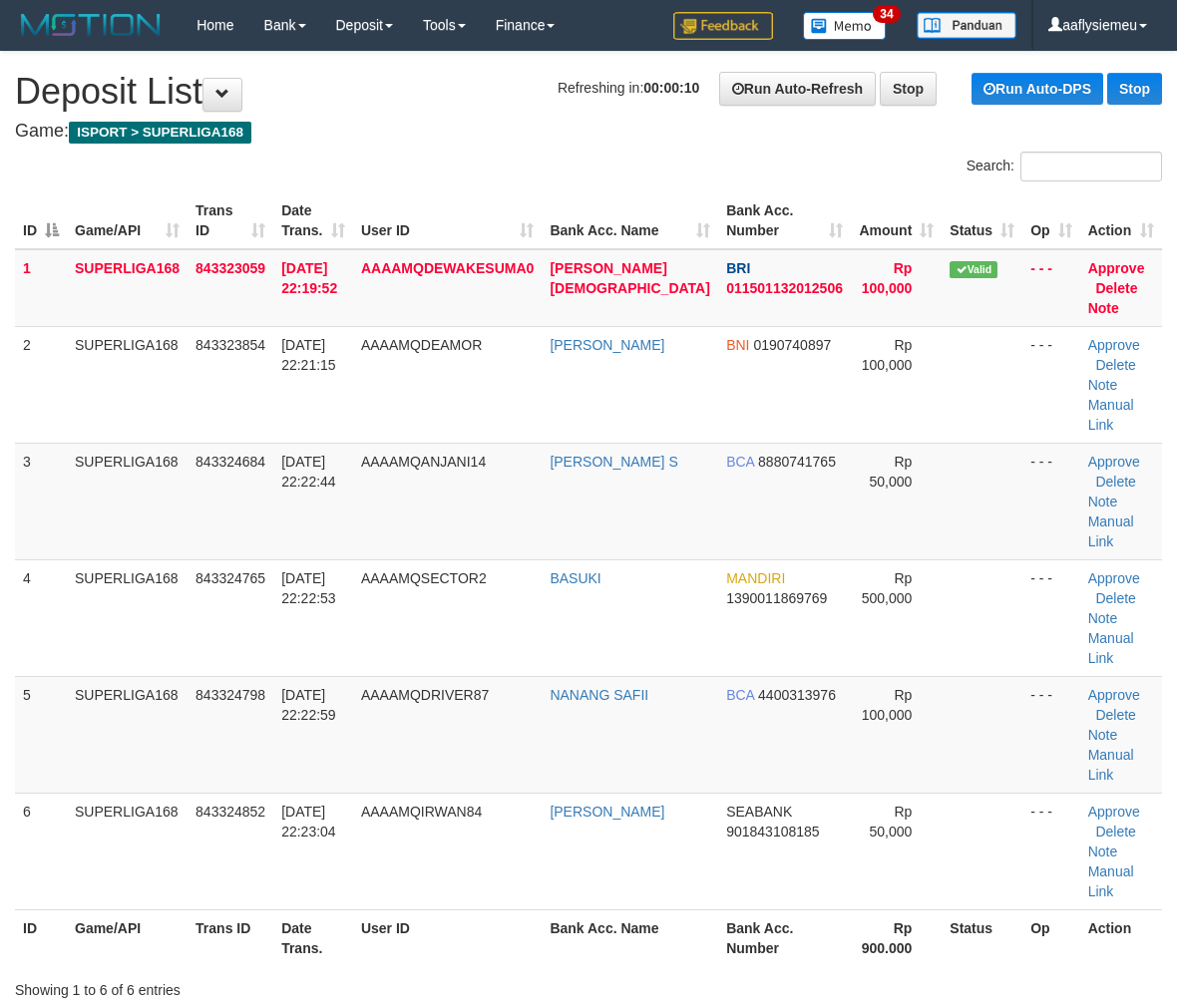scroll, scrollTop: 0, scrollLeft: 0, axis: both 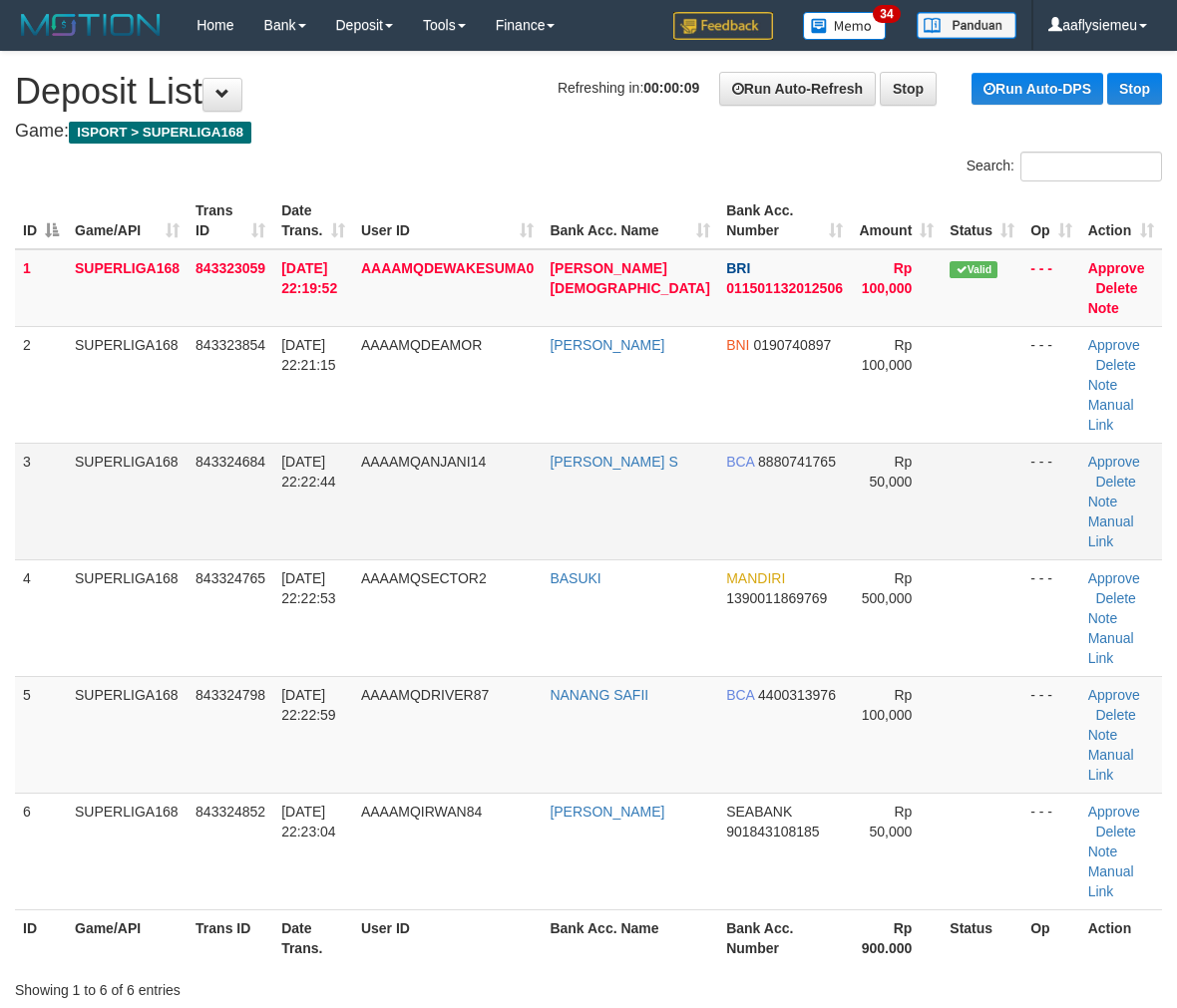click on "3" at bounding box center (41, 501) 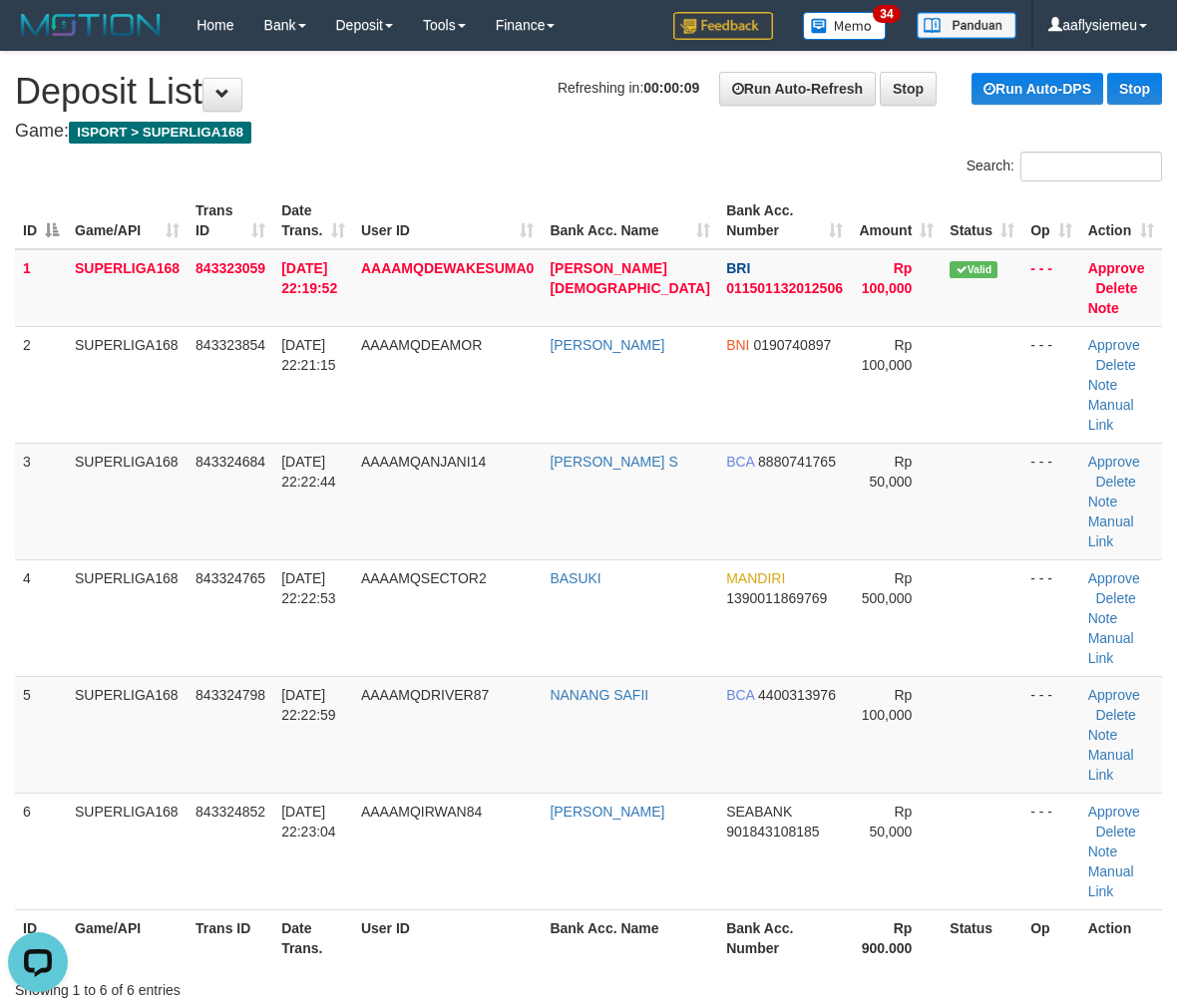 scroll, scrollTop: 0, scrollLeft: 0, axis: both 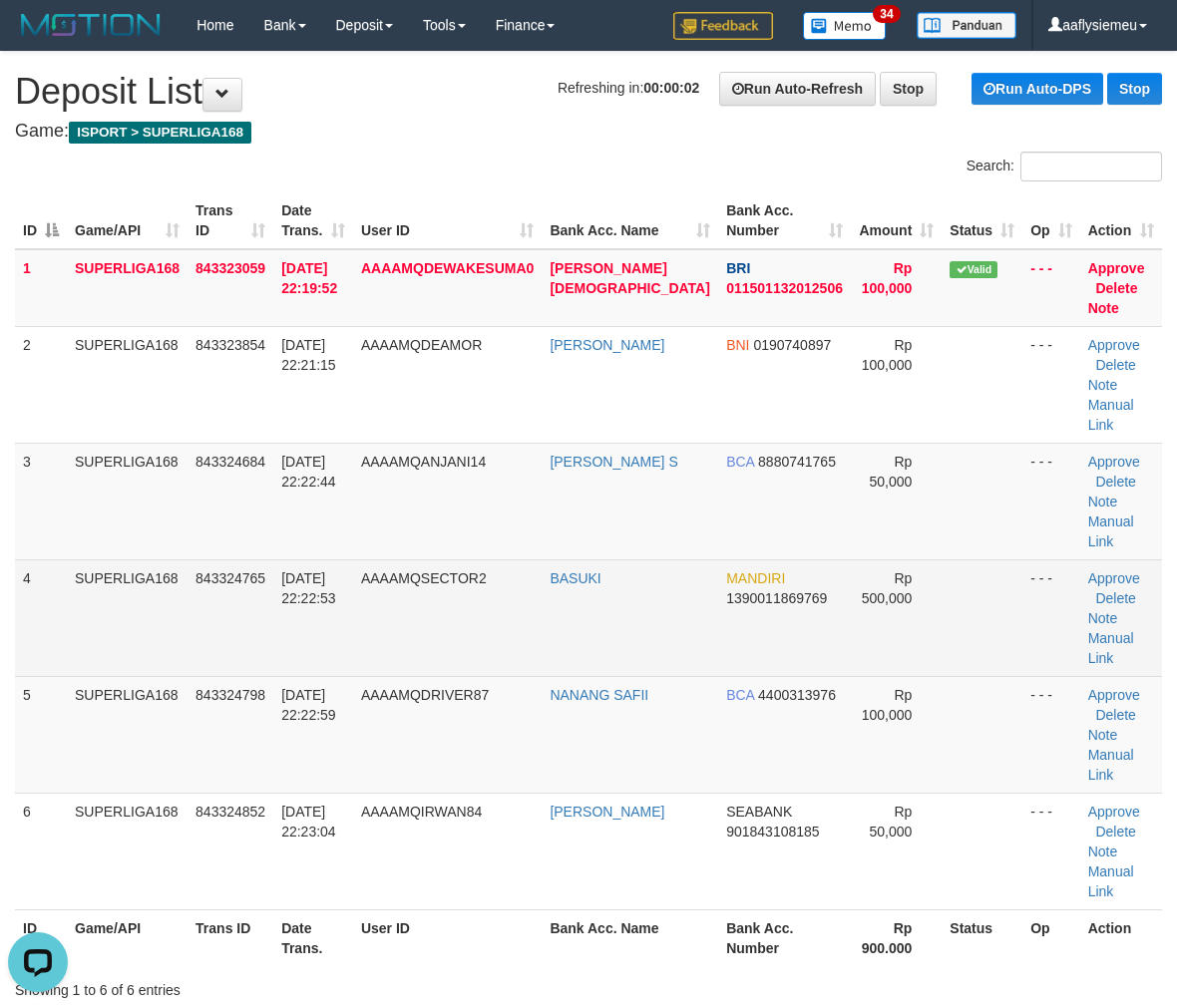drag, startPoint x: 151, startPoint y: 544, endPoint x: 41, endPoint y: 602, distance: 124.35433 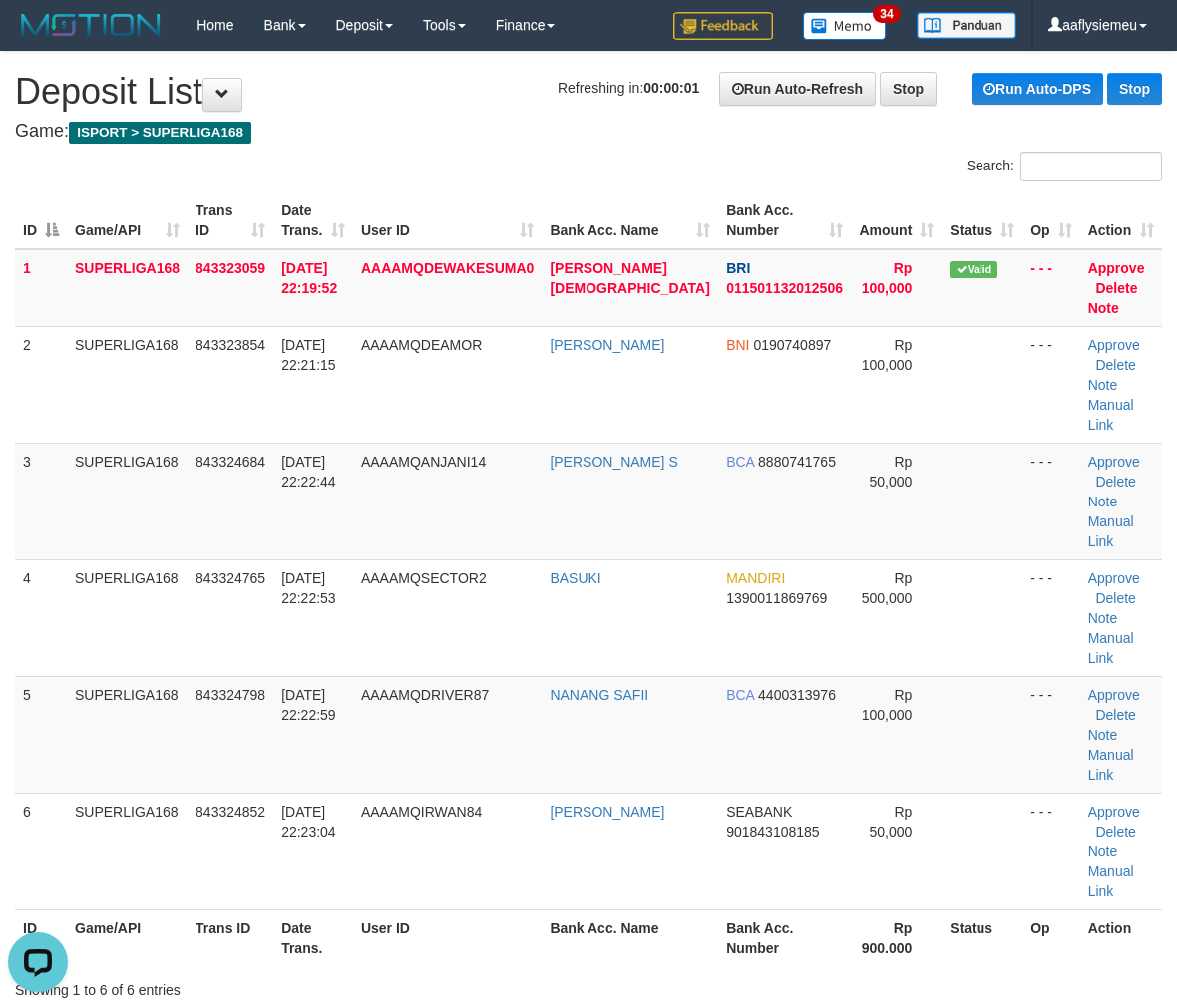 drag, startPoint x: 315, startPoint y: 589, endPoint x: 5, endPoint y: 670, distance: 320.40755 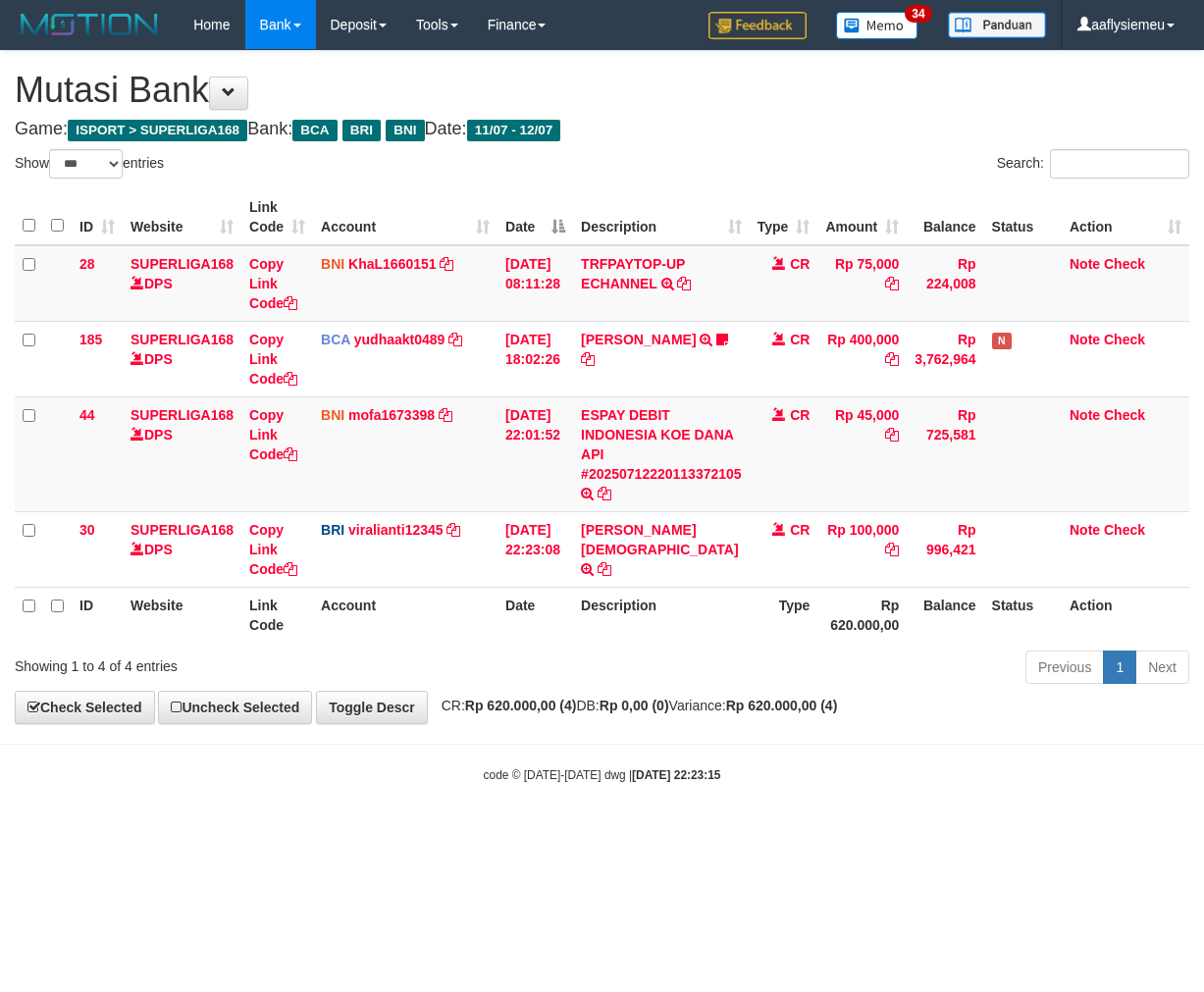 select on "***" 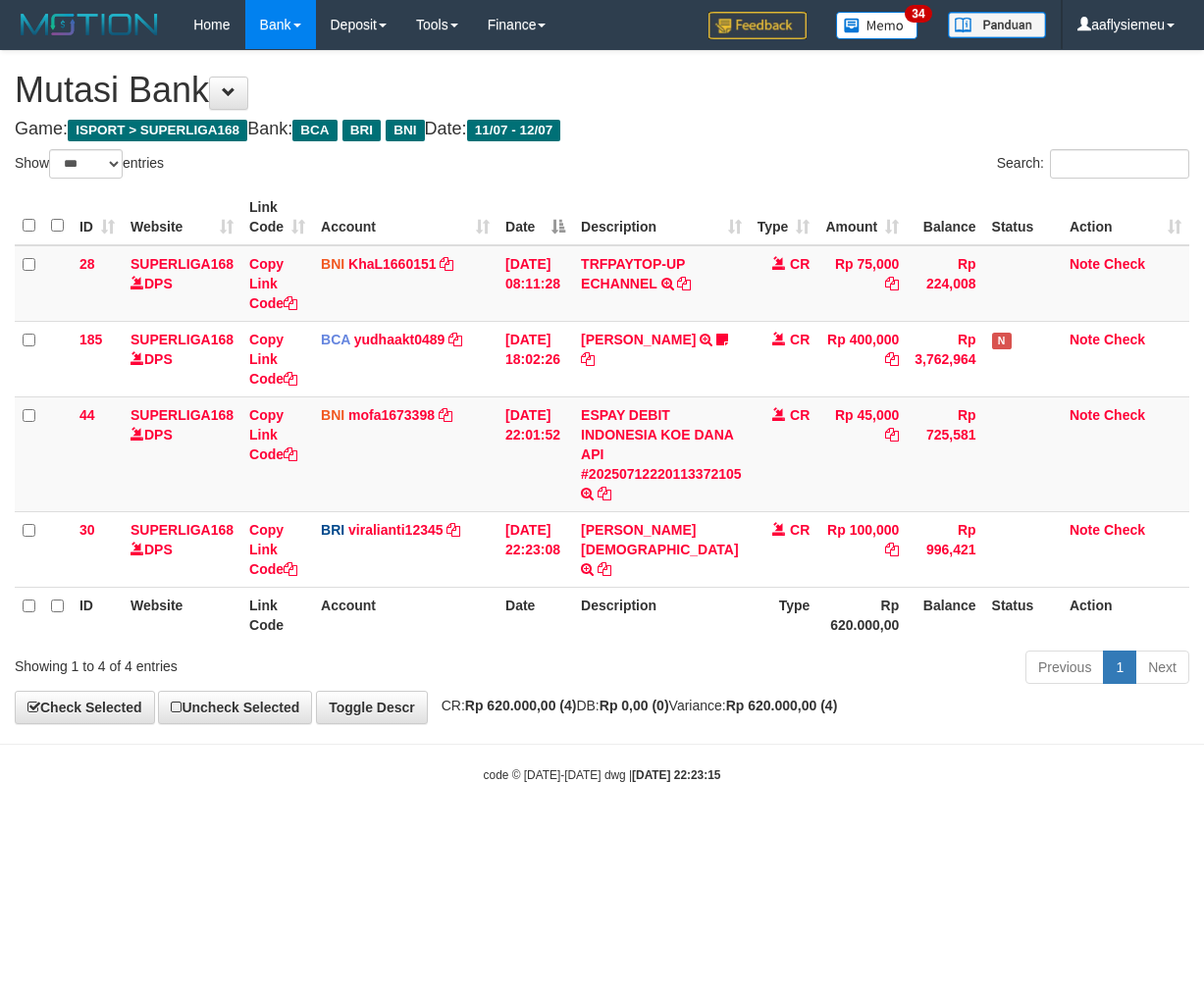 scroll, scrollTop: 0, scrollLeft: 0, axis: both 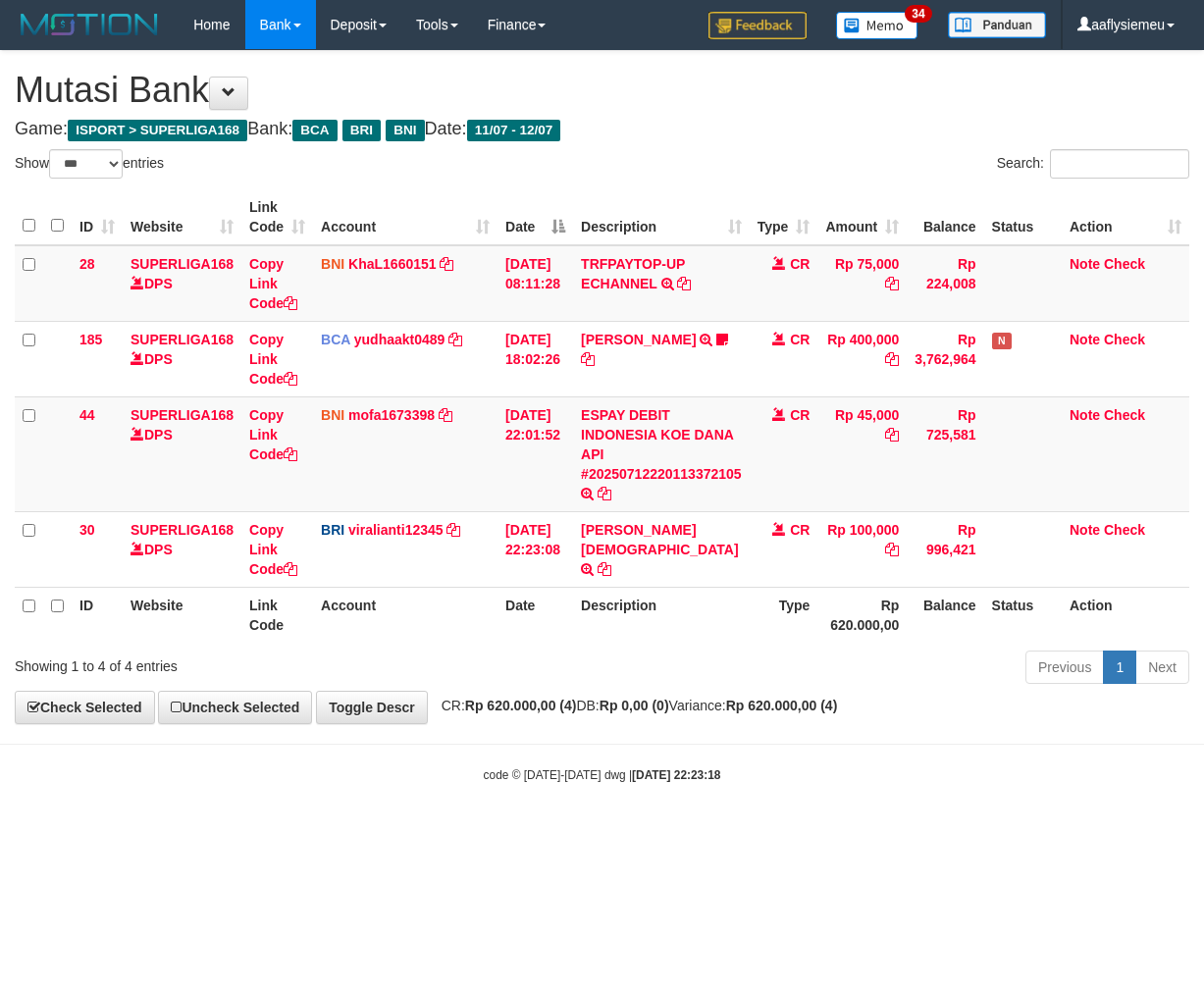 select on "***" 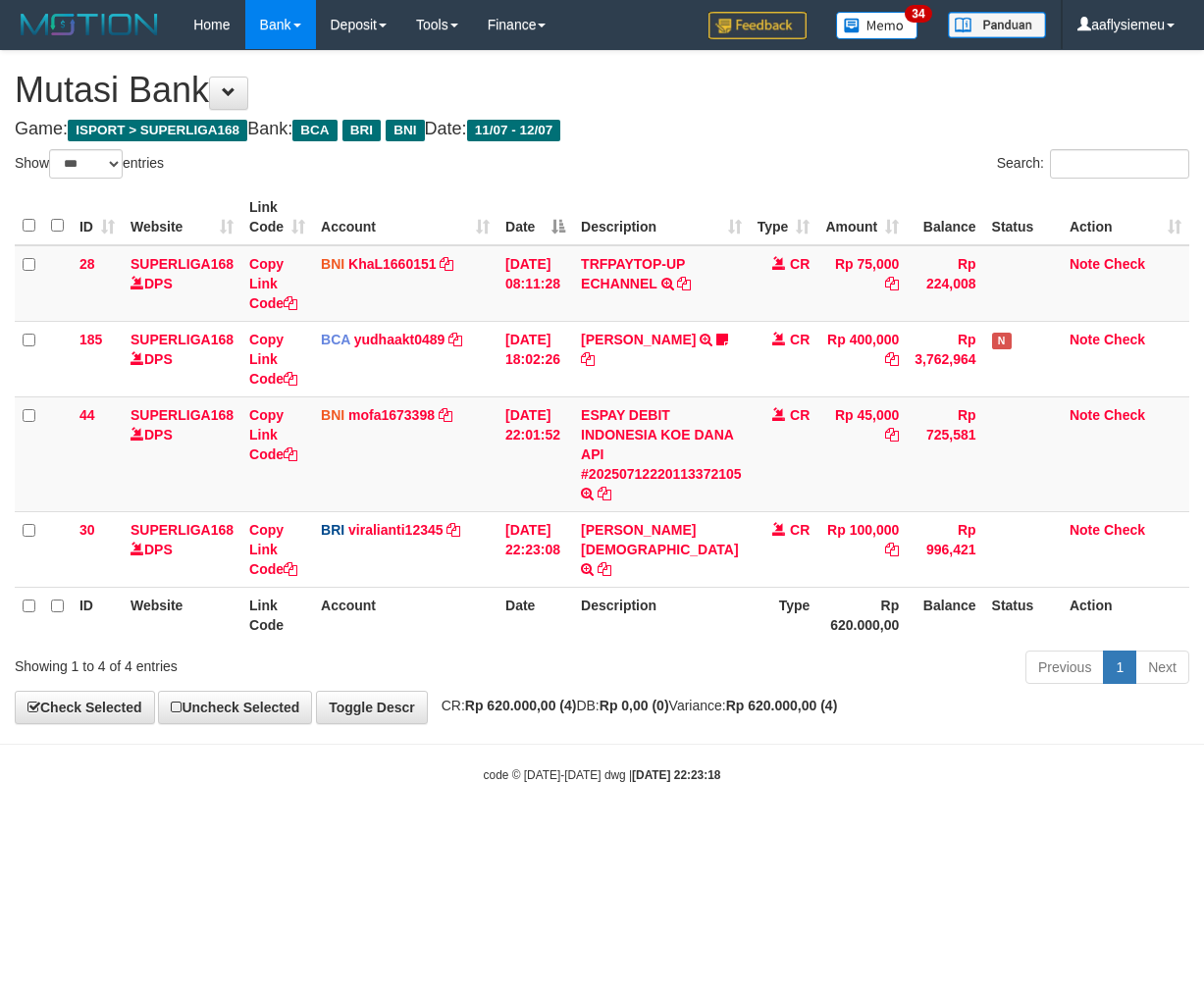 scroll, scrollTop: 0, scrollLeft: 0, axis: both 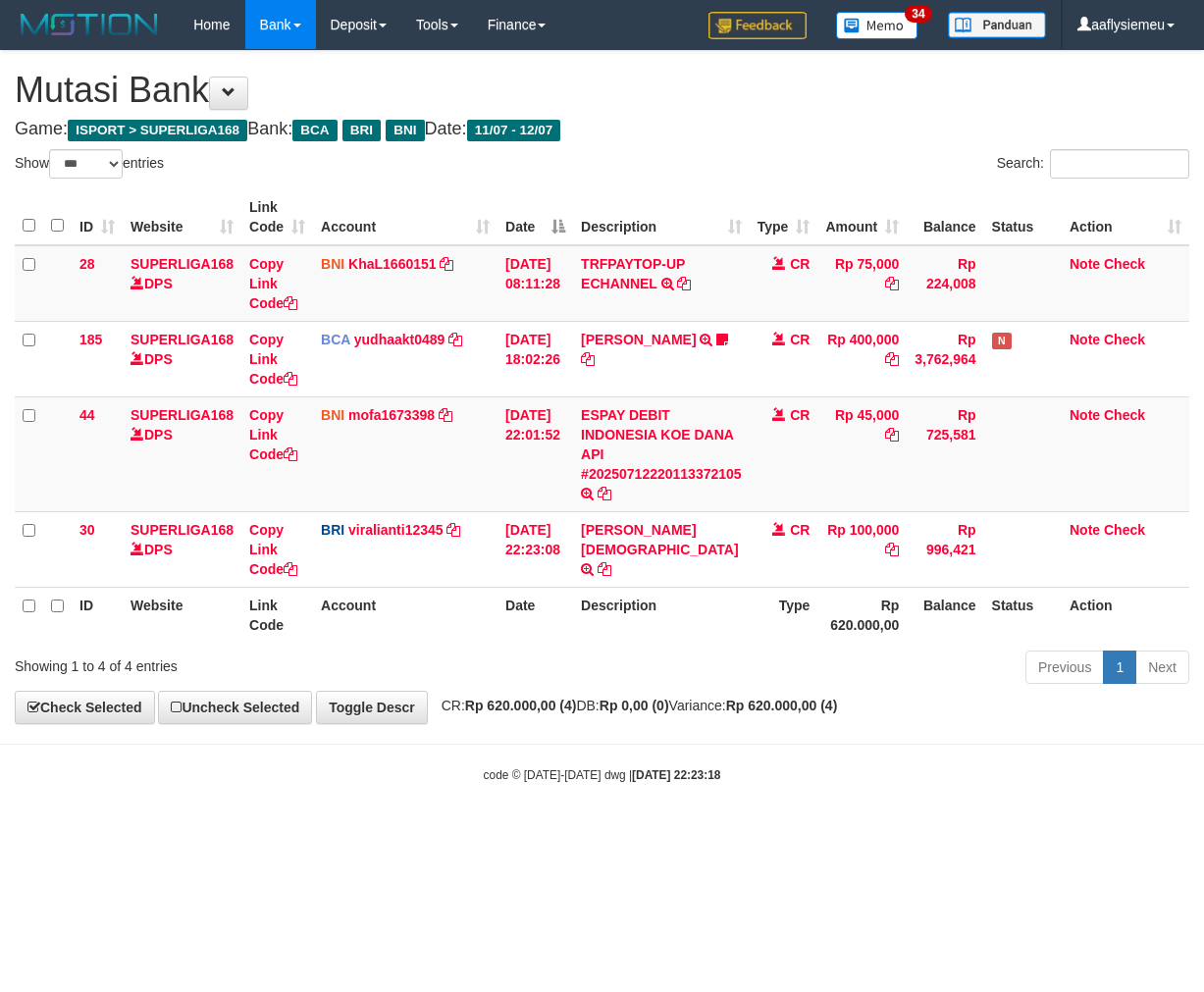 select on "***" 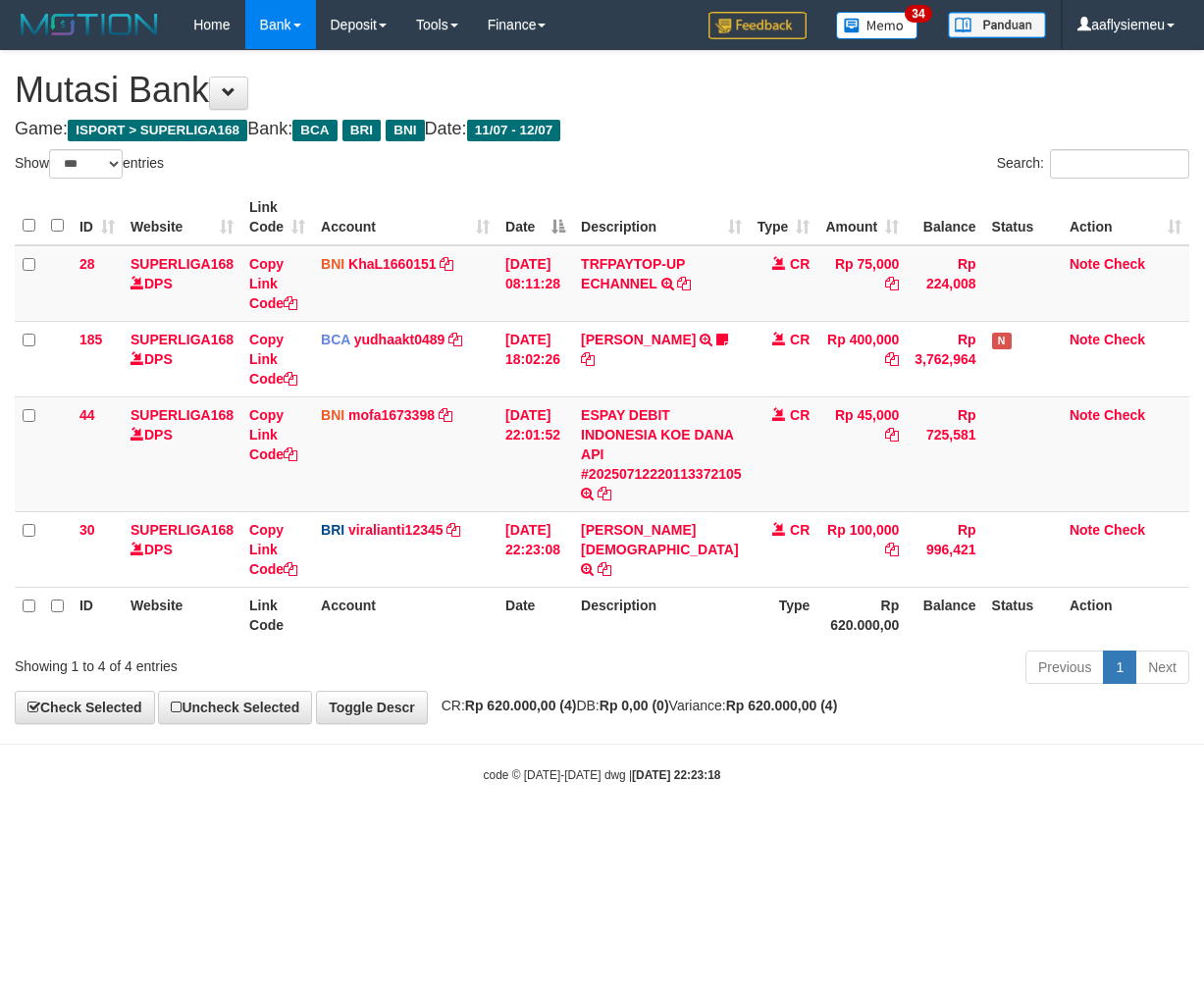 scroll, scrollTop: 0, scrollLeft: 0, axis: both 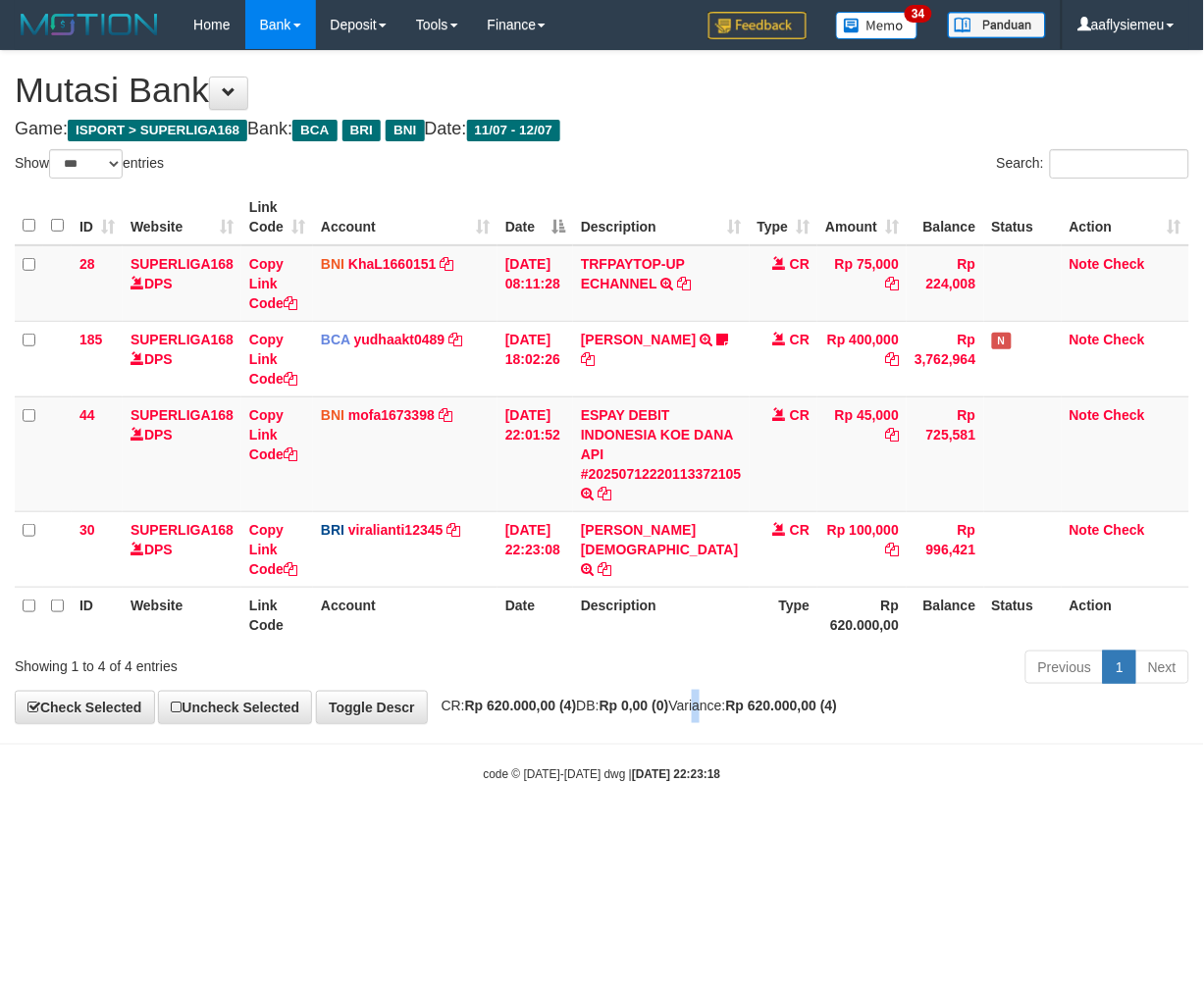 click on "**********" at bounding box center [602, 387] 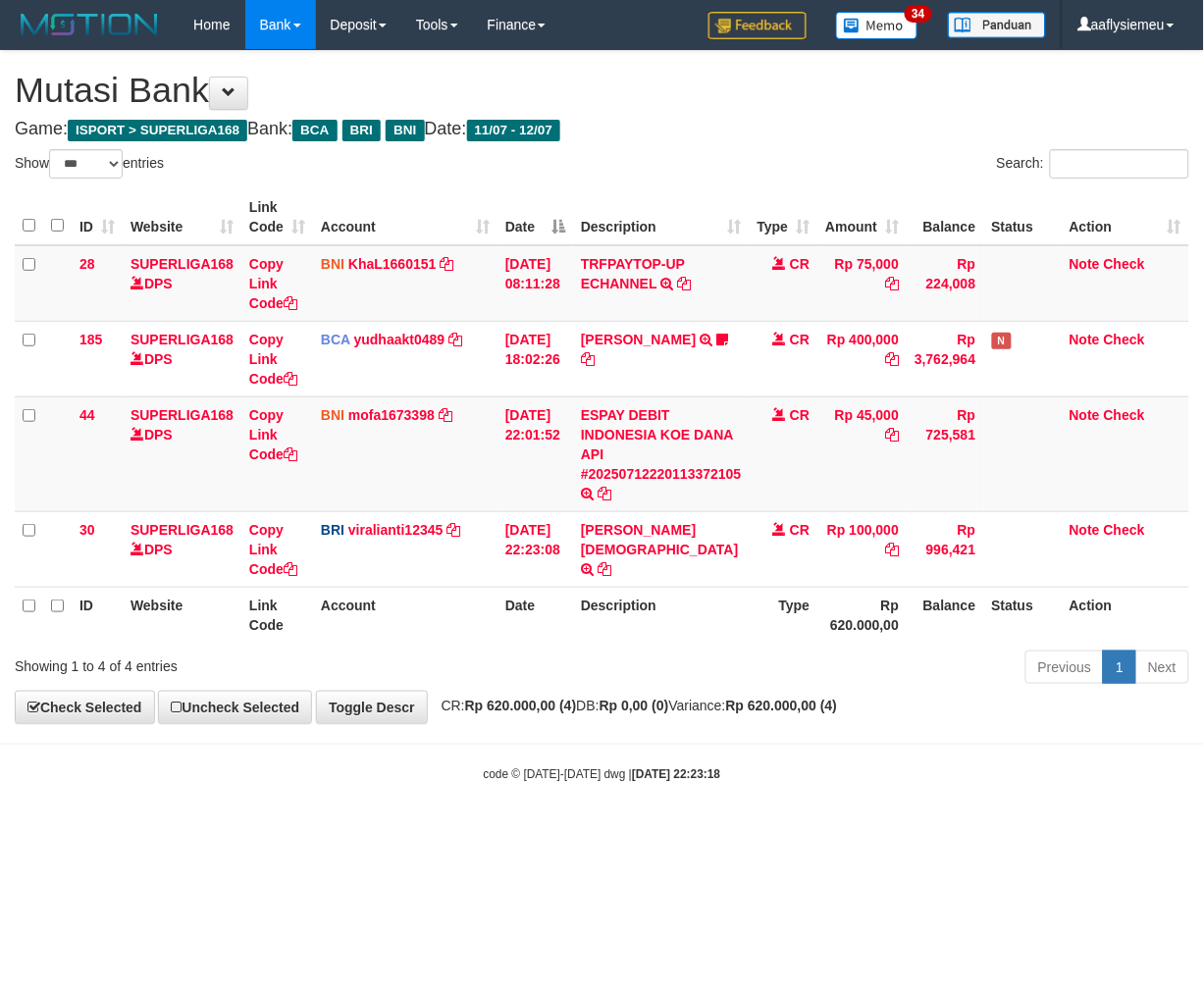 click on "Previous 1 Next" at bounding box center [853, 669] 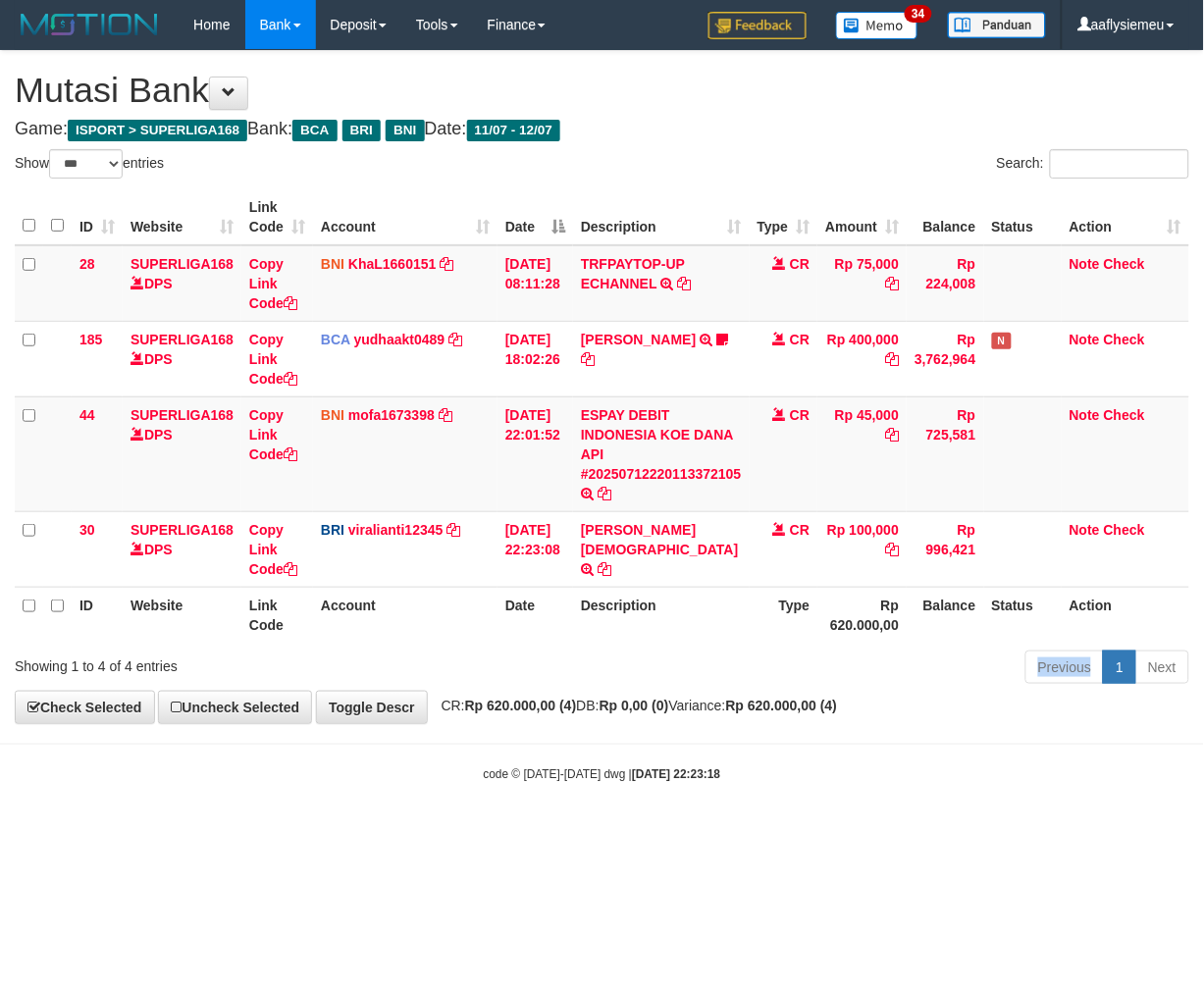 click on "Previous 1 Next" at bounding box center (853, 669) 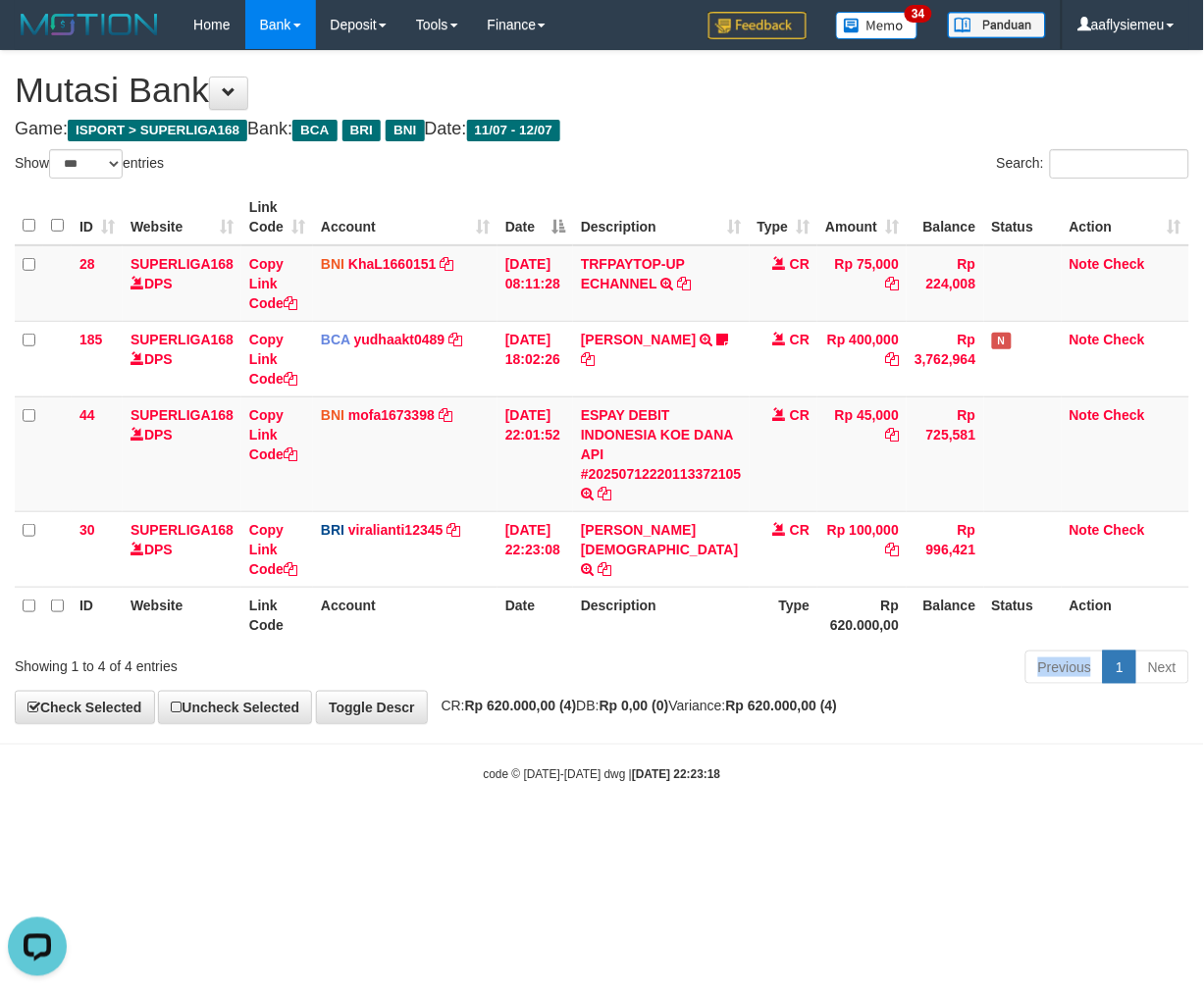 scroll, scrollTop: 0, scrollLeft: 0, axis: both 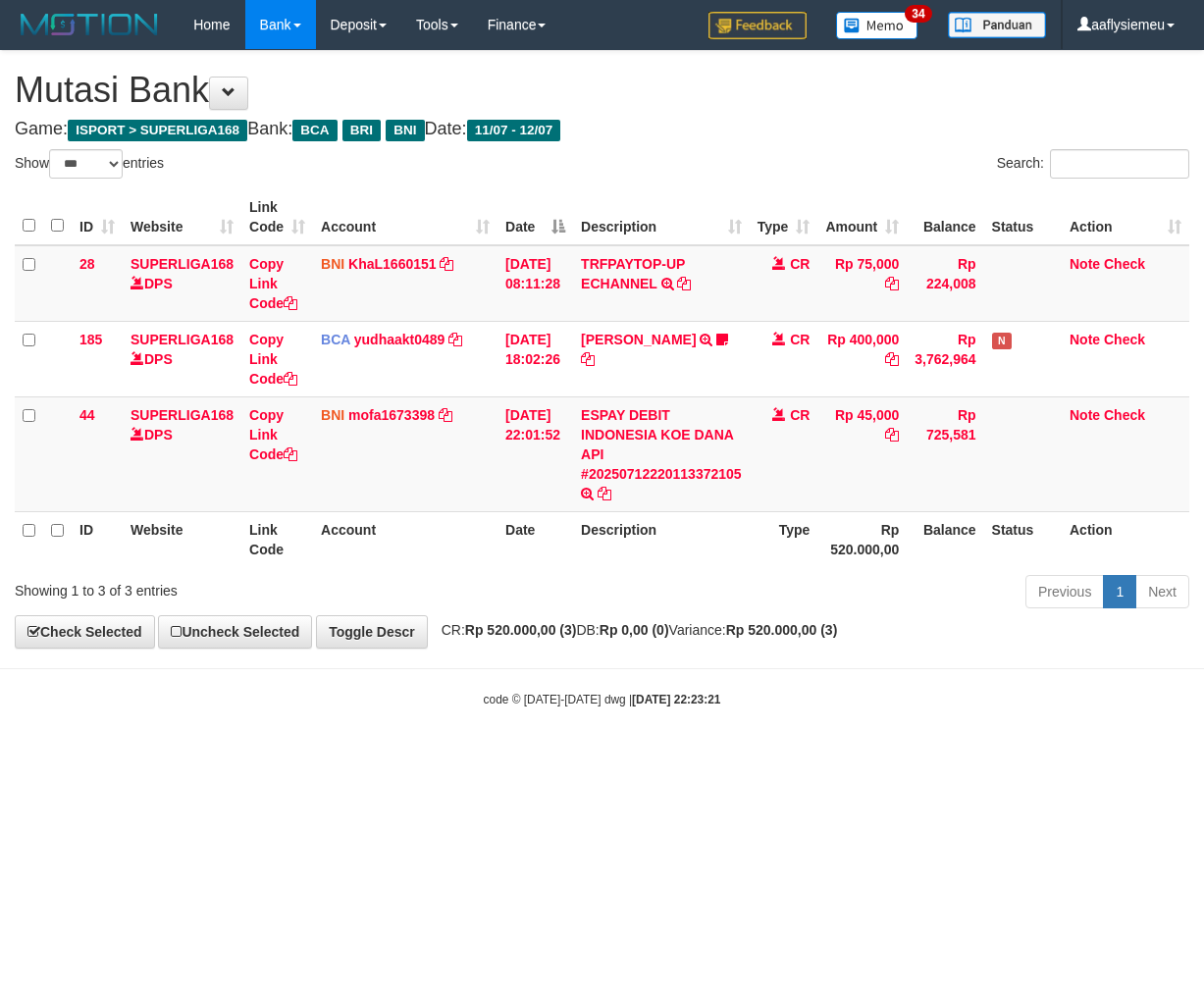 select on "***" 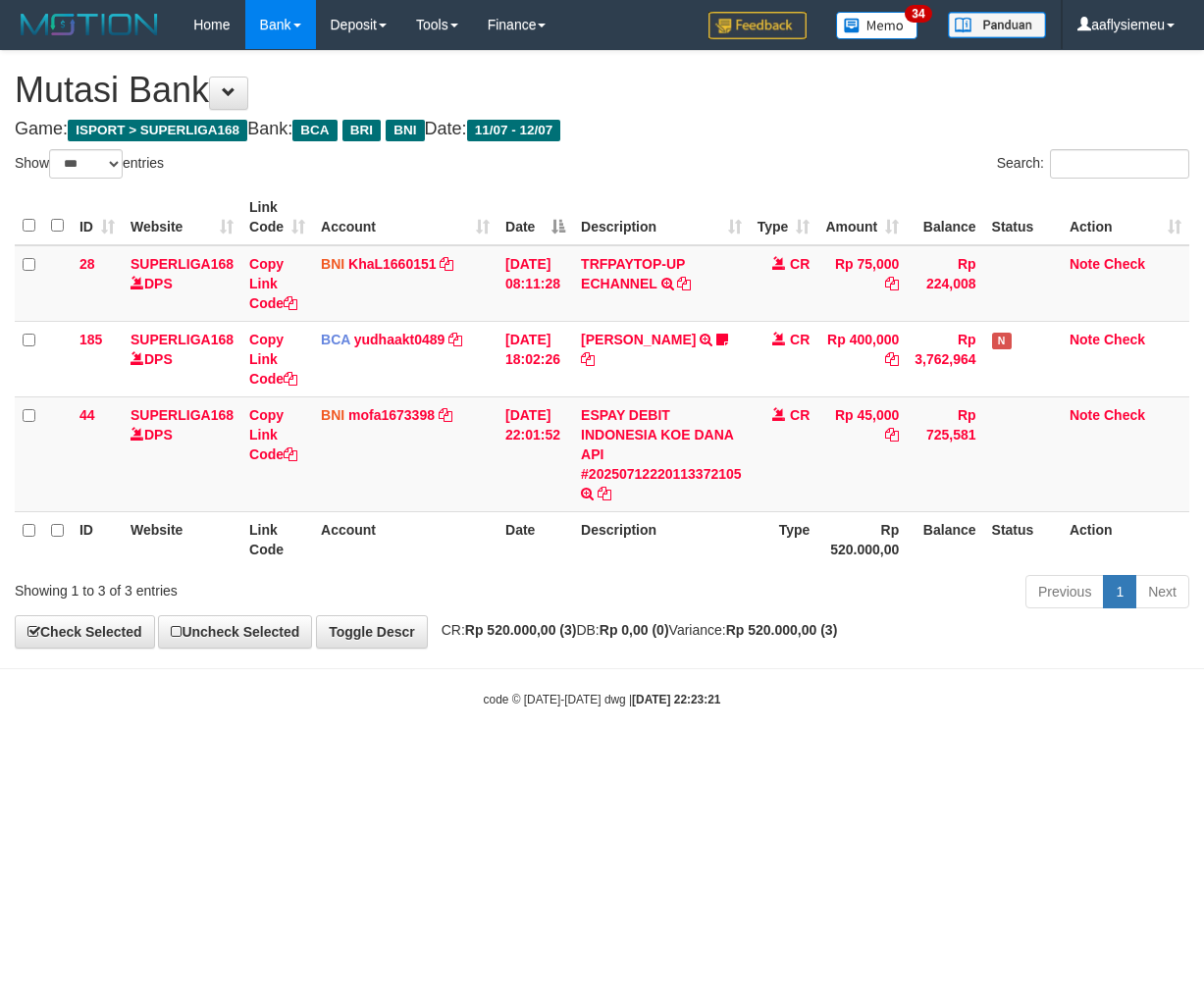 scroll, scrollTop: 0, scrollLeft: 0, axis: both 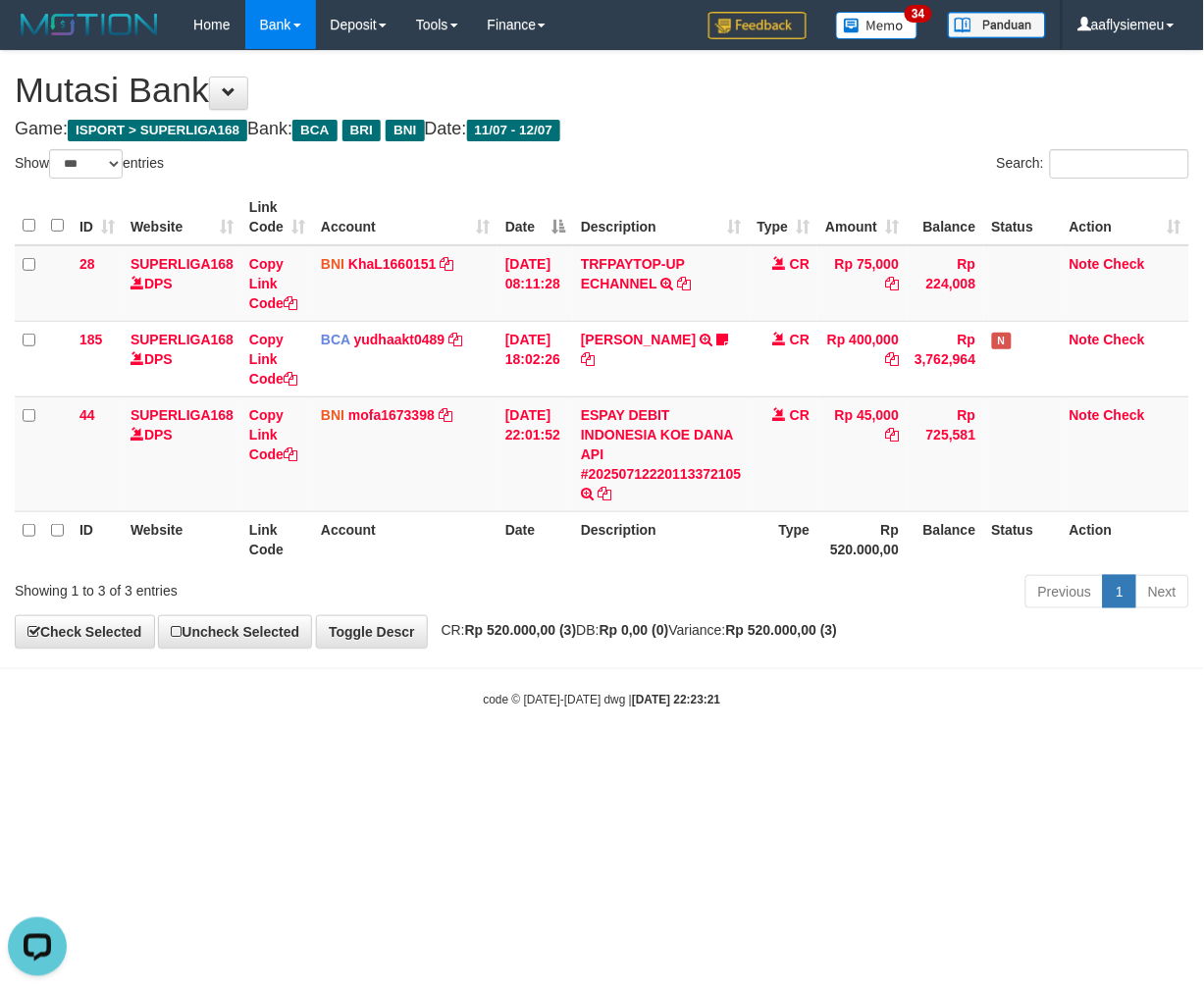drag, startPoint x: 759, startPoint y: 782, endPoint x: 1002, endPoint y: 733, distance: 247.89111 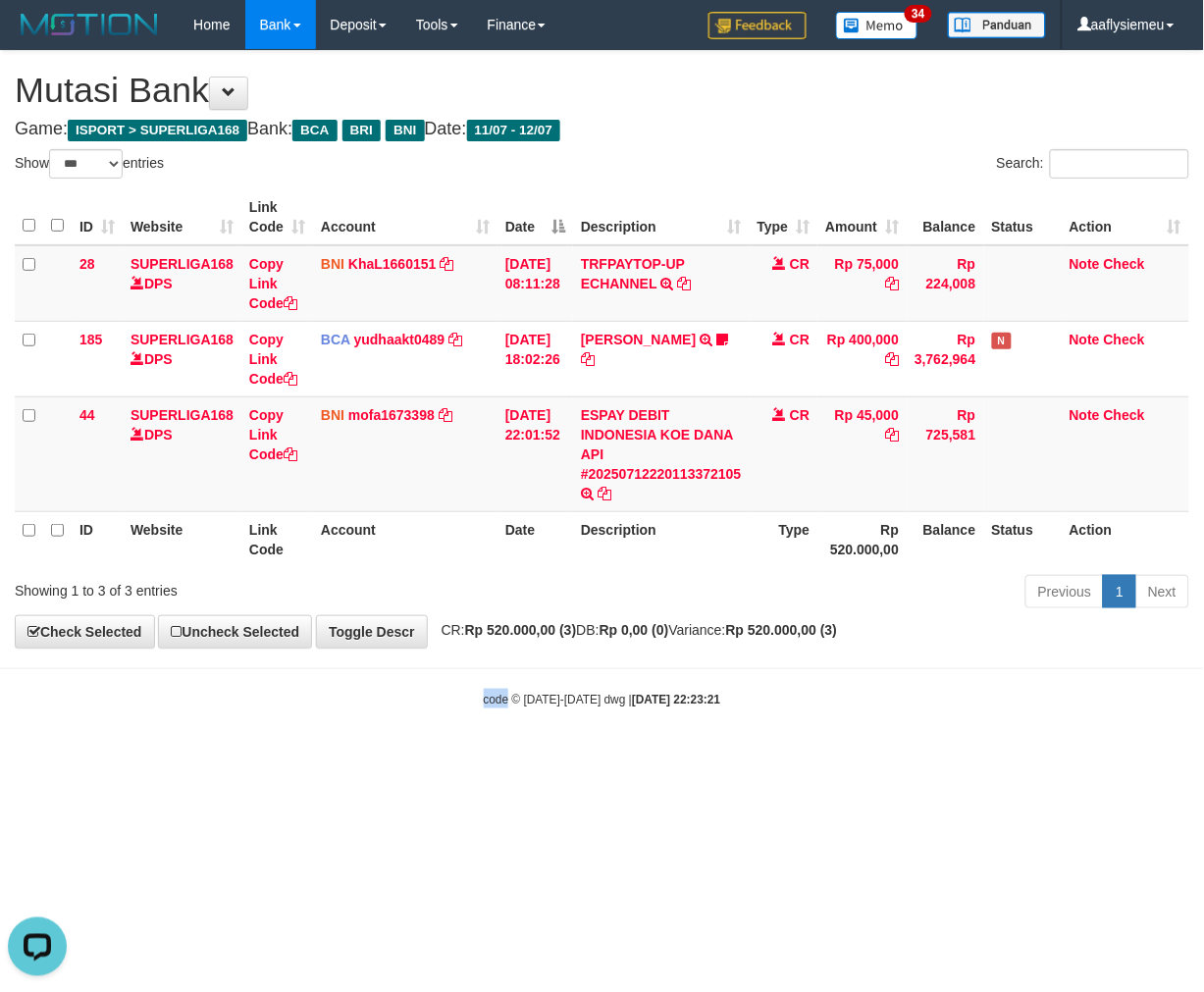 click on "Toggle navigation
Home
Bank
Account List
Load
By Website
Group
[ISPORT]													SUPERLIGA168
By Load Group (DPS)" at bounding box center (602, 379) 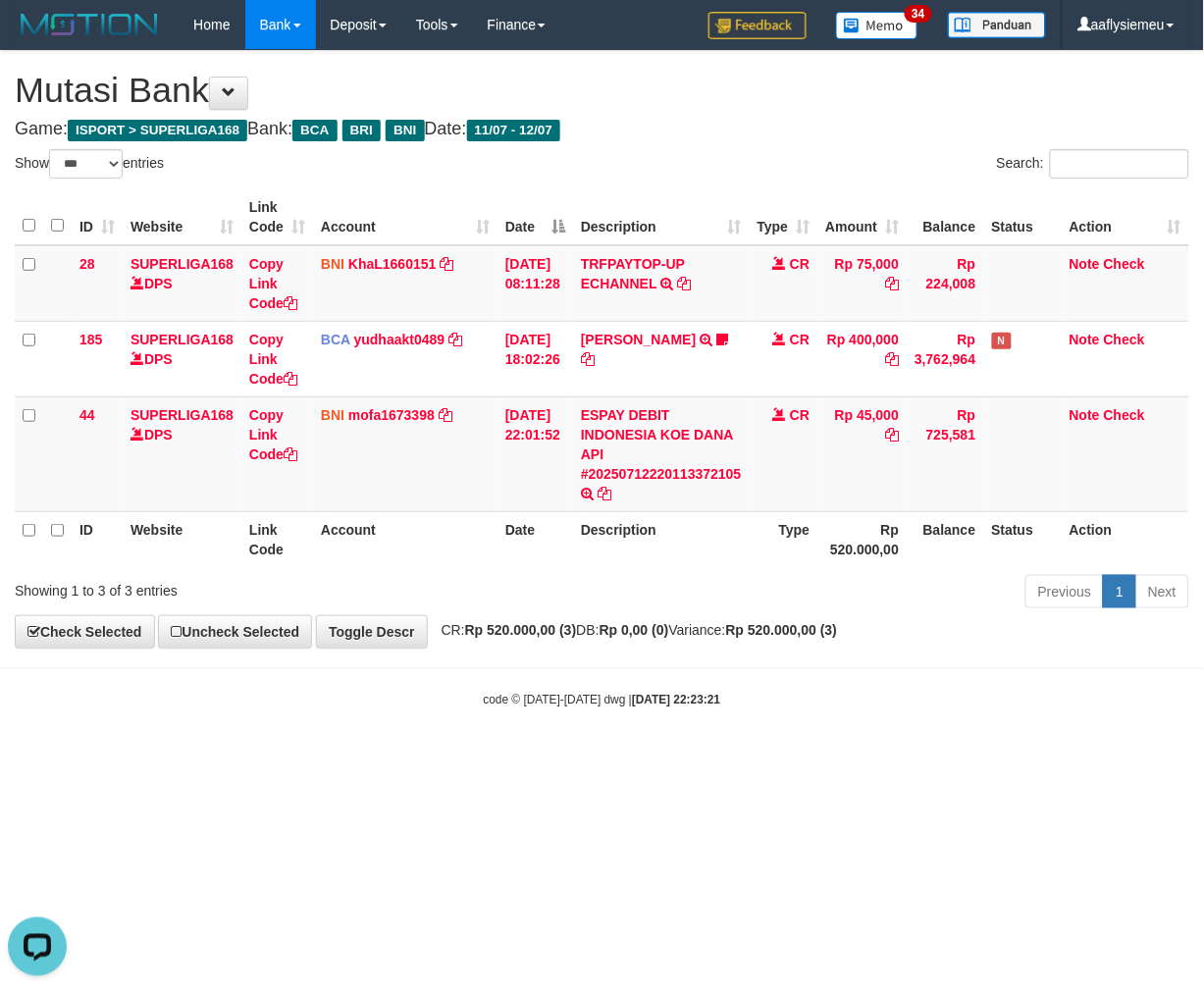 drag, startPoint x: 717, startPoint y: 768, endPoint x: 1054, endPoint y: 692, distance: 345.46346 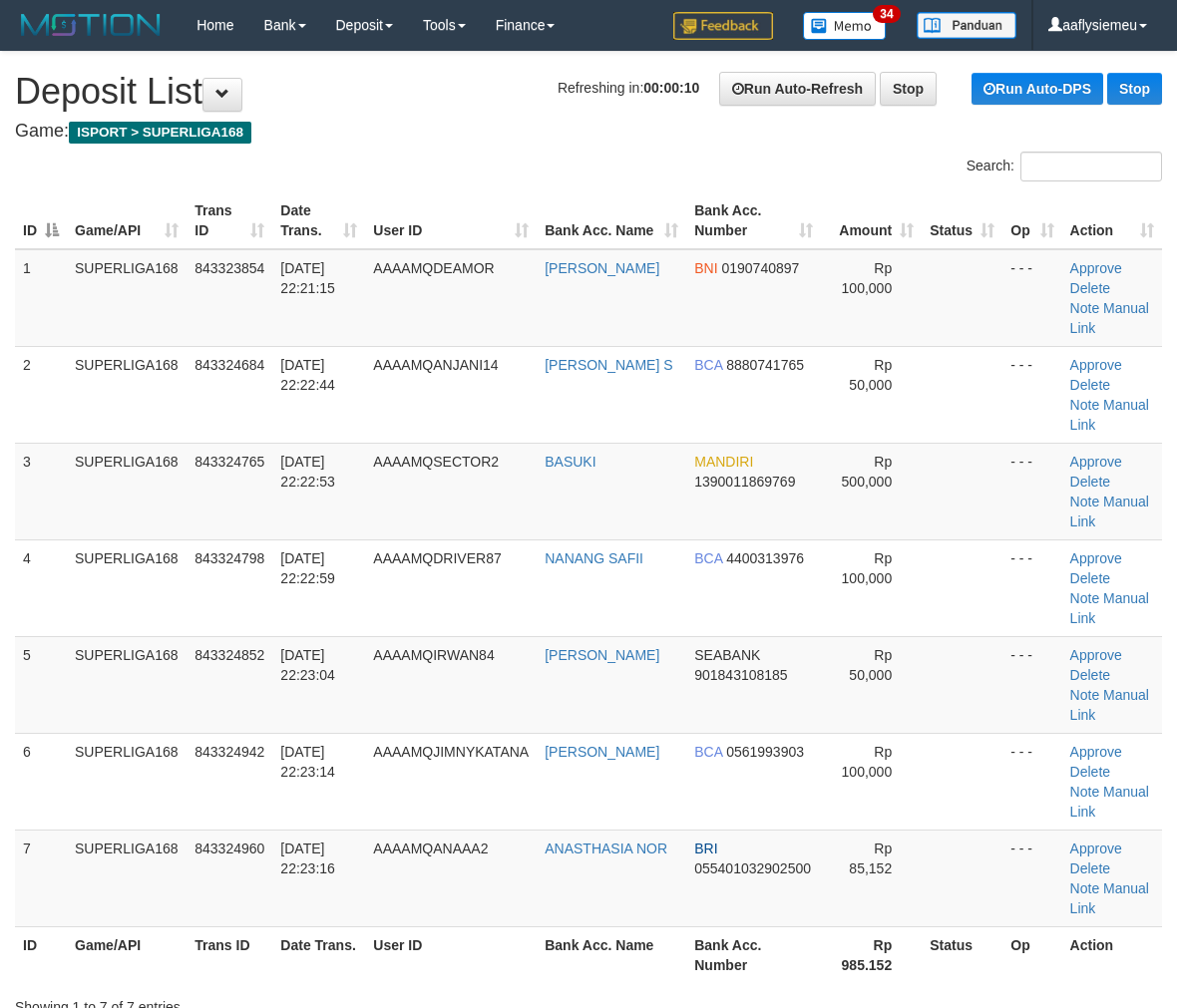 scroll, scrollTop: 0, scrollLeft: 0, axis: both 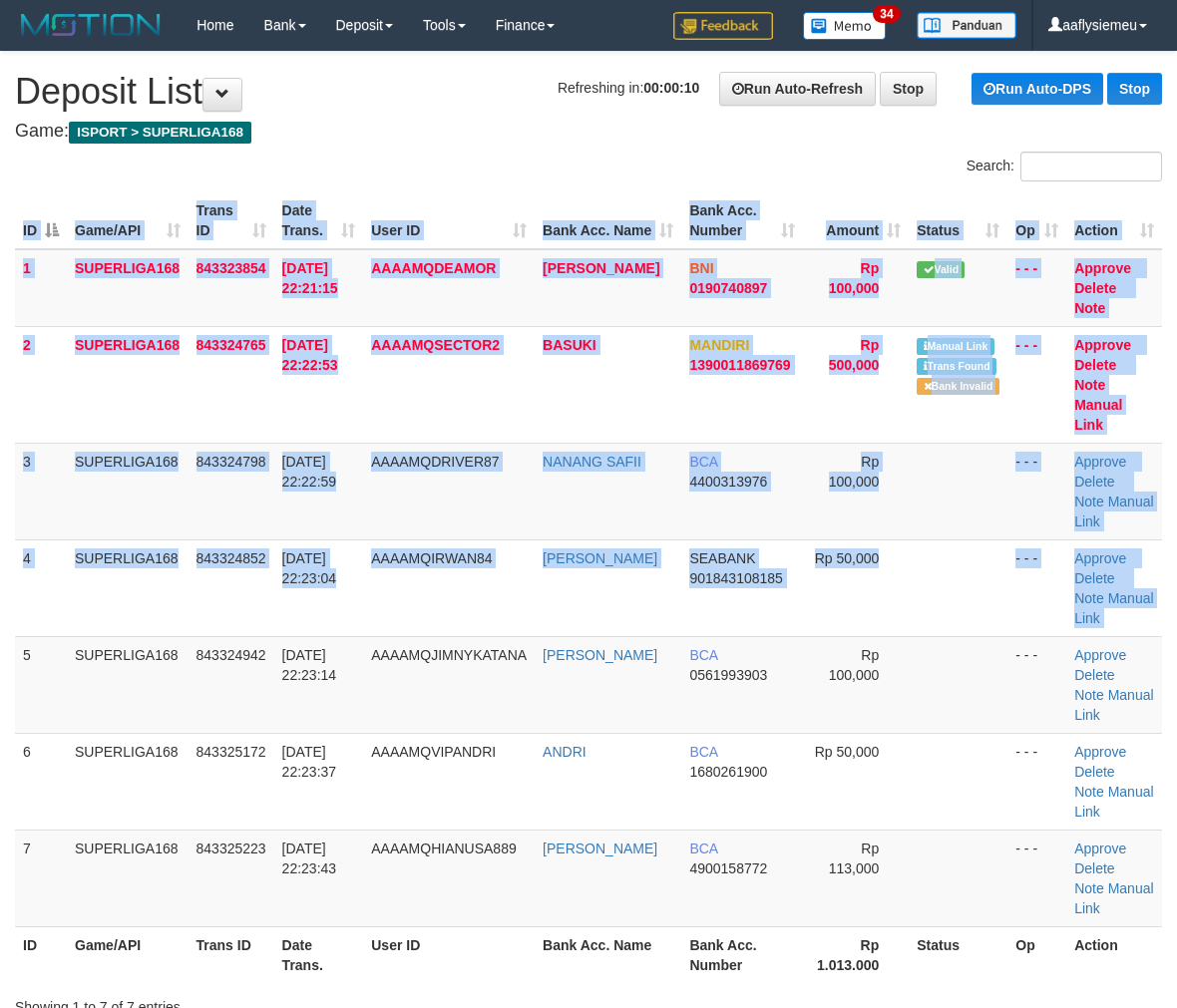 click on "ID Game/API Trans ID Date Trans. User ID Bank Acc. Name Bank Acc. Number Amount Status Op Action
1
SUPERLIGA168
843323854
12/07/2025 22:21:15
AAAAMQDEAMOR
SURYANI
BNI
0190740897
Rp 100,000
Valid
- - -
Approve
Delete
Note
2
SUPERLIGA168
843324765
12/07/2025 22:22:53
AAAAMQSECTOR2
BASUKI" at bounding box center (588, 587) 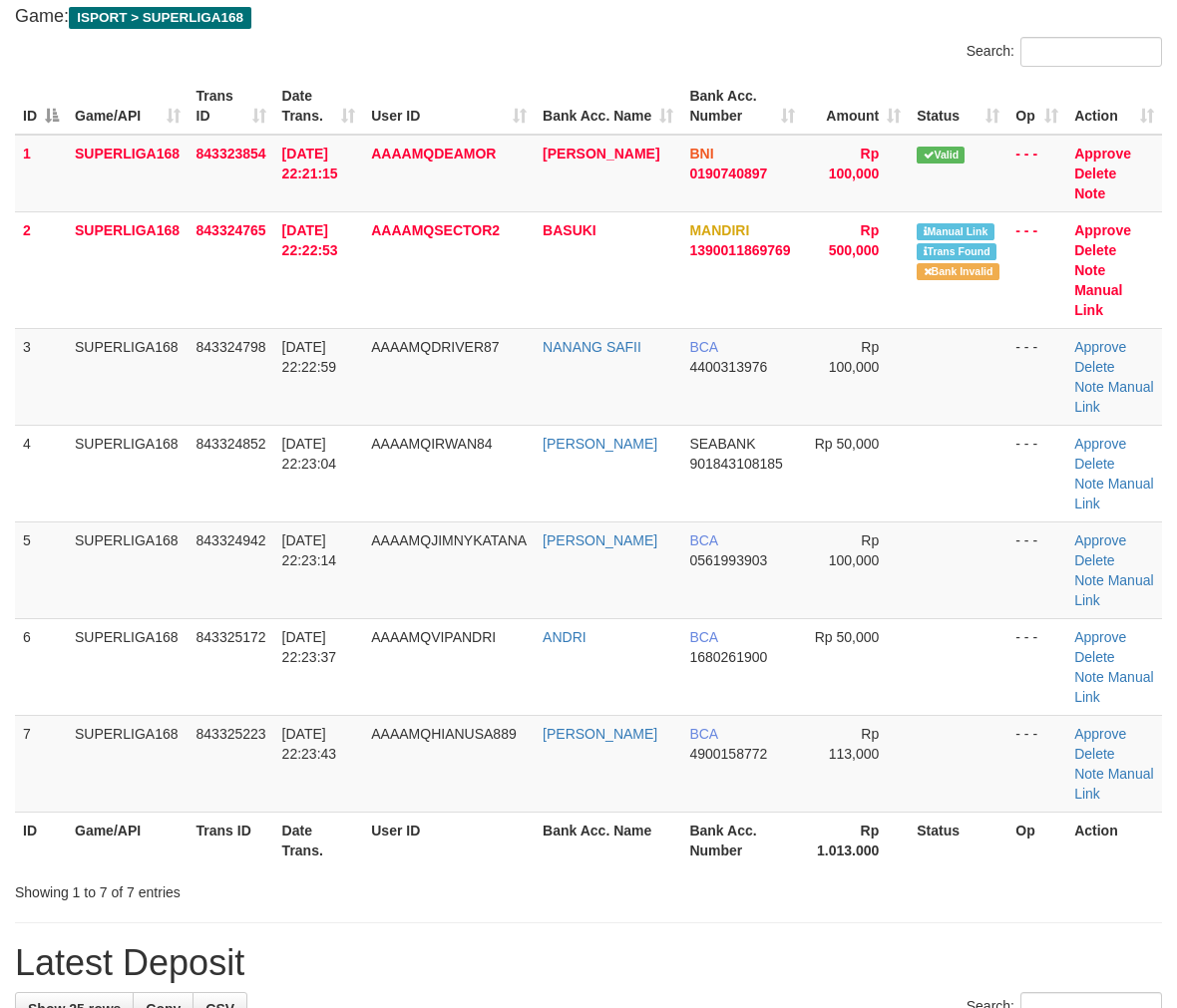 scroll, scrollTop: 322, scrollLeft: 0, axis: vertical 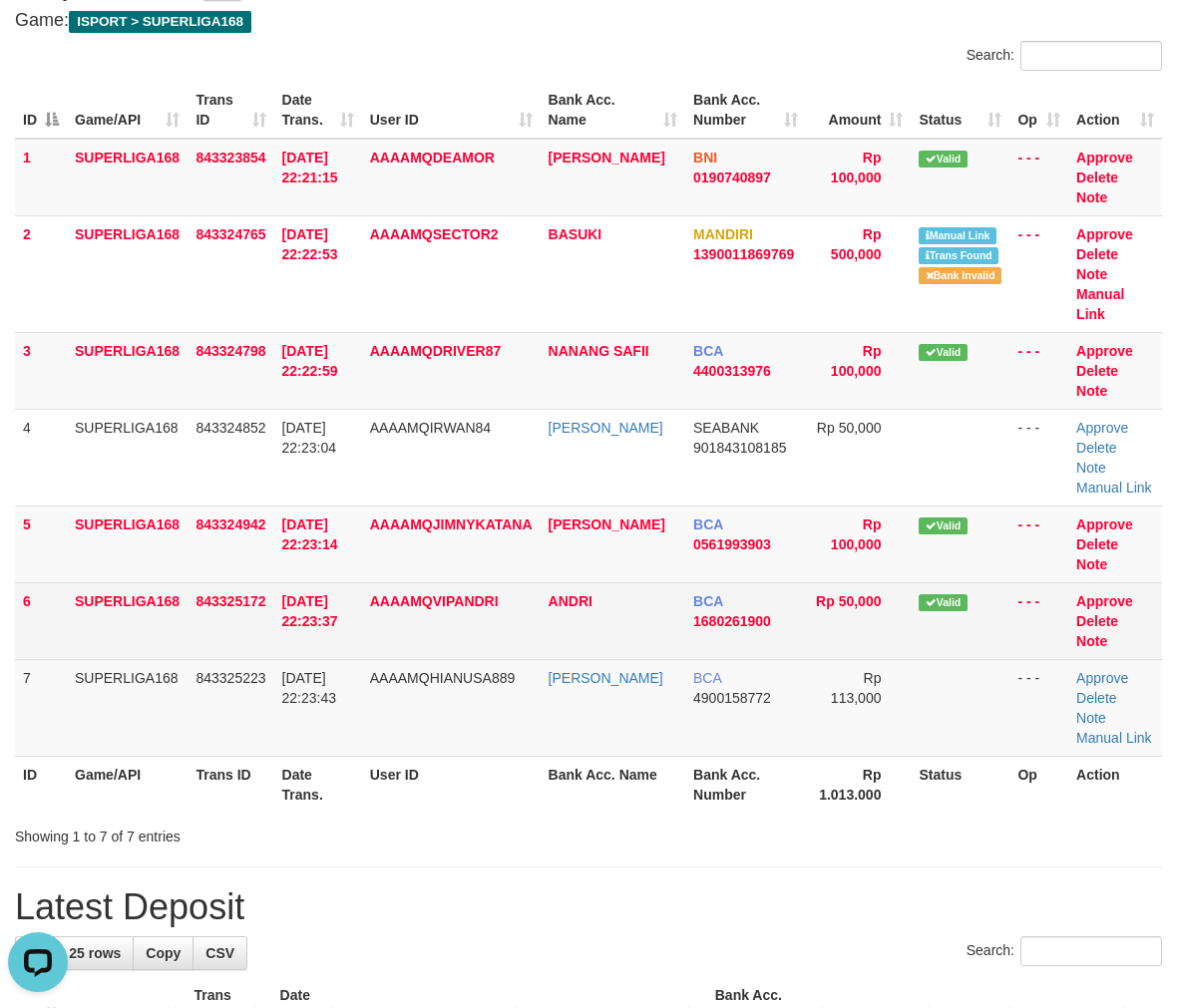click on "SUPERLIGA168" at bounding box center [127, 620] 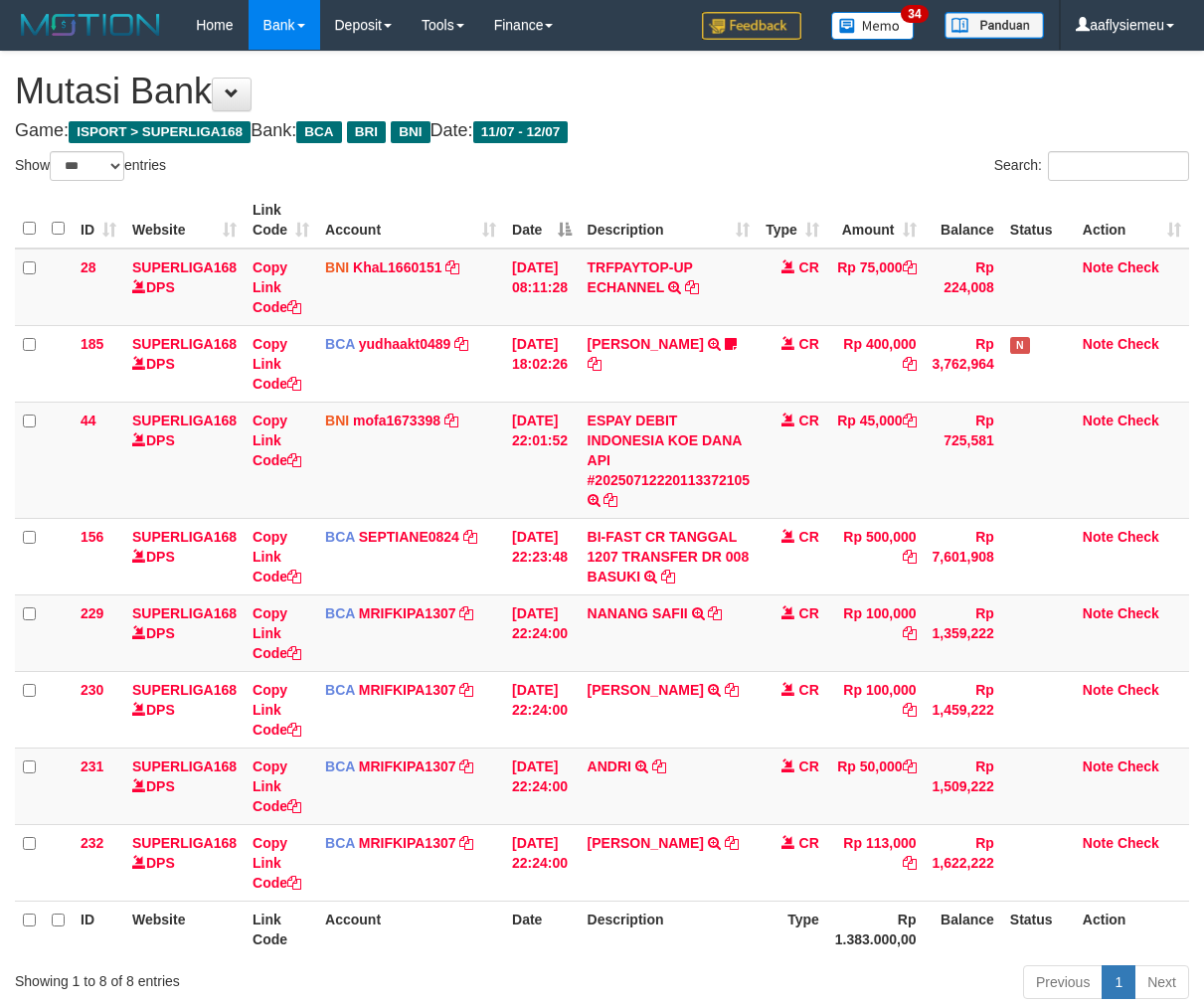 select on "***" 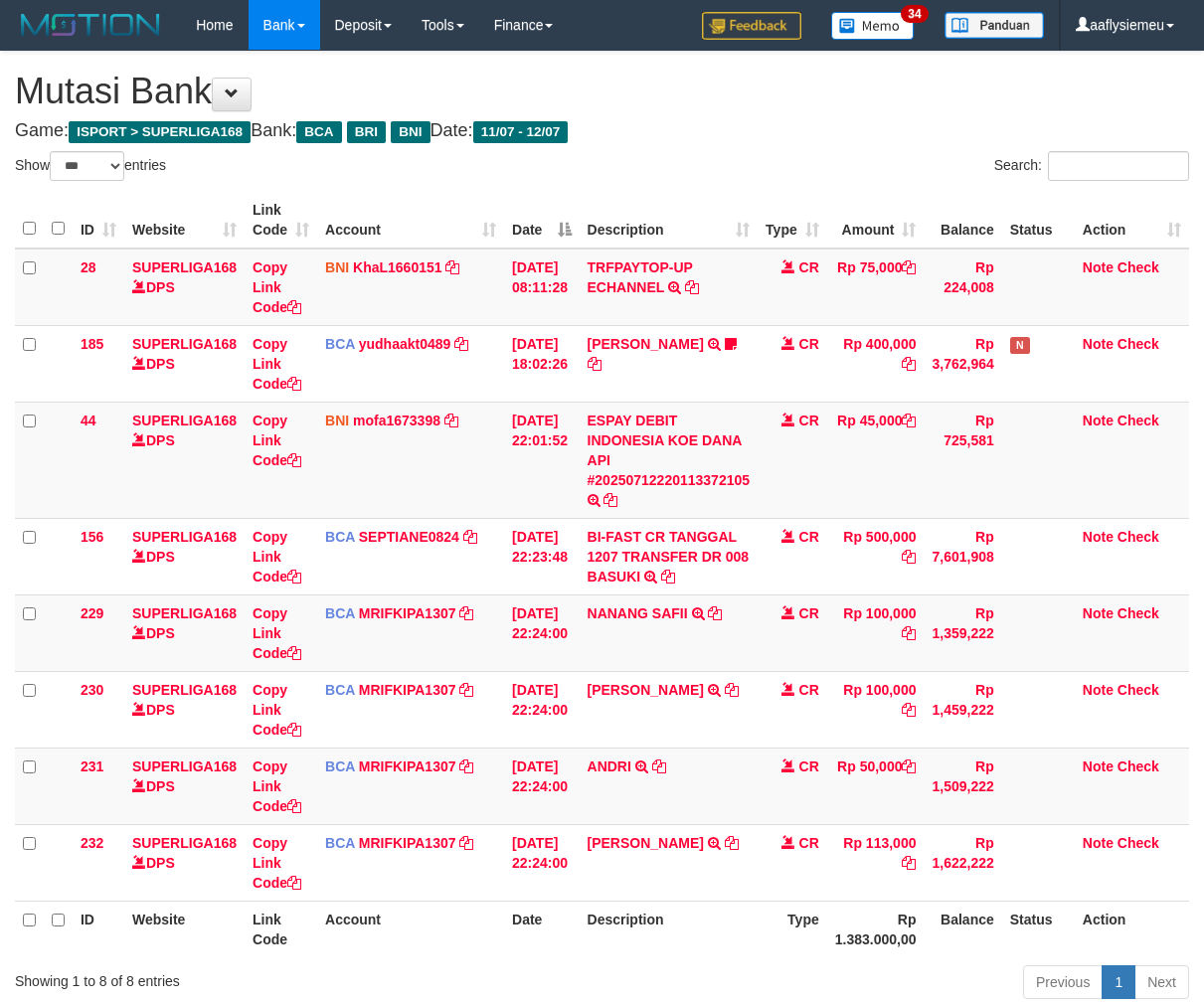 scroll, scrollTop: 0, scrollLeft: 0, axis: both 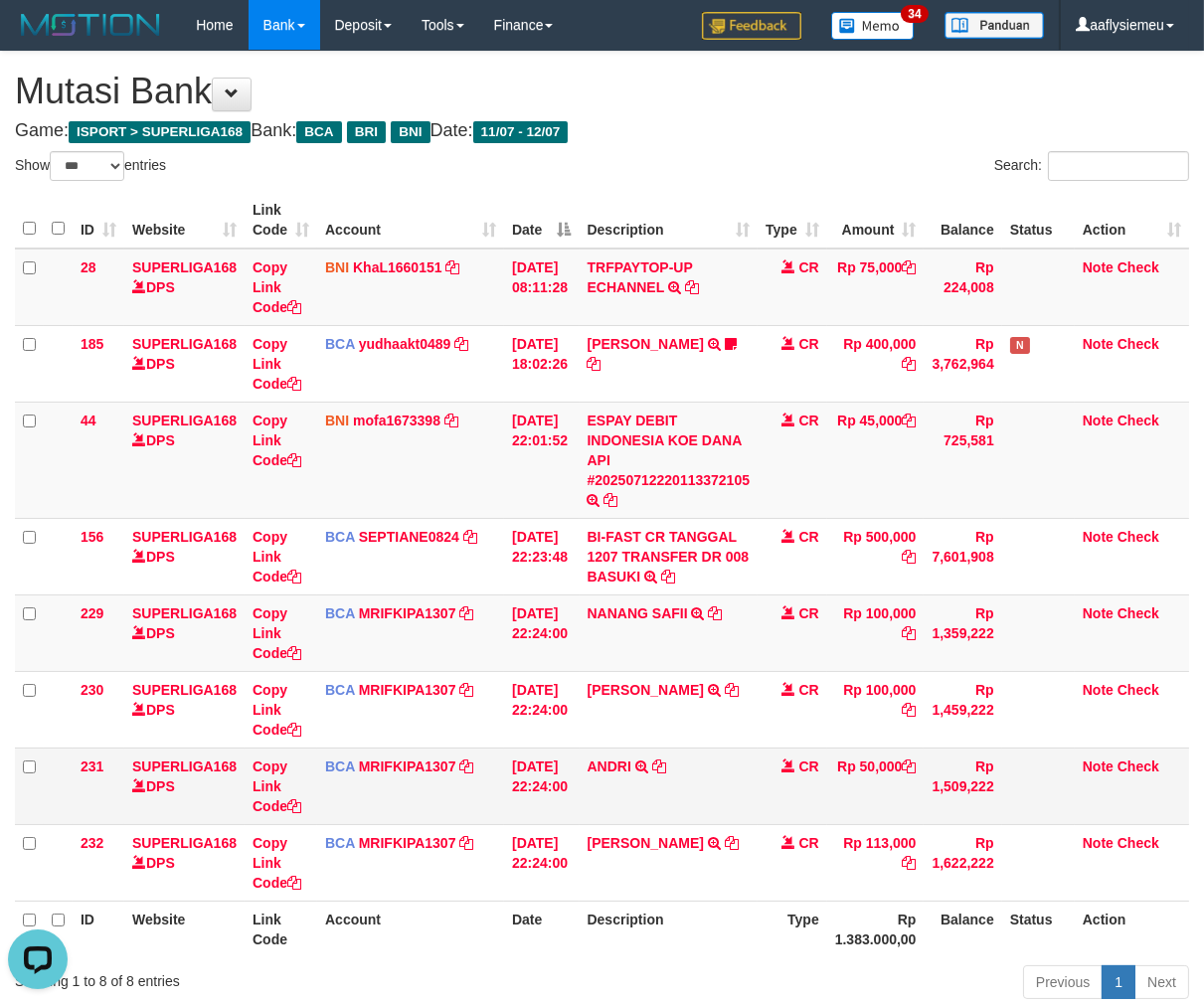 click on "ANDRI         TRSF E-BANKING CR 1207/FTSCY/WS95031
50000.00ANDRI" at bounding box center [669, 785] 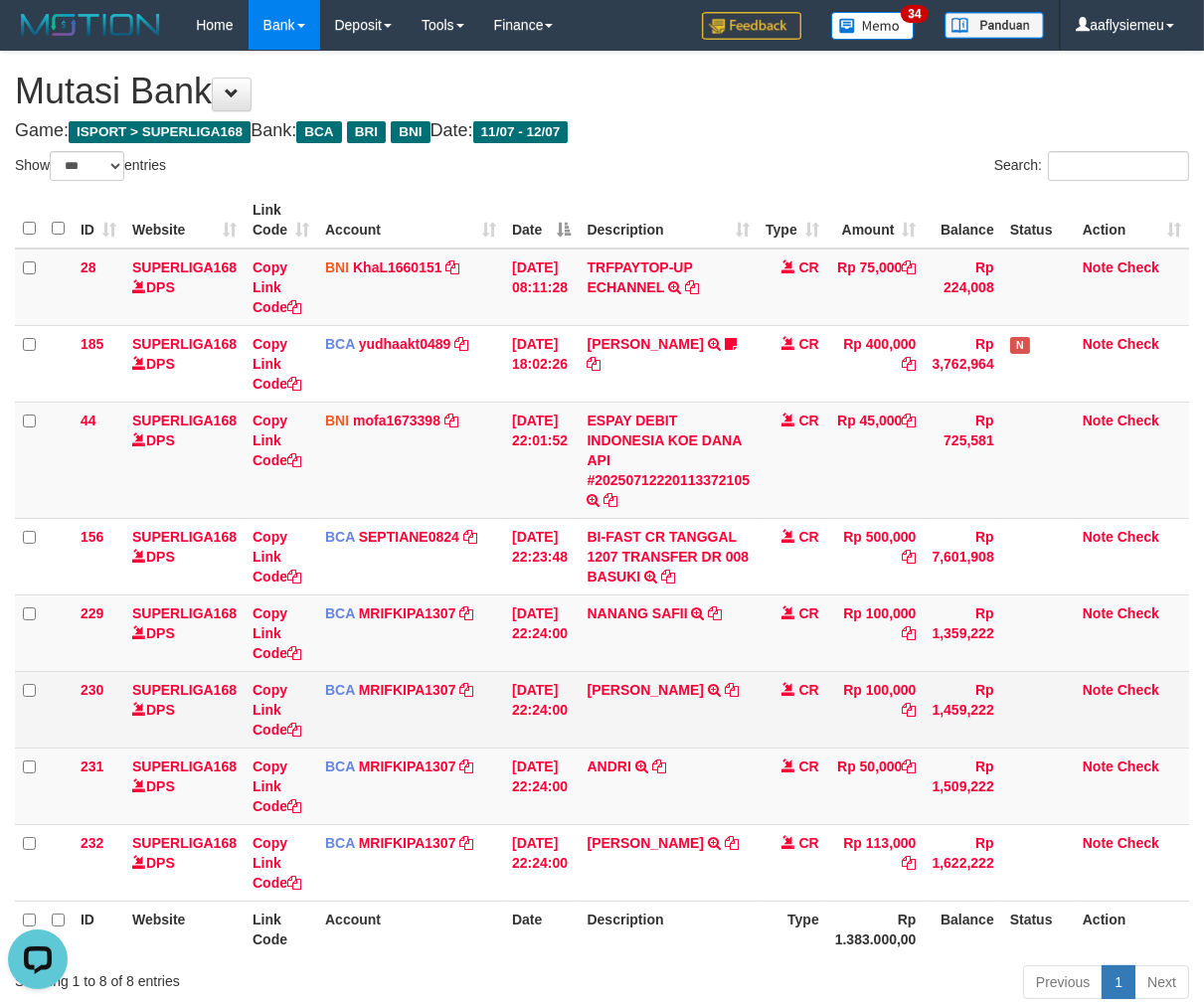 click on "28
SUPERLIGA168    DPS
Copy Link Code
BNI
KhaL1660151
DPS
KHEIR TSAR MUHAMMAD ALI
mutasi_20250712_4651 | 28
mutasi_20250712_4651 | 28
12/07/2025 08:11:28
TRFPAYTOP-UP ECHANNEL         TRF/PAY/TOP-UP ECHANNEL
CR
Rp 75,000
Rp 224,008
Note
Check
185
SUPERLIGA168    DPS
Copy Link Code
BCA
yudhaakt0489
DPS
YUDHA AKTARIANTO
mutasi_20250712_4856 | 185
mutasi_20250712_4856 | 185" at bounding box center (602, 575) 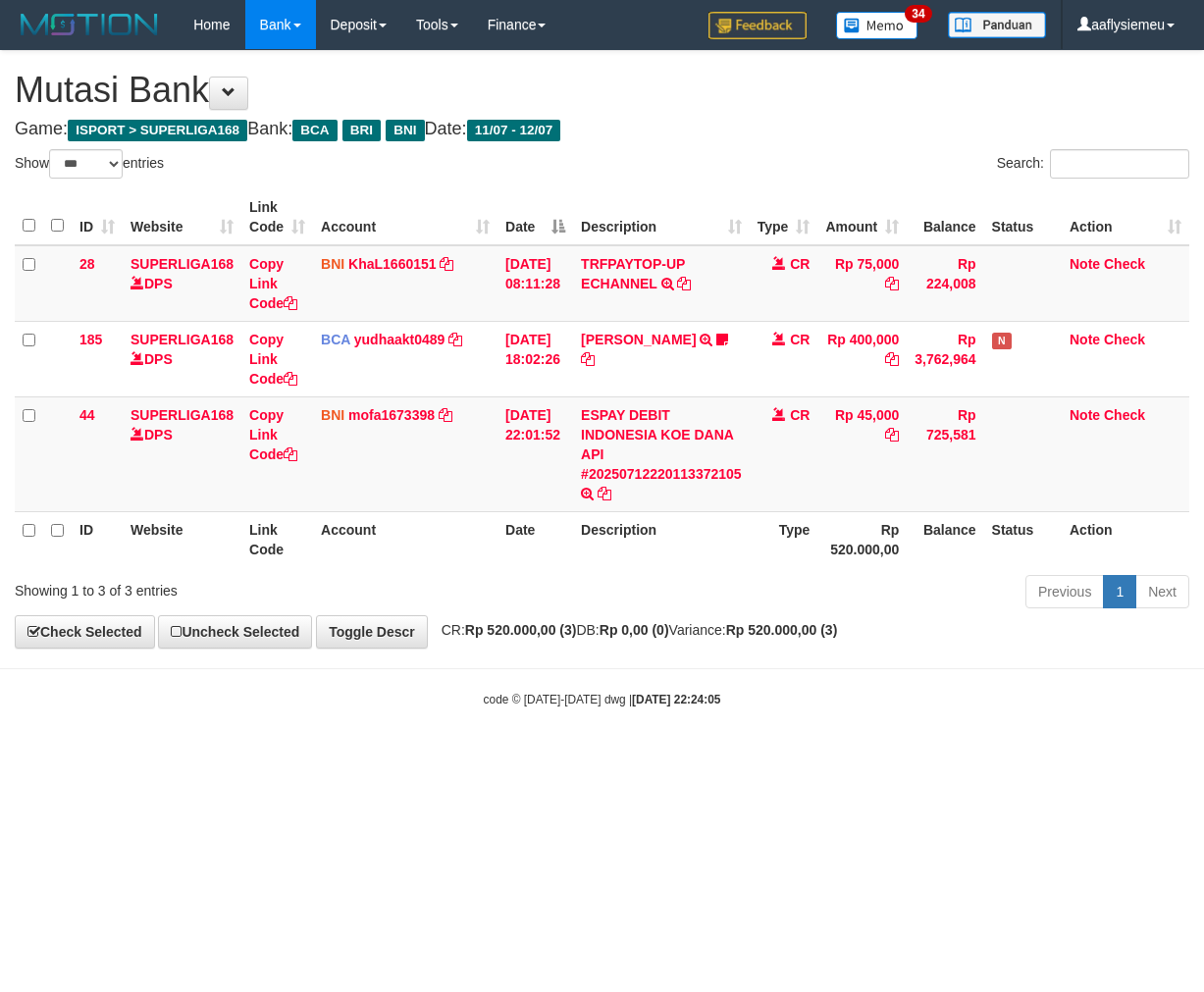 select on "***" 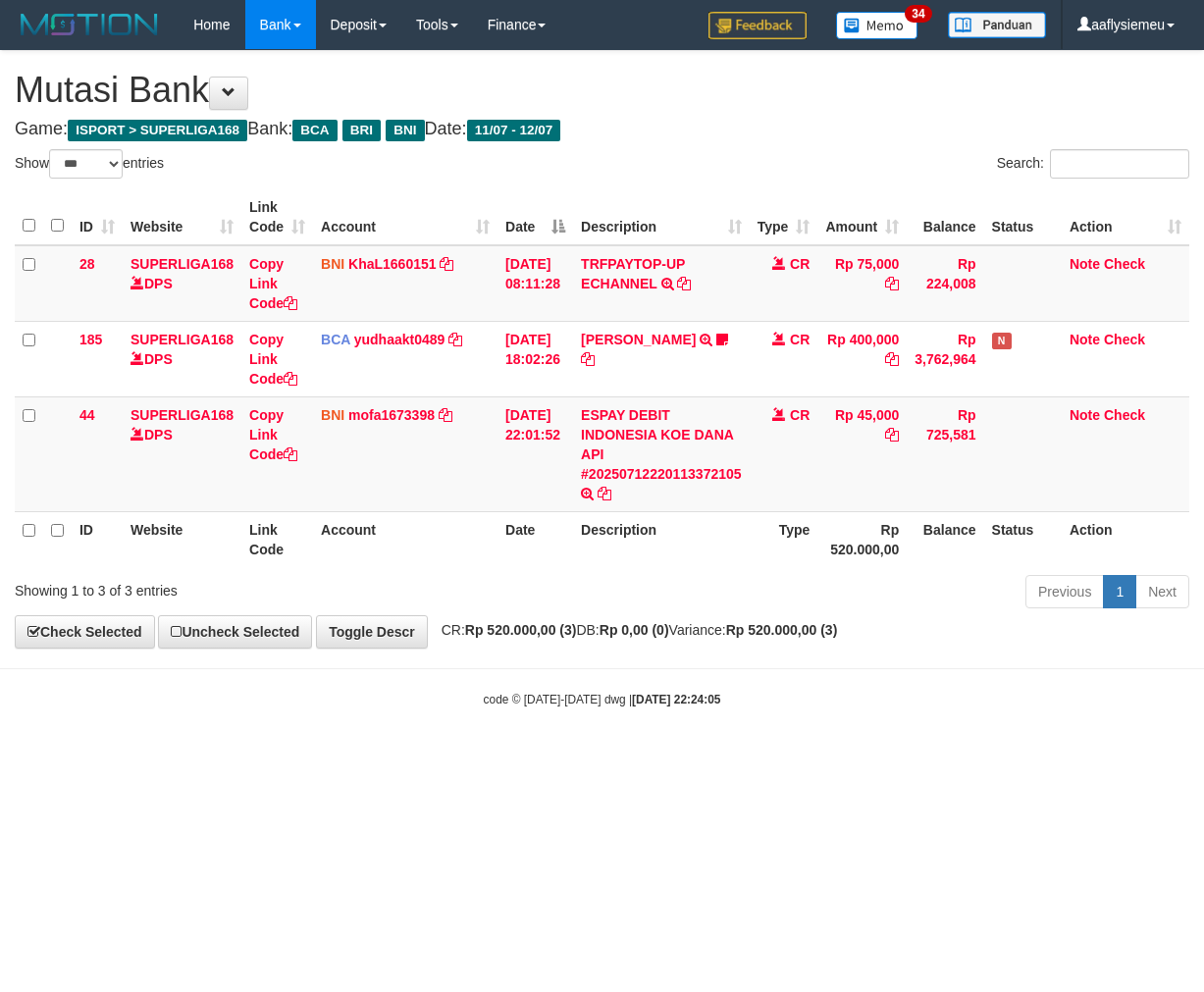 scroll, scrollTop: 0, scrollLeft: 0, axis: both 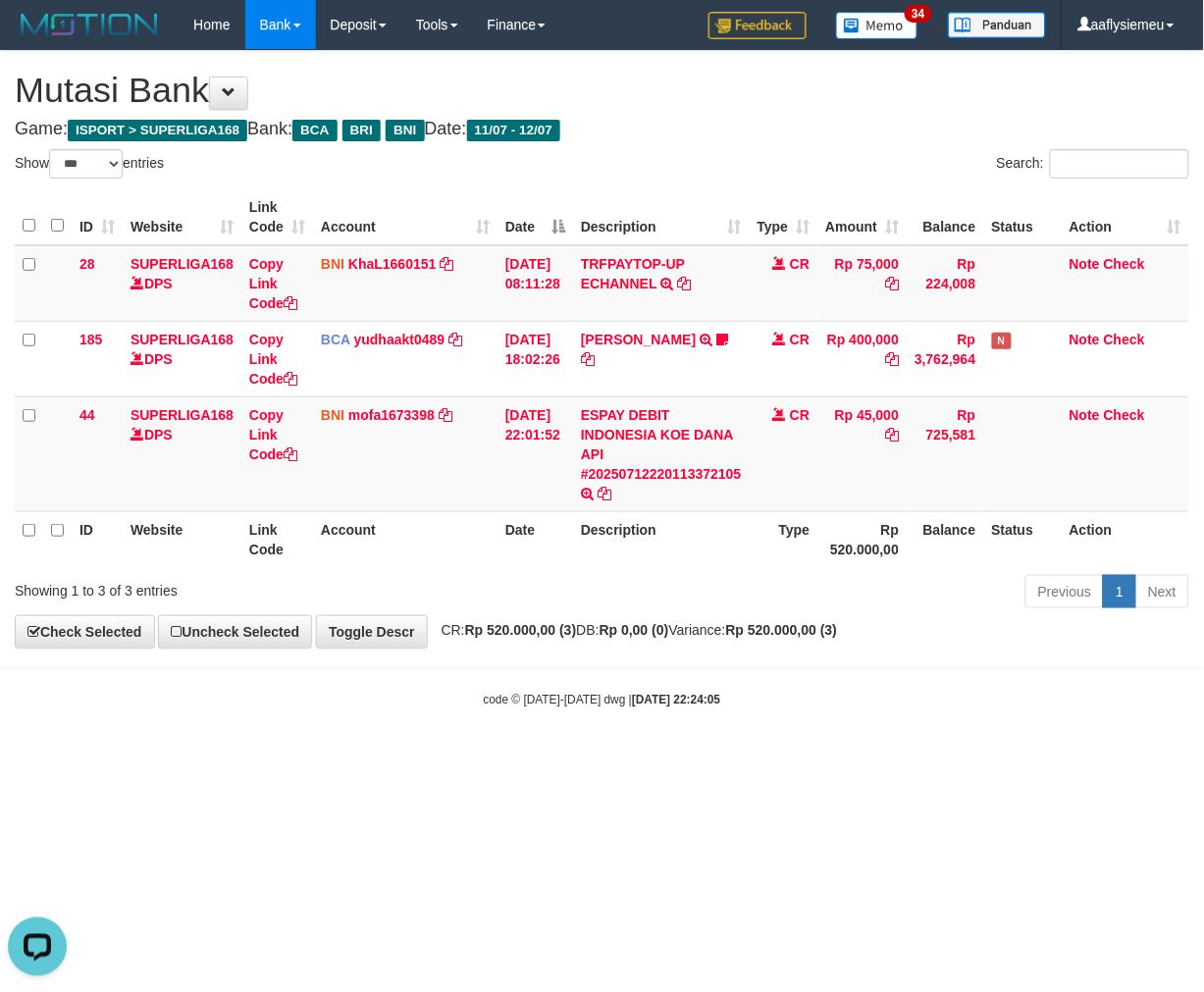 click on "Toggle navigation
Home
Bank
Account List
Load
By Website
Group
[ISPORT]													SUPERLIGA168
By Load Group (DPS)
34" at bounding box center [602, 379] 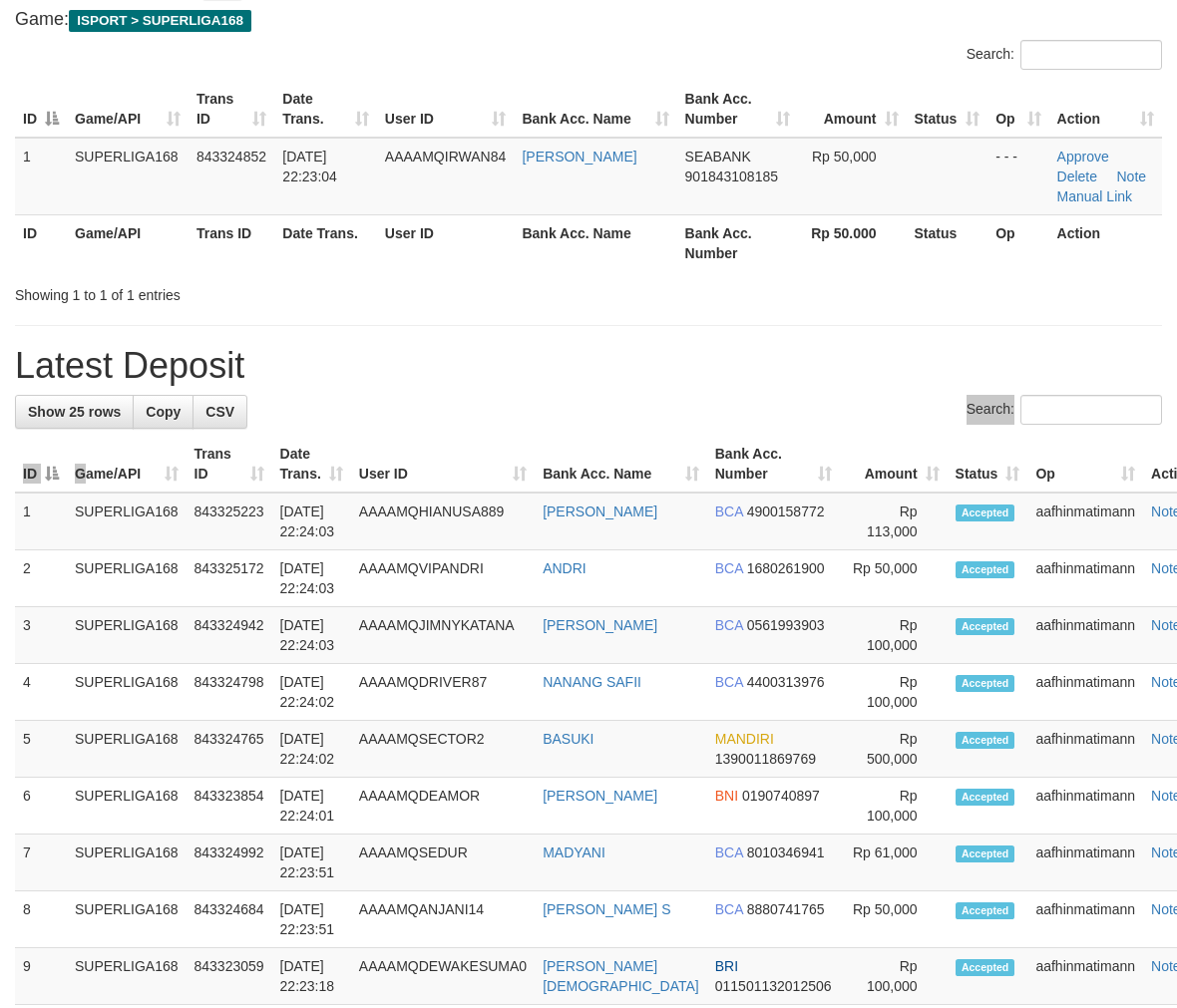 scroll, scrollTop: 0, scrollLeft: 0, axis: both 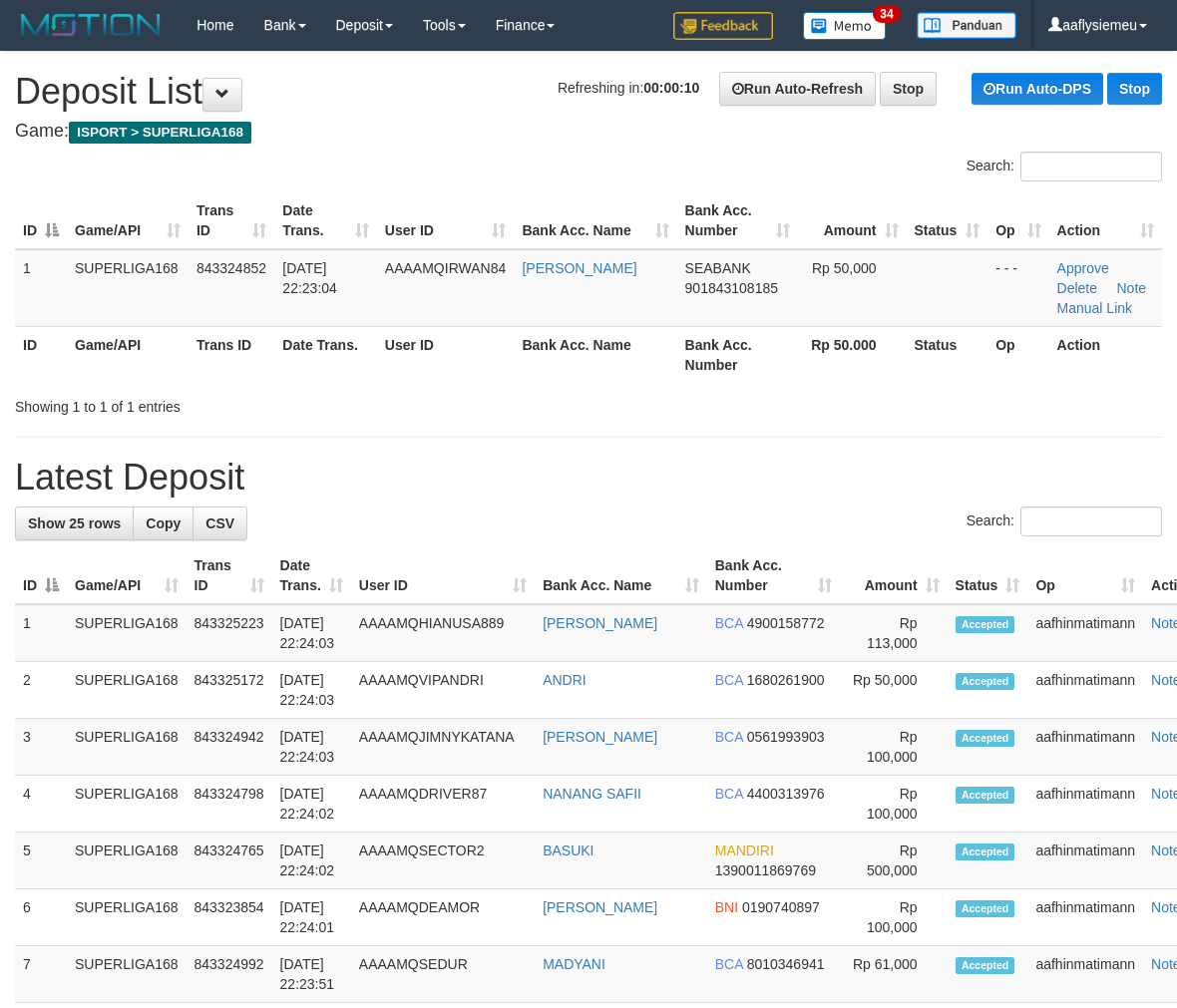 click on "Showing 1 to 1 of 1 entries" at bounding box center [245, 403] 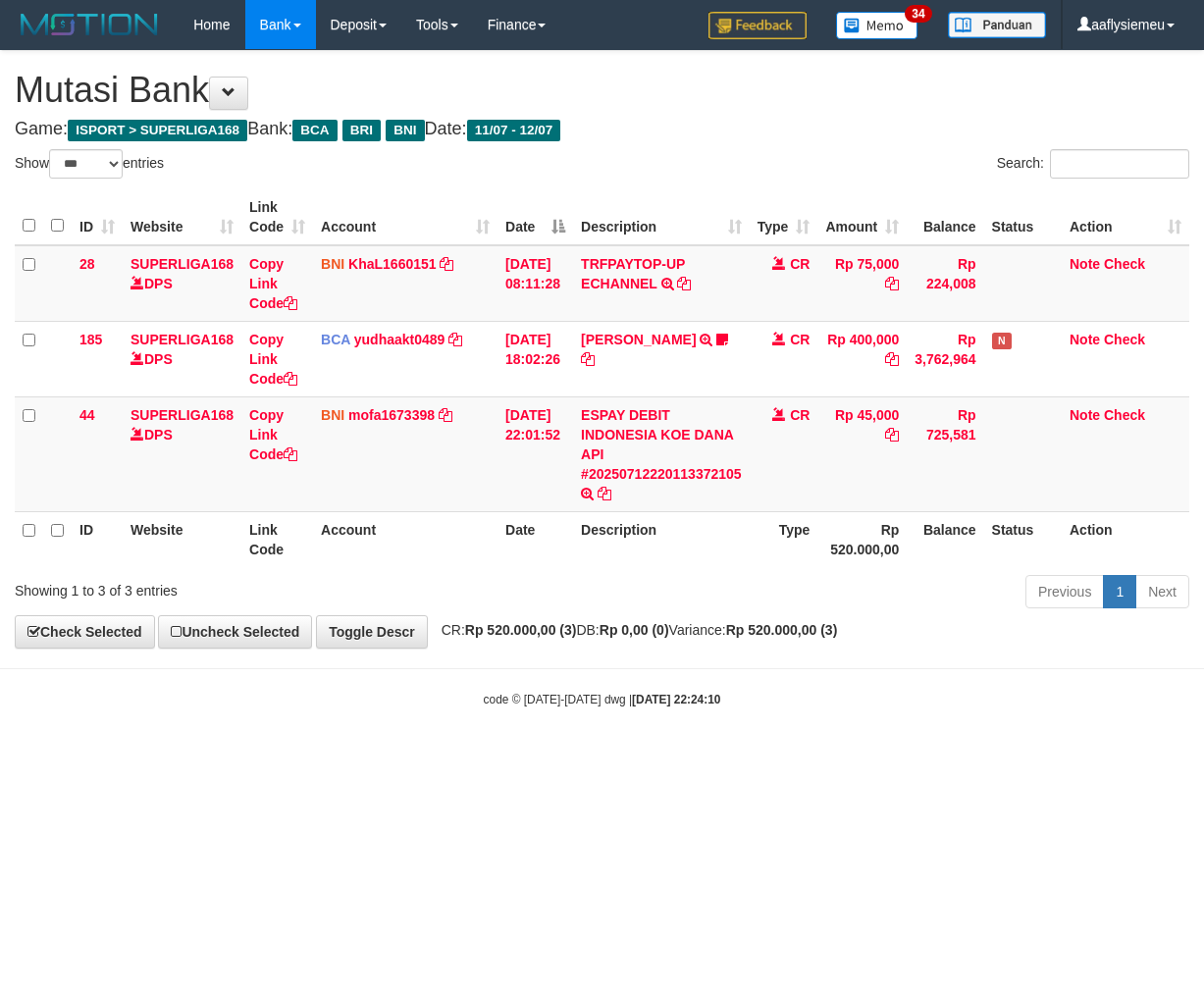 select on "***" 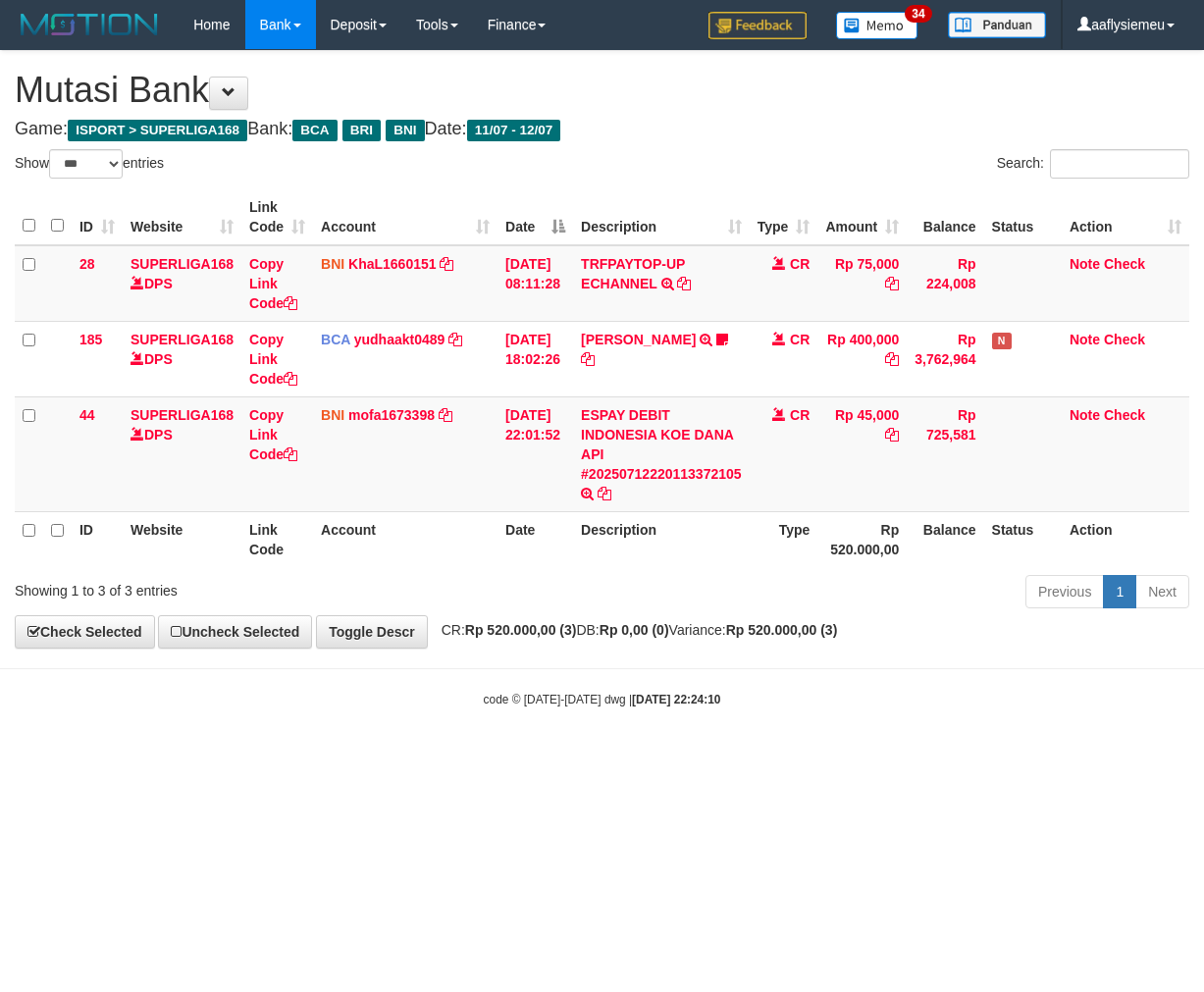 scroll, scrollTop: 0, scrollLeft: 0, axis: both 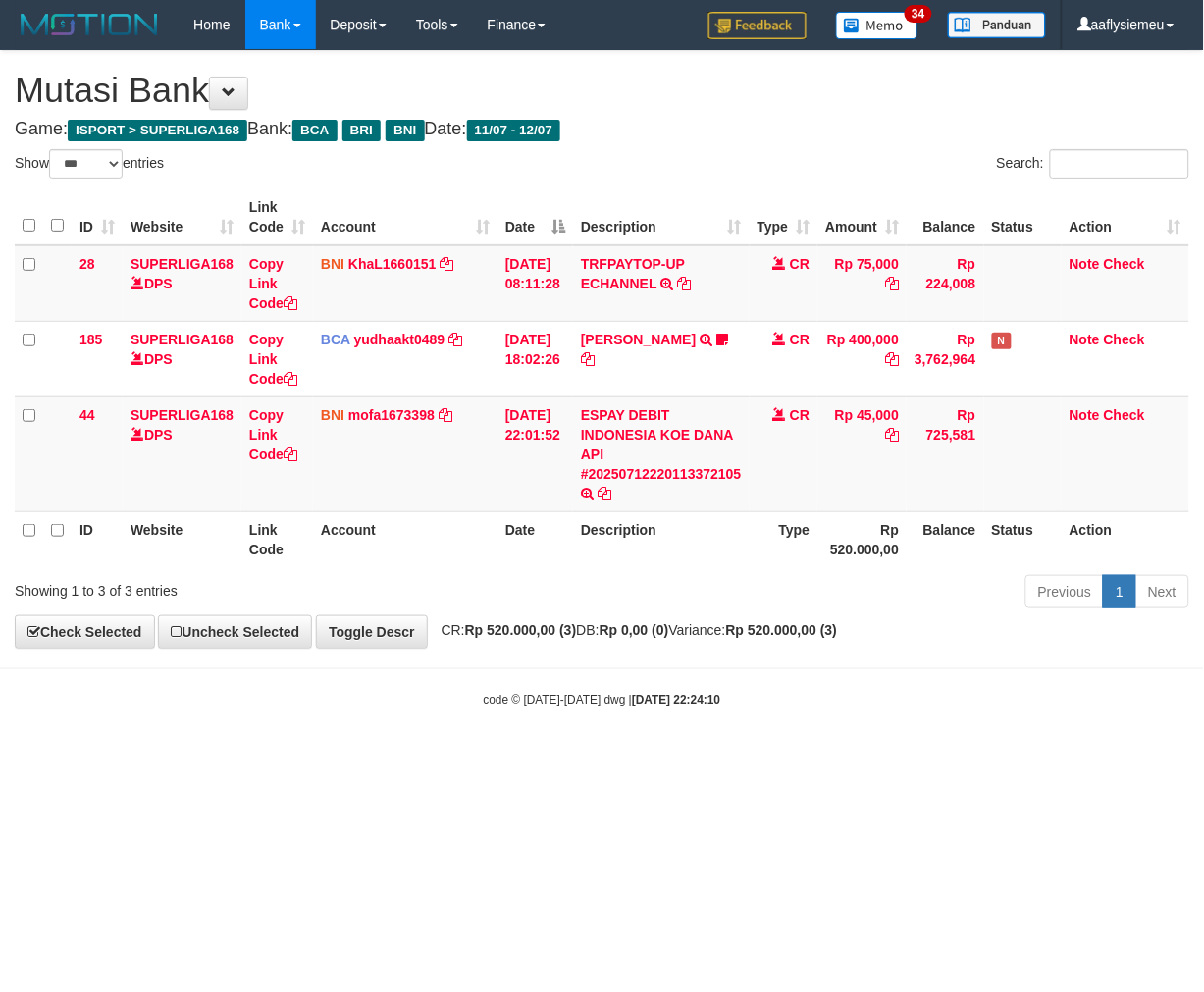 click on "Balance" at bounding box center (945, 539) 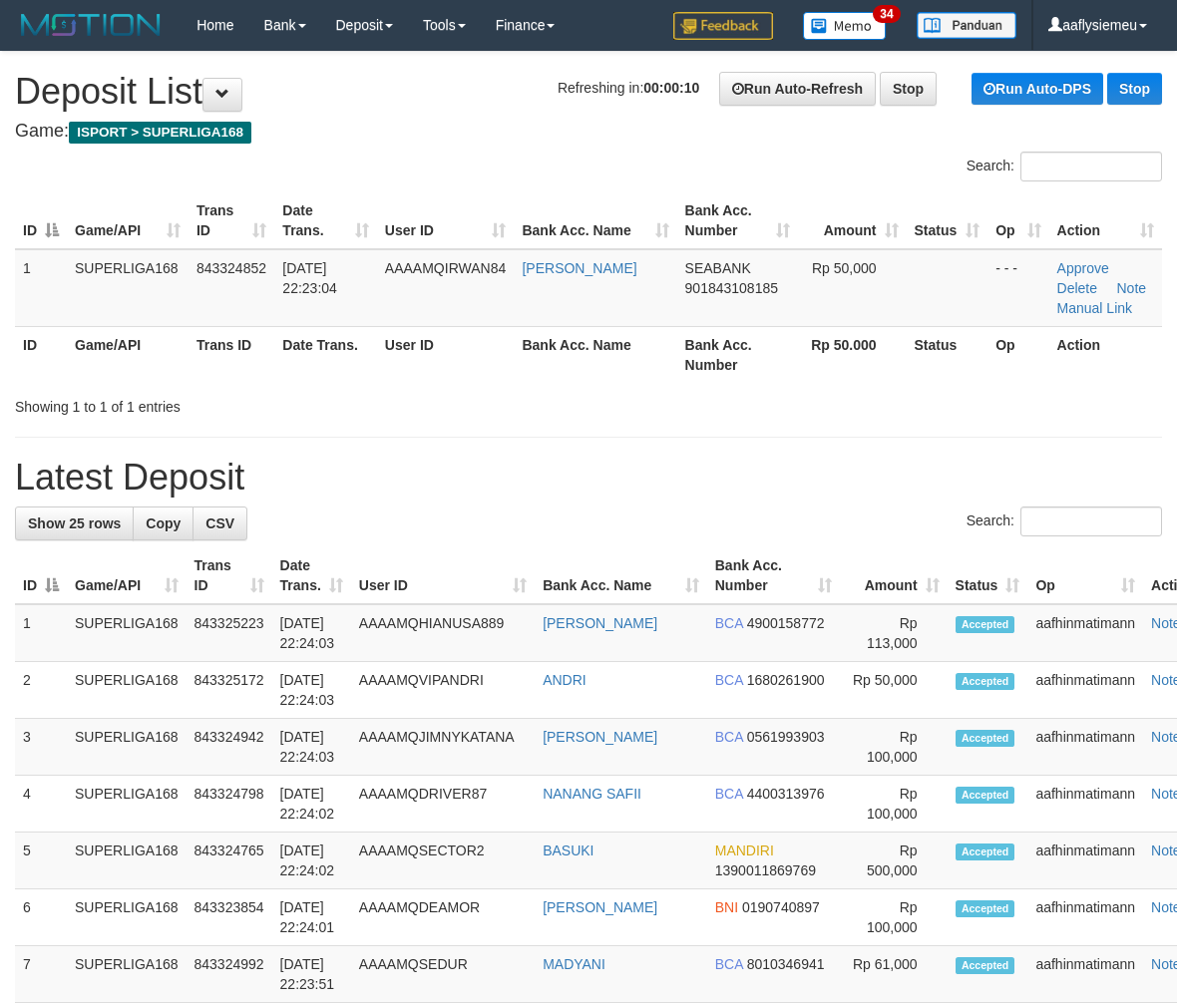 scroll, scrollTop: 0, scrollLeft: 0, axis: both 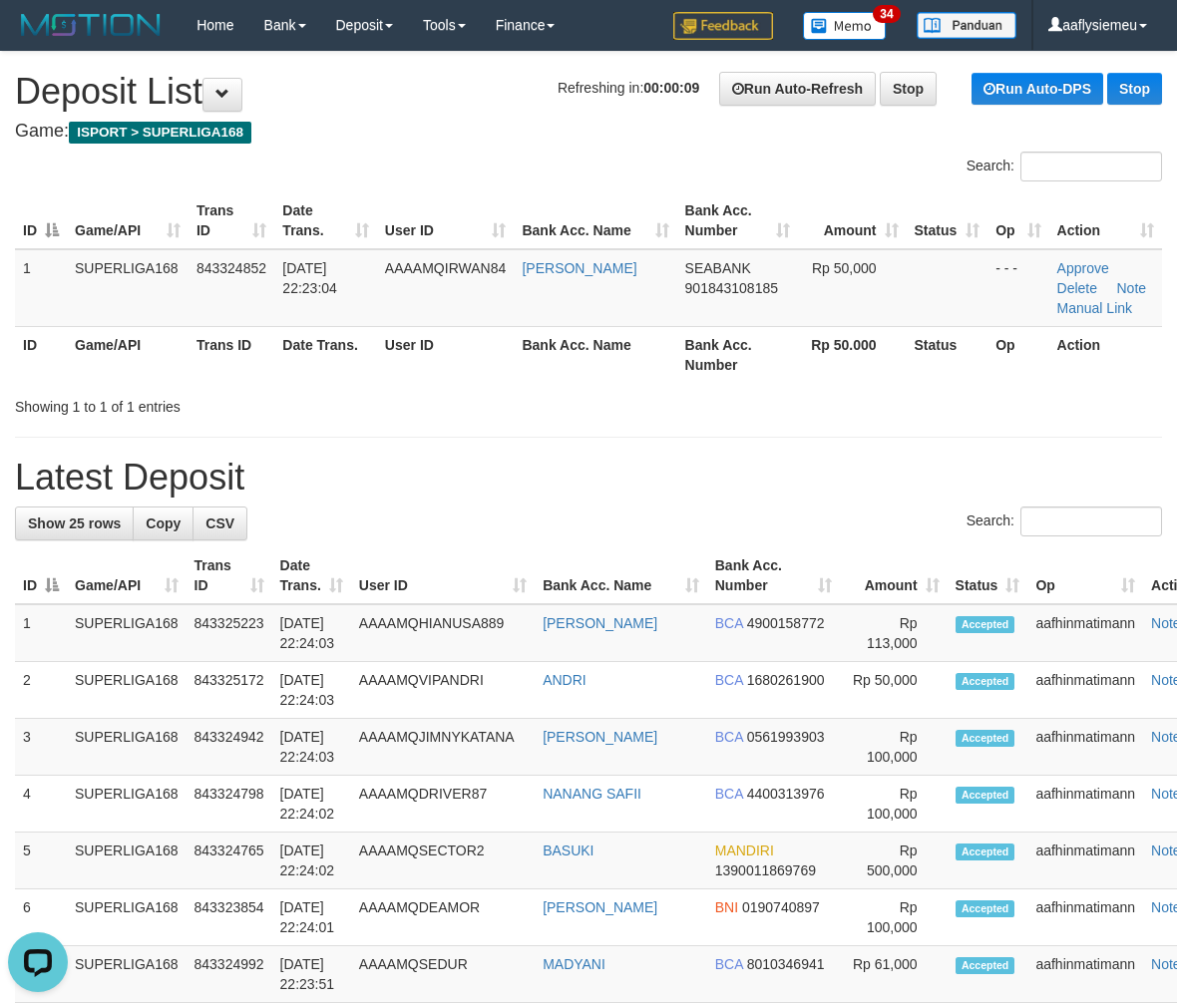 drag, startPoint x: 342, startPoint y: 440, endPoint x: 326, endPoint y: 452, distance: 20 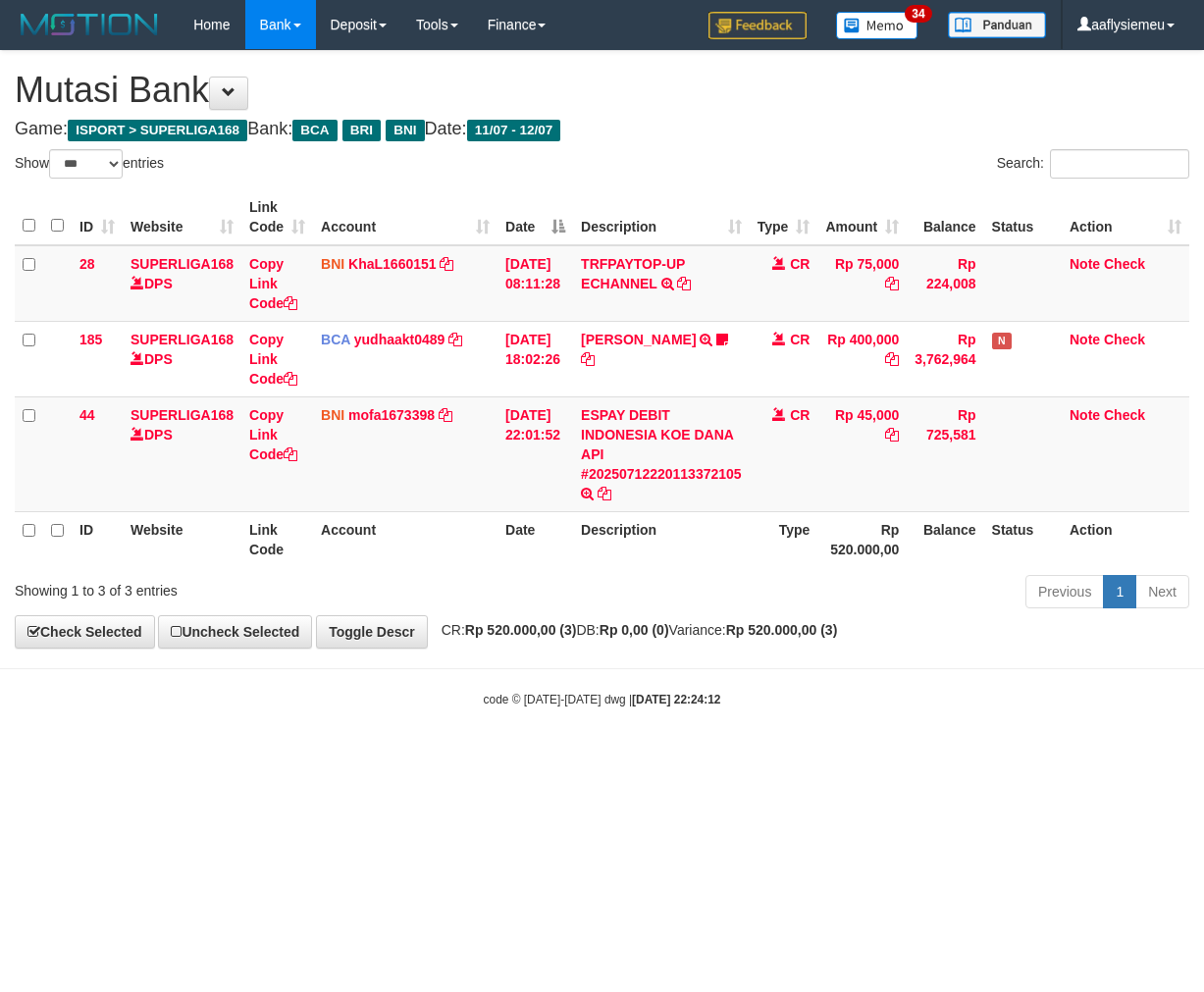 select on "***" 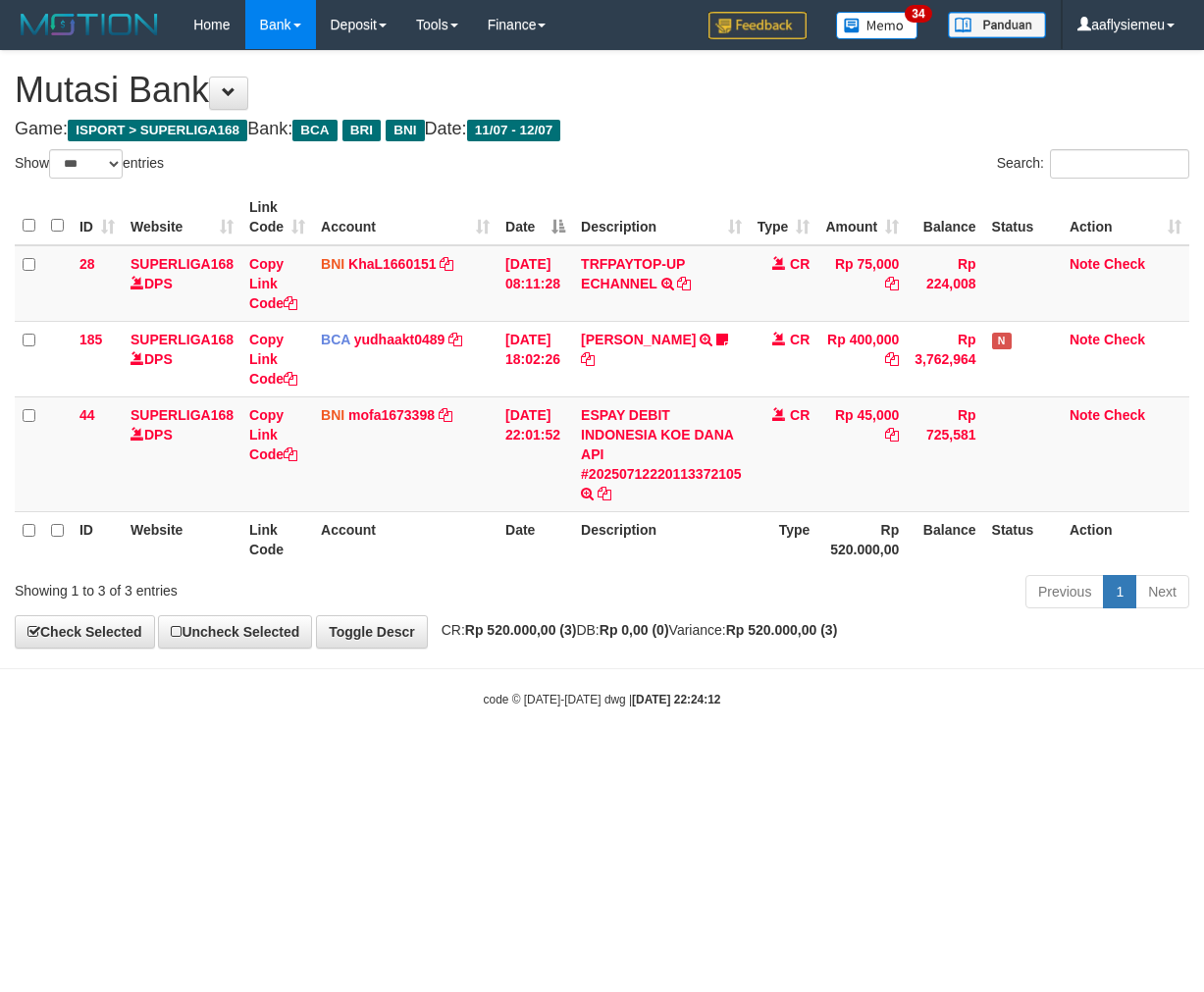scroll, scrollTop: 0, scrollLeft: 0, axis: both 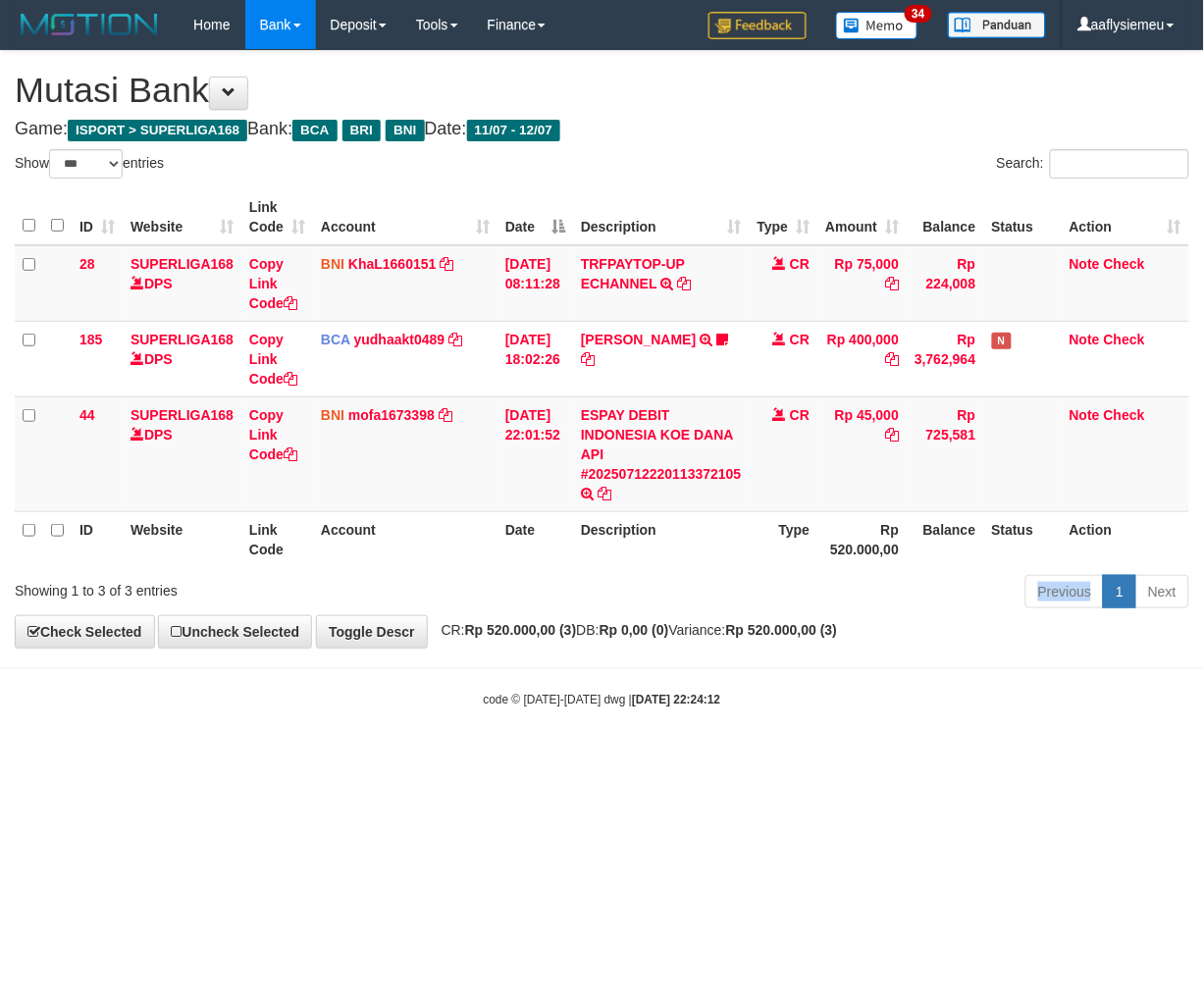 click on "Previous 1 Next" at bounding box center (853, 594) 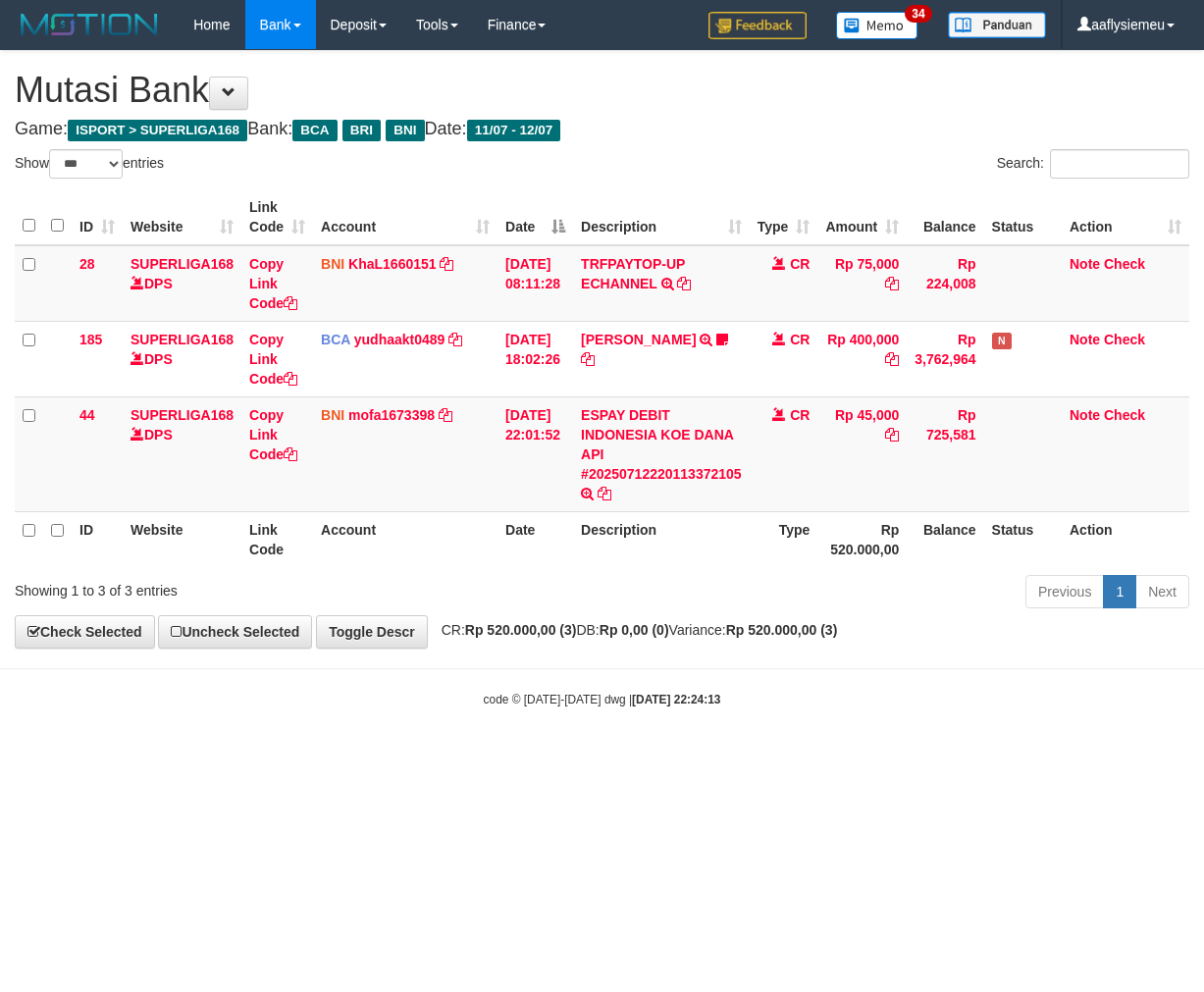 select on "***" 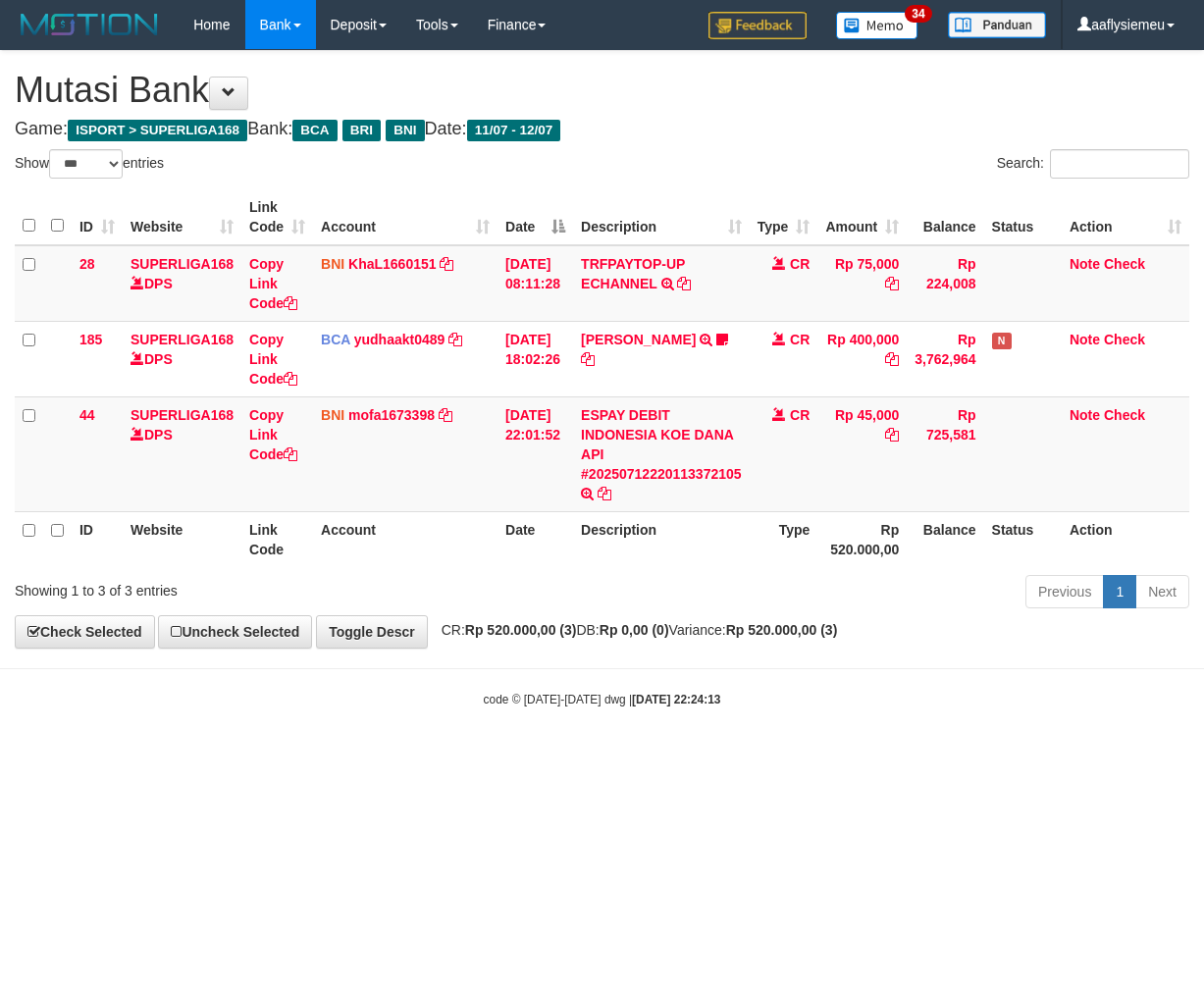 scroll, scrollTop: 0, scrollLeft: 0, axis: both 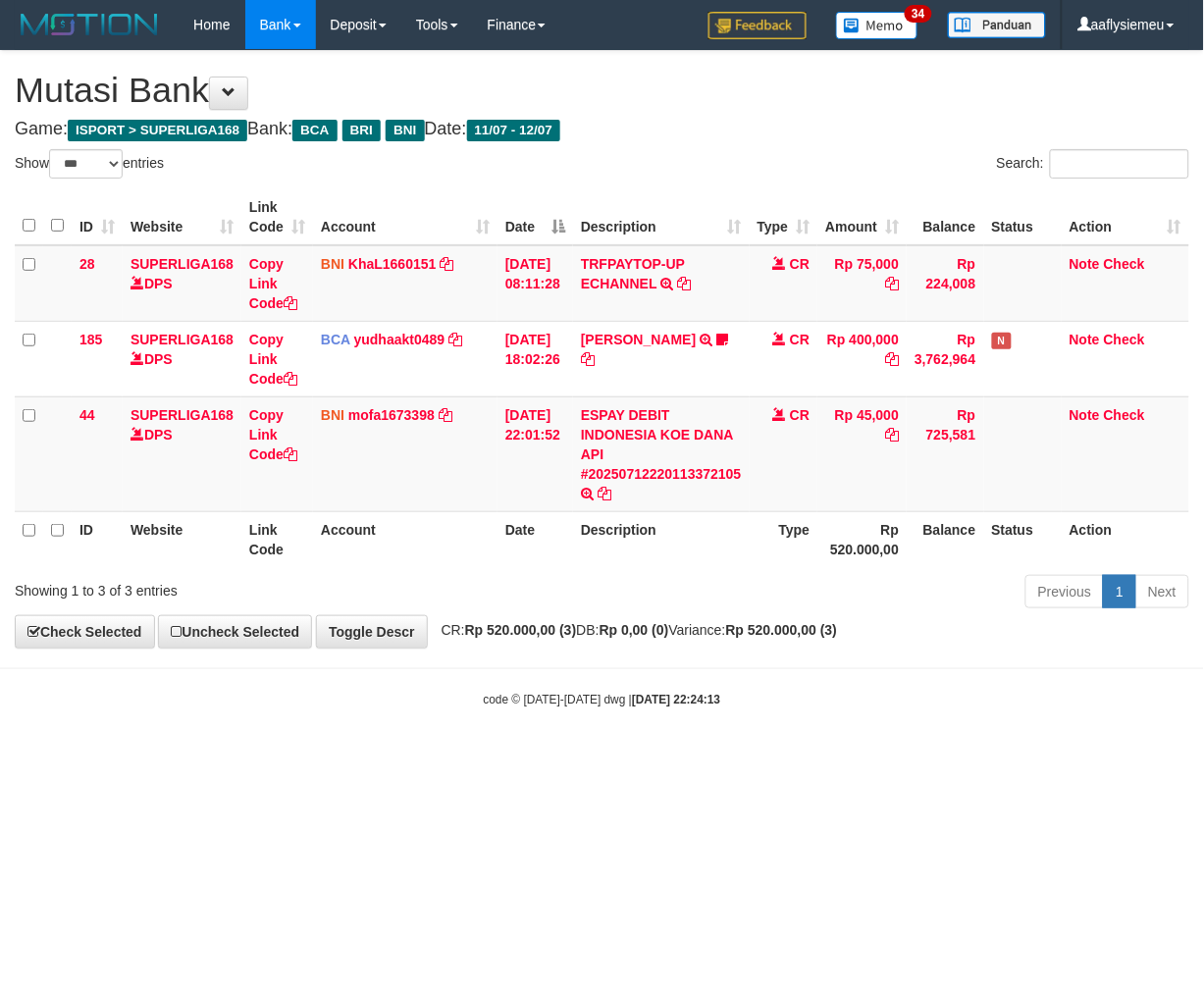 click on "Previous 1 Next" at bounding box center (853, 594) 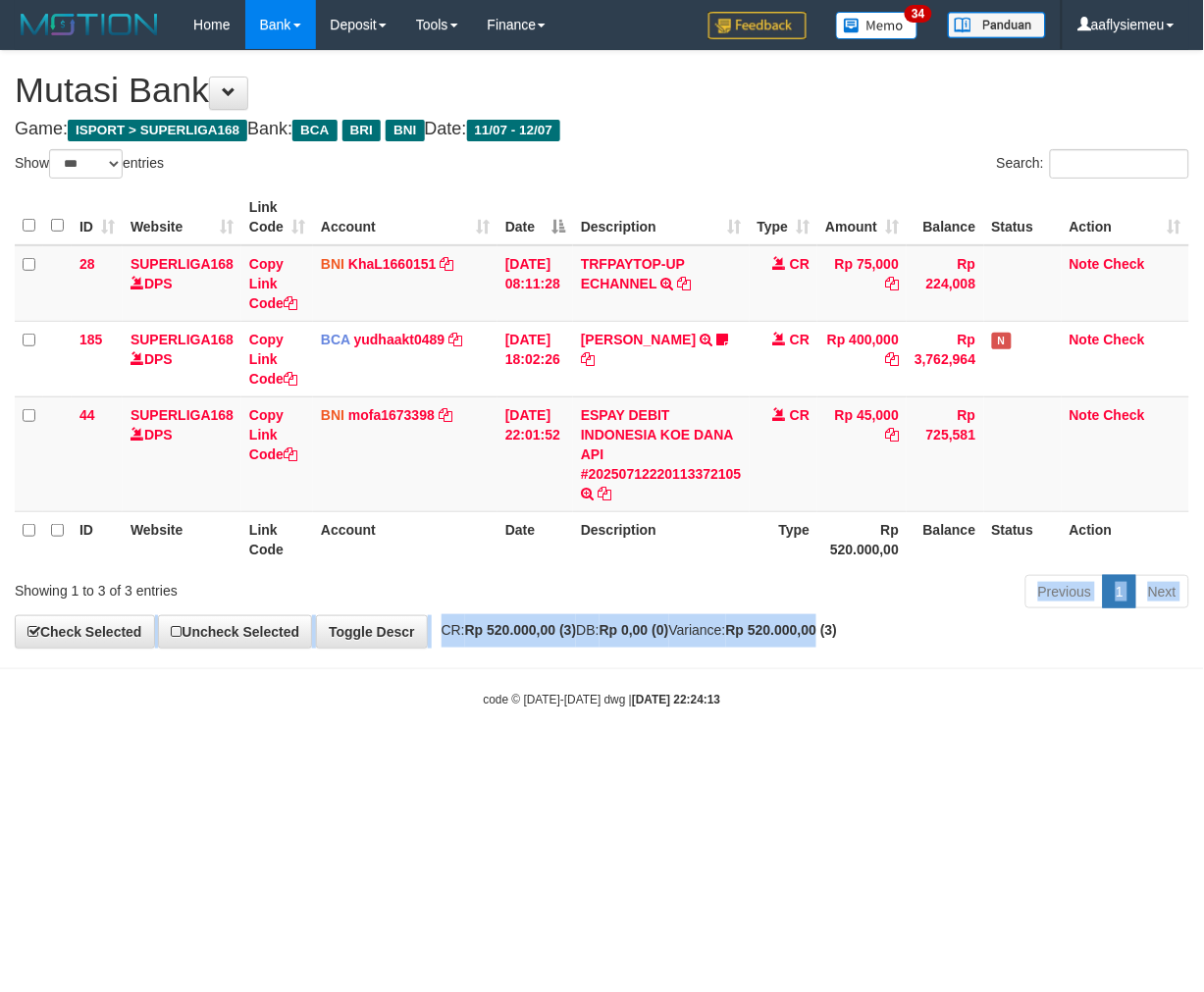 click on "**********" at bounding box center (602, 349) 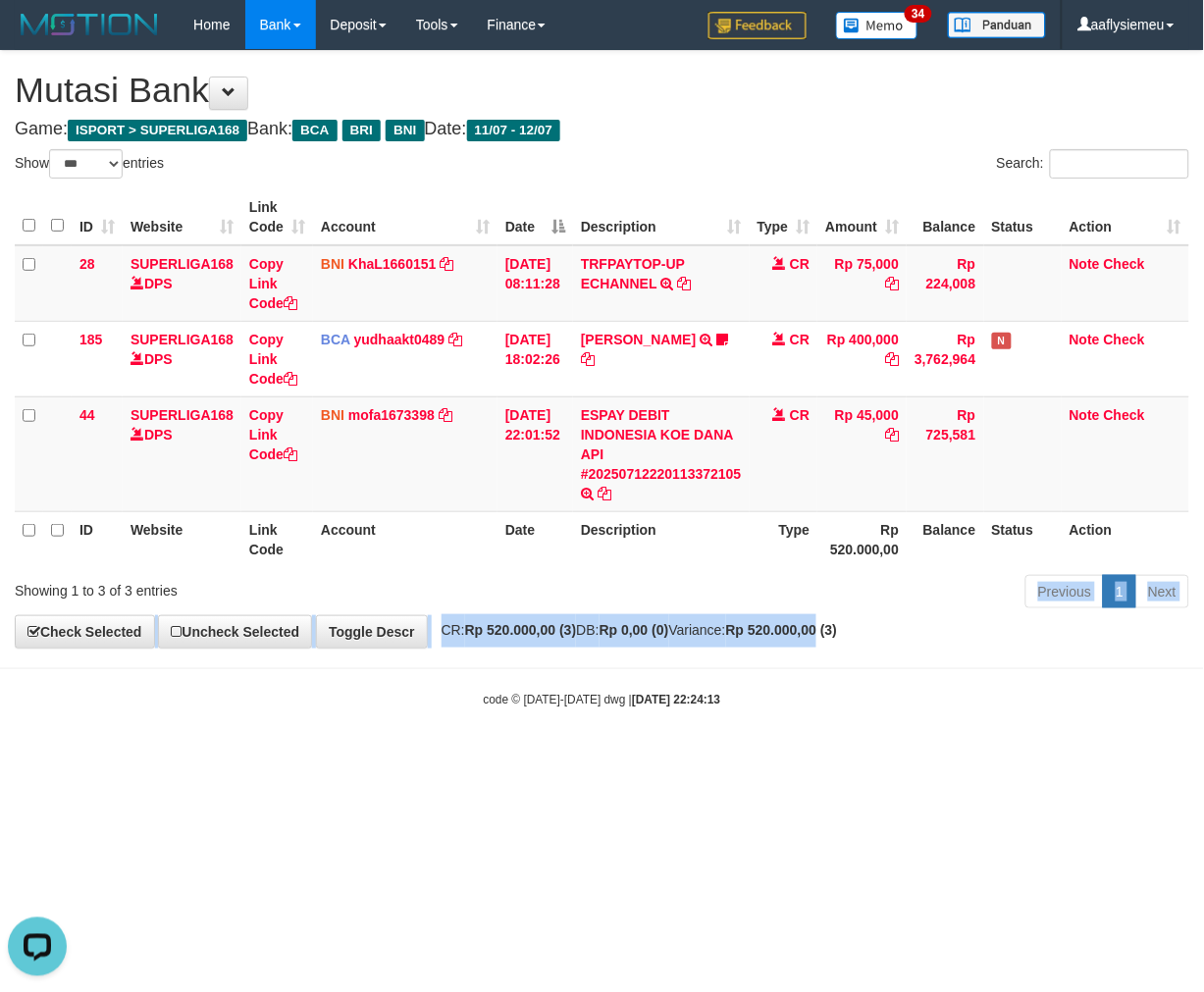 scroll, scrollTop: 0, scrollLeft: 0, axis: both 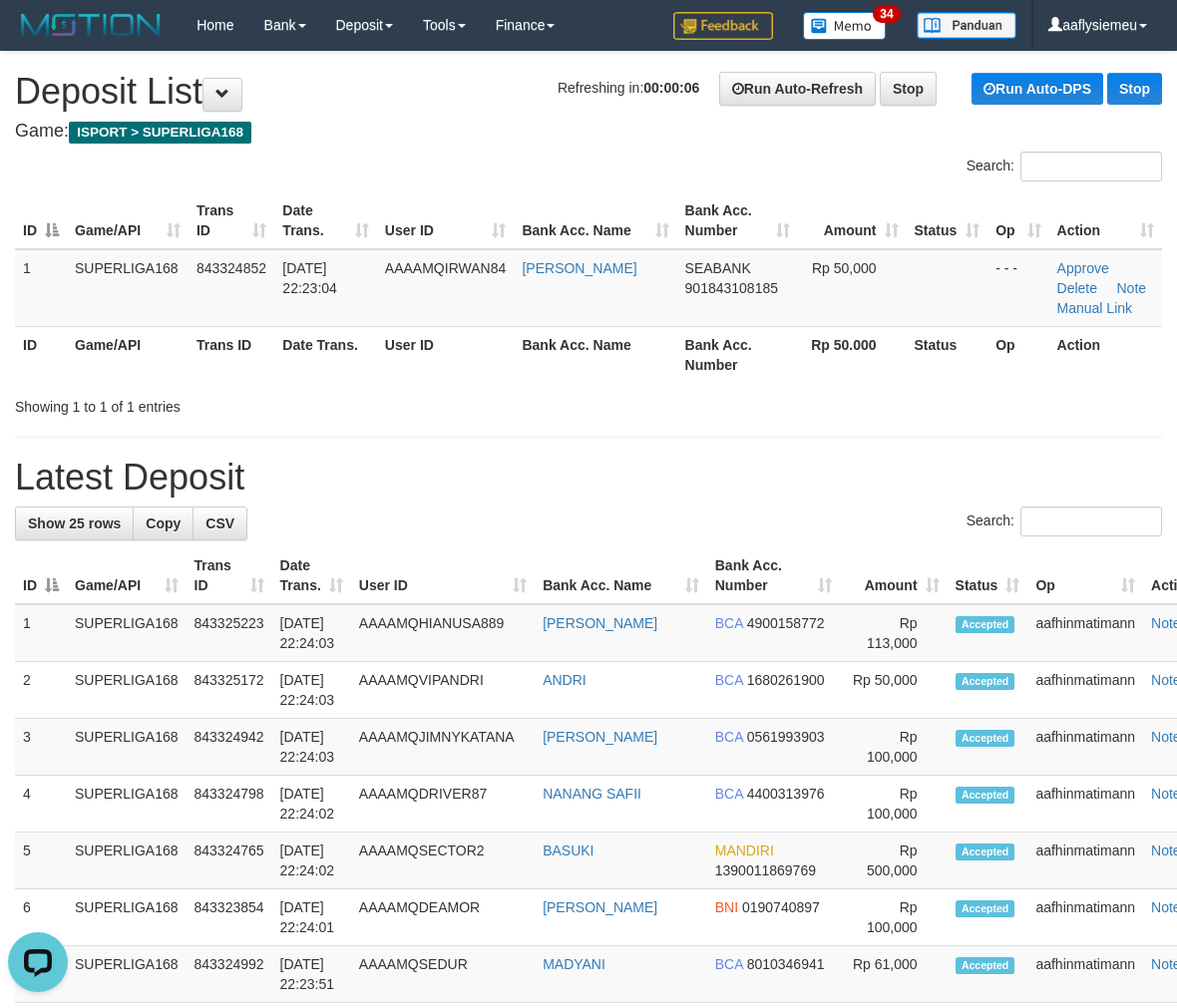 click on "Showing 1 to 1 of 1 entries" at bounding box center (245, 403) 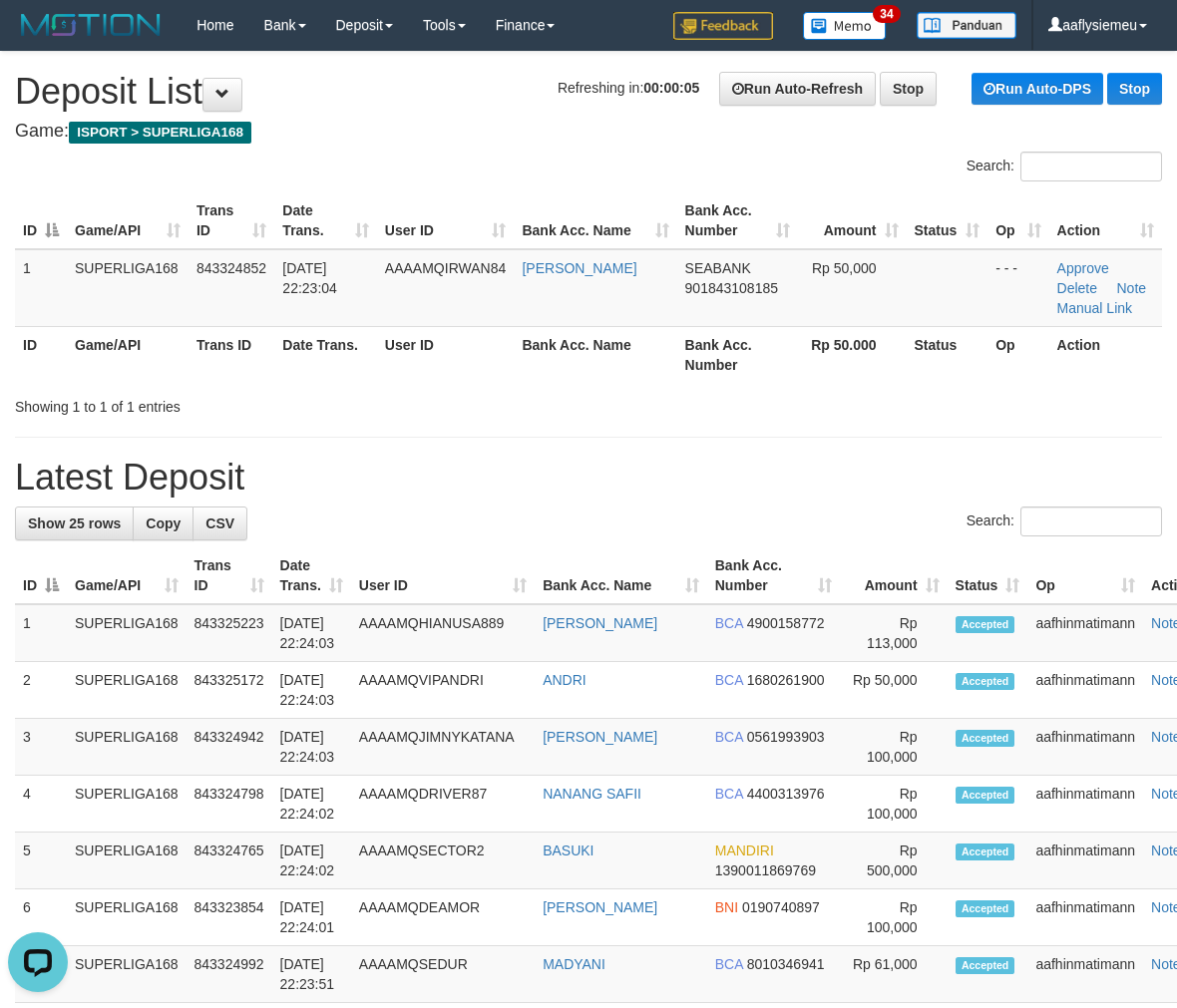 drag, startPoint x: 160, startPoint y: 445, endPoint x: 2, endPoint y: 511, distance: 171.23084 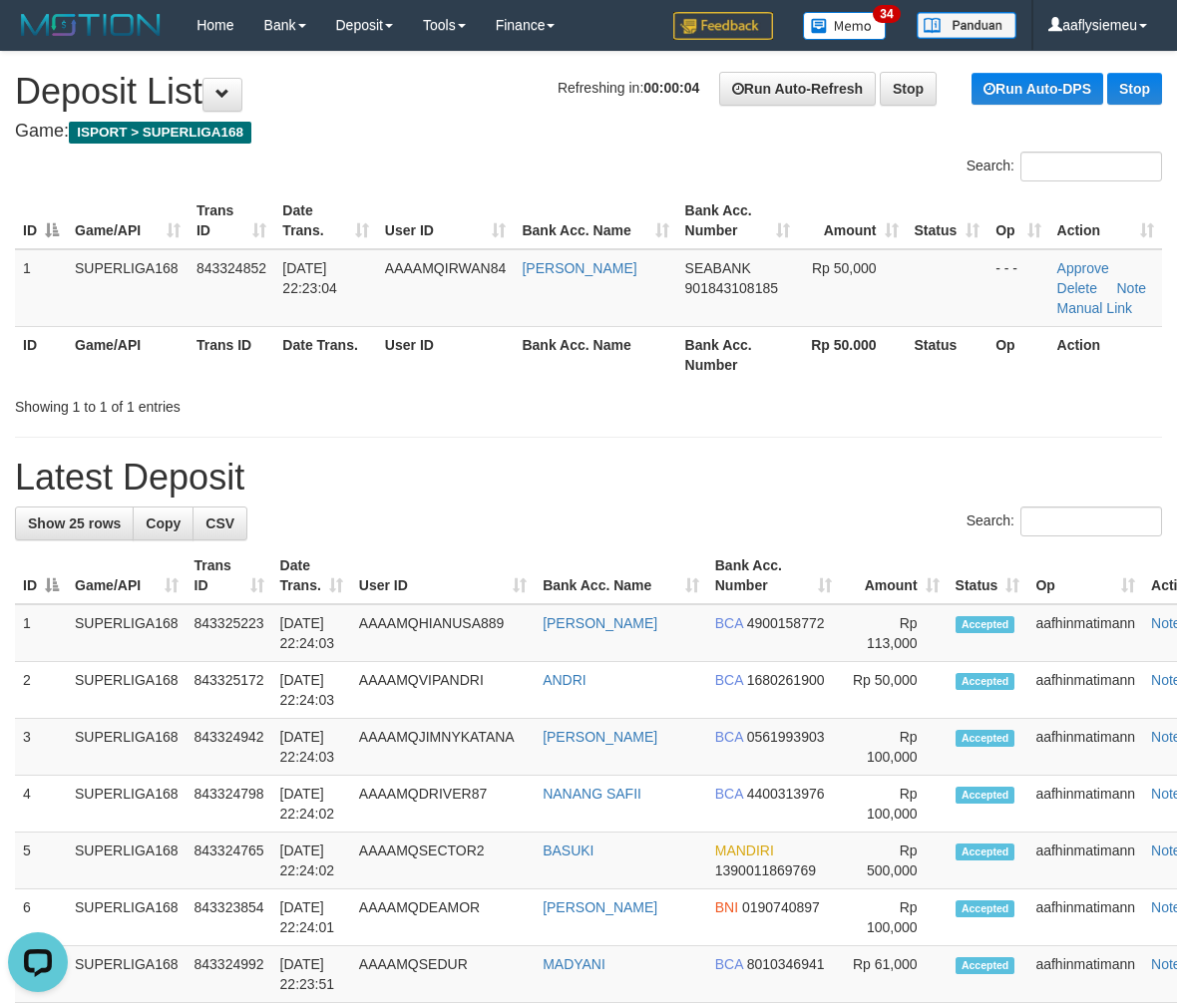 click on "Date Trans." at bounding box center (325, 354) 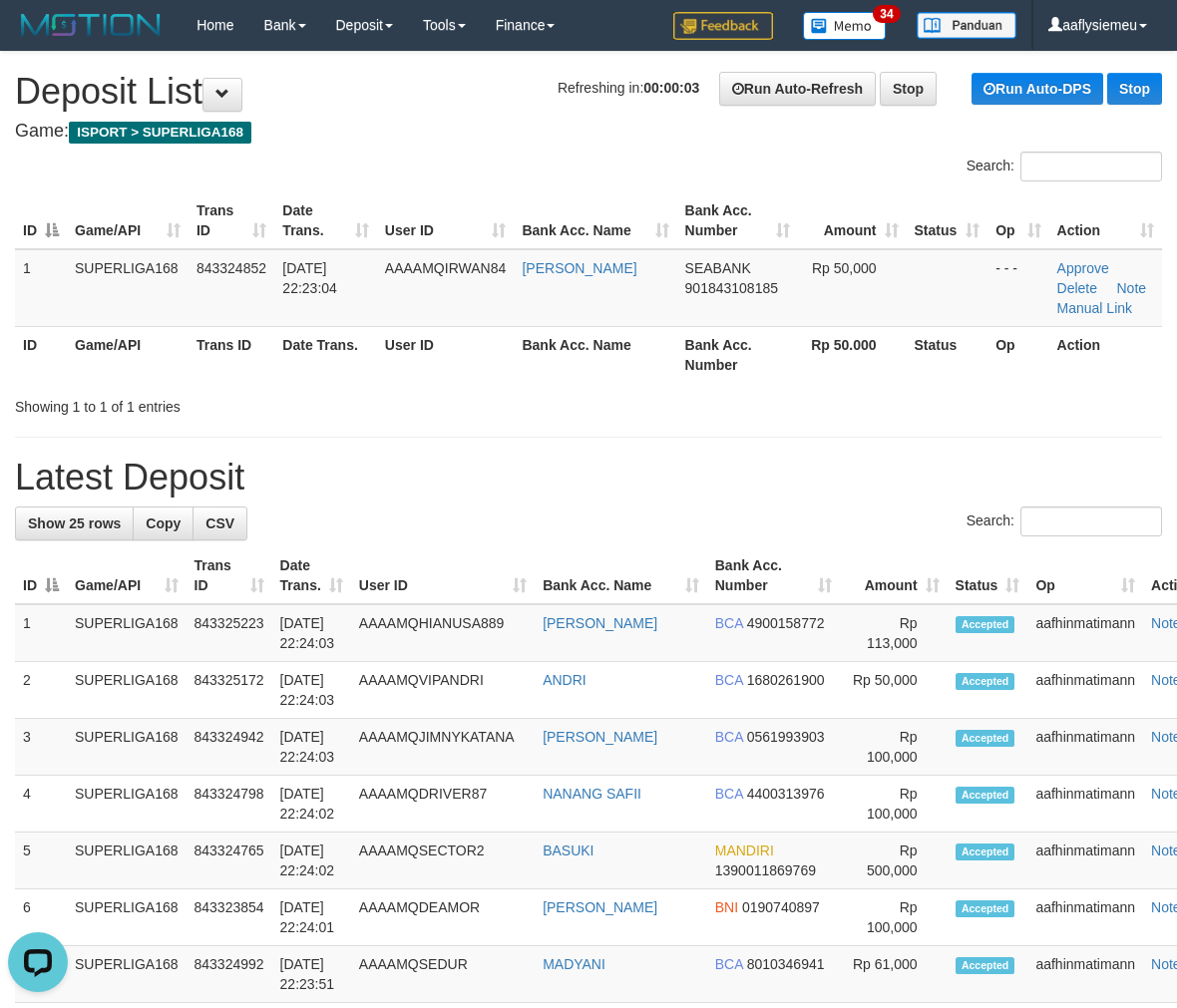 drag, startPoint x: 217, startPoint y: 403, endPoint x: 43, endPoint y: 475, distance: 188.30826 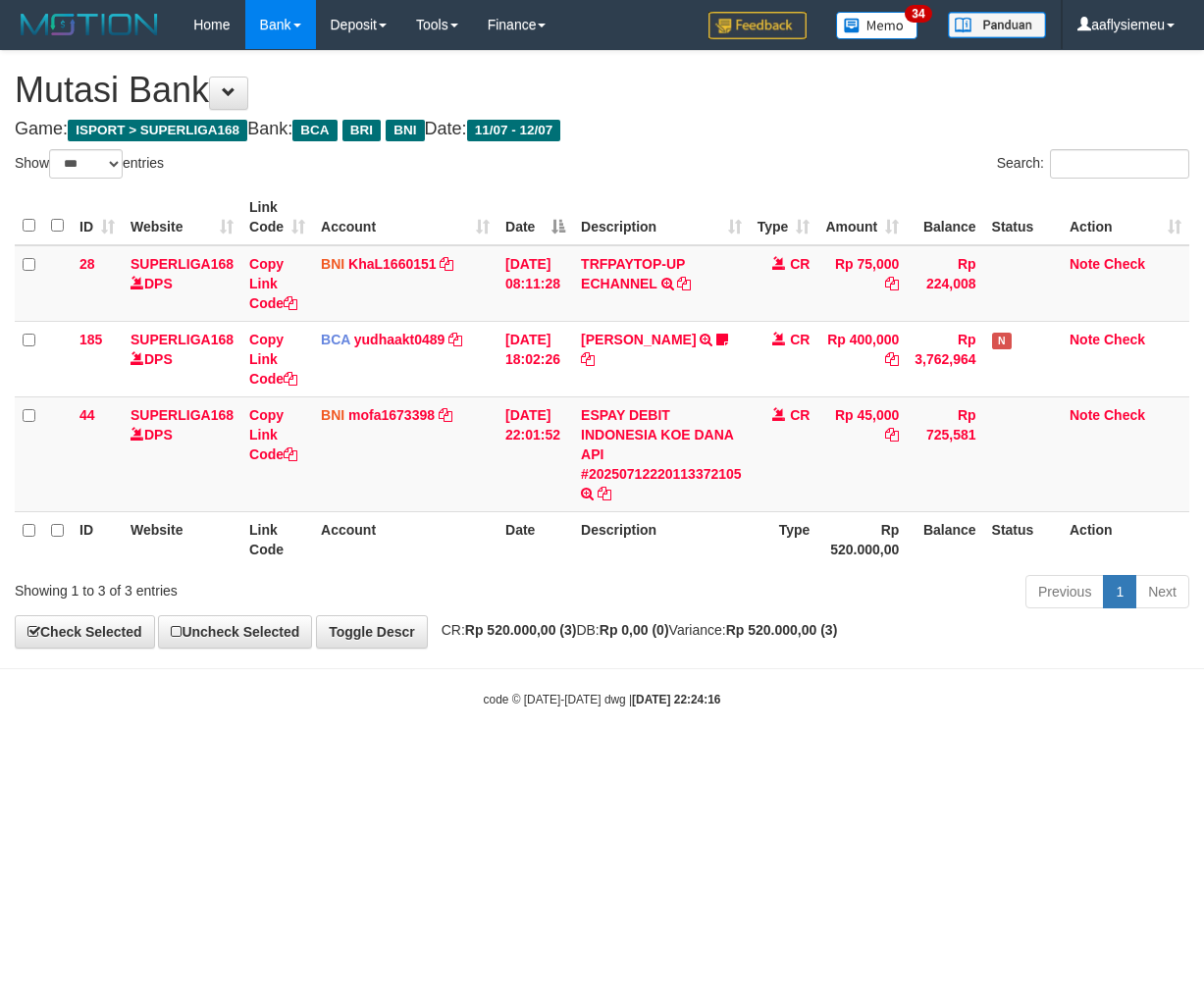 select on "***" 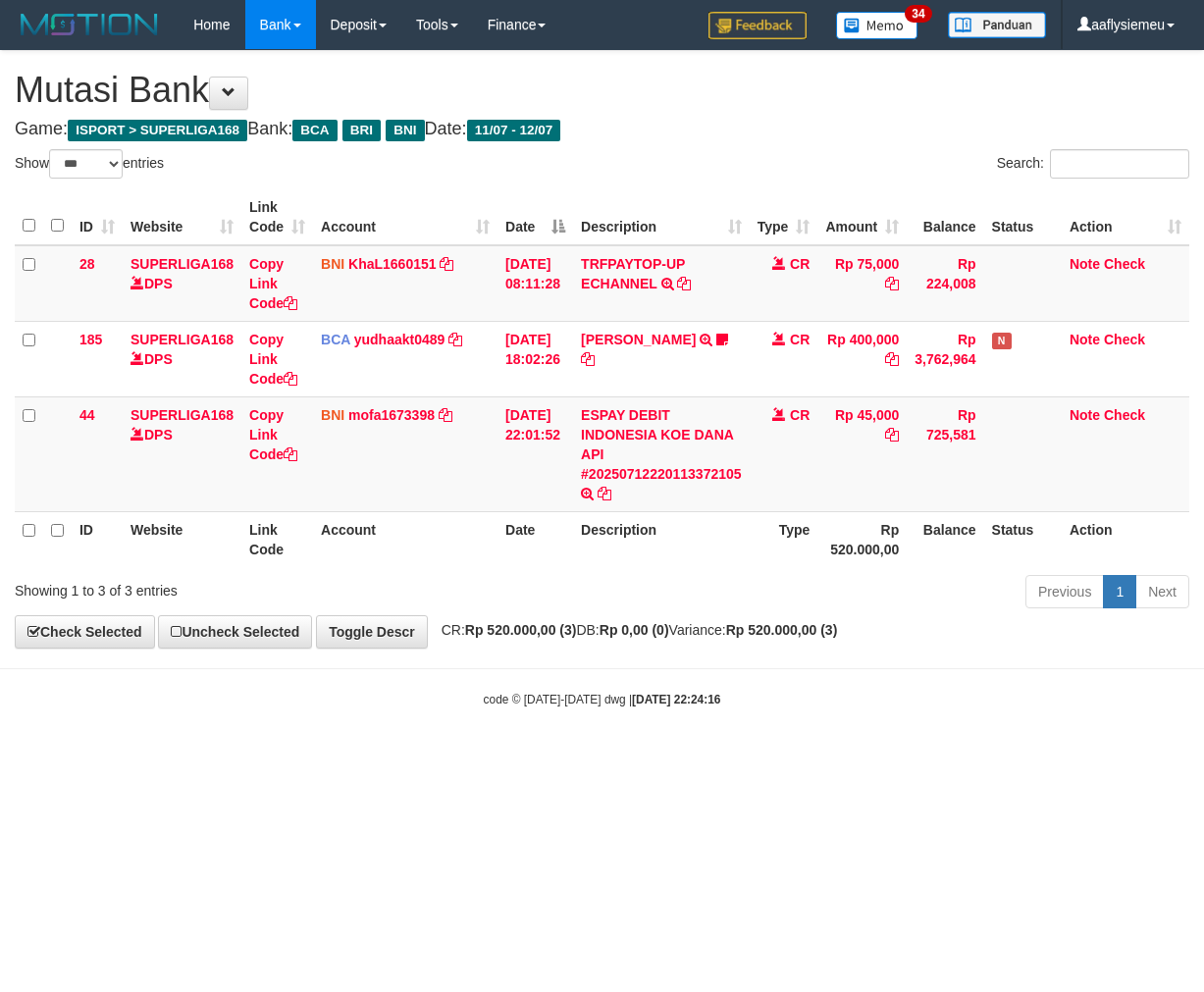 scroll, scrollTop: 0, scrollLeft: 0, axis: both 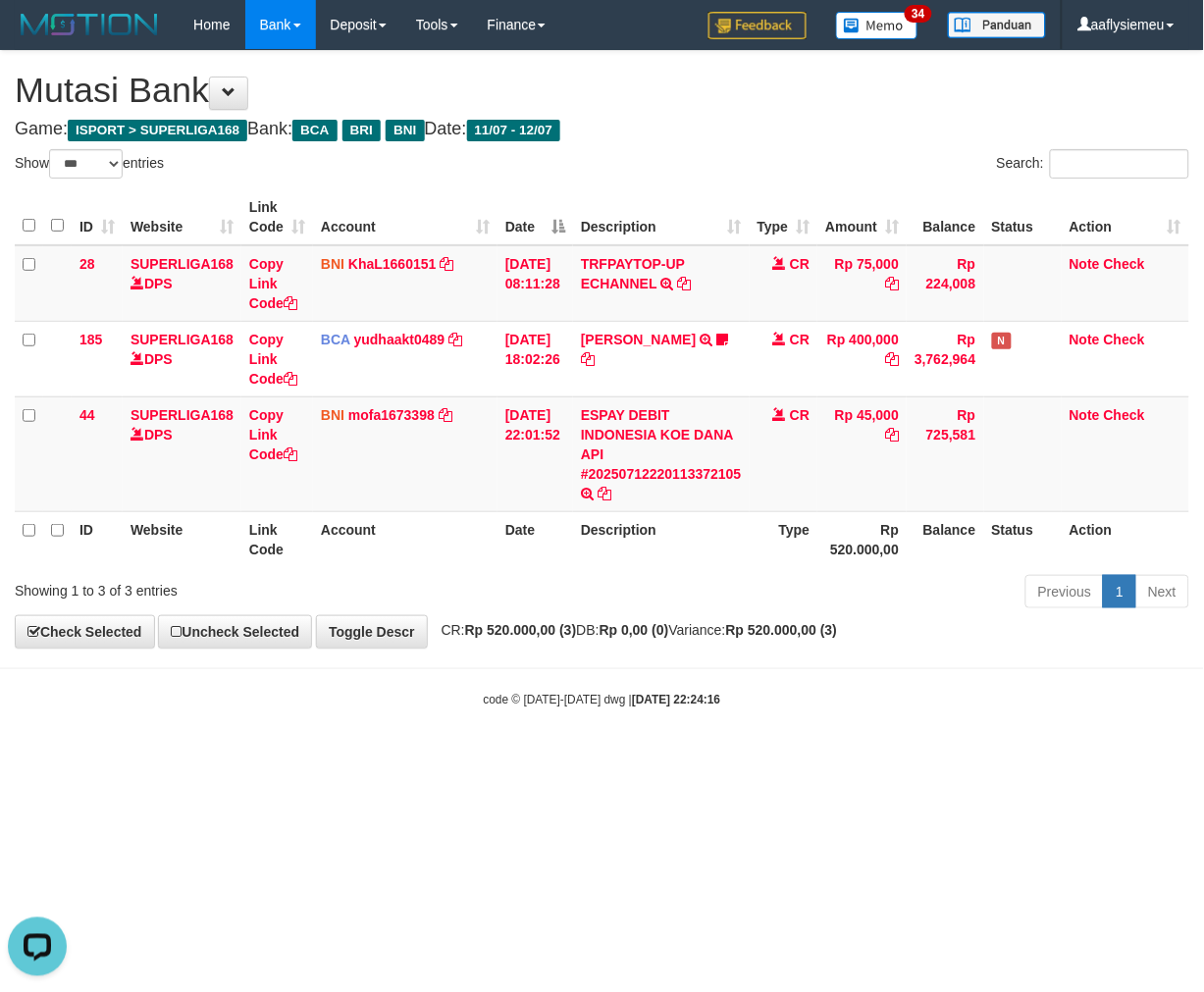 click on "Account" at bounding box center (405, 539) 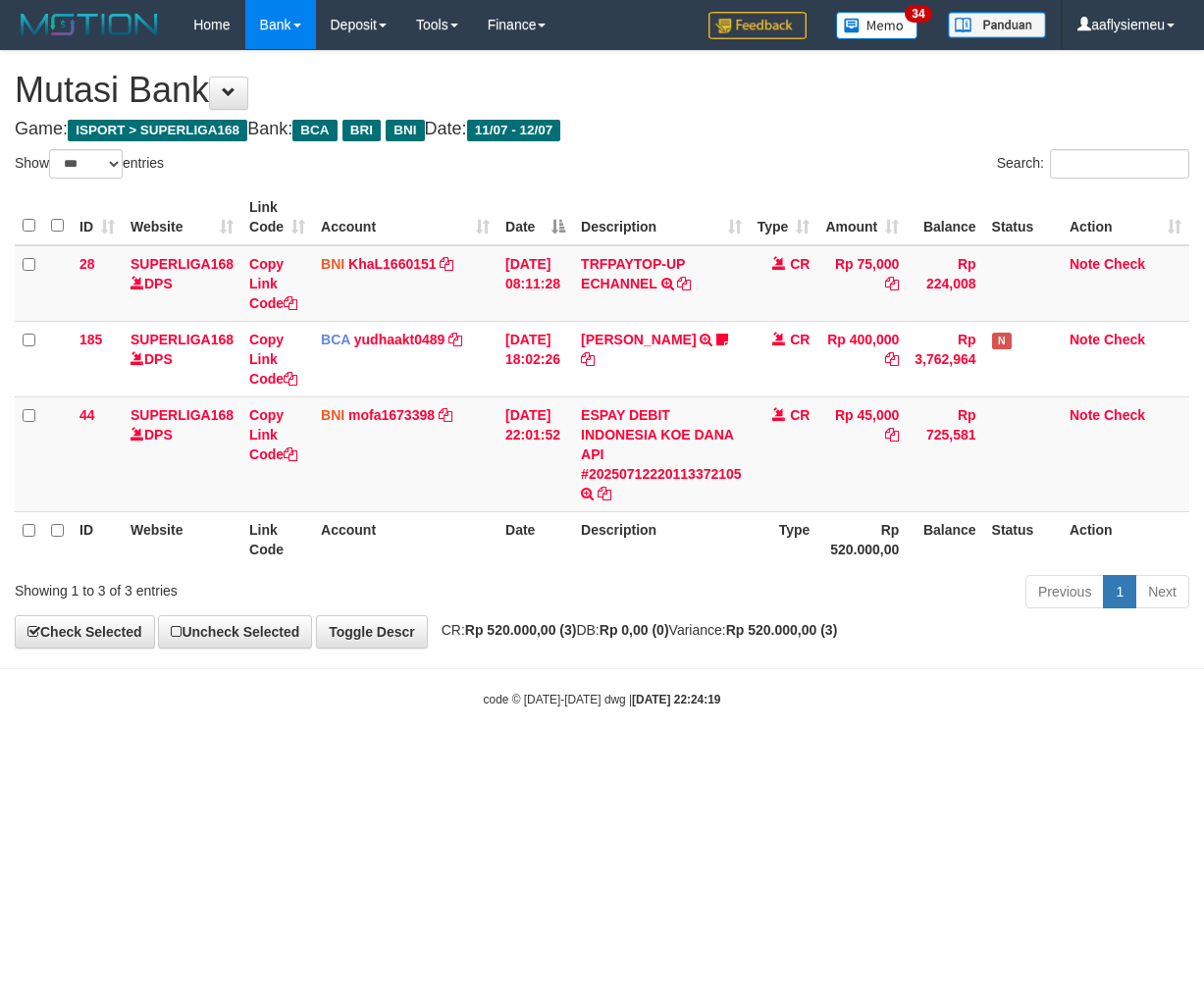 select on "***" 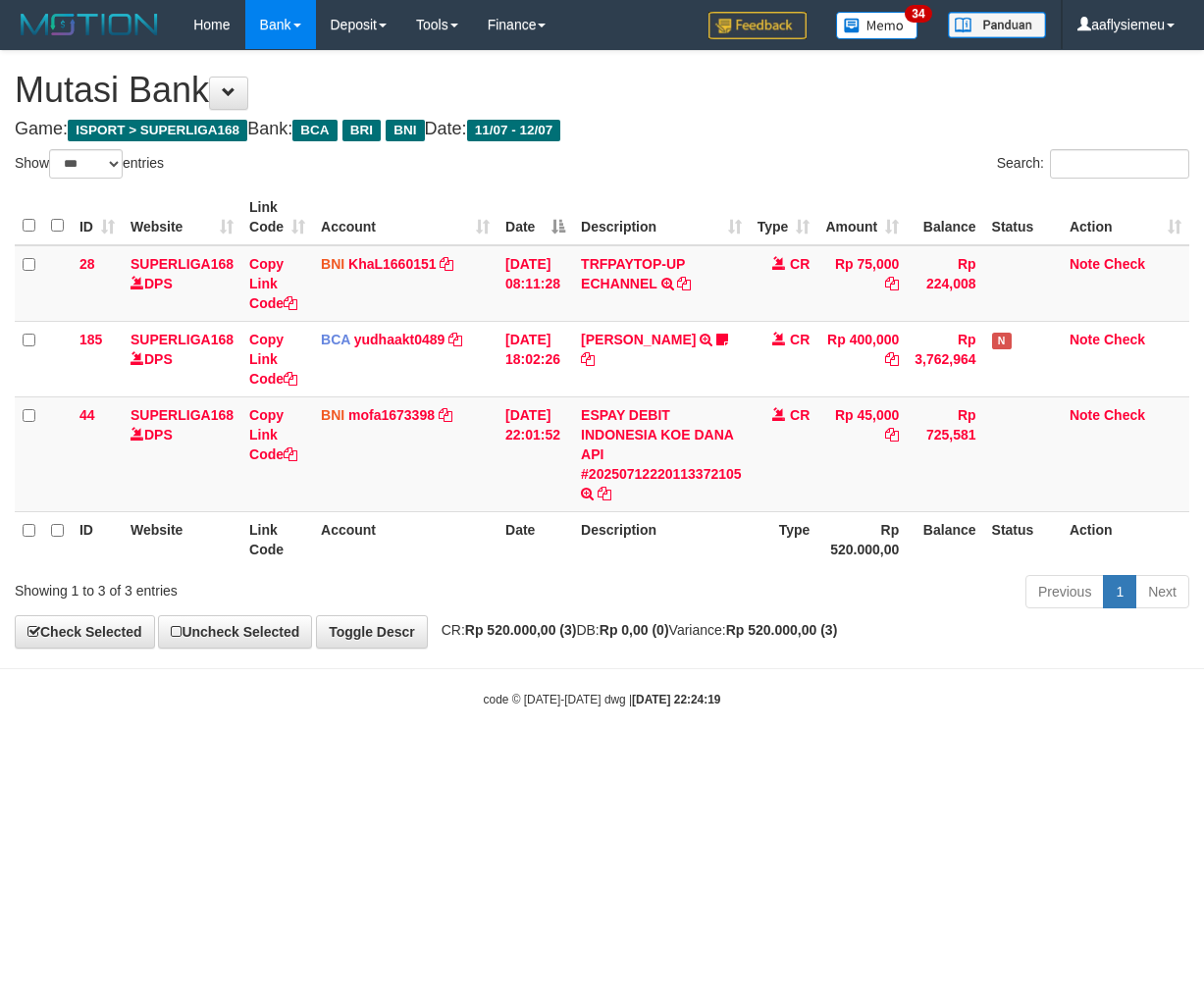 scroll, scrollTop: 0, scrollLeft: 0, axis: both 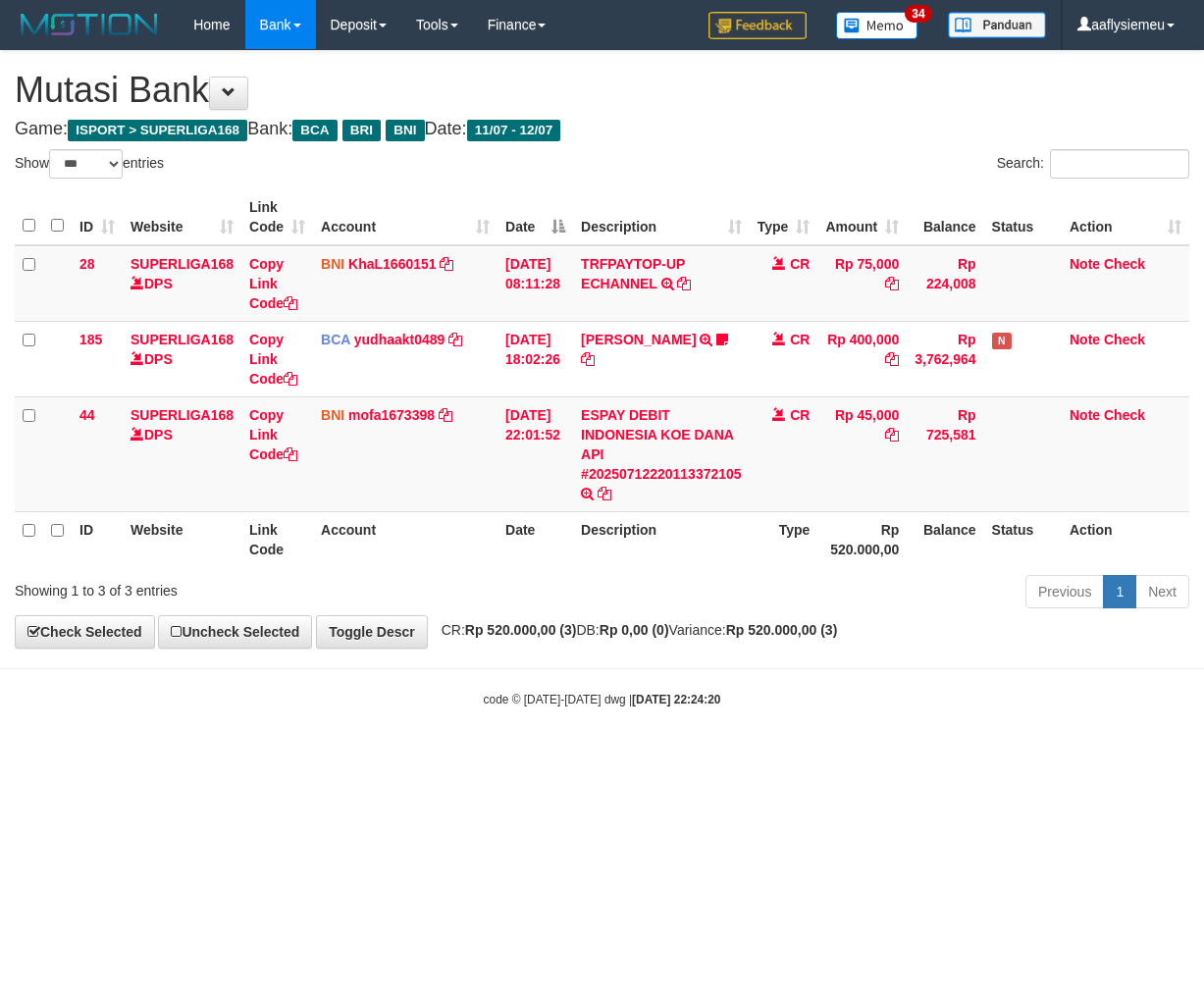 select on "***" 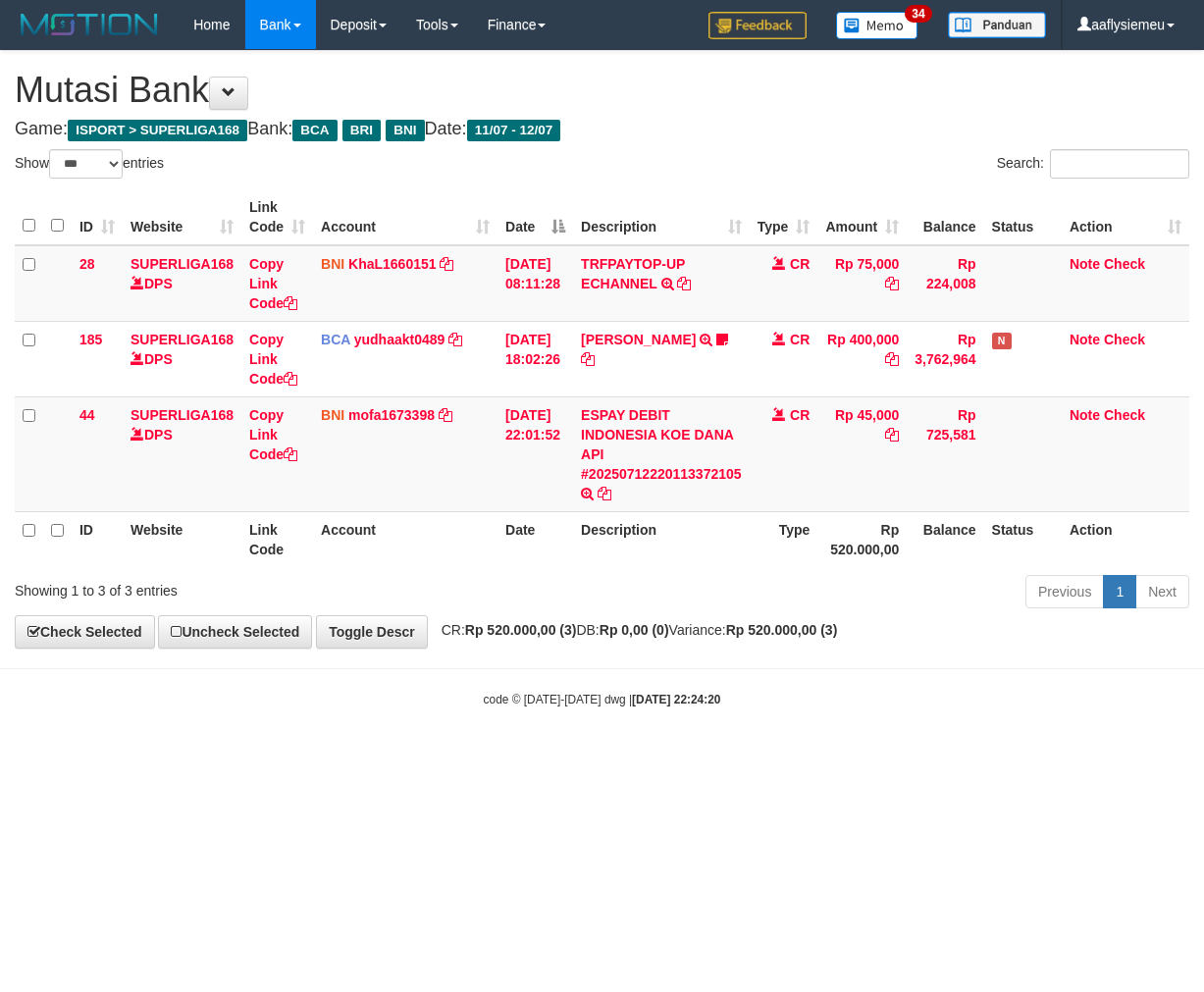 scroll, scrollTop: 0, scrollLeft: 0, axis: both 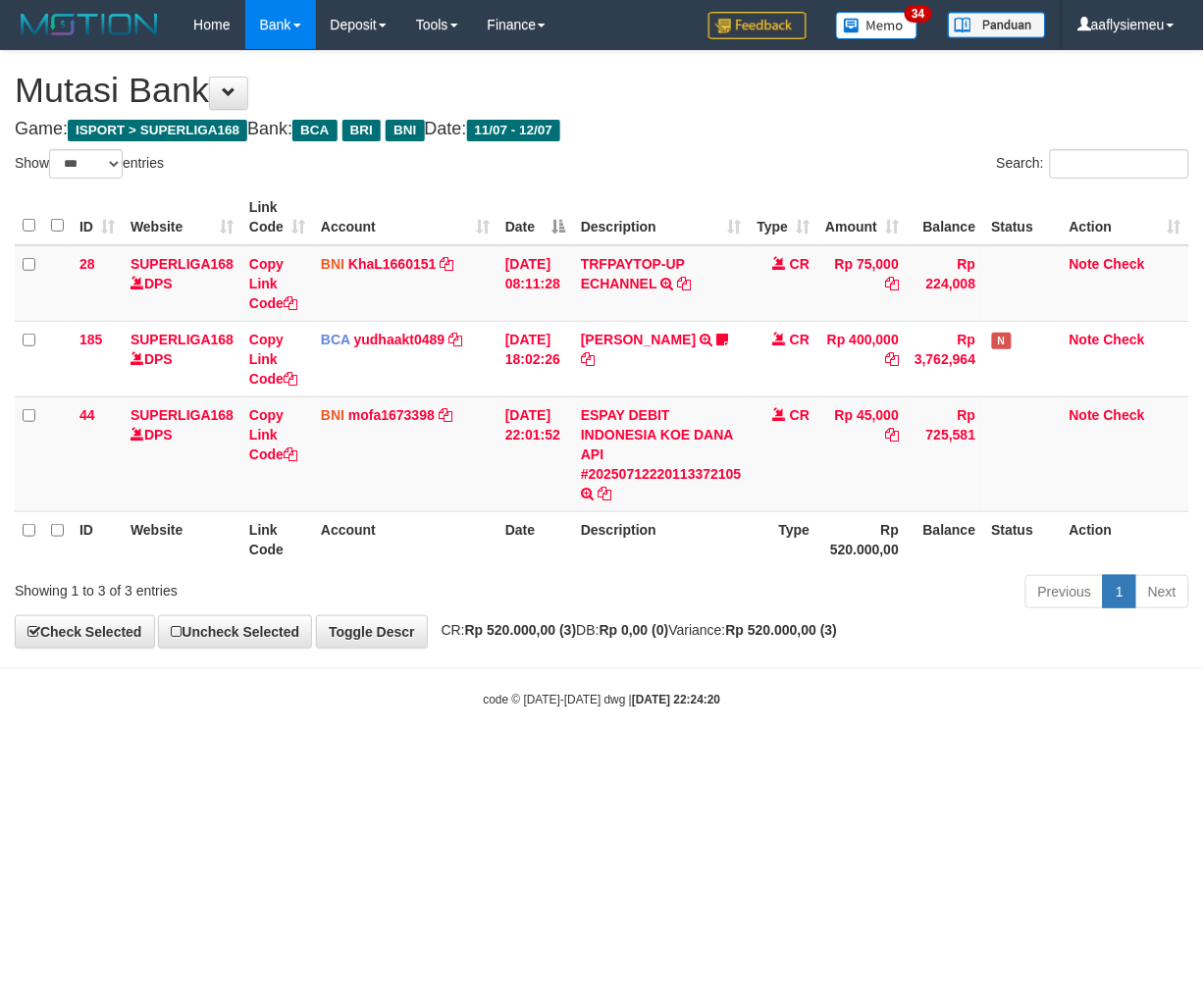 drag, startPoint x: 967, startPoint y: 584, endPoint x: 1001, endPoint y: 567, distance: 38.013156 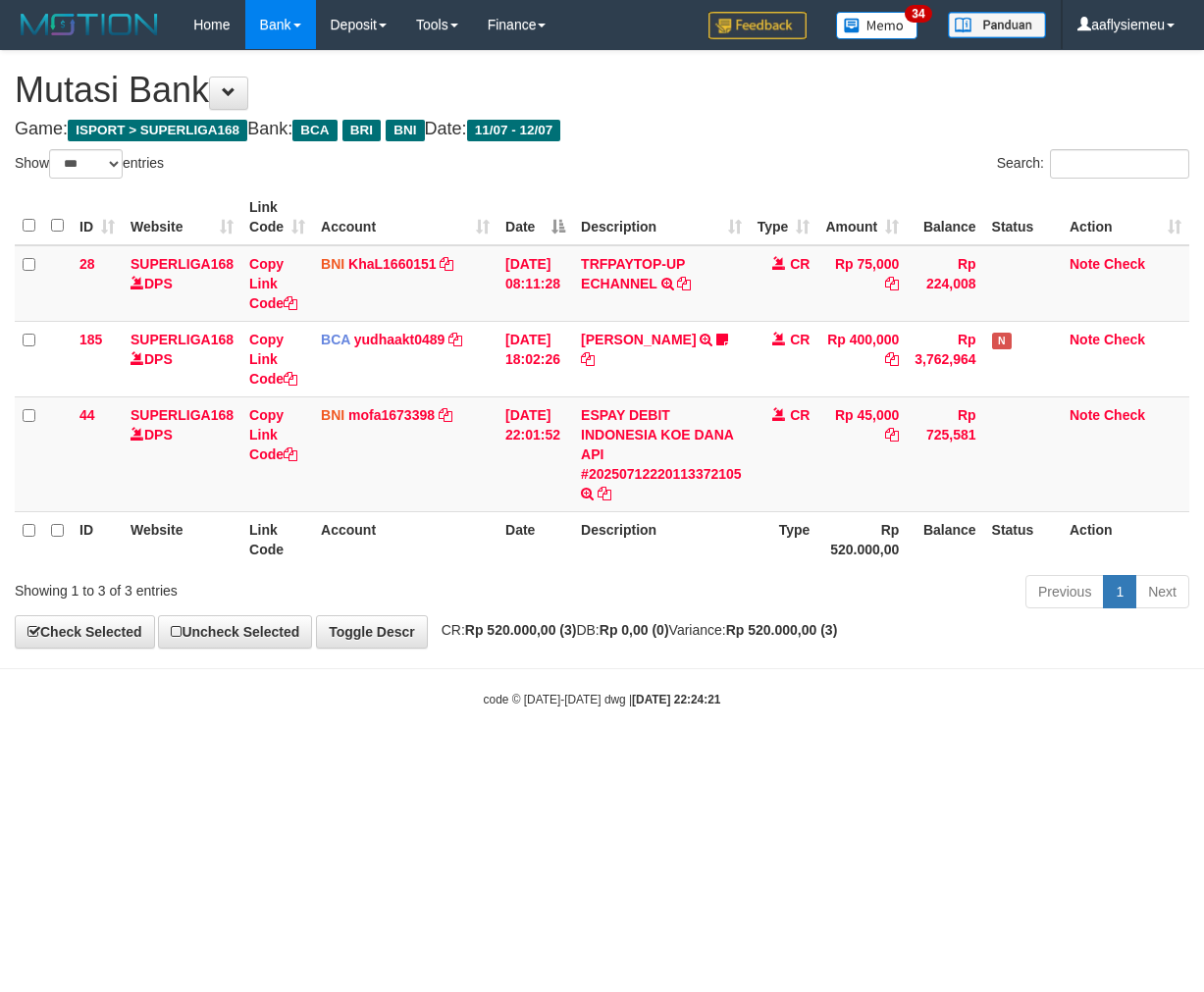select on "***" 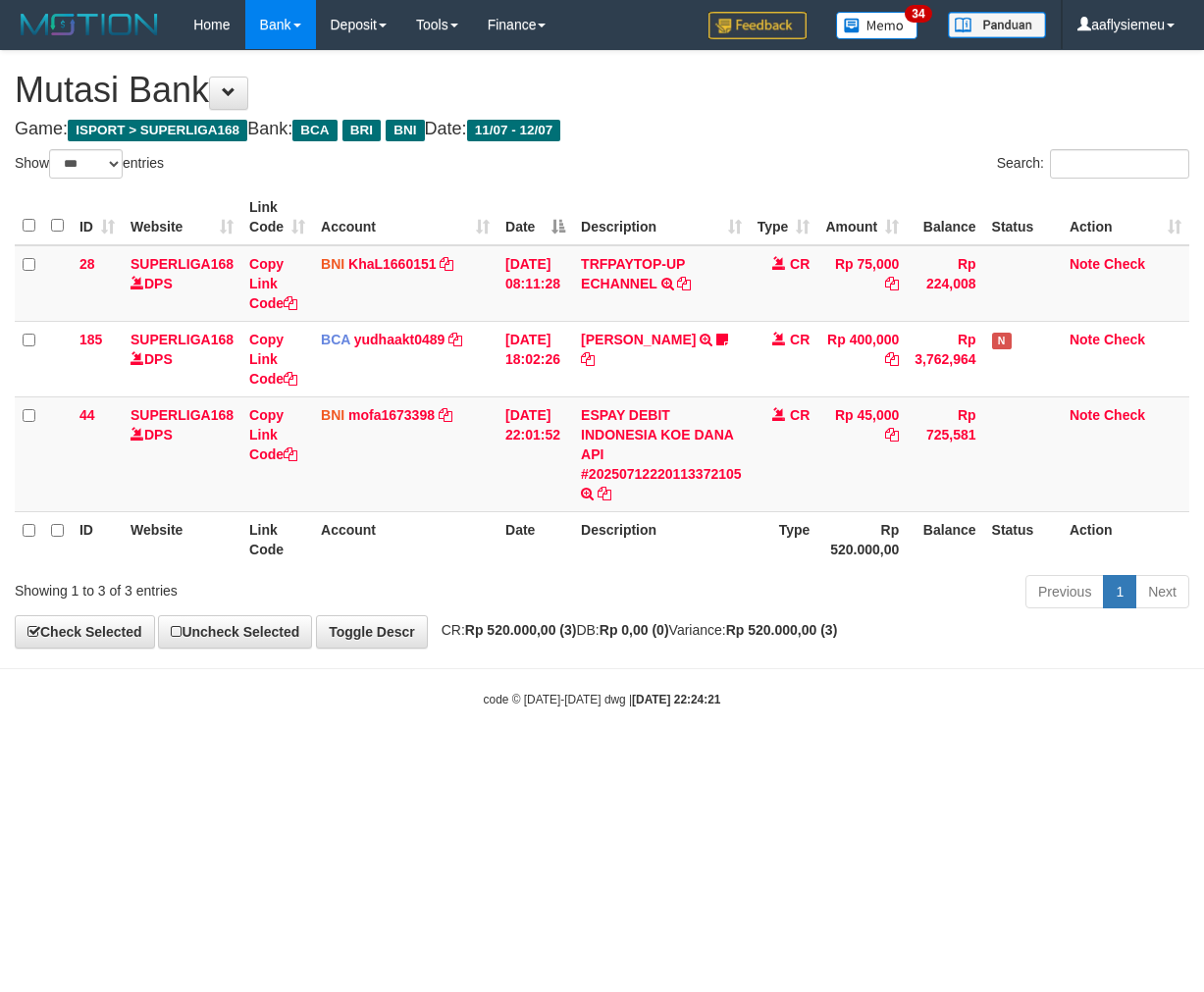 scroll, scrollTop: 0, scrollLeft: 0, axis: both 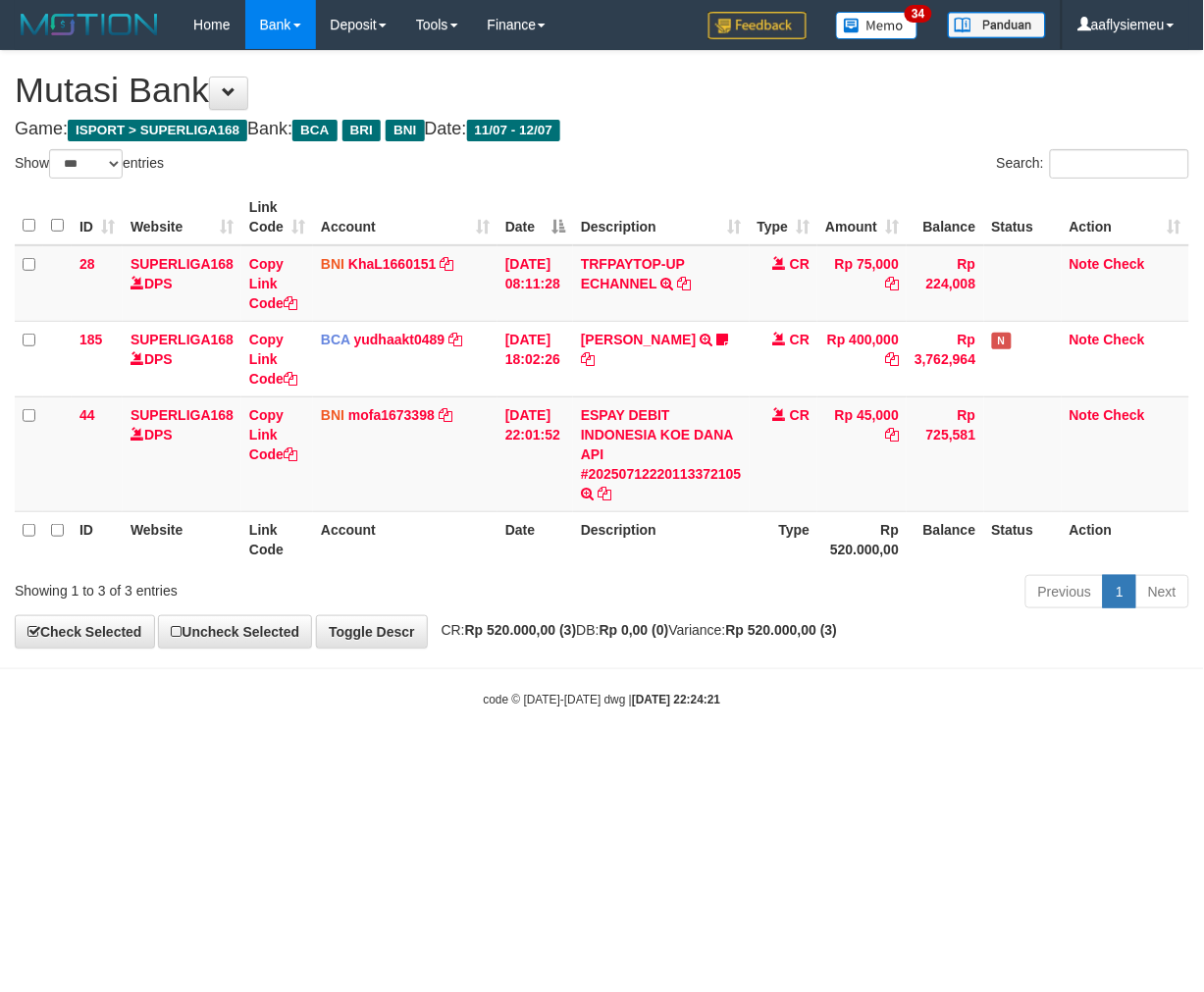 drag, startPoint x: 938, startPoint y: 583, endPoint x: 1201, endPoint y: 532, distance: 267.89923 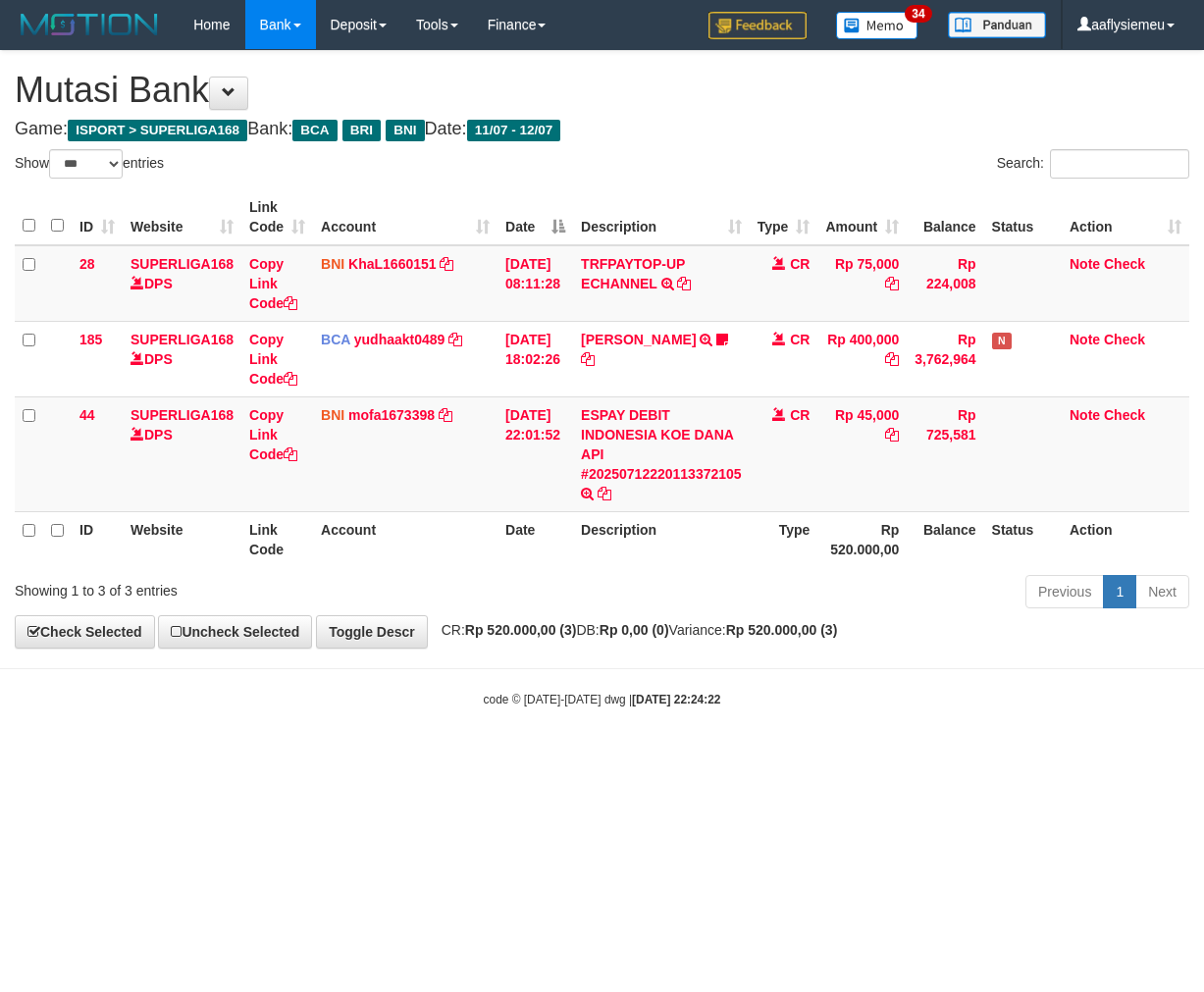 select on "***" 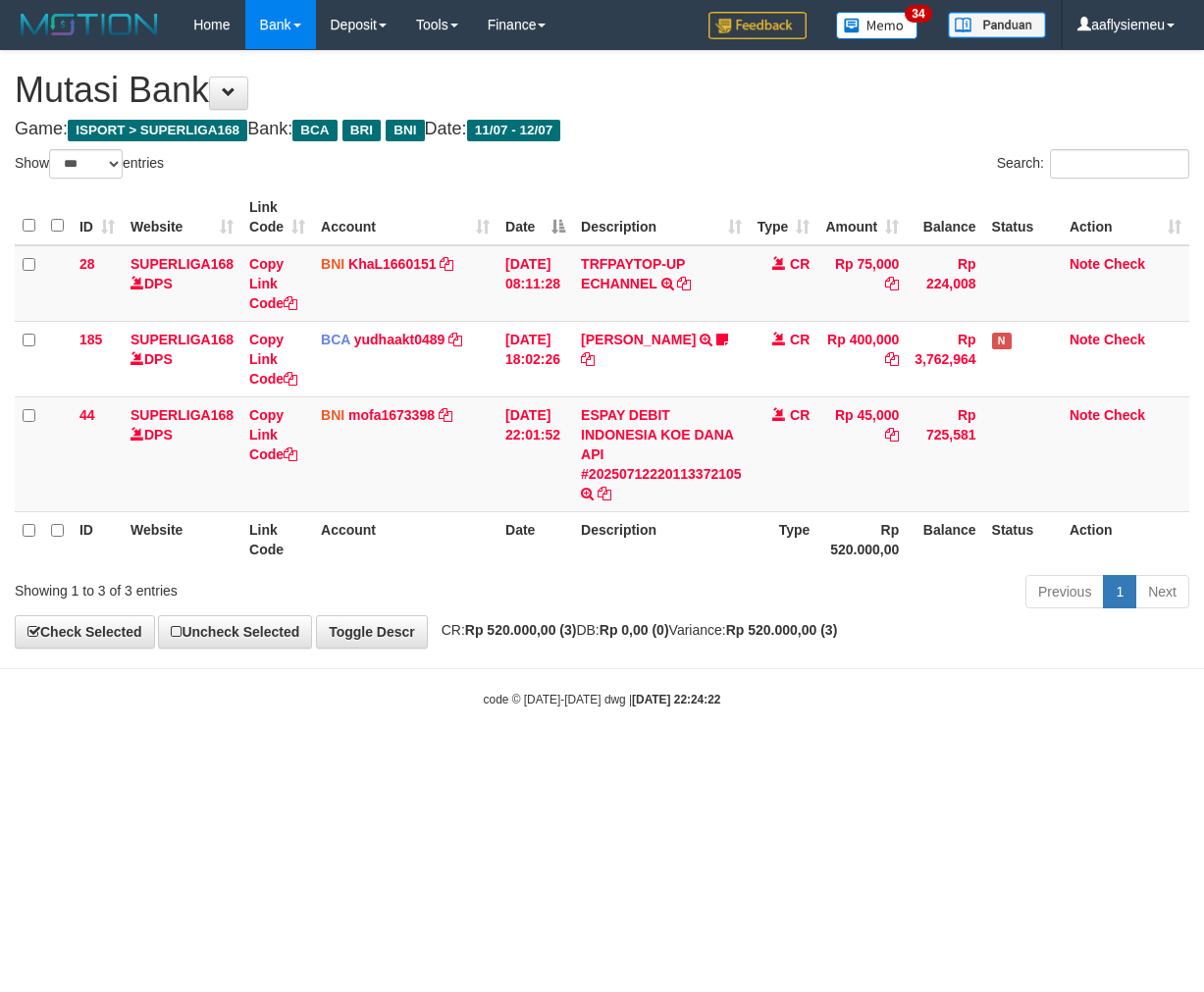 scroll, scrollTop: 0, scrollLeft: 0, axis: both 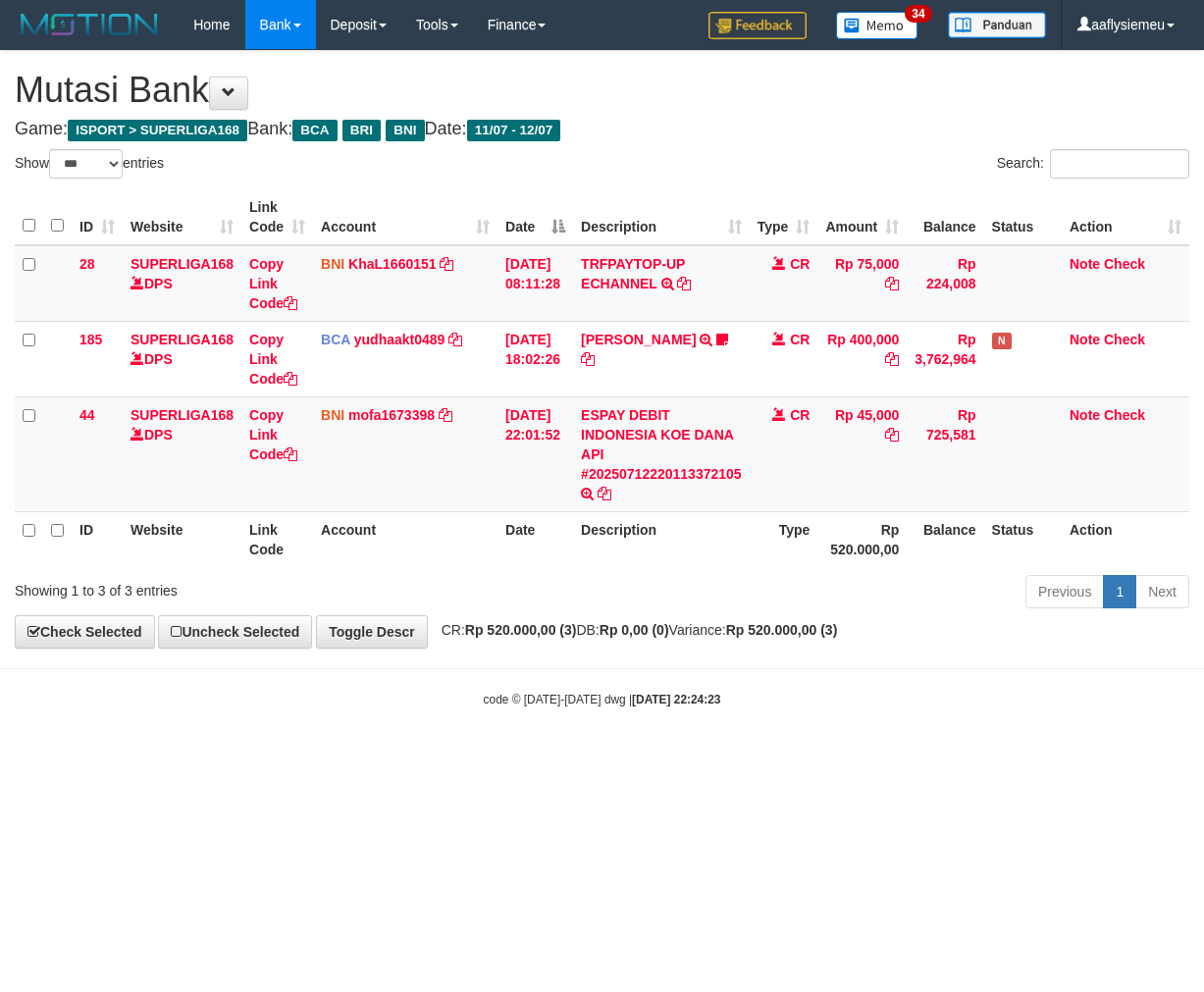 select on "***" 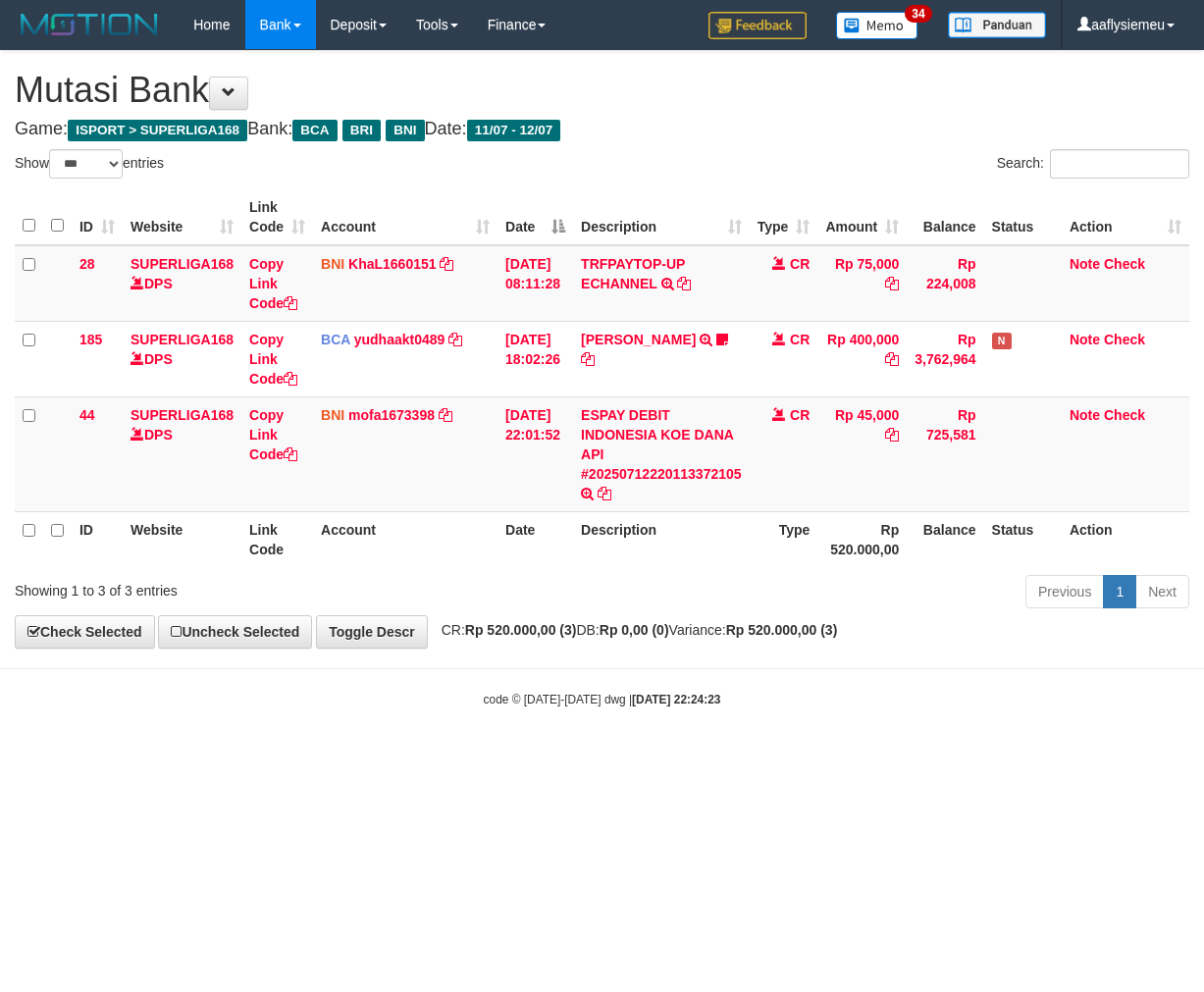 scroll, scrollTop: 0, scrollLeft: 0, axis: both 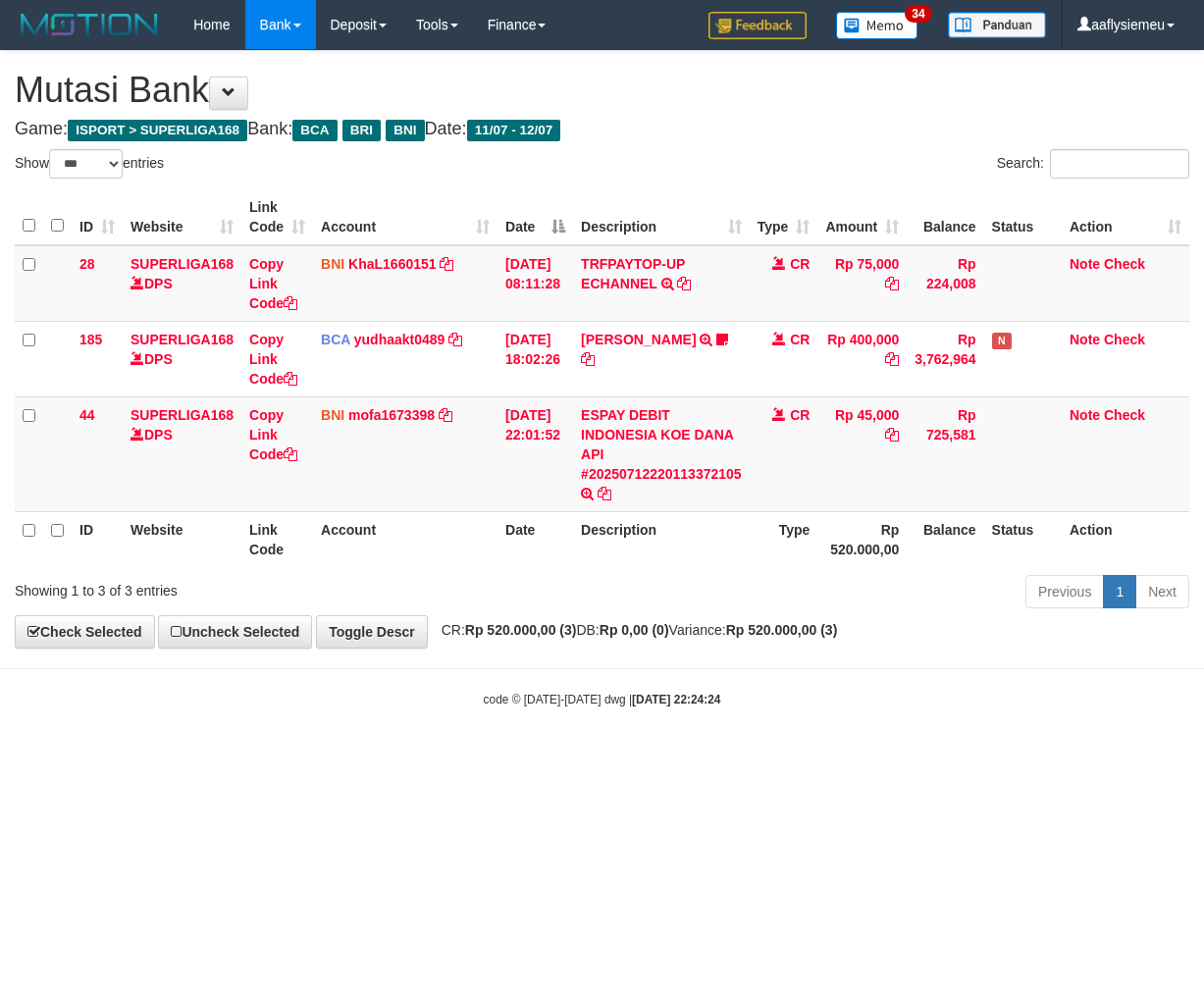 select on "***" 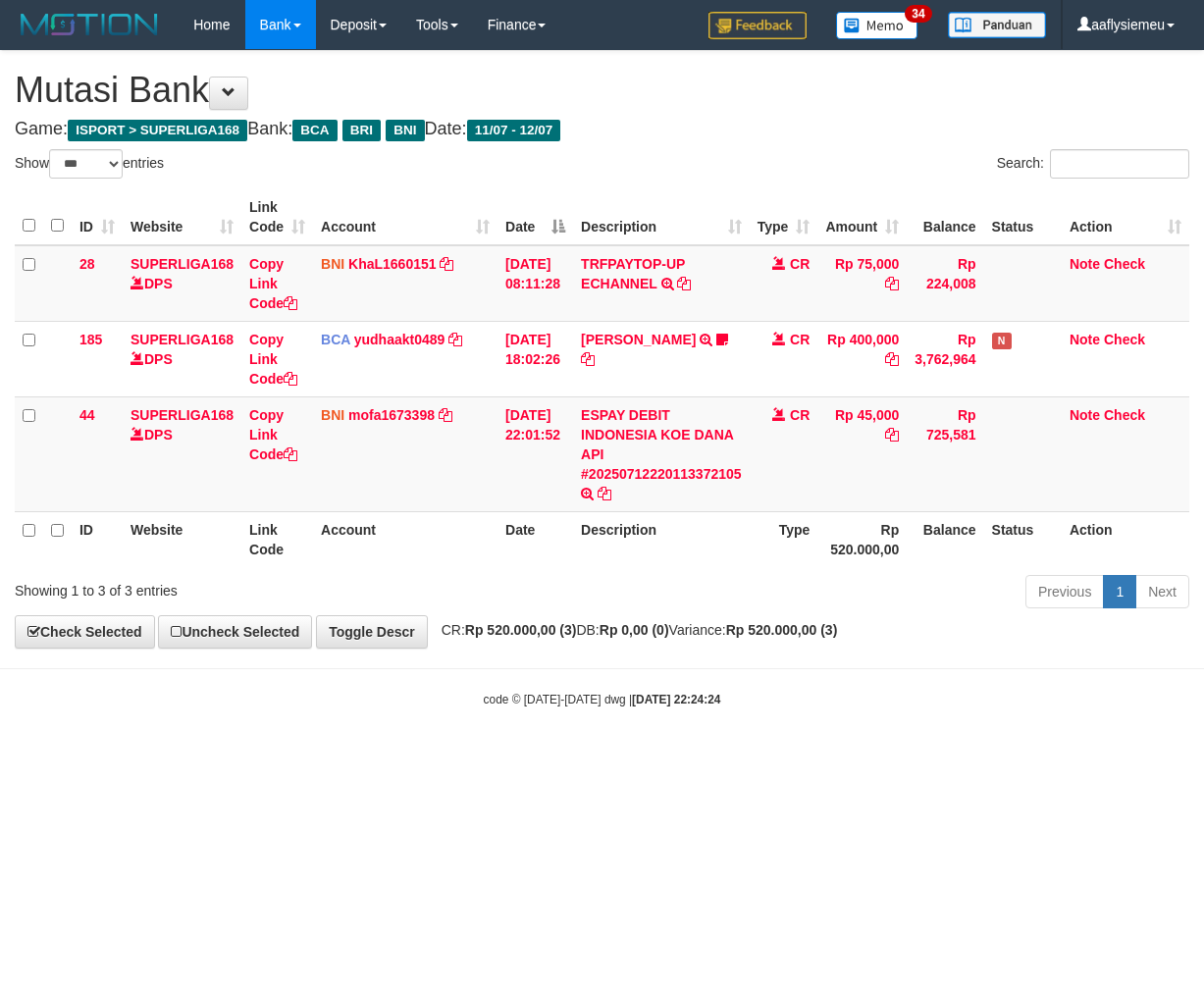 scroll, scrollTop: 0, scrollLeft: 0, axis: both 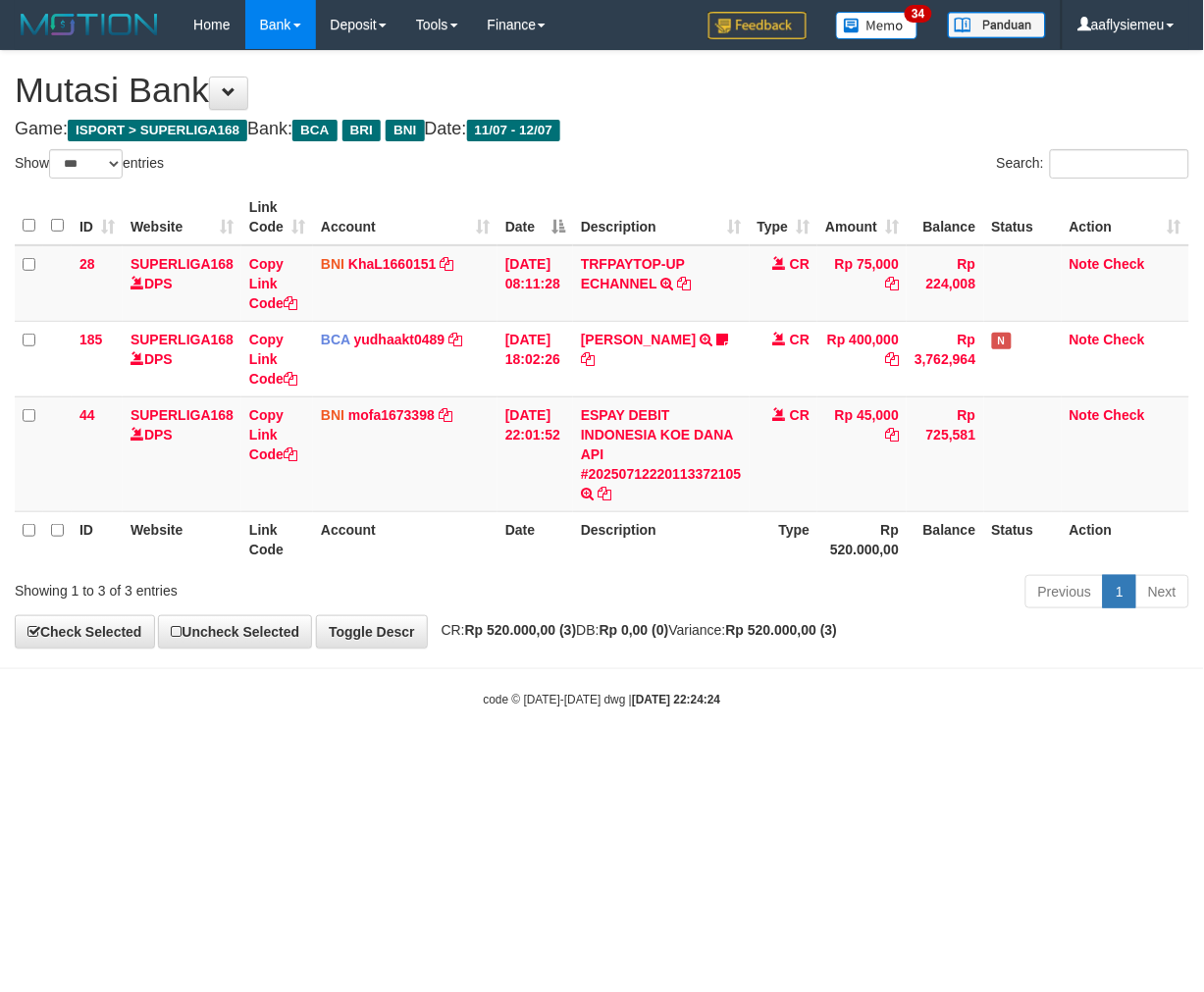 click on "Toggle navigation
Home
Bank
Account List
Load
By Website
Group
[ISPORT]													SUPERLIGA168
By Load Group (DPS)" at bounding box center (602, 379) 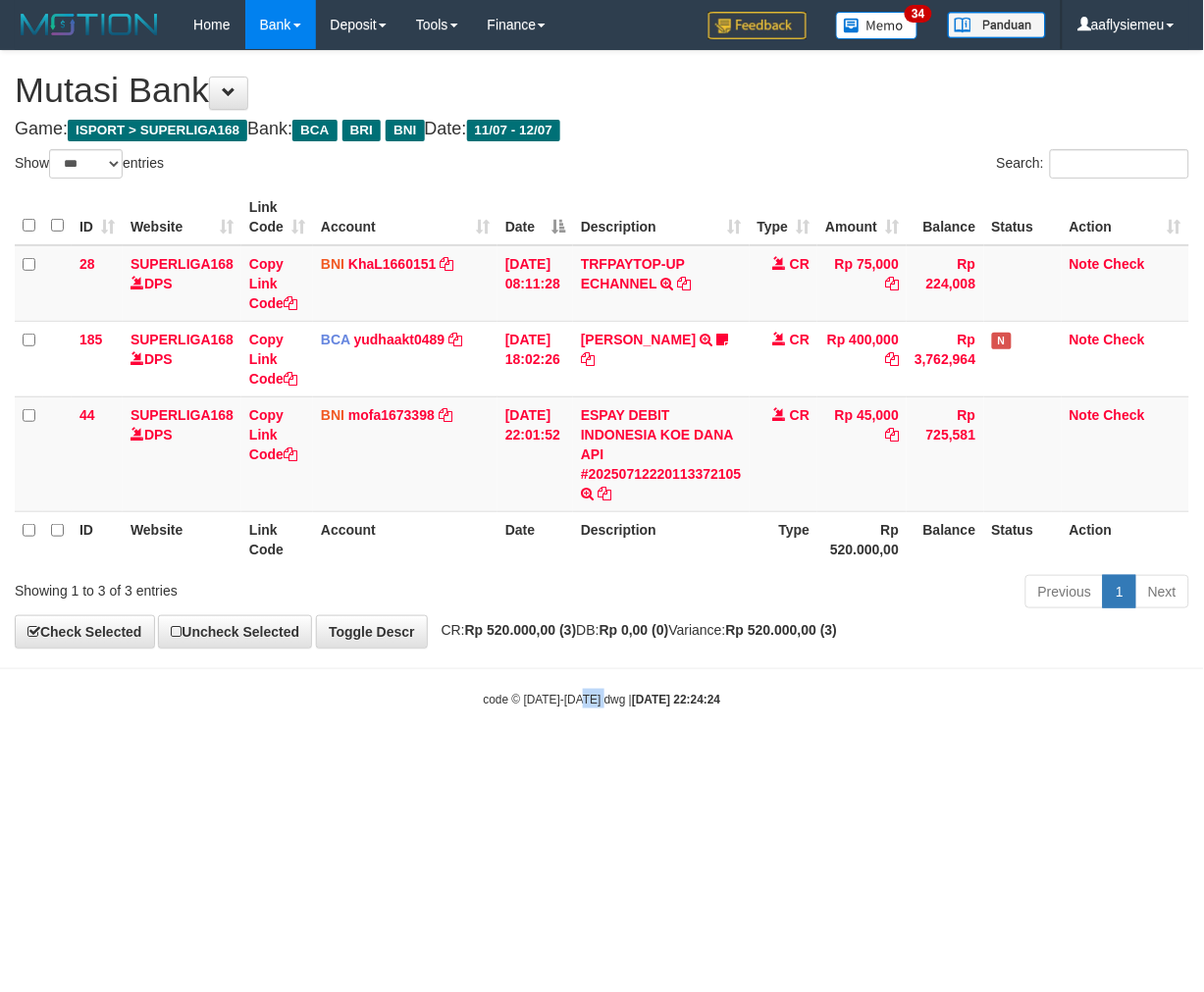 click on "Toggle navigation
Home
Bank
Account List
Load
By Website
Group
[ISPORT]													SUPERLIGA168
By Load Group (DPS)" at bounding box center (602, 379) 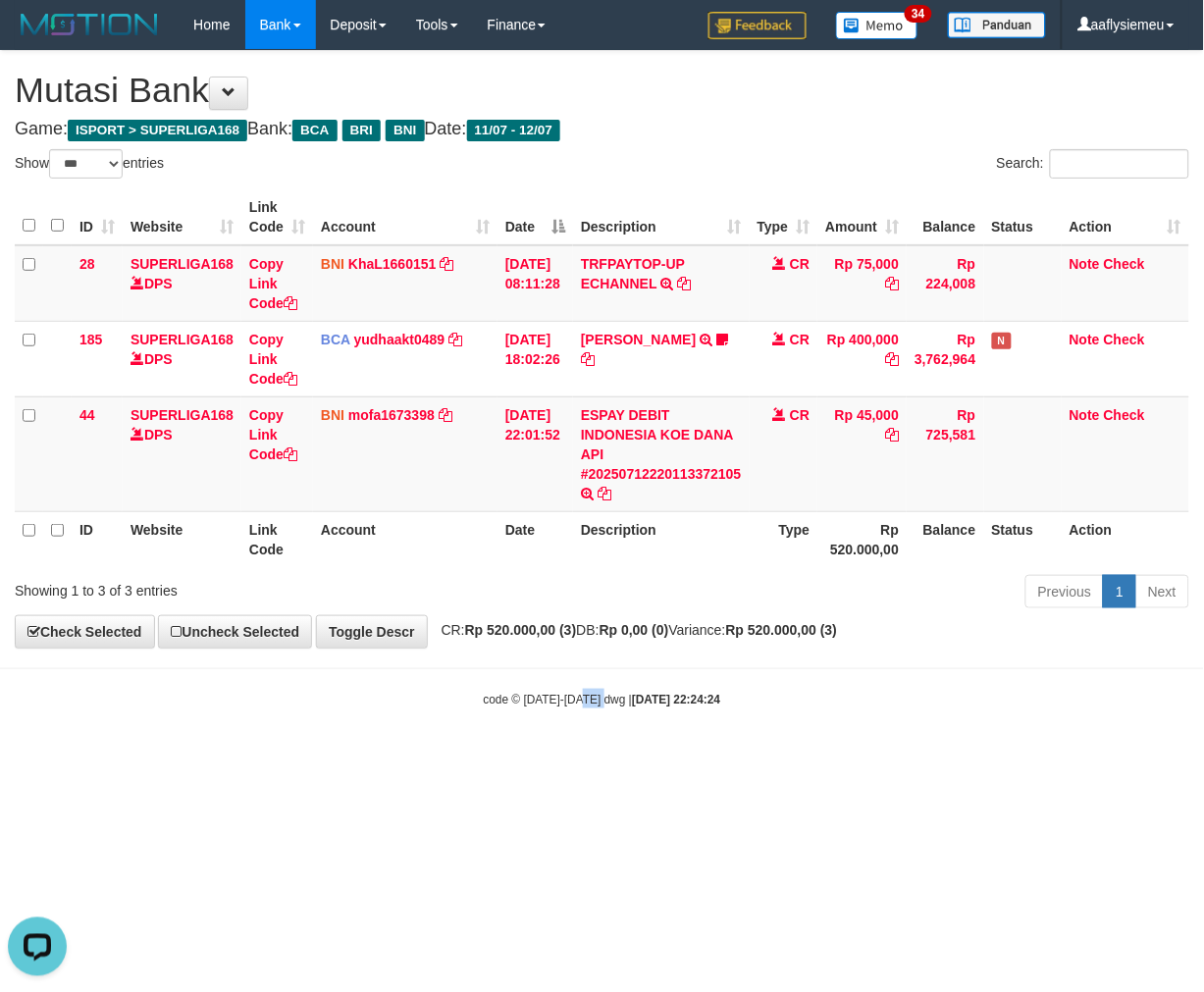 scroll, scrollTop: 0, scrollLeft: 0, axis: both 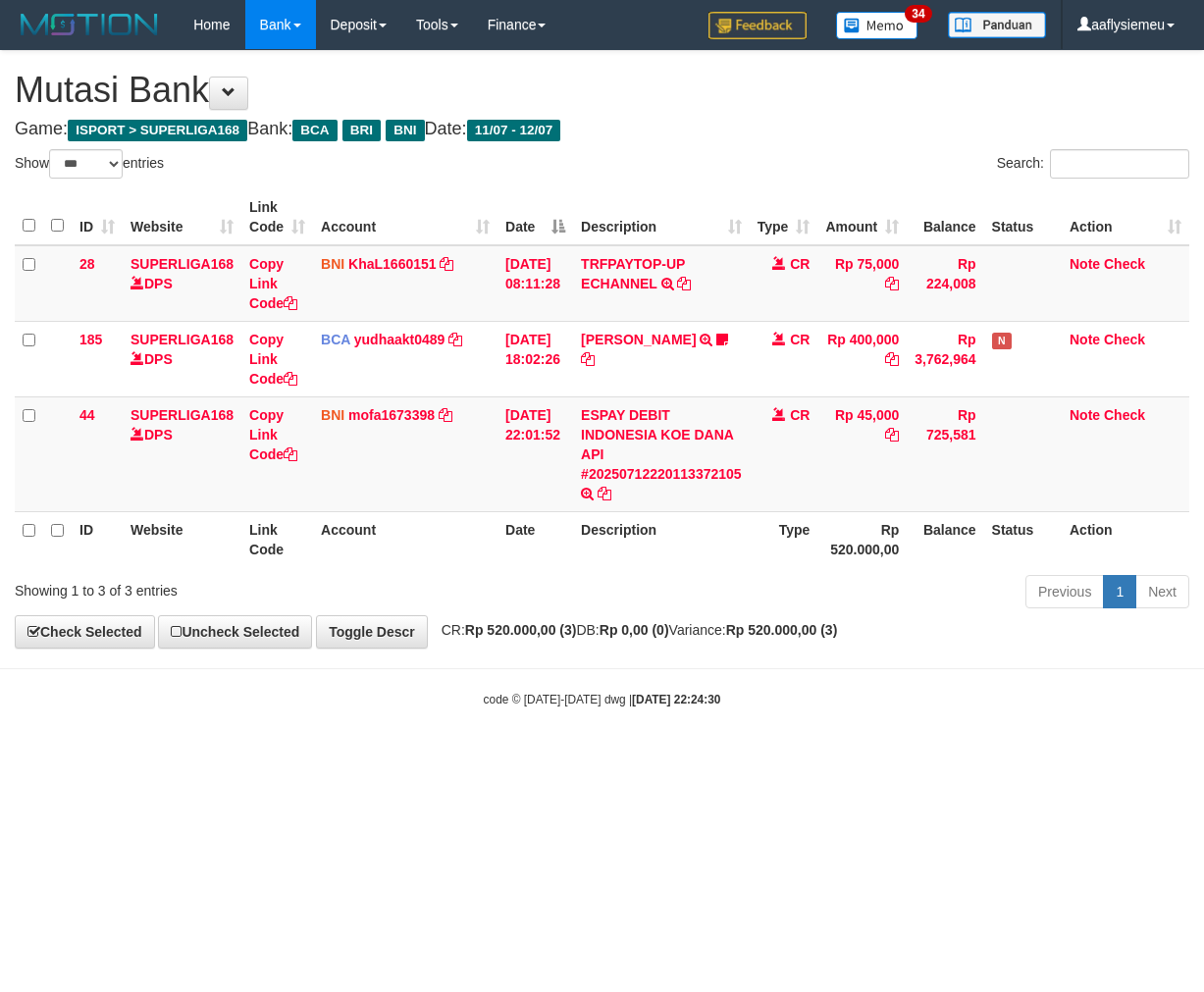 select on "***" 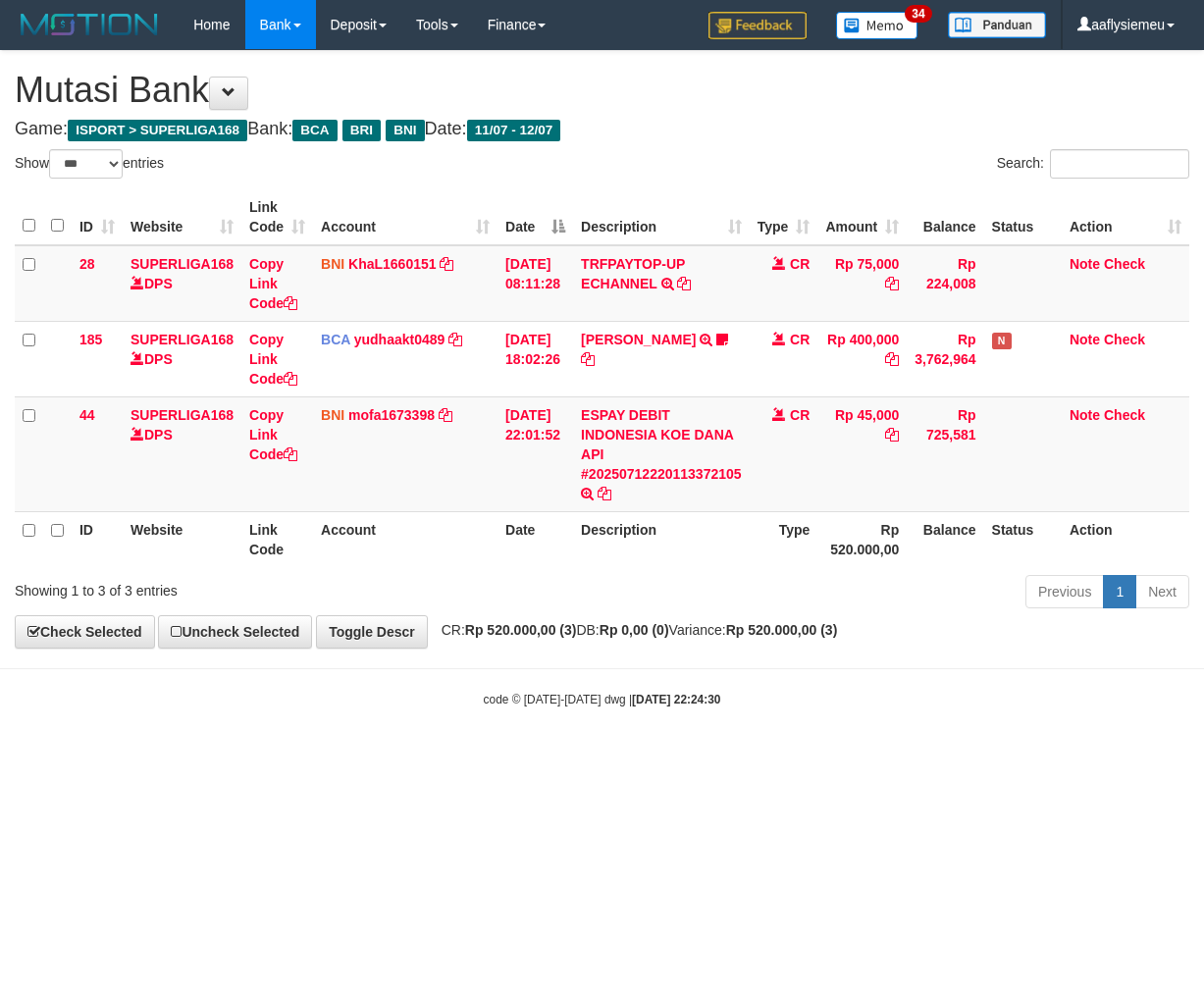 scroll, scrollTop: 0, scrollLeft: 0, axis: both 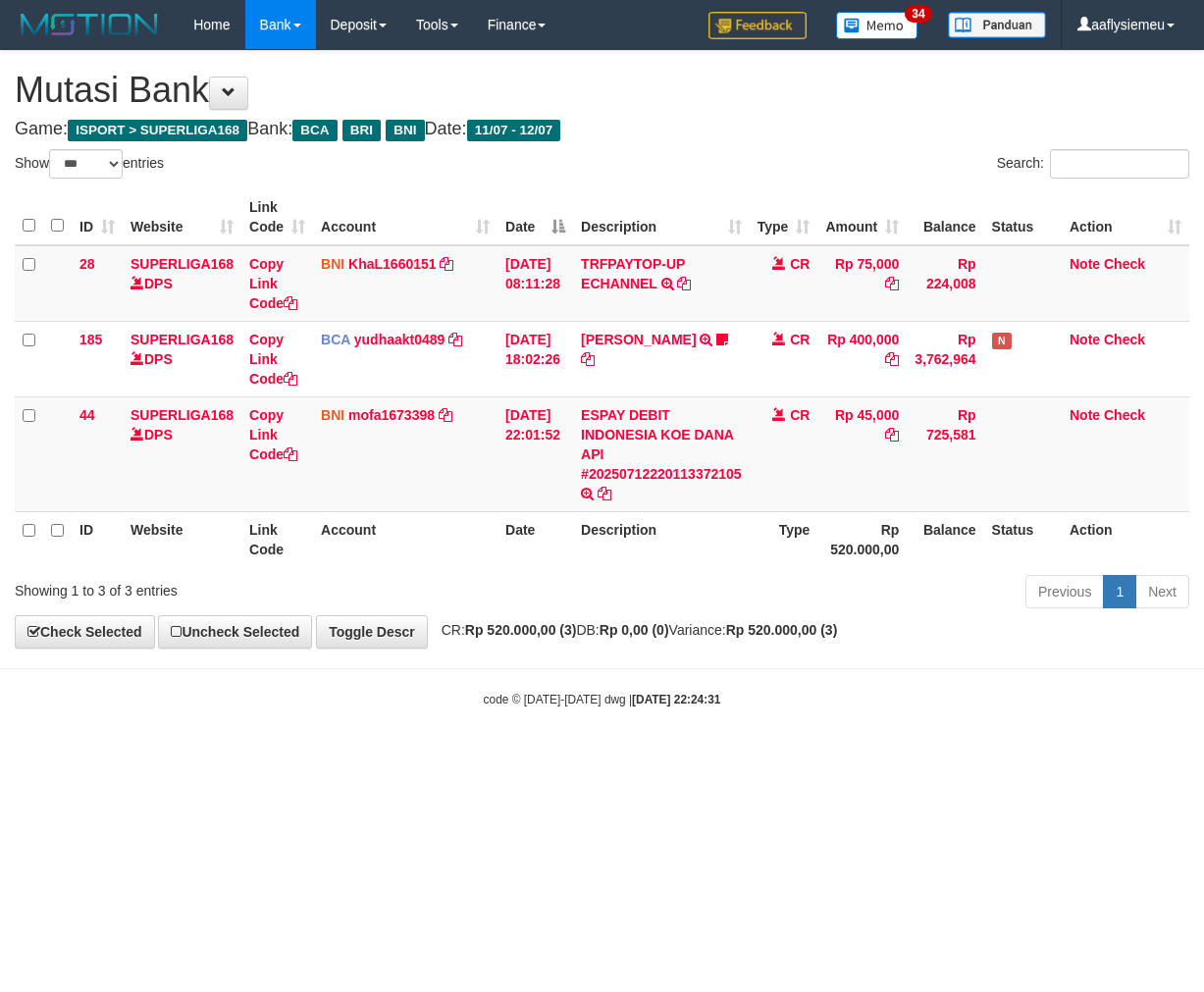 select on "***" 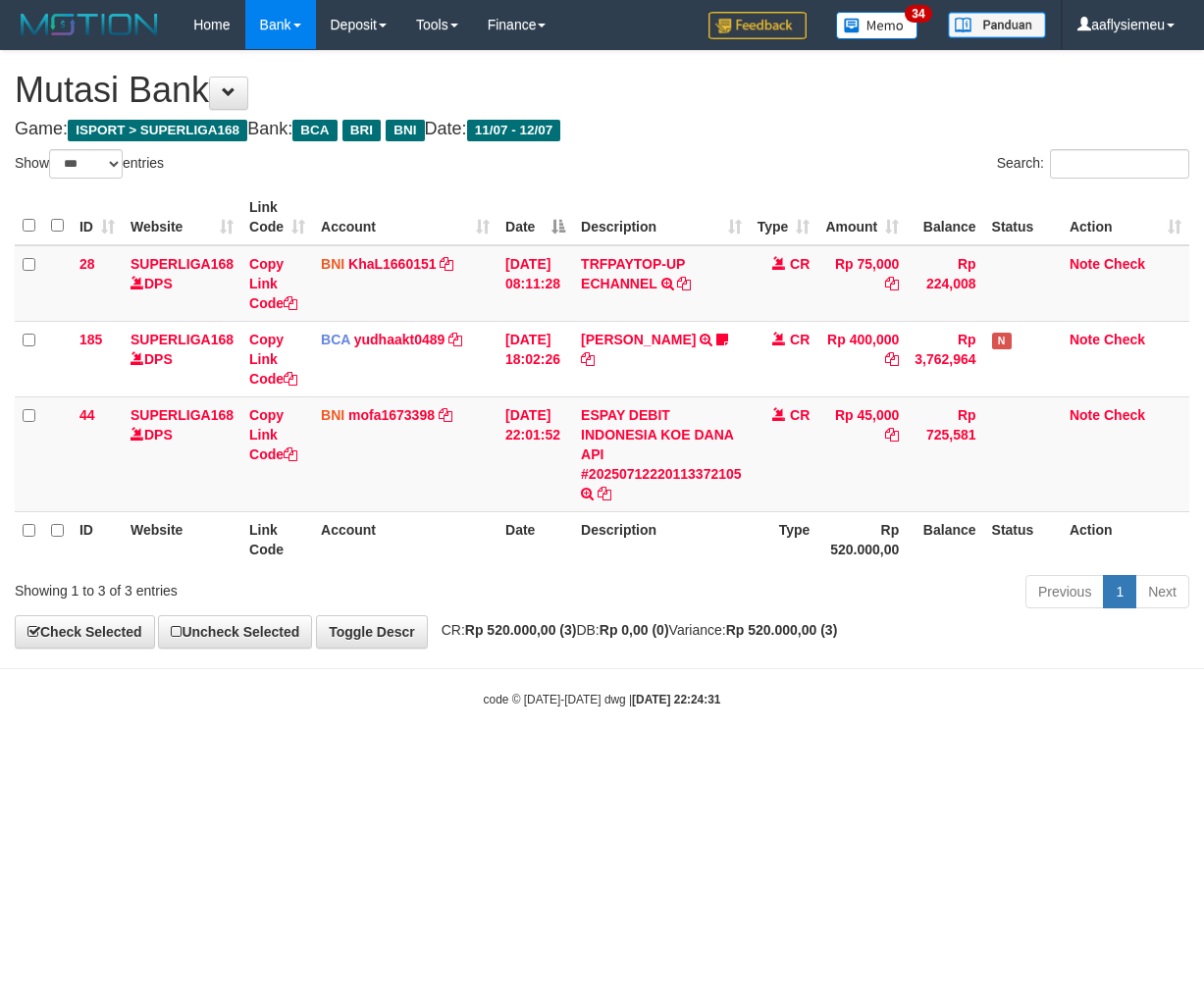 scroll, scrollTop: 0, scrollLeft: 0, axis: both 